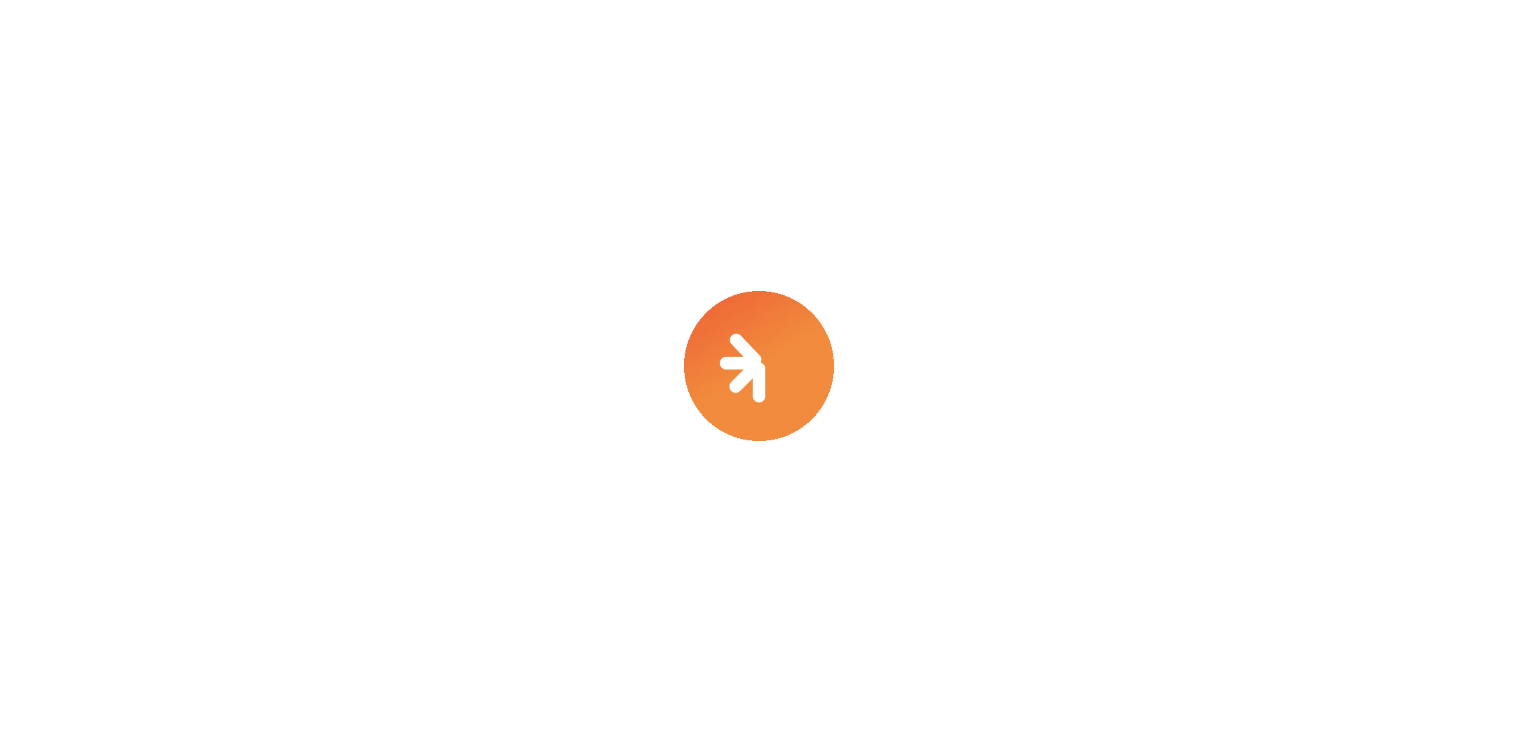 scroll, scrollTop: 0, scrollLeft: 0, axis: both 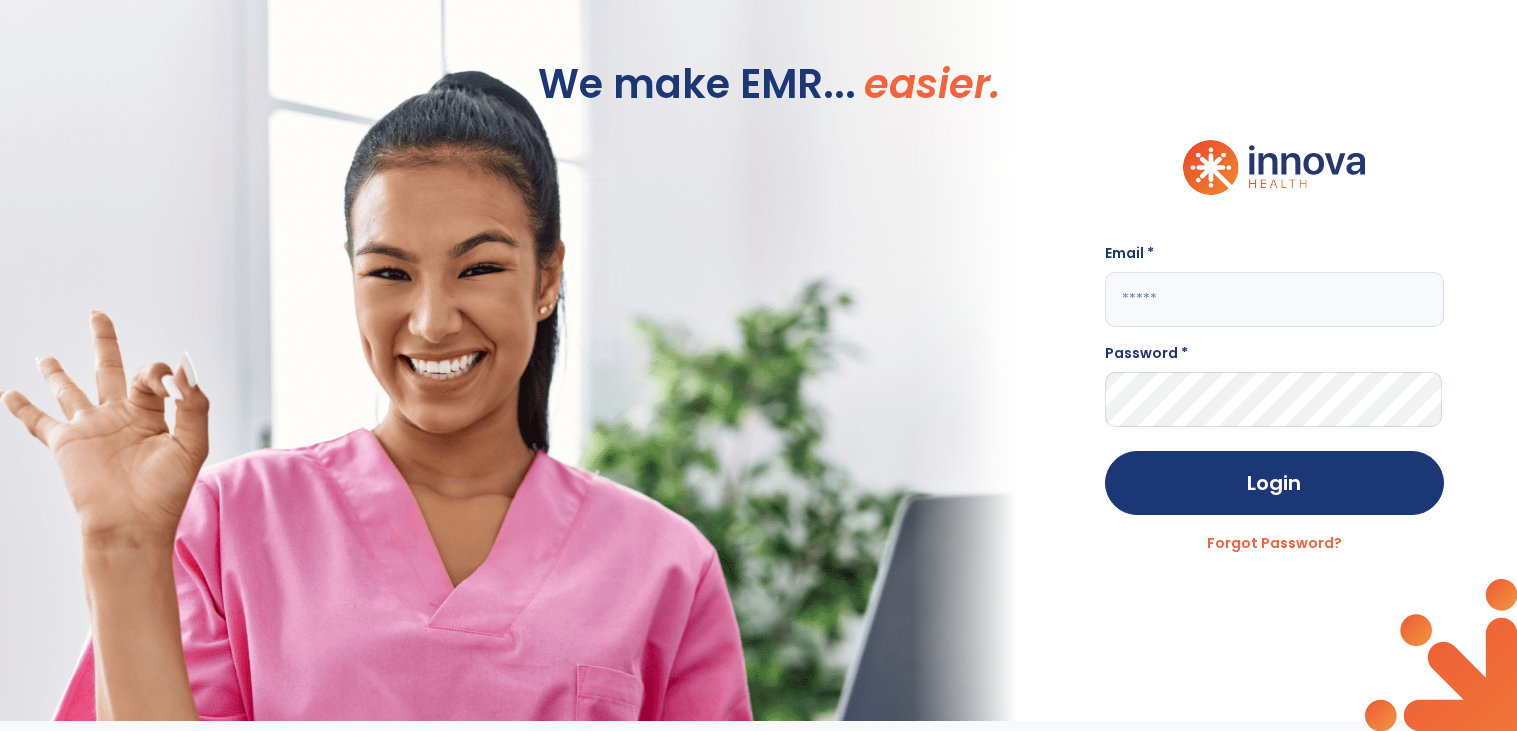 click 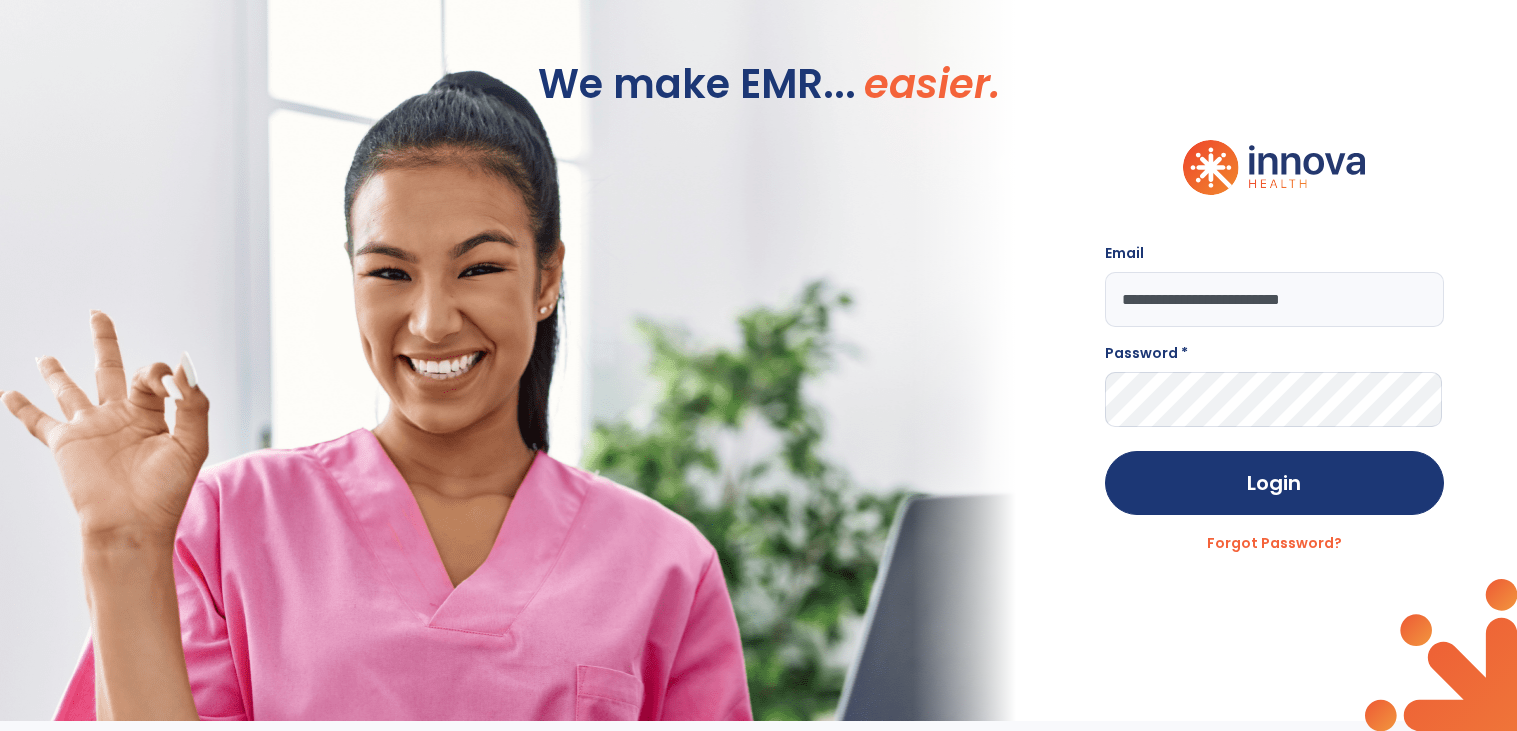 type on "**********" 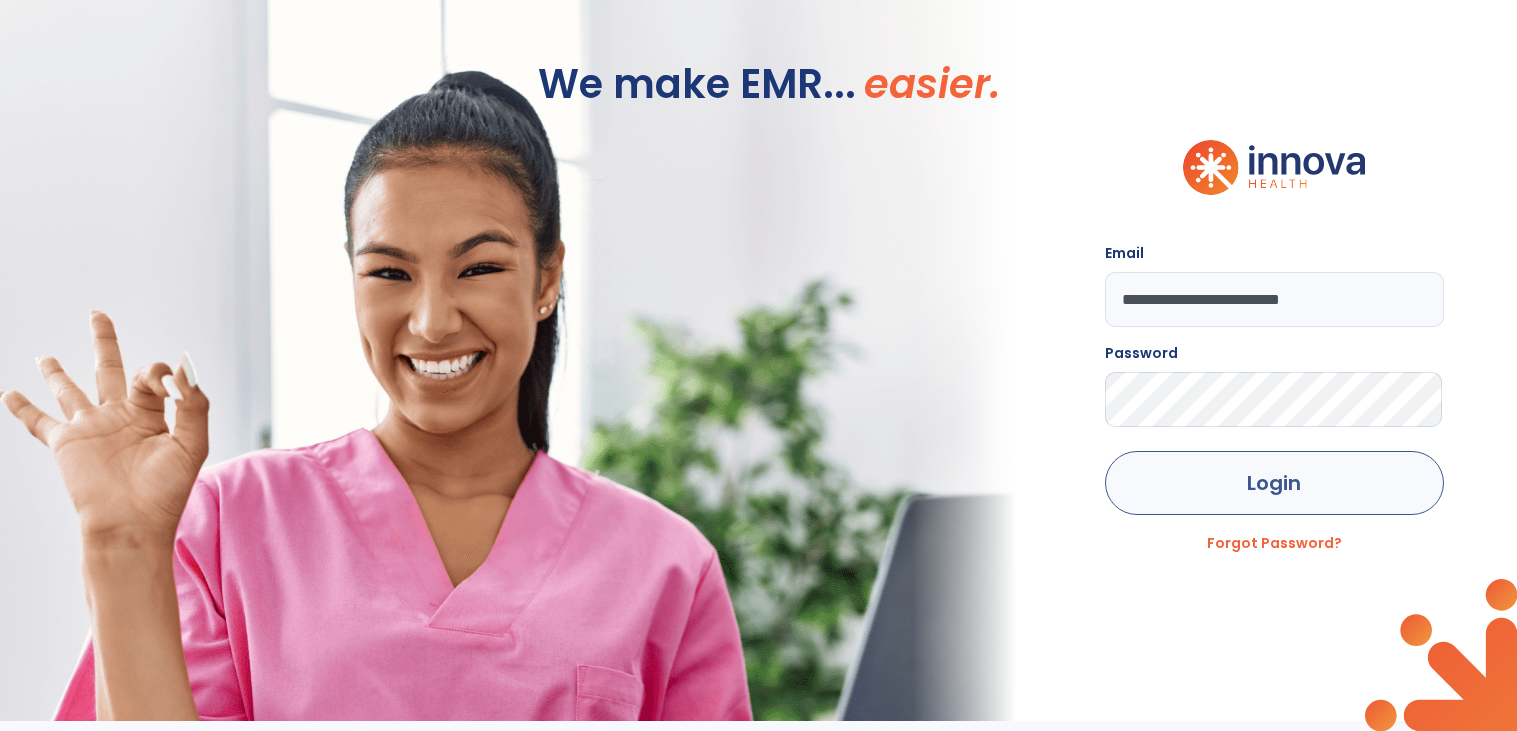 click on "Login" 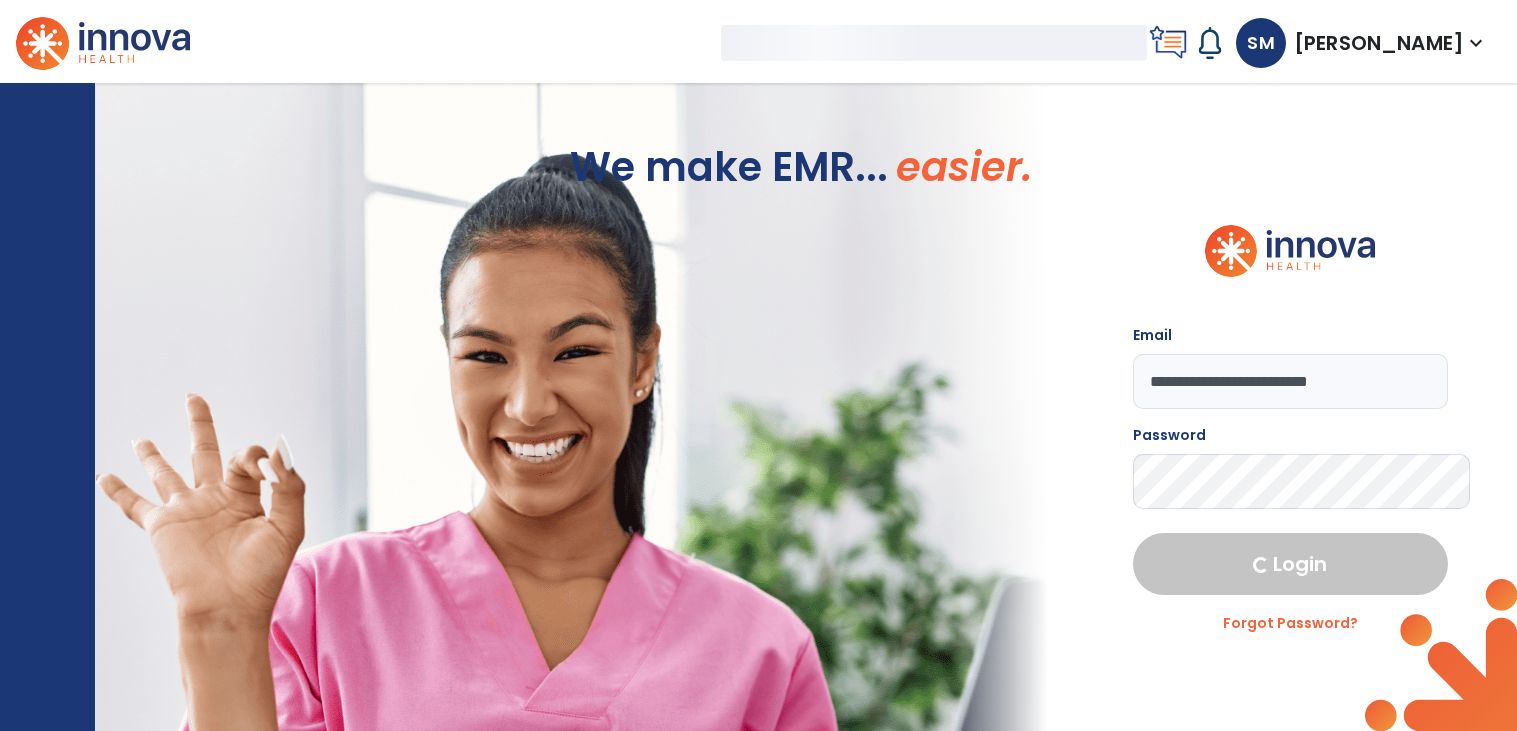 select on "****" 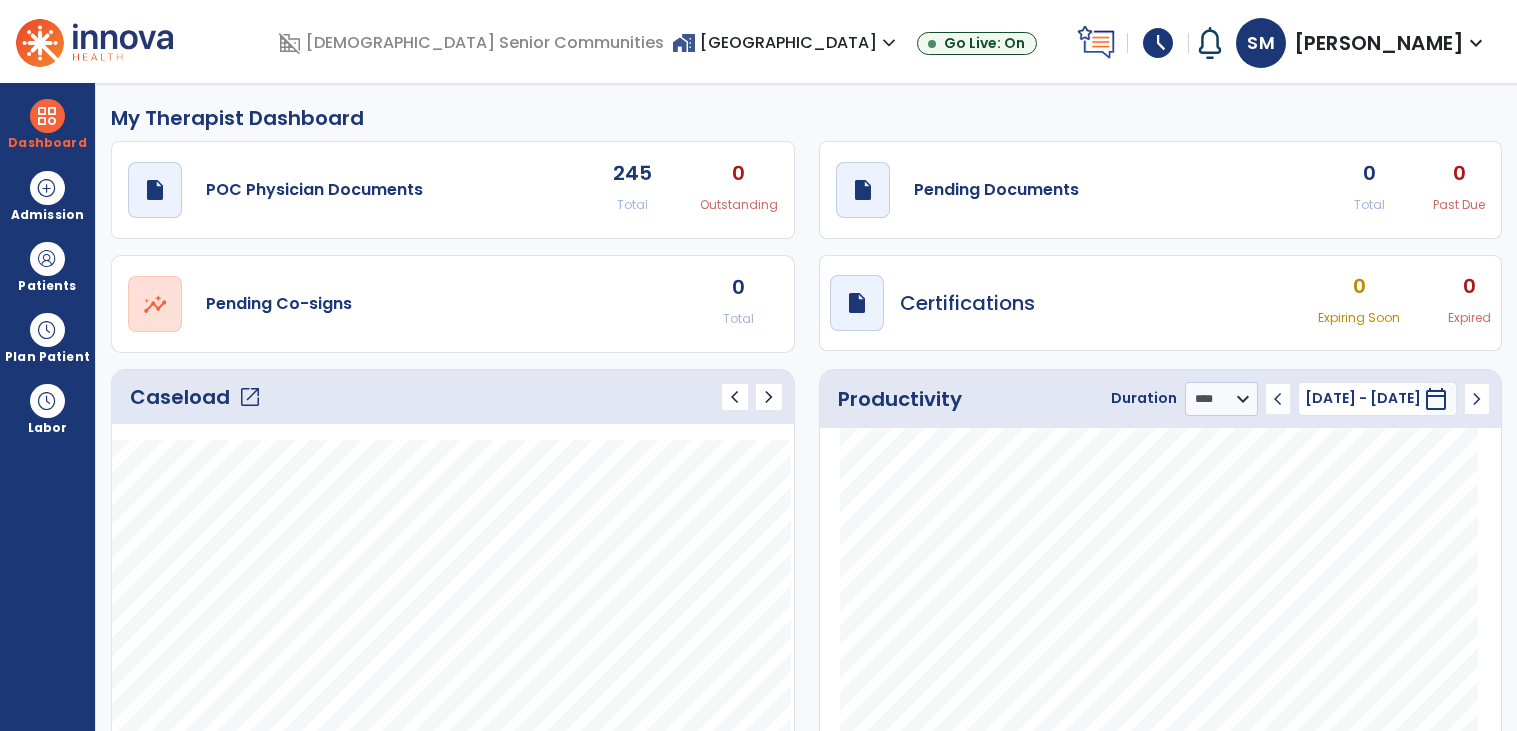 click on "open_in_new" 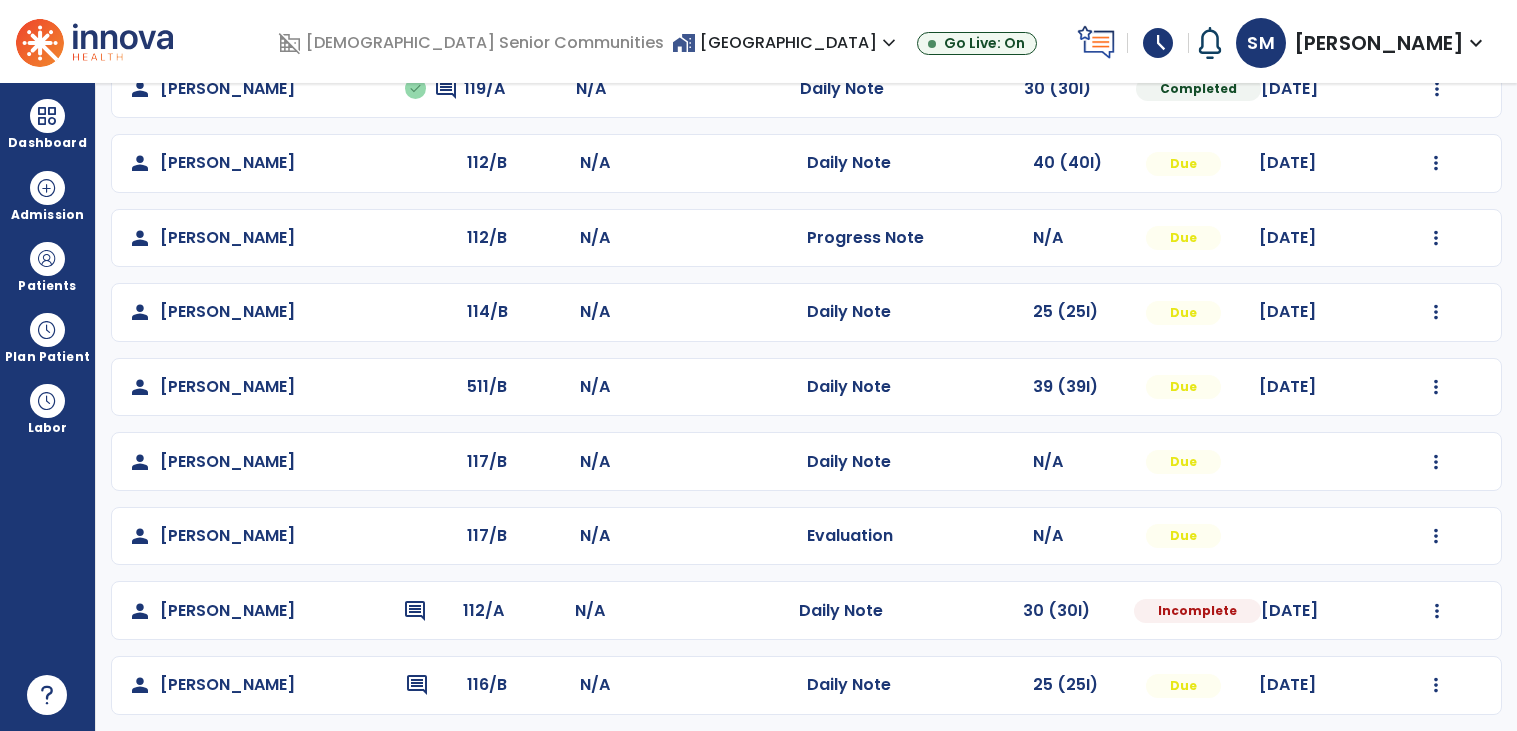 scroll, scrollTop: 725, scrollLeft: 0, axis: vertical 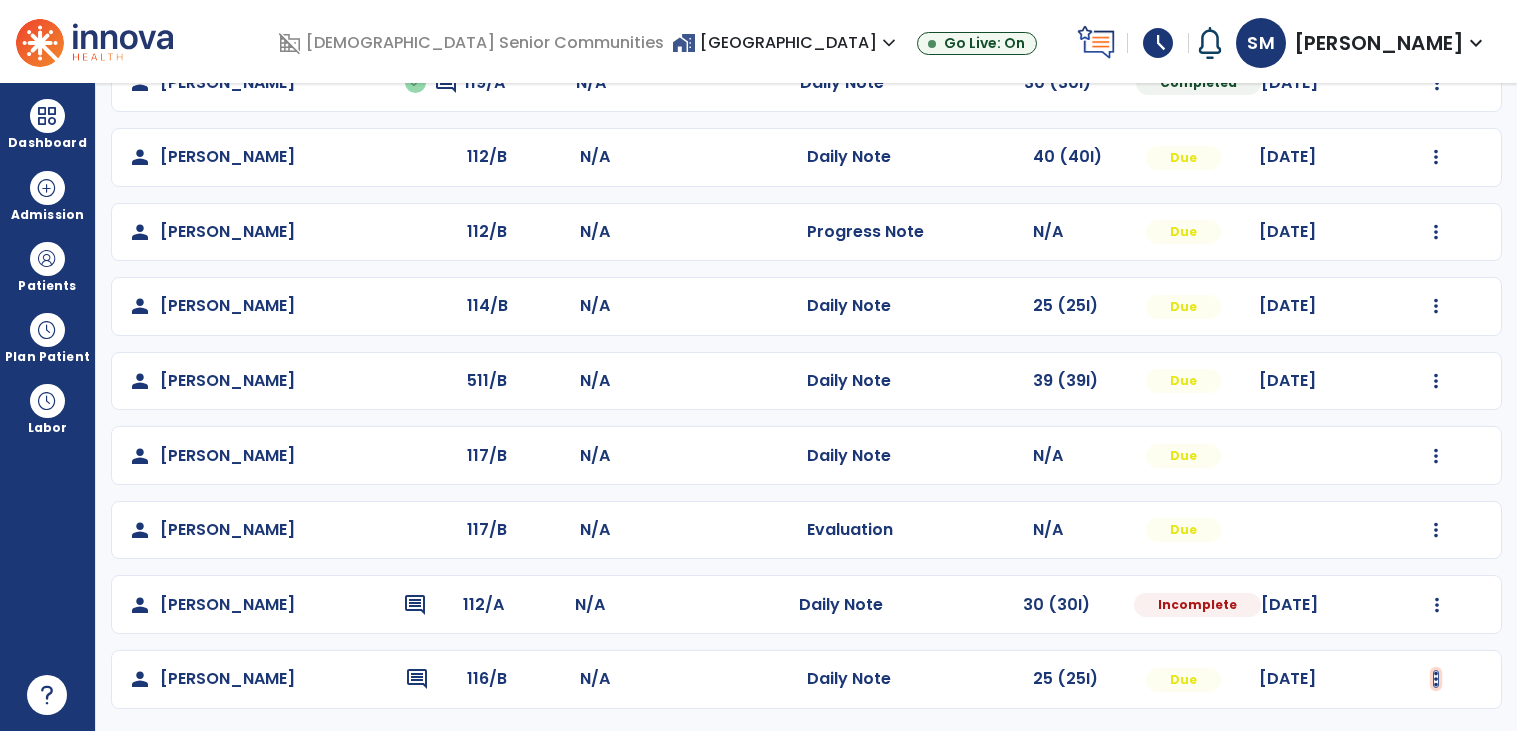 click at bounding box center [1437, -141] 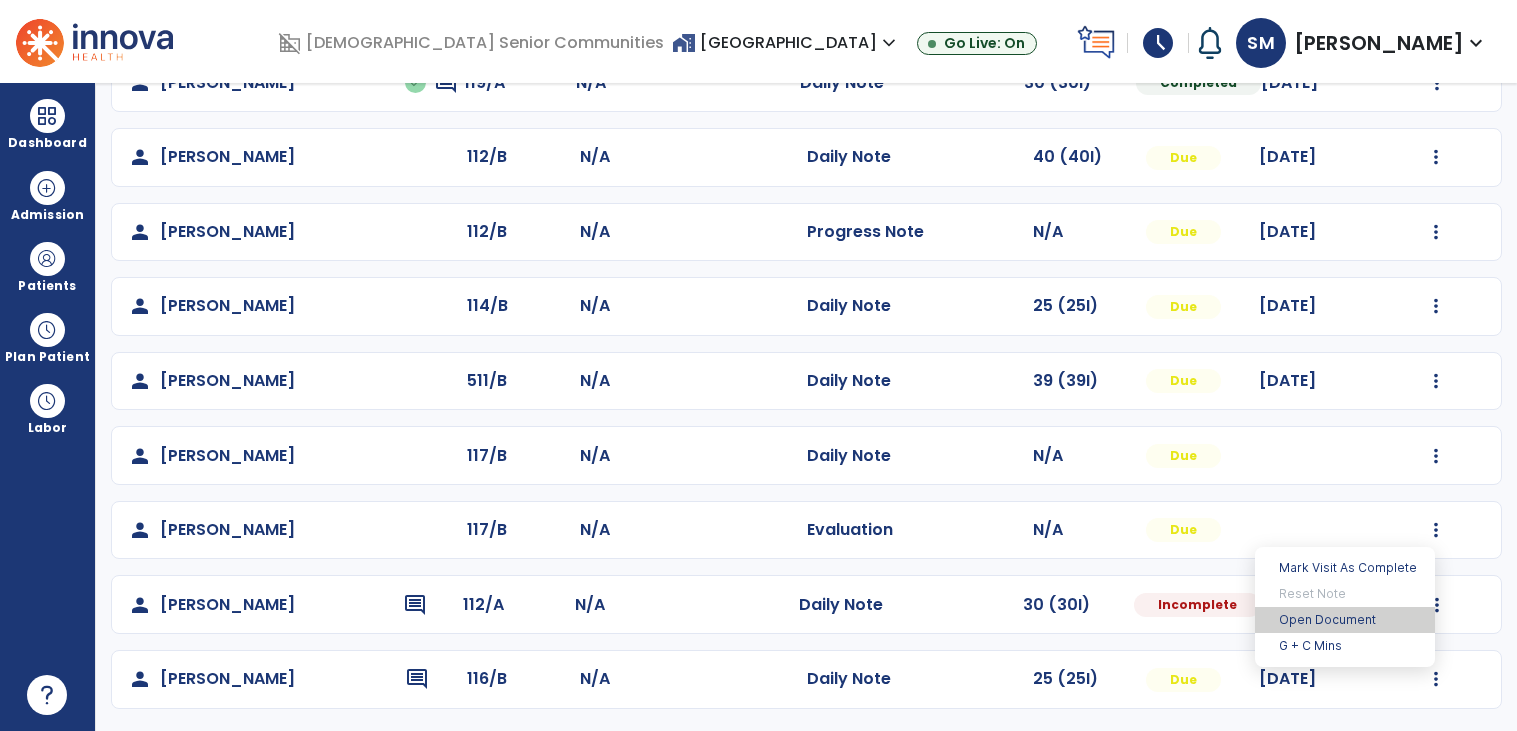 click on "Open Document" at bounding box center (1345, 620) 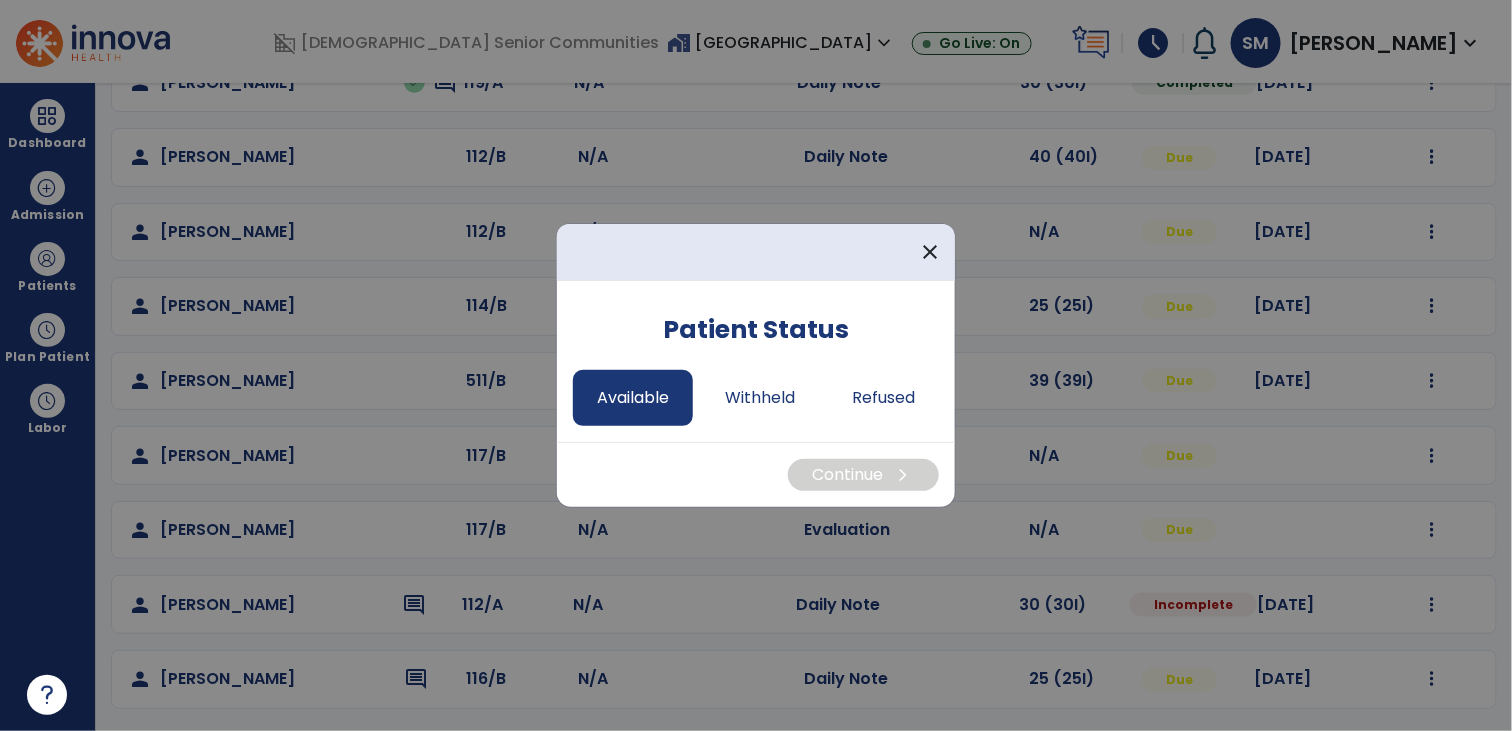 click on "Available" at bounding box center (633, 398) 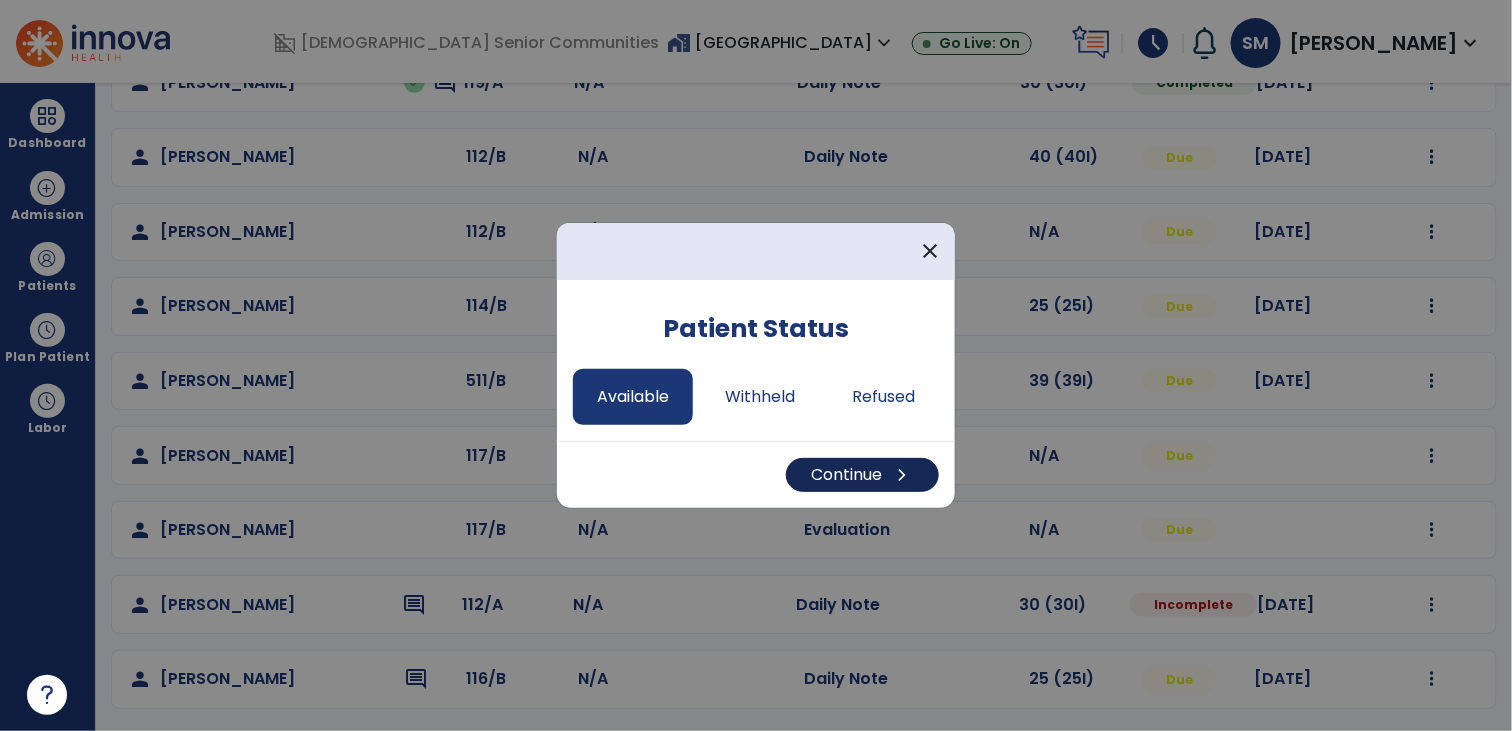 click on "Continue   chevron_right" at bounding box center (862, 475) 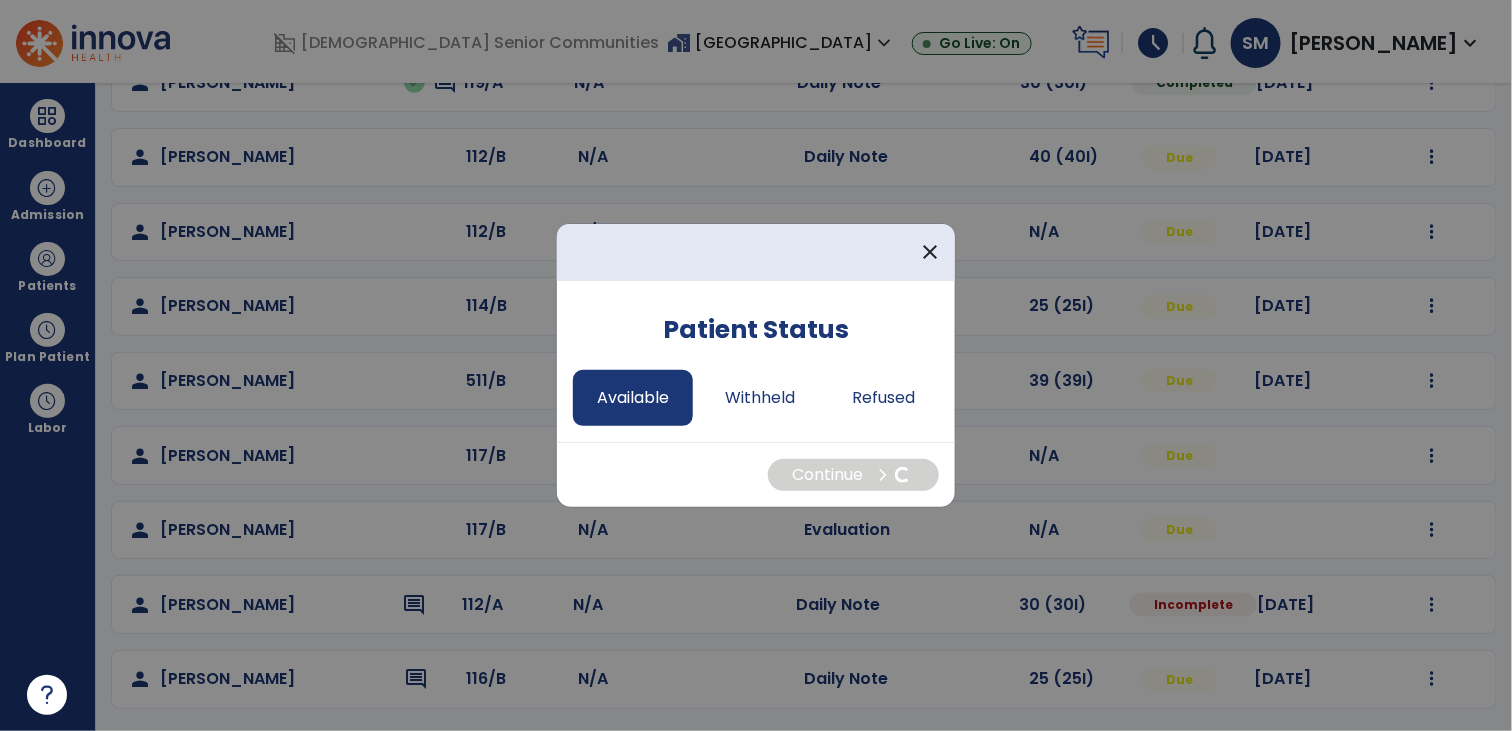 select on "*" 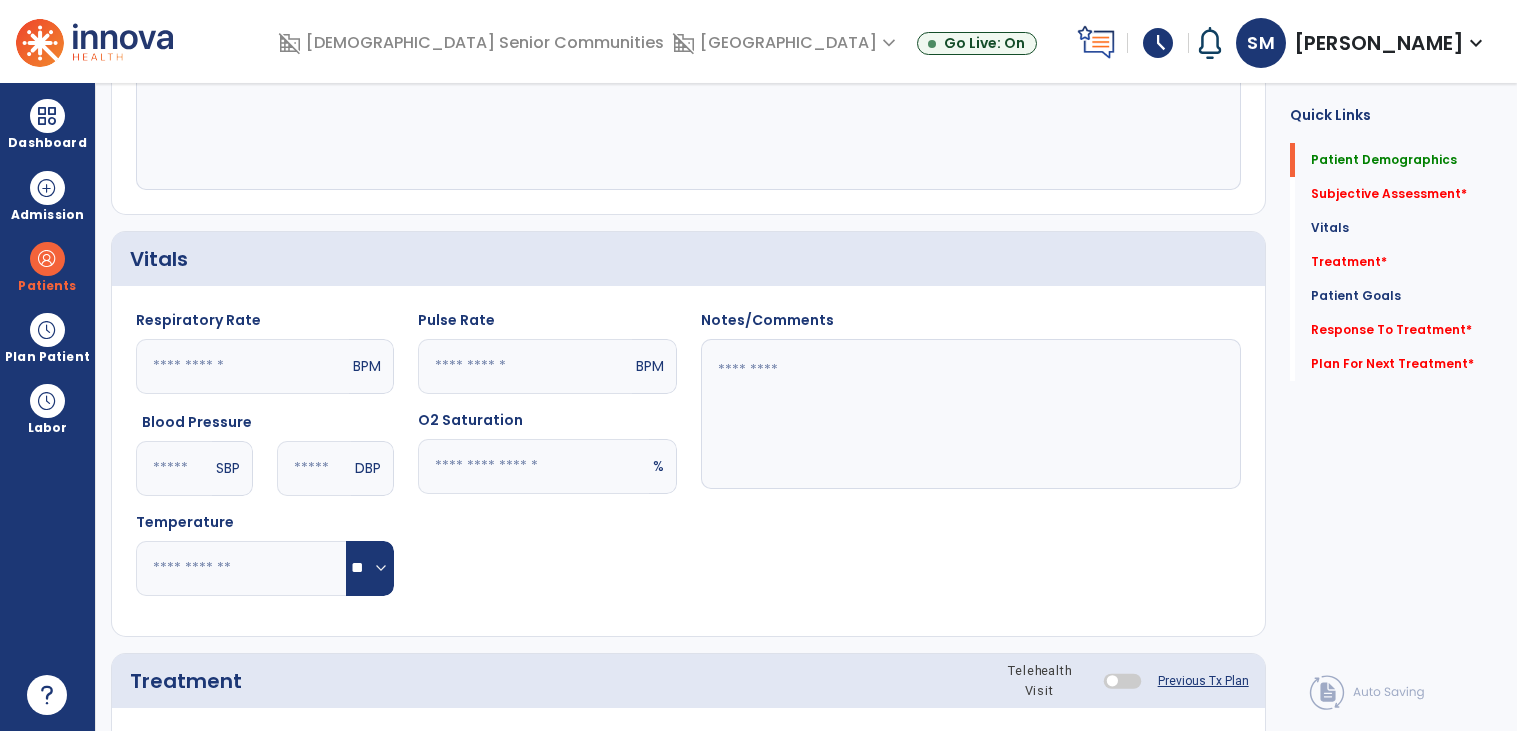 scroll, scrollTop: 0, scrollLeft: 0, axis: both 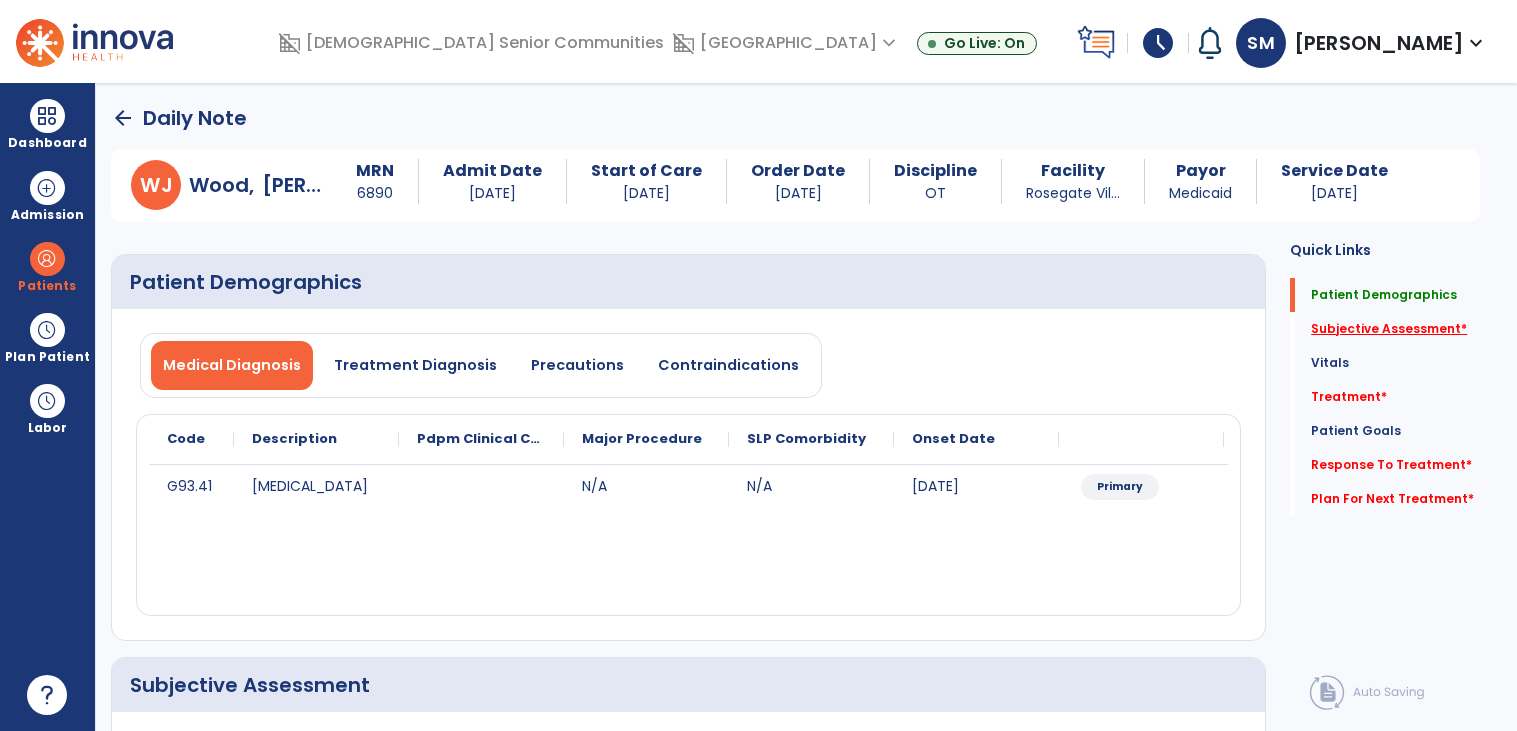 click on "Subjective Assessment   *" 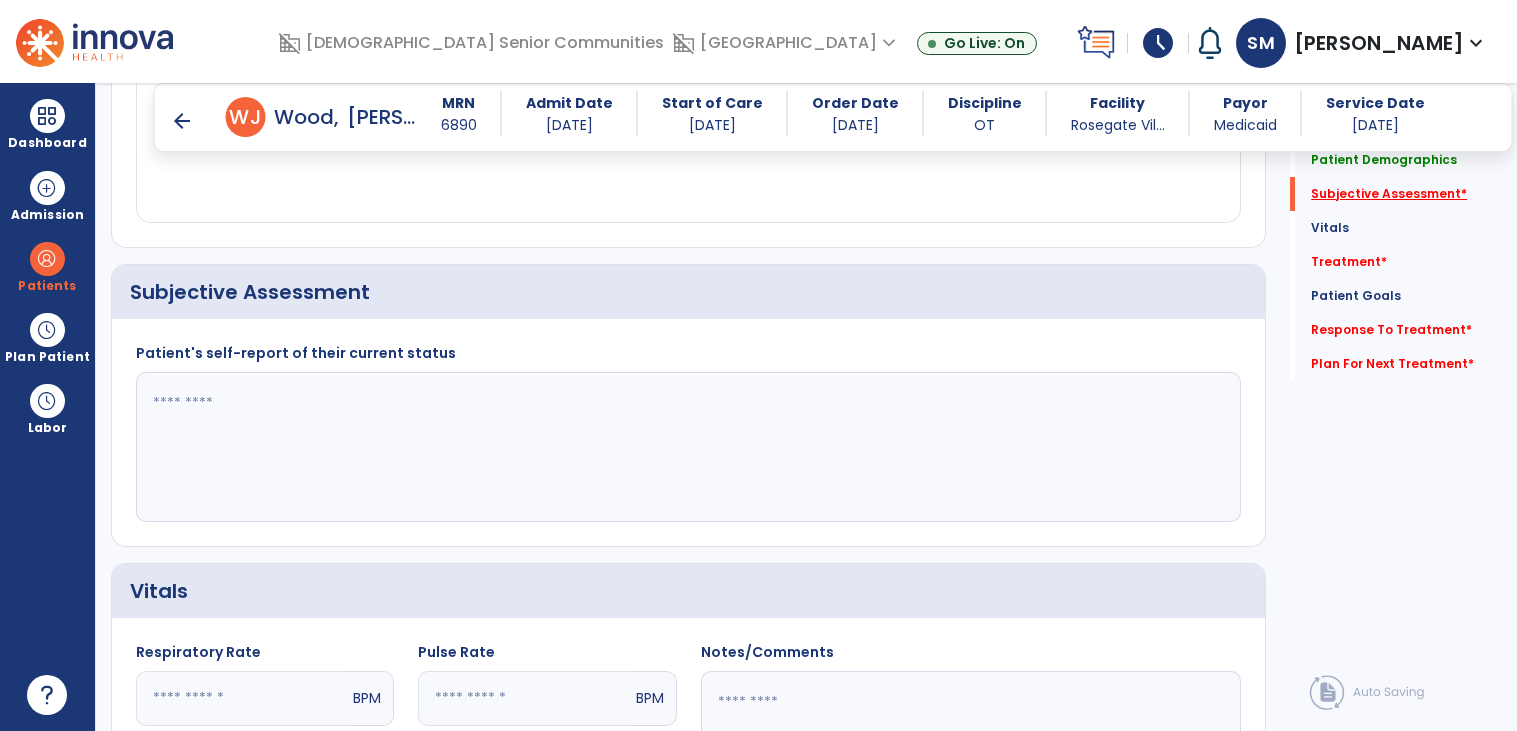 scroll, scrollTop: 392, scrollLeft: 0, axis: vertical 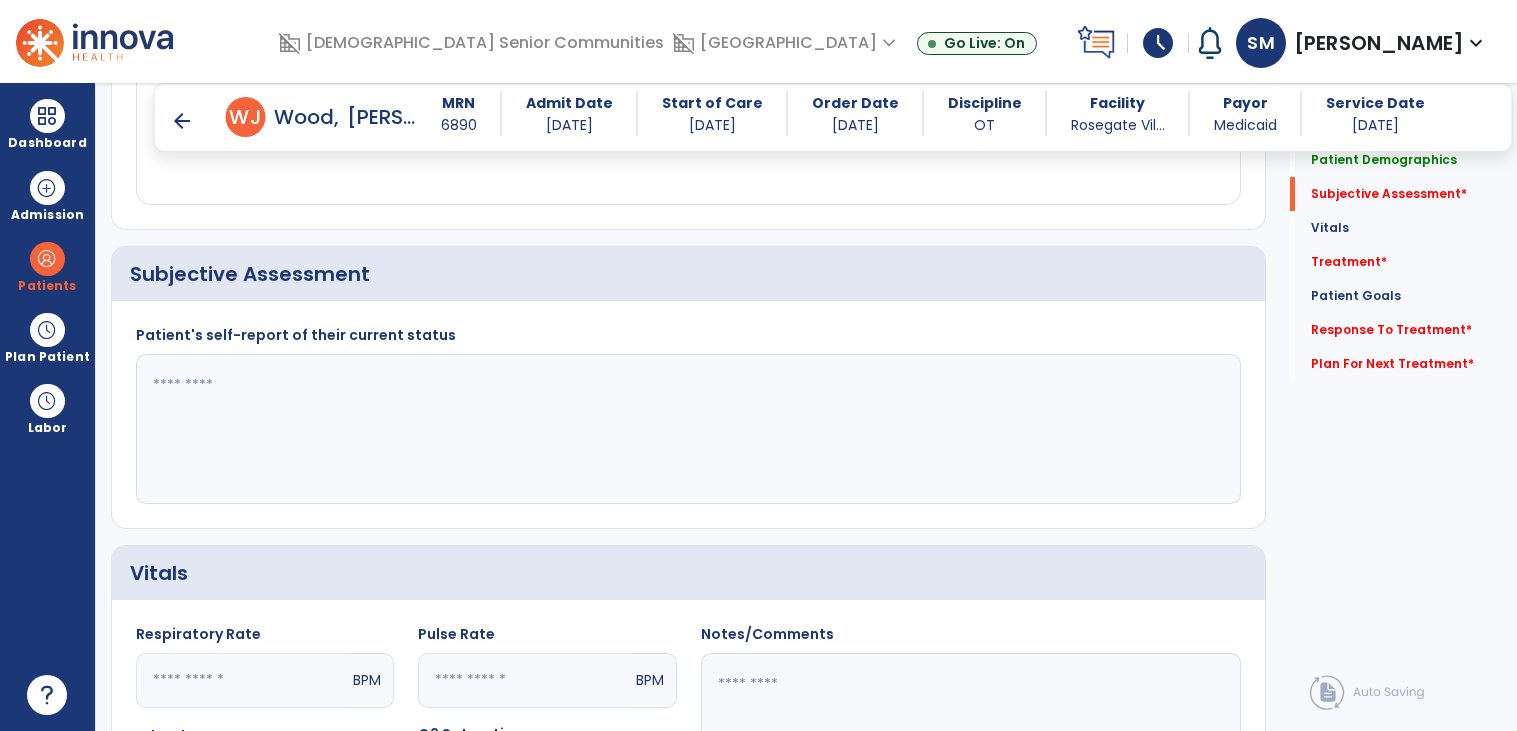 click 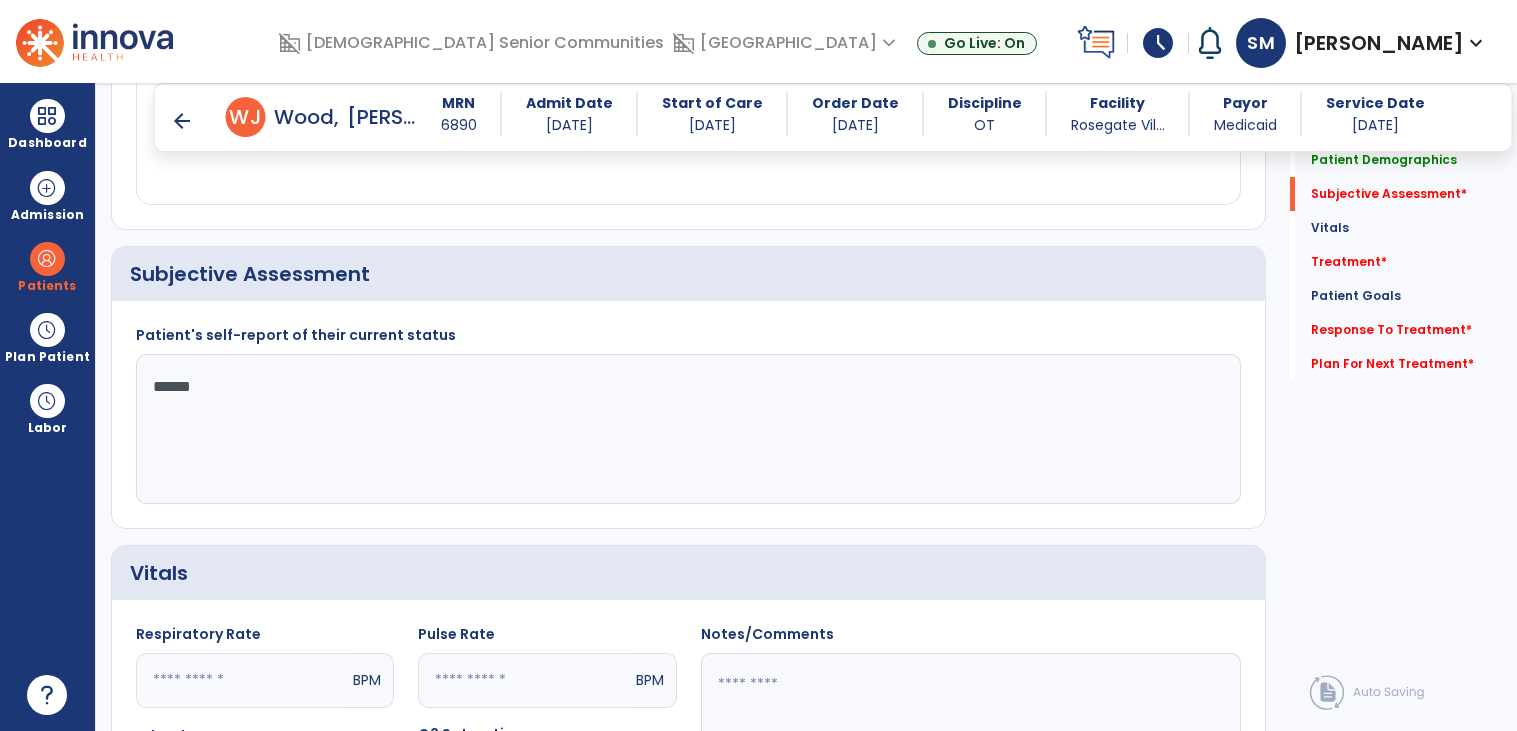 type on "*******" 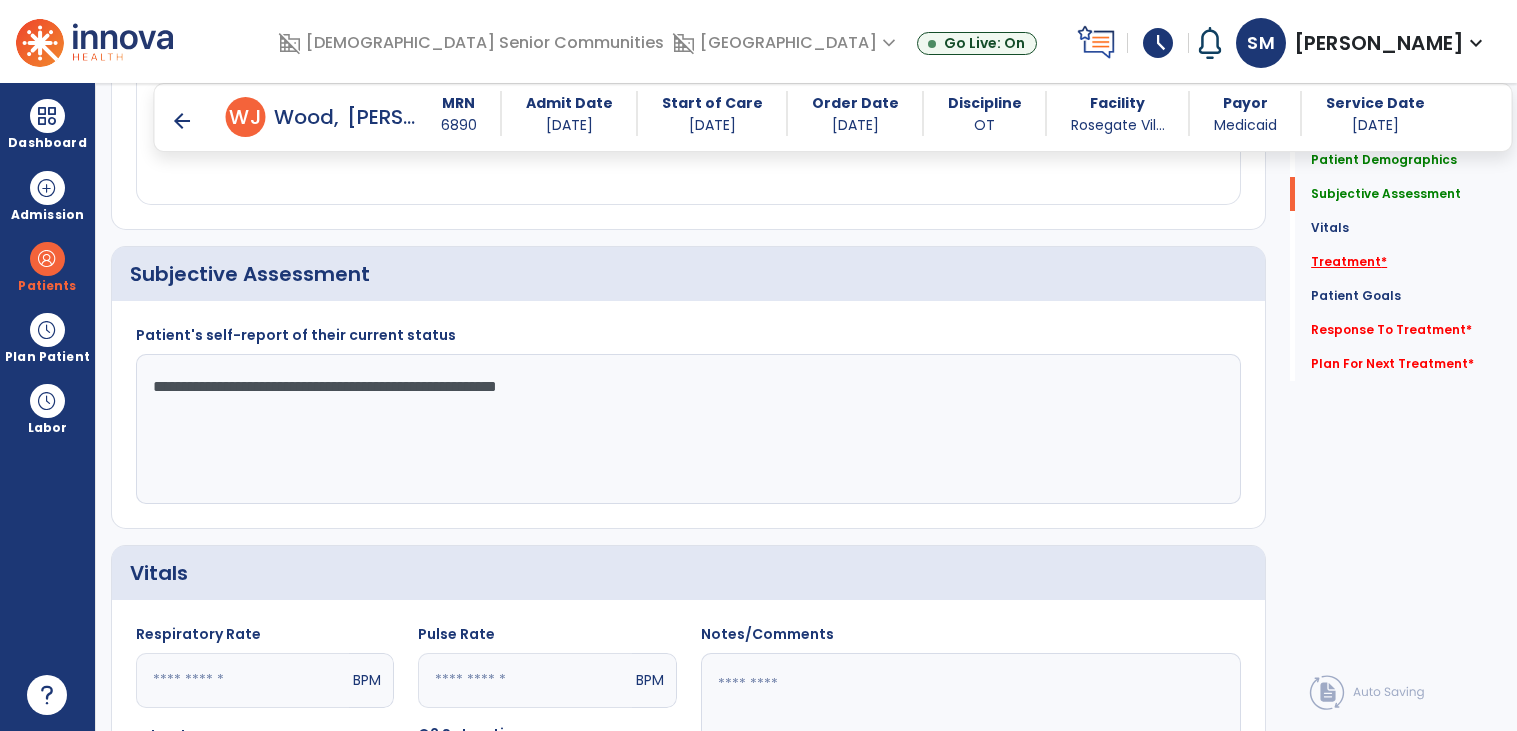 type on "**********" 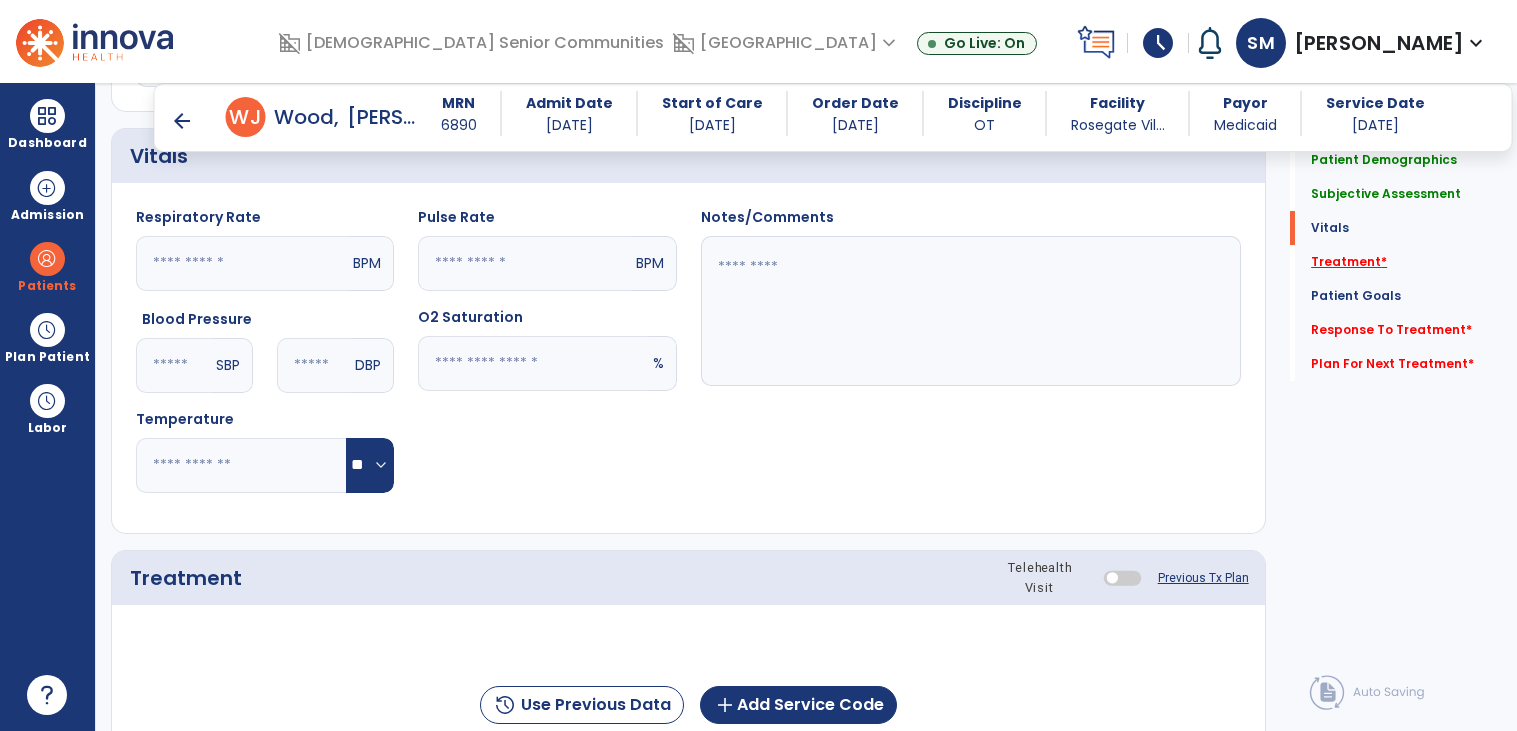 scroll, scrollTop: 1080, scrollLeft: 0, axis: vertical 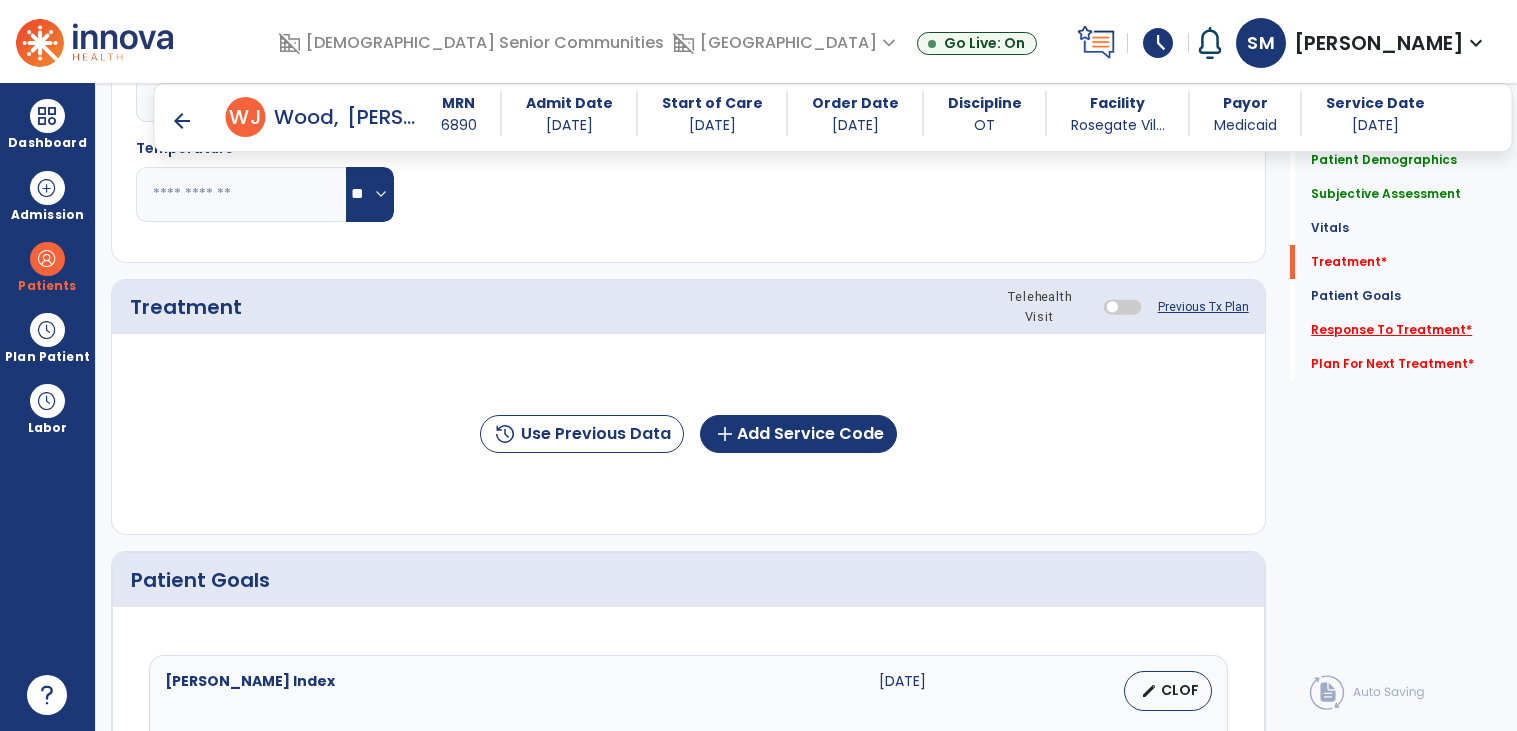 click on "Response To Treatment   *" 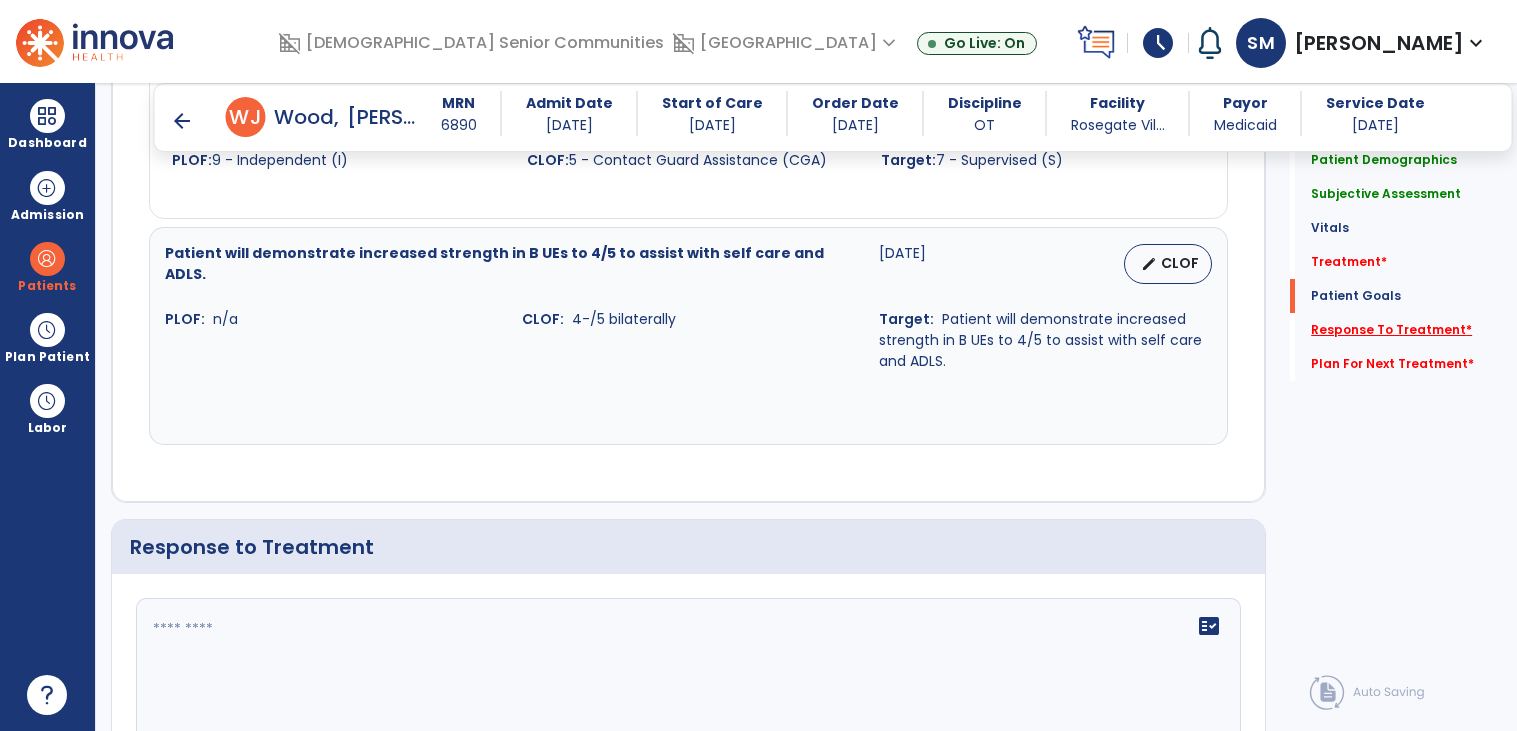 scroll, scrollTop: 2700, scrollLeft: 0, axis: vertical 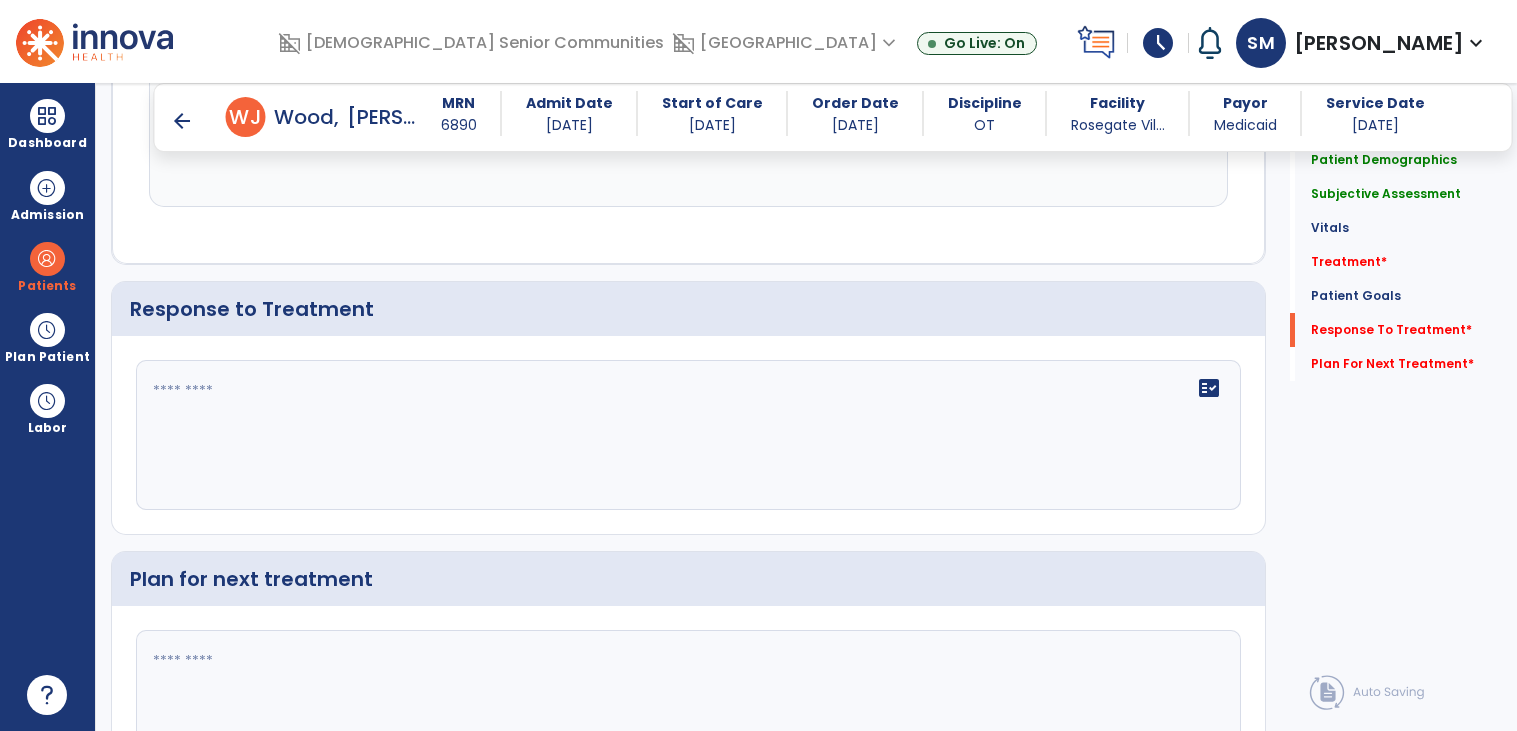 click on "fact_check" 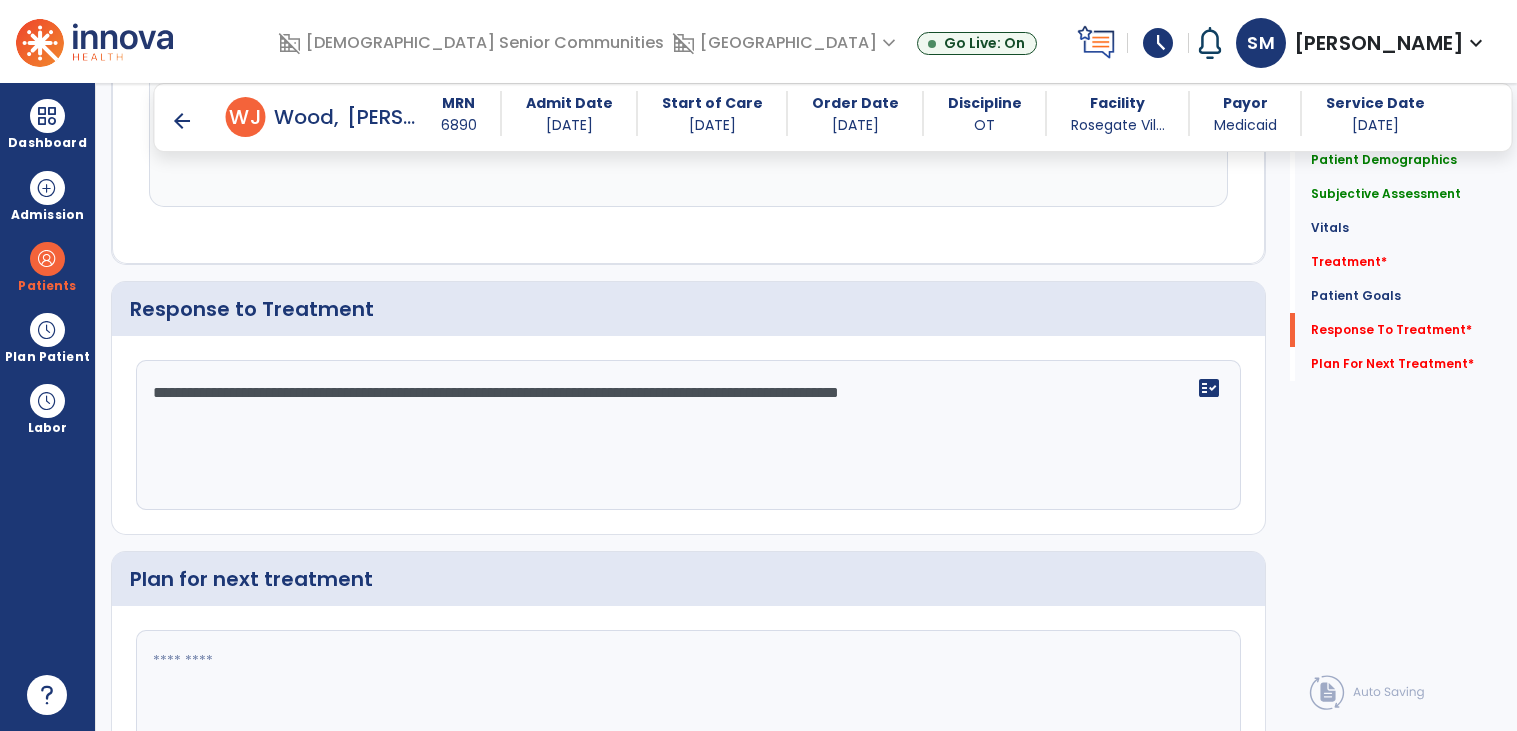 scroll, scrollTop: 2840, scrollLeft: 0, axis: vertical 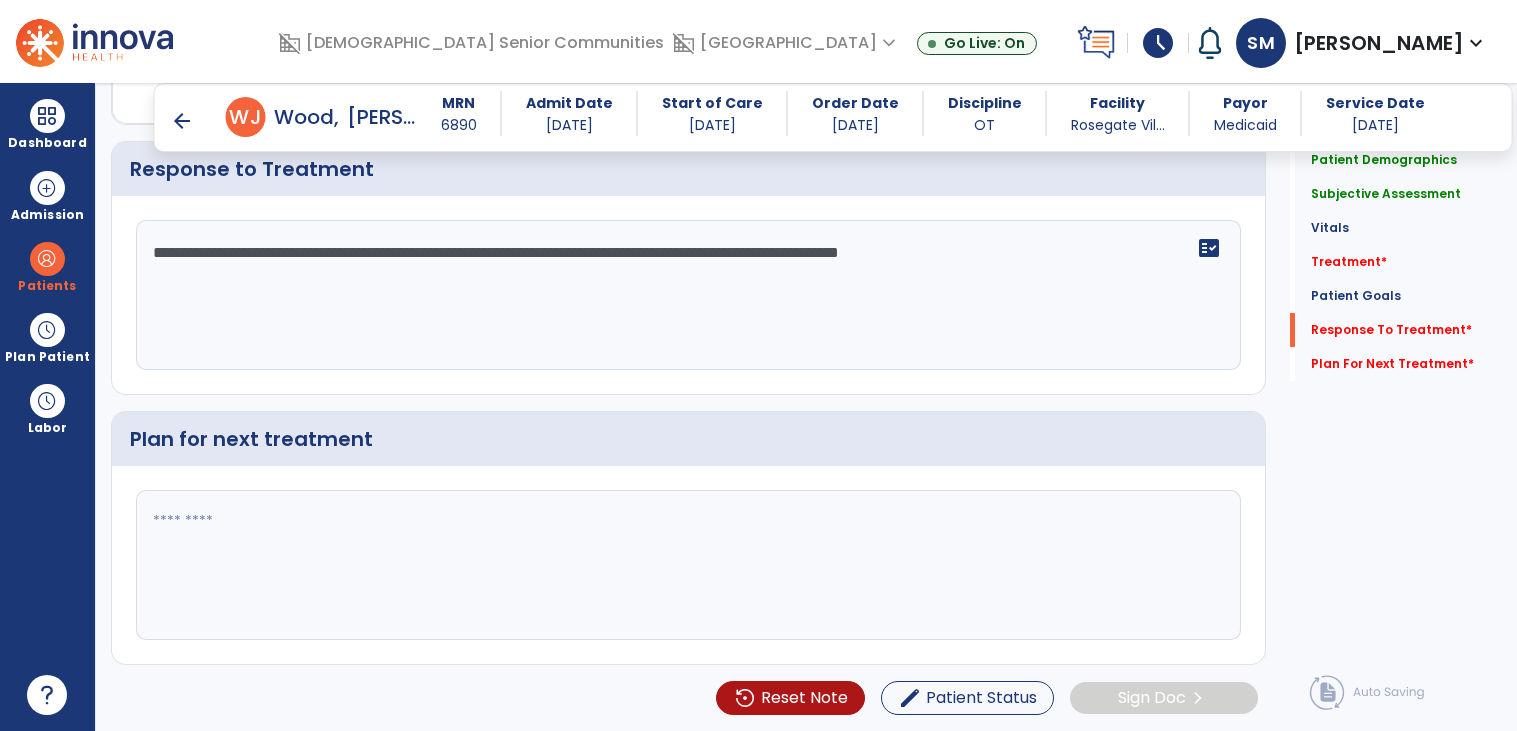 type on "**********" 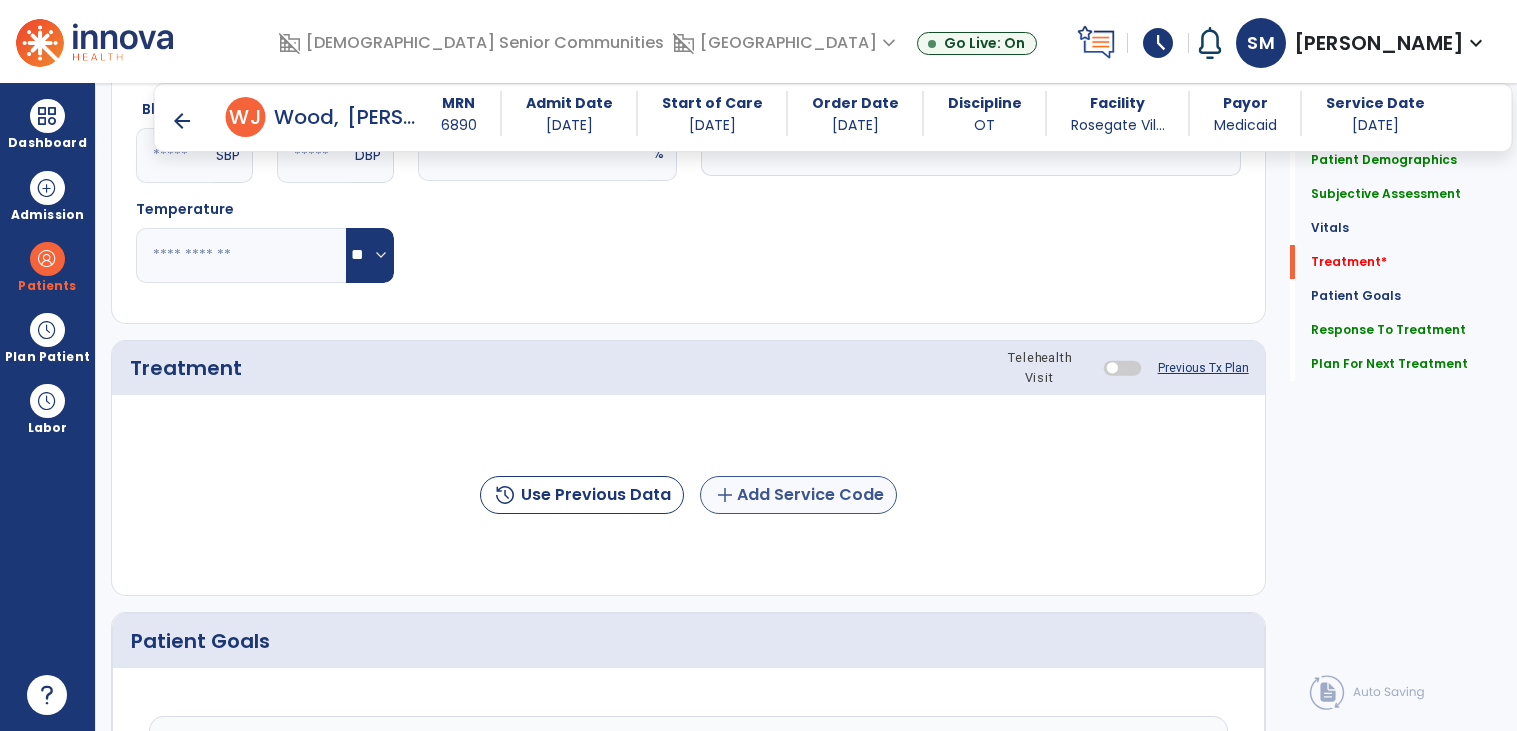 type on "**********" 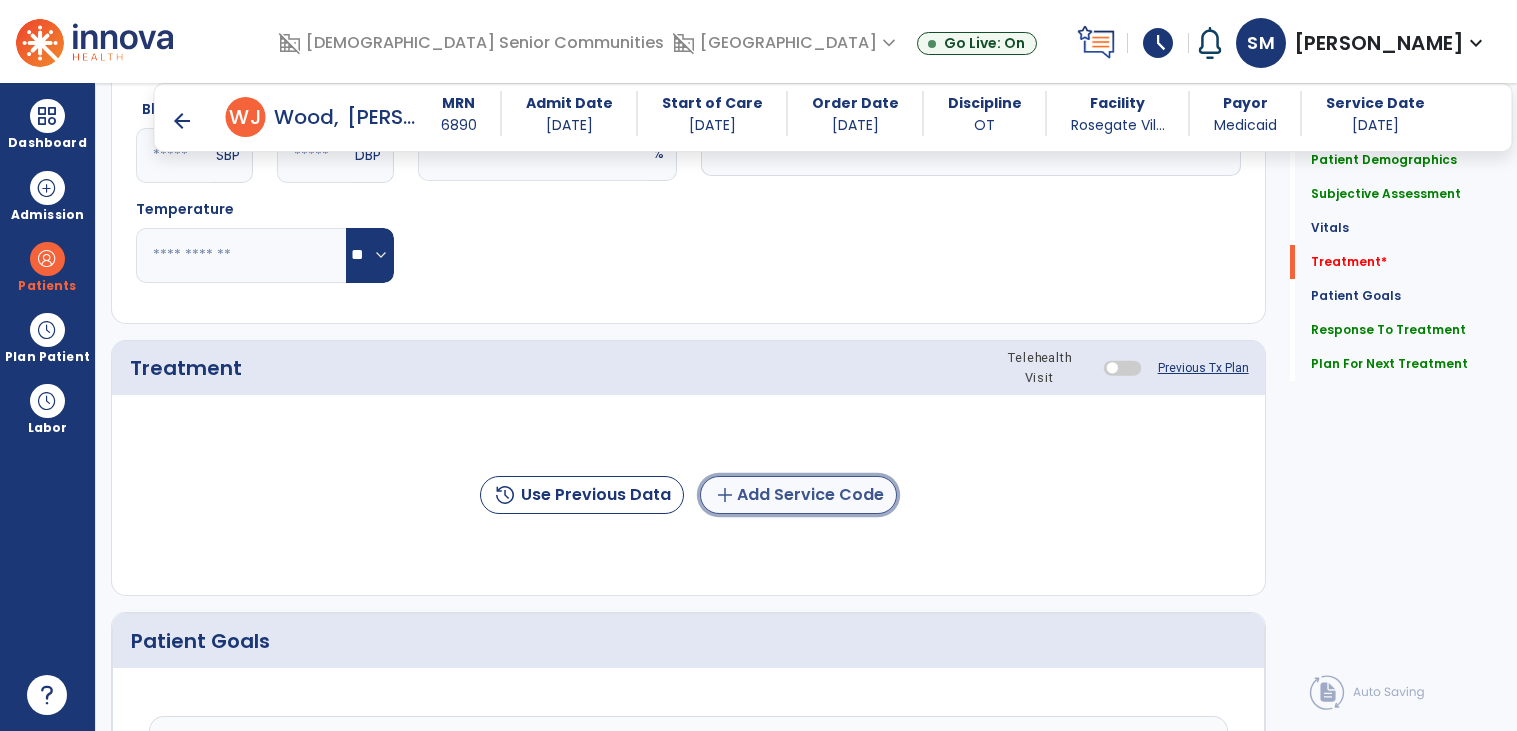click on "add  Add Service Code" 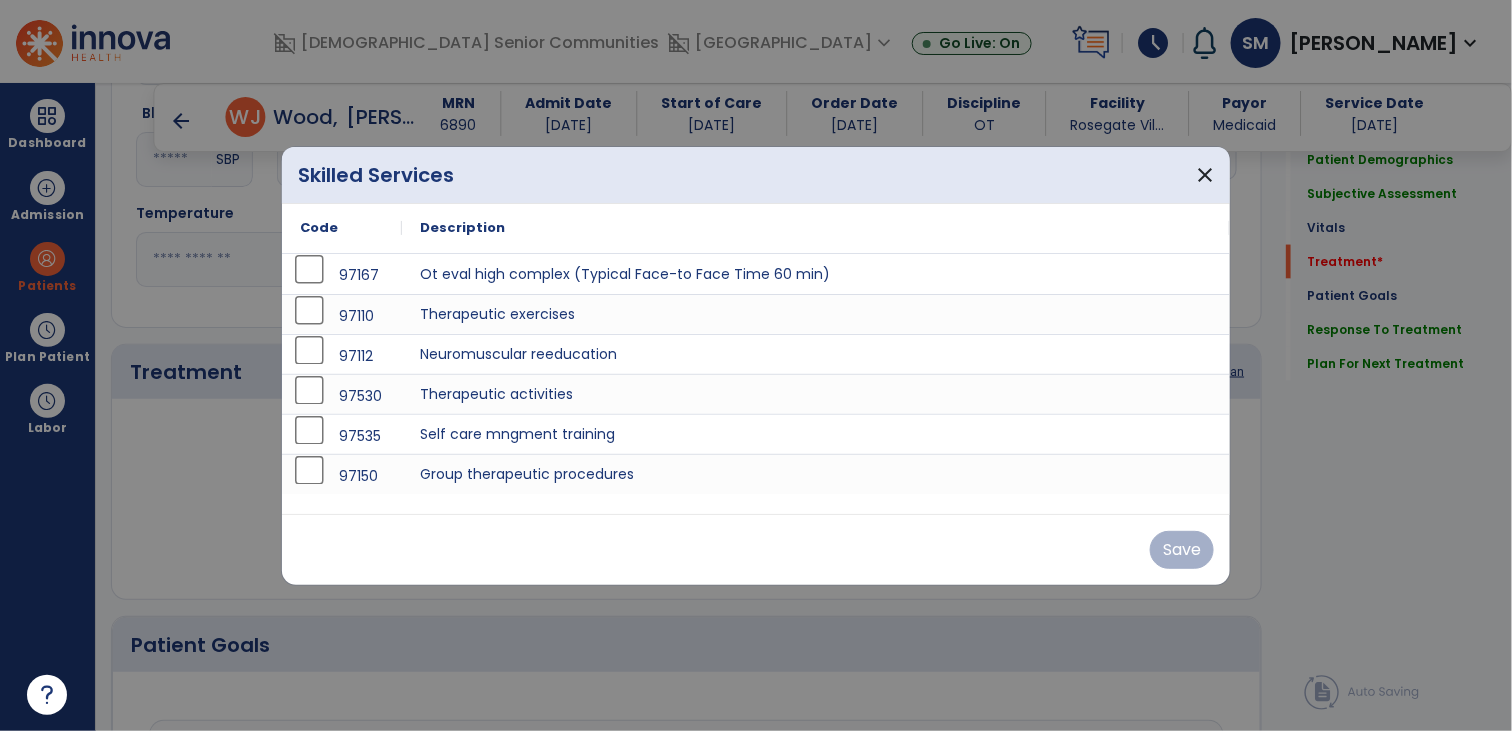 scroll, scrollTop: 1019, scrollLeft: 0, axis: vertical 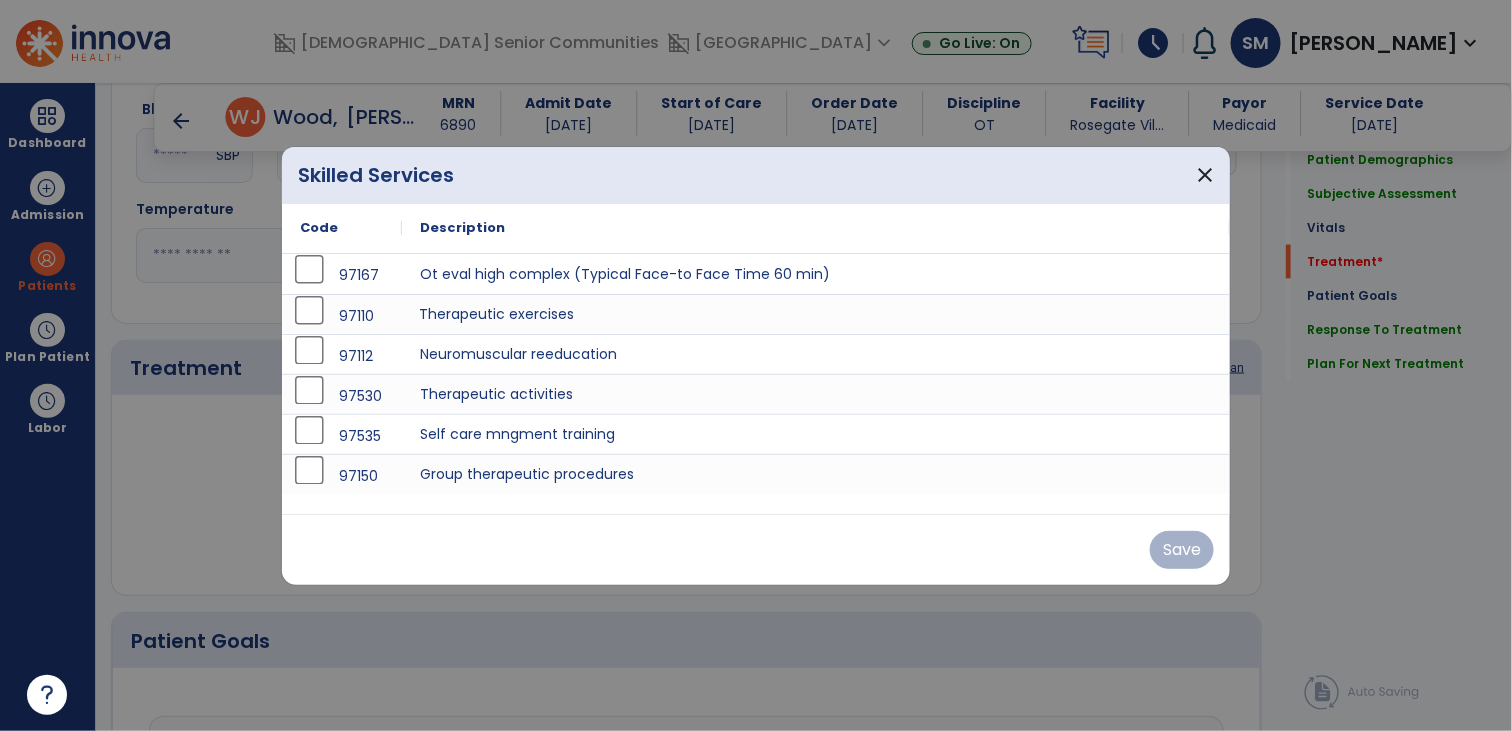 click on "Therapeutic exercises" at bounding box center [816, 314] 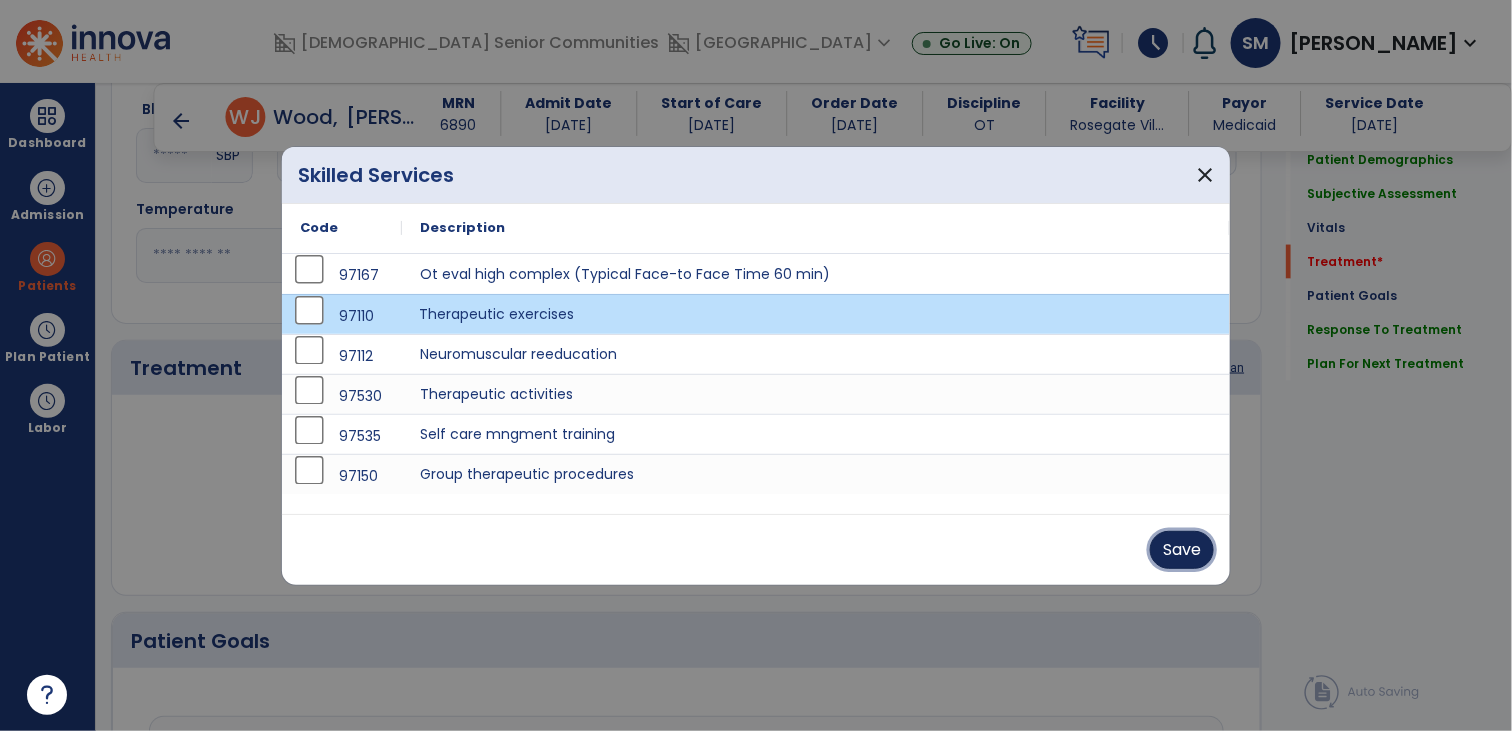 click on "Save" at bounding box center [1182, 550] 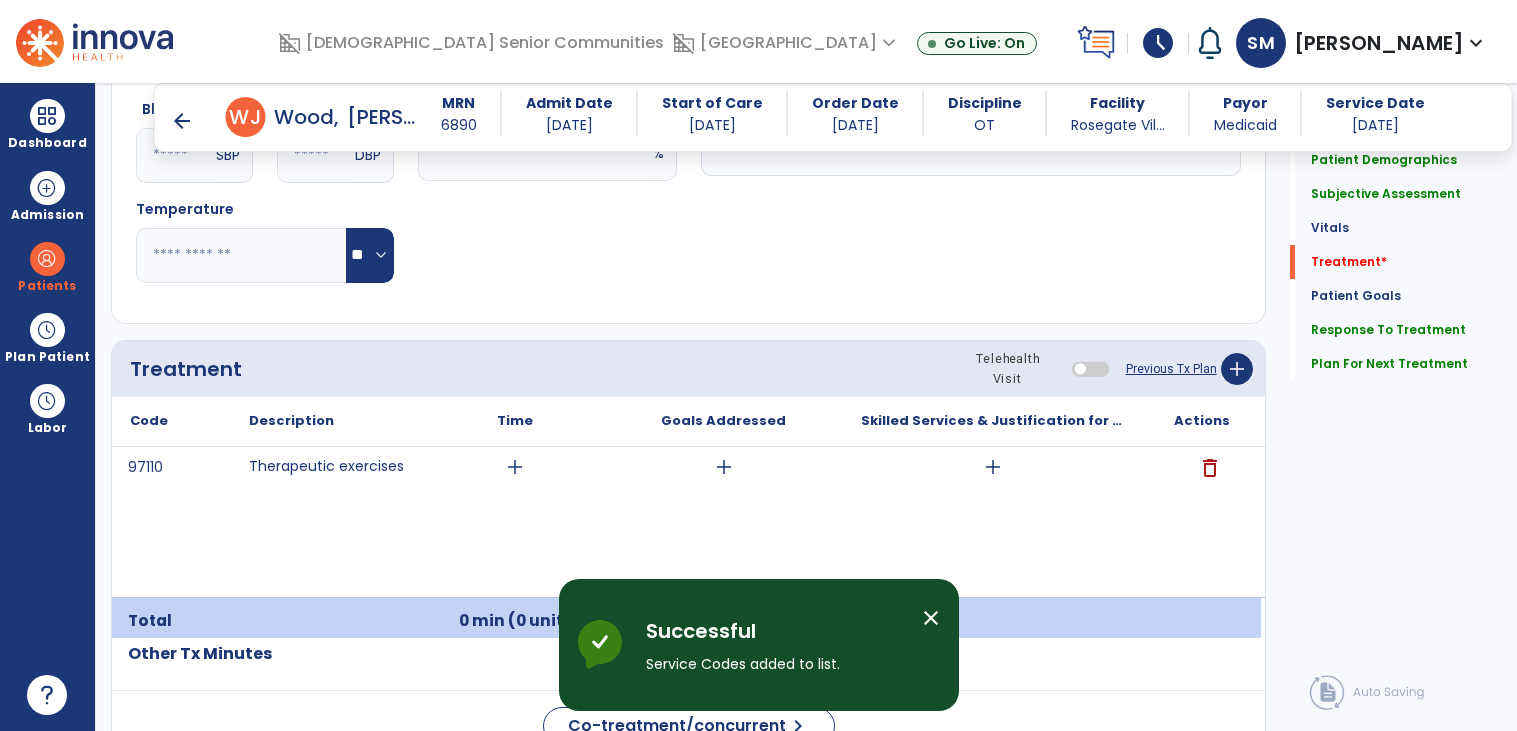 click on "add" at bounding box center [514, 467] 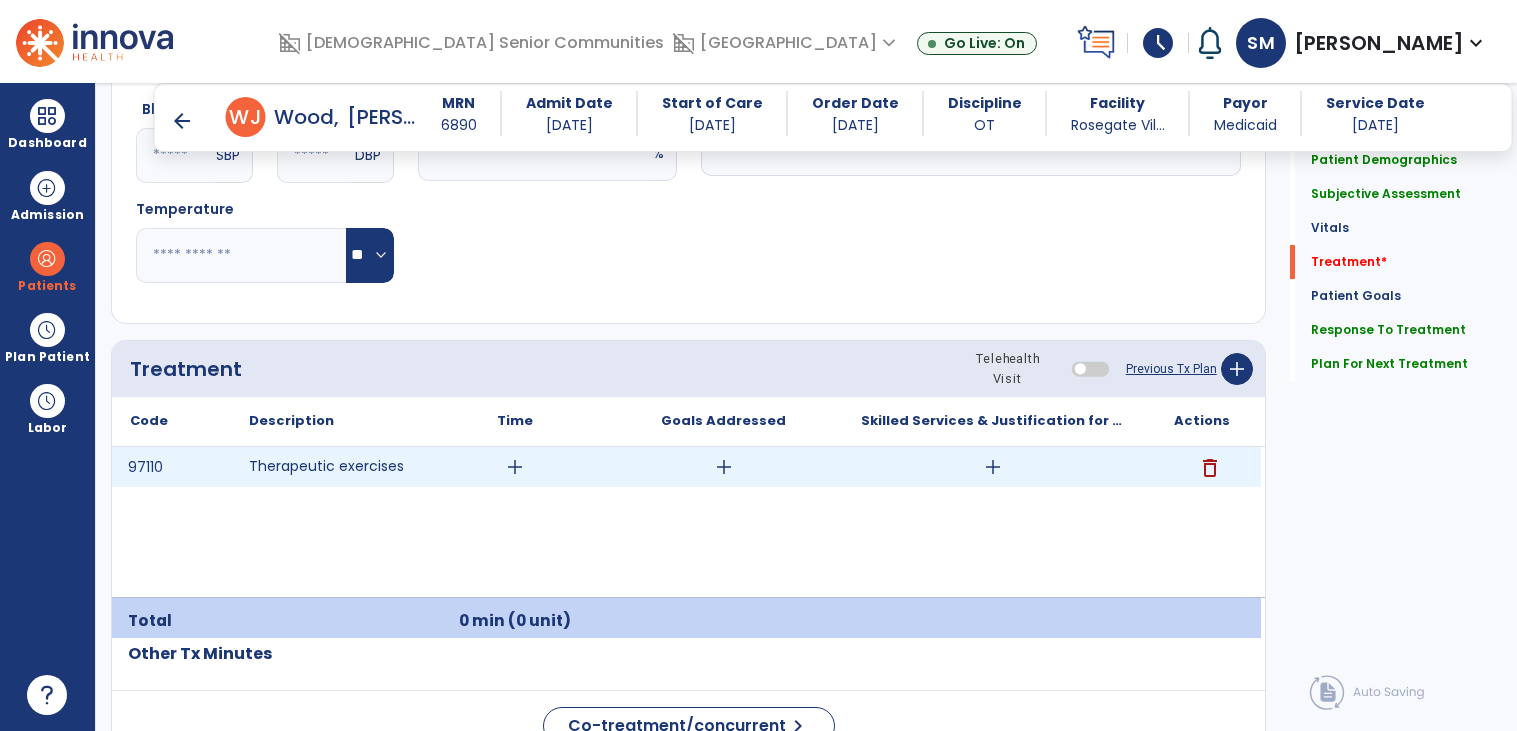 click on "add" at bounding box center [515, 467] 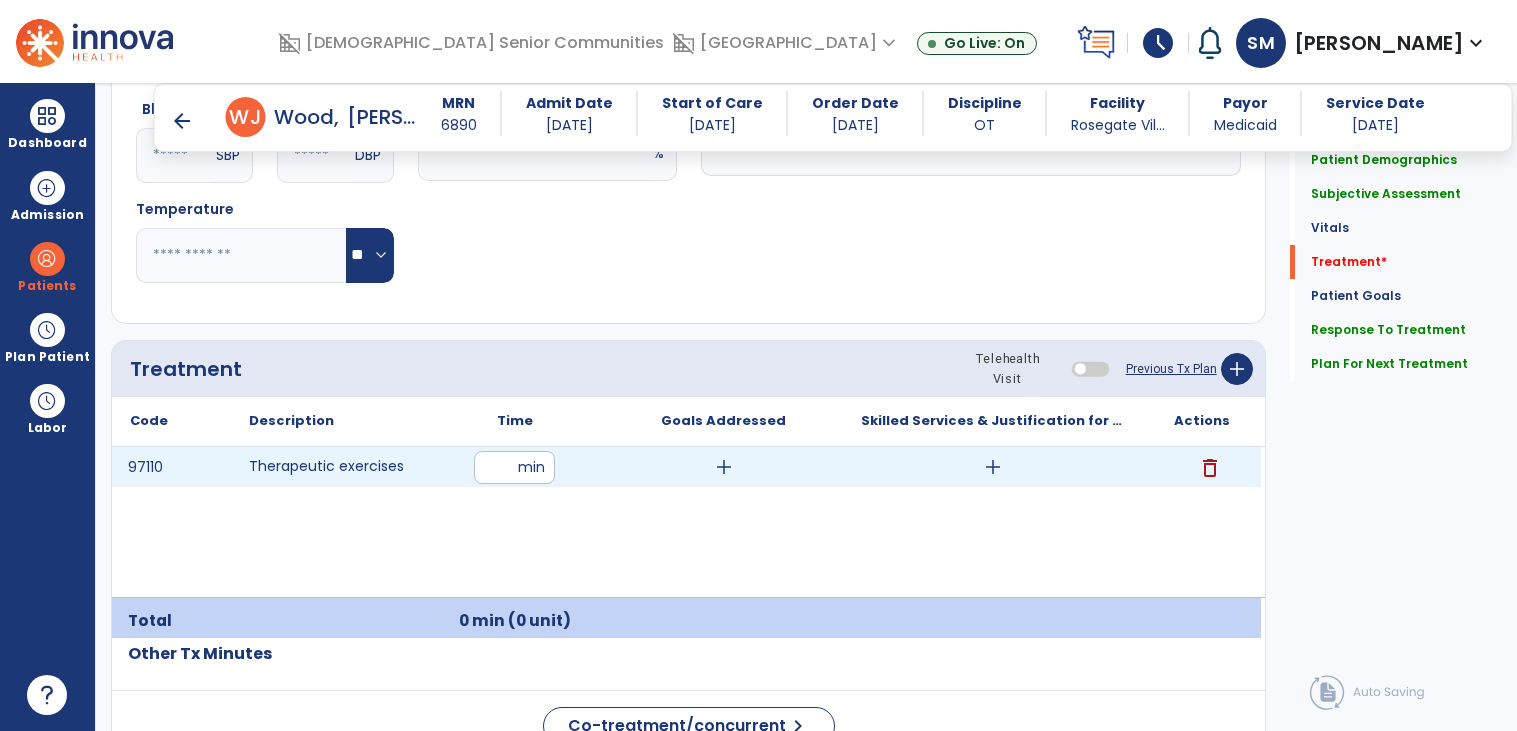 type on "**" 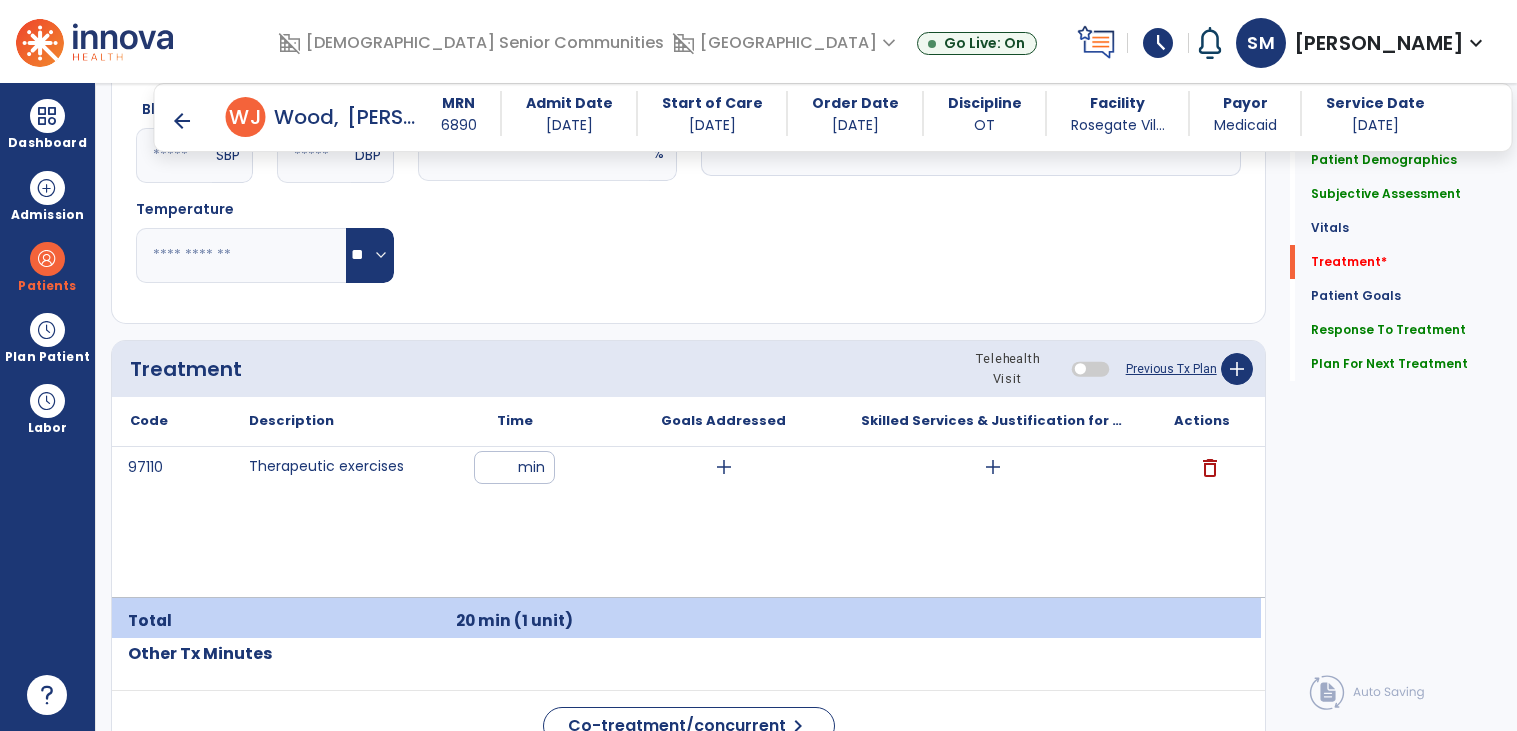 click on "add" at bounding box center (993, 467) 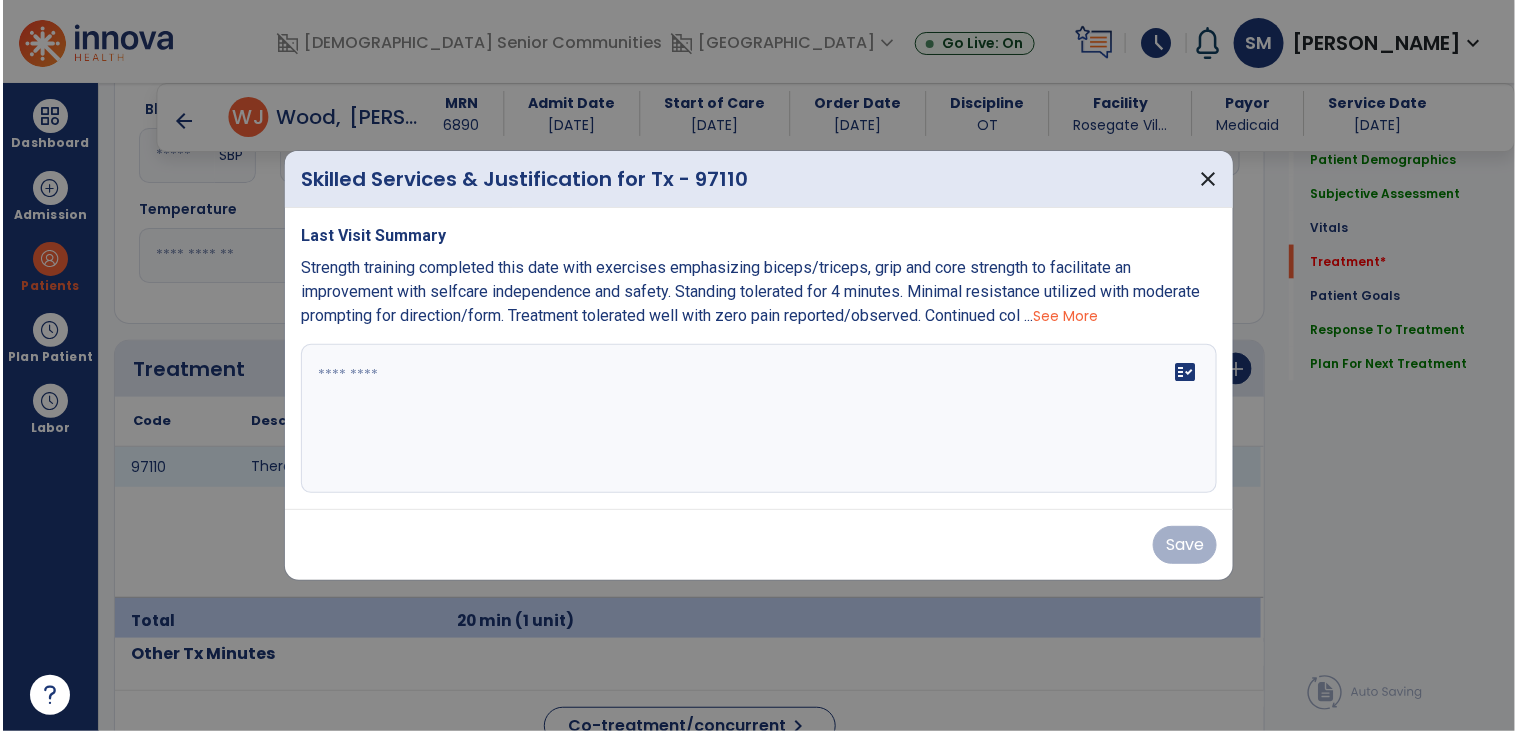 scroll, scrollTop: 1019, scrollLeft: 0, axis: vertical 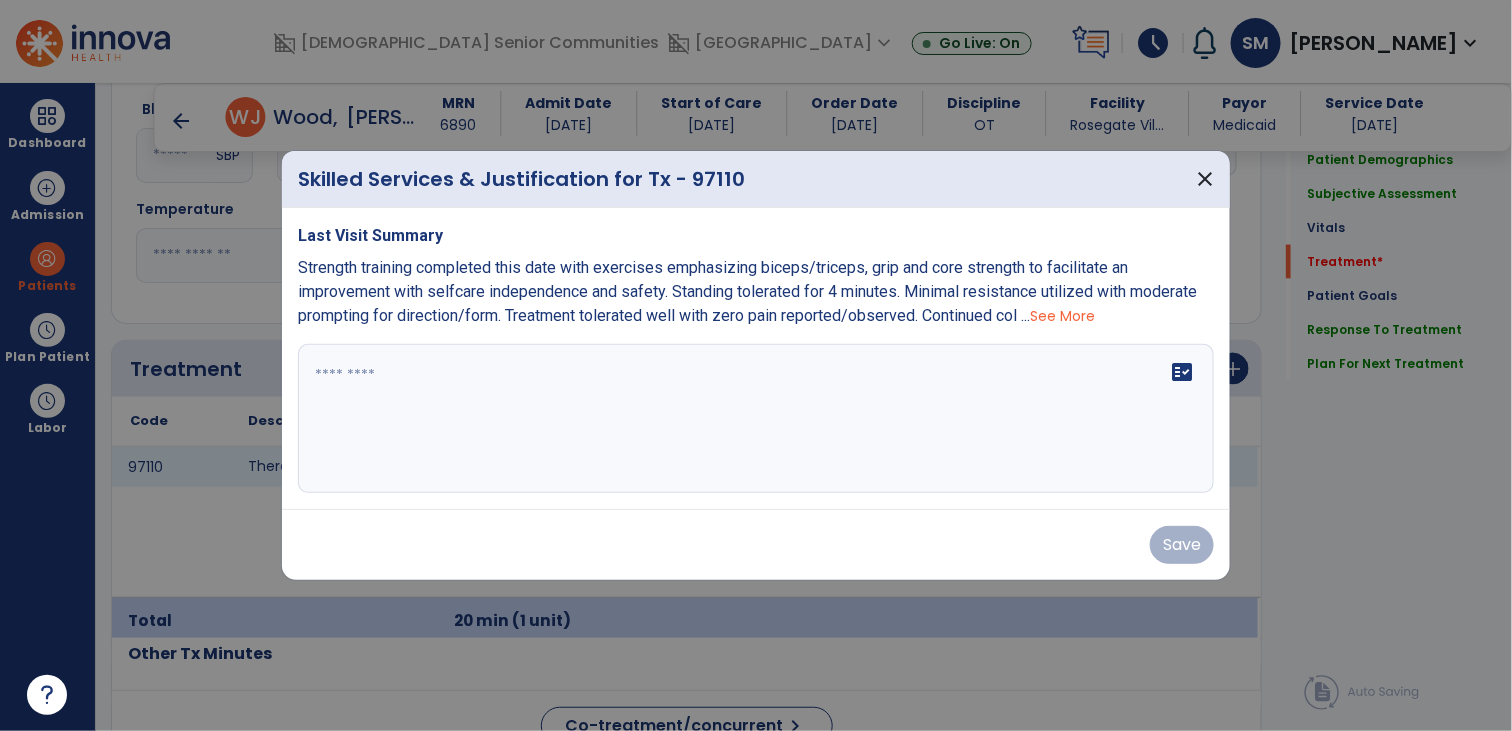 click at bounding box center (756, 419) 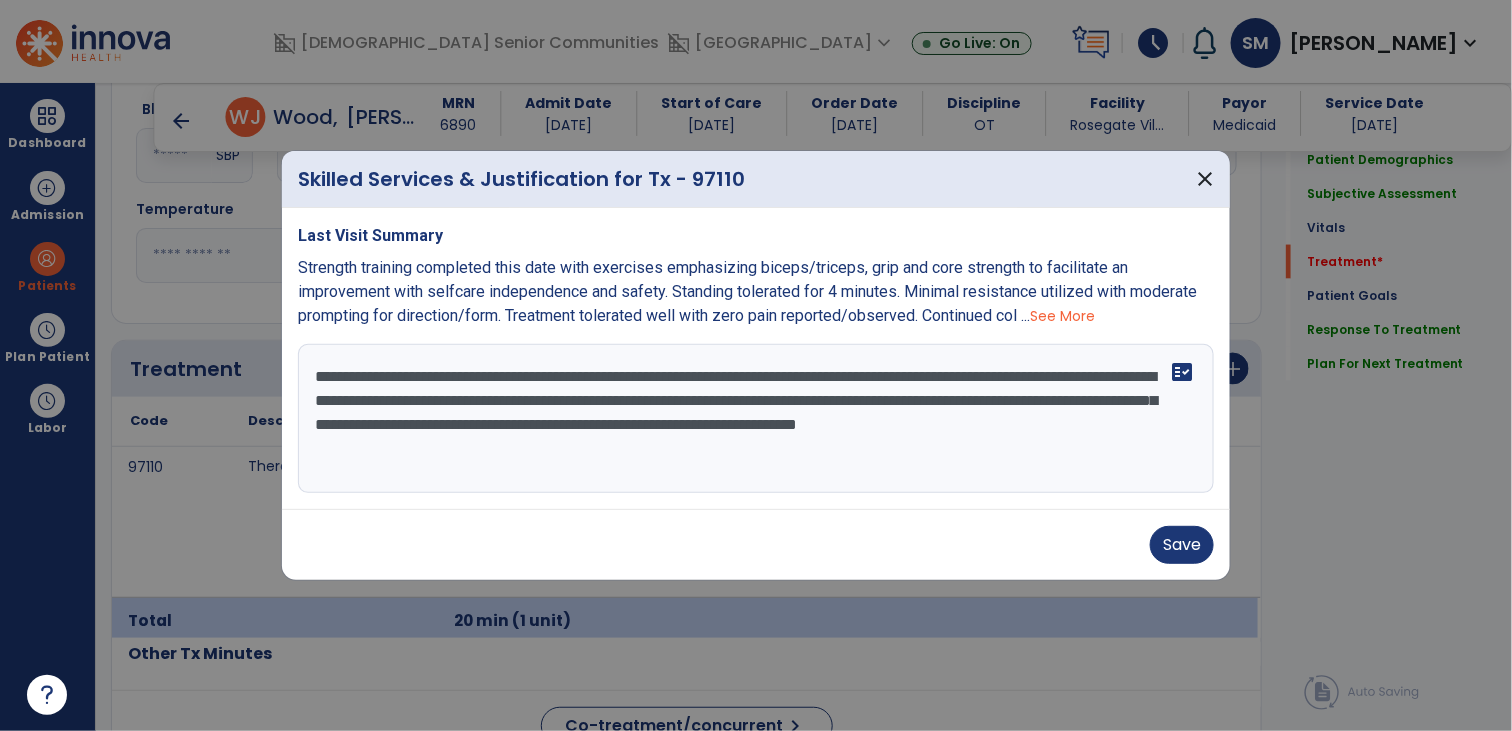 type on "**********" 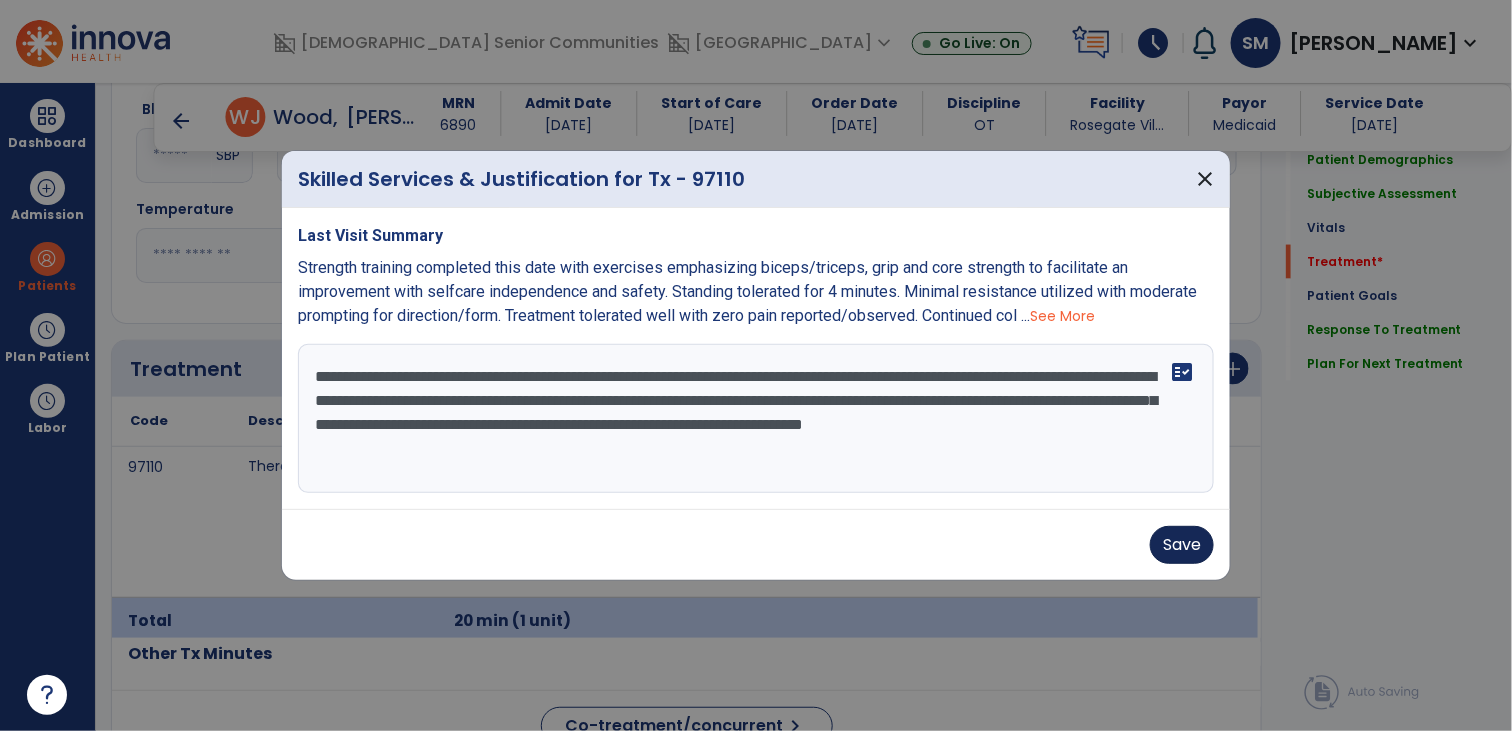 click on "Save" at bounding box center (1182, 545) 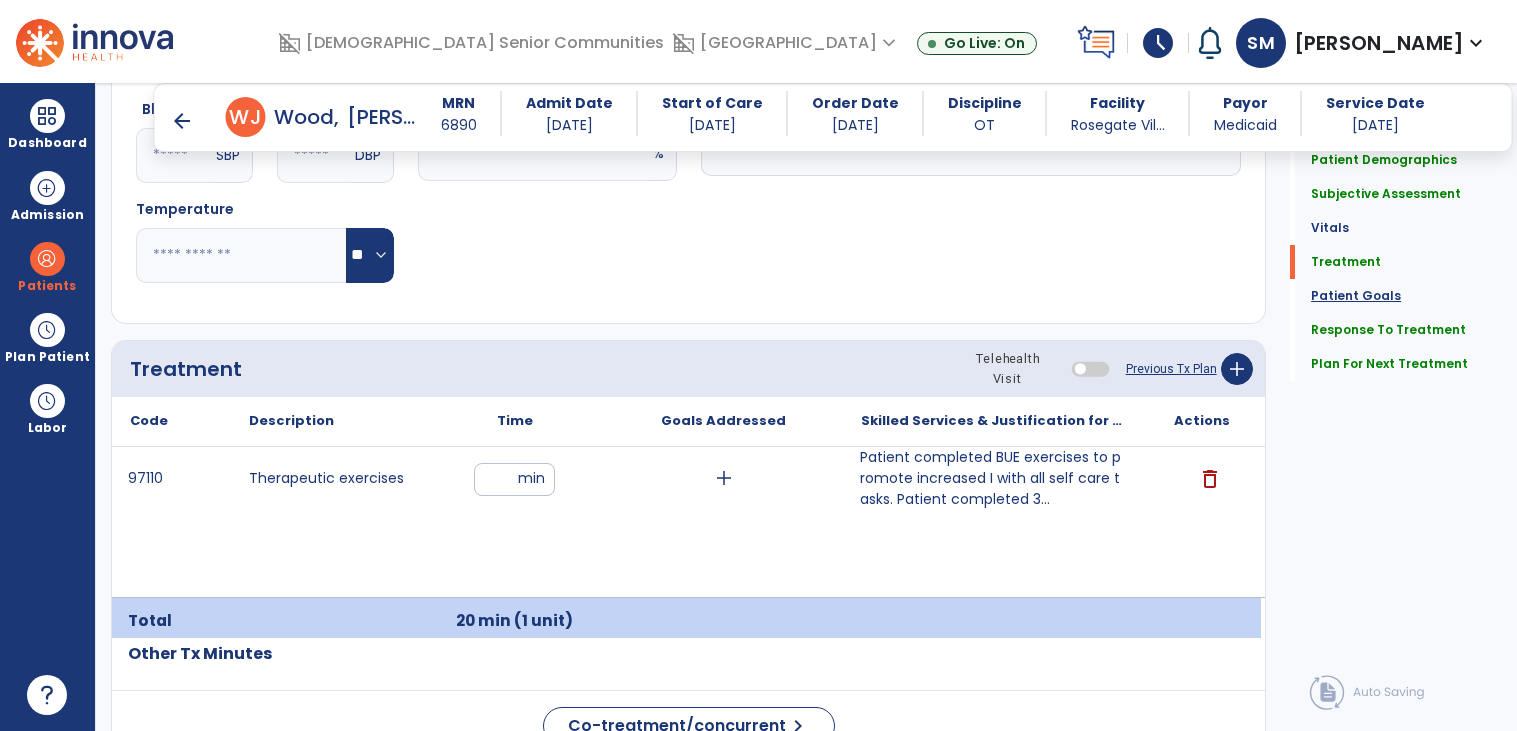 click on "Patient Goals" 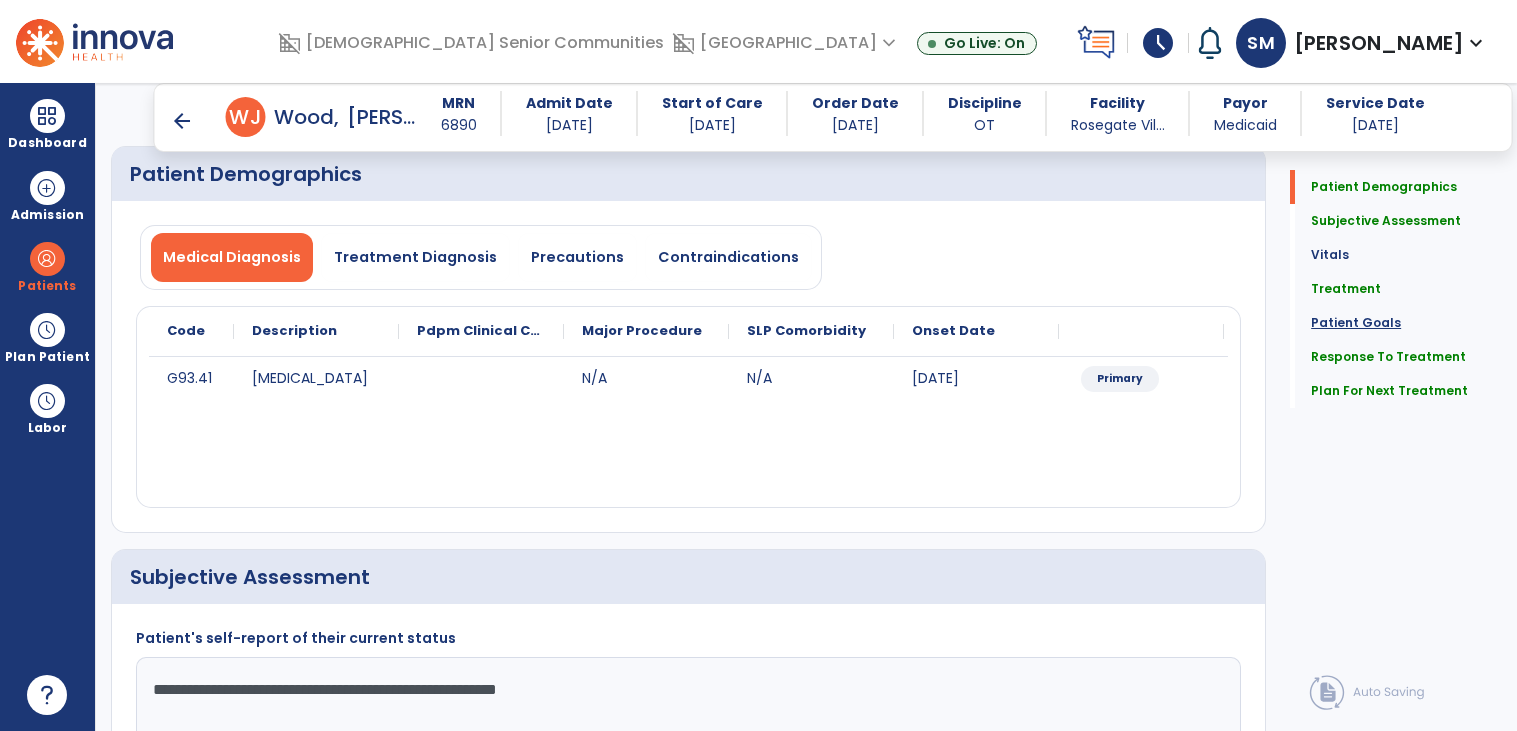 scroll, scrollTop: 0, scrollLeft: 0, axis: both 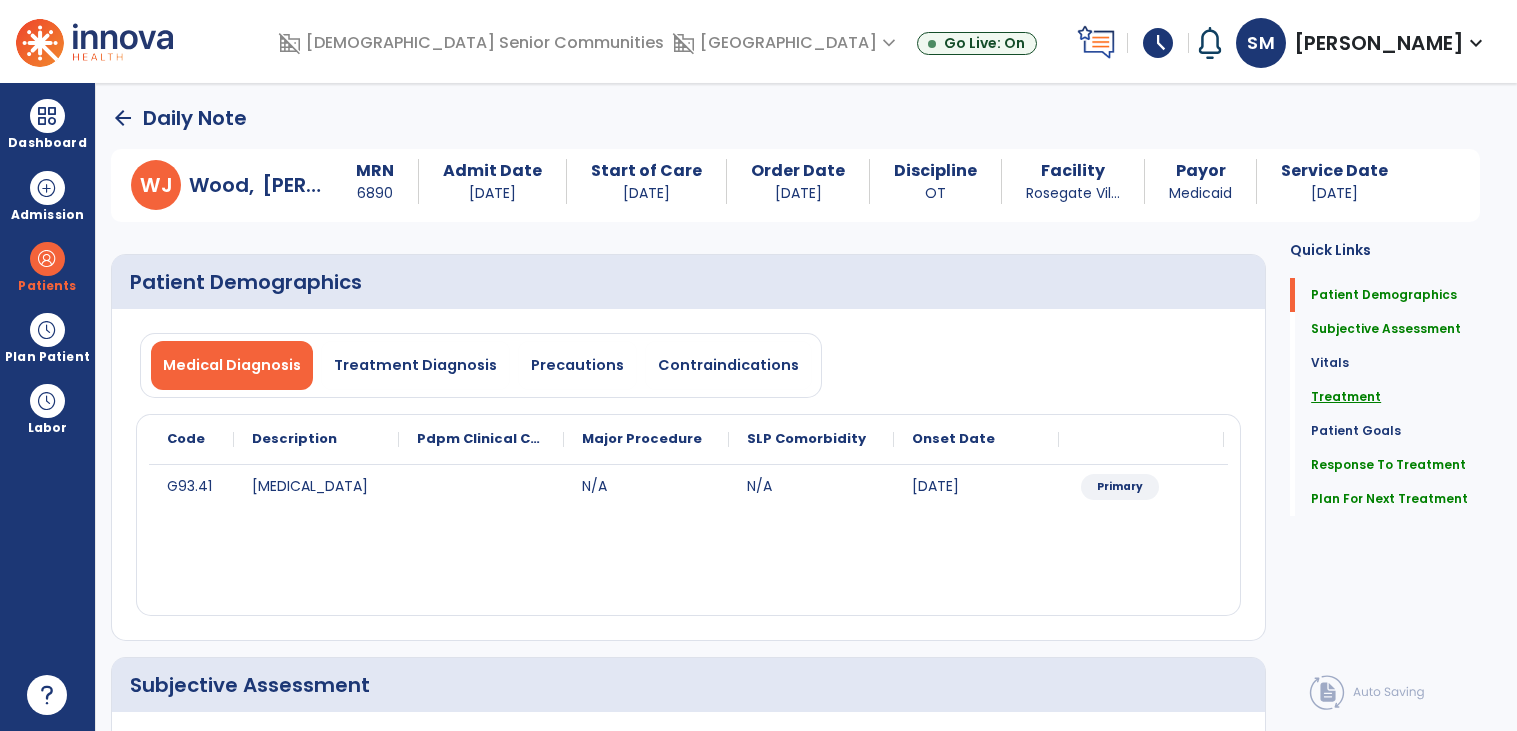 click on "Treatment" 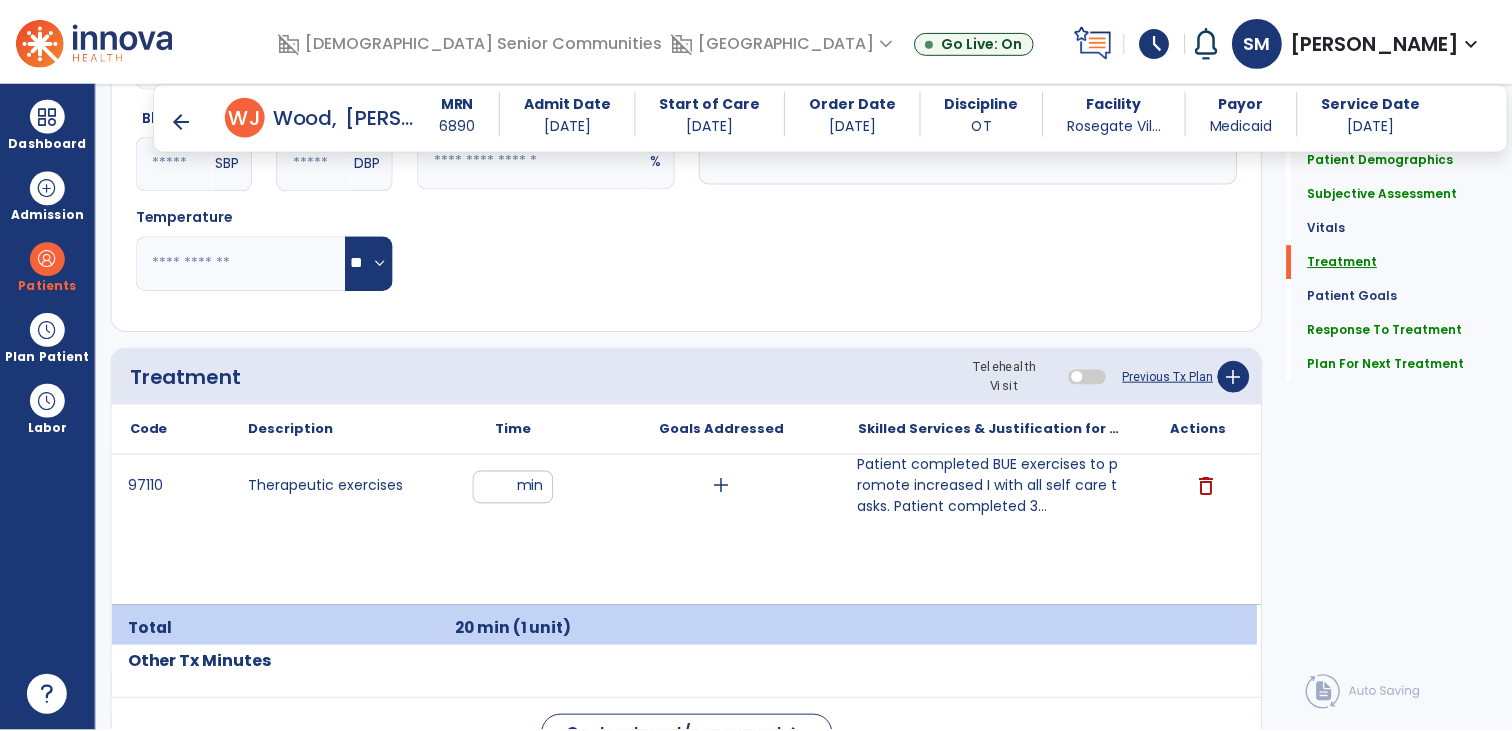 scroll, scrollTop: 1007, scrollLeft: 0, axis: vertical 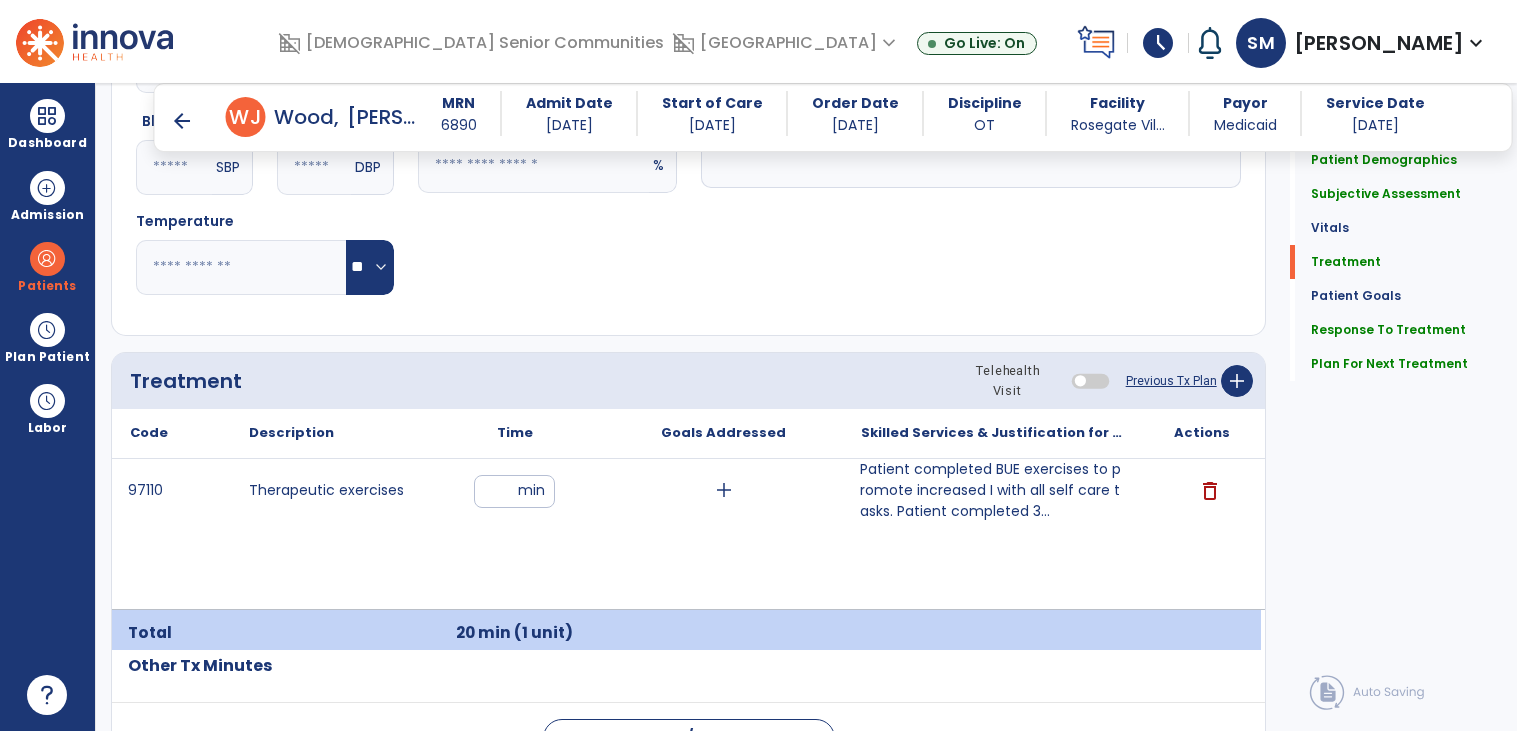 click on "**" at bounding box center (514, 491) 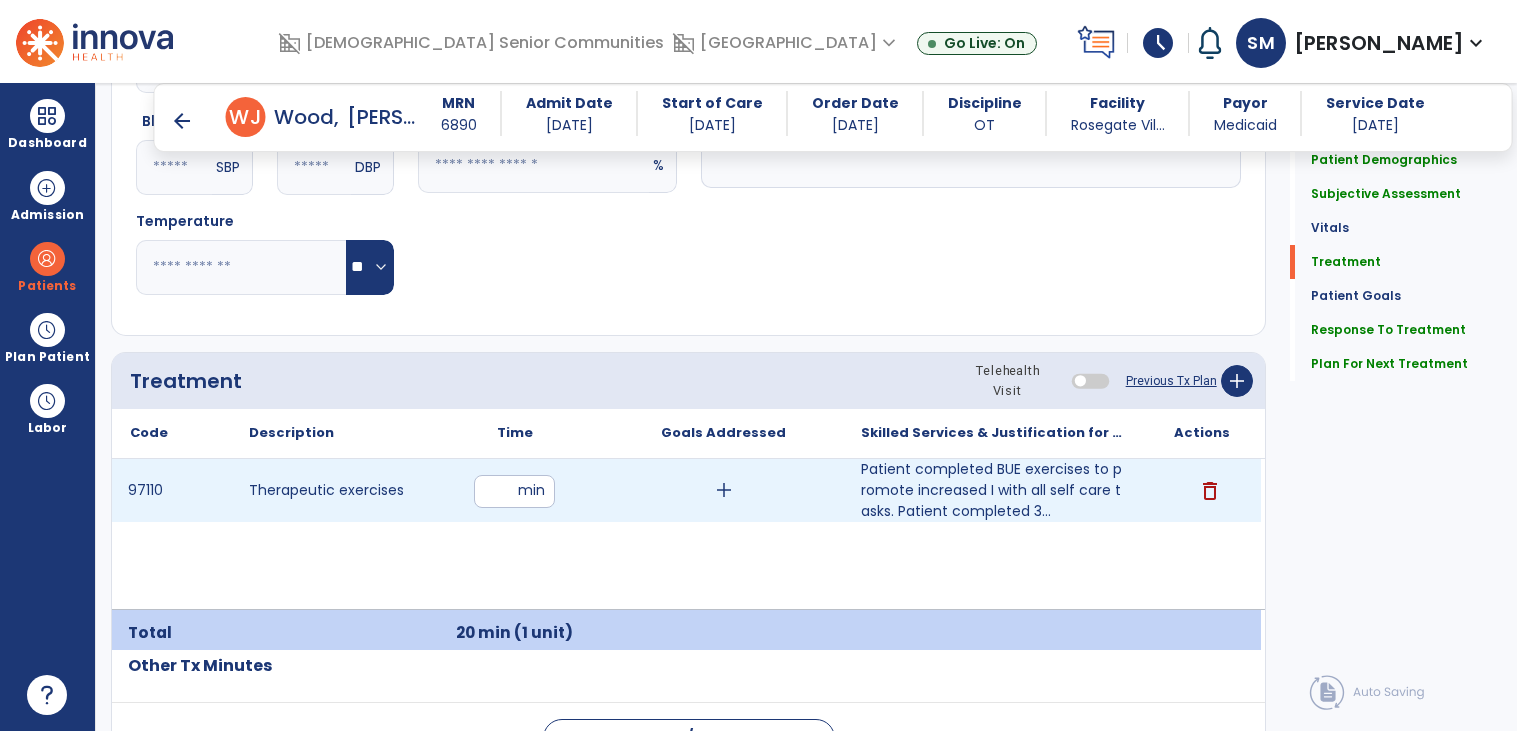type on "**" 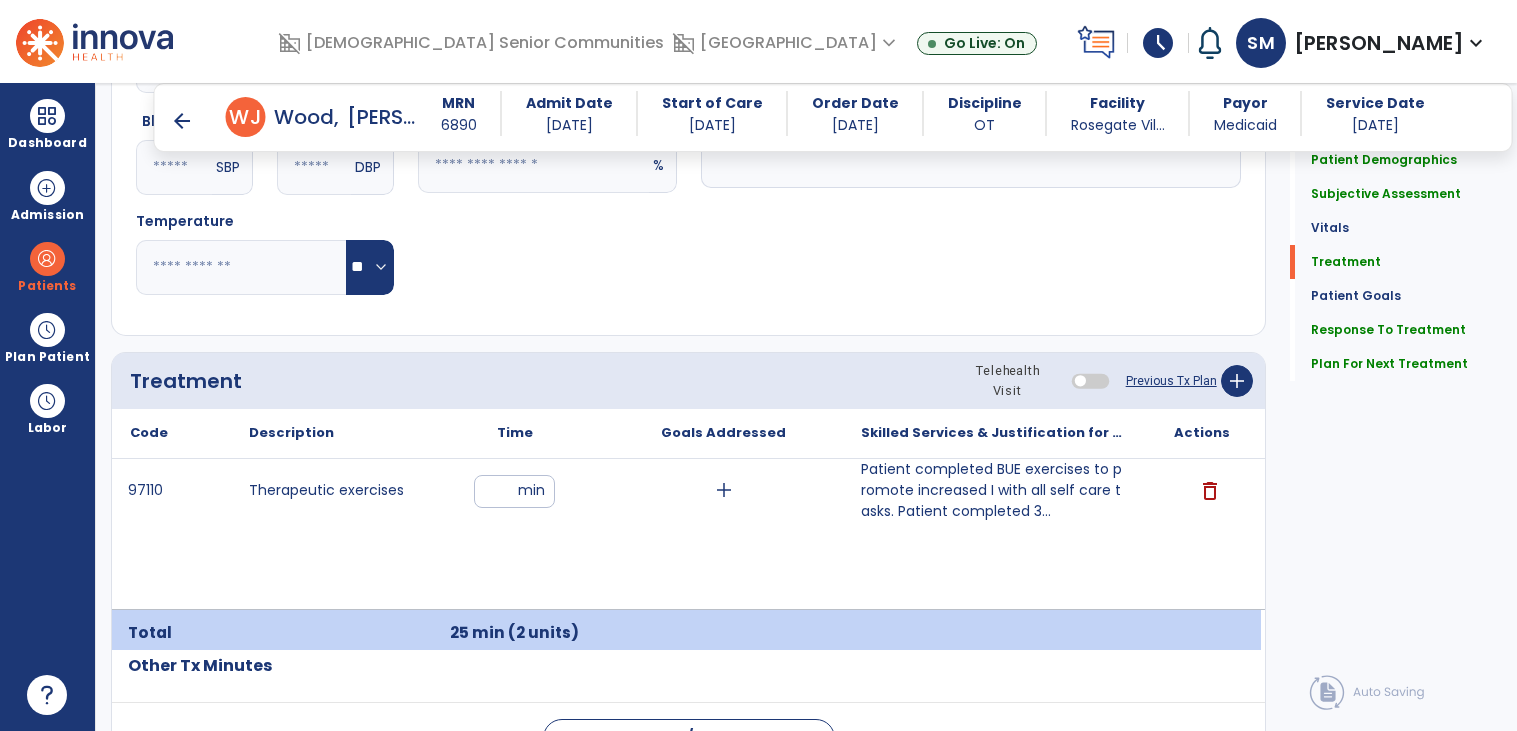 click on "add" at bounding box center [724, 490] 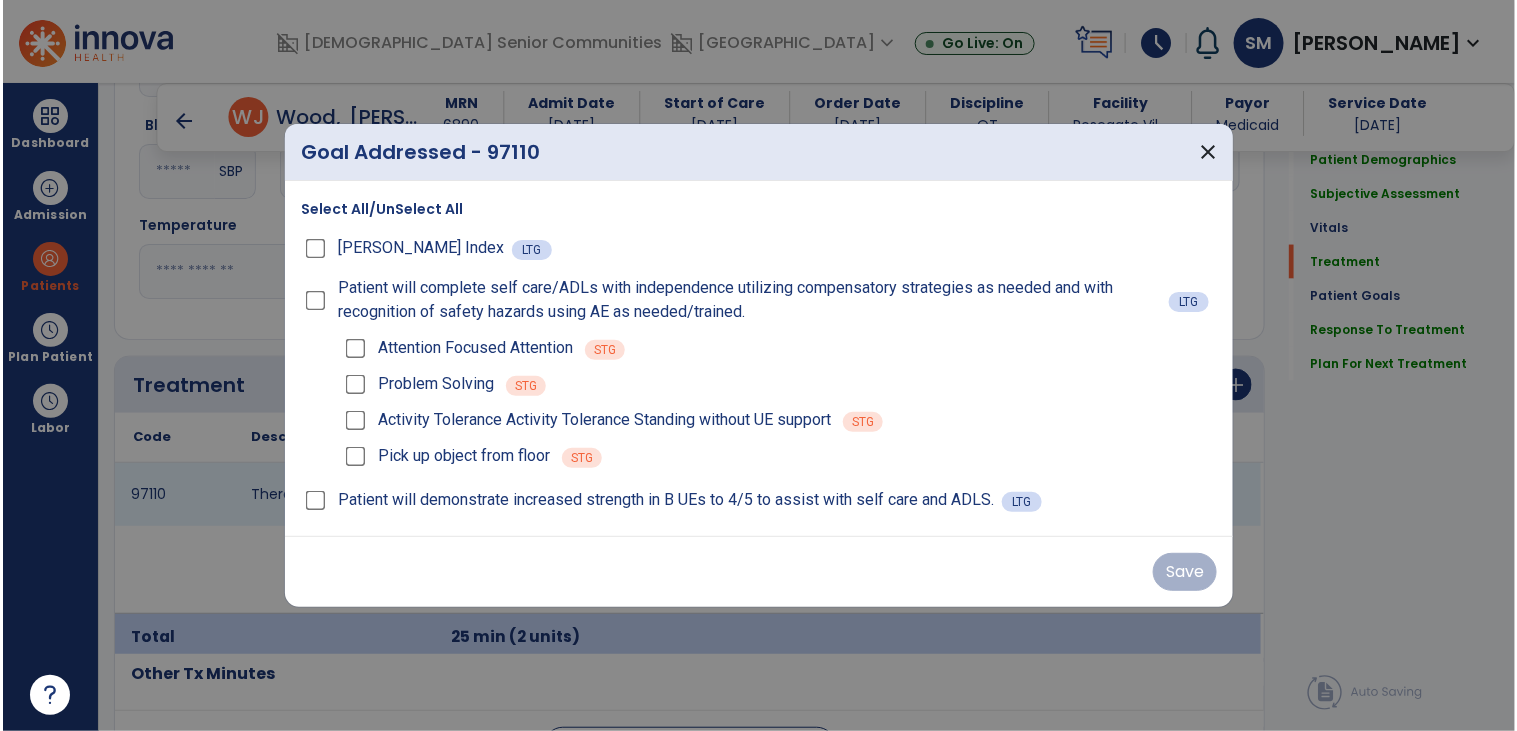 scroll, scrollTop: 1007, scrollLeft: 0, axis: vertical 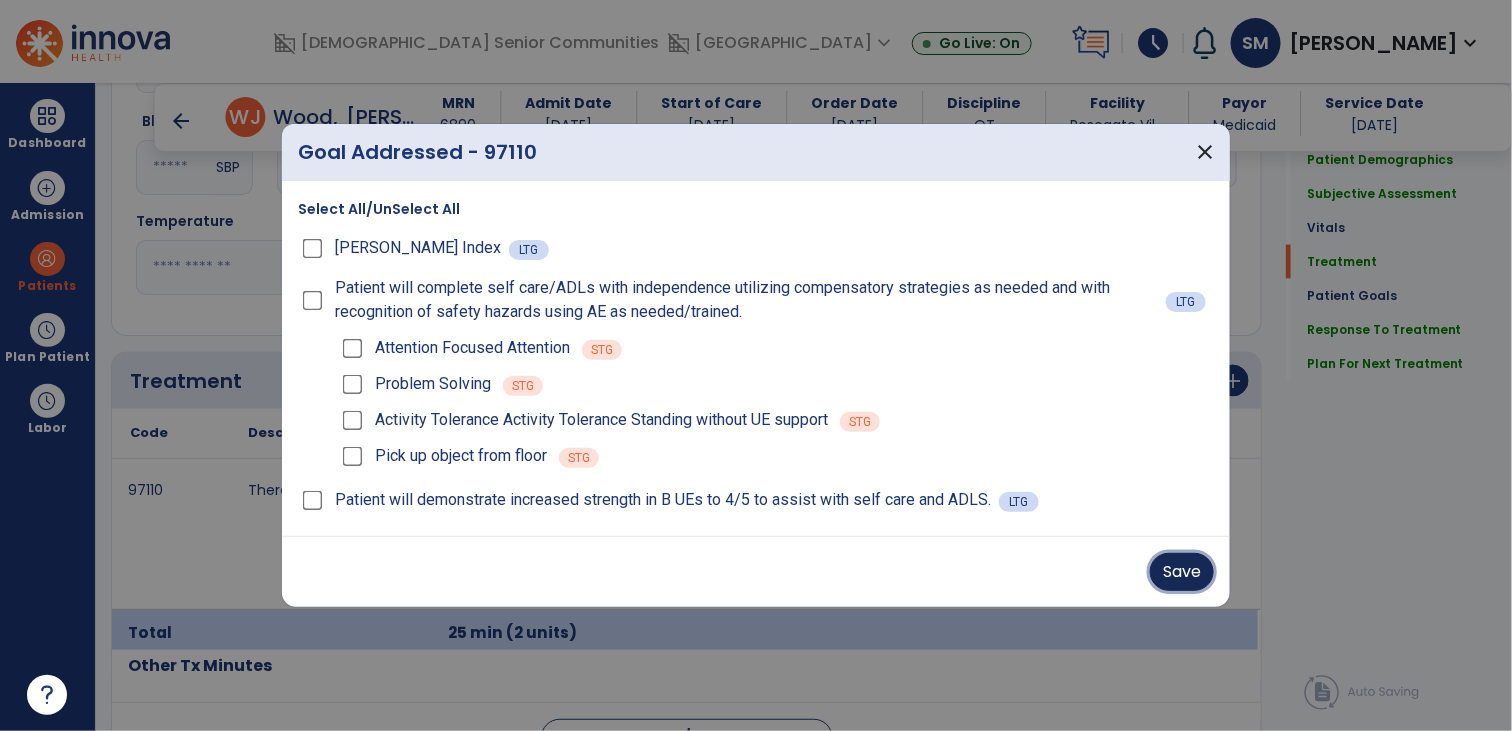 click on "Save" at bounding box center (1182, 572) 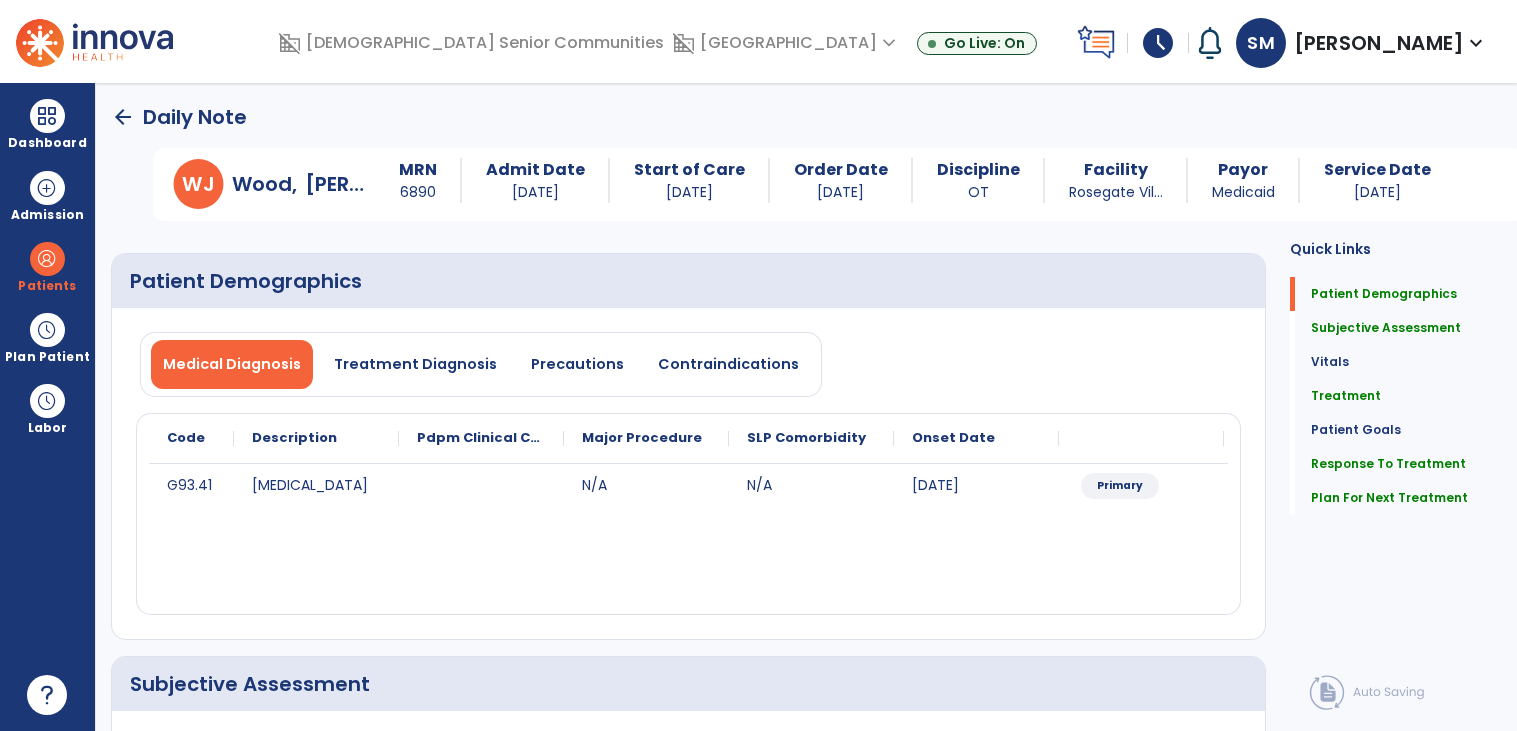 scroll, scrollTop: 0, scrollLeft: 0, axis: both 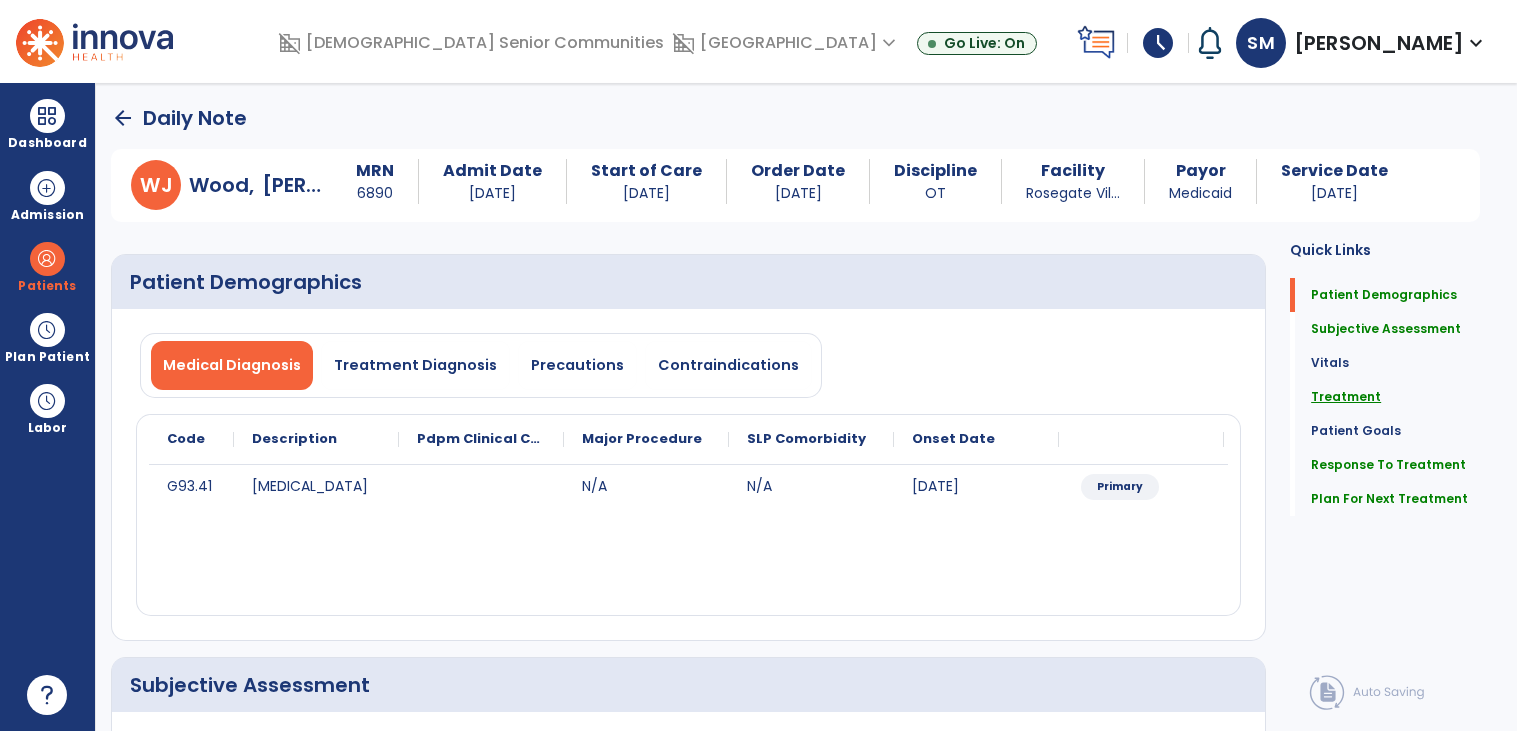 click on "Treatment" 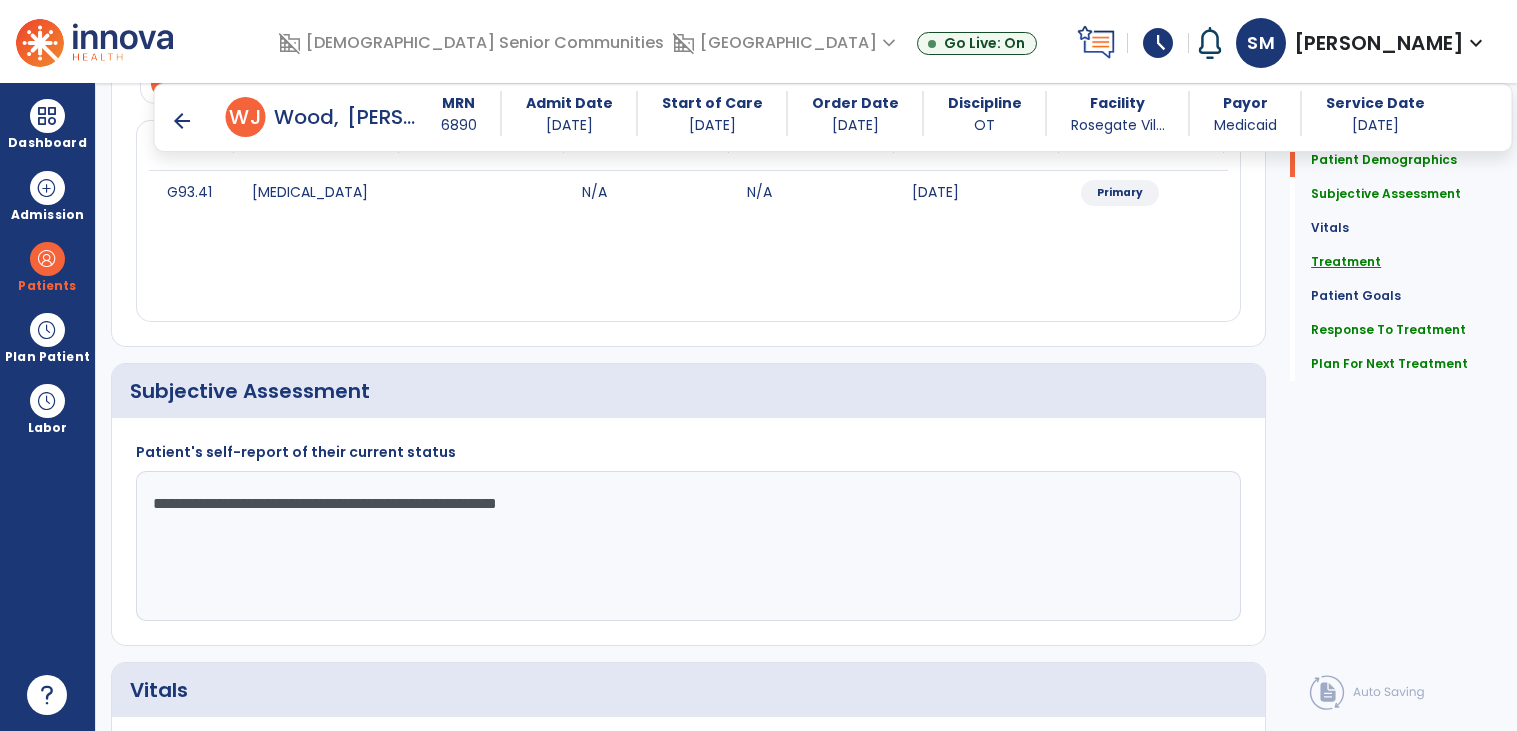 scroll, scrollTop: 0, scrollLeft: 0, axis: both 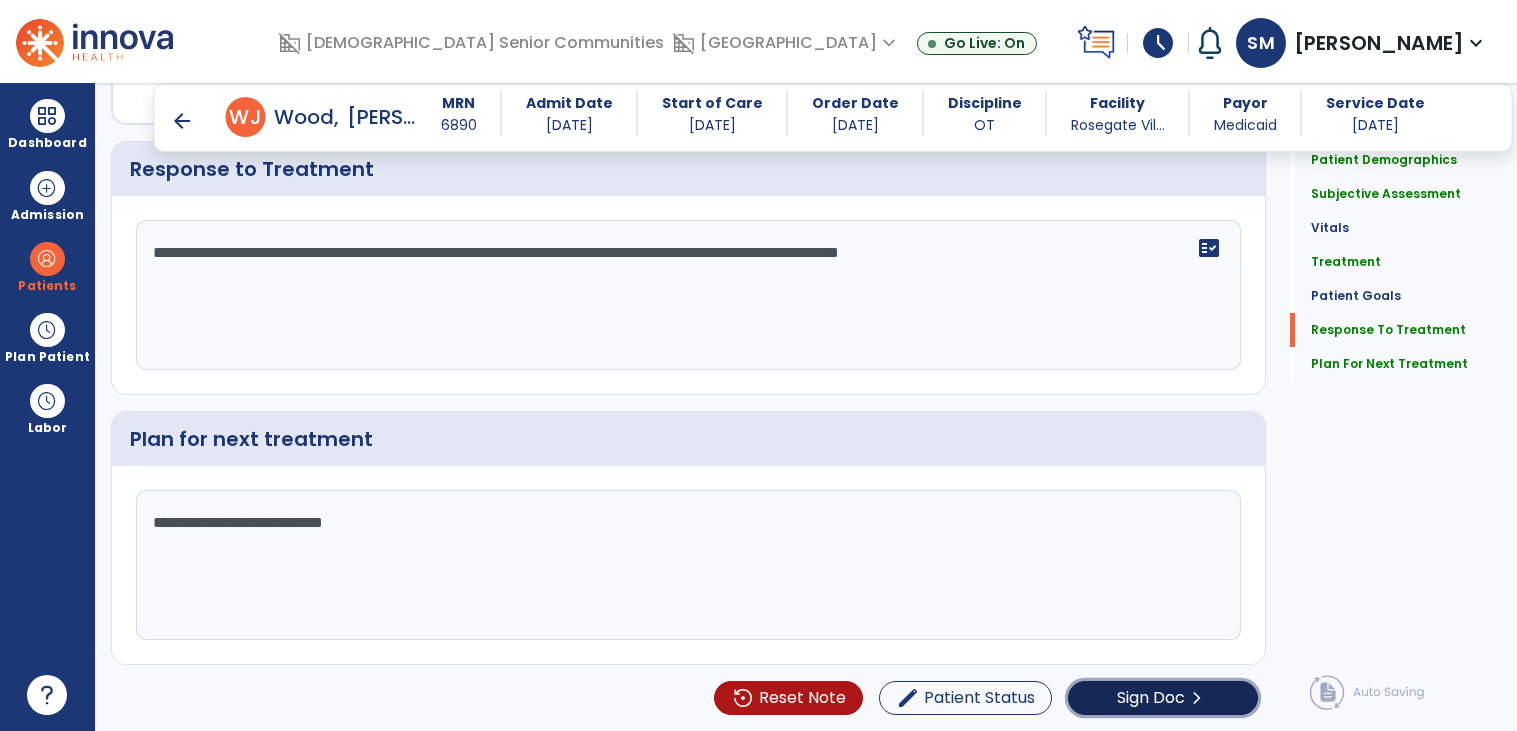click on "chevron_right" 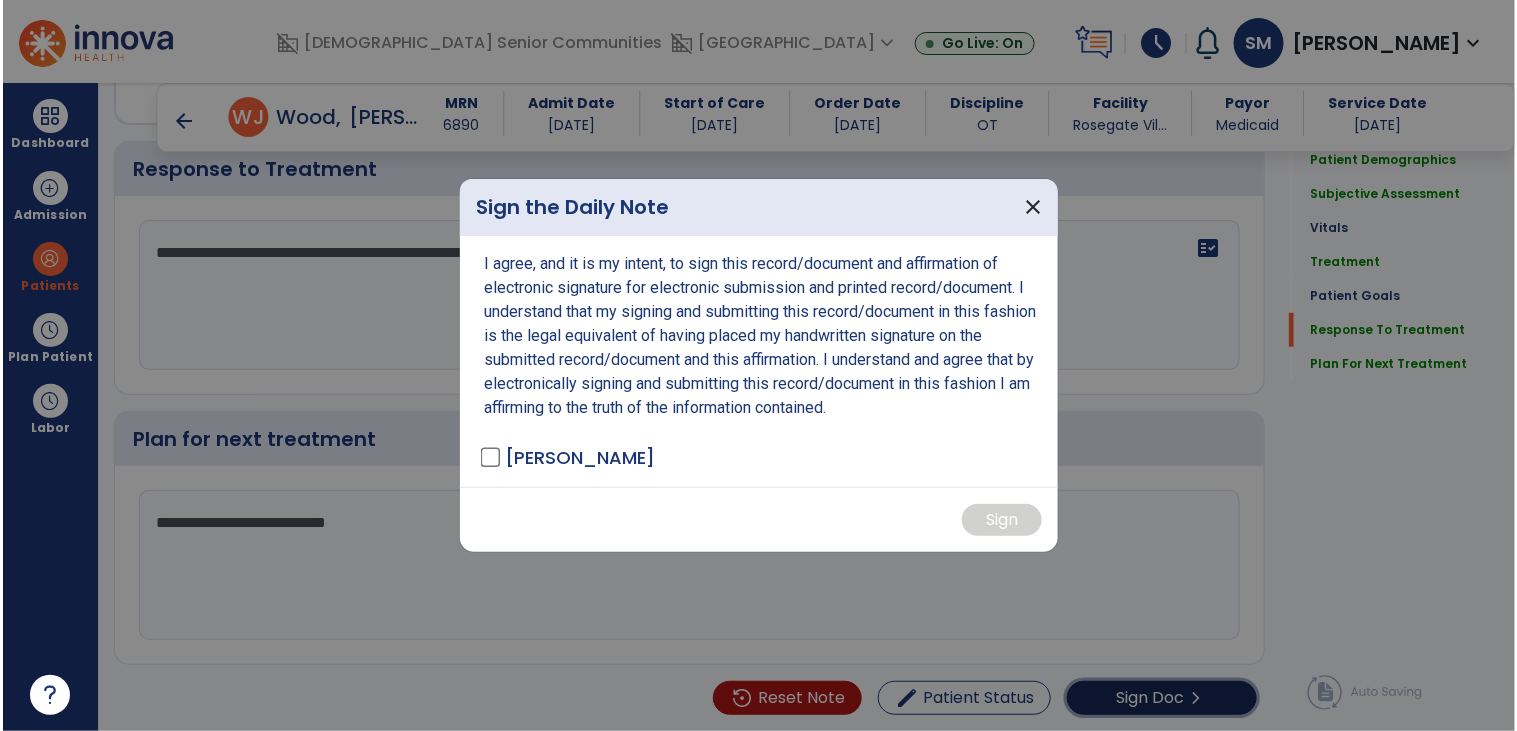 scroll, scrollTop: 3006, scrollLeft: 0, axis: vertical 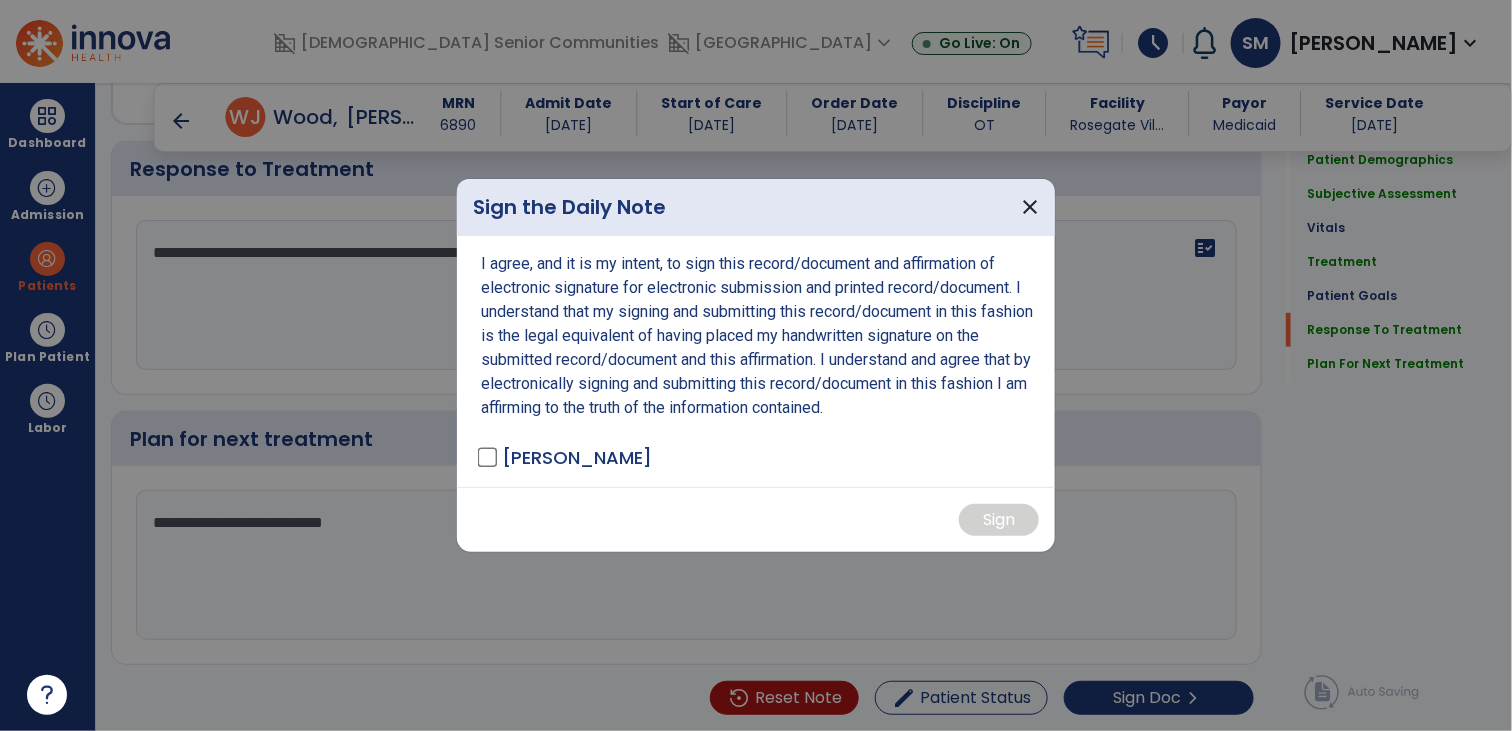click on "[PERSON_NAME]" at bounding box center (577, 457) 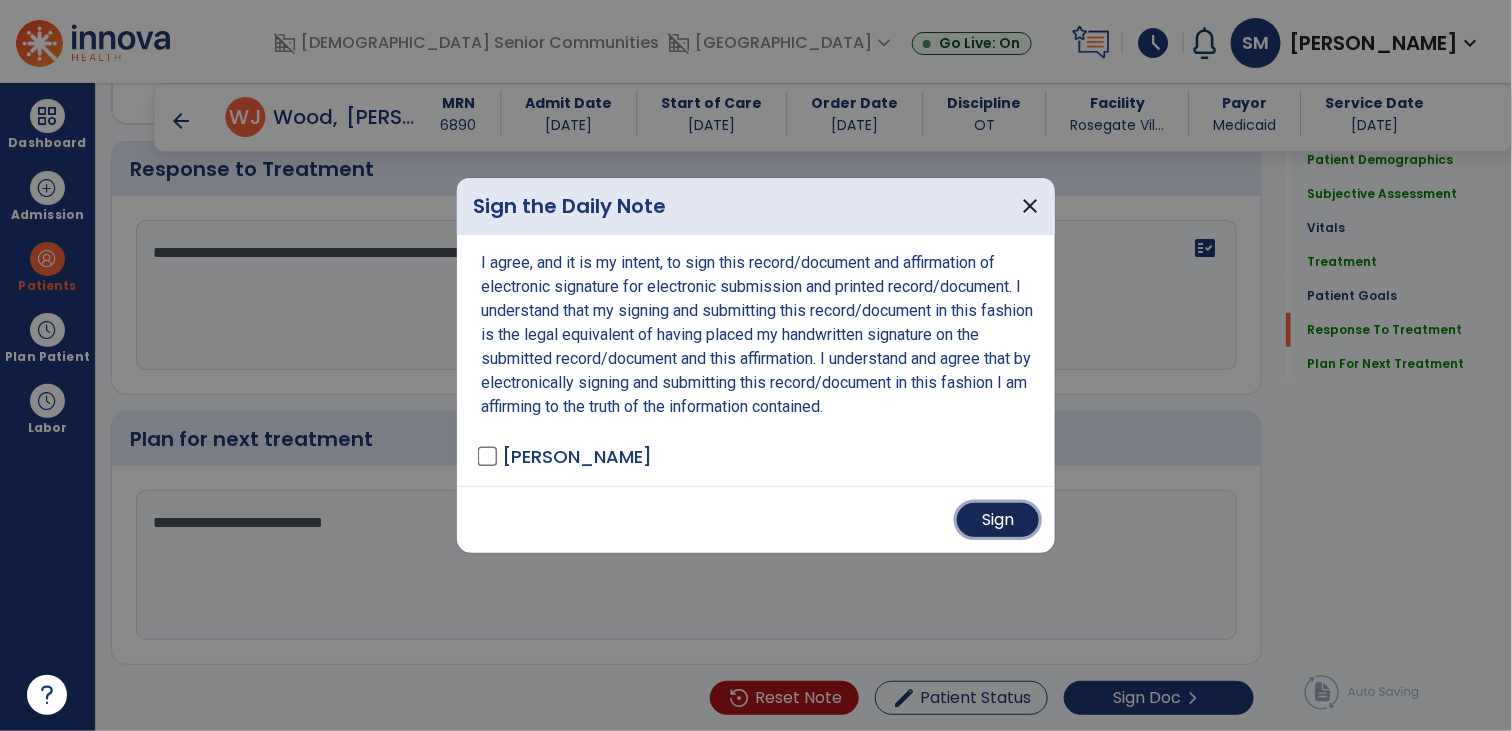 click on "Sign" at bounding box center [998, 520] 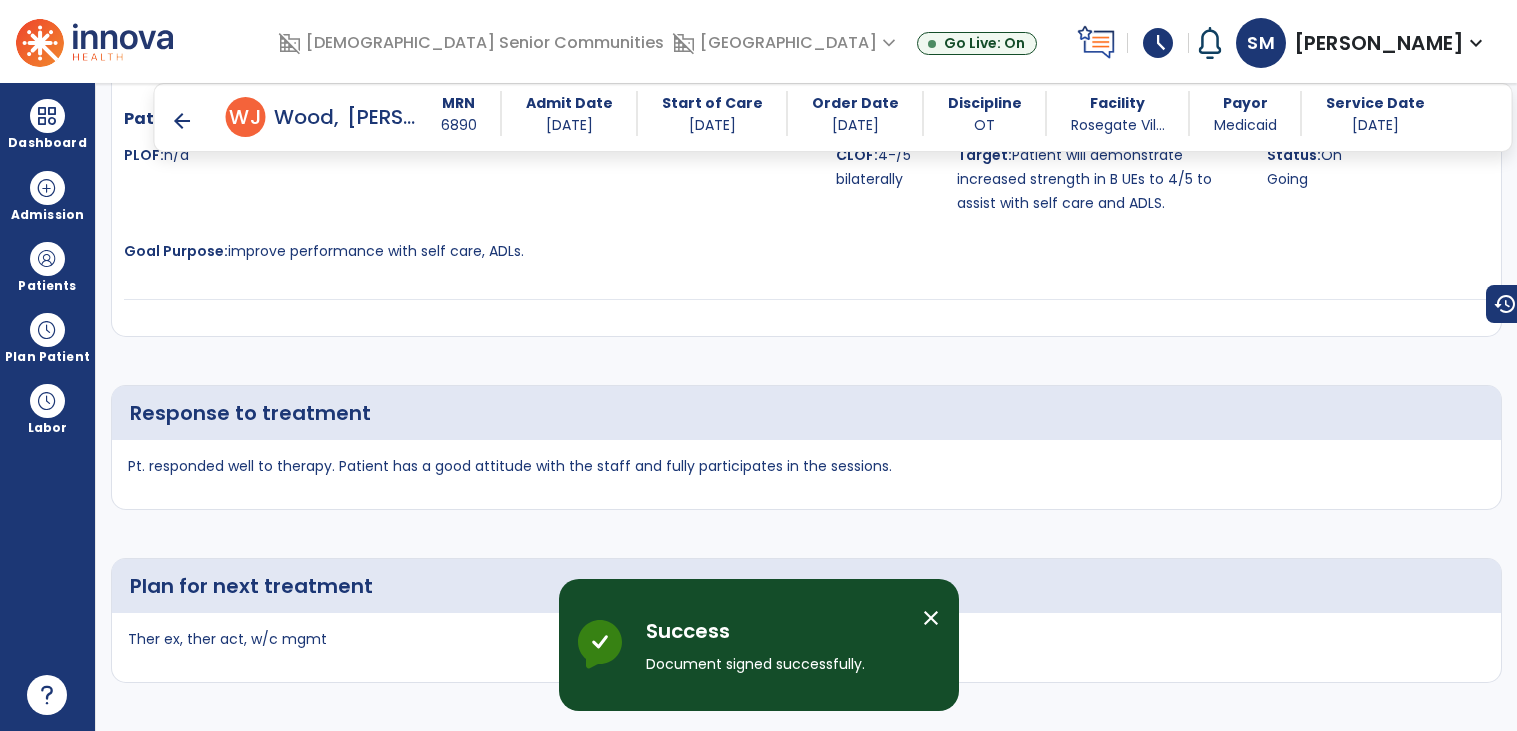 scroll, scrollTop: 3560, scrollLeft: 0, axis: vertical 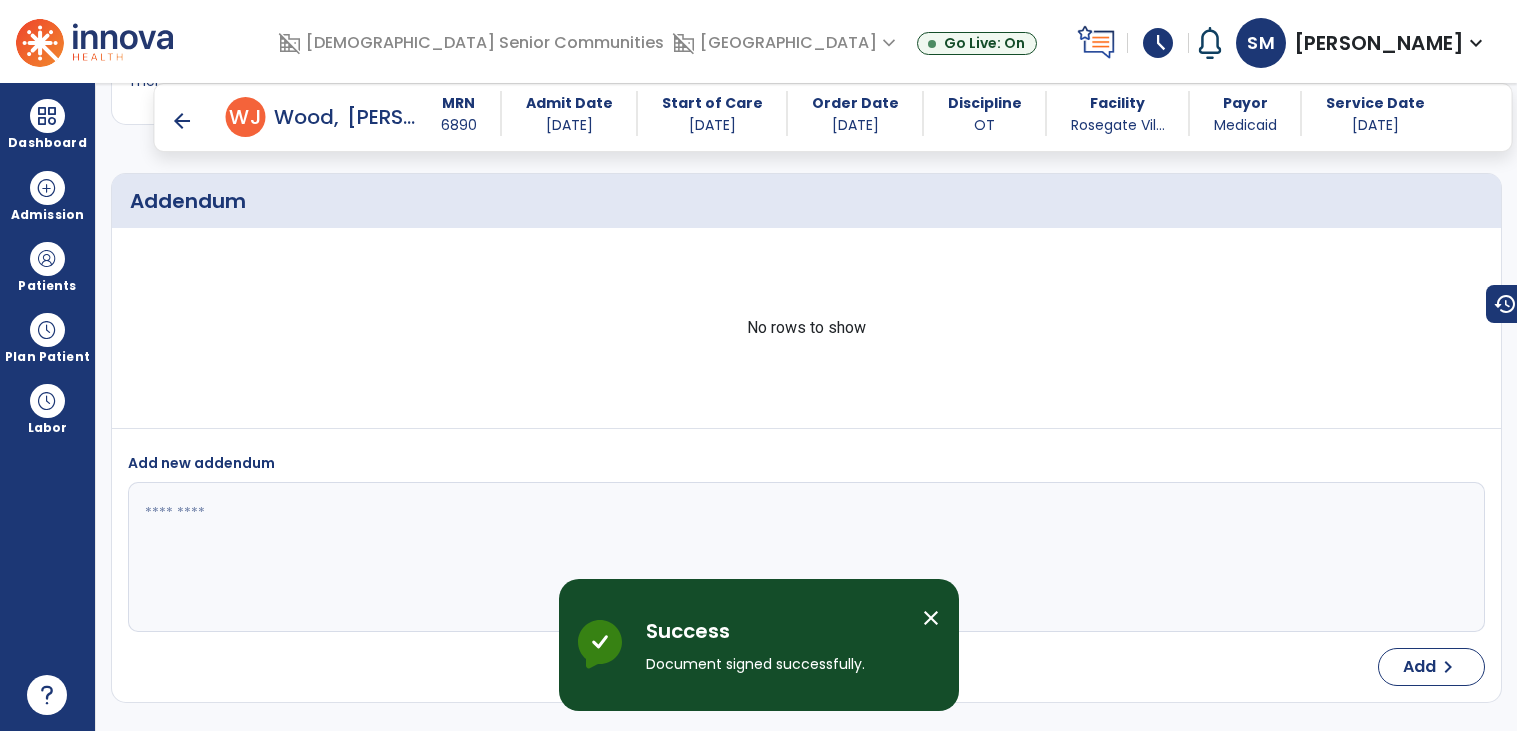 click on "arrow_back" at bounding box center (182, 121) 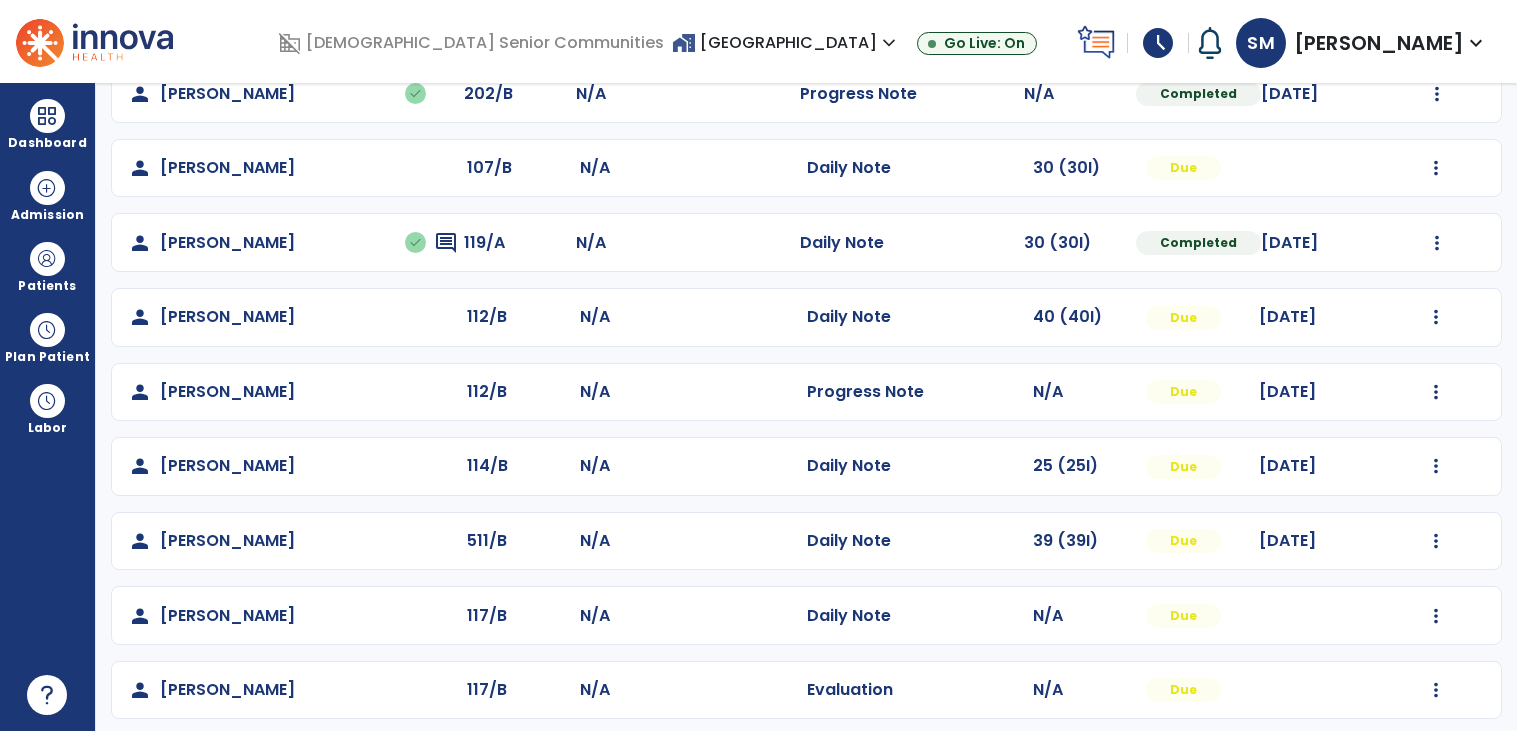 scroll, scrollTop: 567, scrollLeft: 0, axis: vertical 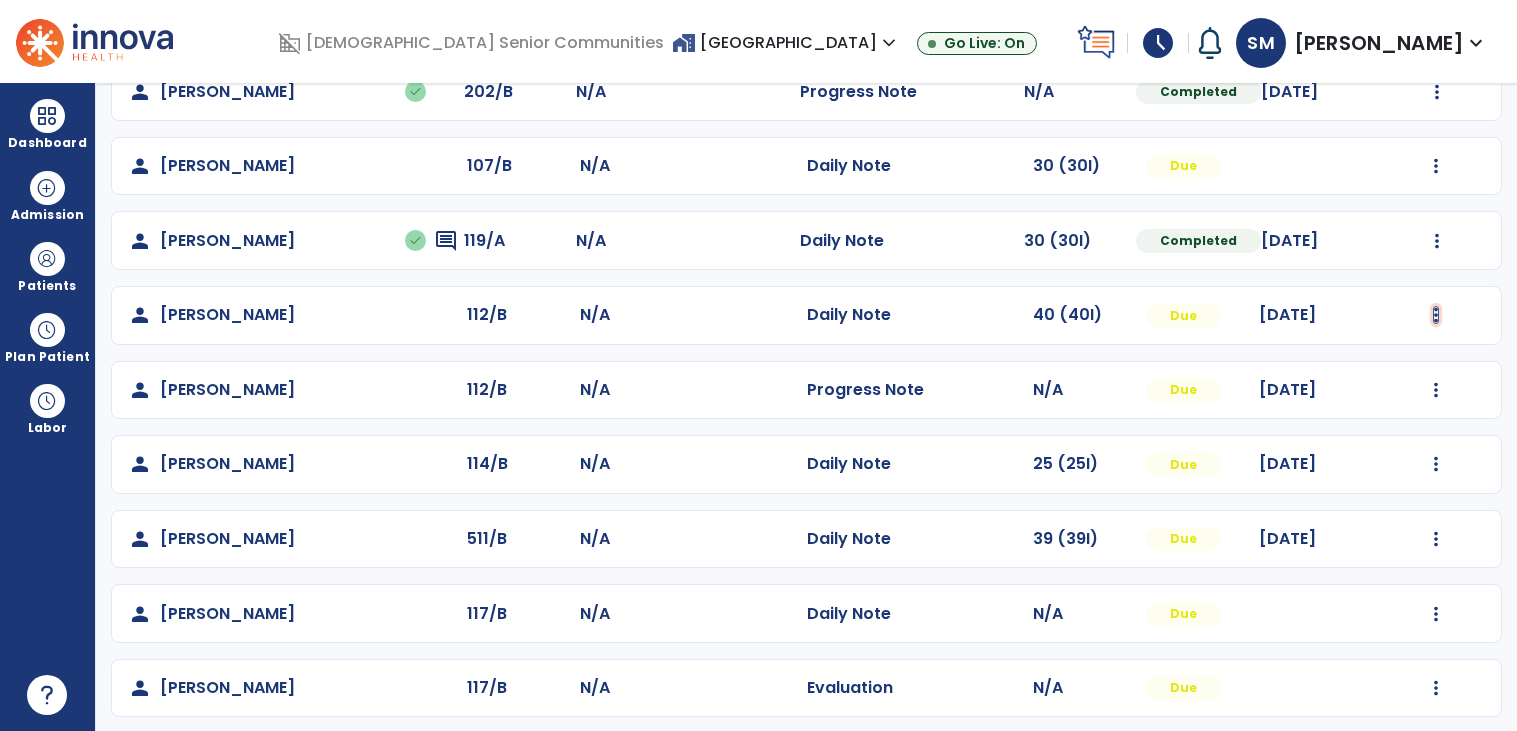 click at bounding box center (1437, 17) 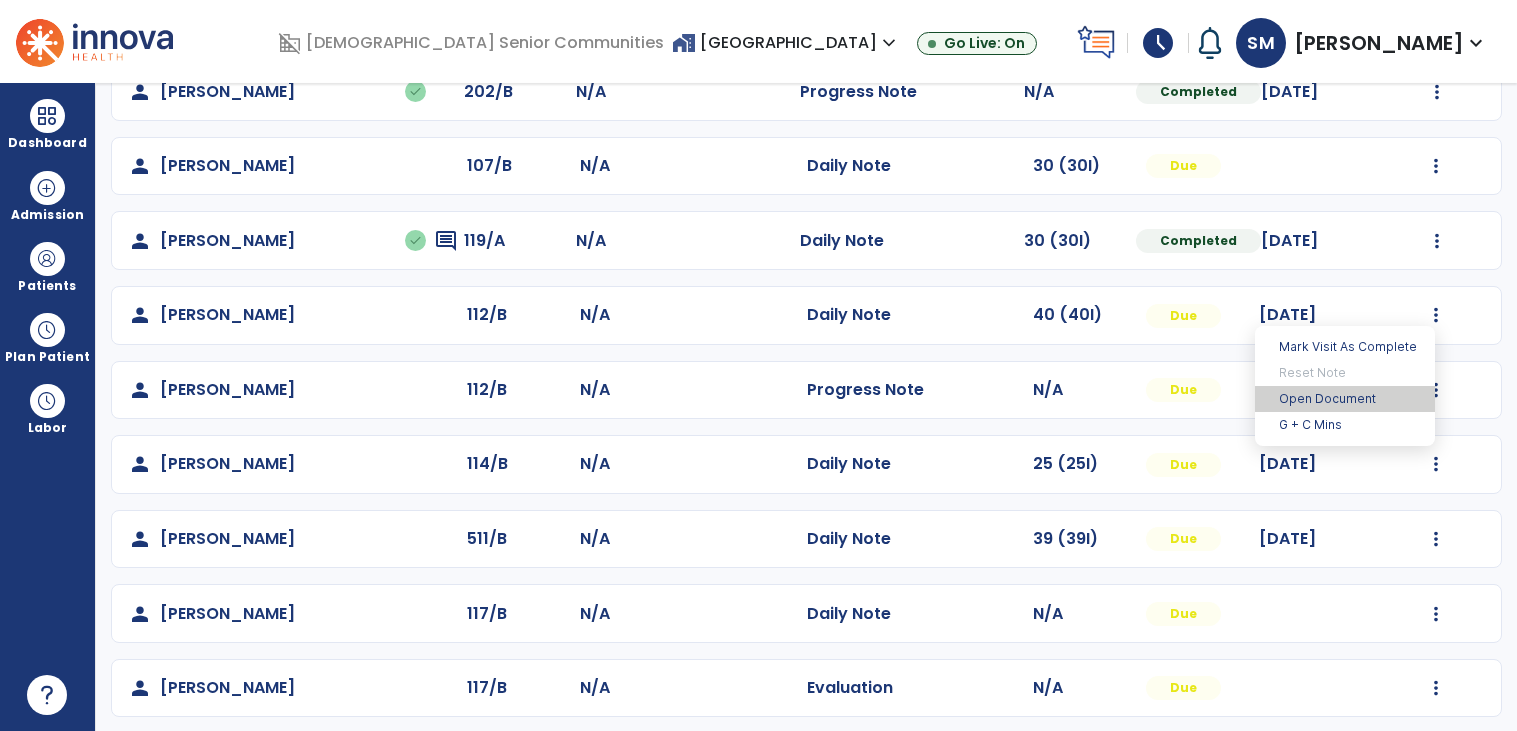 click on "Open Document" at bounding box center [1345, 399] 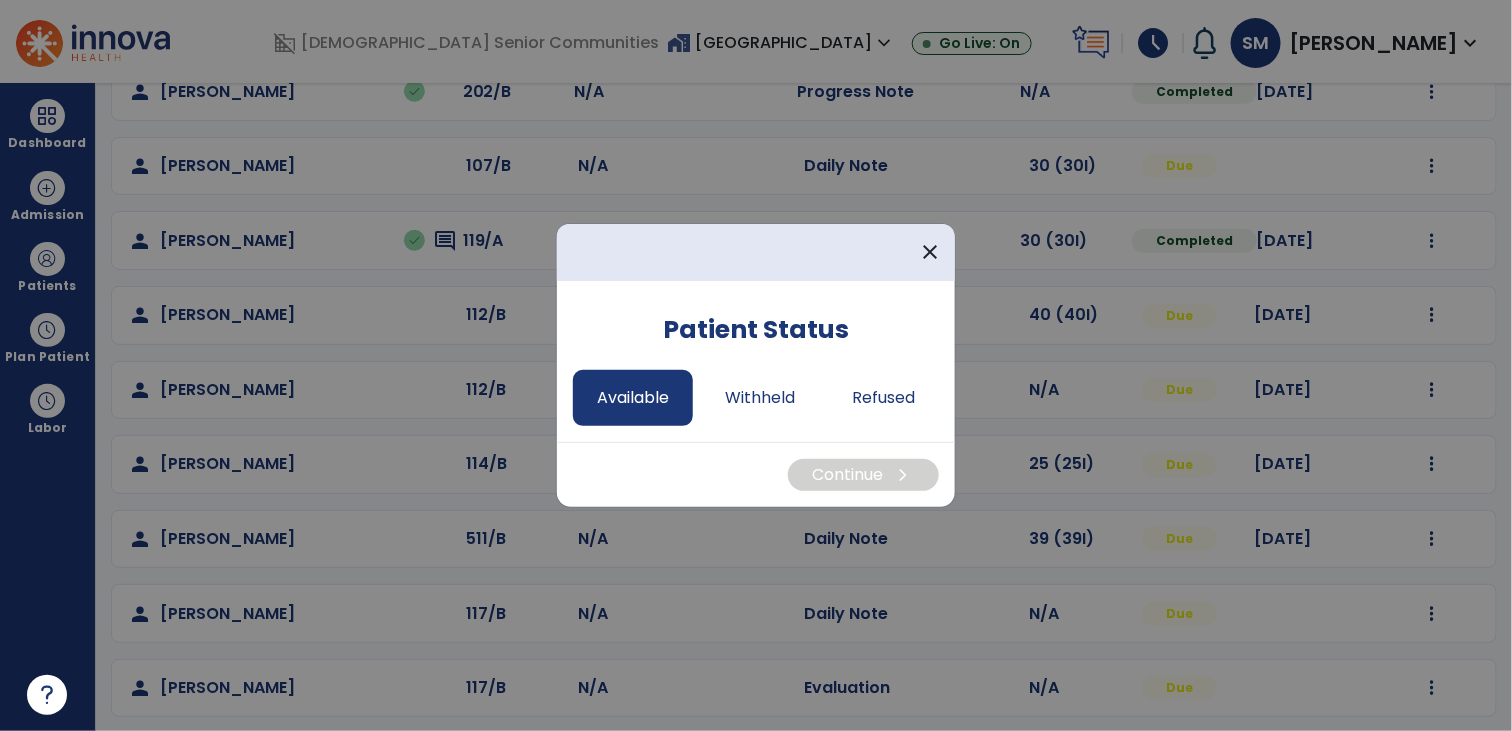 click on "Available" at bounding box center [633, 398] 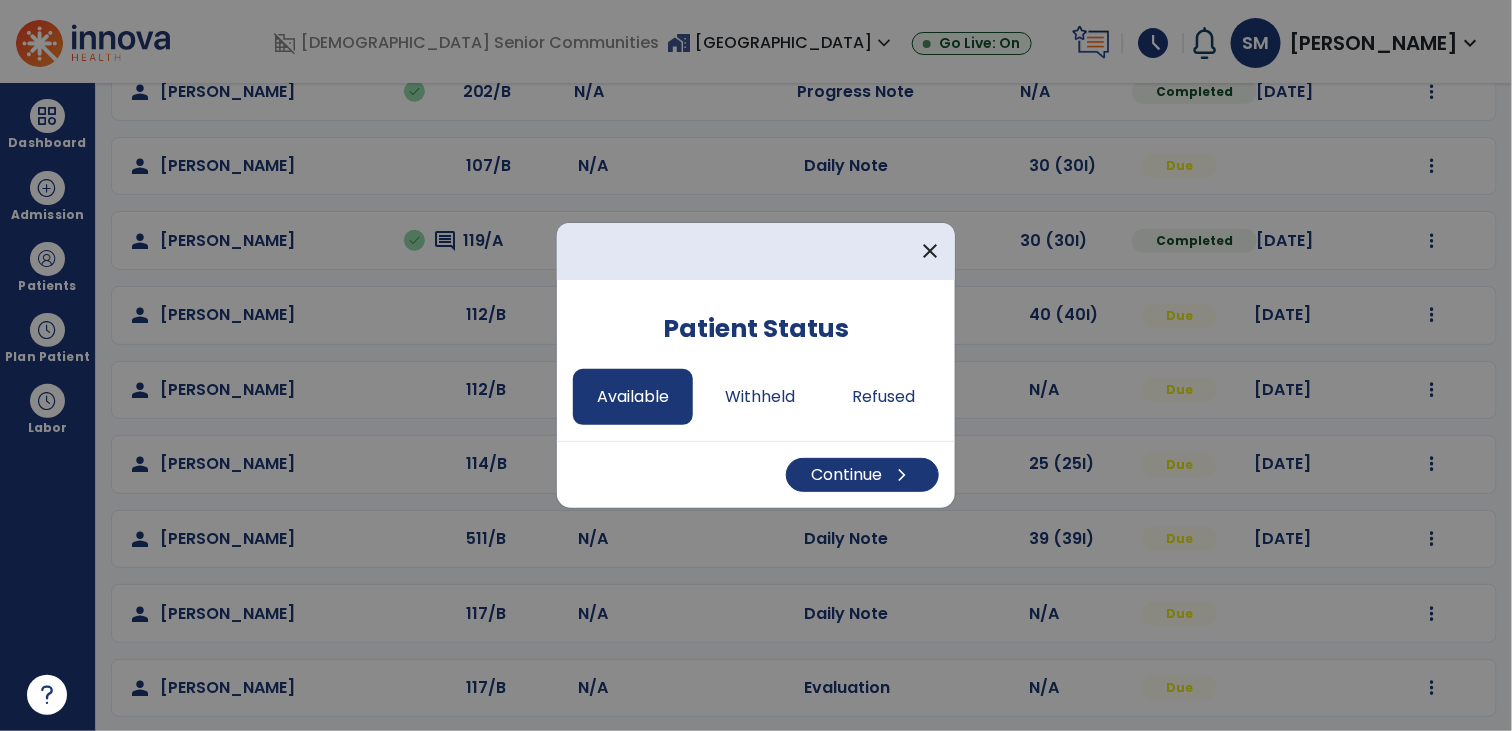 click at bounding box center (756, 365) 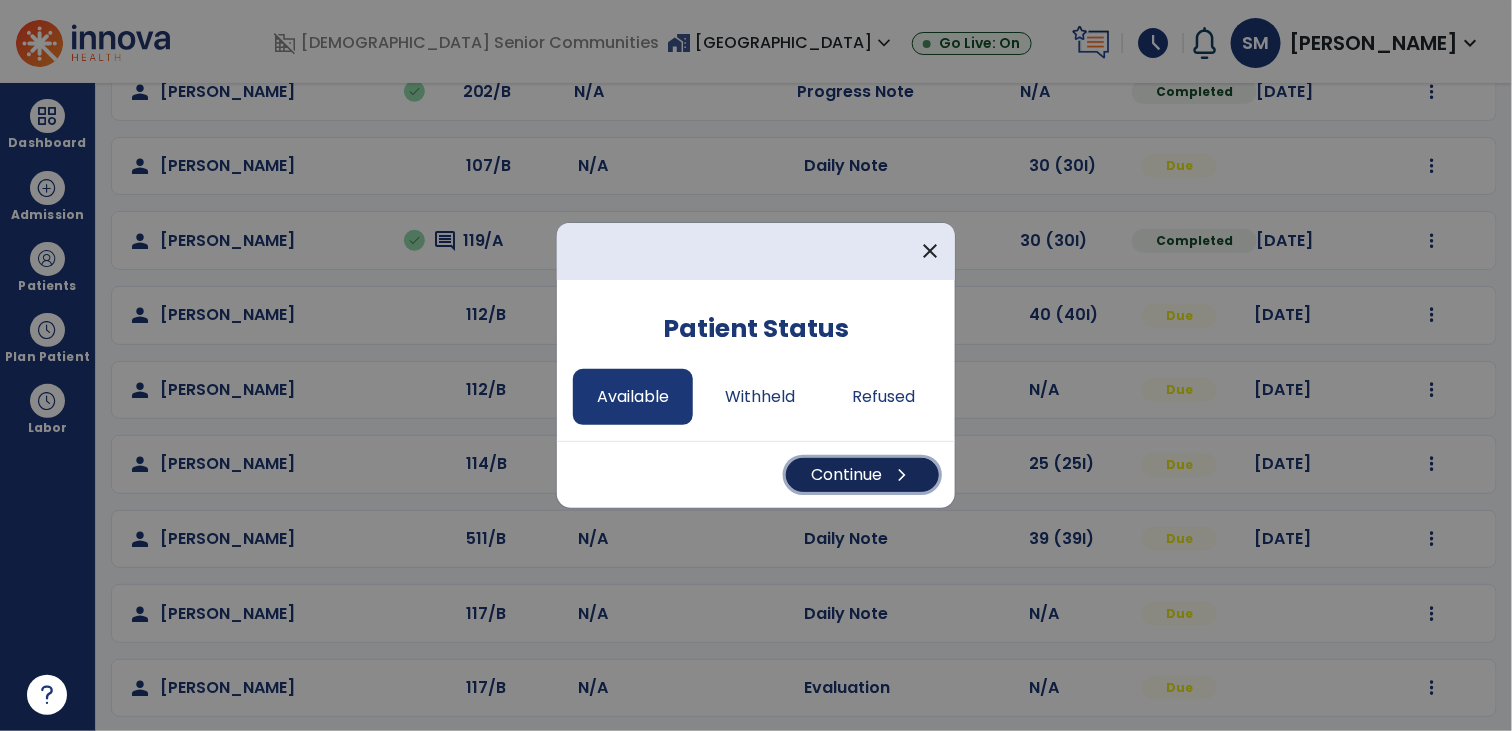 click on "Continue   chevron_right" at bounding box center (862, 475) 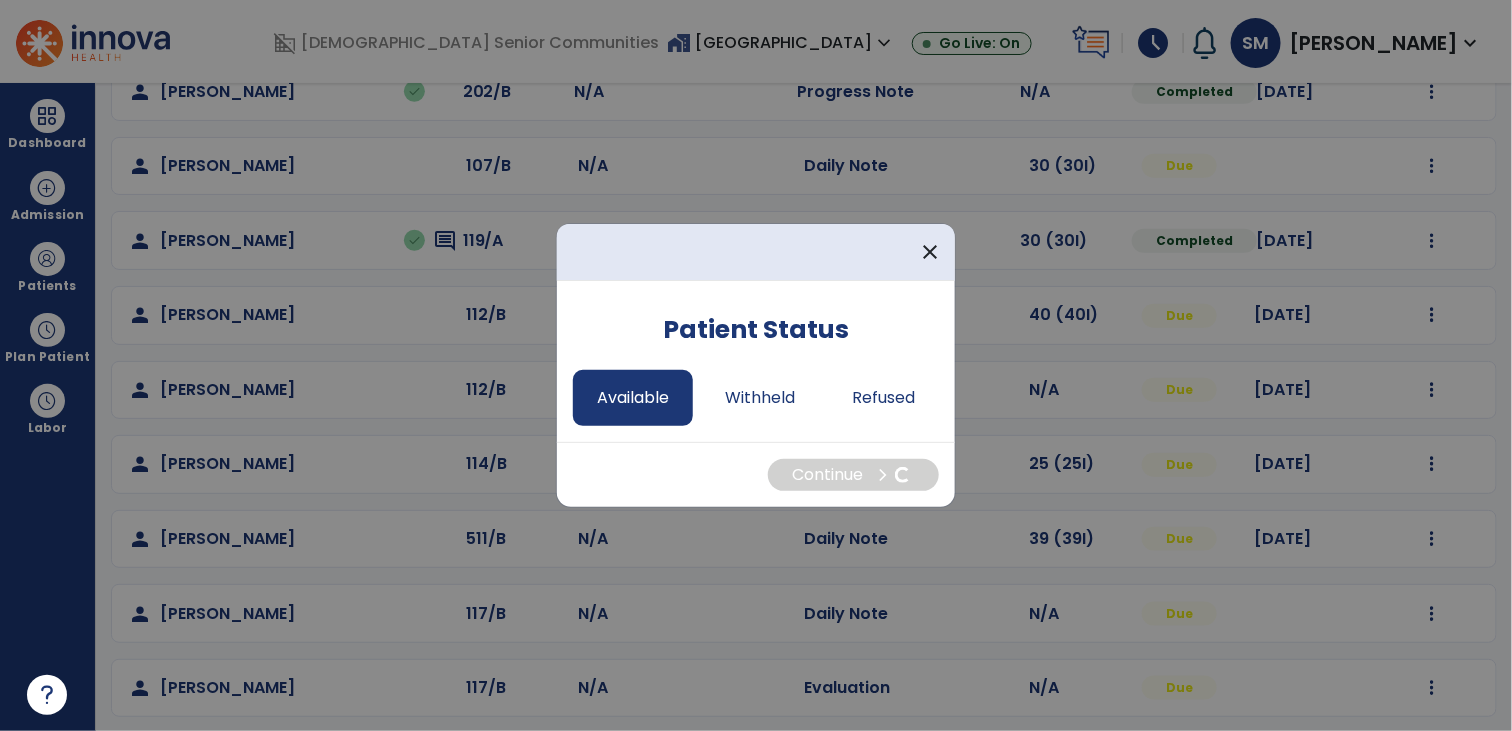 select on "*" 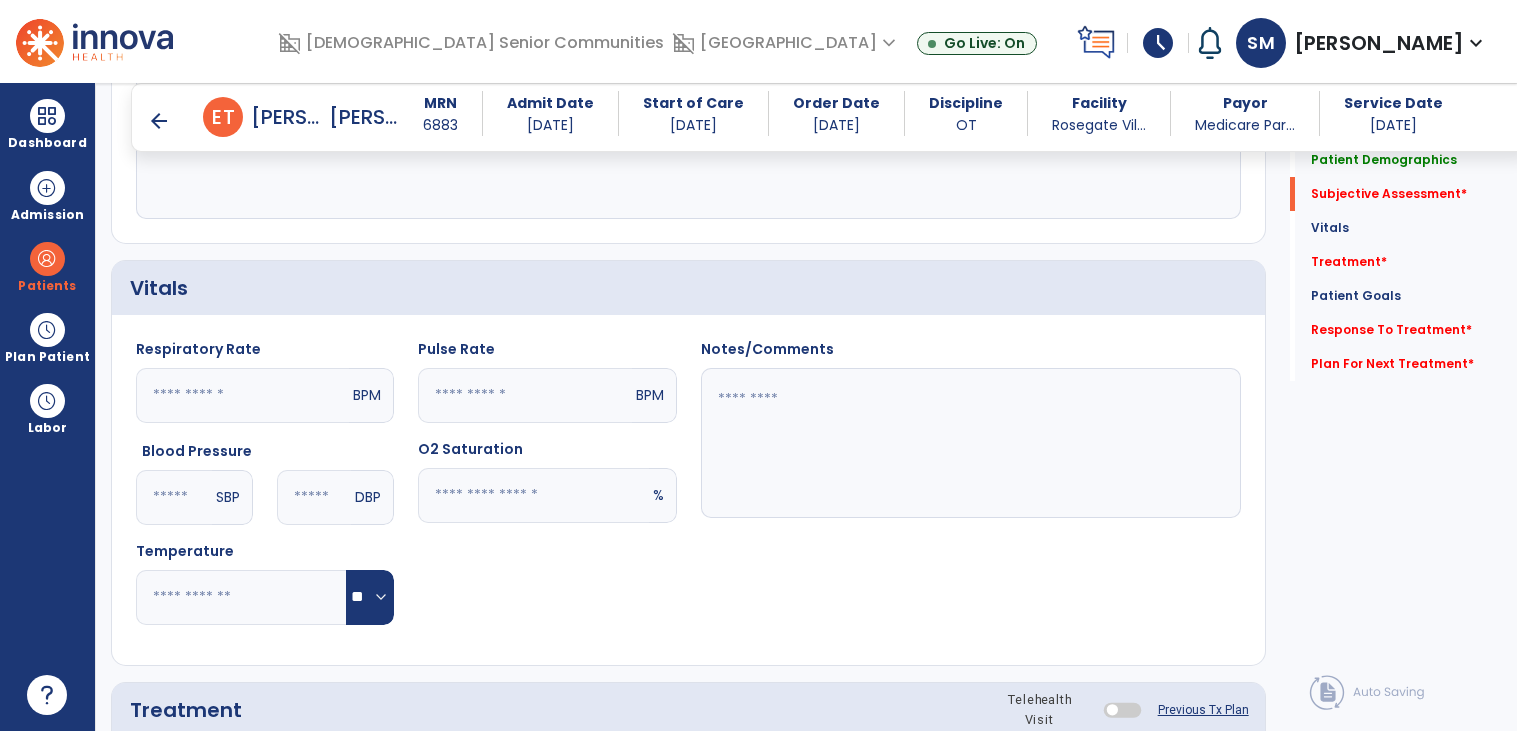 scroll, scrollTop: 68, scrollLeft: 0, axis: vertical 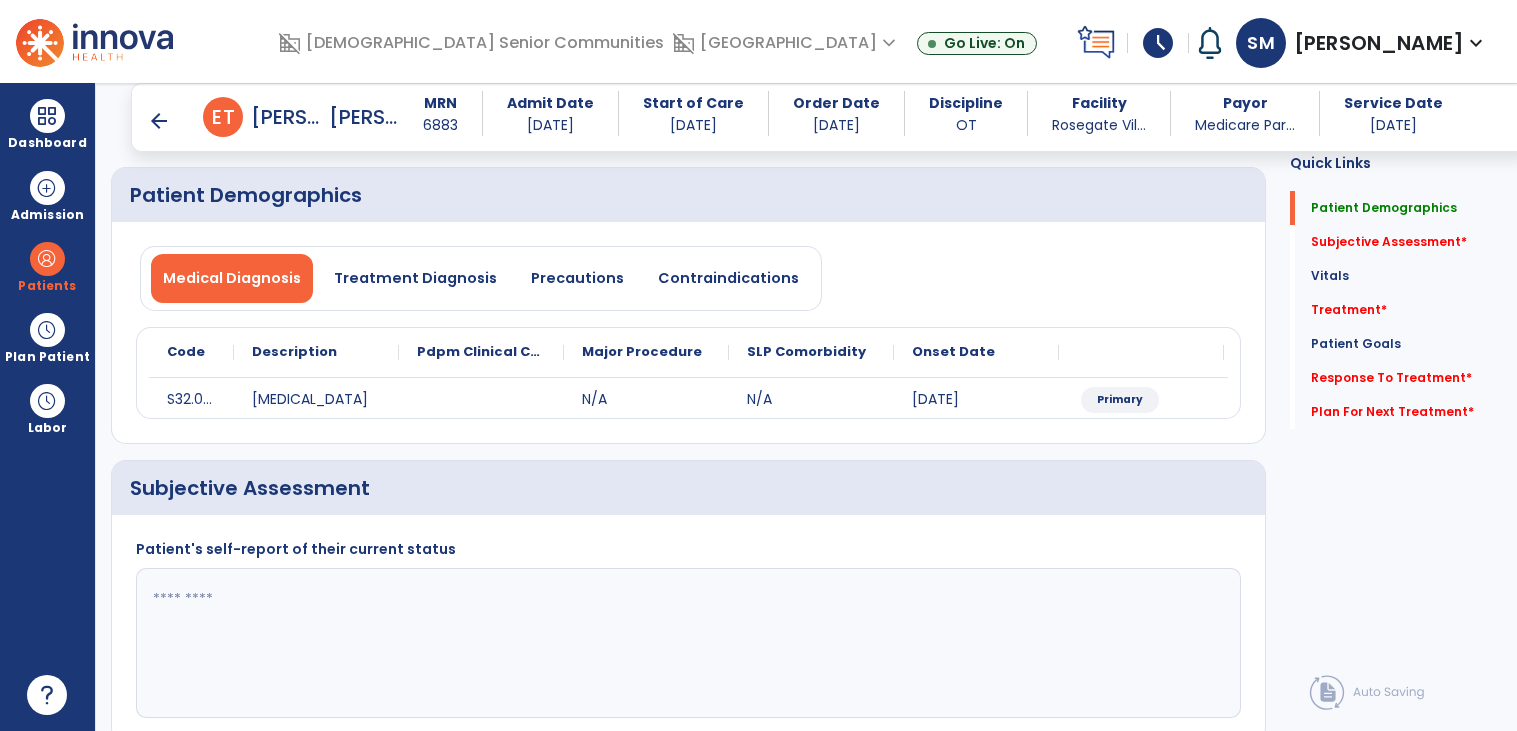 click 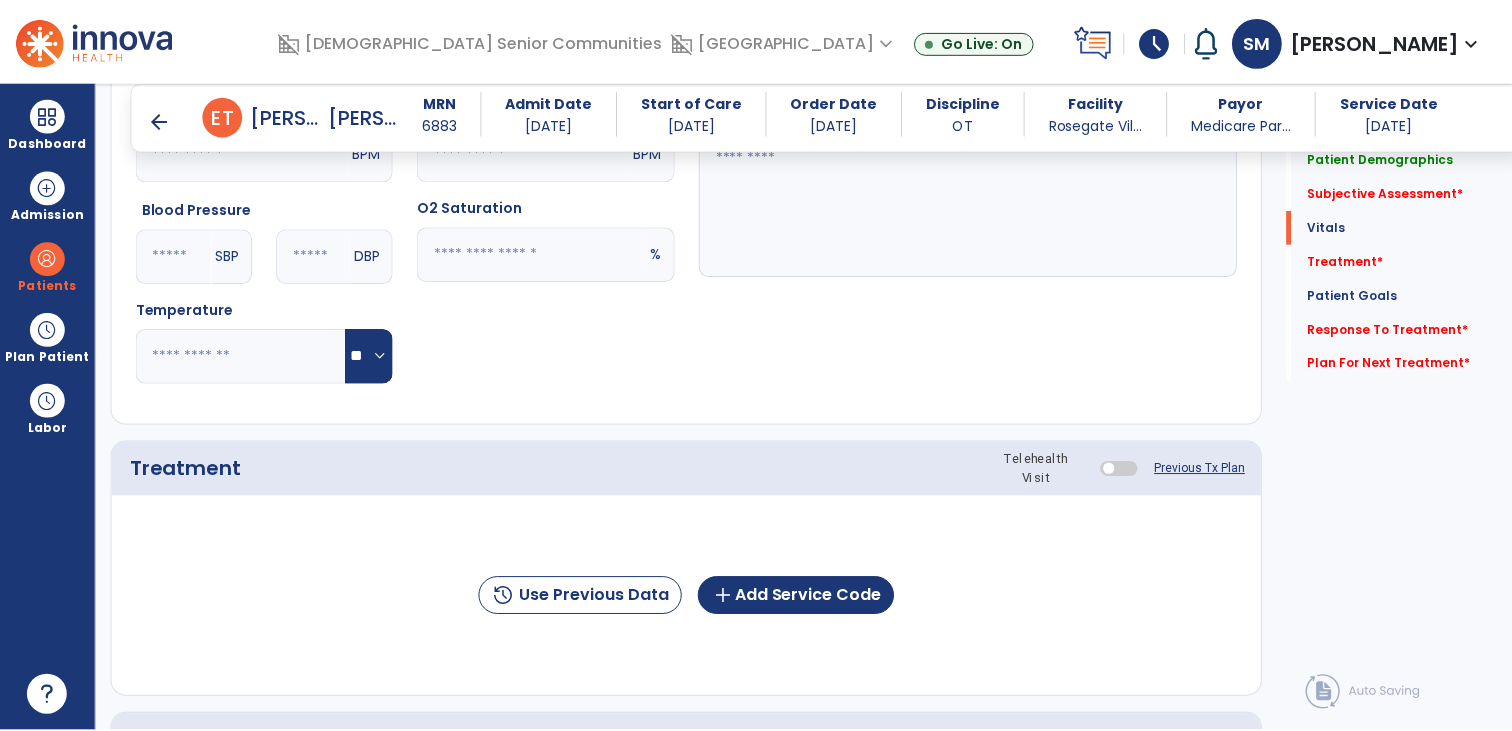 scroll, scrollTop: 812, scrollLeft: 0, axis: vertical 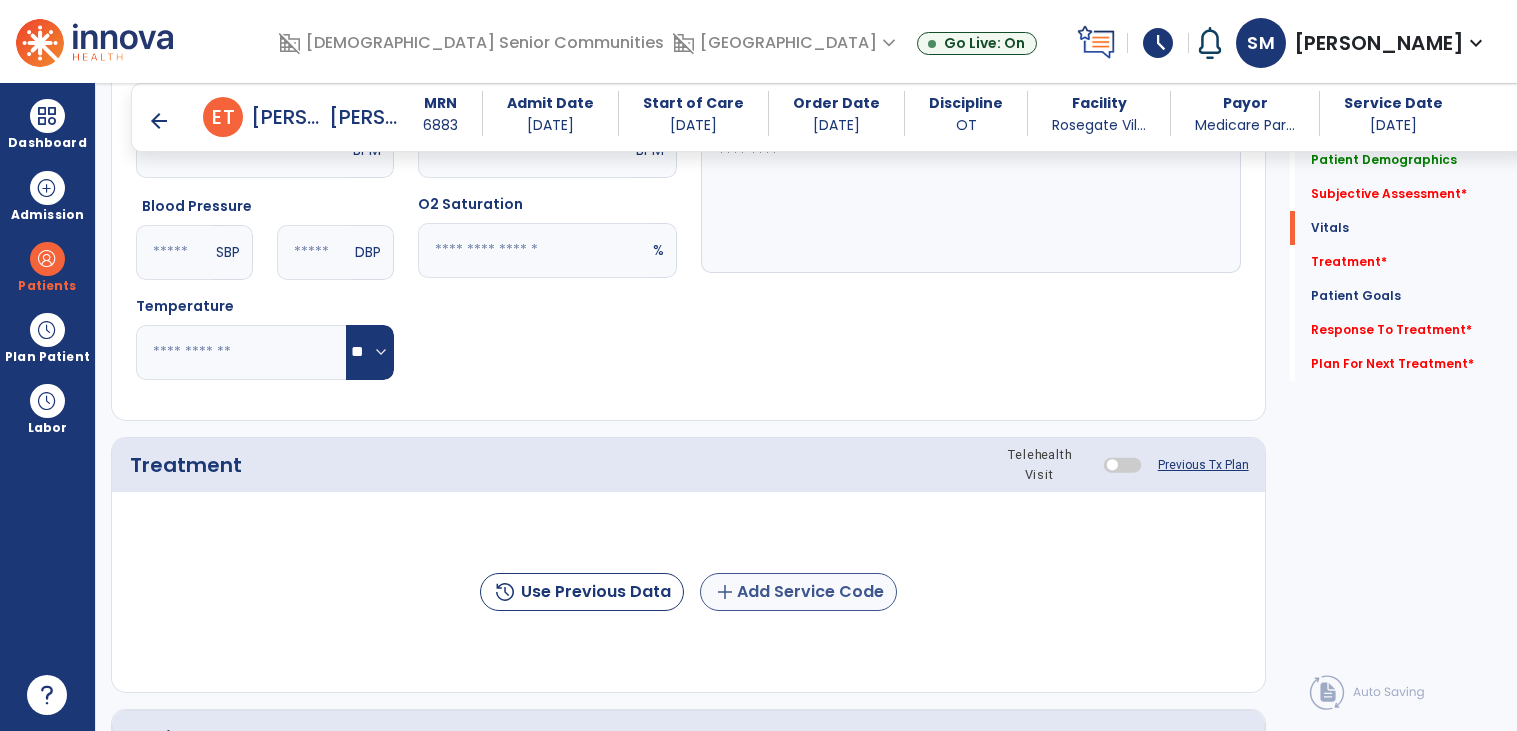 type on "**********" 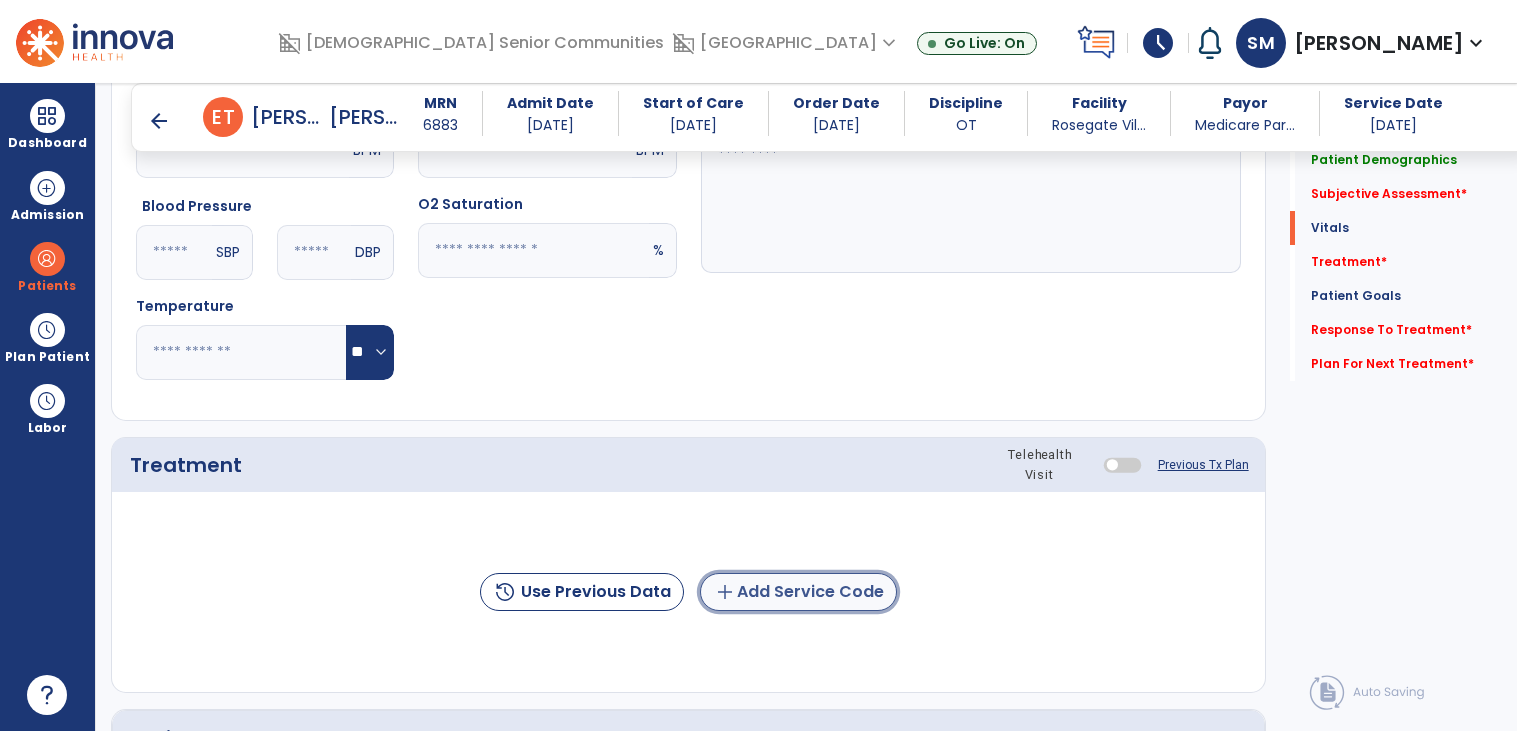 click on "add  Add Service Code" 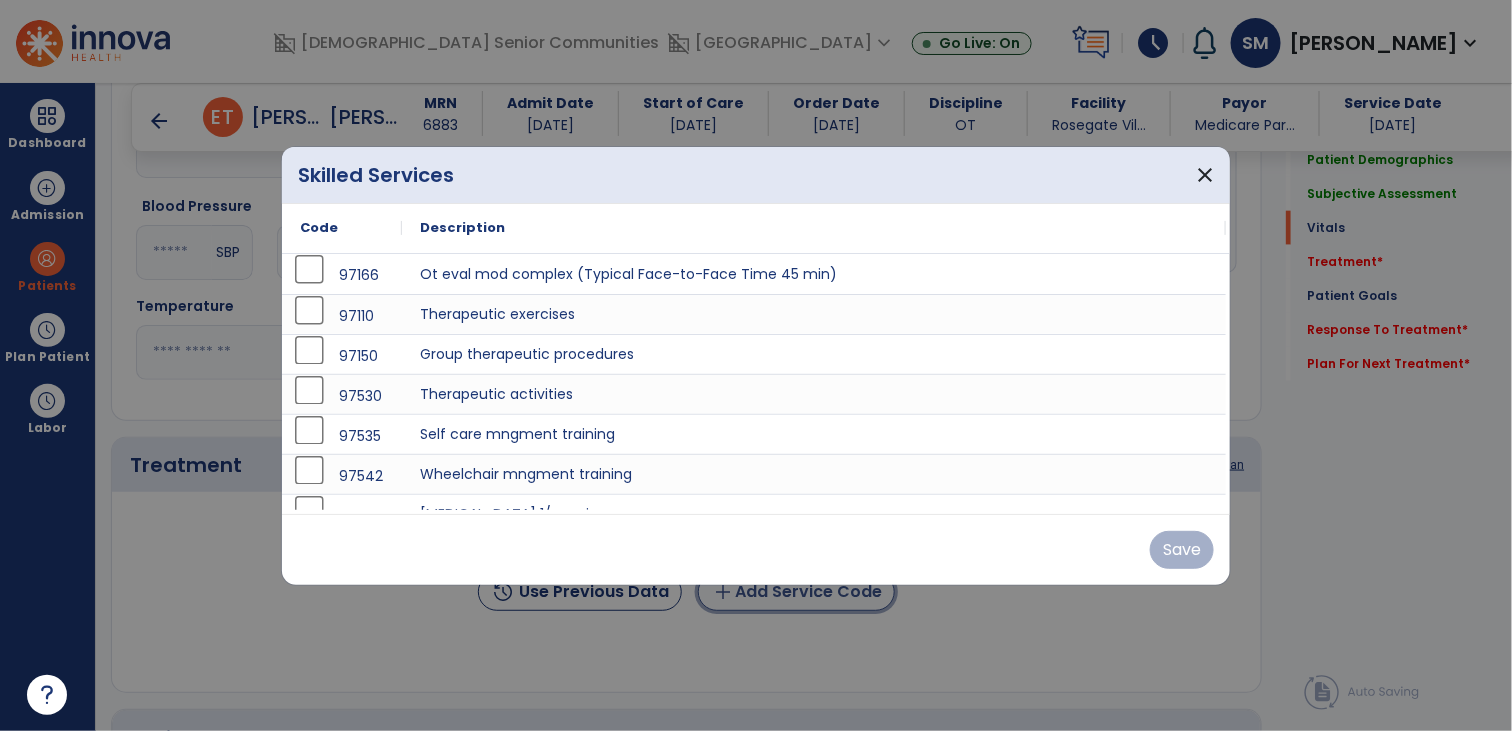 scroll, scrollTop: 812, scrollLeft: 0, axis: vertical 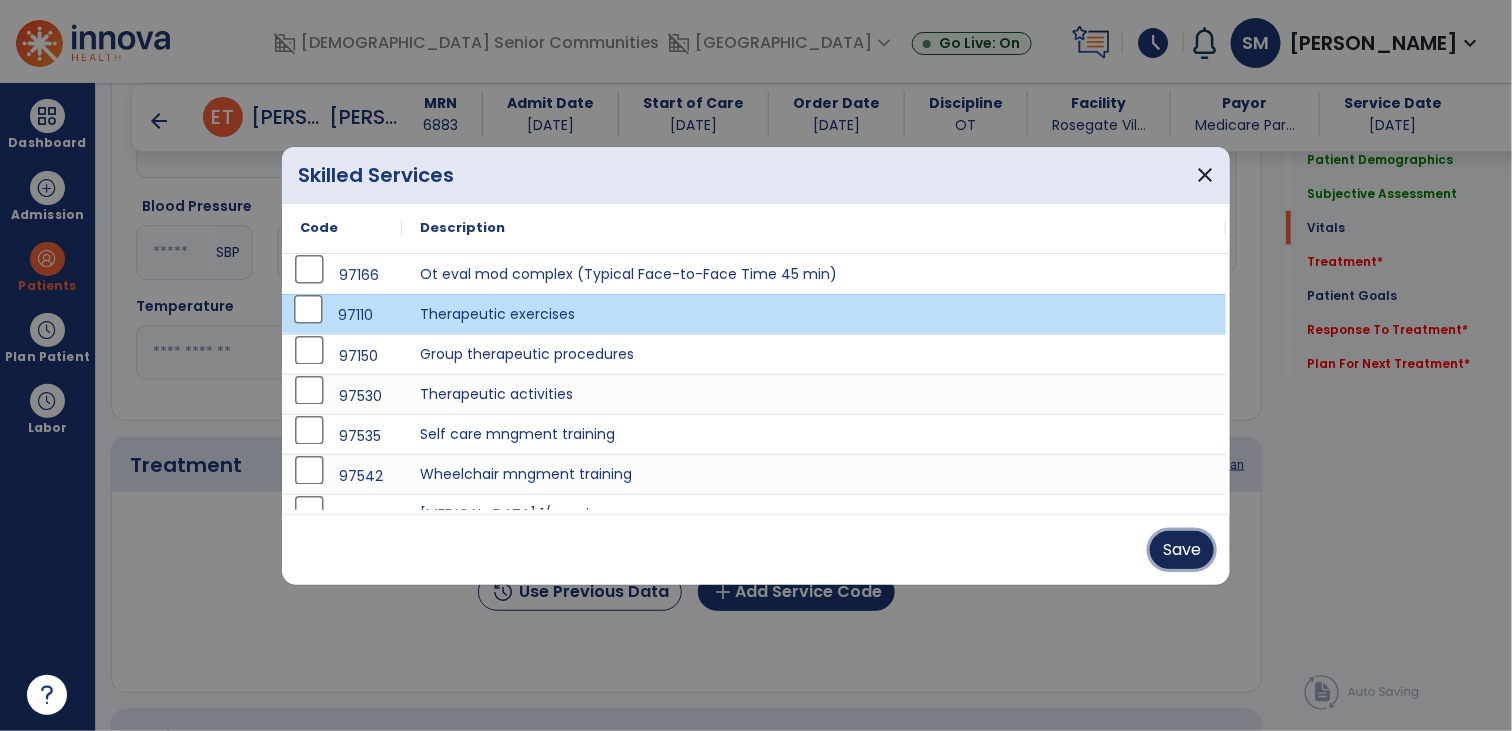 click on "Save" at bounding box center [1182, 550] 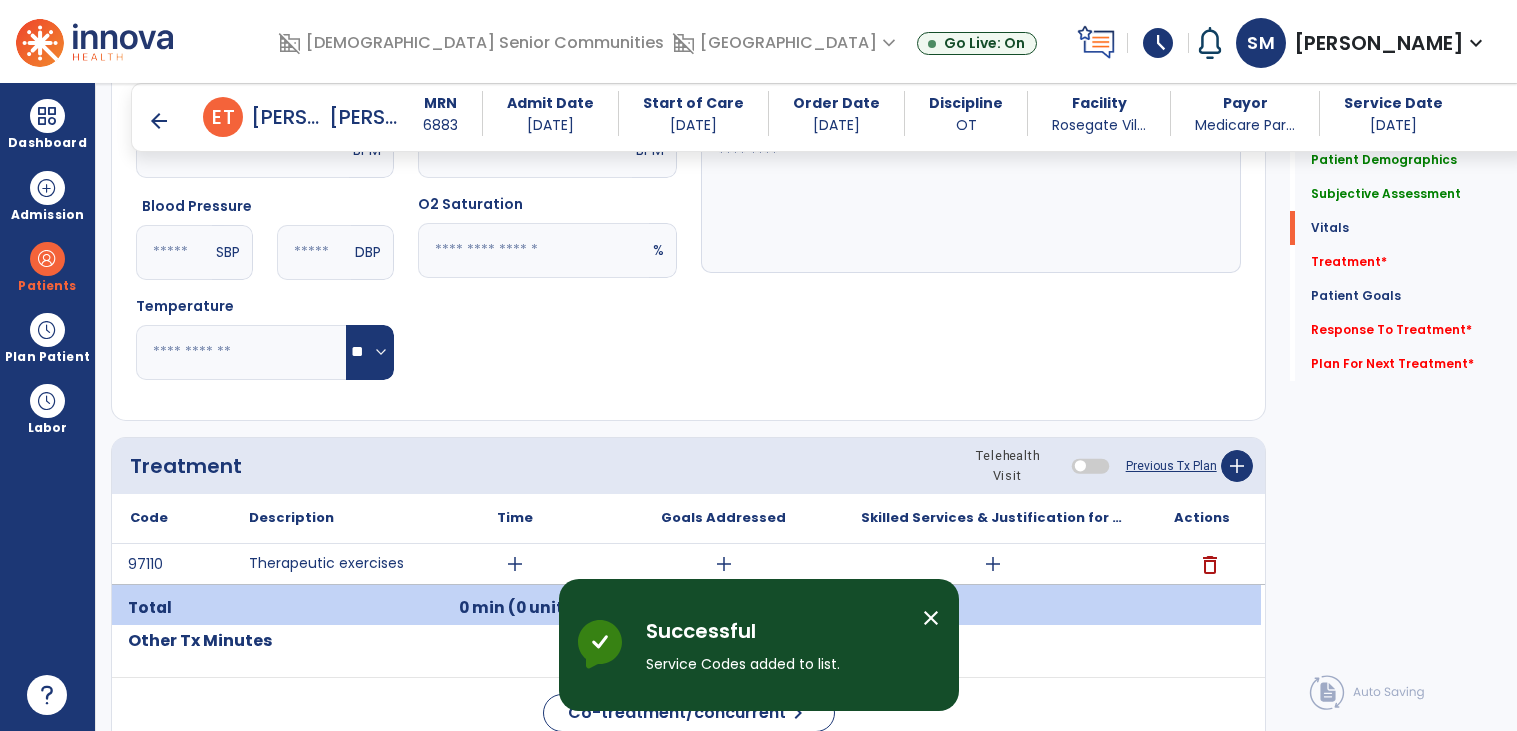 click on "add" at bounding box center (515, 564) 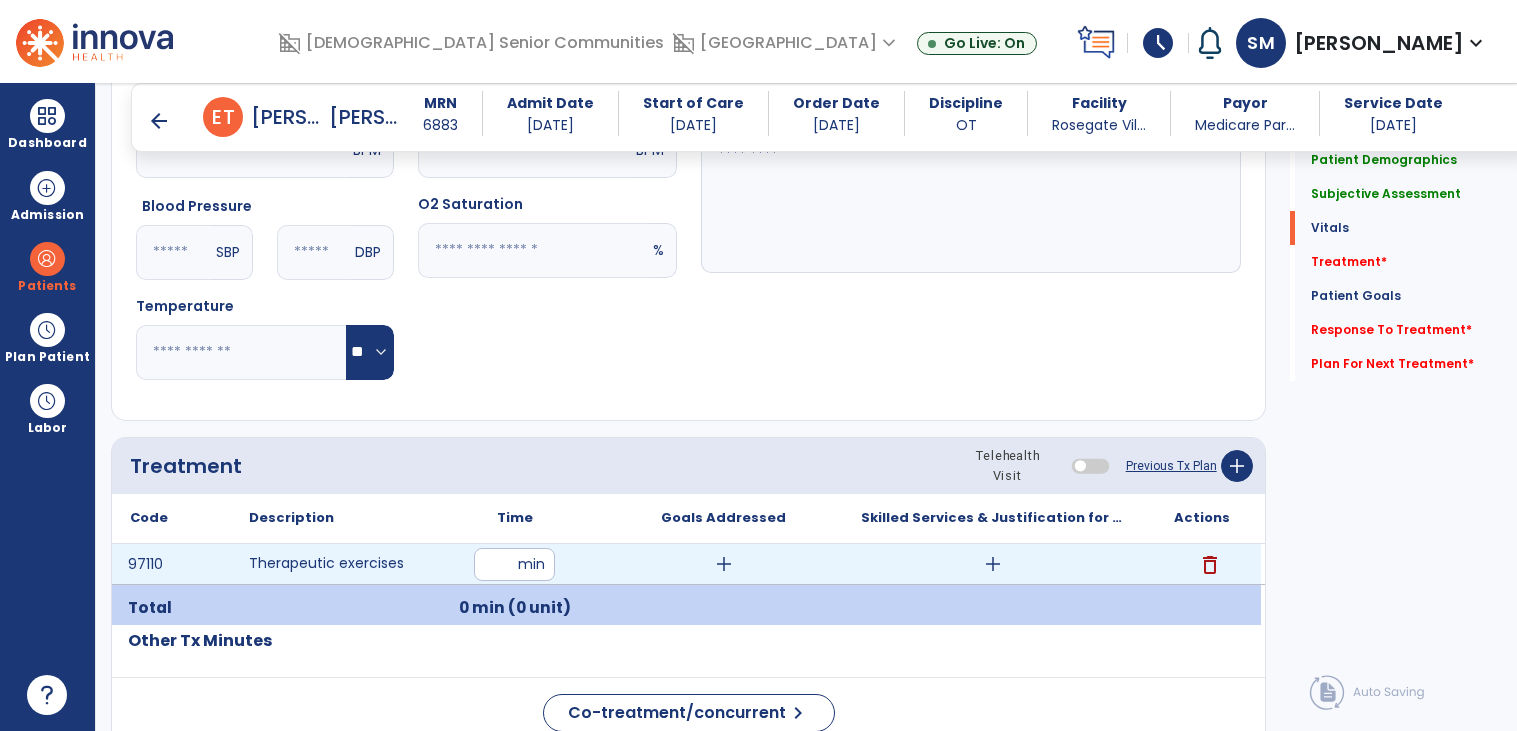 type on "**" 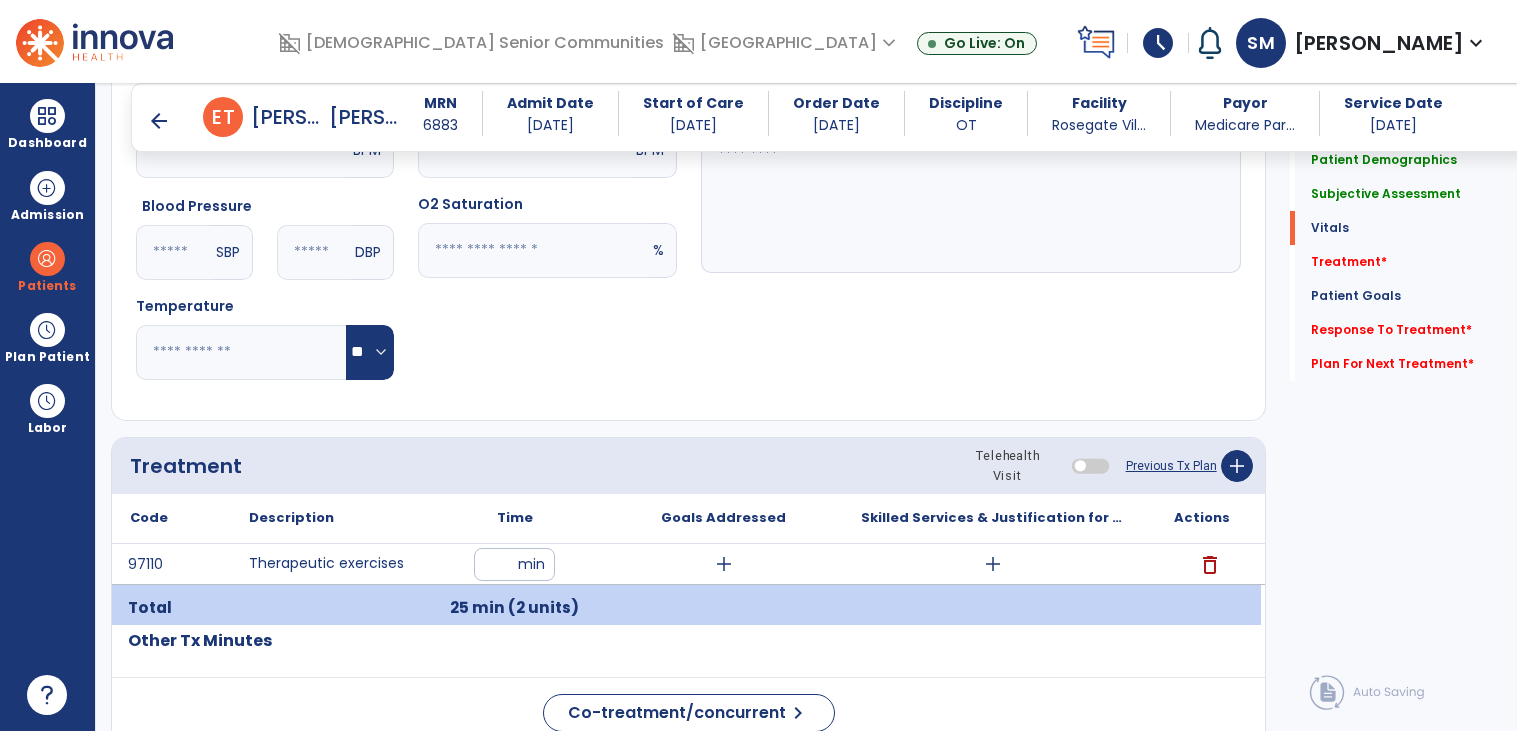 click on "add" at bounding box center [992, 564] 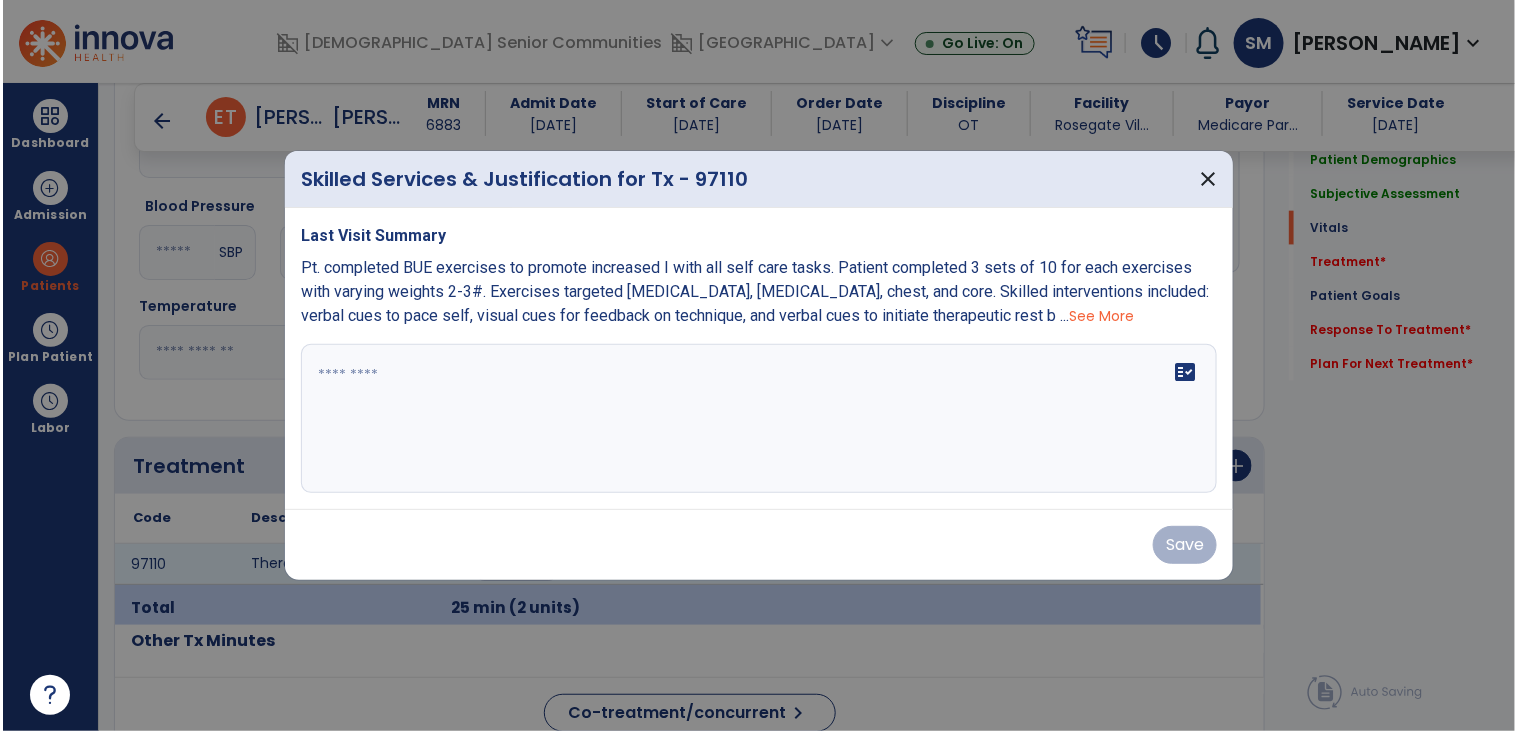 scroll, scrollTop: 812, scrollLeft: 0, axis: vertical 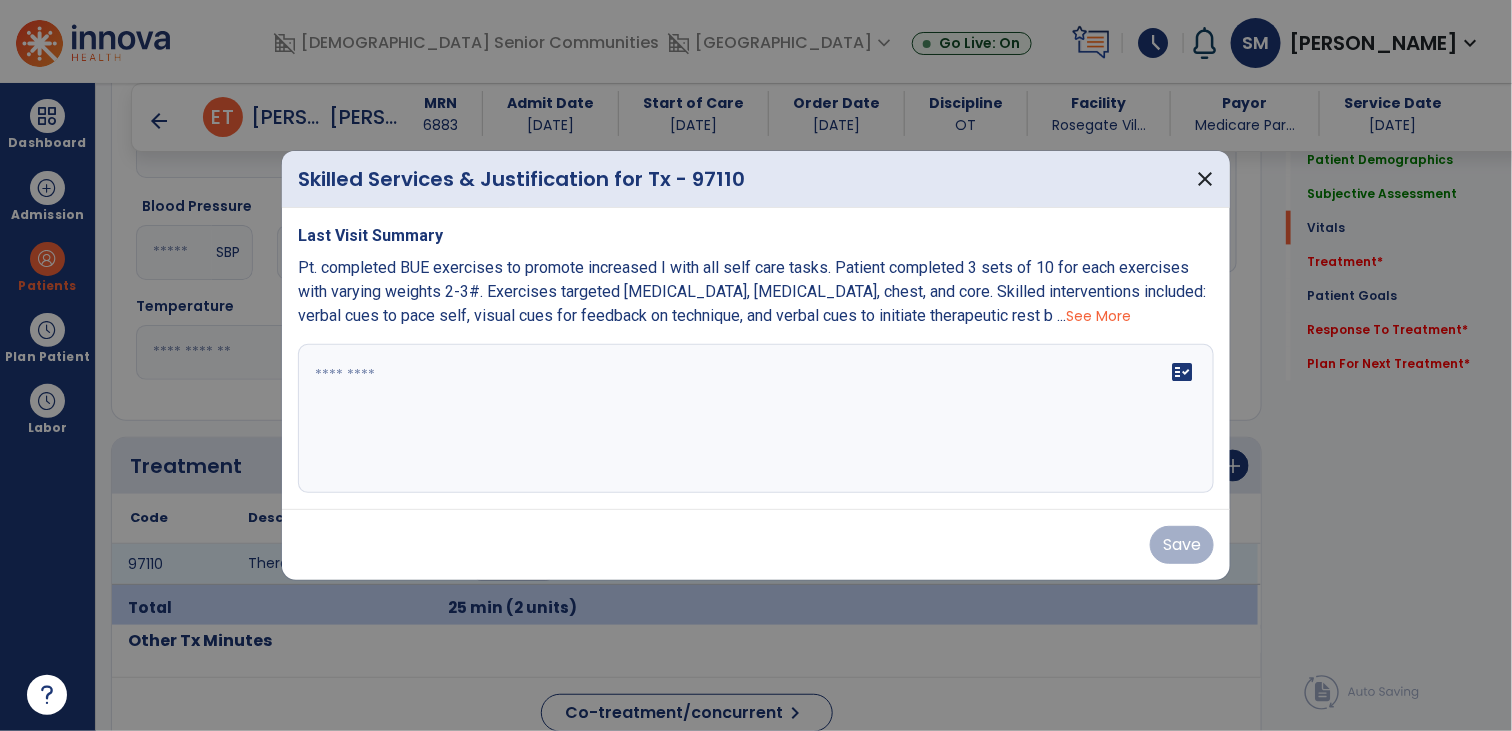 click on "fact_check" at bounding box center [756, 419] 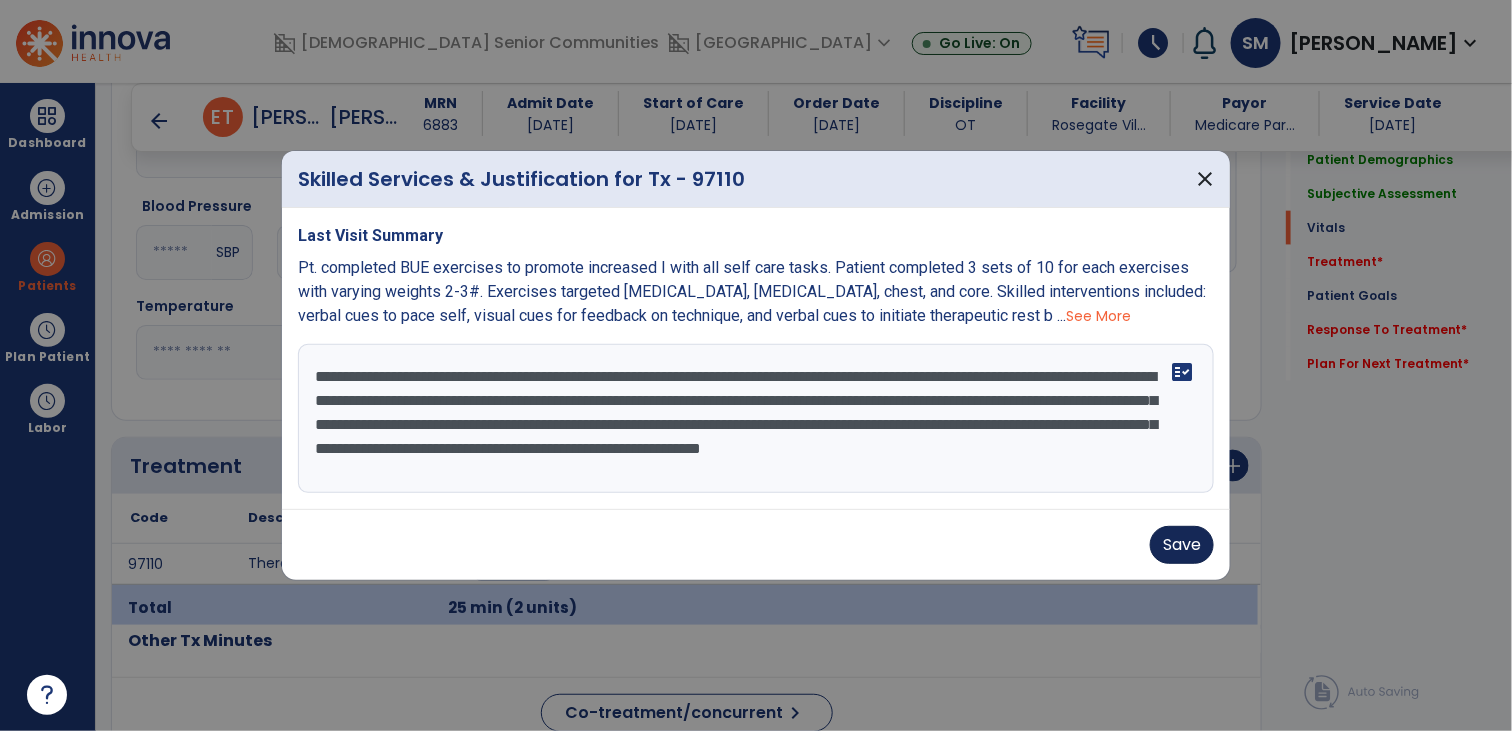 type on "**********" 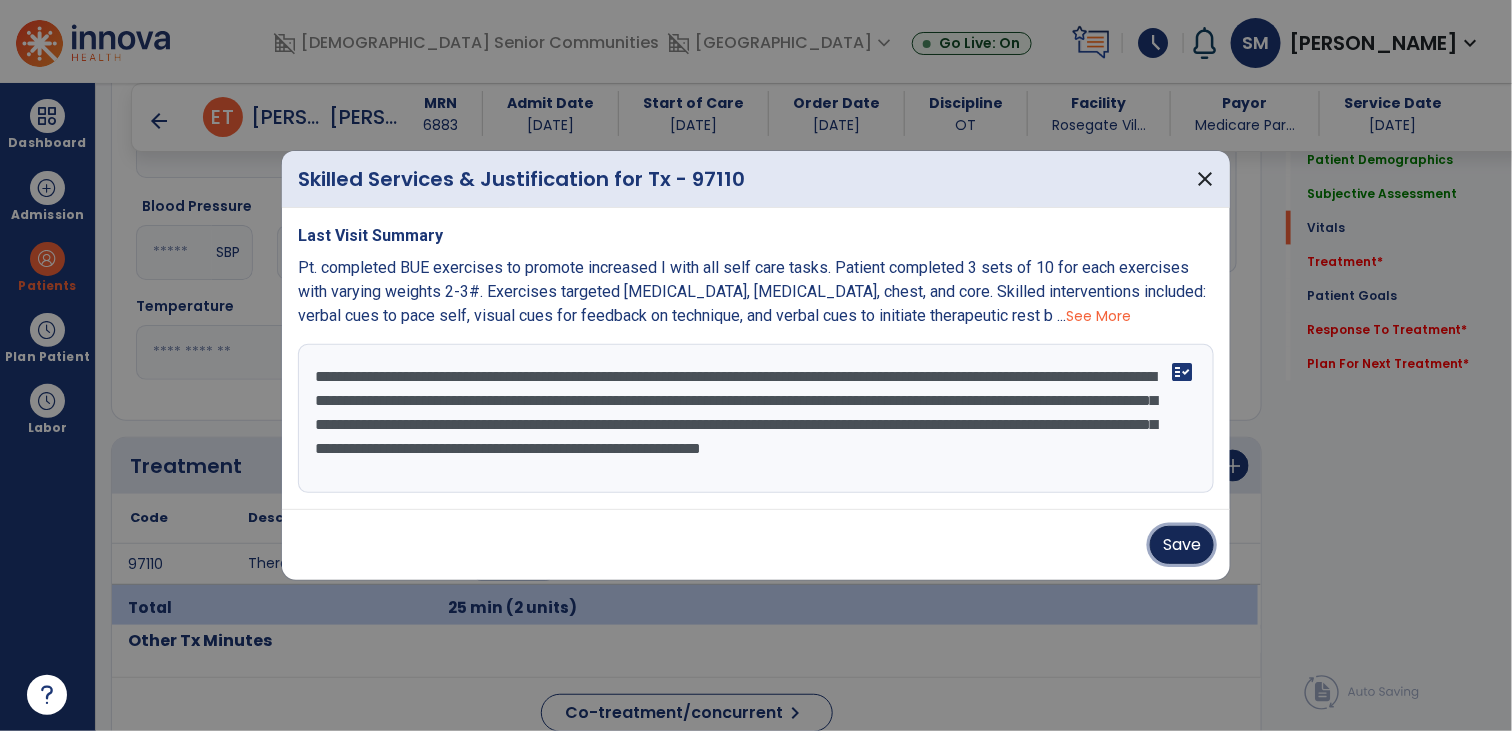 click on "Save" at bounding box center (1182, 545) 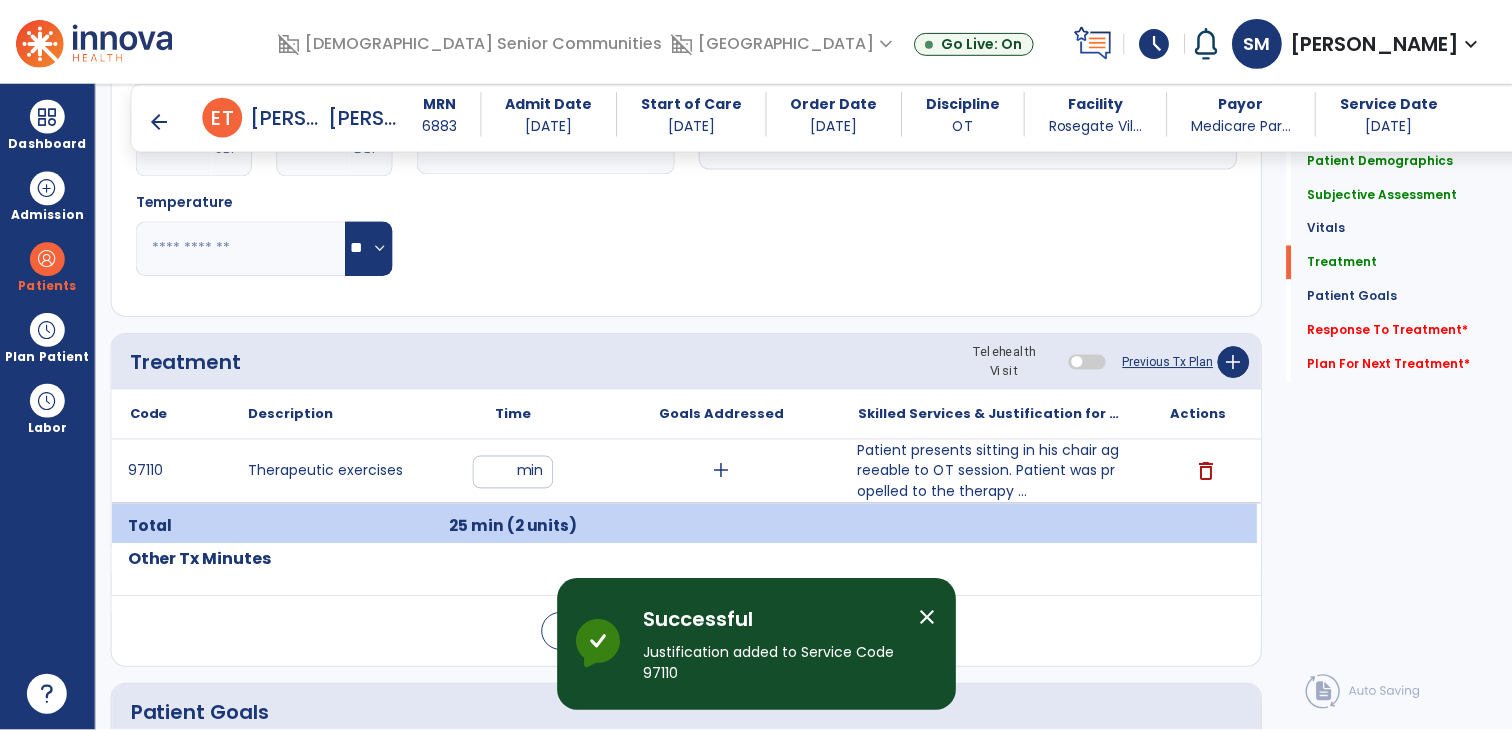 scroll, scrollTop: 915, scrollLeft: 0, axis: vertical 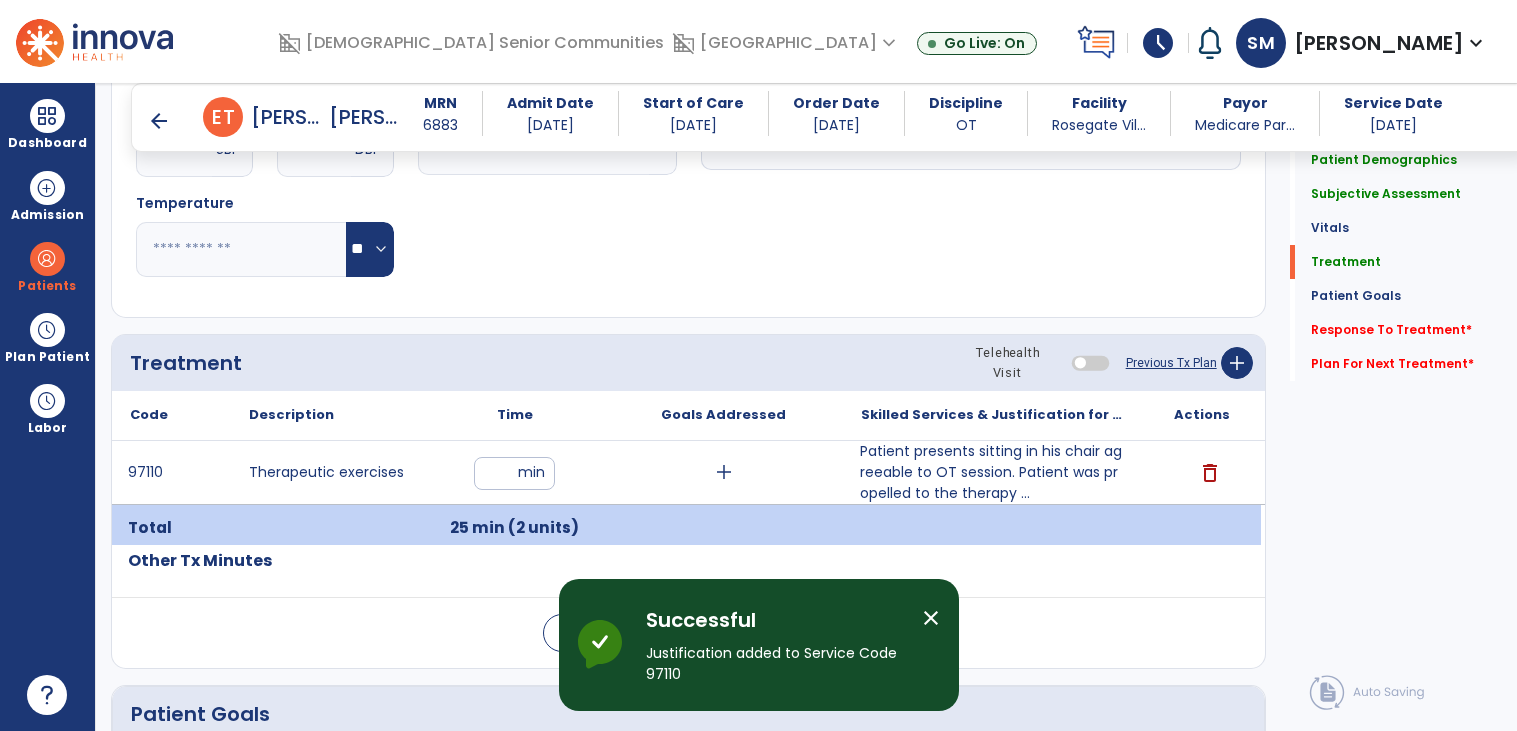 click on "Patient presents sitting in his chair agreeable to OT session. Patient was propelled to the therapy ..." at bounding box center (992, 472) 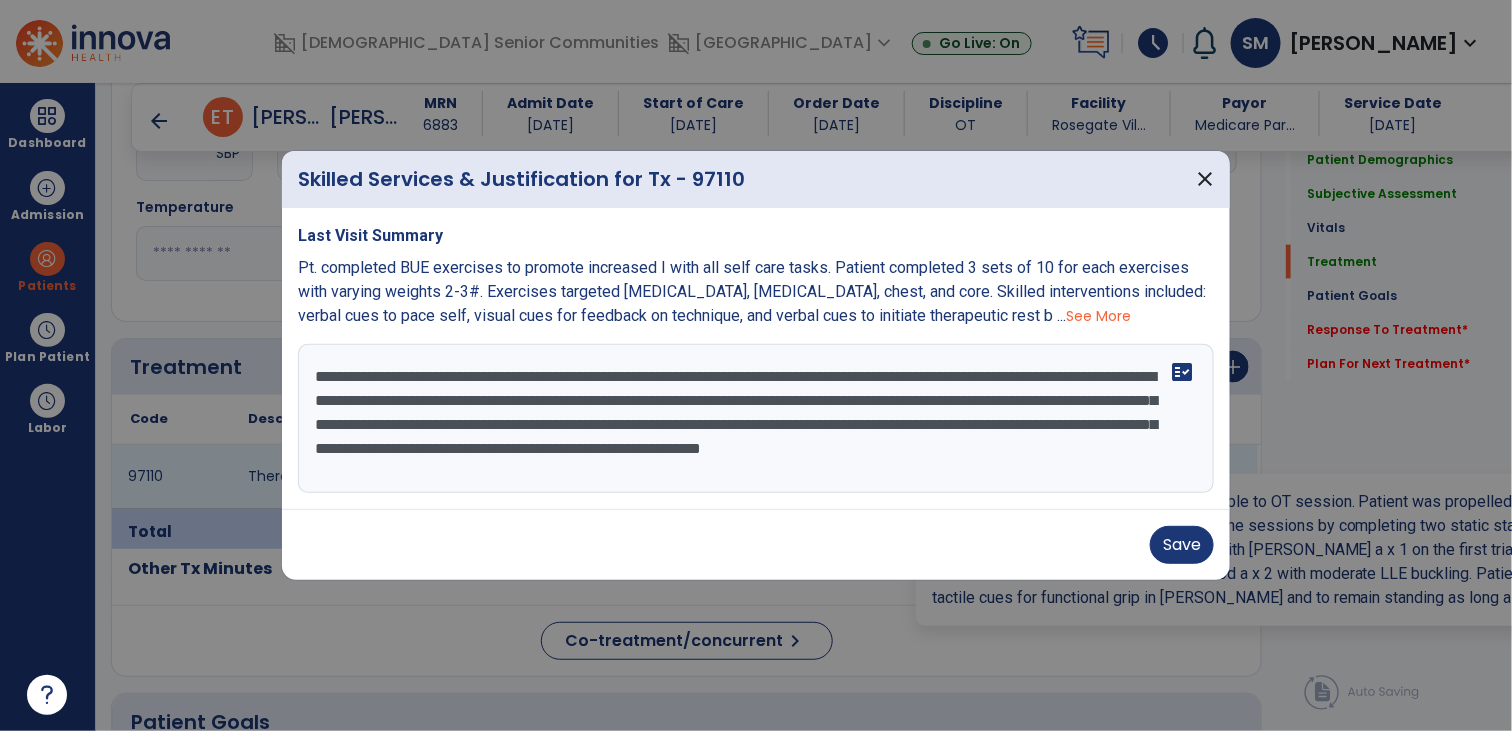 scroll, scrollTop: 915, scrollLeft: 0, axis: vertical 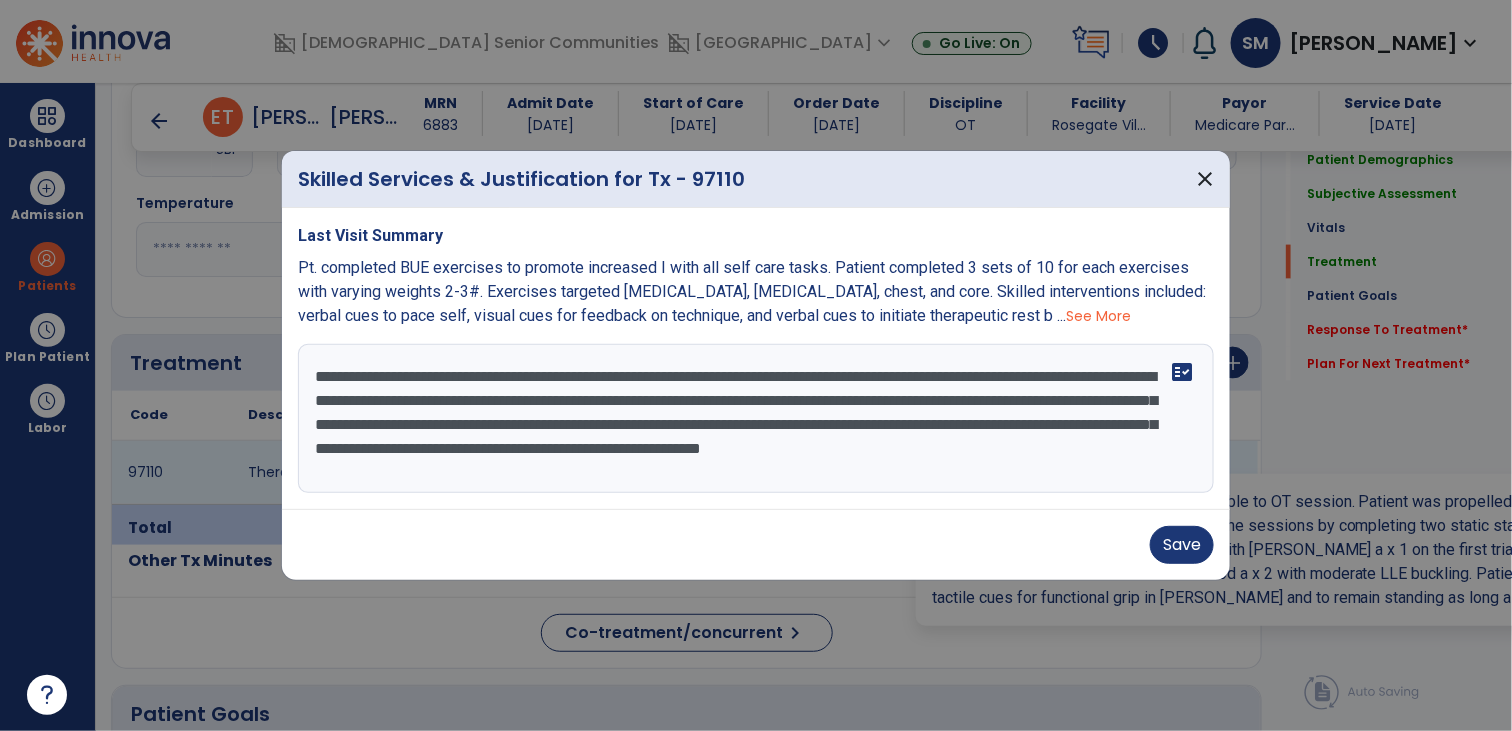 click on "**********" at bounding box center [756, 419] 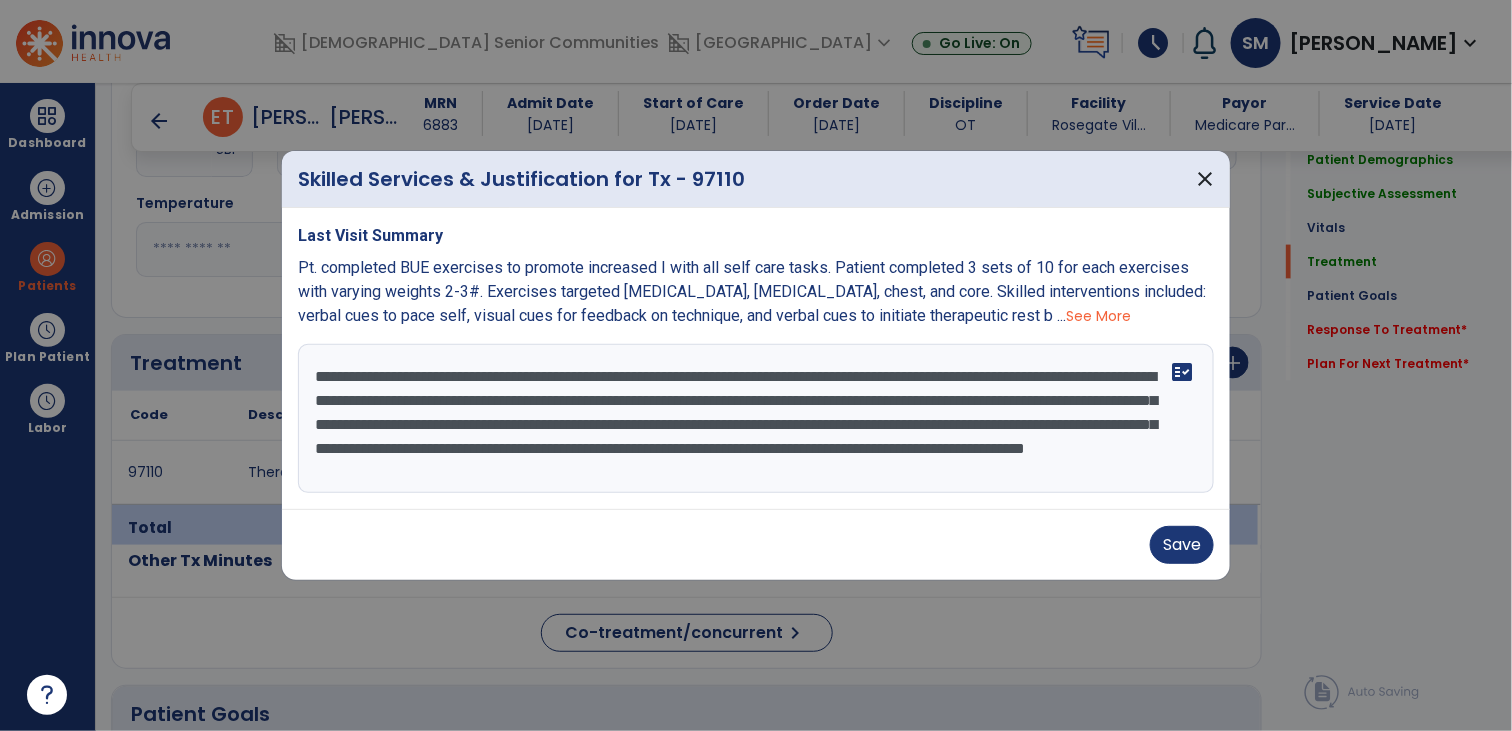 scroll, scrollTop: 14, scrollLeft: 0, axis: vertical 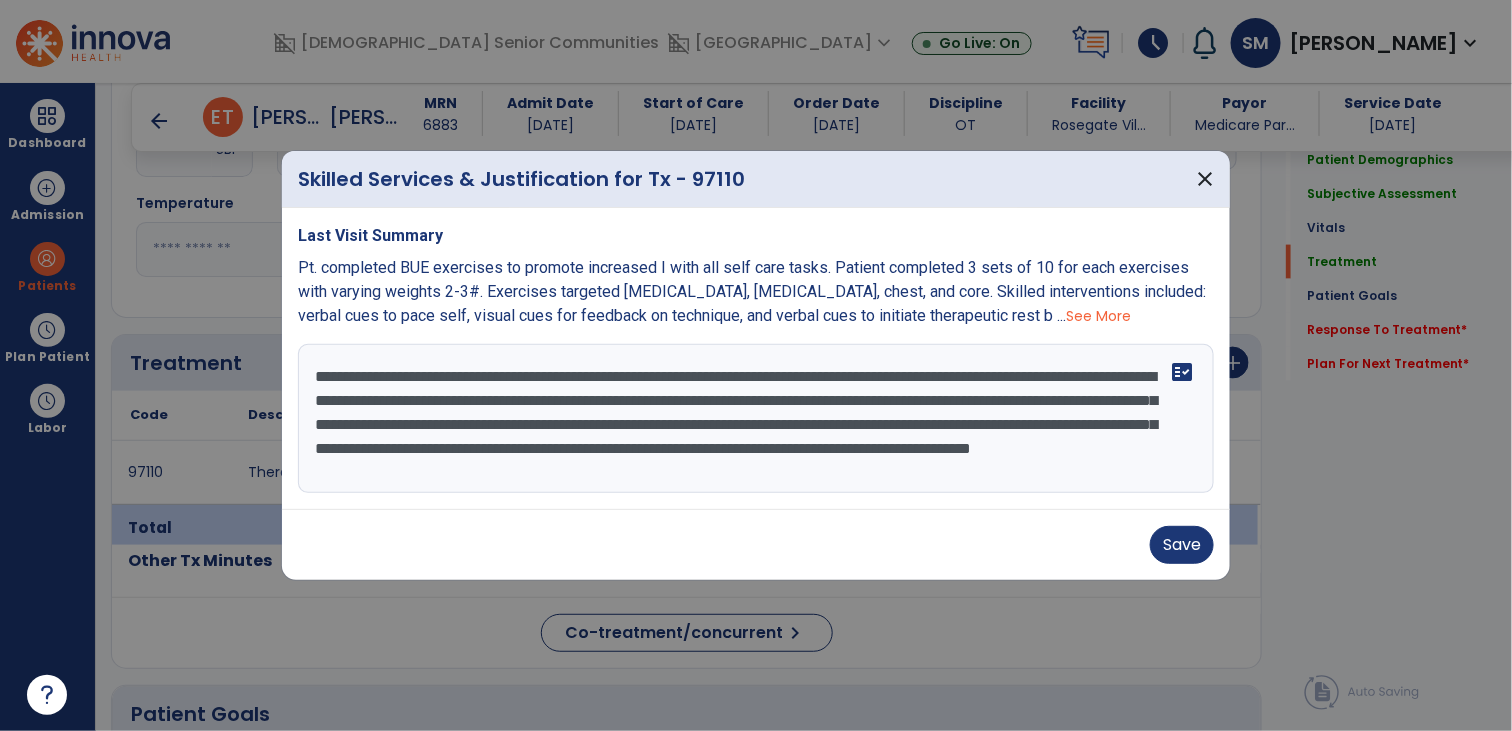 type on "**********" 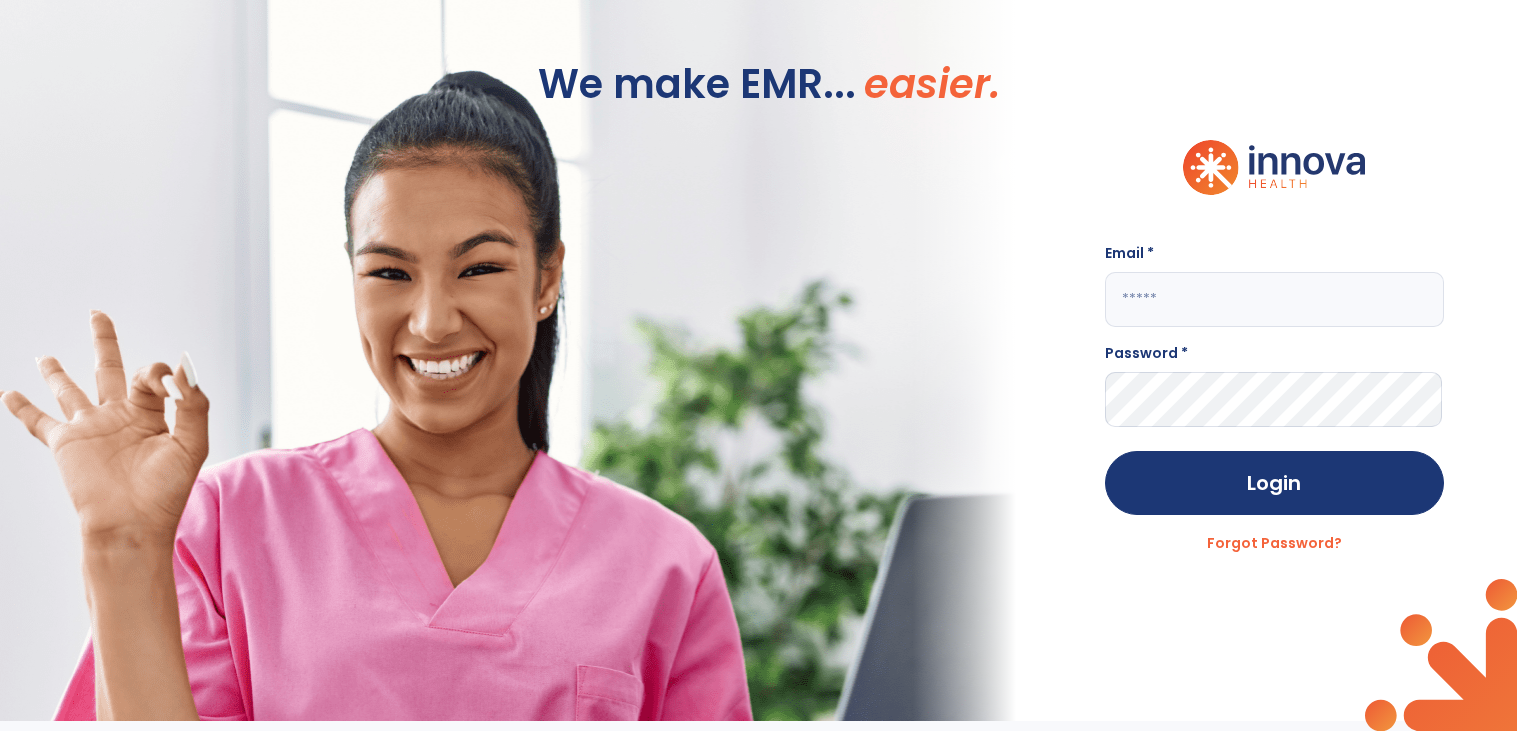 scroll, scrollTop: 0, scrollLeft: 0, axis: both 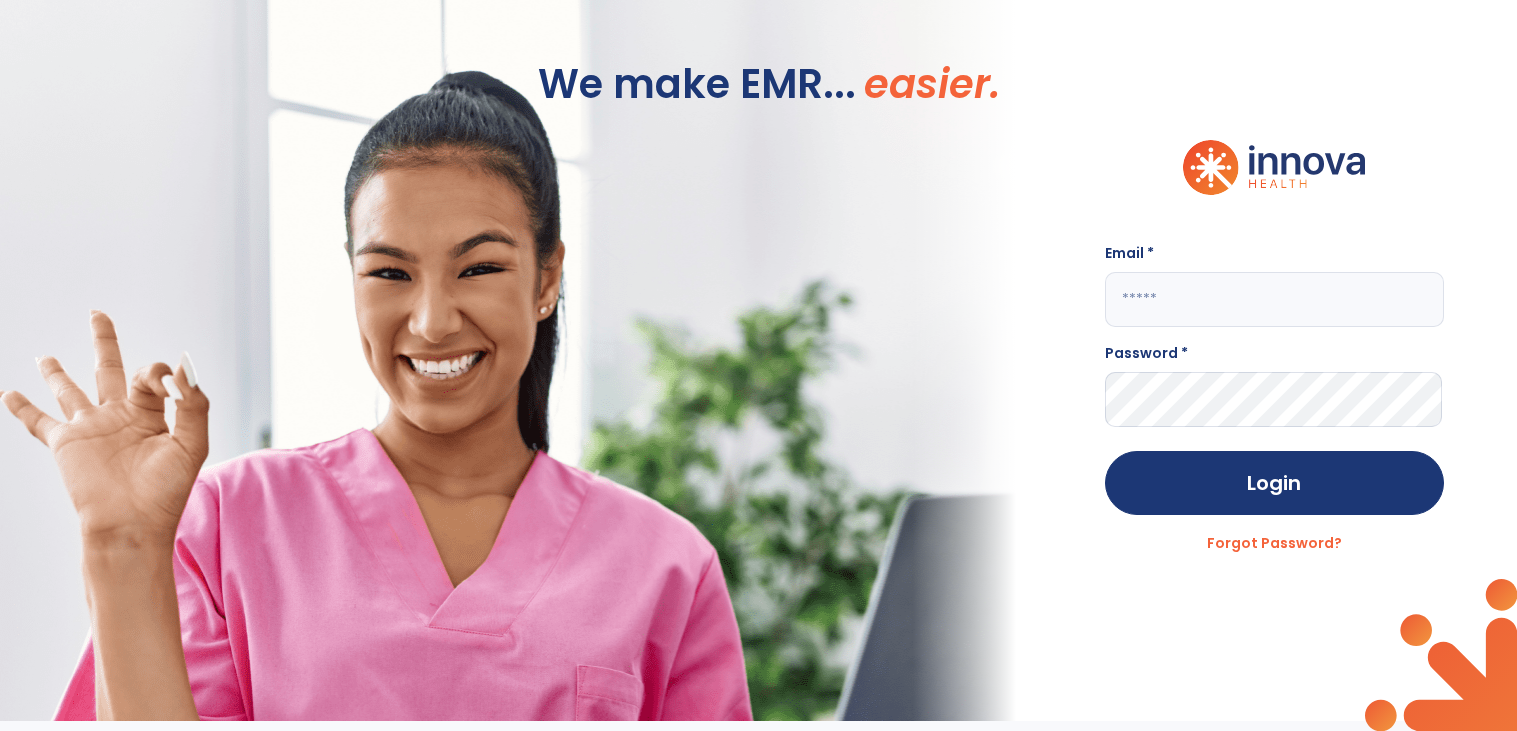 click 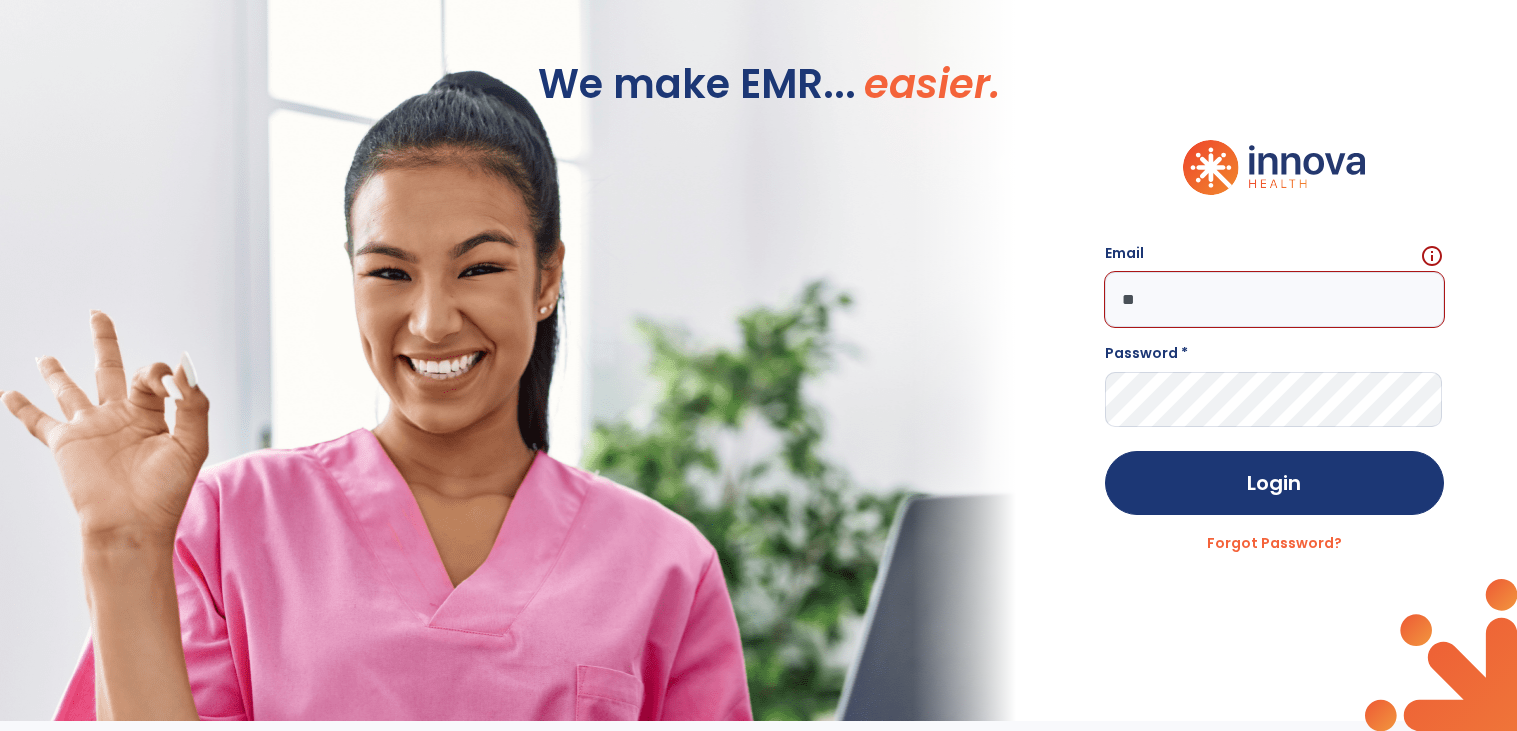 type on "*" 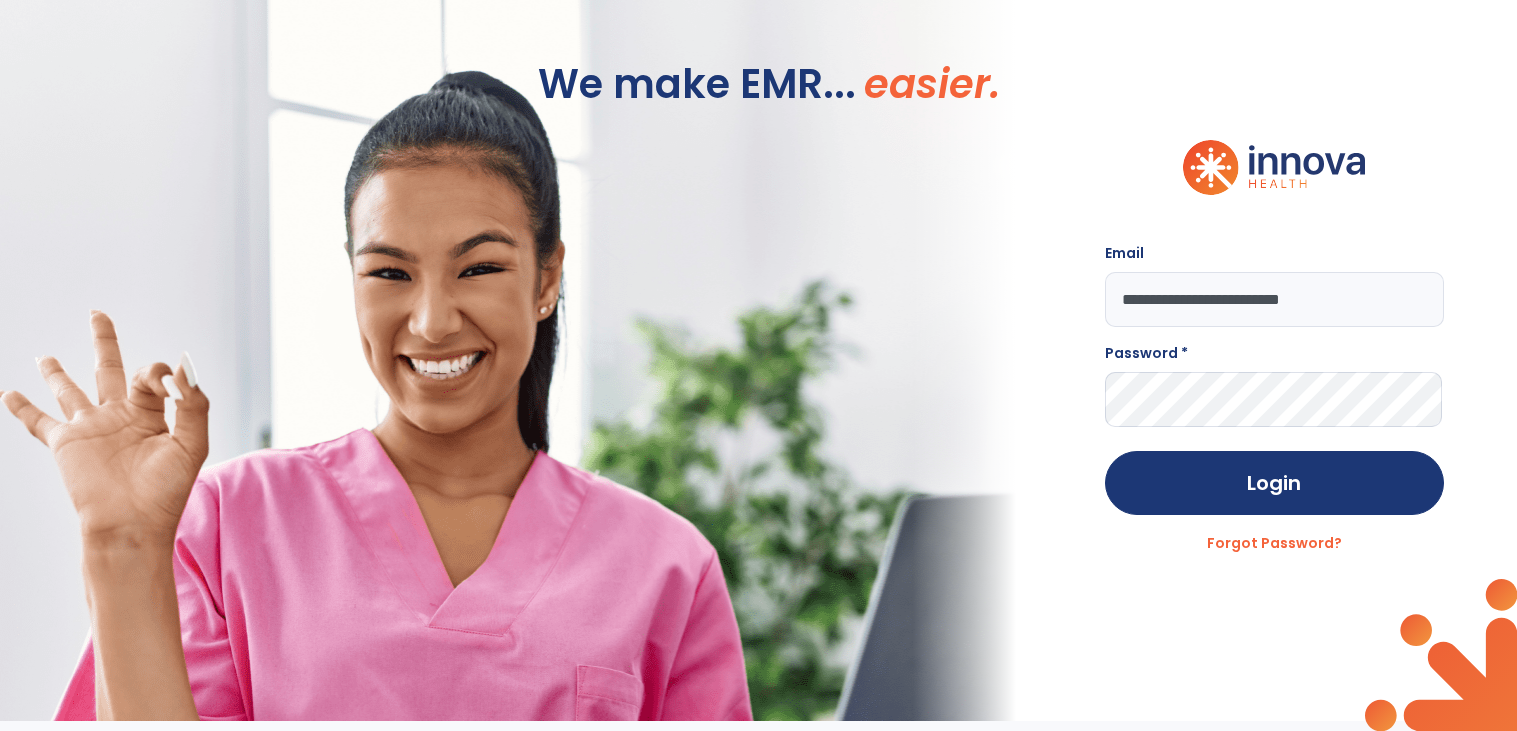type on "**********" 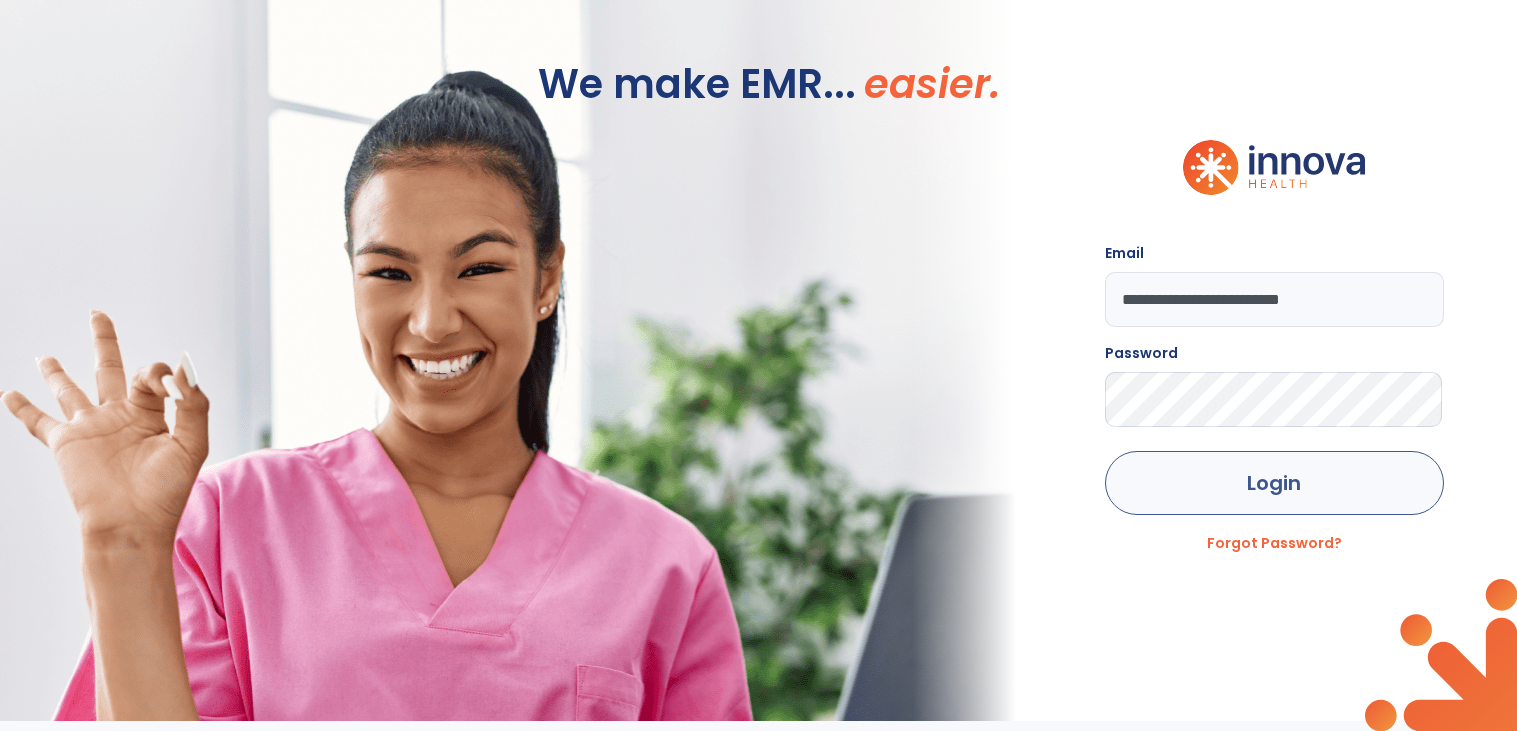 click on "Login" 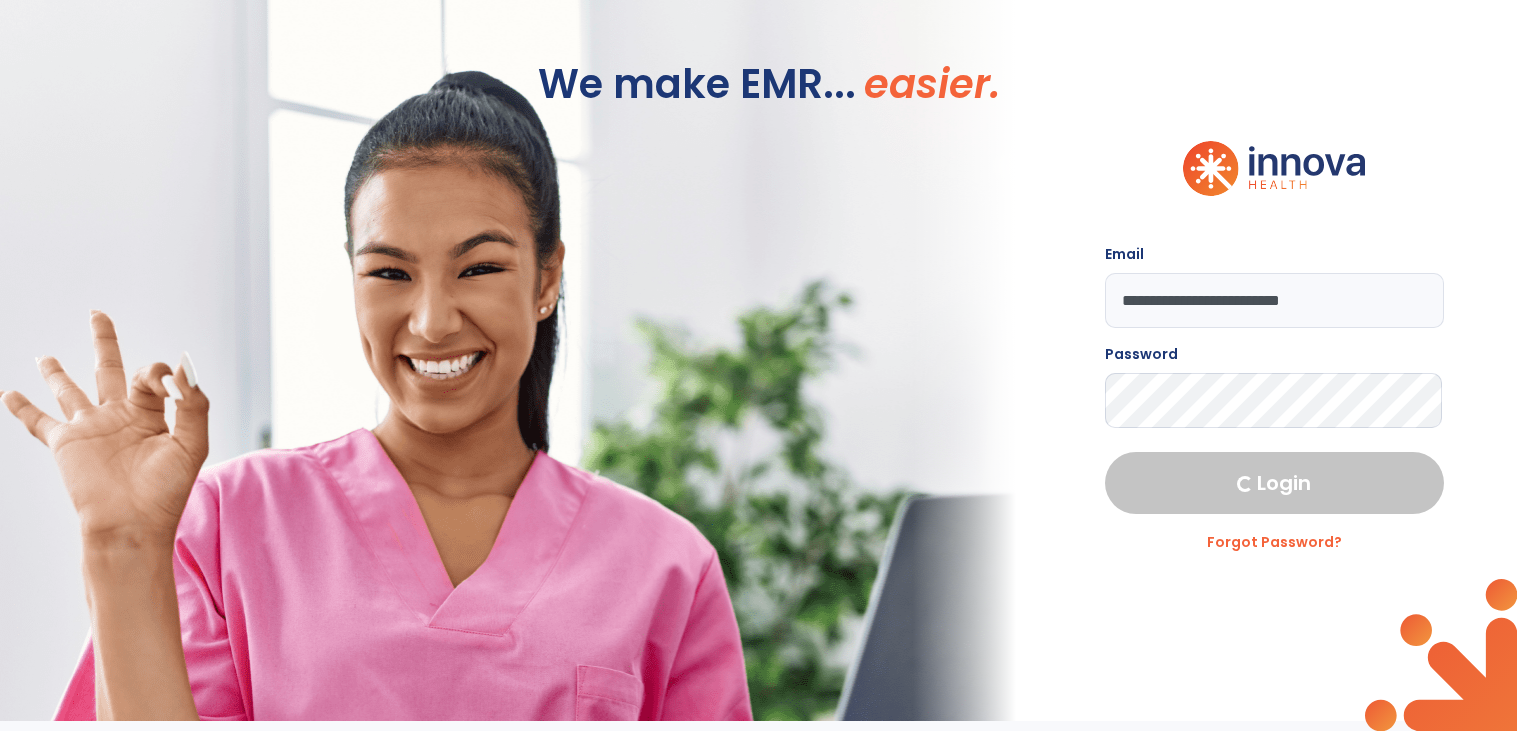 select on "****" 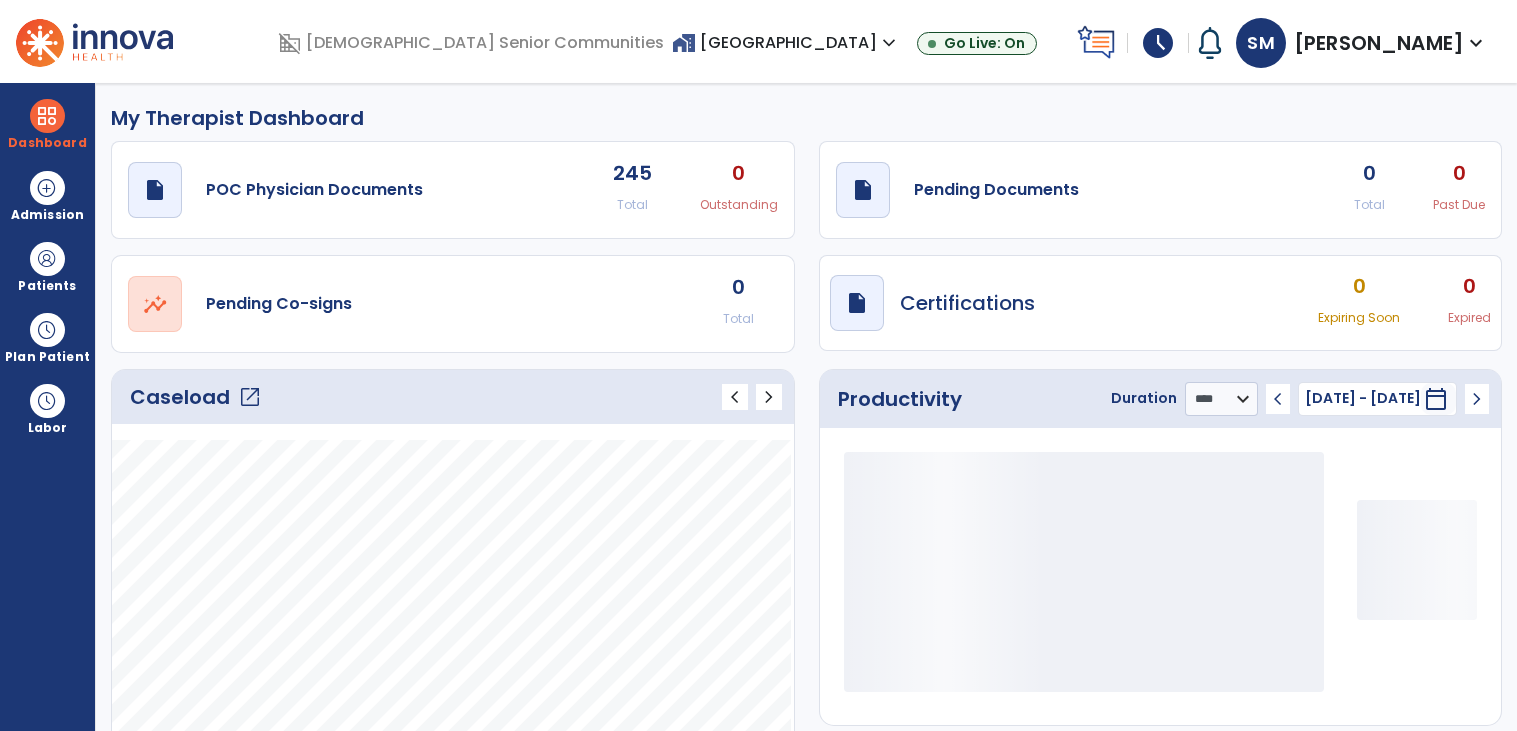 click on "open_in_new" 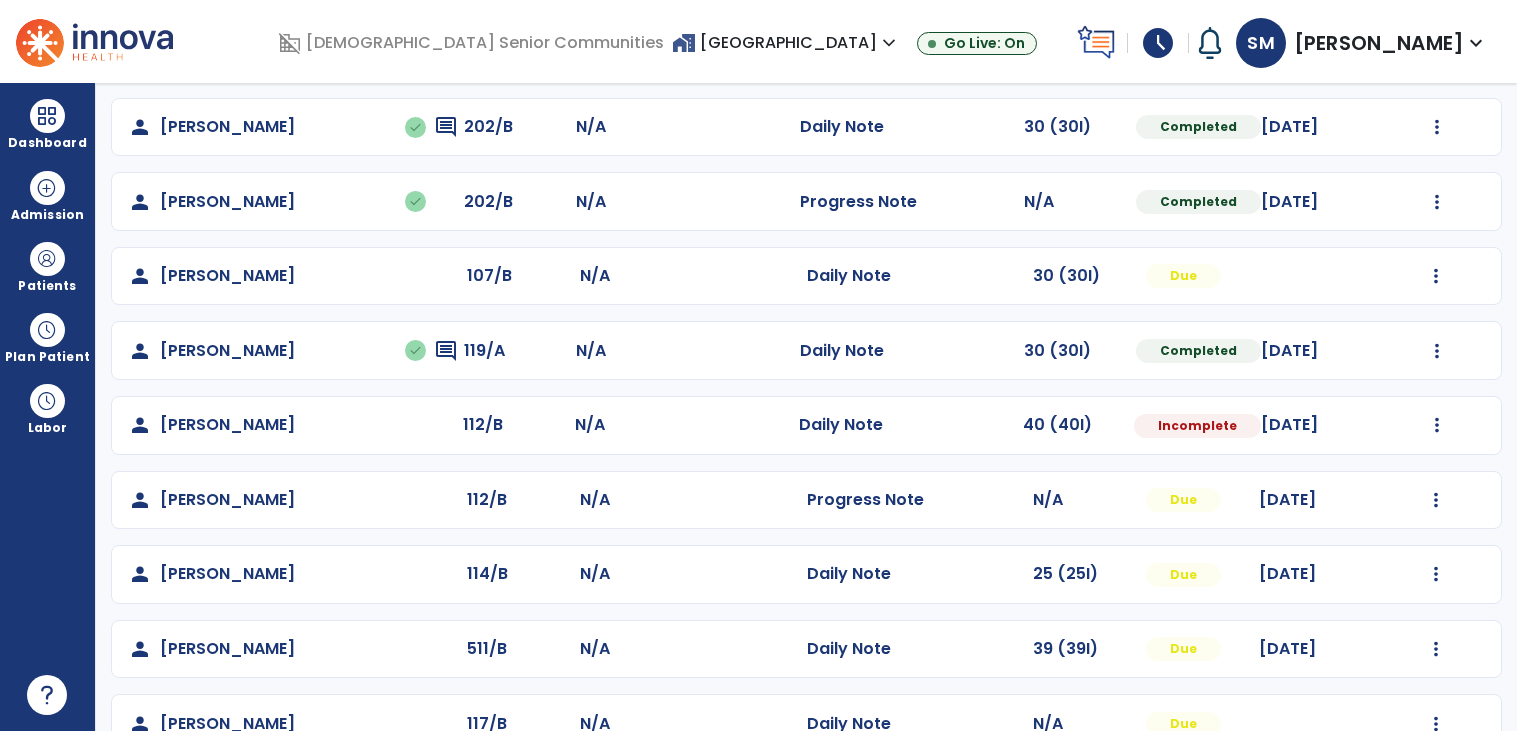 scroll, scrollTop: 458, scrollLeft: 0, axis: vertical 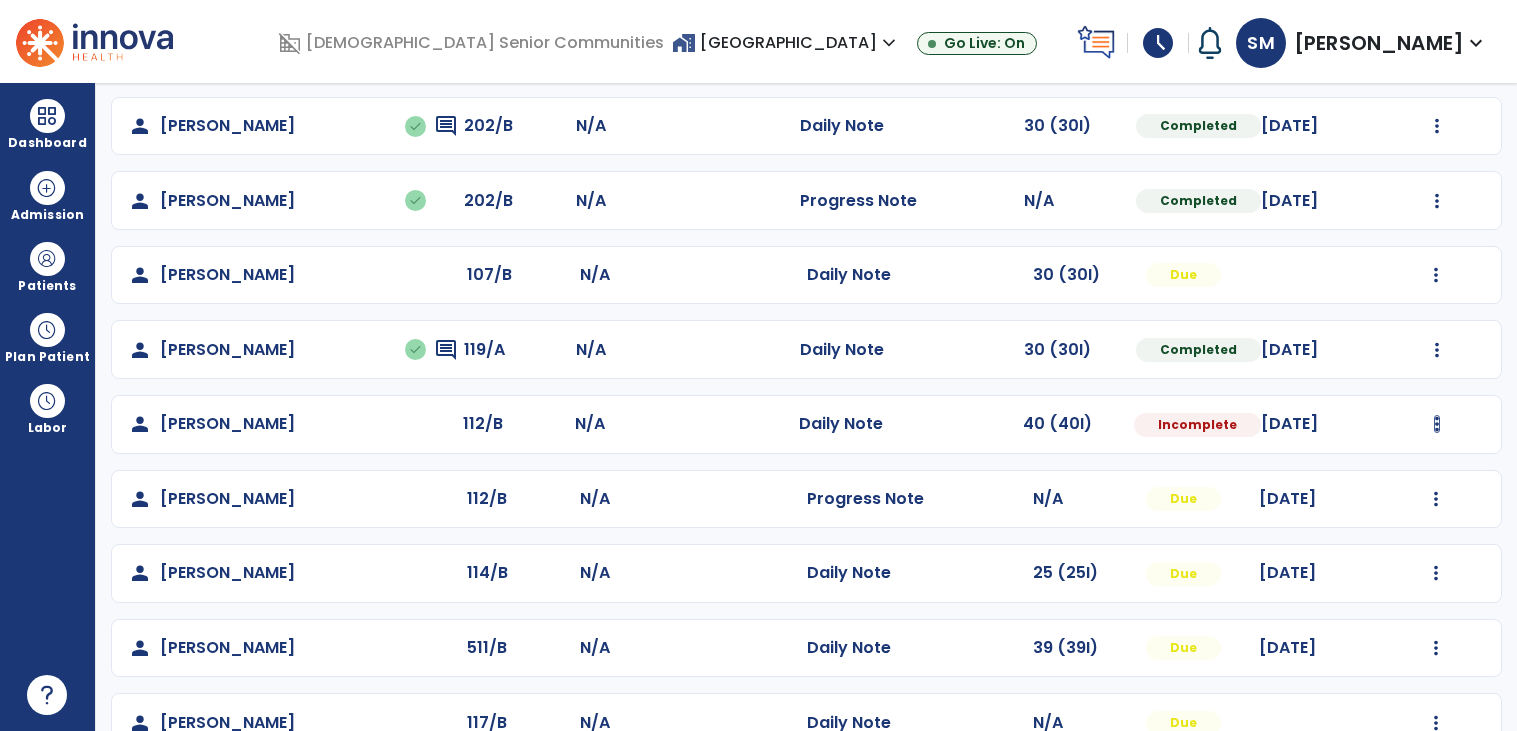 click at bounding box center [1437, 126] 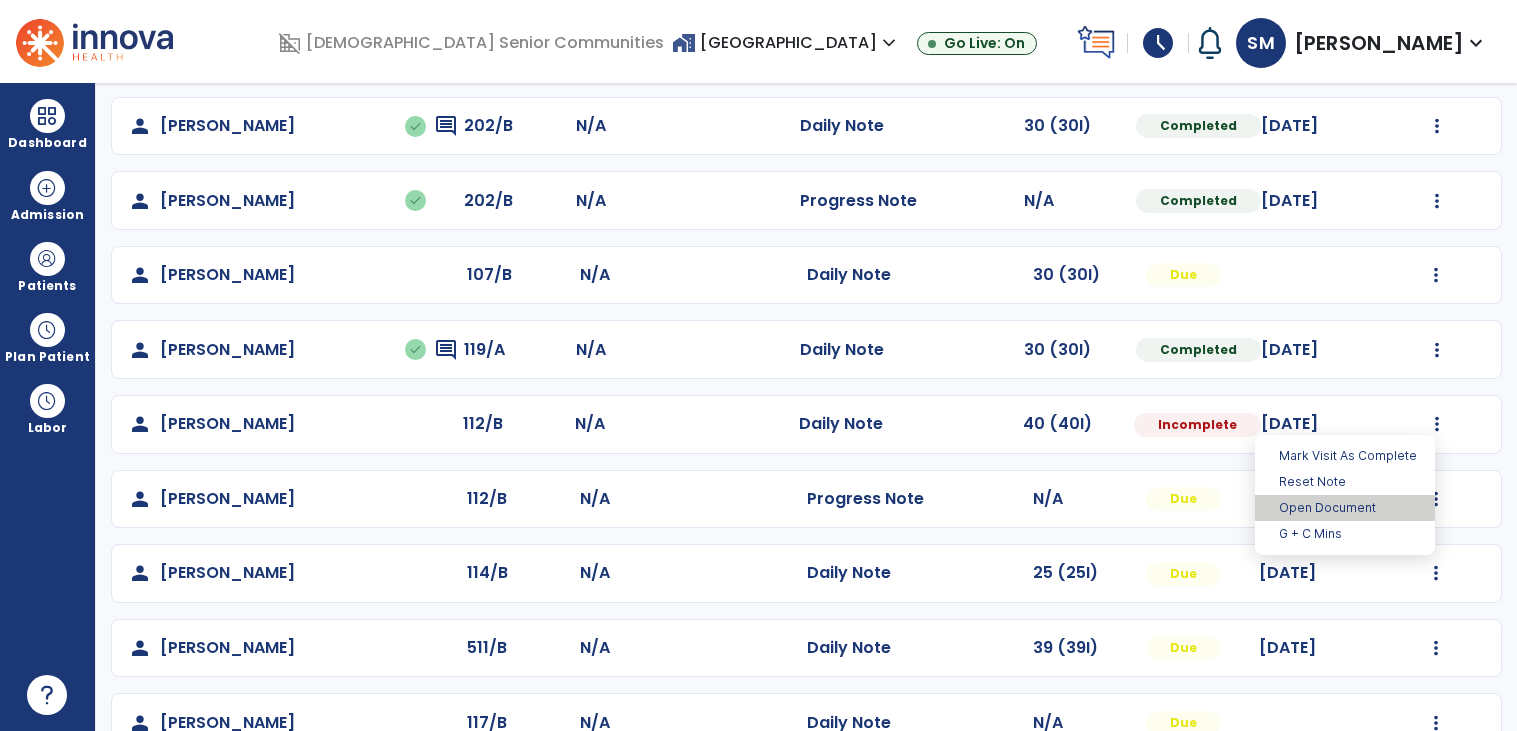 click on "Open Document" at bounding box center [1345, 508] 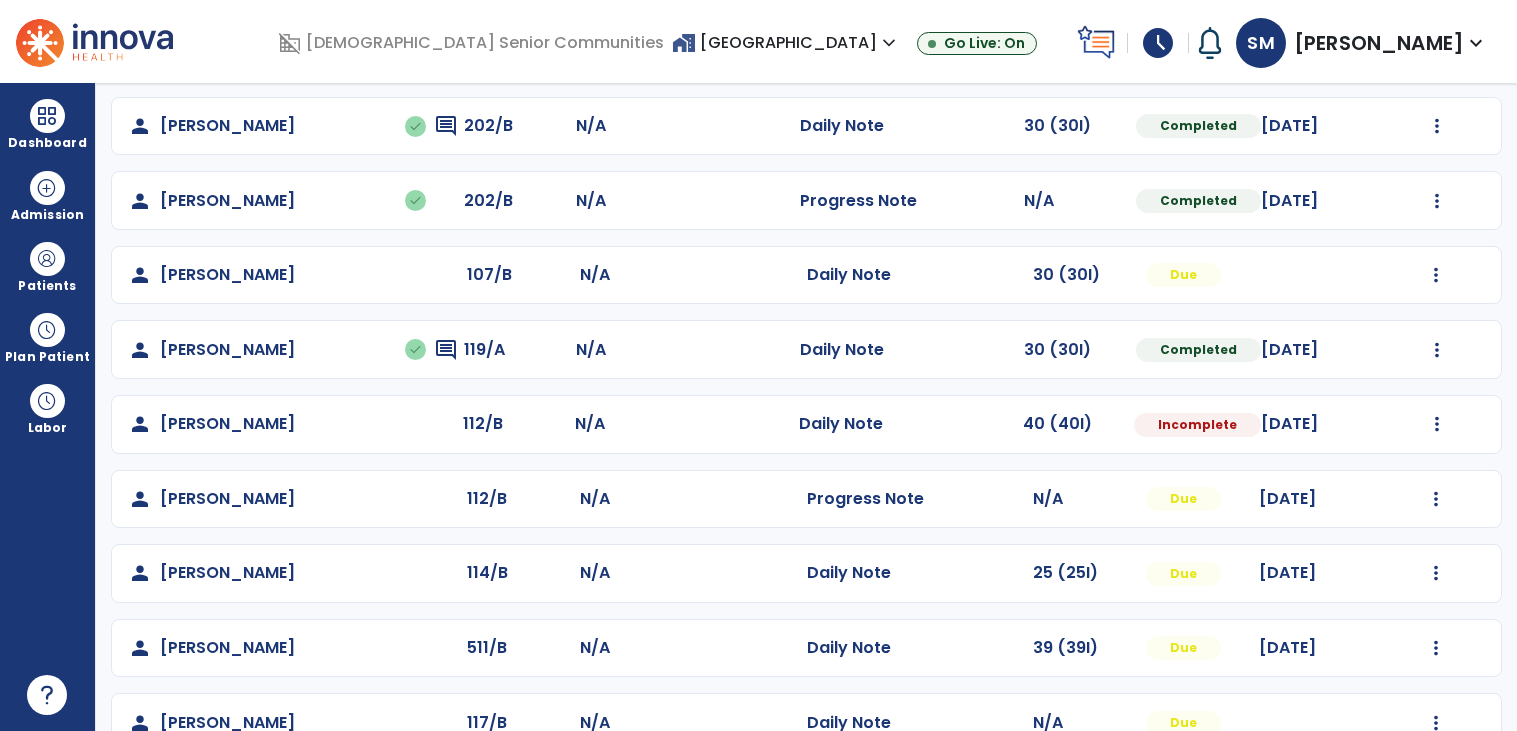 select on "*" 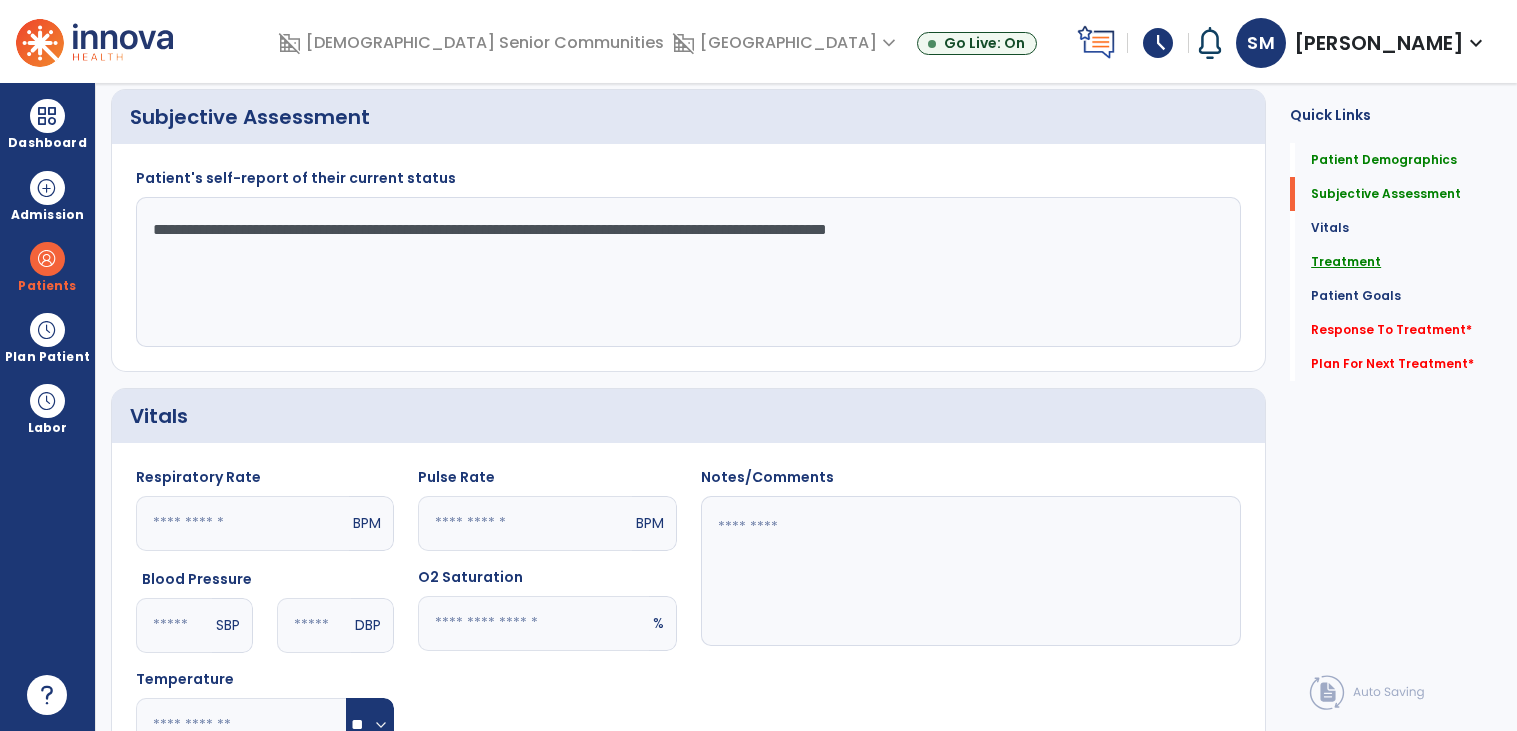 click on "Treatment" 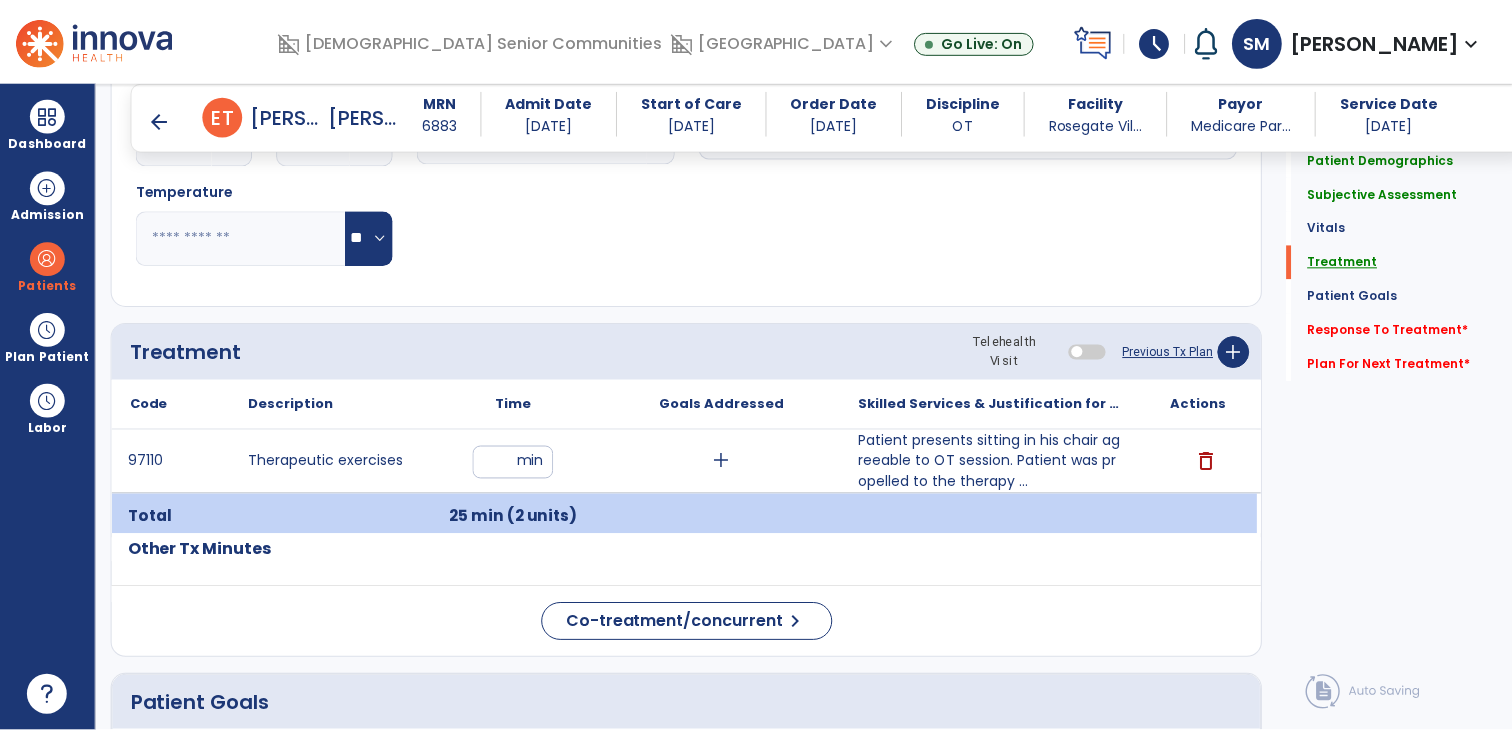 scroll, scrollTop: 1029, scrollLeft: 0, axis: vertical 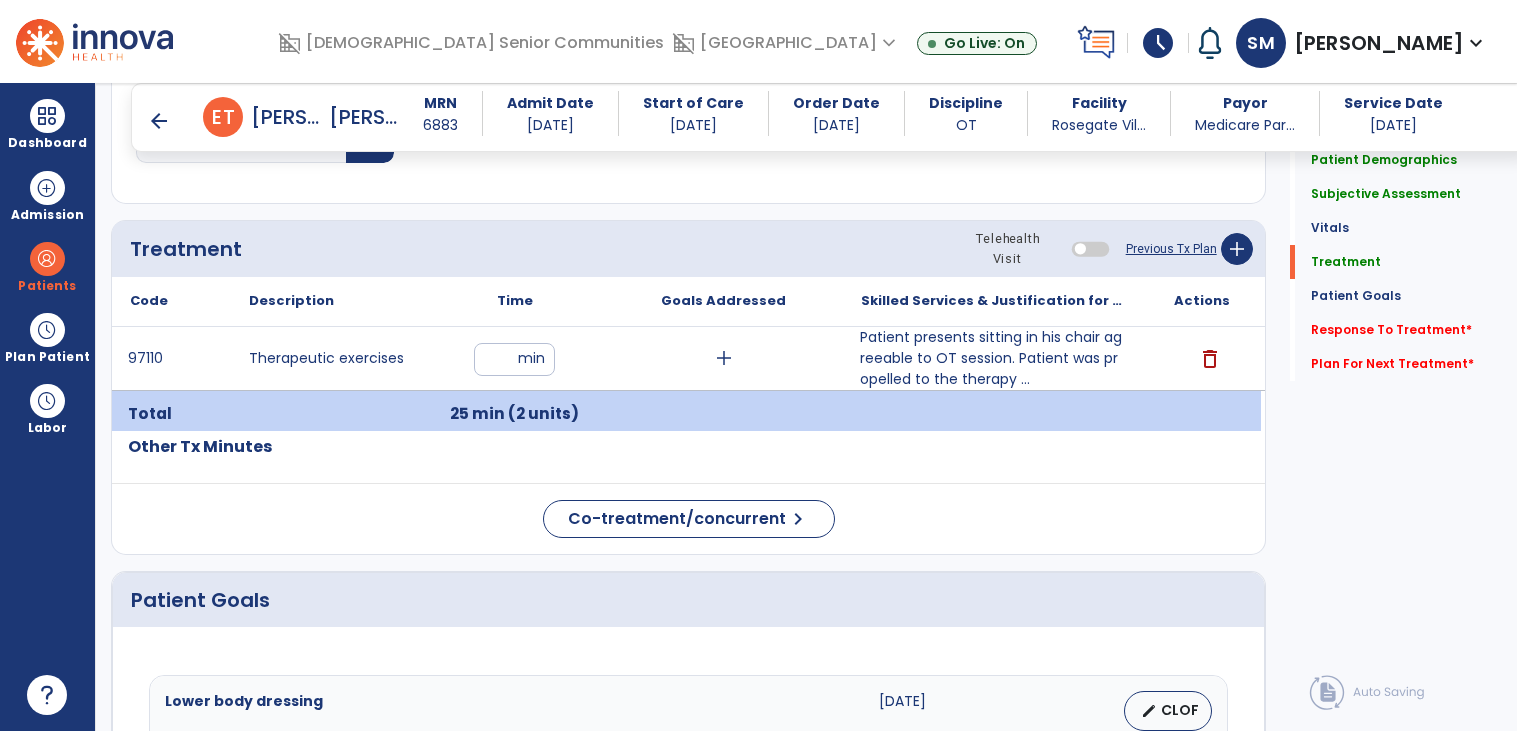 click on "Patient presents sitting in his chair agreeable to OT session. Patient was propelled to the therapy ..." at bounding box center (992, 358) 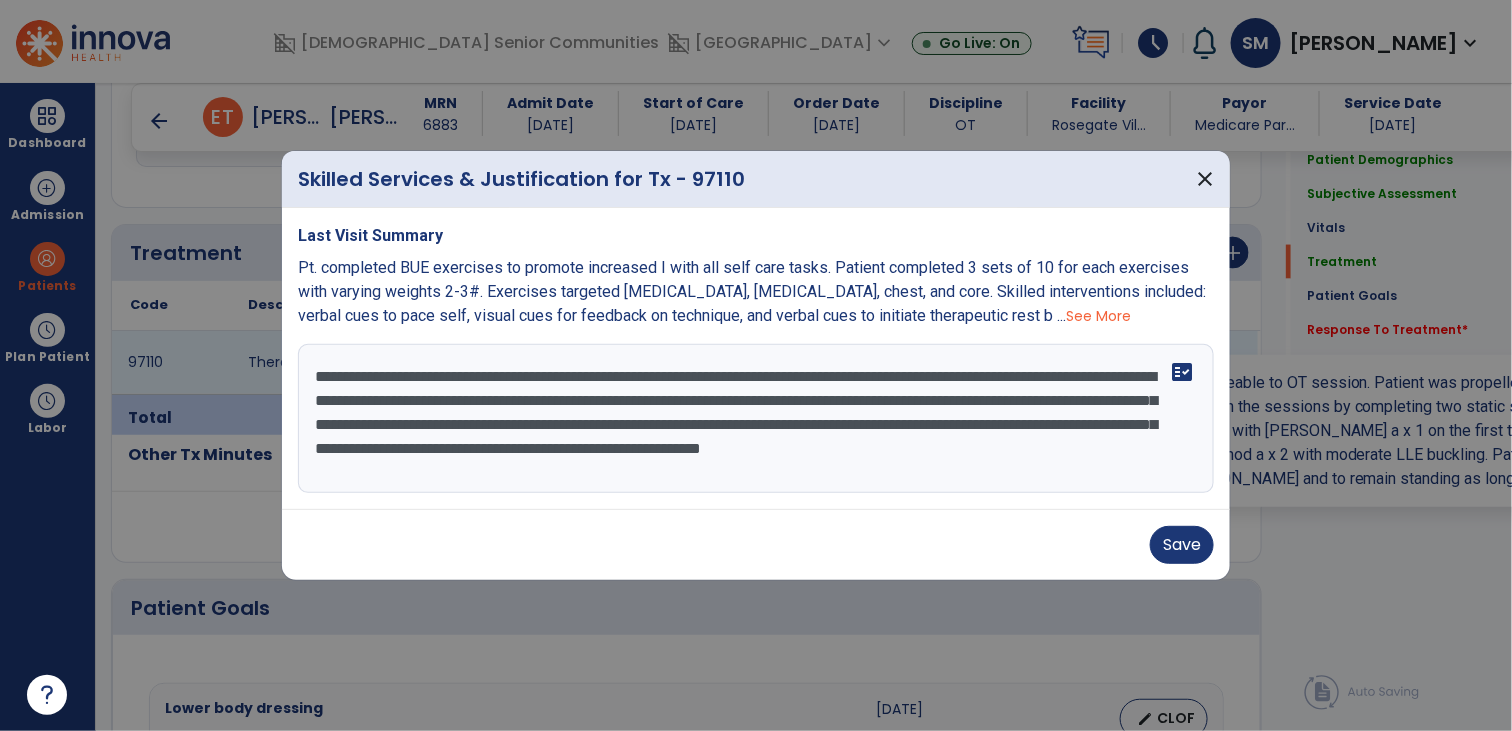 scroll, scrollTop: 1029, scrollLeft: 0, axis: vertical 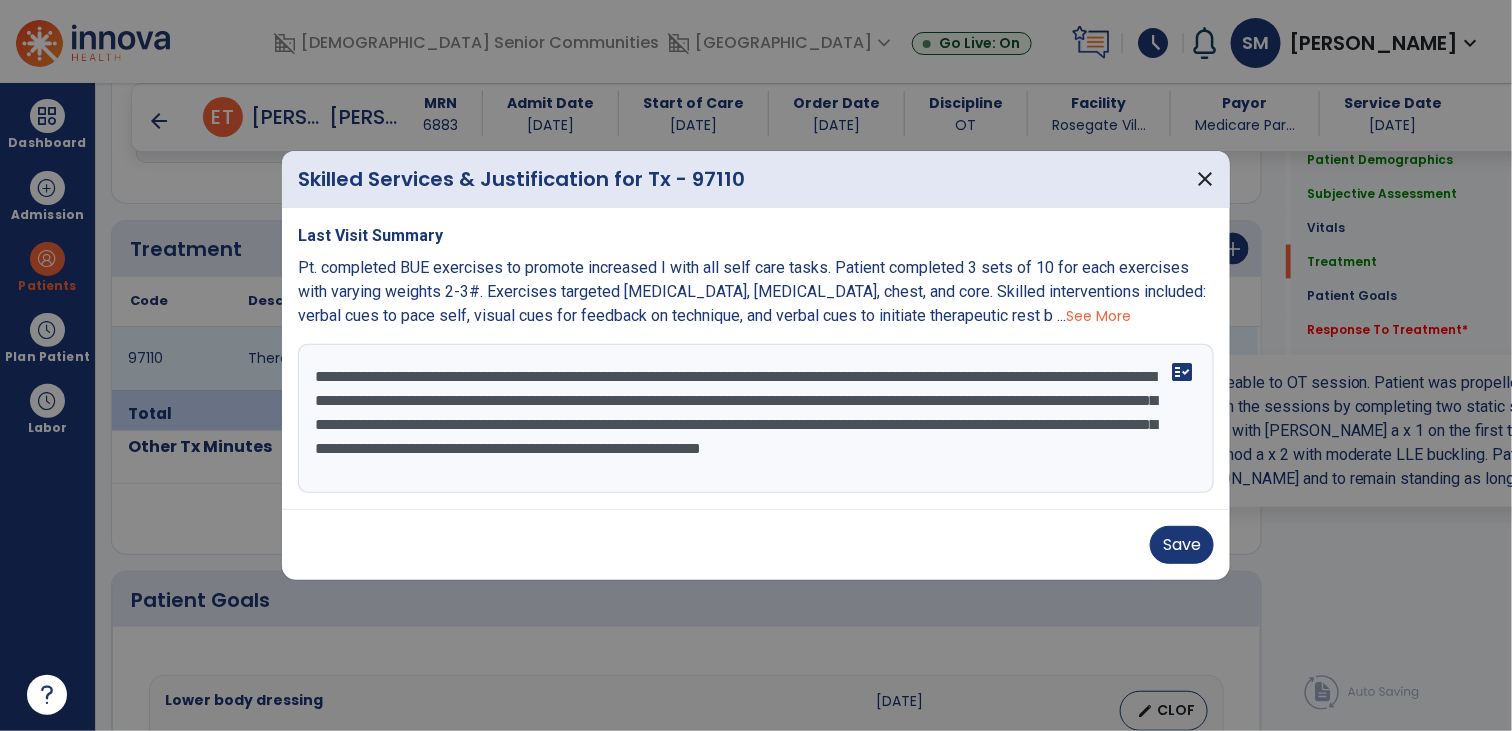 click on "**********" at bounding box center (756, 419) 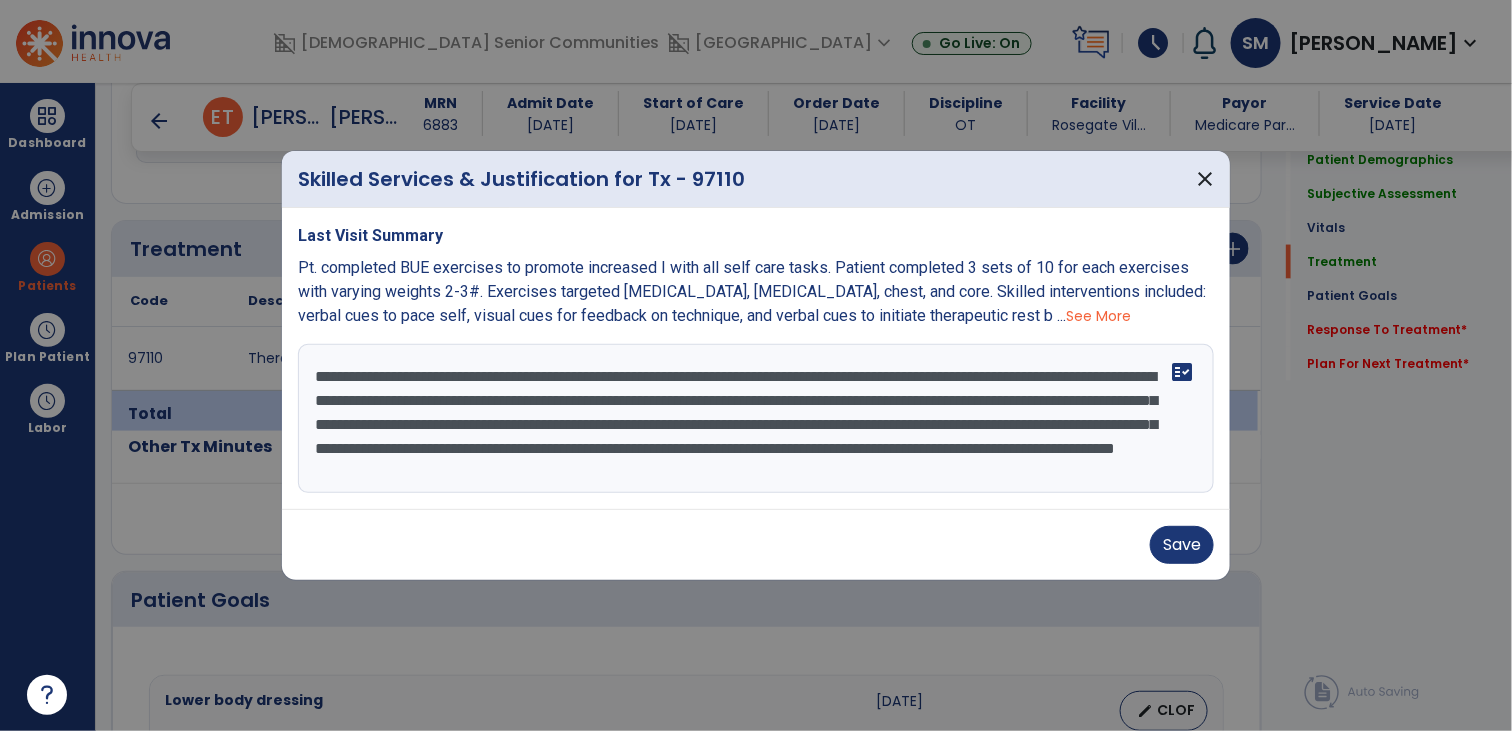 scroll, scrollTop: 14, scrollLeft: 0, axis: vertical 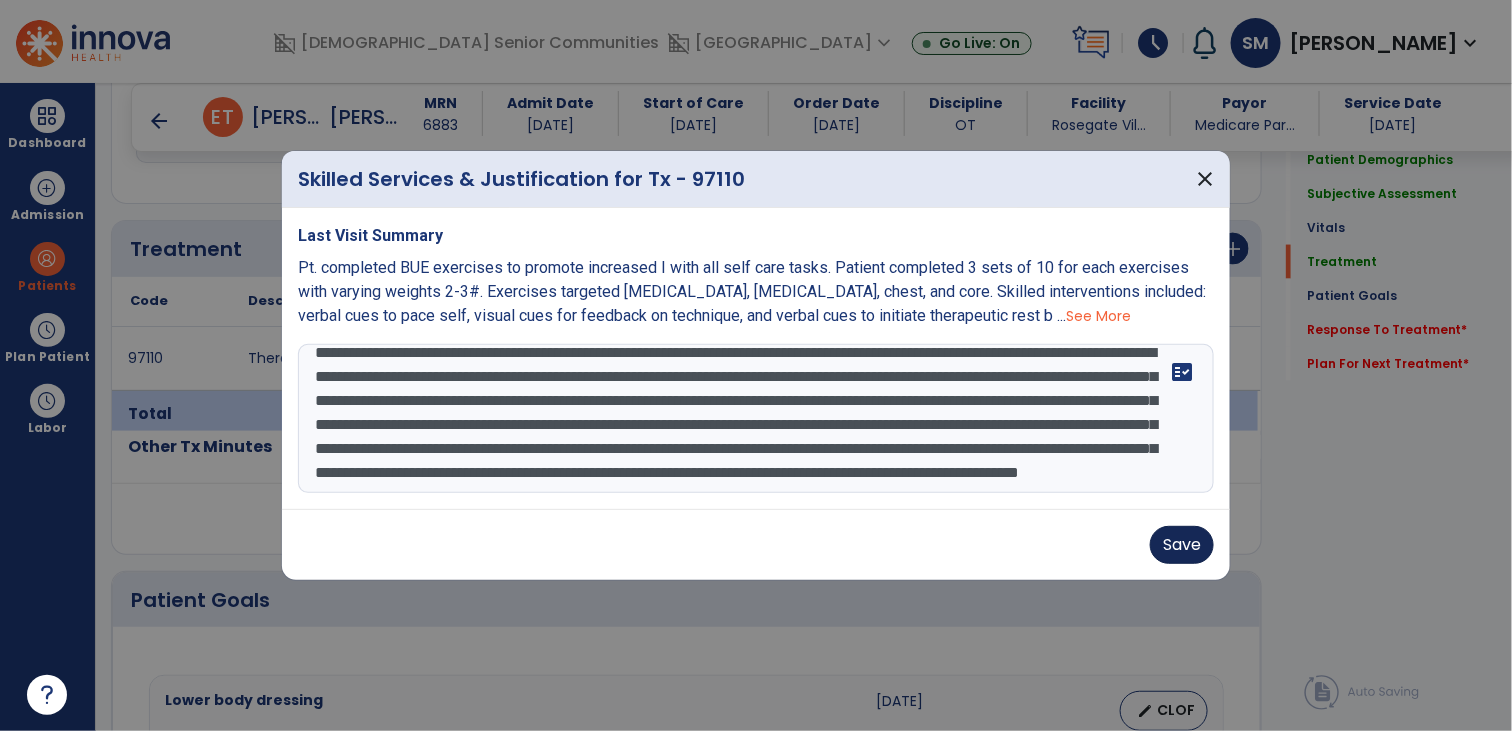 type on "**********" 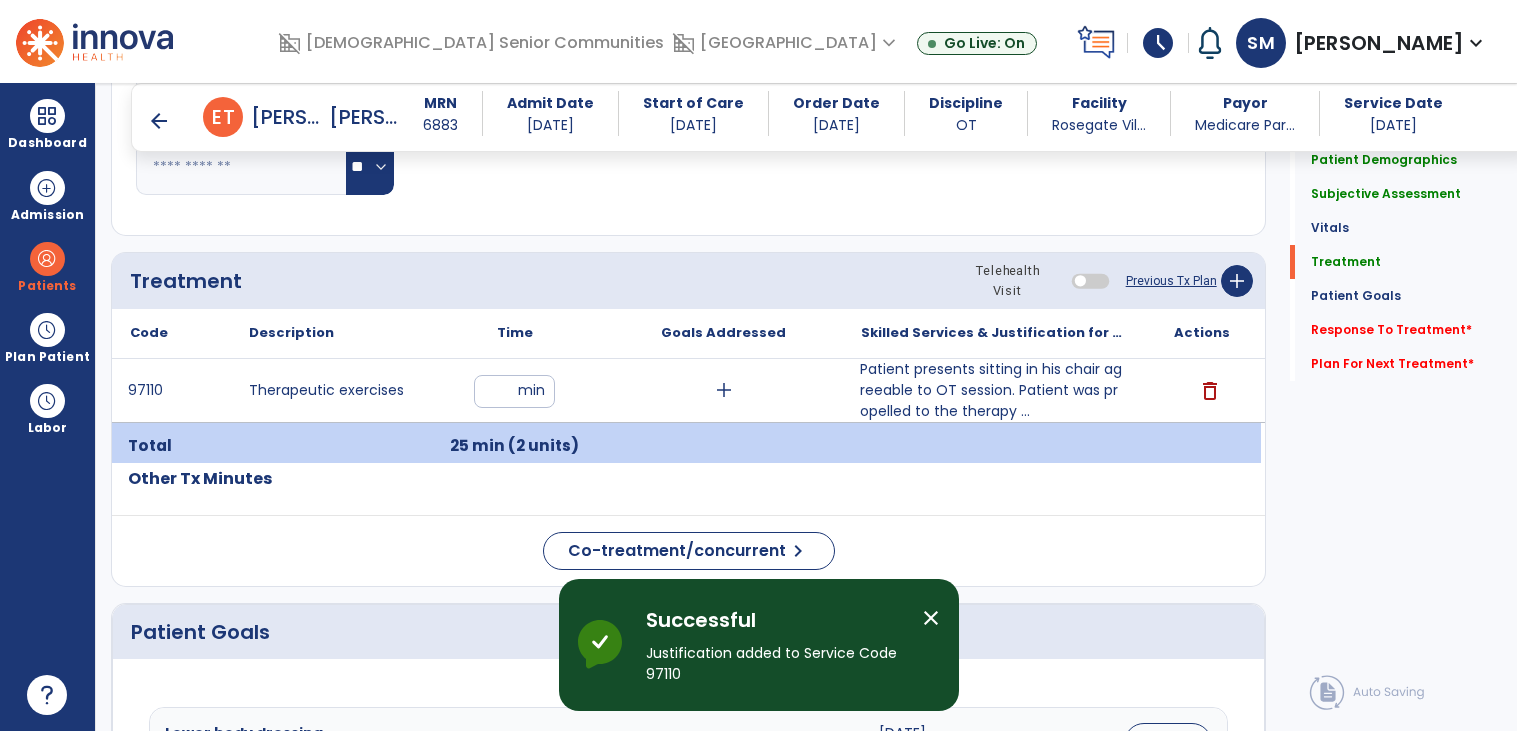 scroll, scrollTop: 991, scrollLeft: 0, axis: vertical 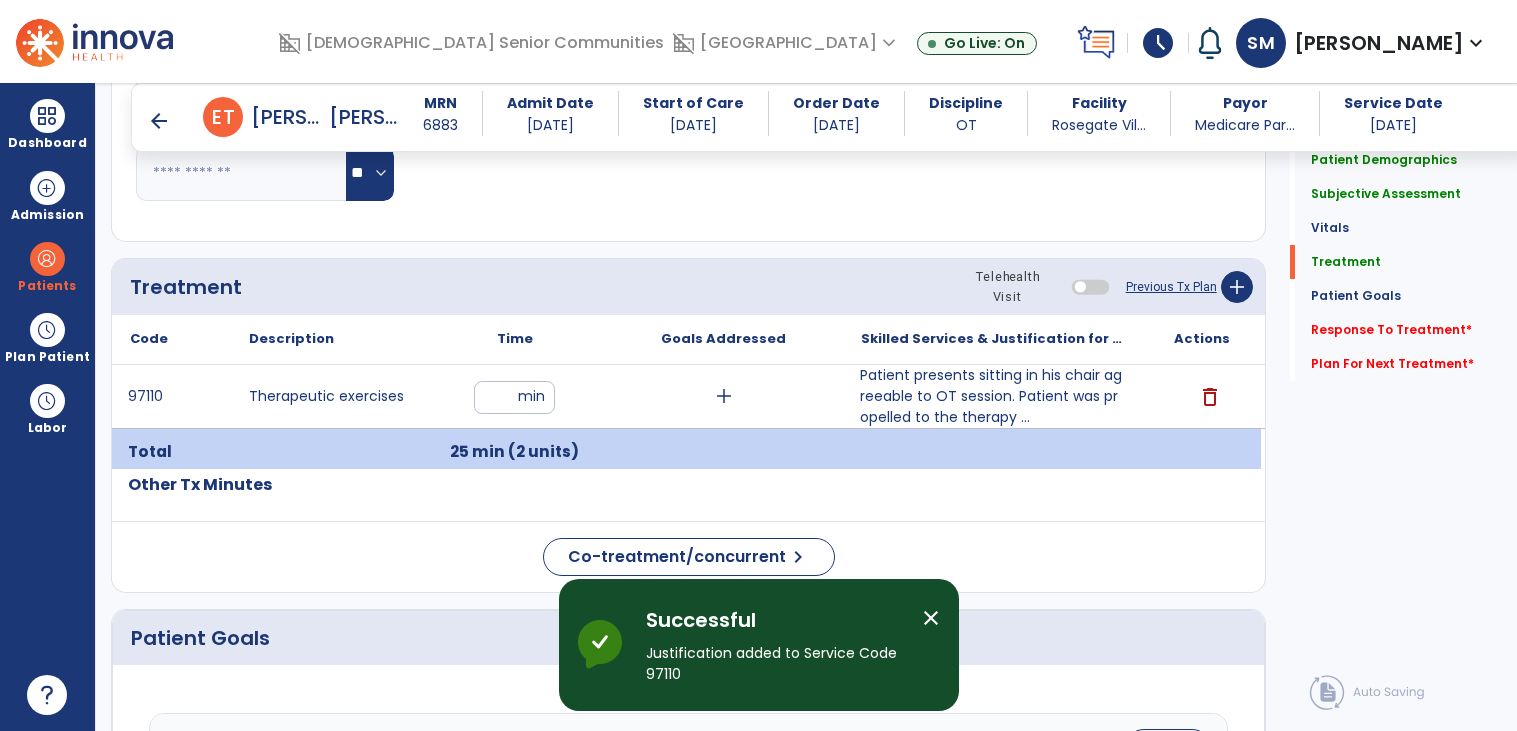 click on "**" at bounding box center (514, 397) 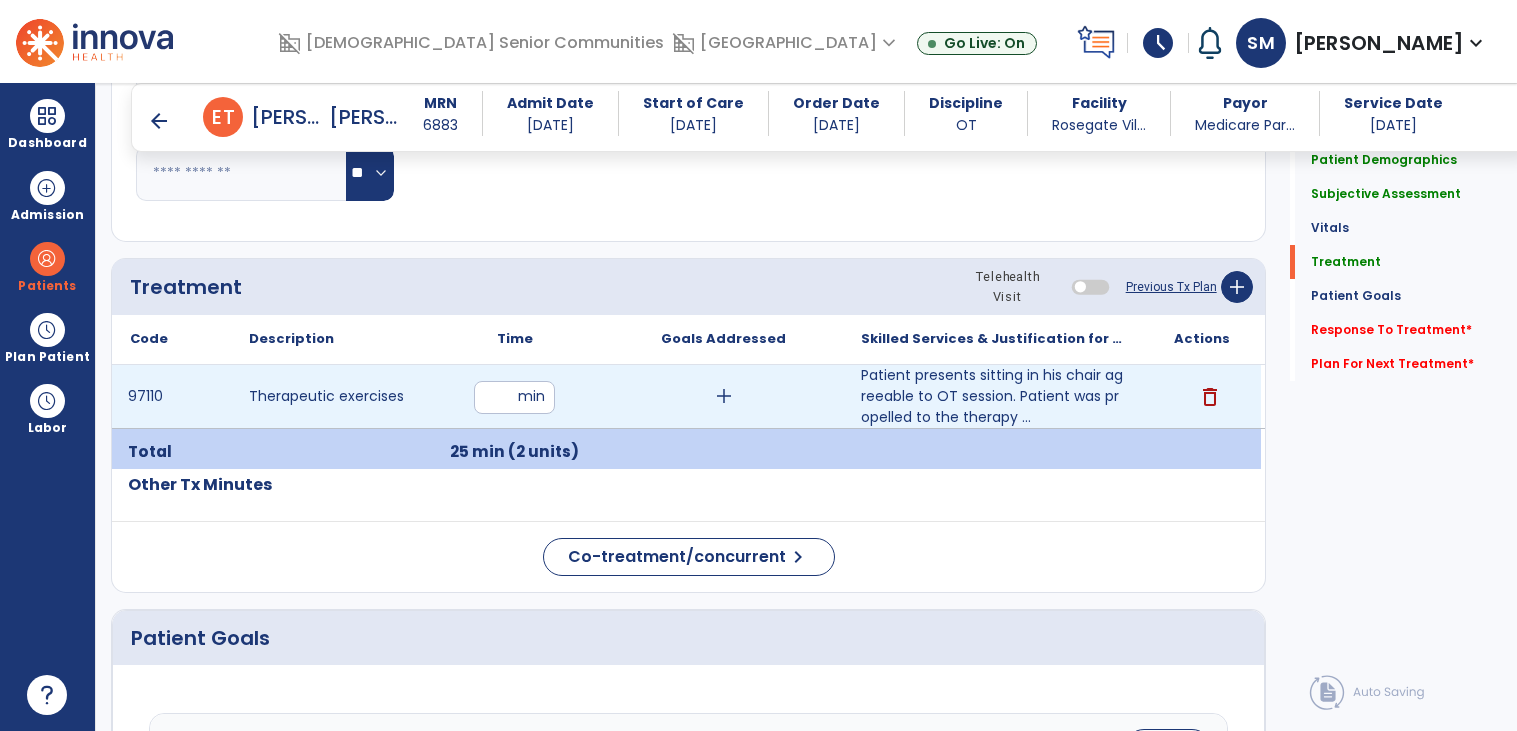 type on "*" 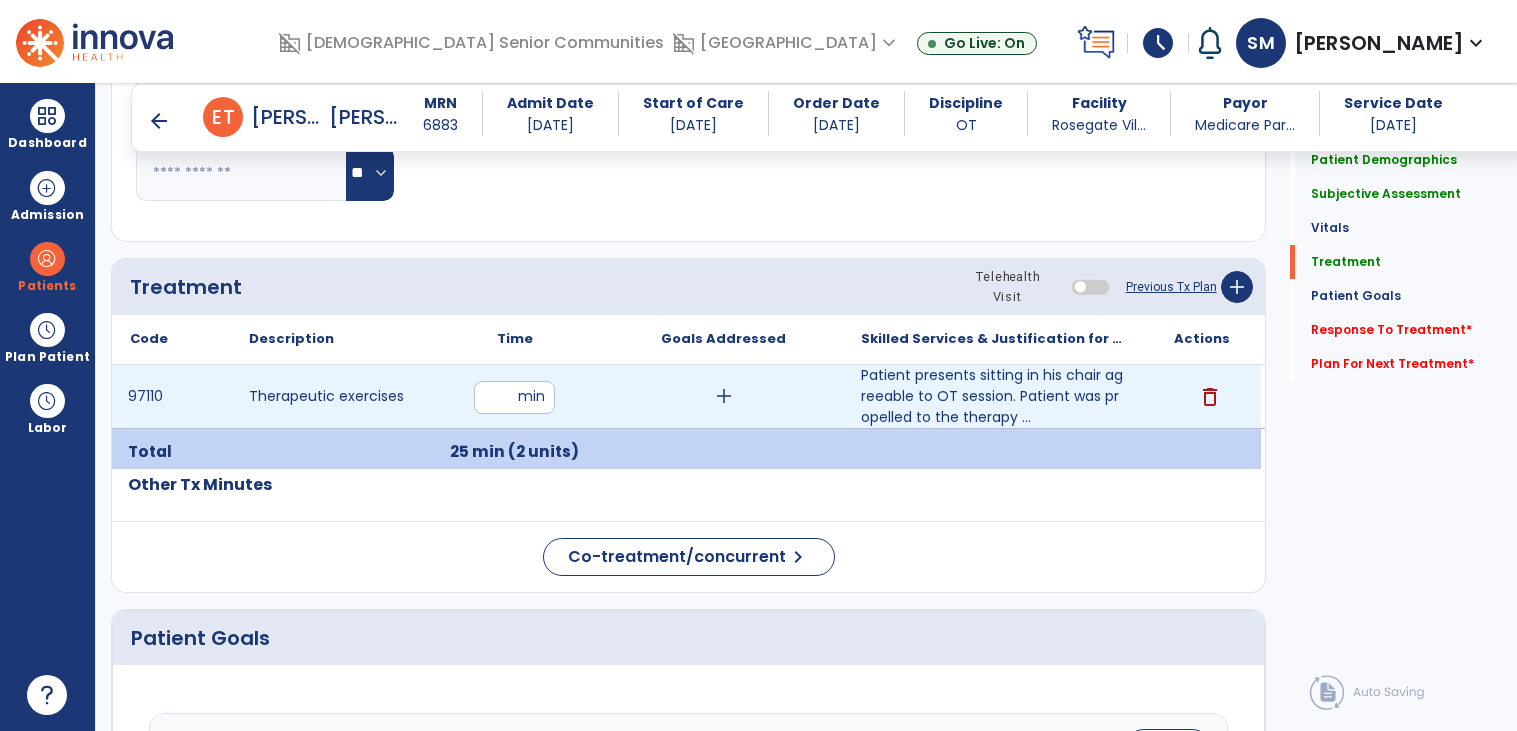 type on "*" 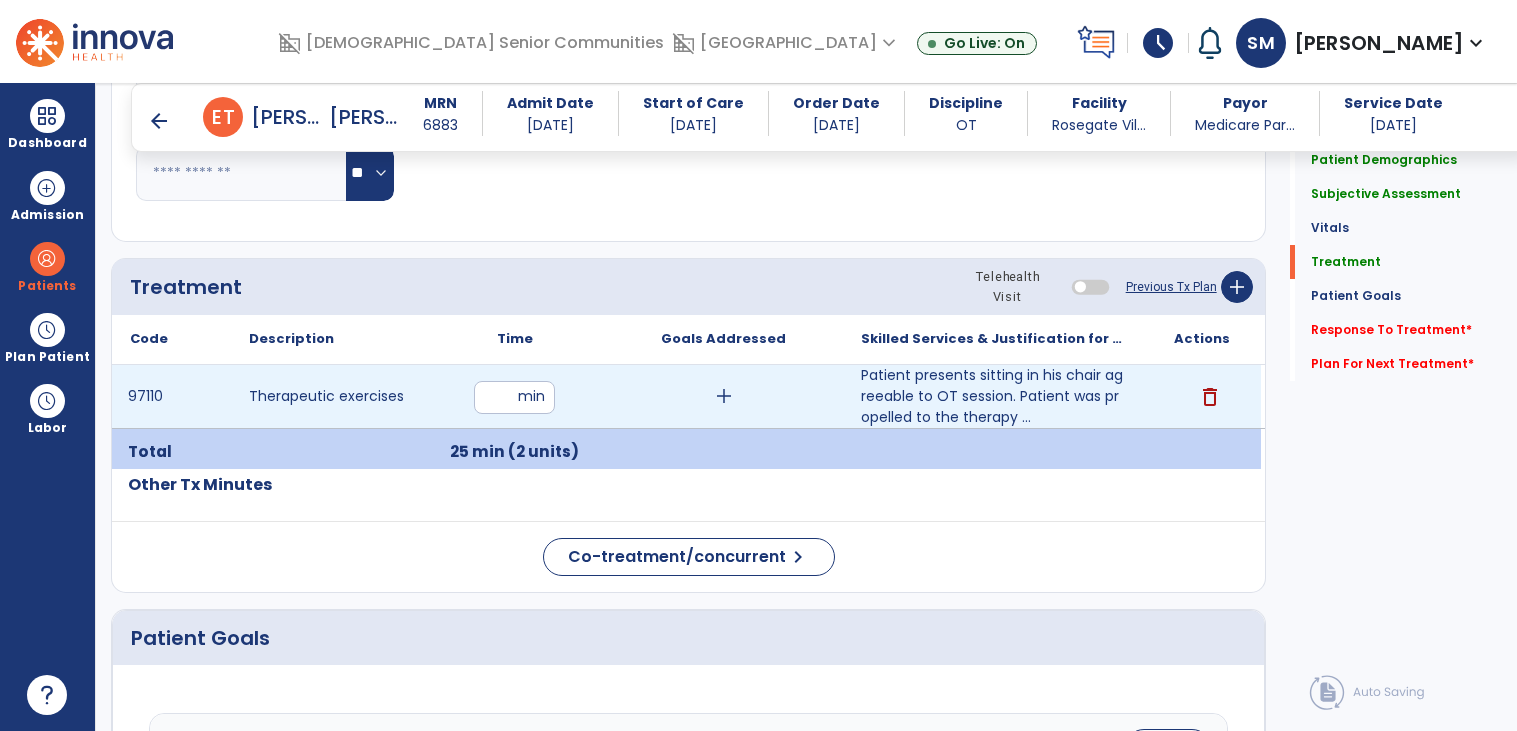 type on "**" 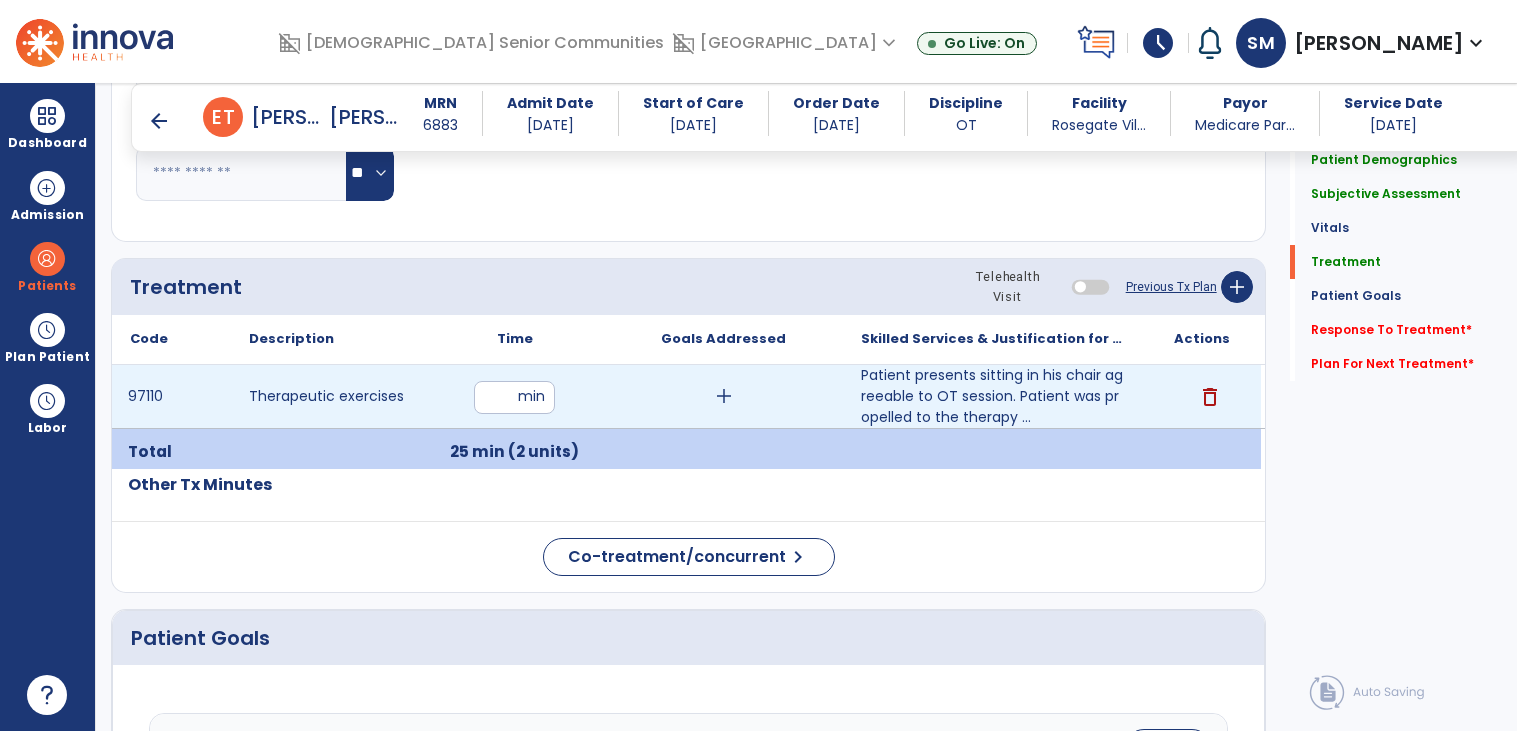 click on "Quick Links  Patient Demographics   Patient Demographics   Subjective Assessment   Subjective Assessment   Vitals   Vitals   Treatment   Treatment   Patient Goals   Patient Goals   Response To Treatment   *  Response To Treatment   *  Plan For Next Treatment   *  Plan For Next Treatment   *" 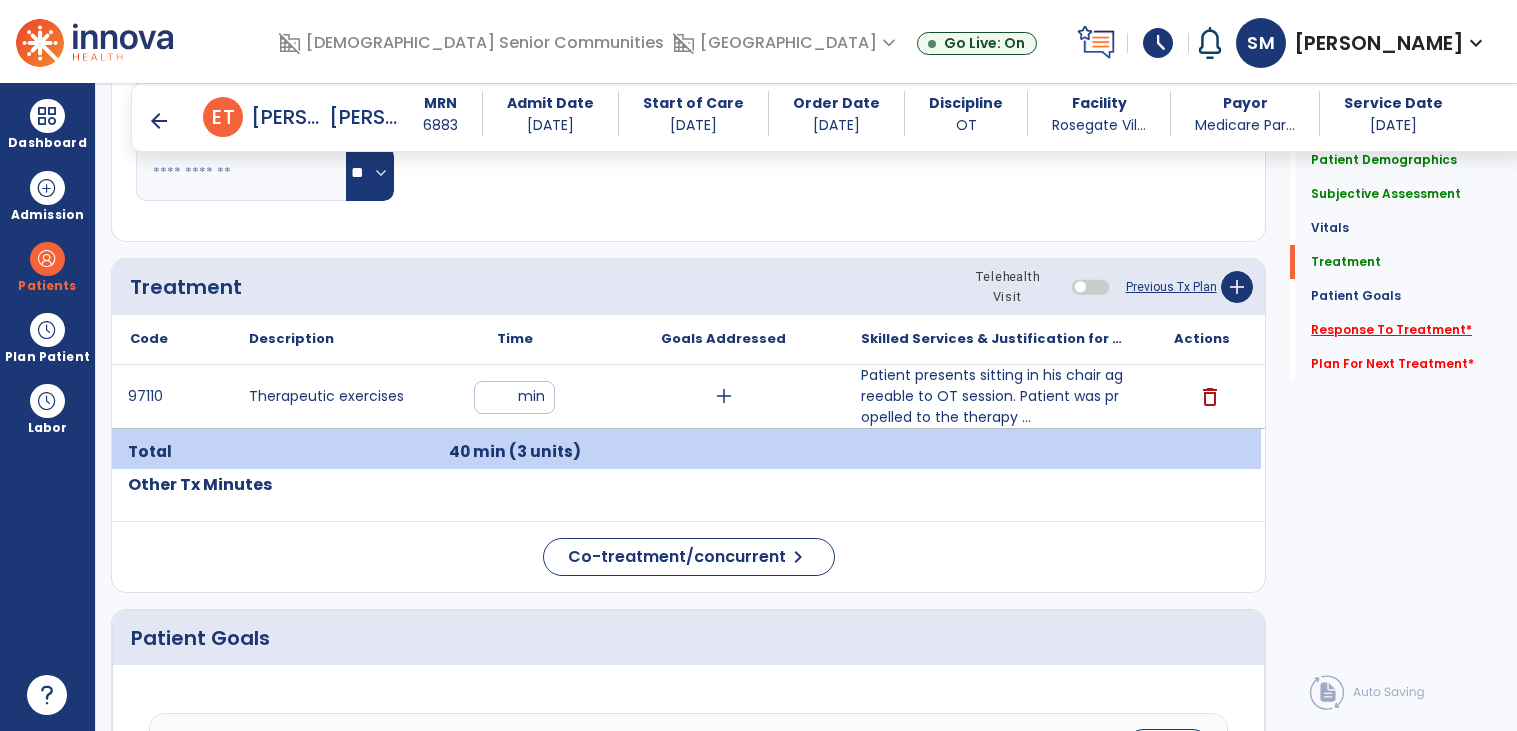 click on "Response To Treatment   *" 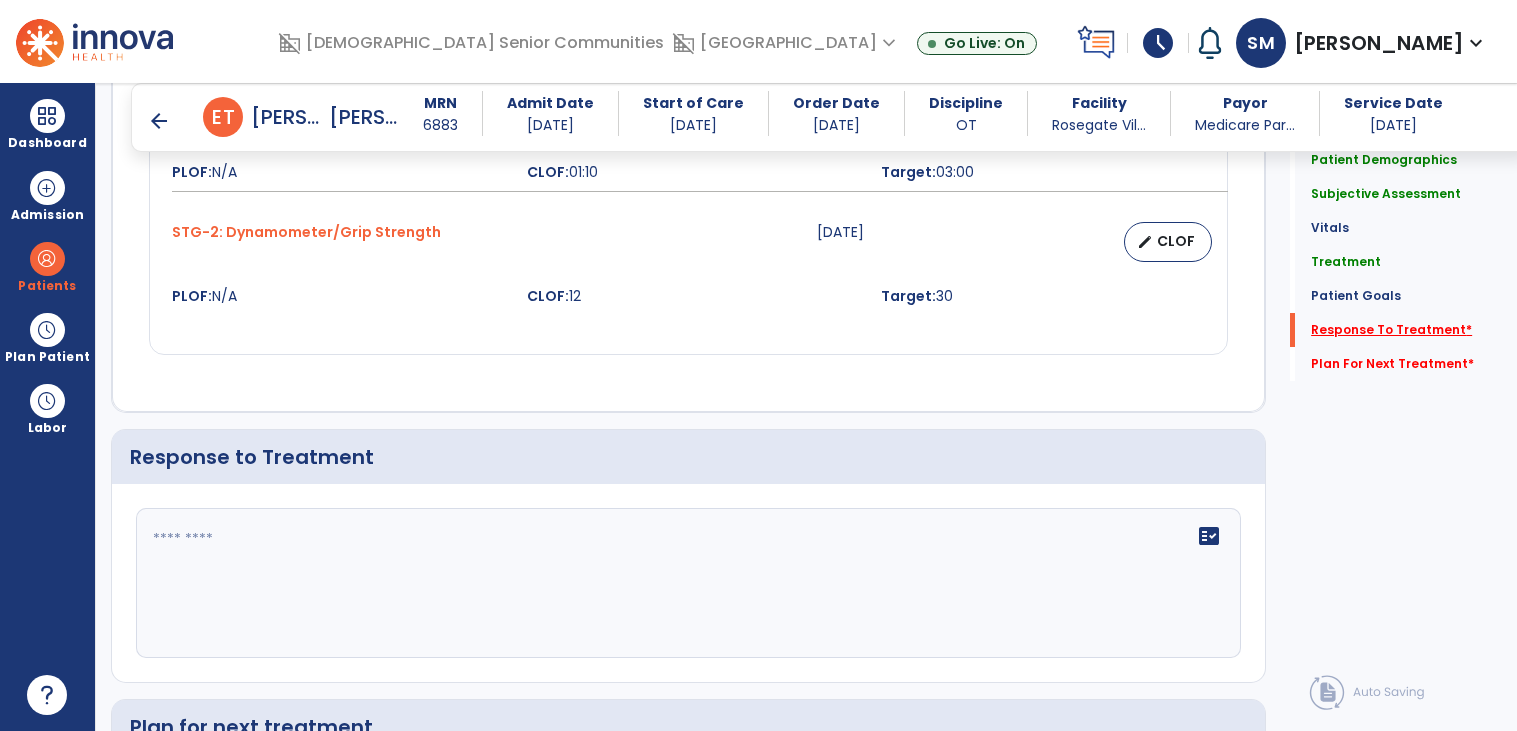 scroll, scrollTop: 2284, scrollLeft: 0, axis: vertical 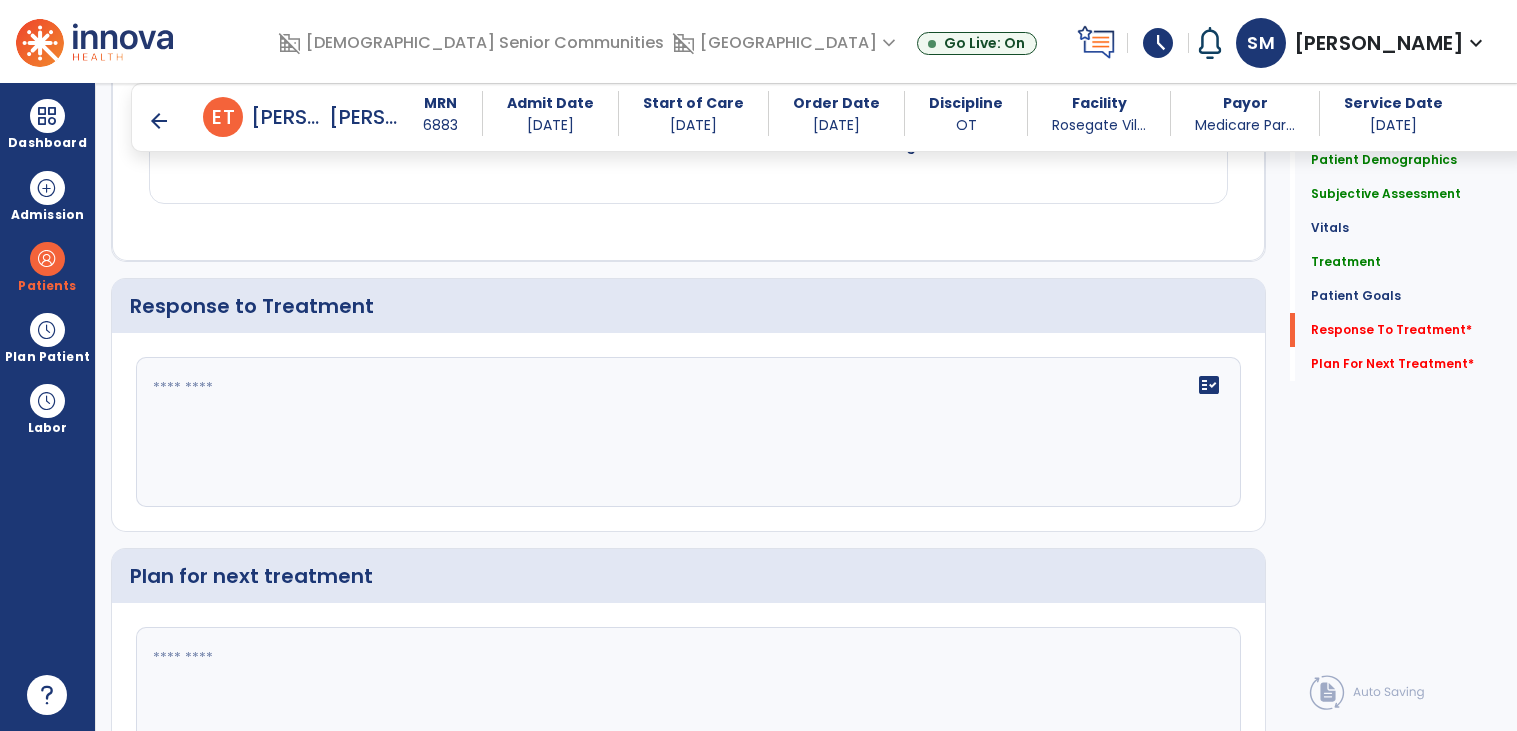 click on "fact_check" 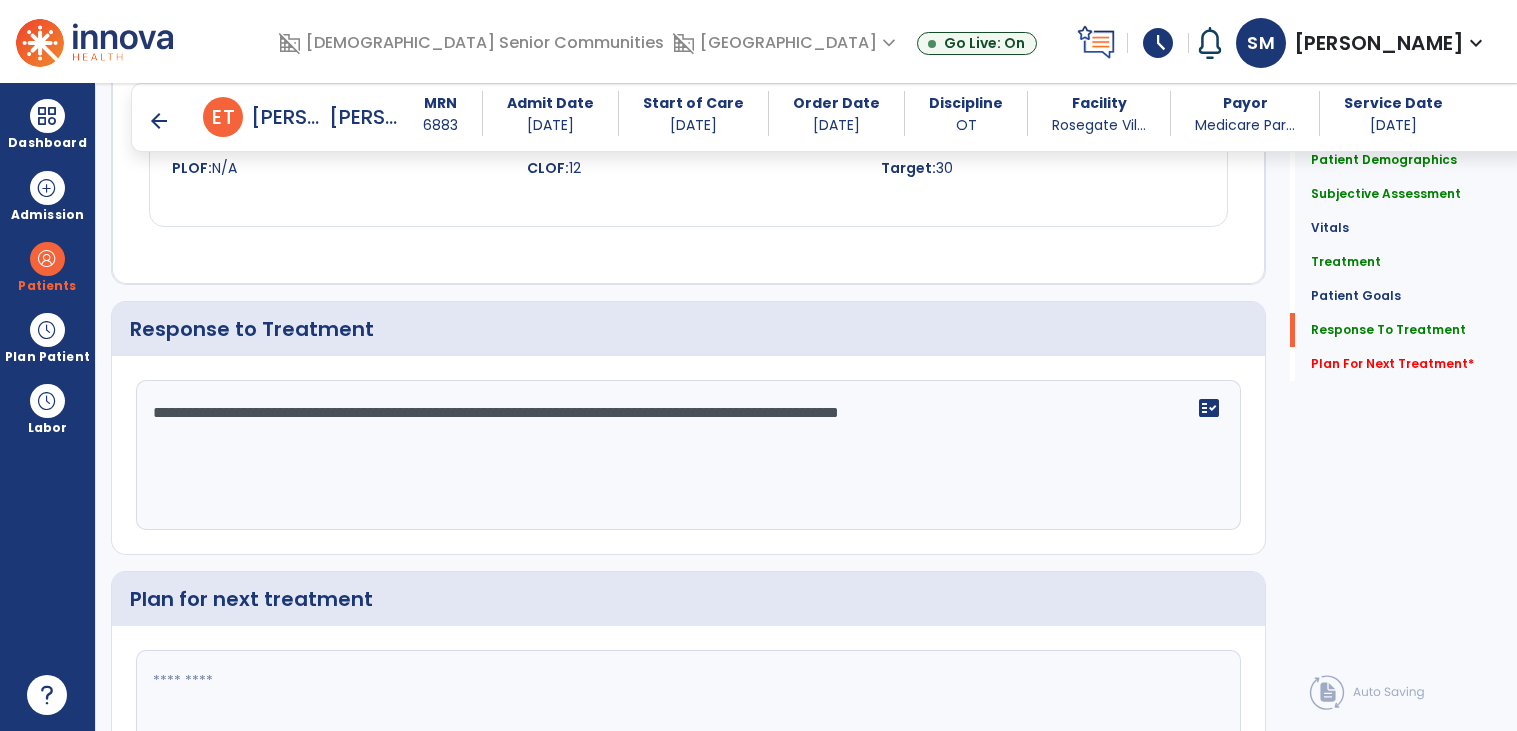 scroll, scrollTop: 2284, scrollLeft: 0, axis: vertical 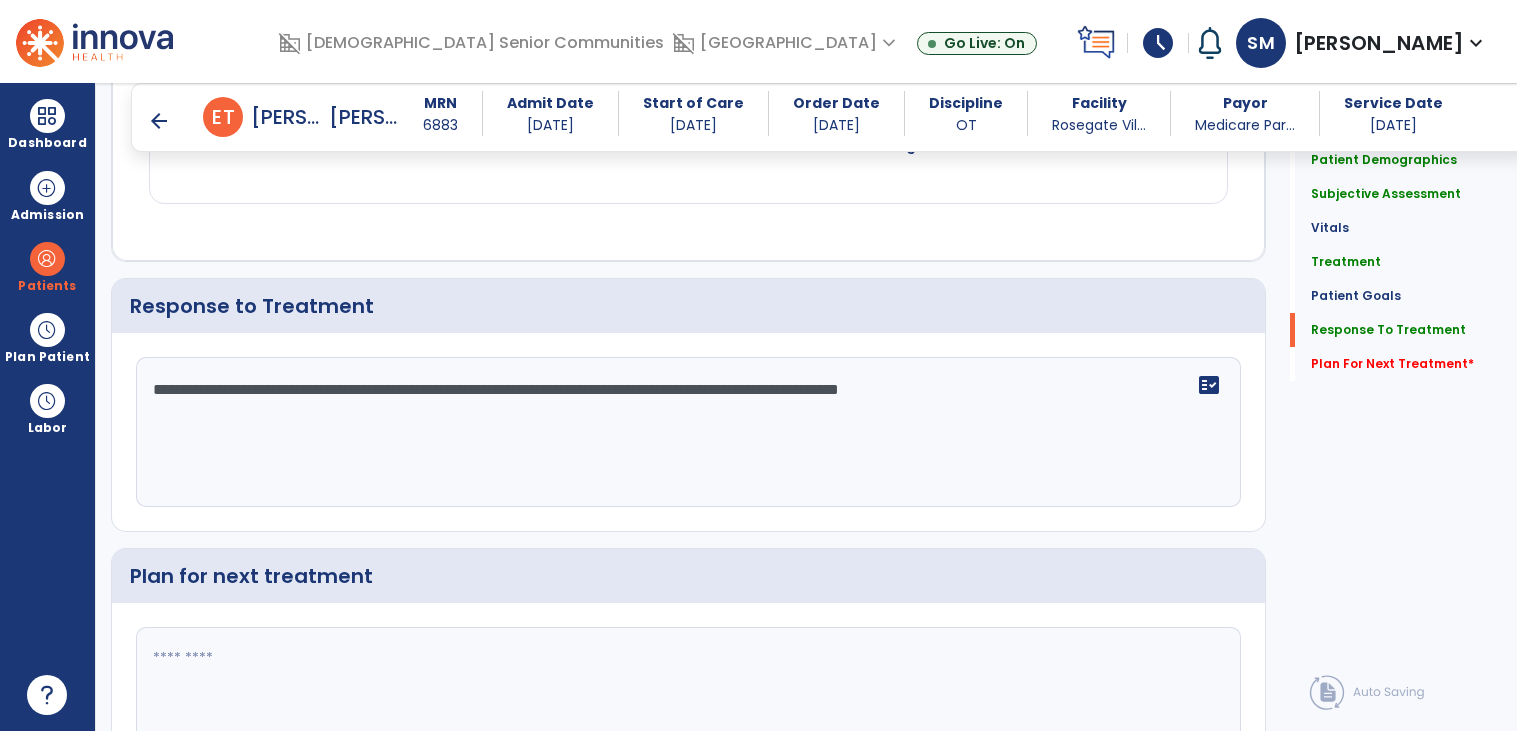 type on "**********" 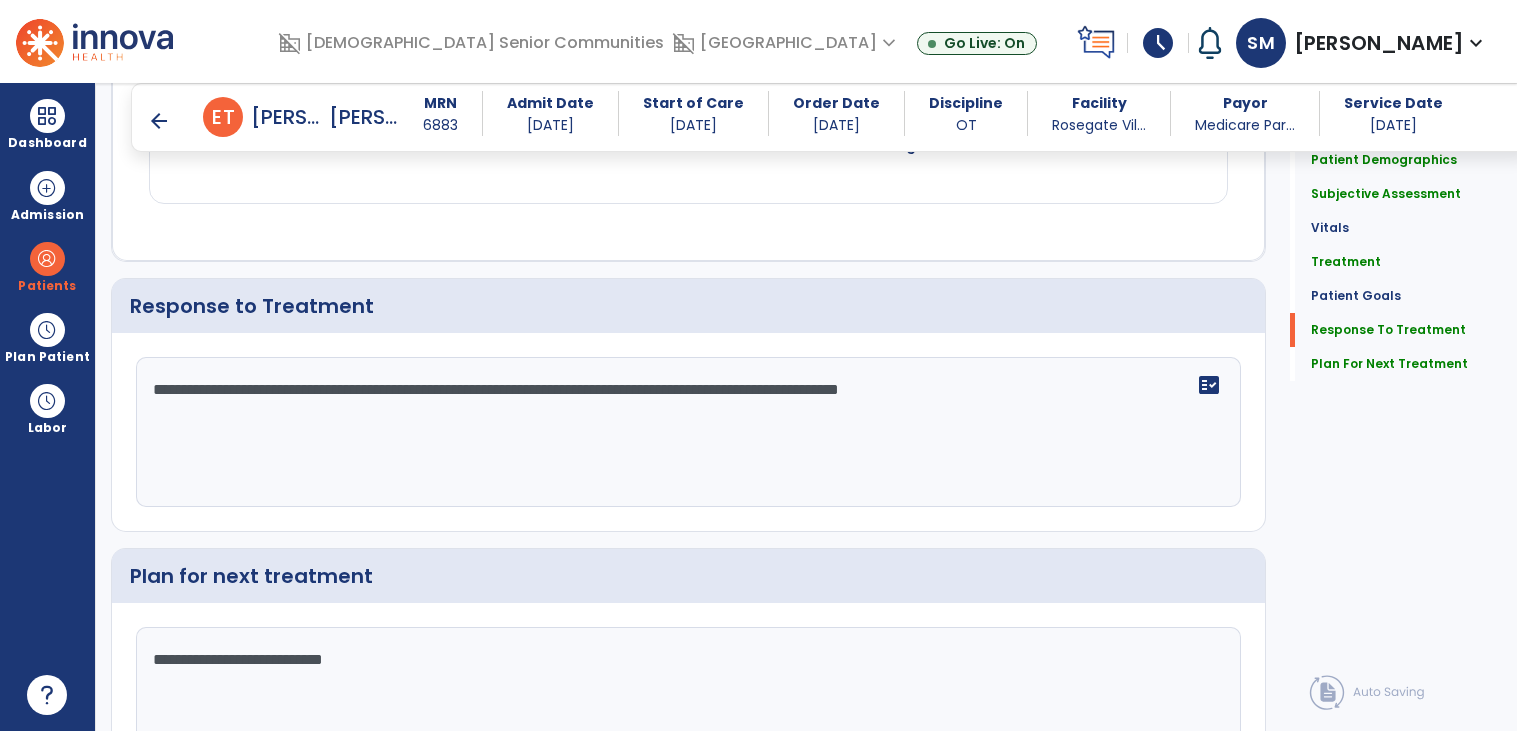 scroll, scrollTop: 2284, scrollLeft: 0, axis: vertical 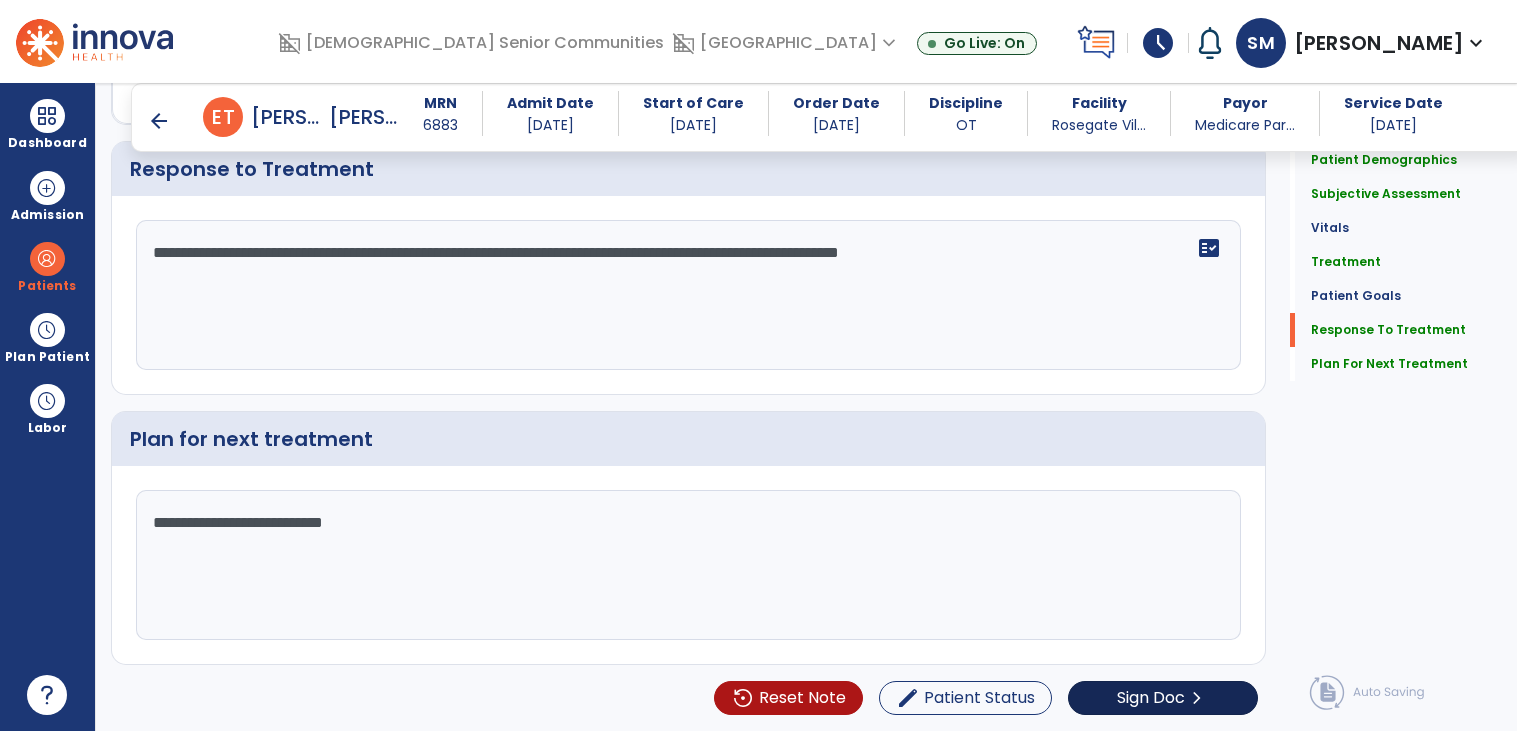type on "**********" 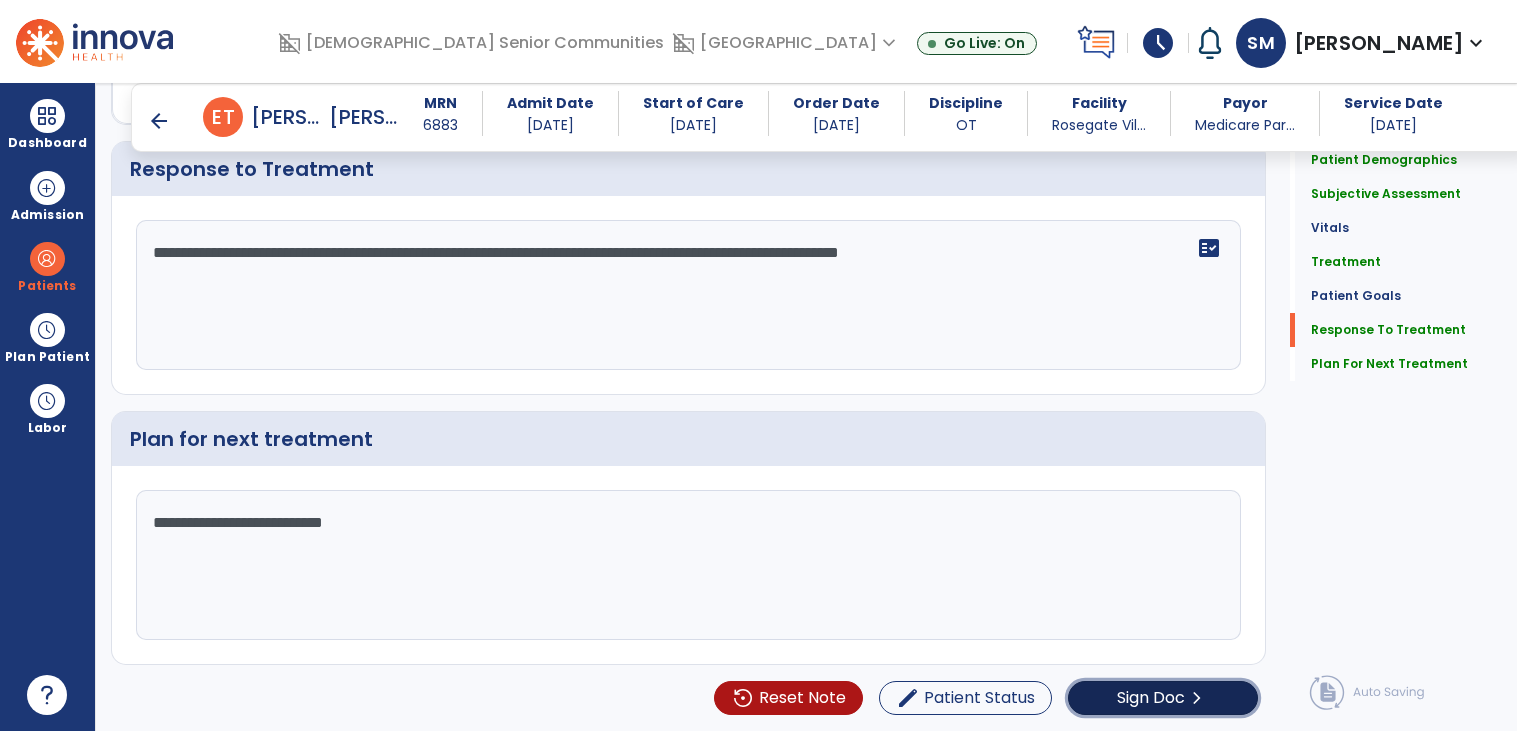 click on "chevron_right" 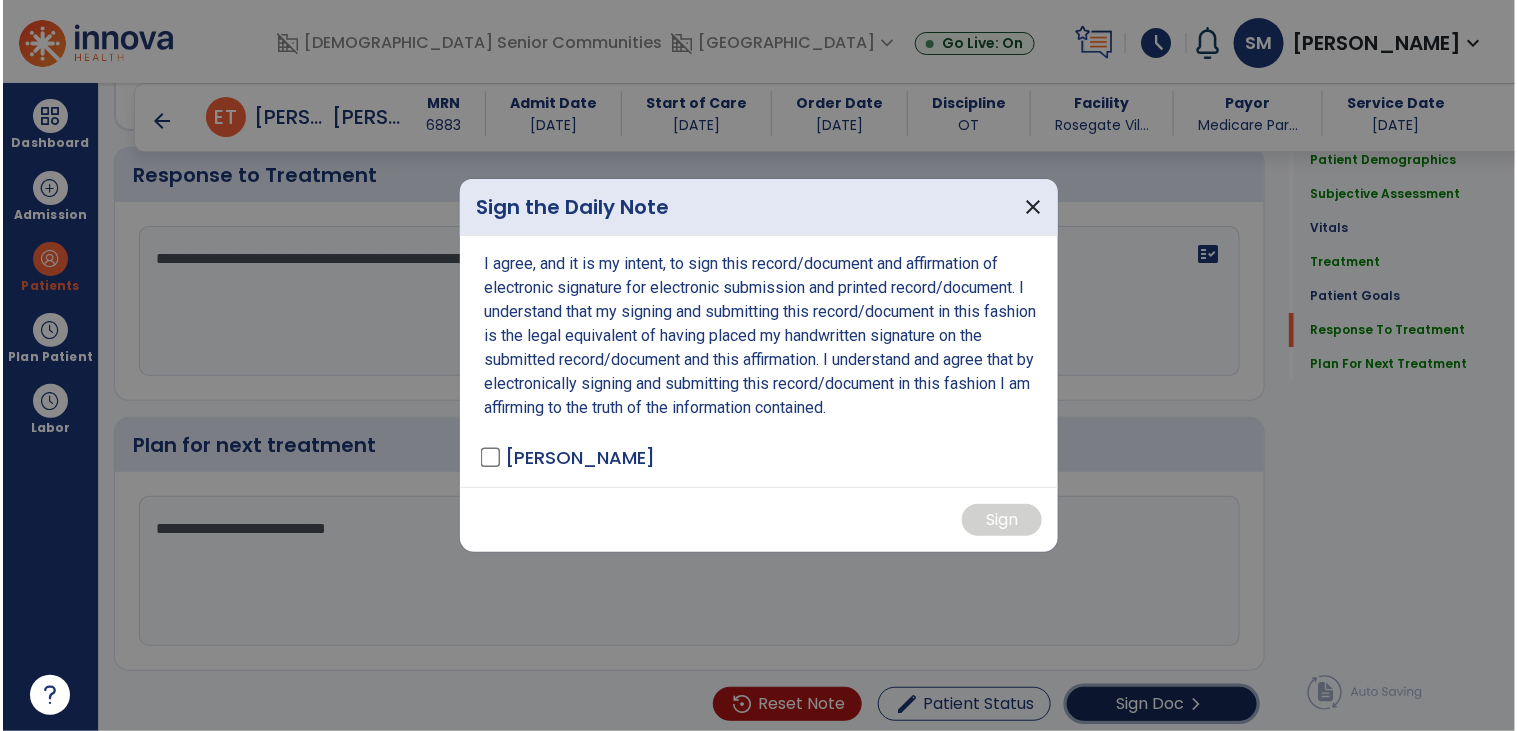scroll, scrollTop: 2423, scrollLeft: 0, axis: vertical 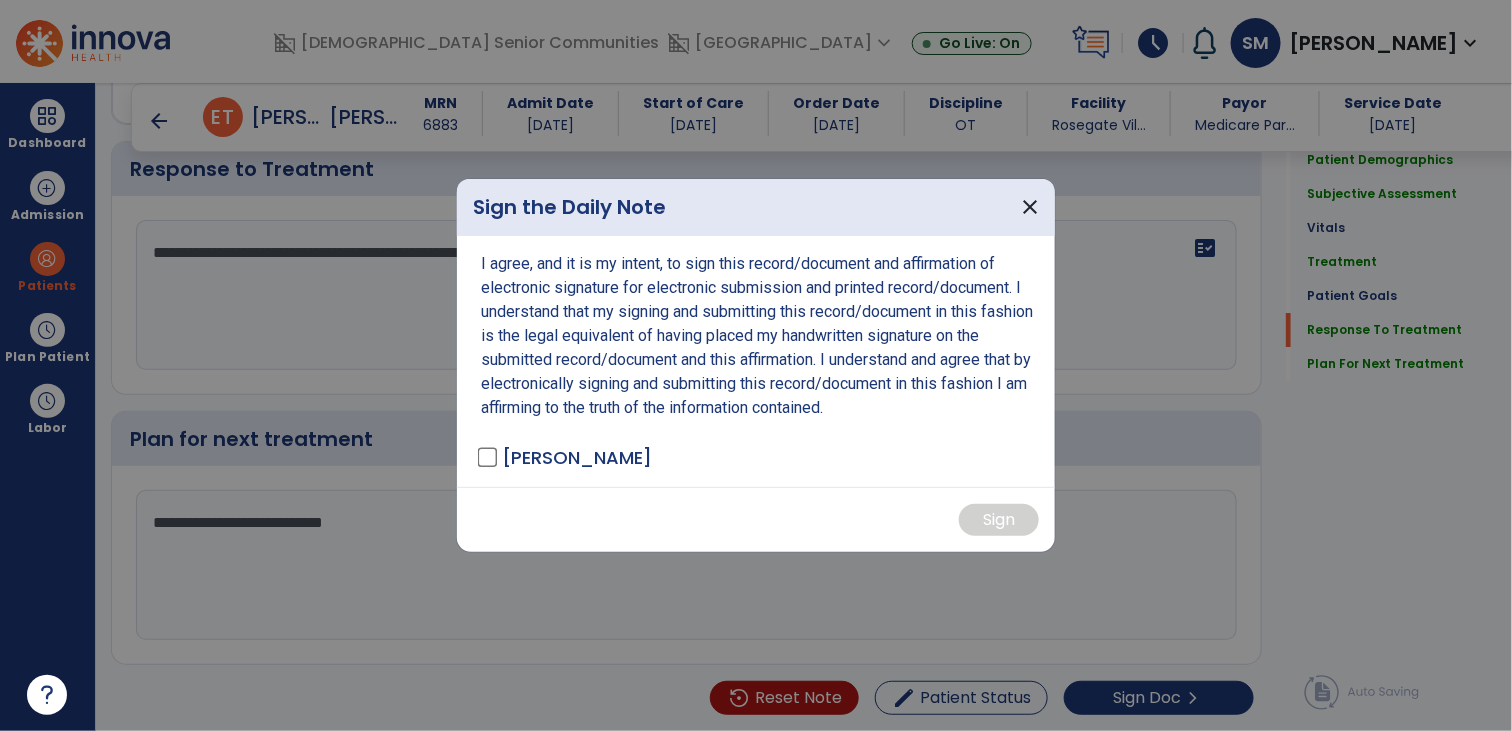 click on "[PERSON_NAME]" at bounding box center [566, 457] 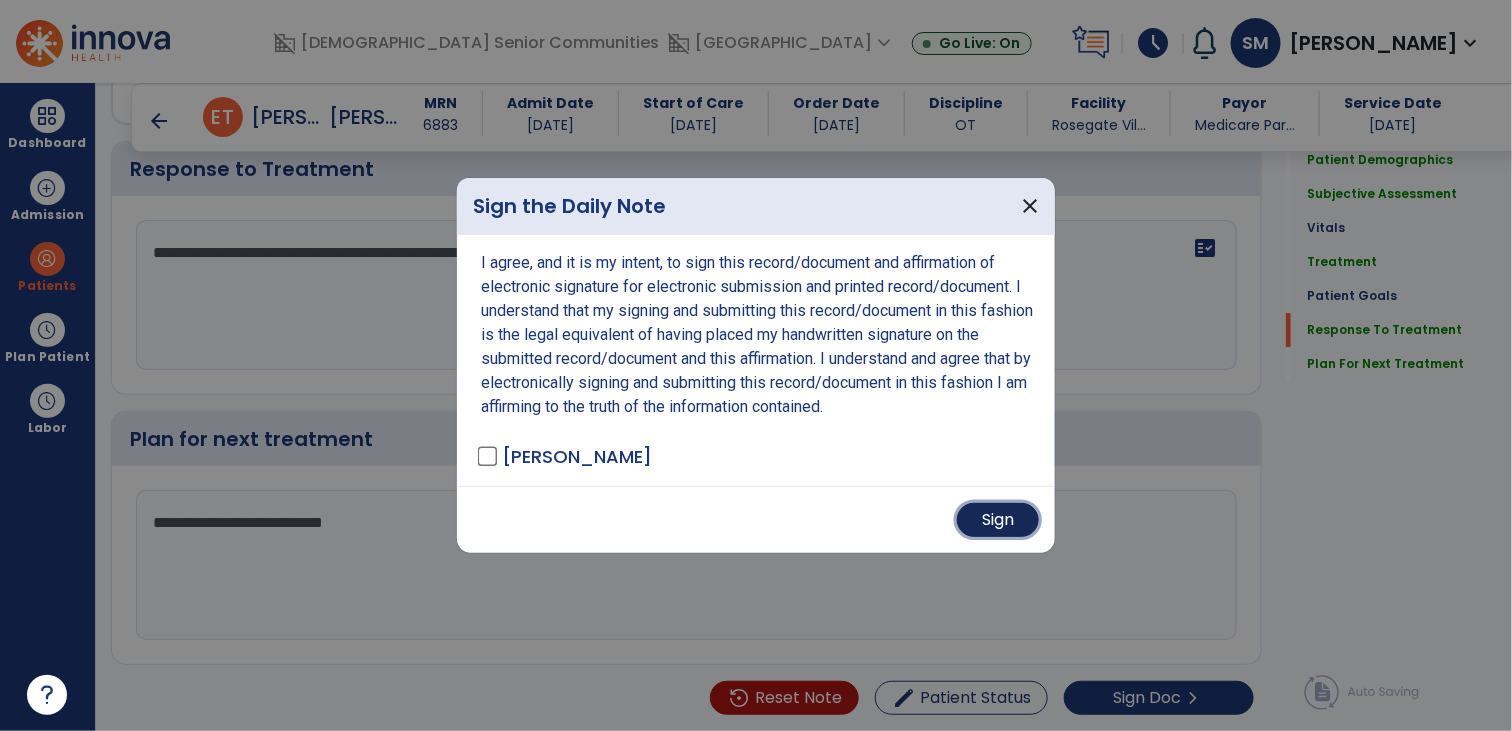 click on "Sign" at bounding box center (998, 520) 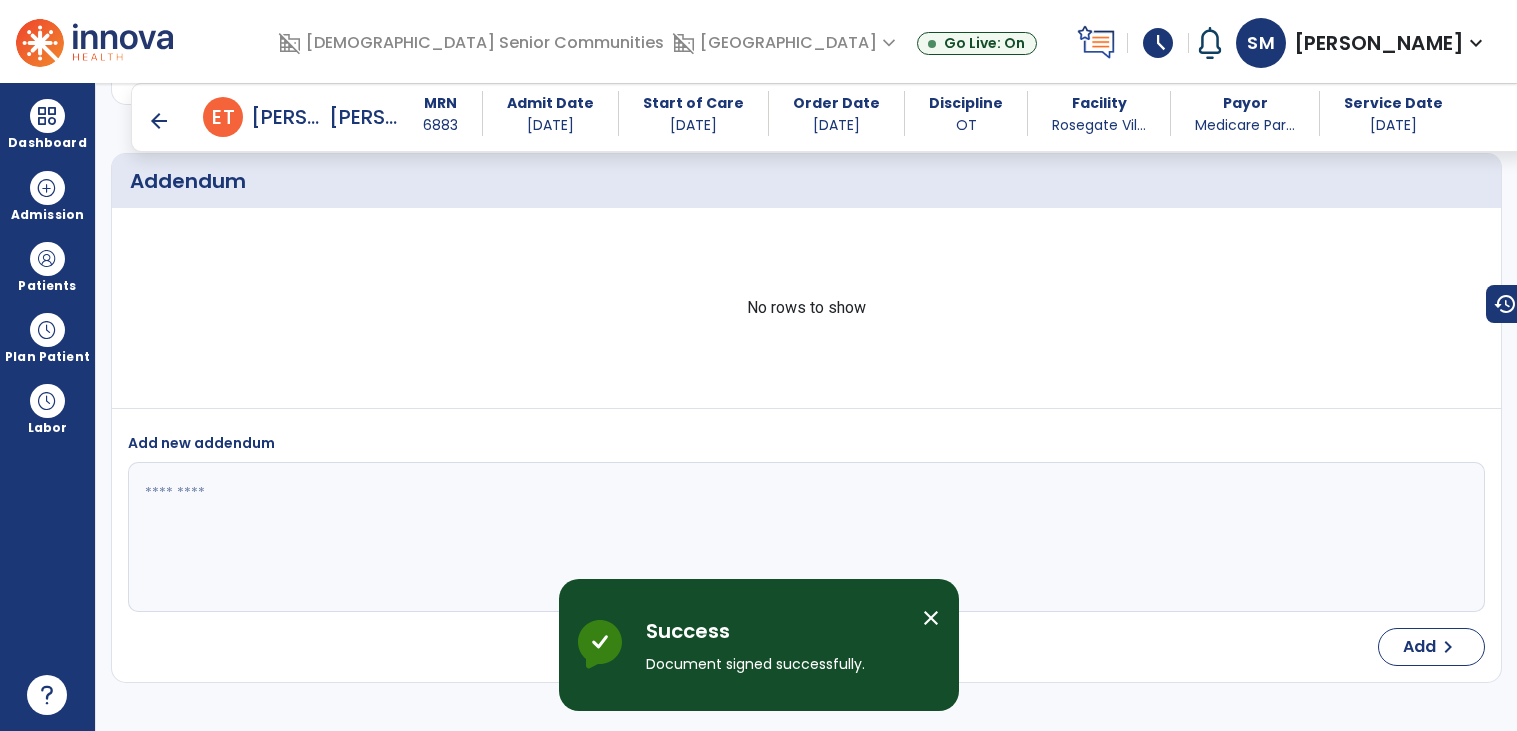 scroll, scrollTop: 3664, scrollLeft: 0, axis: vertical 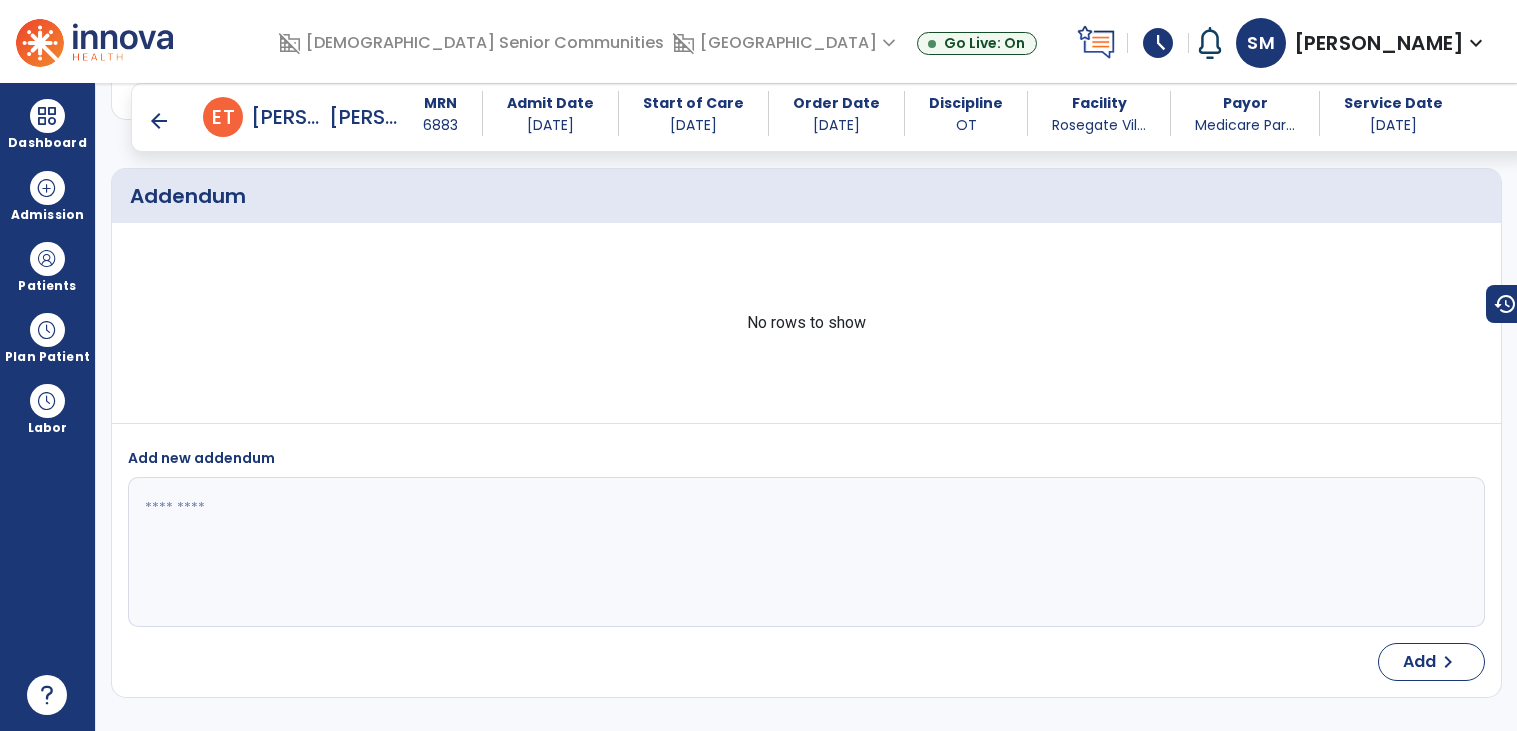 click on "arrow_back" at bounding box center (159, 121) 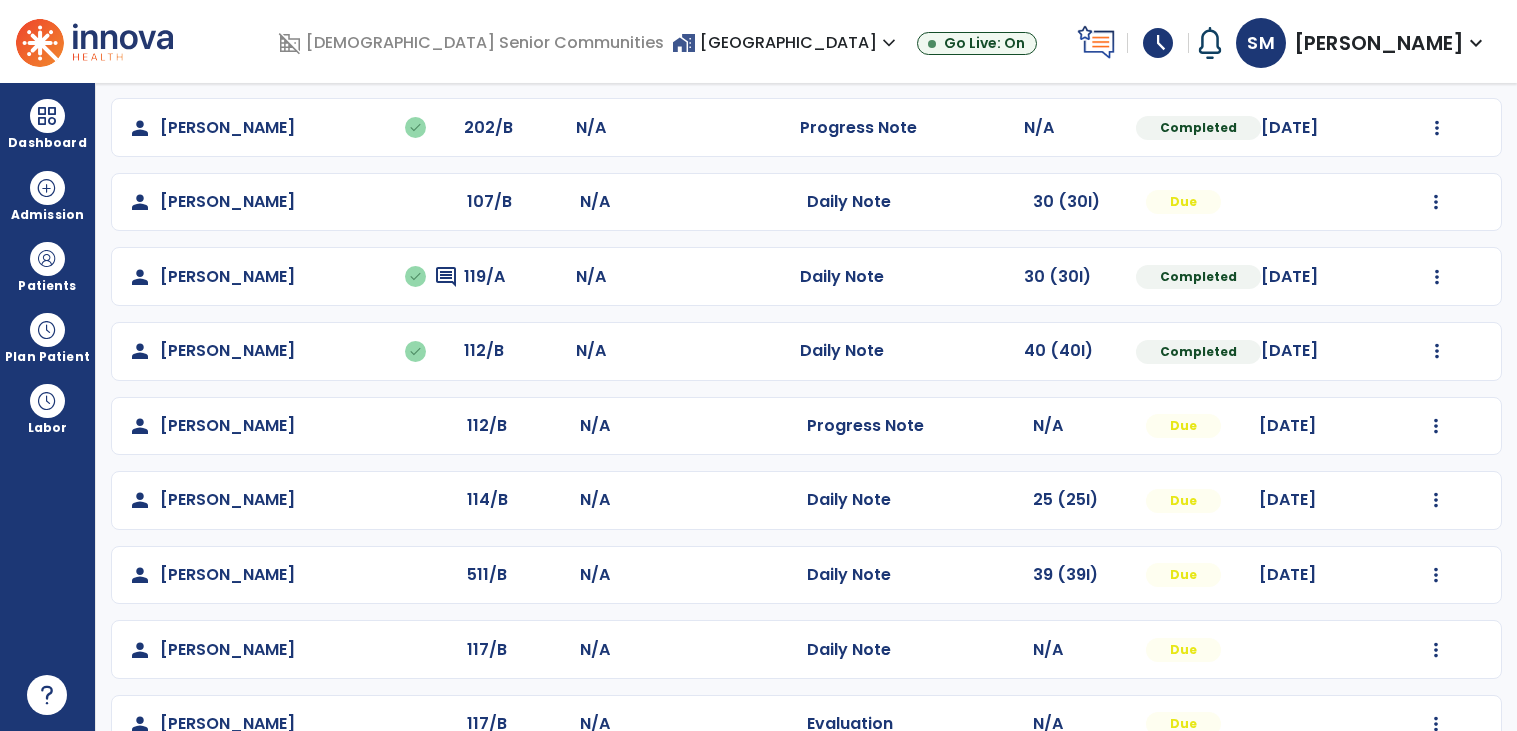 scroll, scrollTop: 533, scrollLeft: 0, axis: vertical 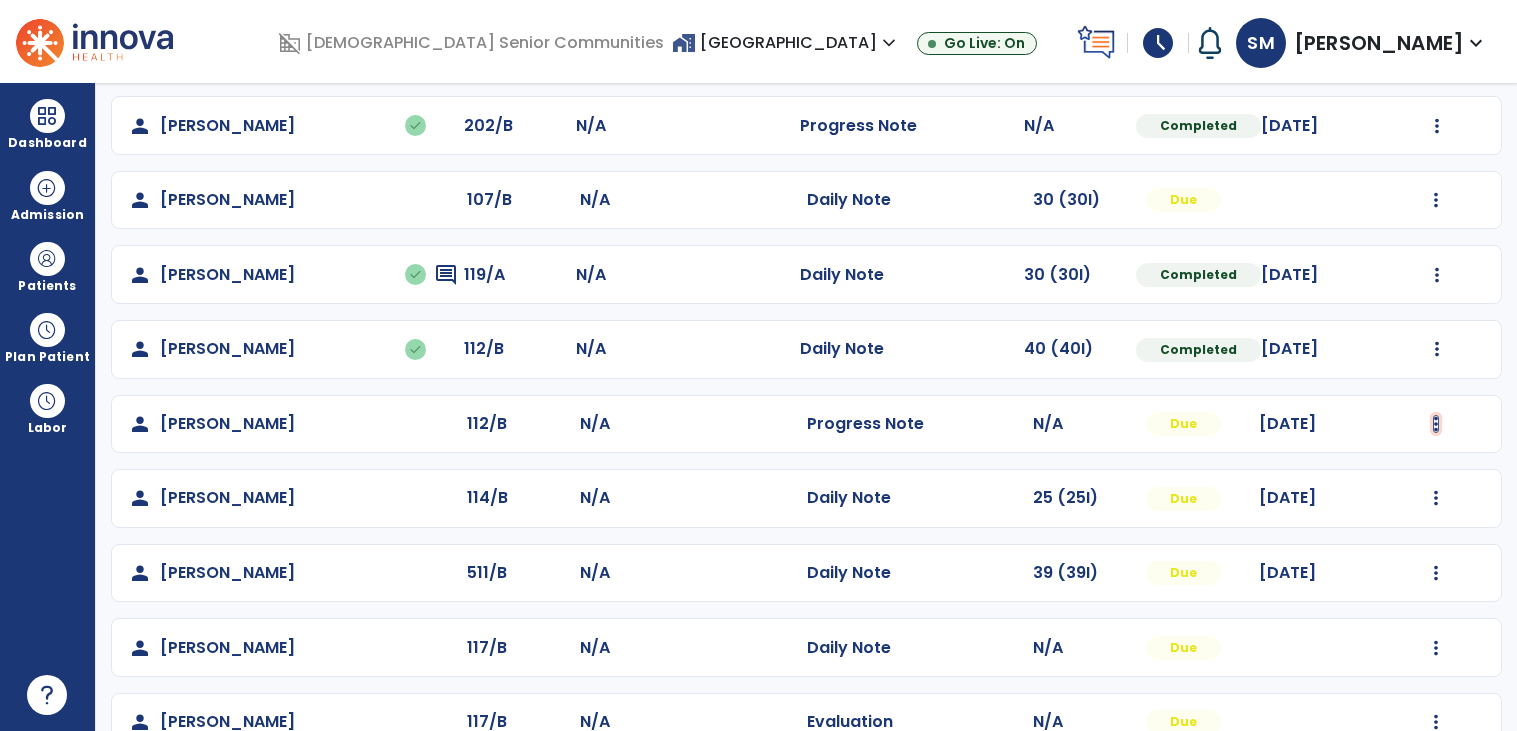click at bounding box center (1437, 51) 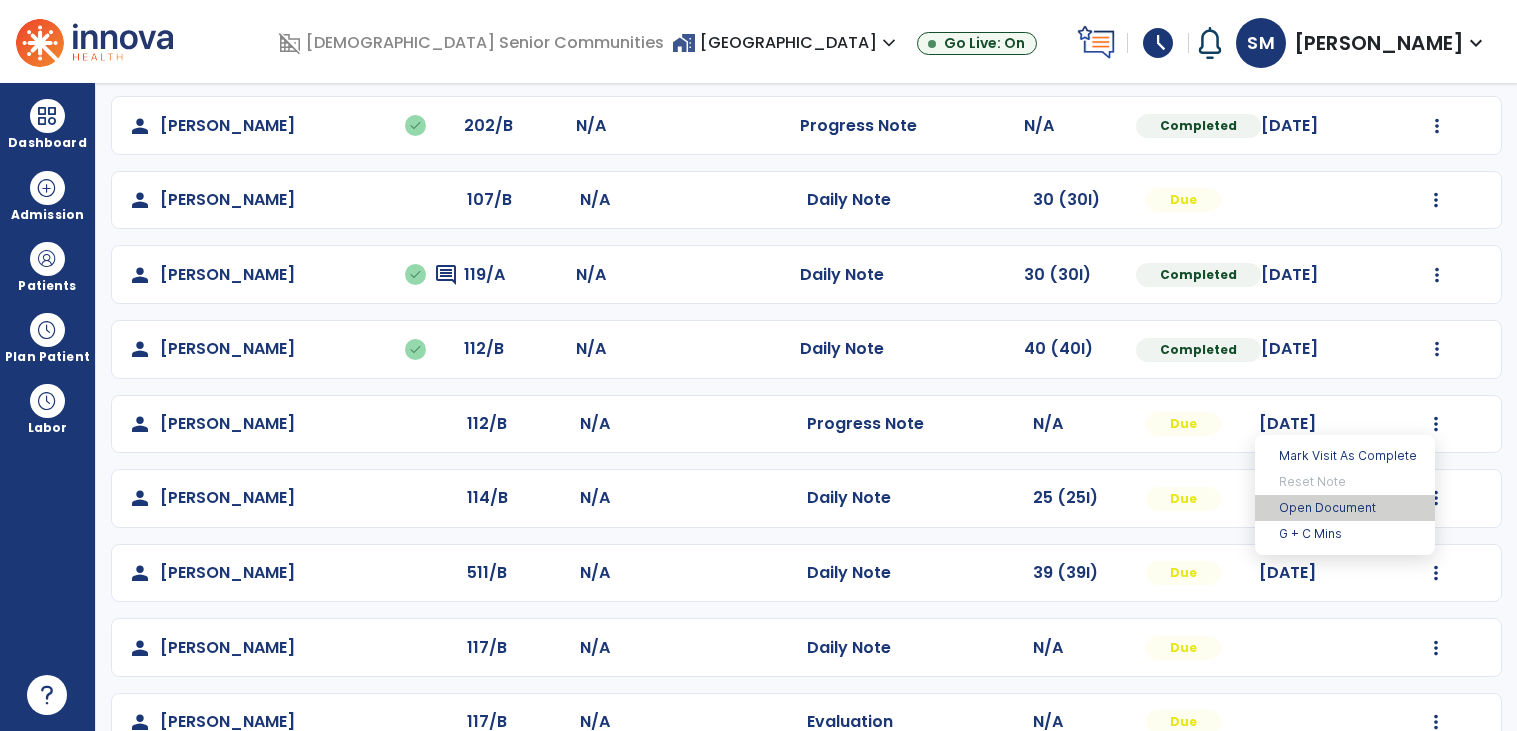 click on "Open Document" at bounding box center (1345, 508) 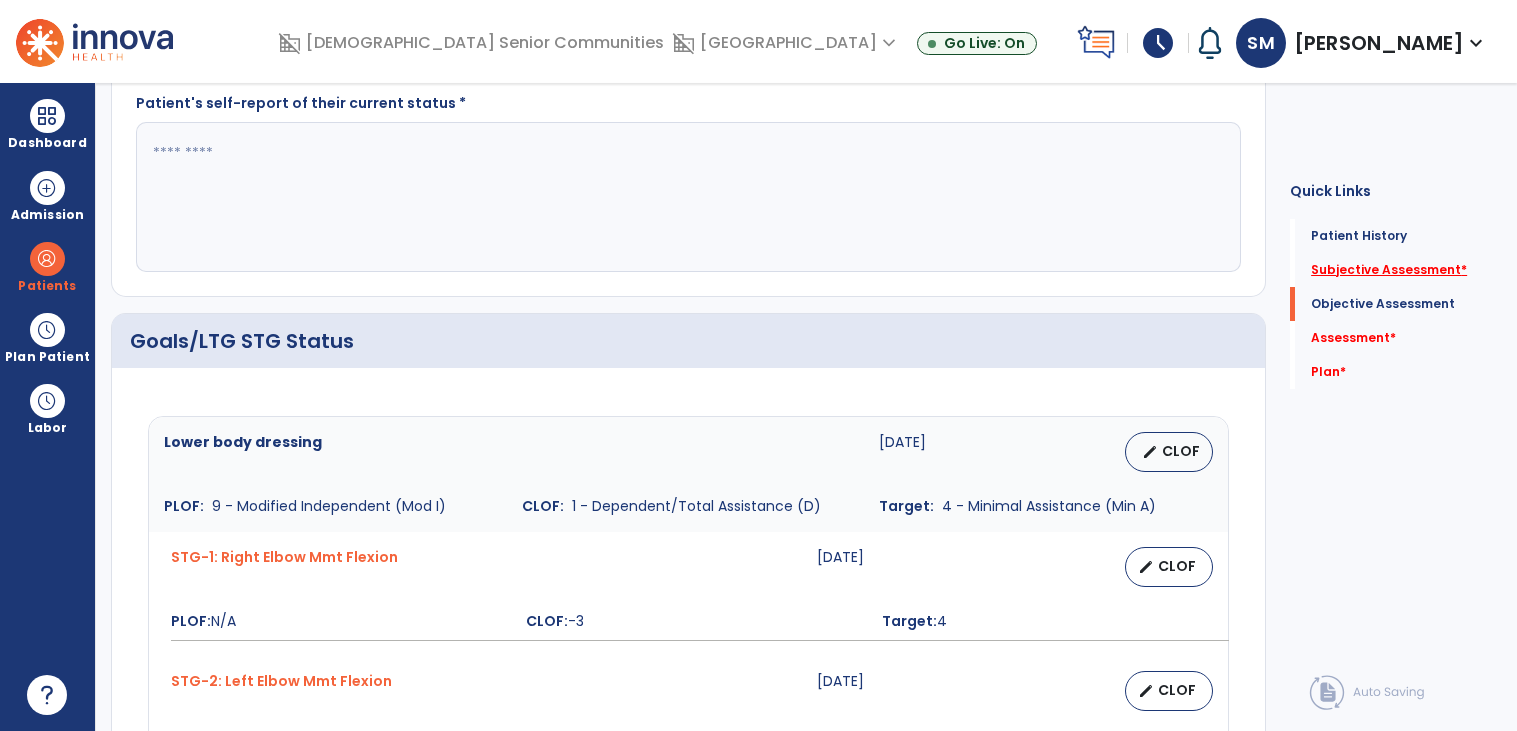 click on "Subjective Assessment   *" 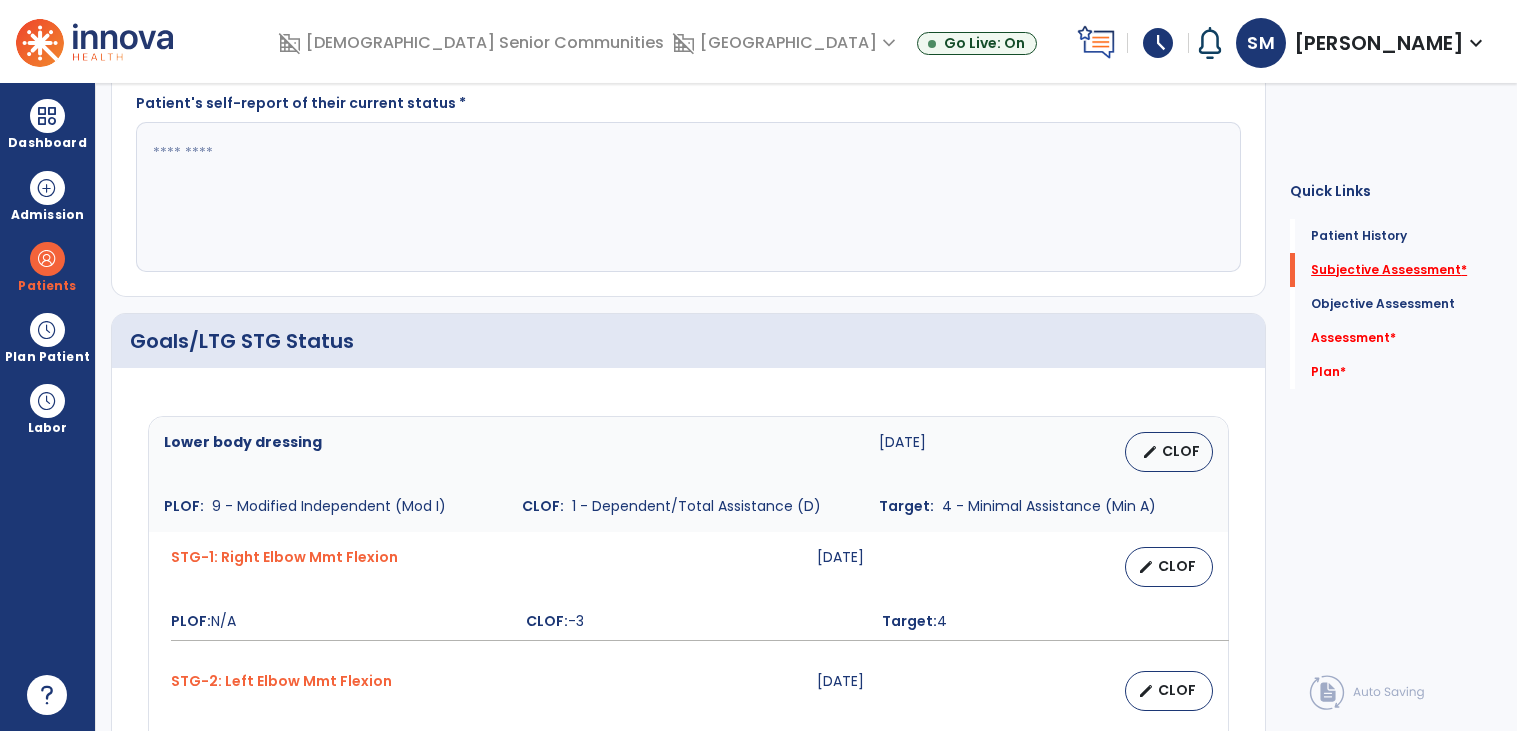 scroll, scrollTop: 41, scrollLeft: 0, axis: vertical 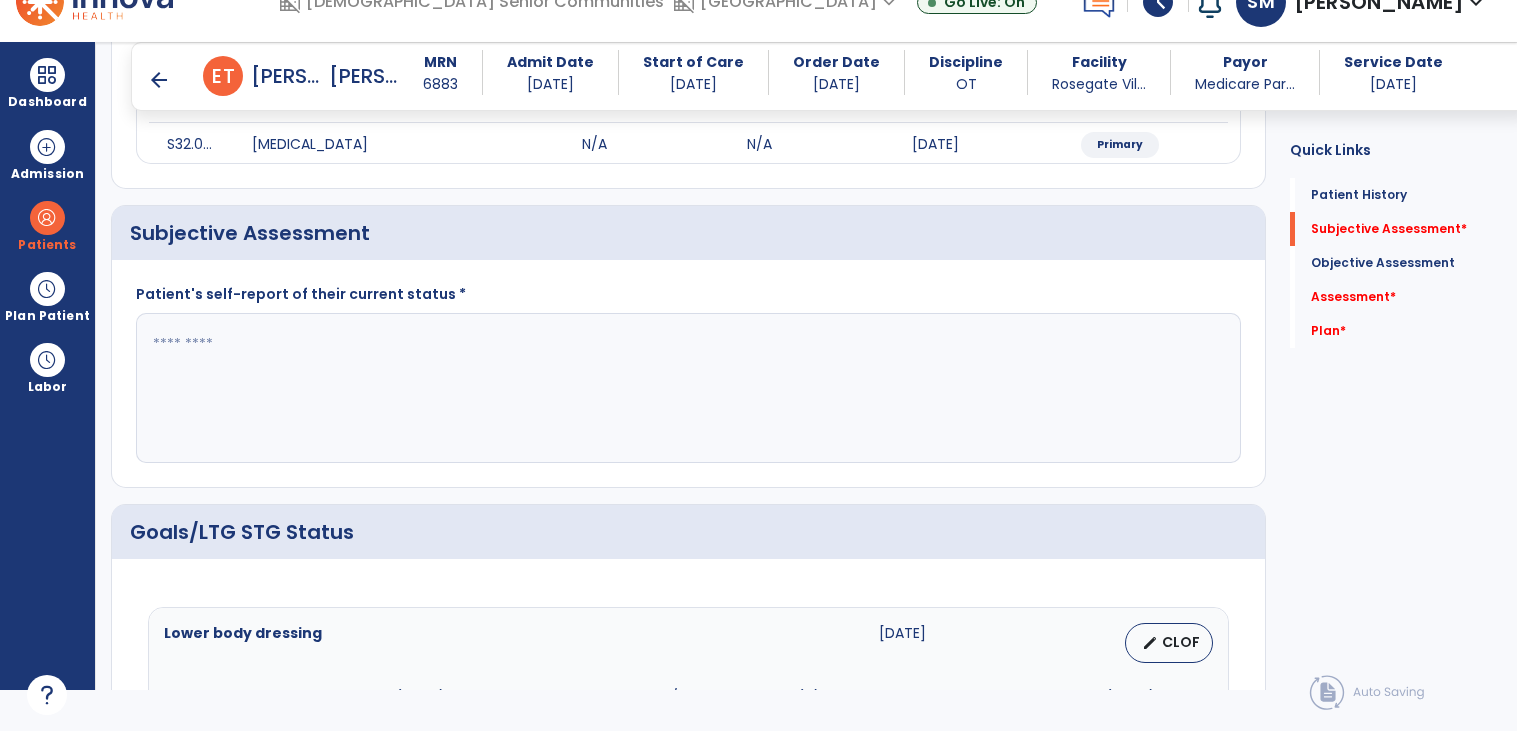 click 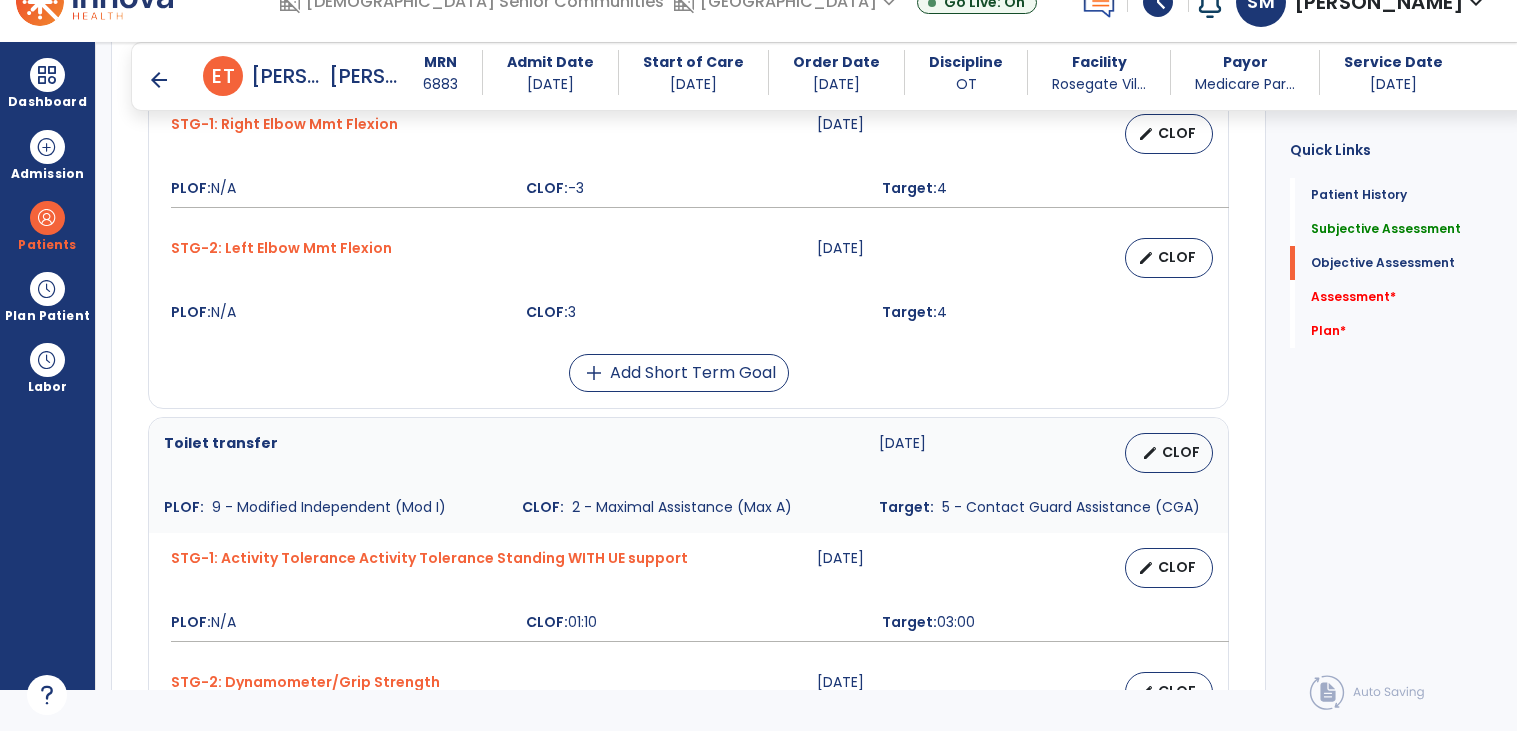scroll, scrollTop: 921, scrollLeft: 0, axis: vertical 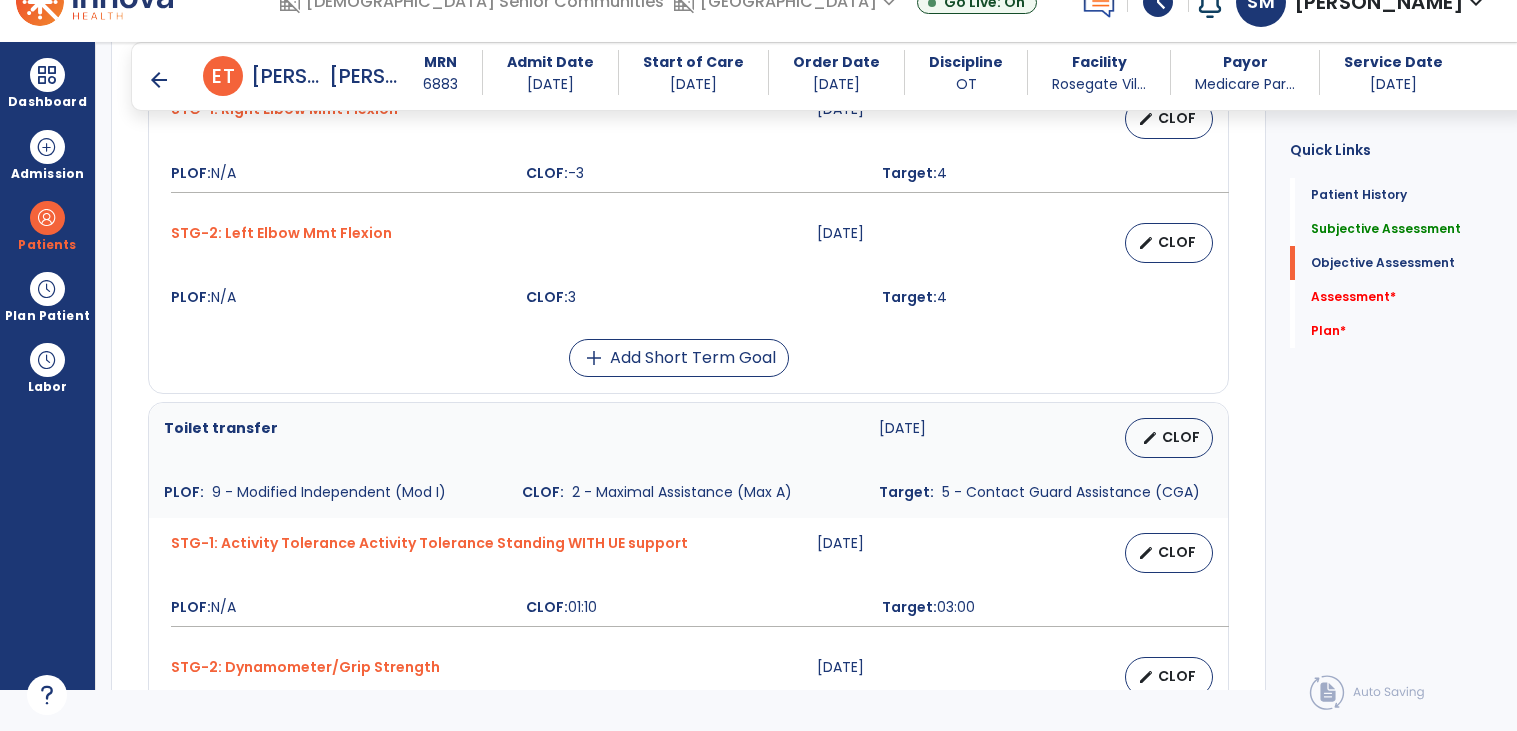 type on "**********" 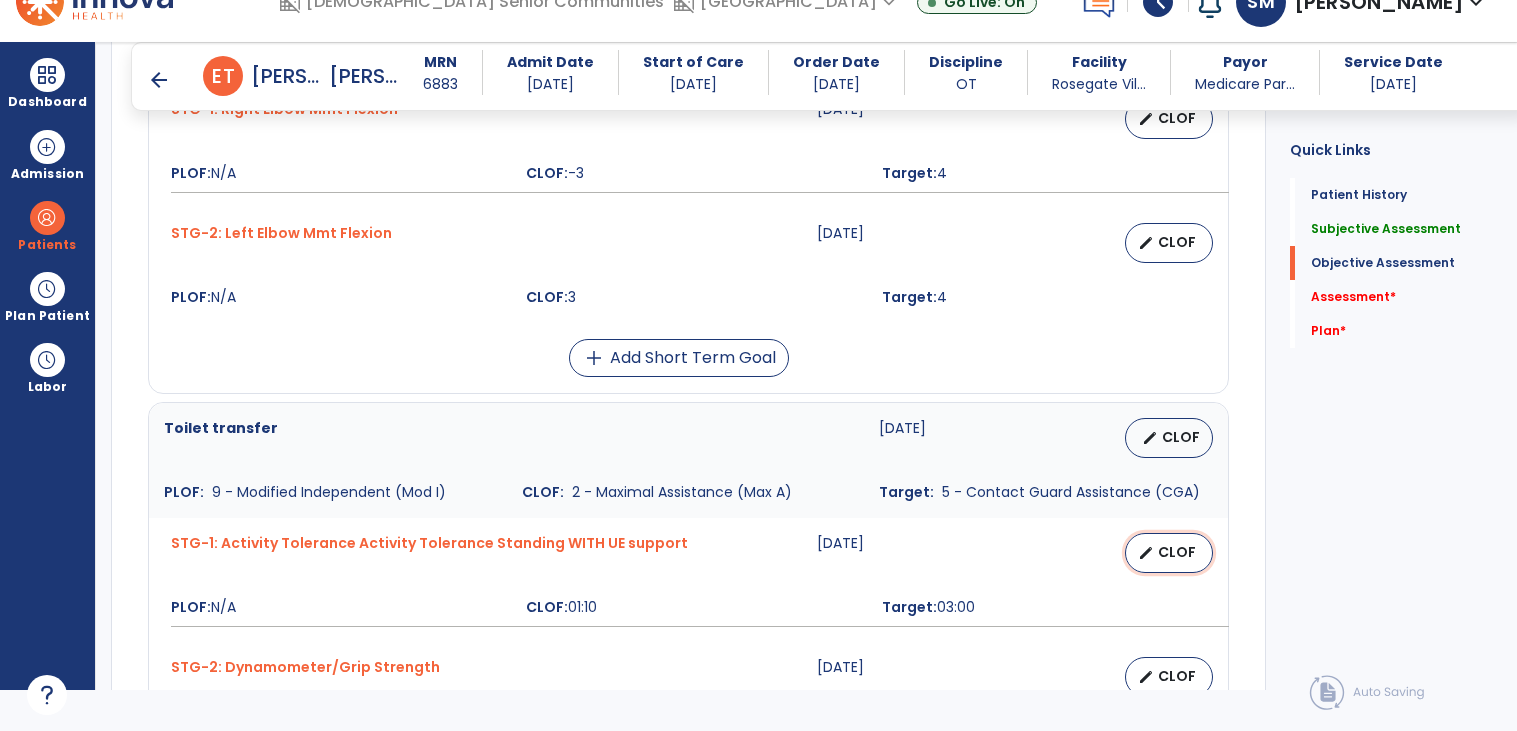 click on "edit   CLOF" at bounding box center [1169, 553] 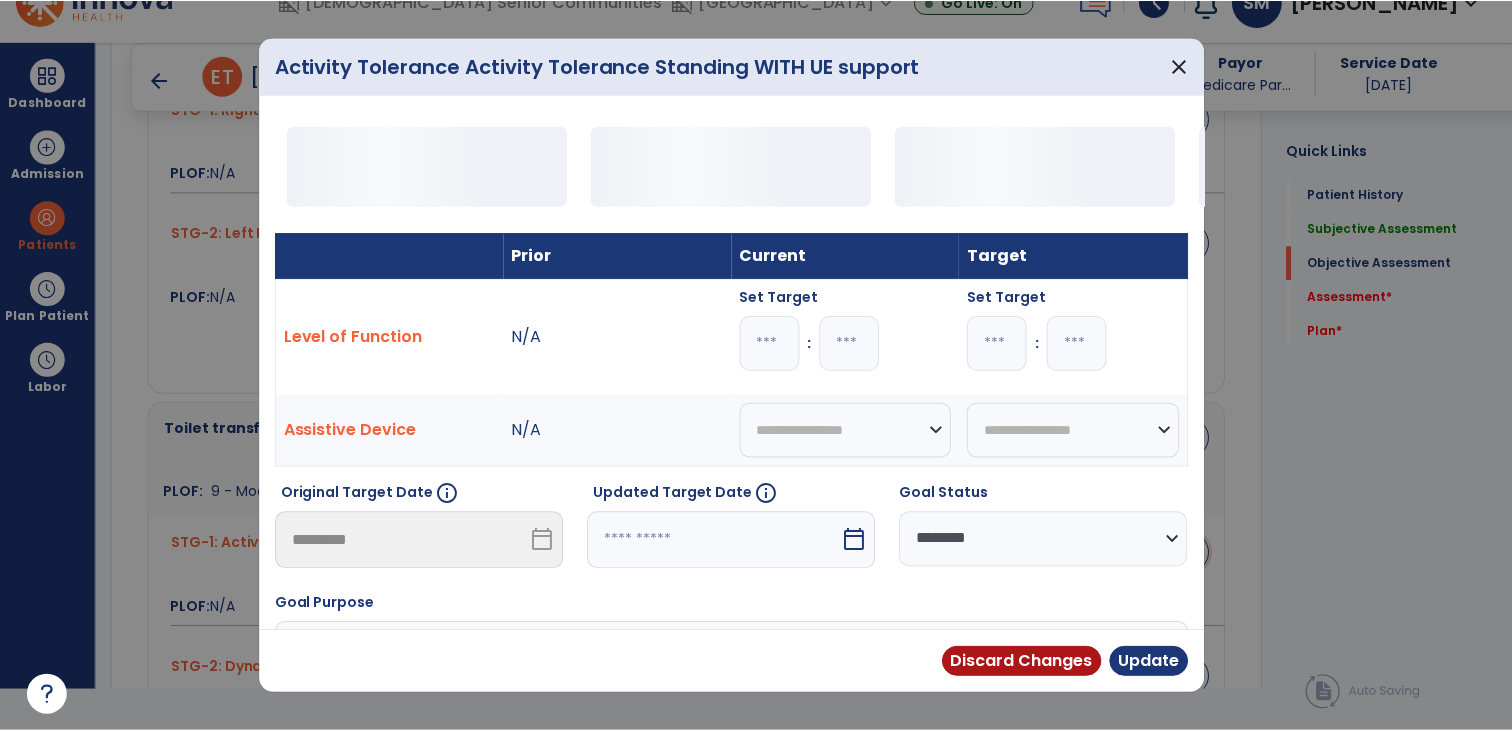 scroll, scrollTop: 0, scrollLeft: 0, axis: both 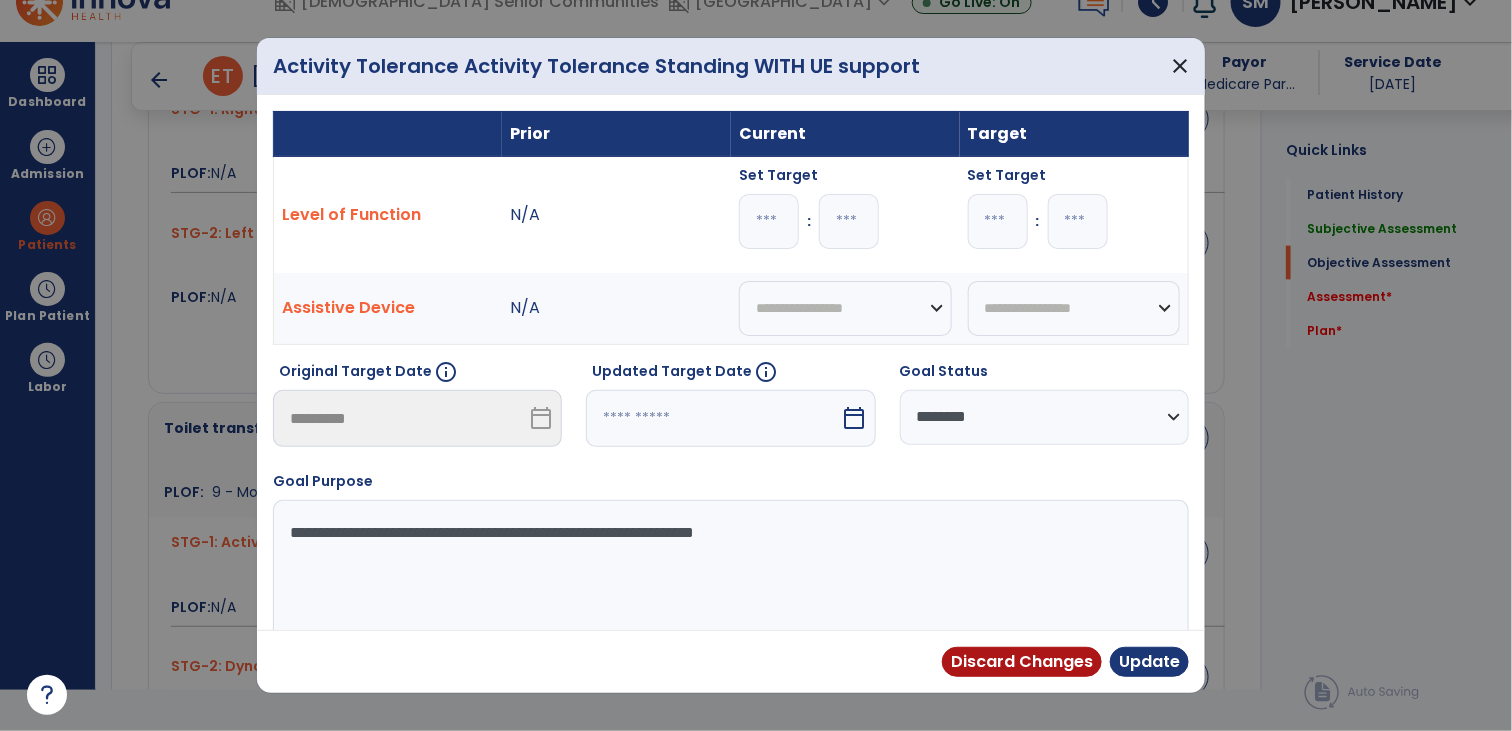 click on "**" at bounding box center (849, 221) 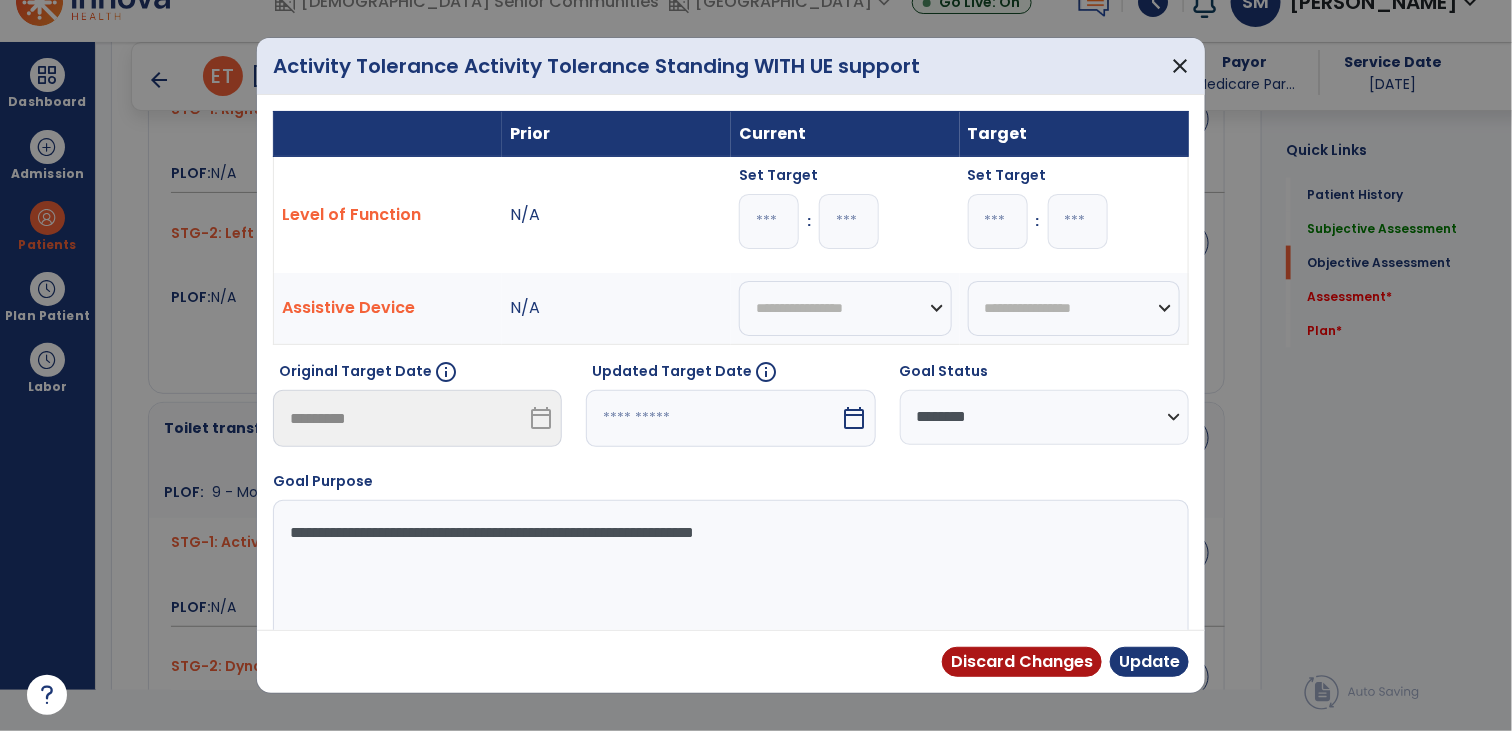 type on "*" 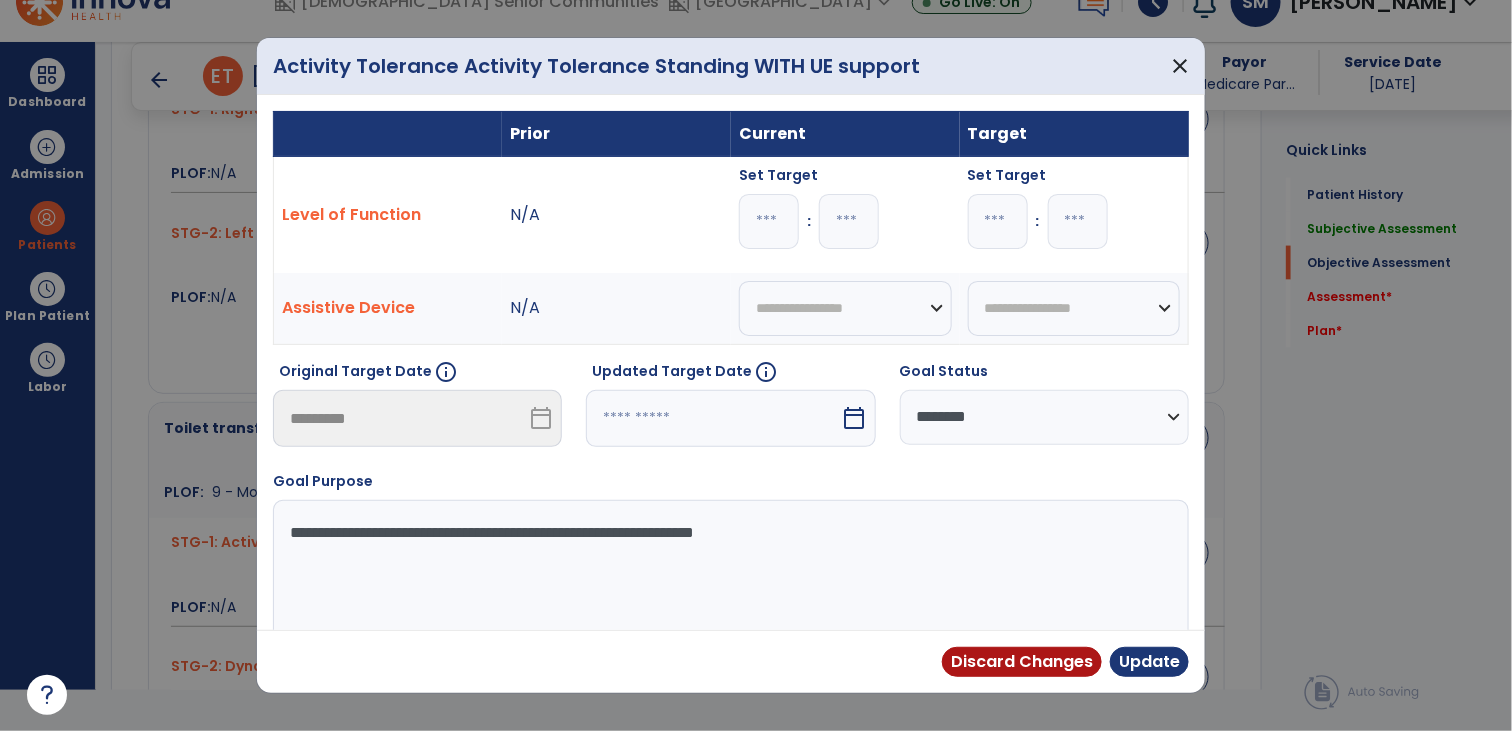 type on "*" 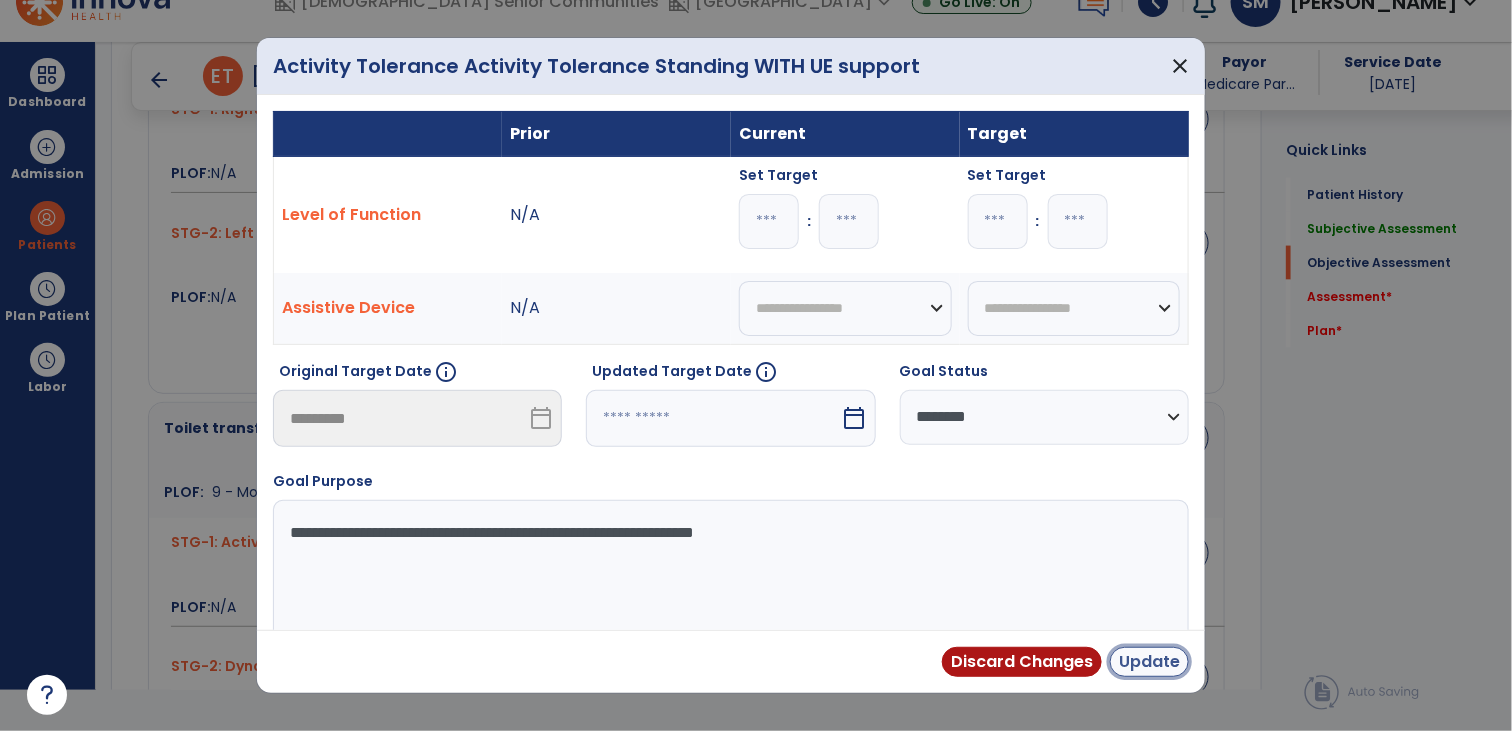click on "Update" at bounding box center [1149, 662] 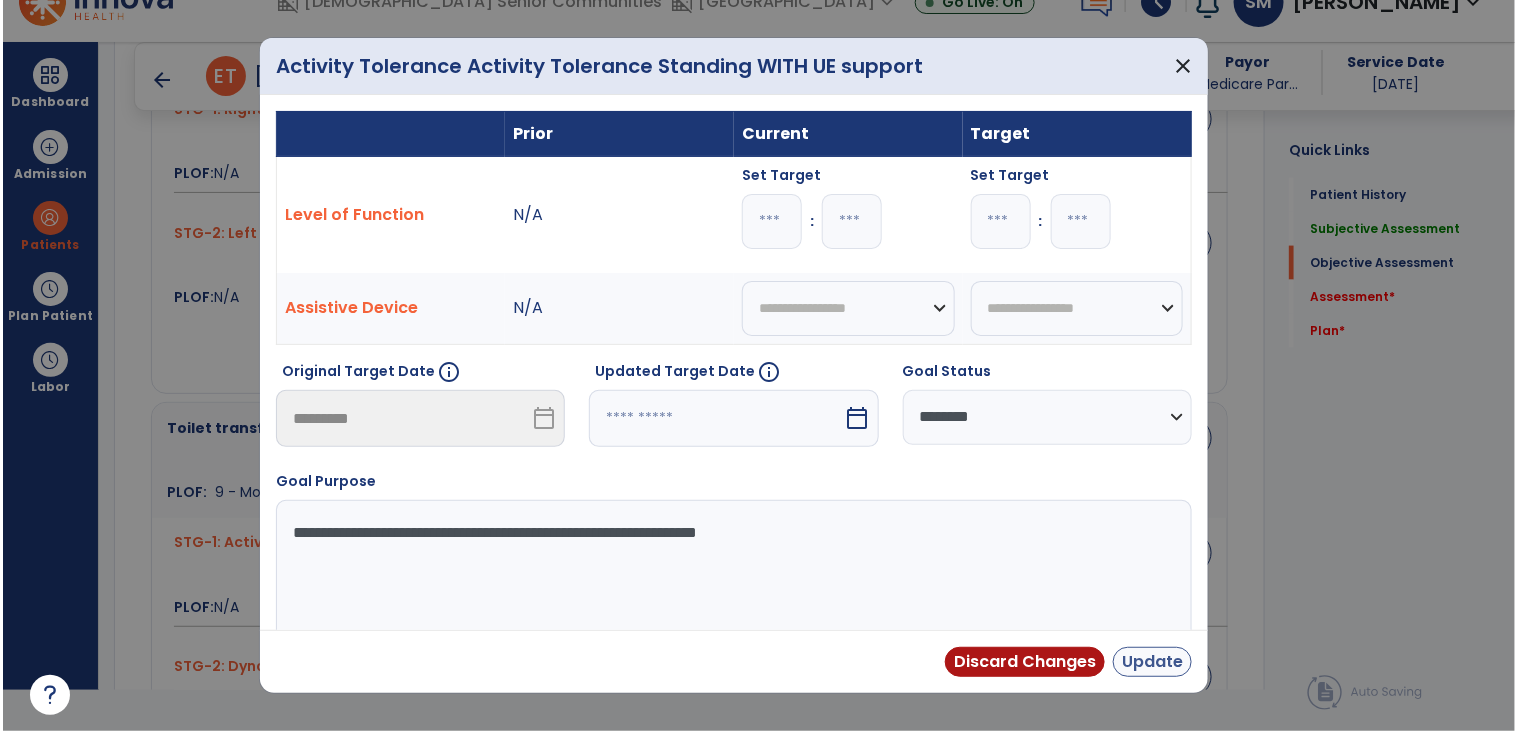 scroll, scrollTop: 41, scrollLeft: 0, axis: vertical 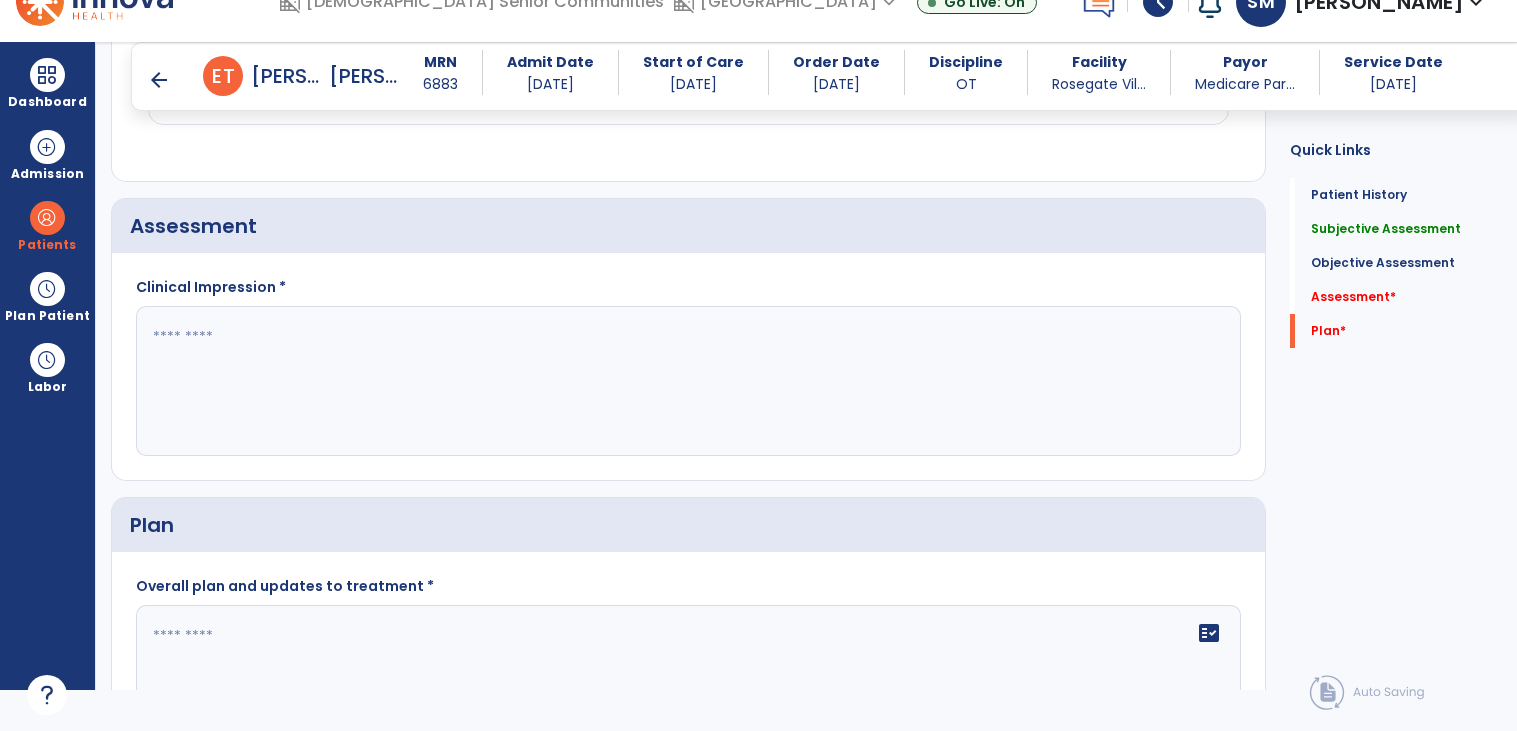 click 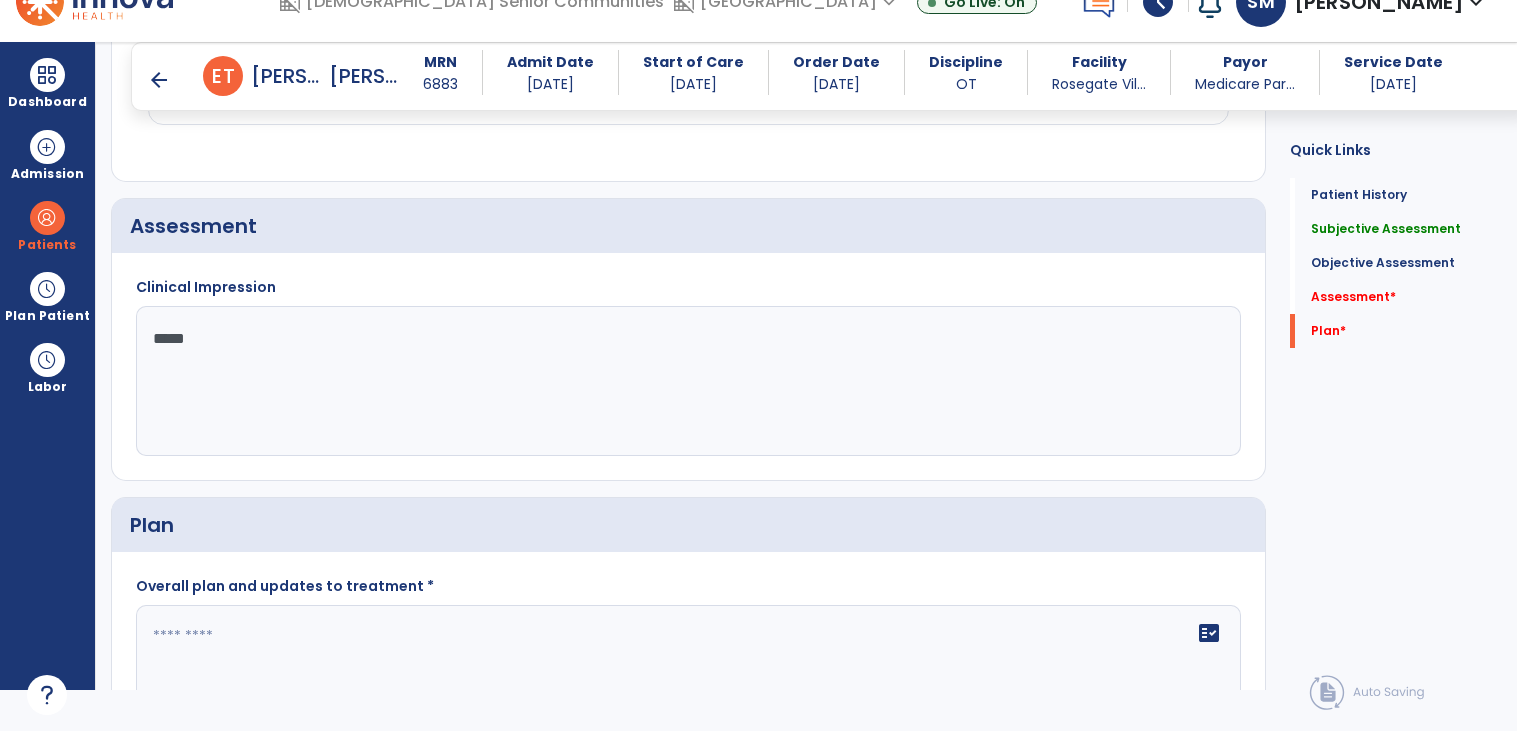 type on "******" 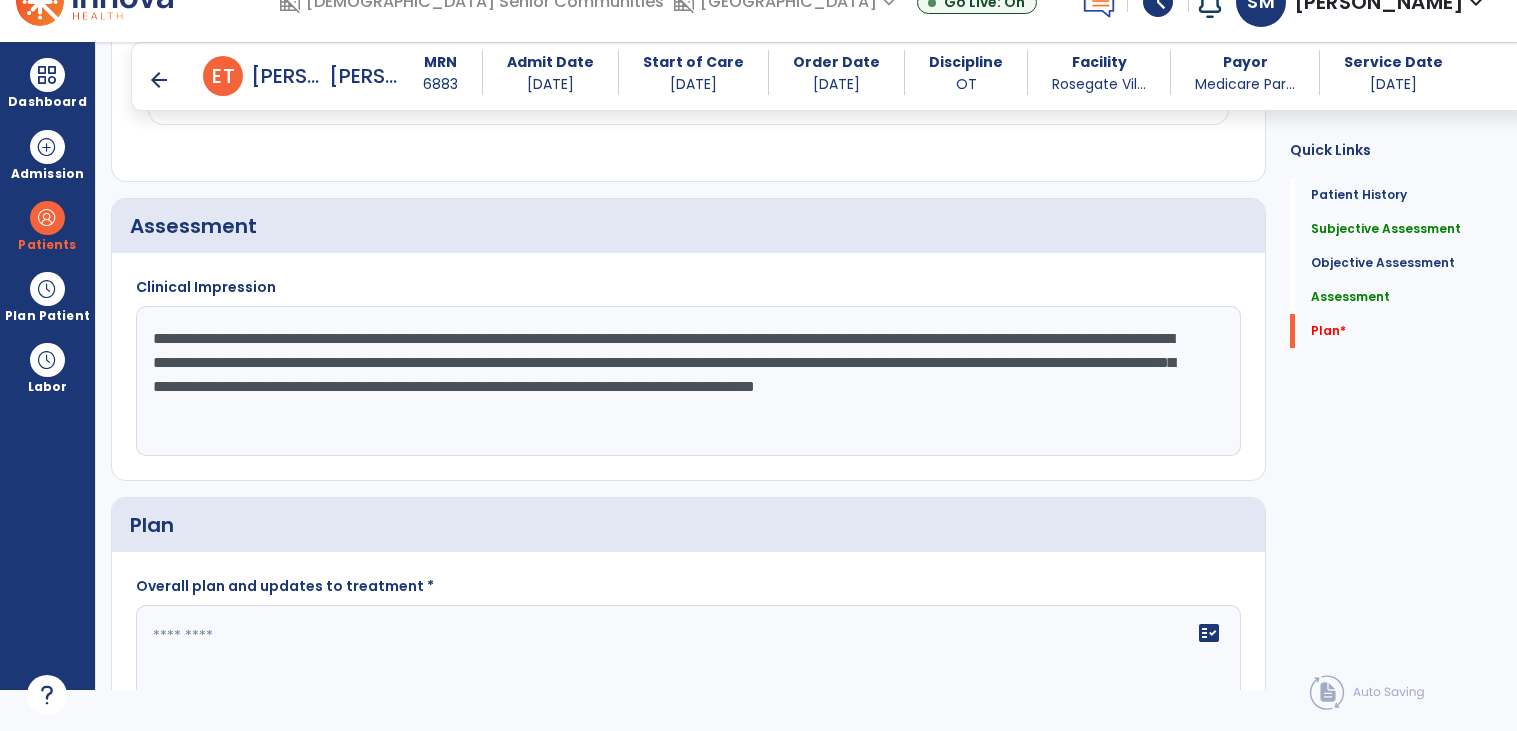 scroll, scrollTop: 1744, scrollLeft: 0, axis: vertical 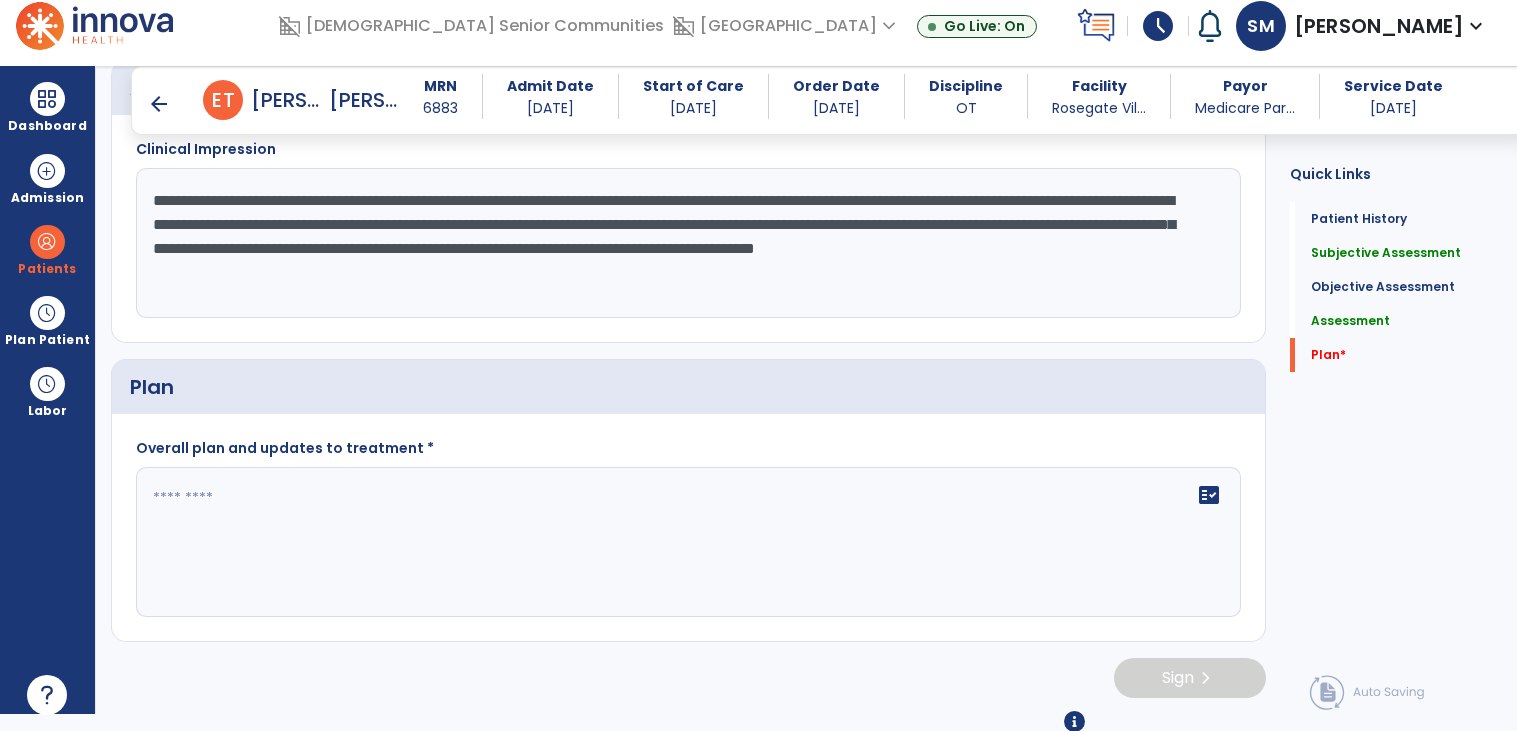 type on "**********" 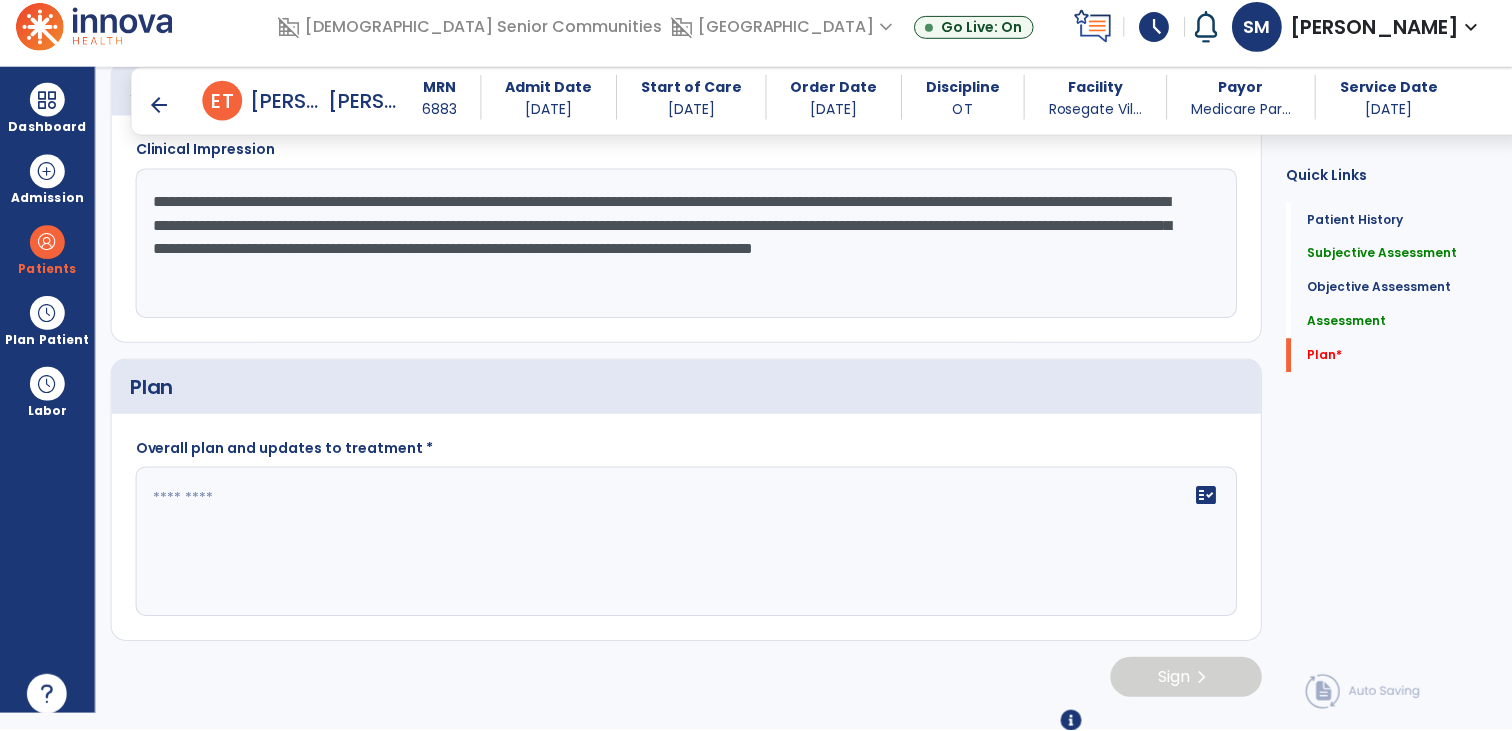 scroll, scrollTop: 0, scrollLeft: 0, axis: both 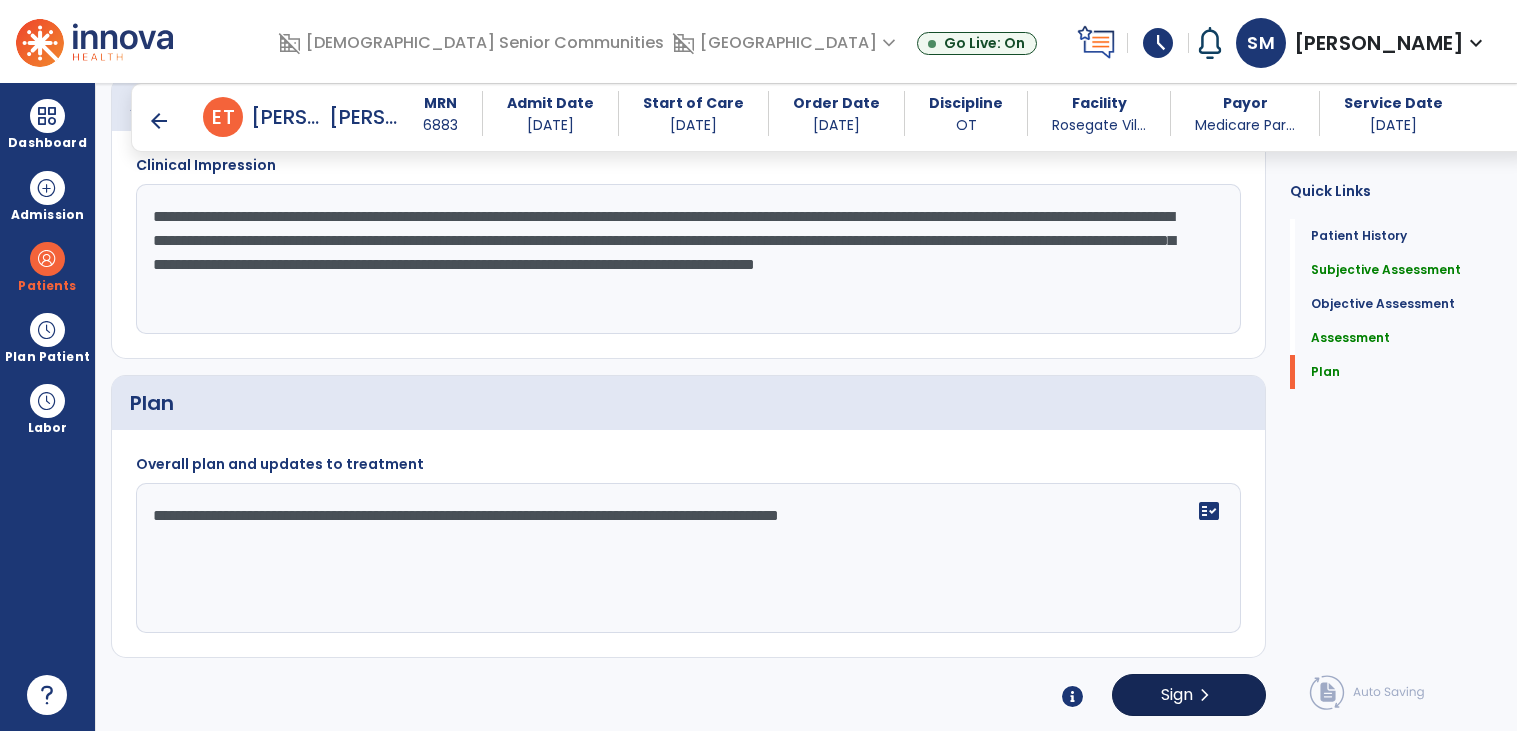 type on "**********" 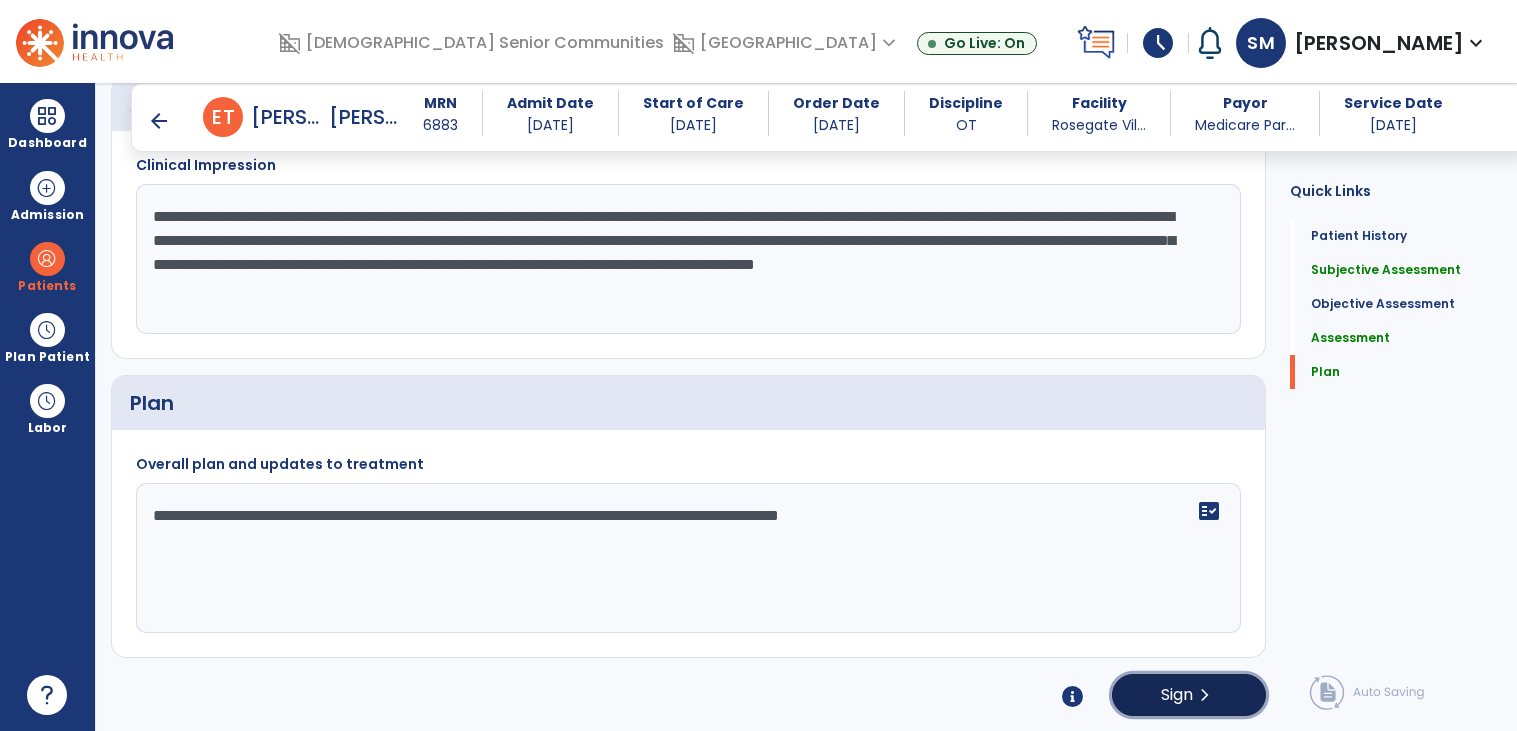 click on "Sign  chevron_right" 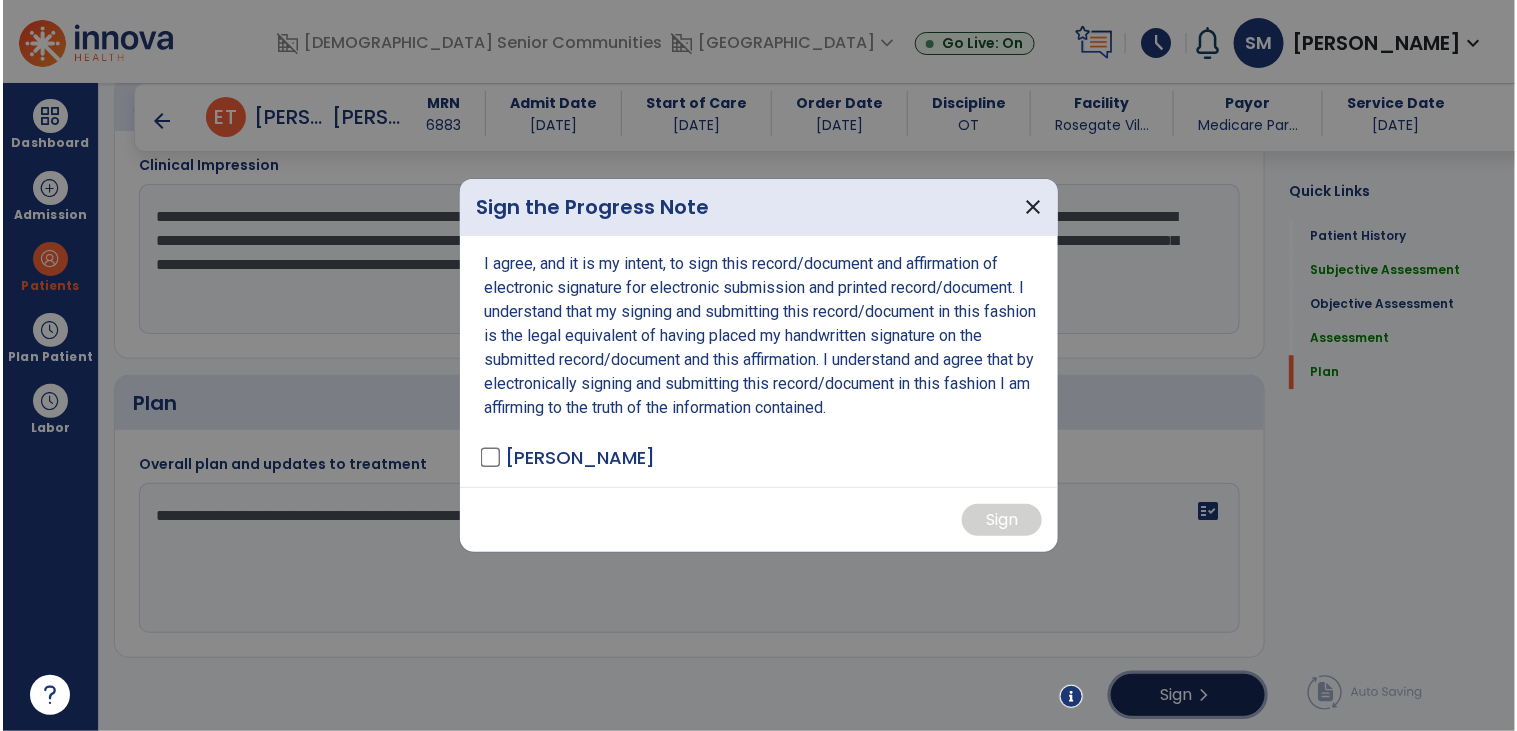 scroll, scrollTop: 1787, scrollLeft: 0, axis: vertical 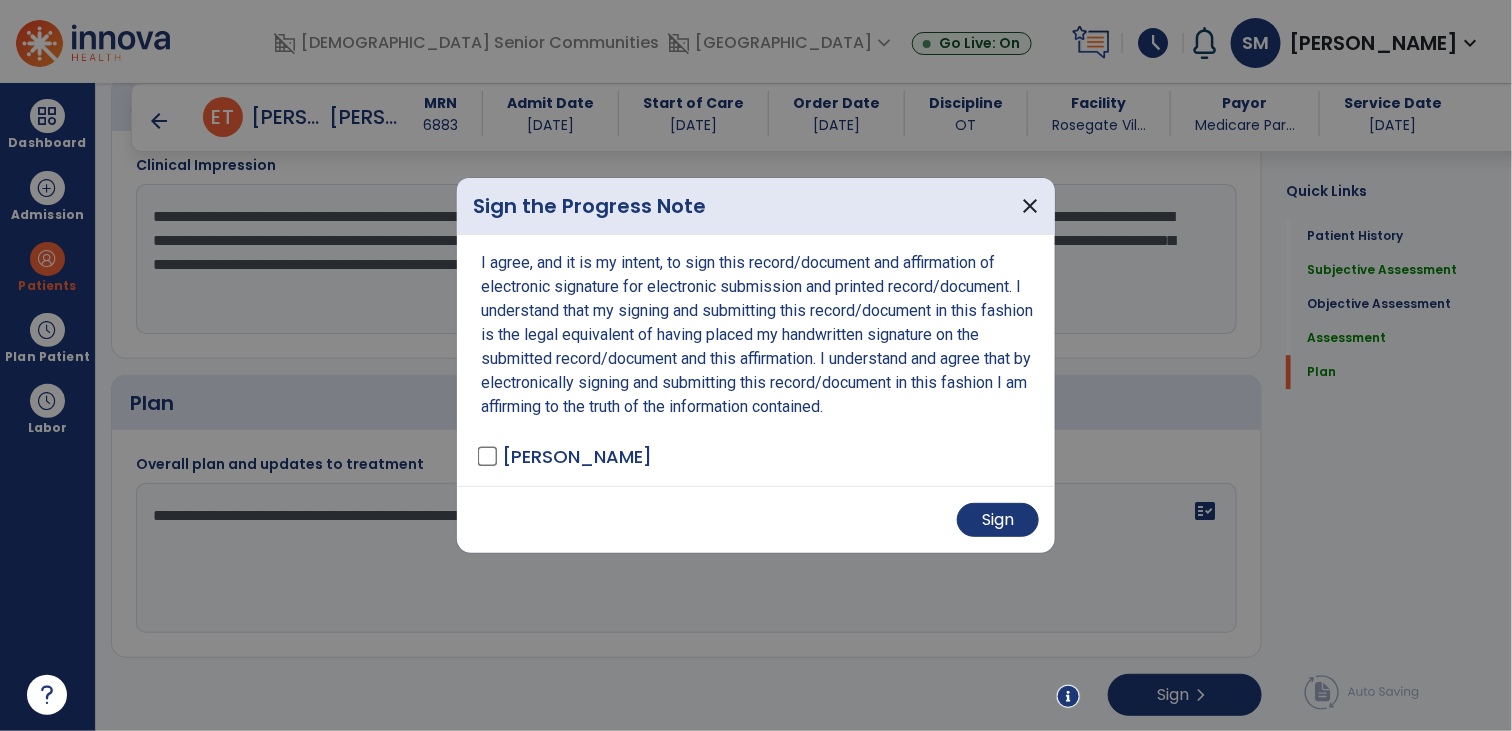 click on "Sign" at bounding box center (756, 519) 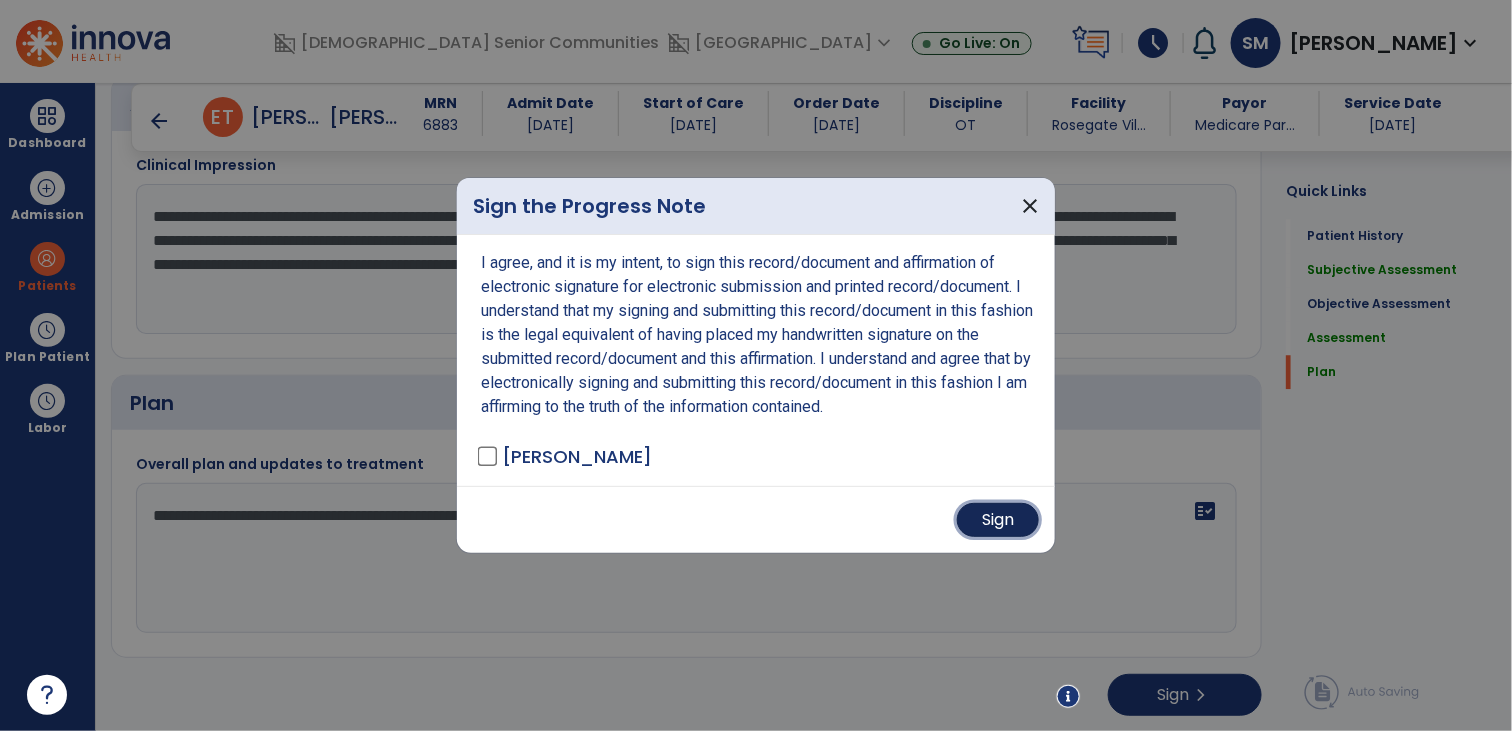 click on "Sign" at bounding box center (998, 520) 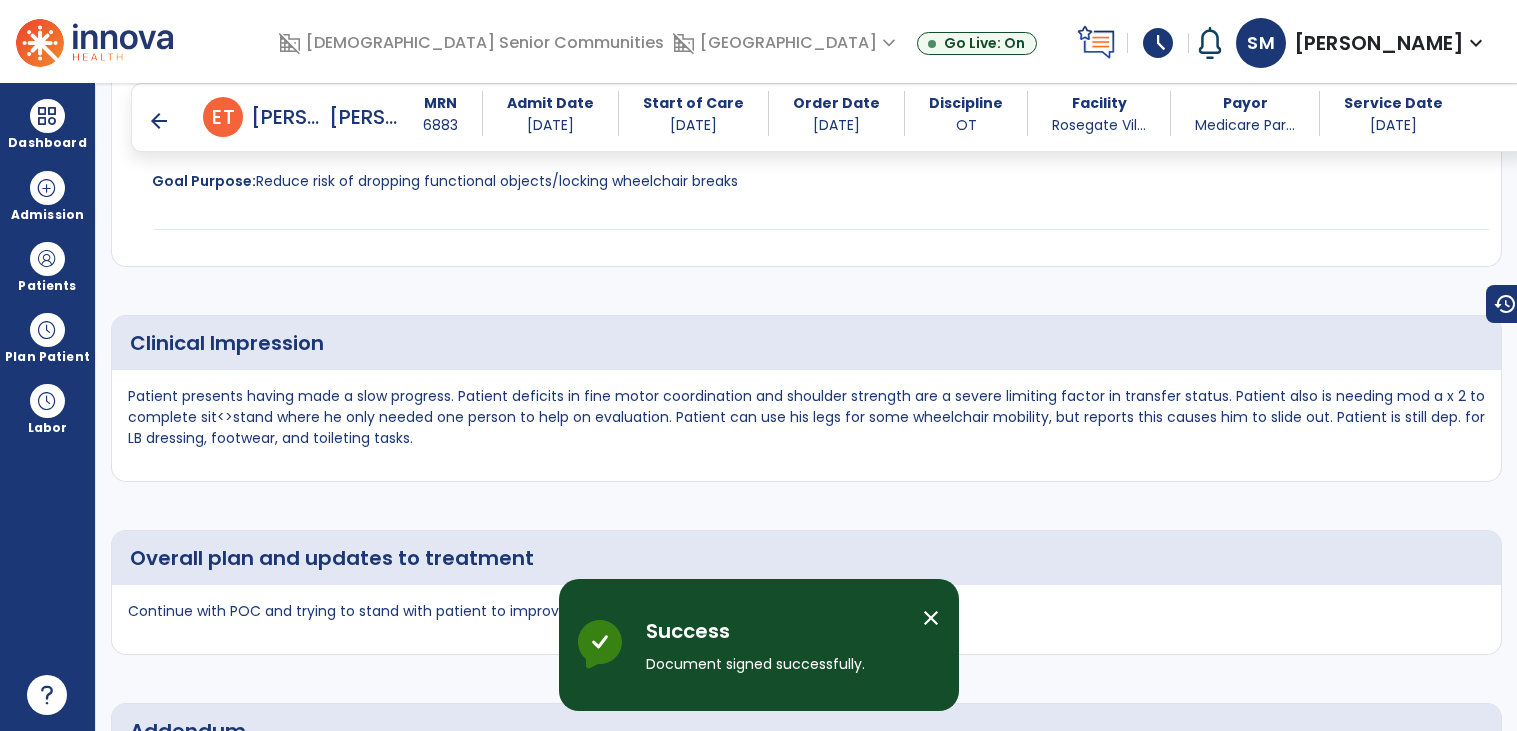 scroll, scrollTop: 2337, scrollLeft: 0, axis: vertical 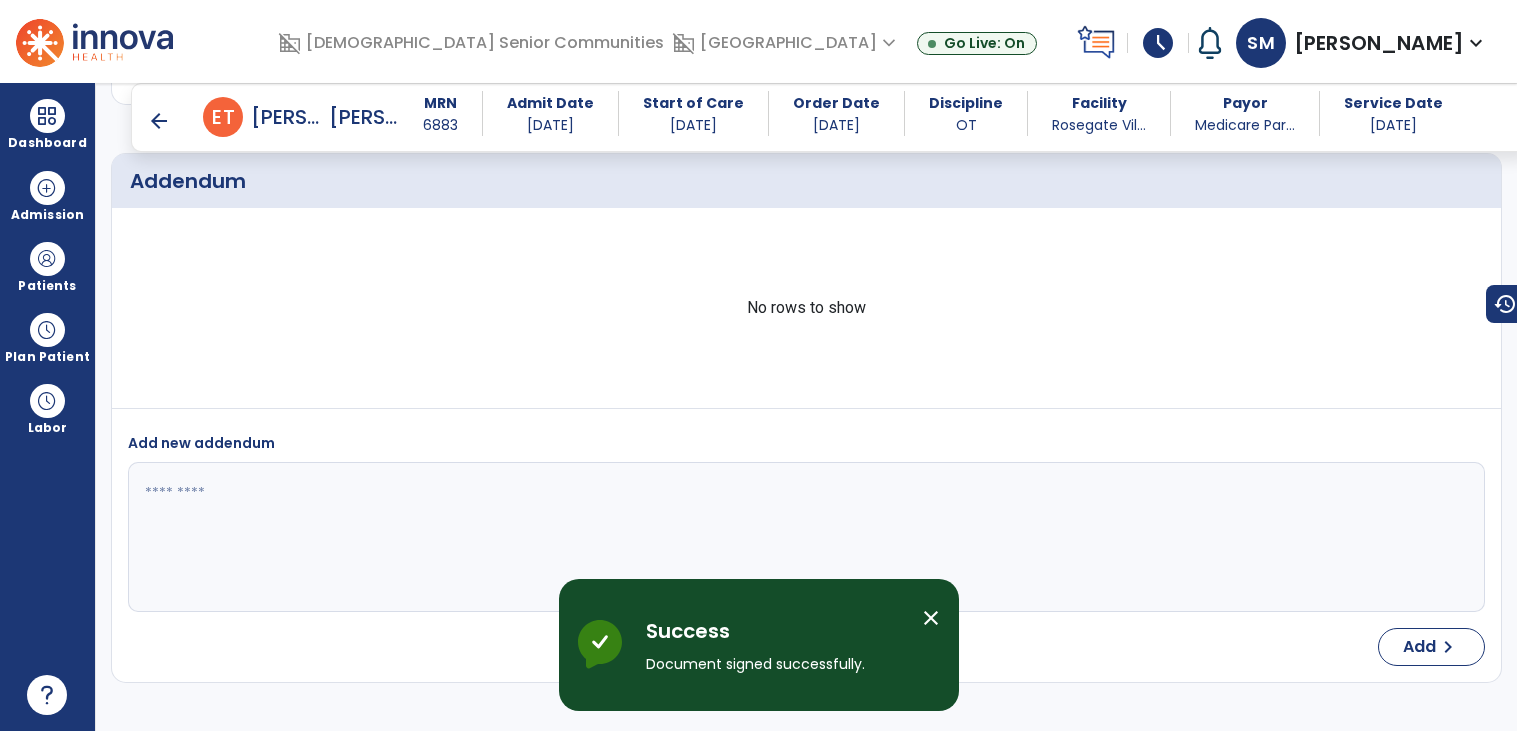 click on "arrow_back" at bounding box center (159, 121) 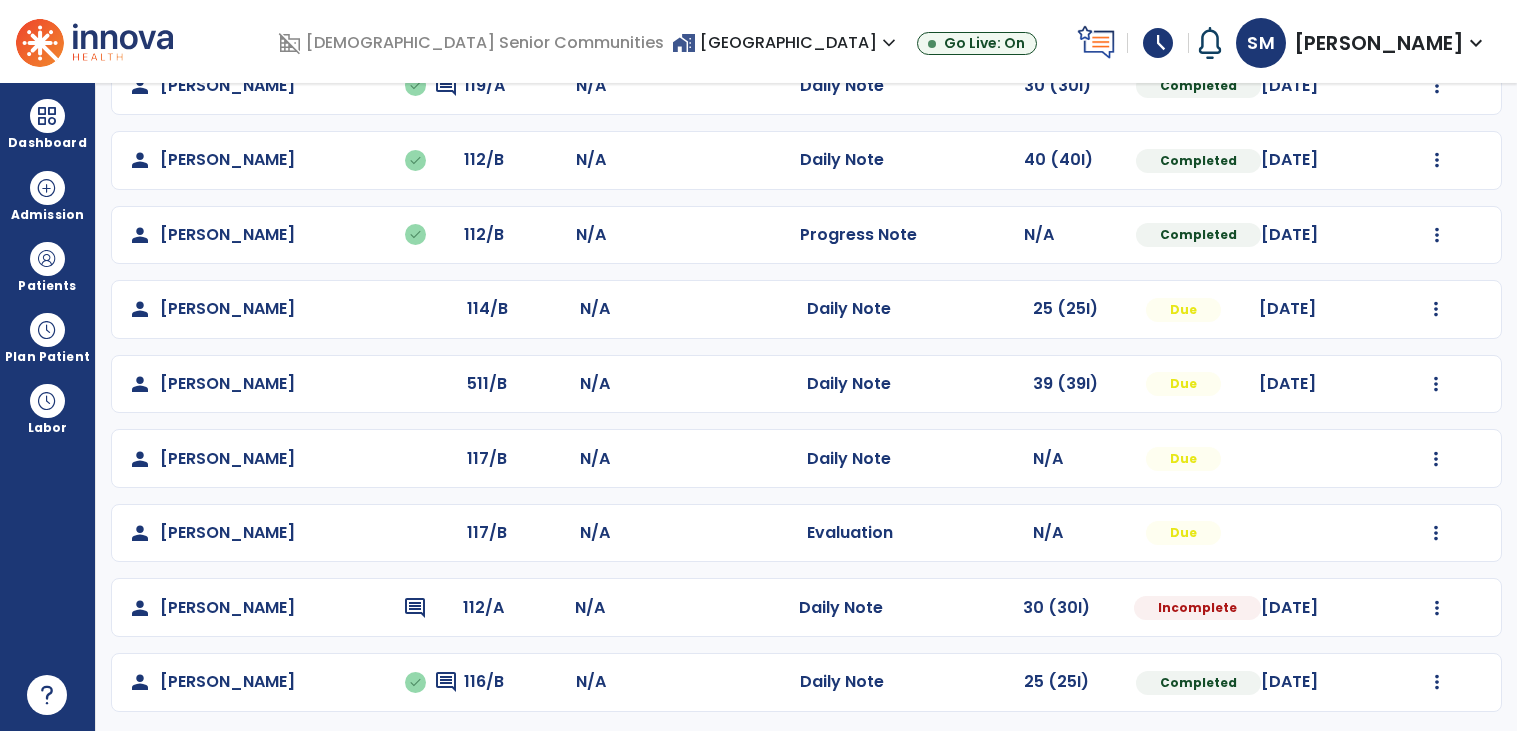 scroll, scrollTop: 725, scrollLeft: 0, axis: vertical 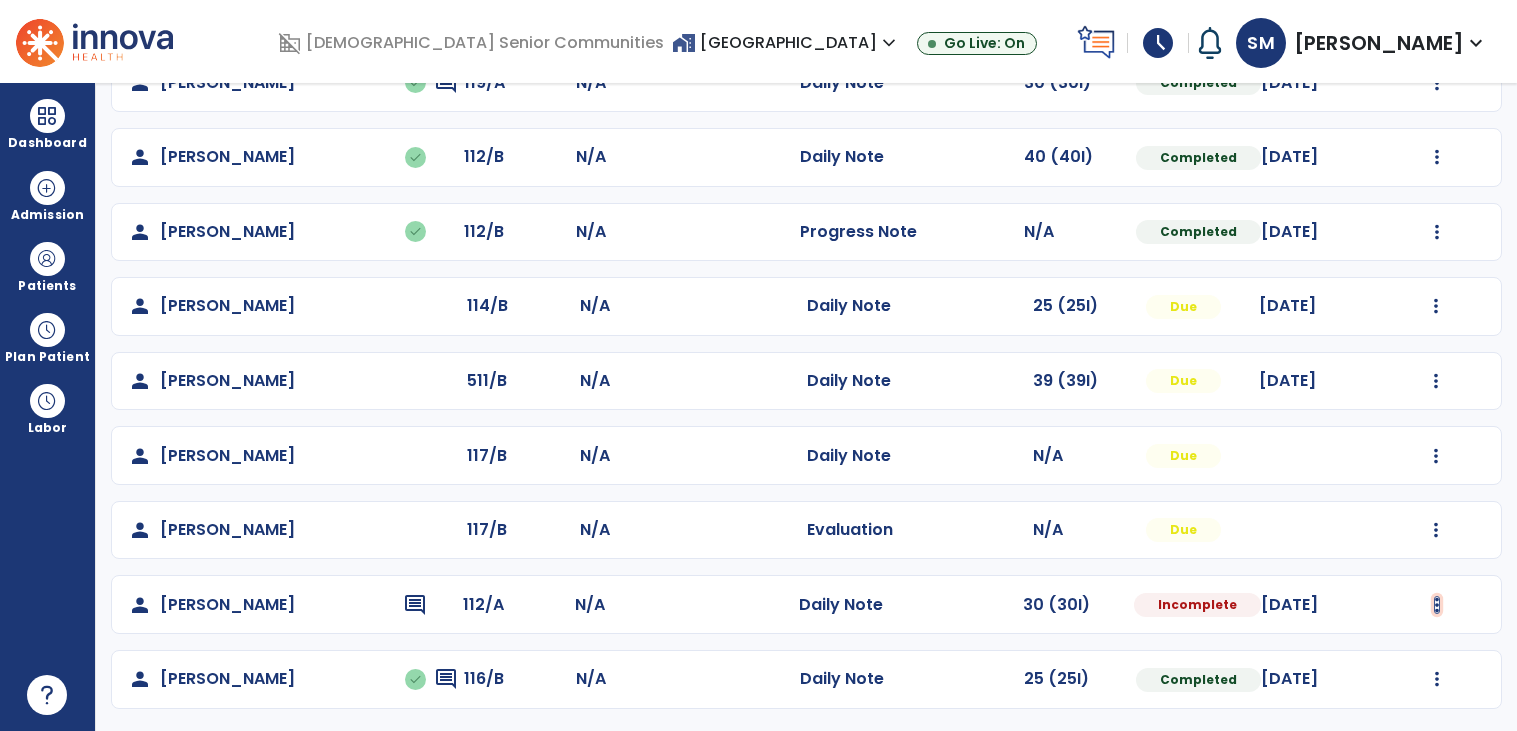 click at bounding box center (1437, -141) 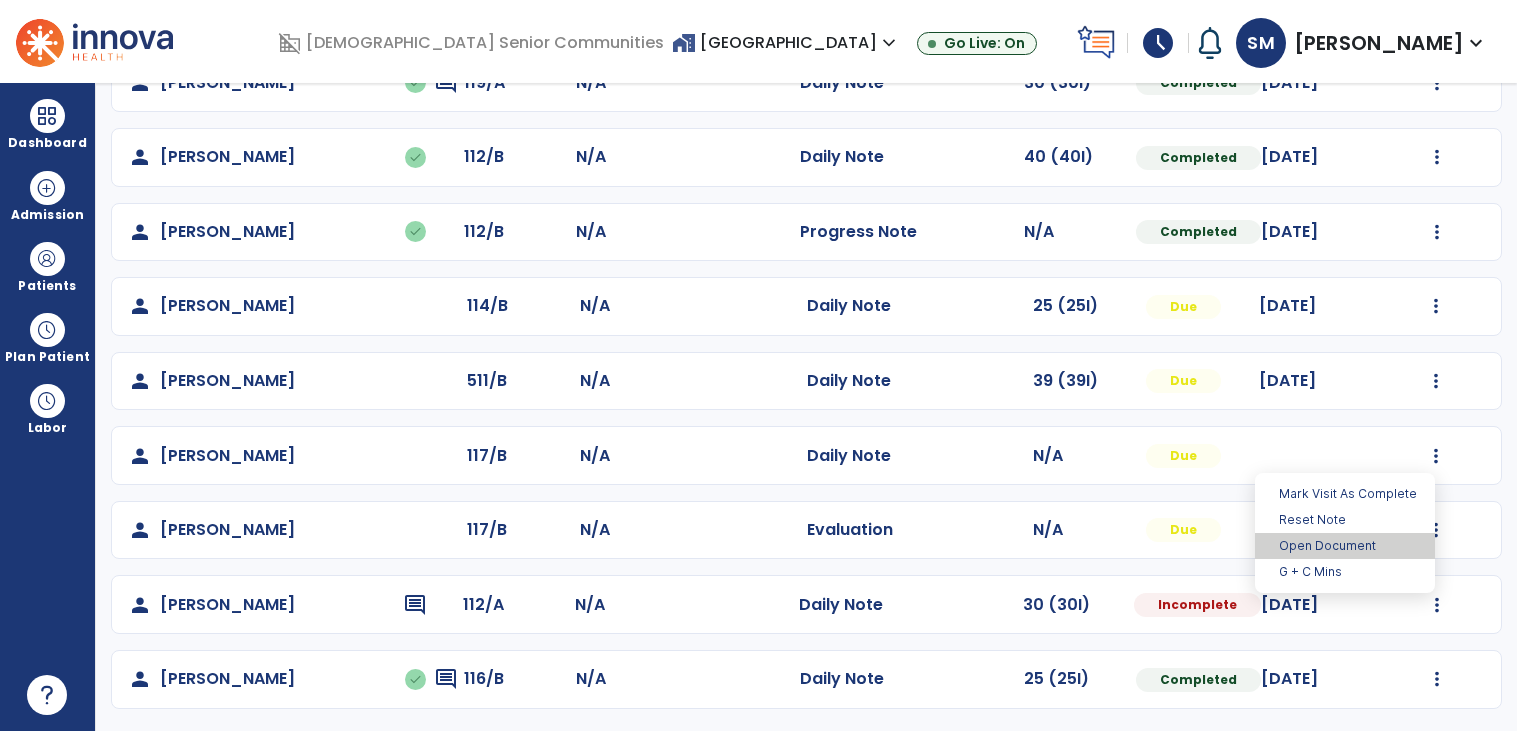 click on "Open Document" at bounding box center (1345, 546) 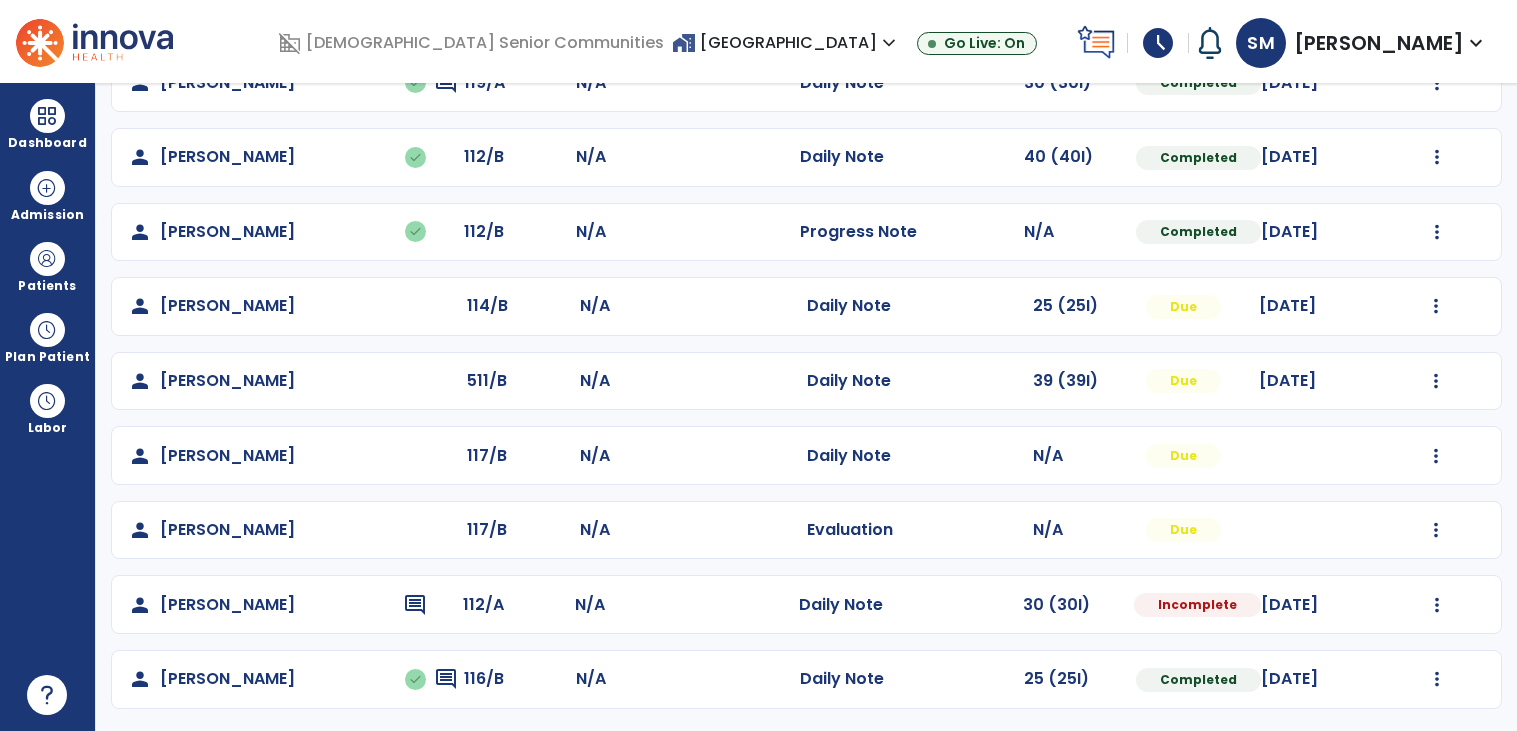 select on "*" 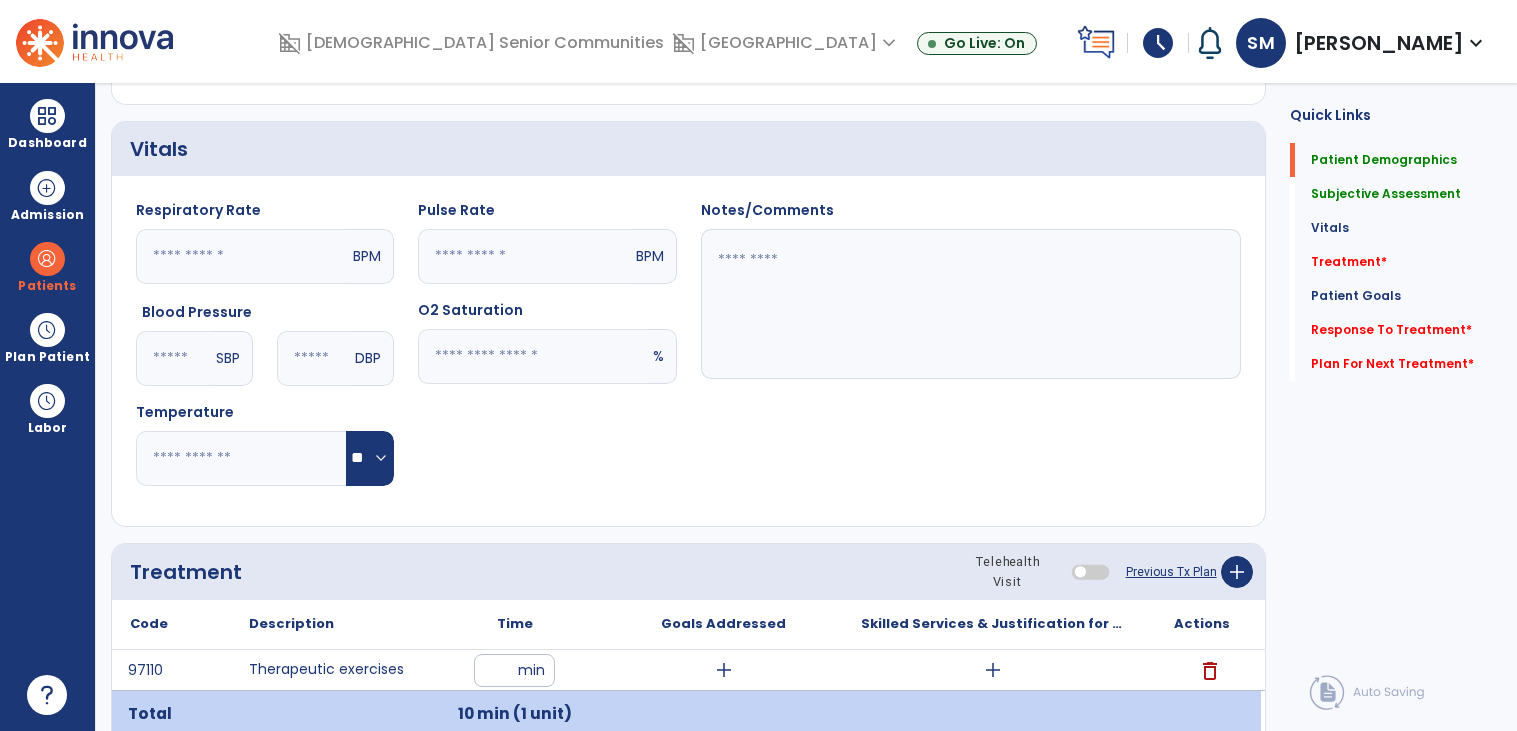 scroll, scrollTop: 0, scrollLeft: 0, axis: both 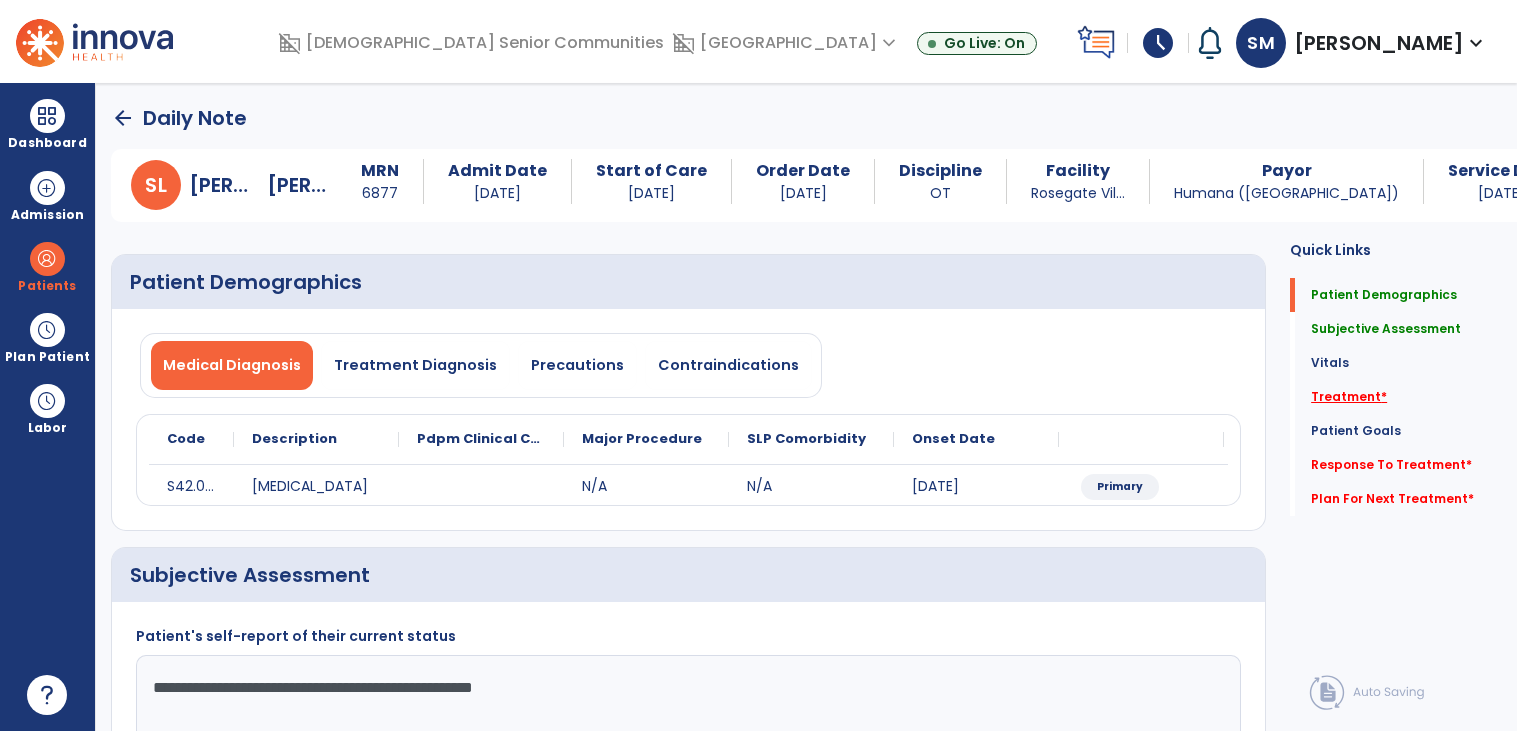click on "Treatment   *" 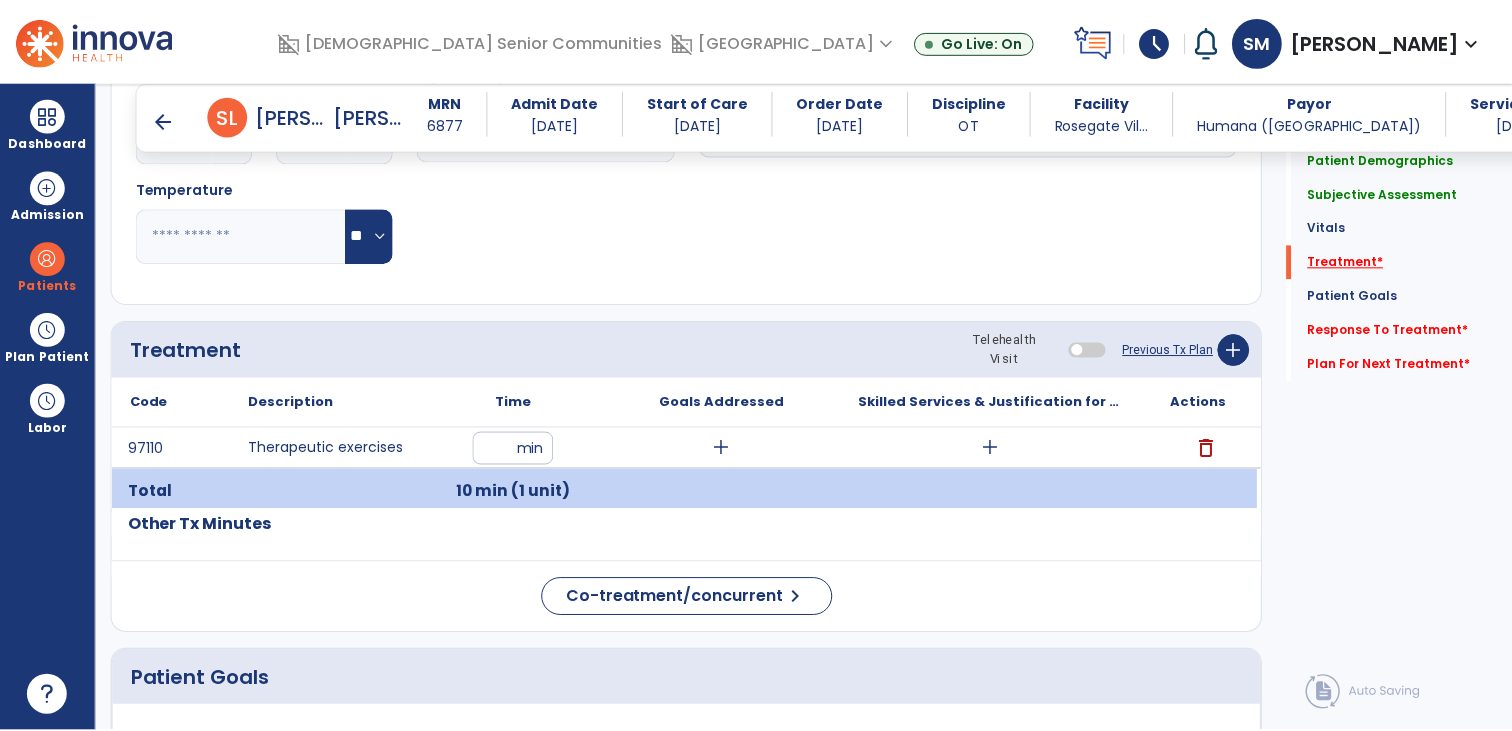 scroll, scrollTop: 1018, scrollLeft: 0, axis: vertical 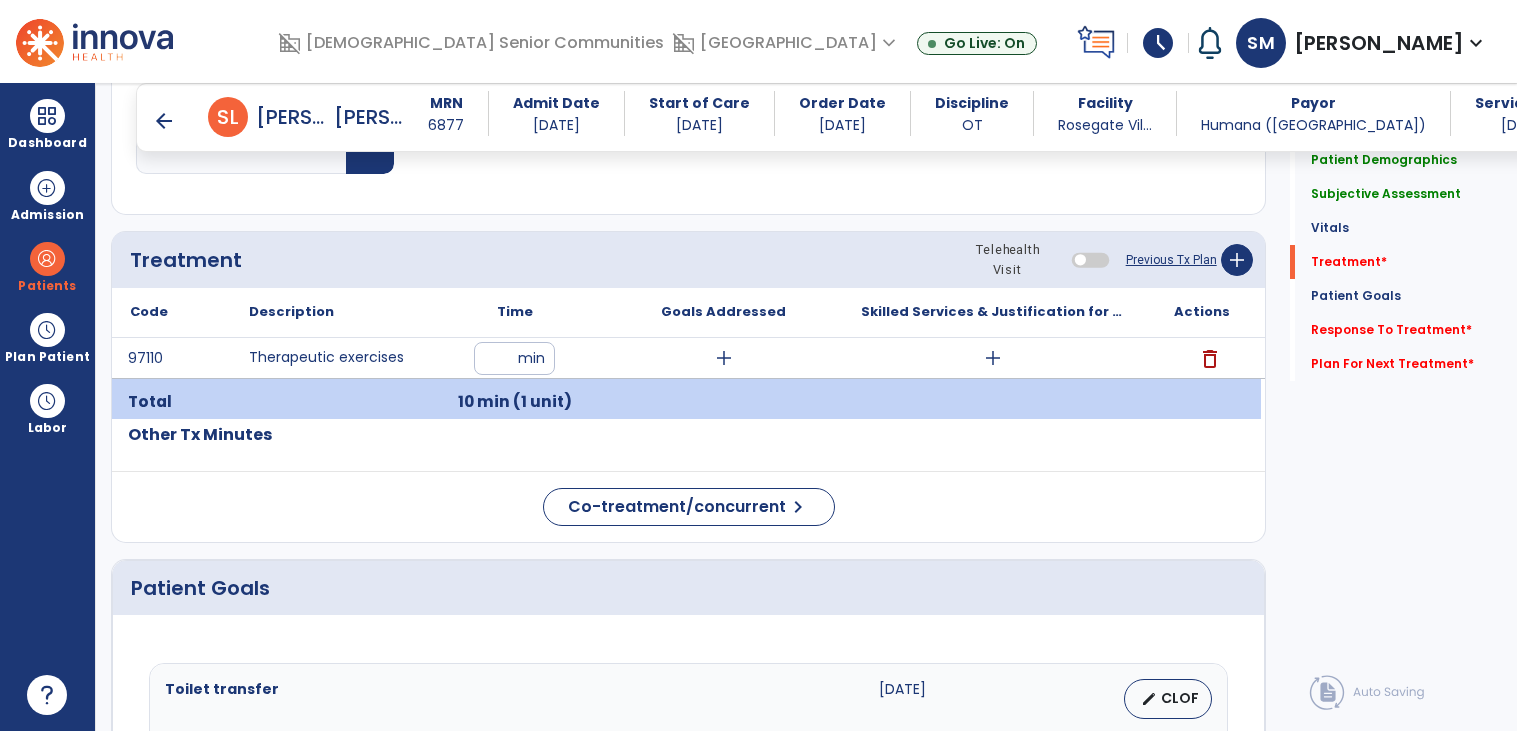 click on "add" at bounding box center (993, 358) 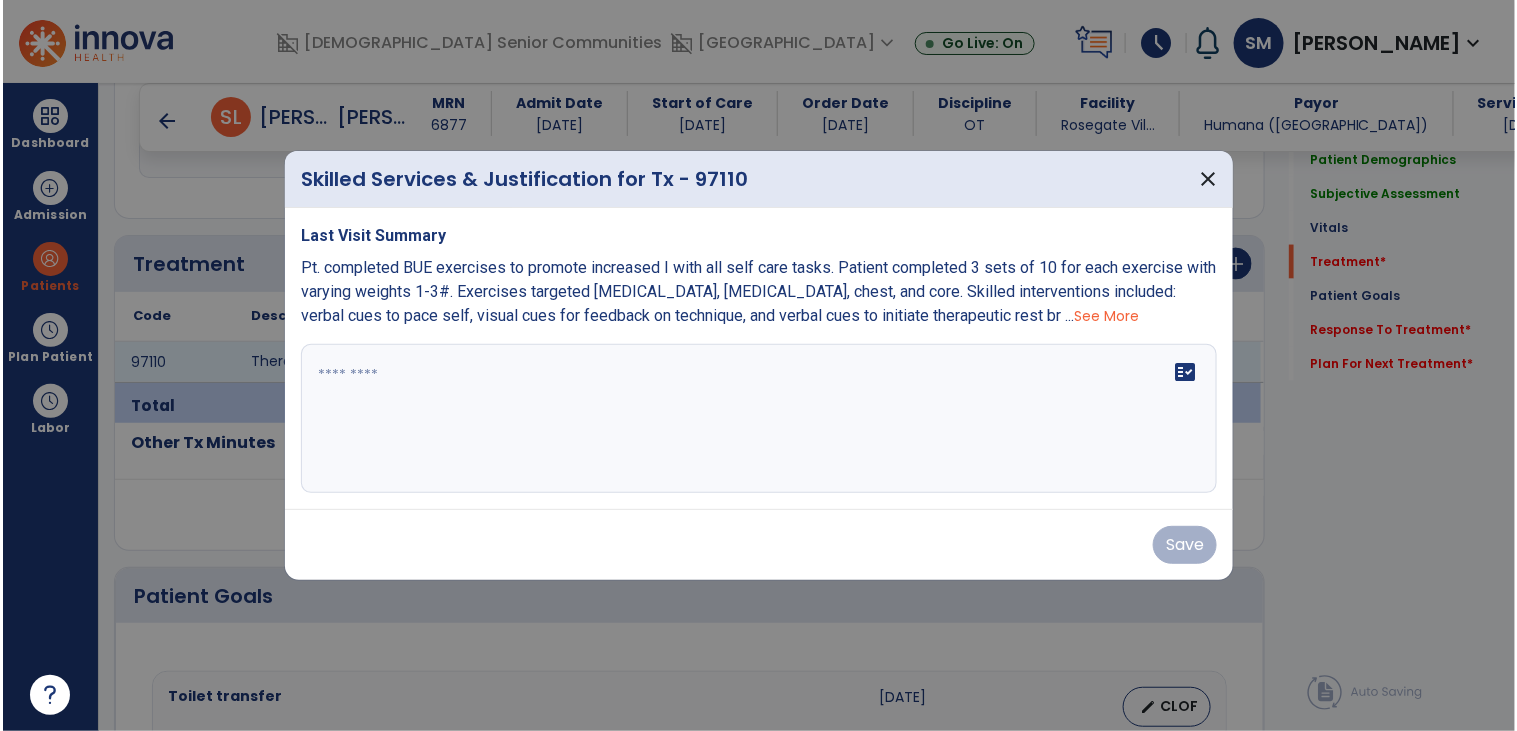 scroll, scrollTop: 1018, scrollLeft: 0, axis: vertical 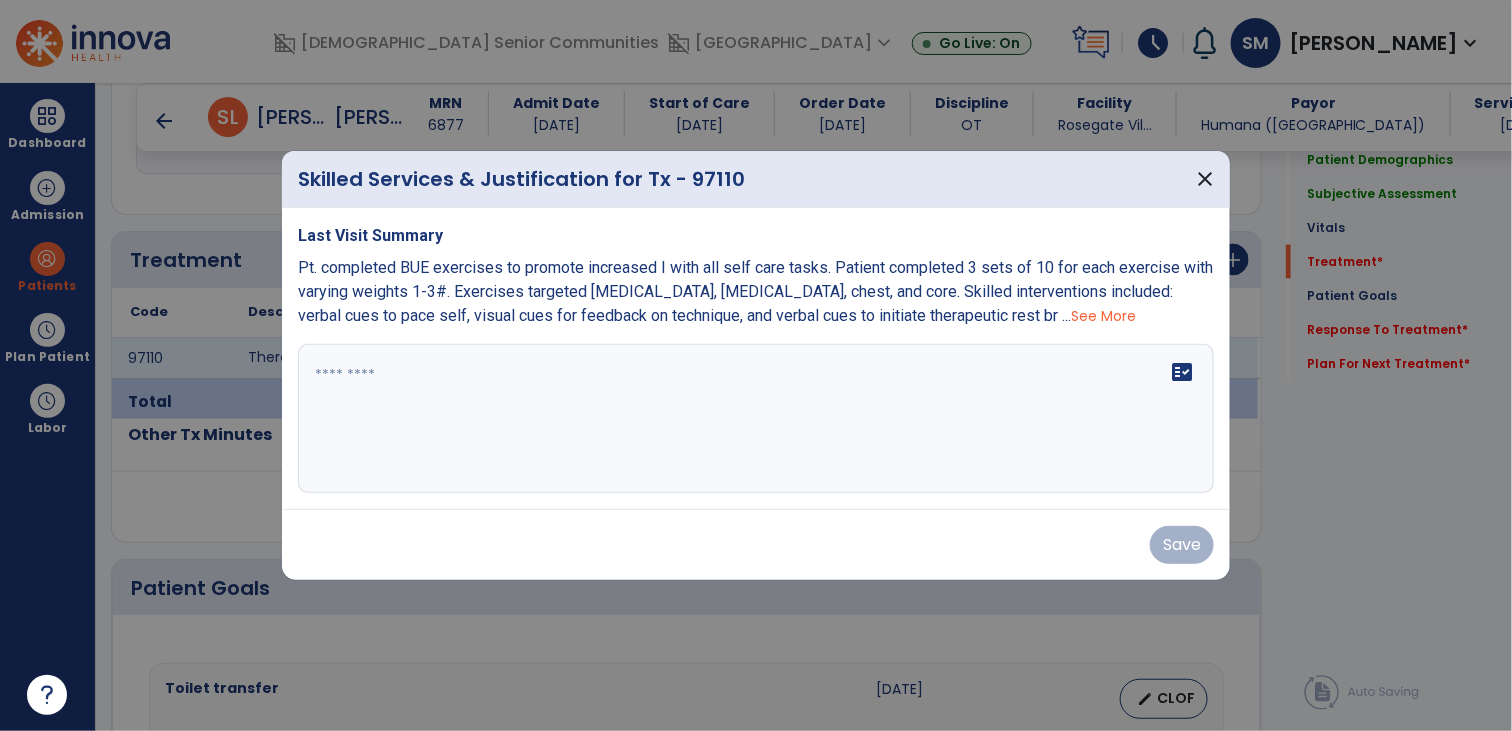 click at bounding box center (756, 419) 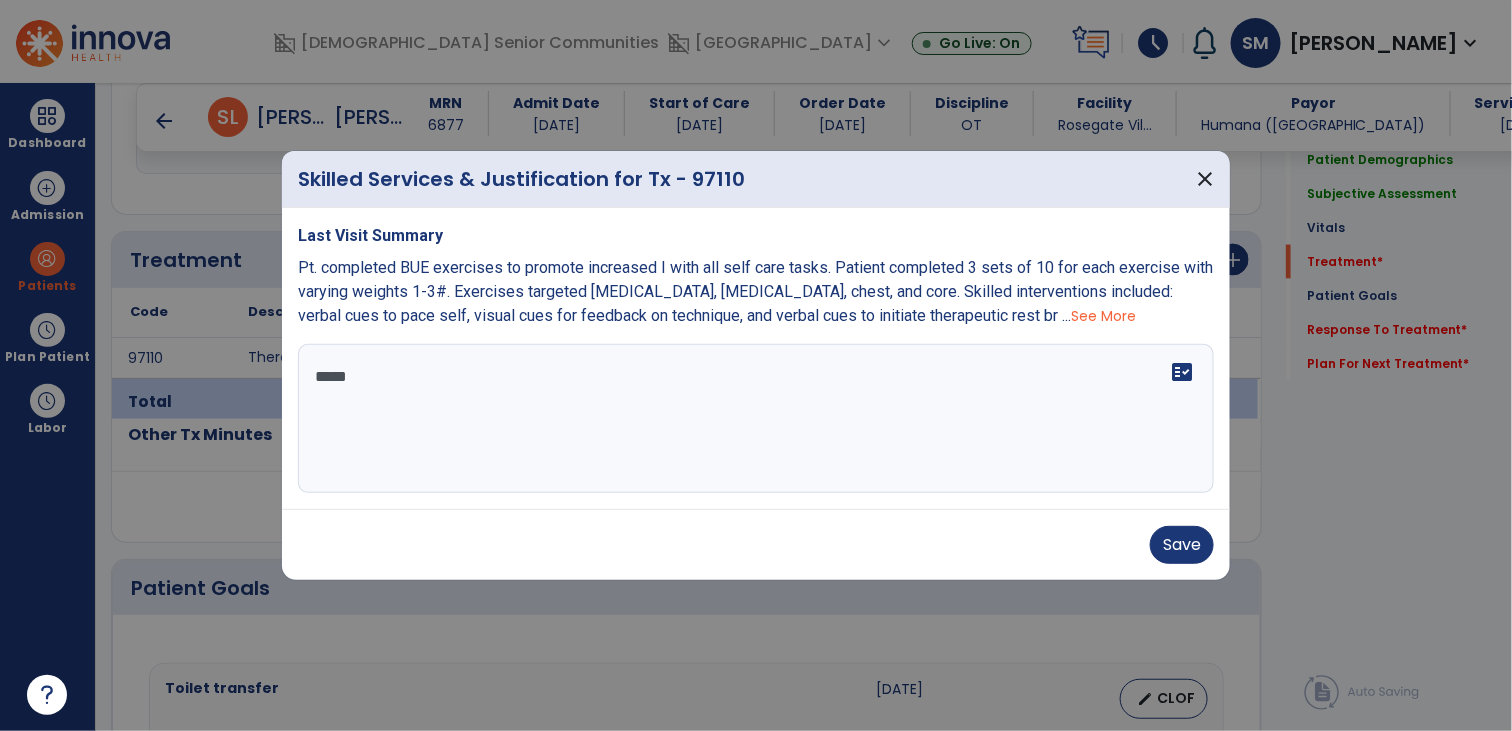 type on "******" 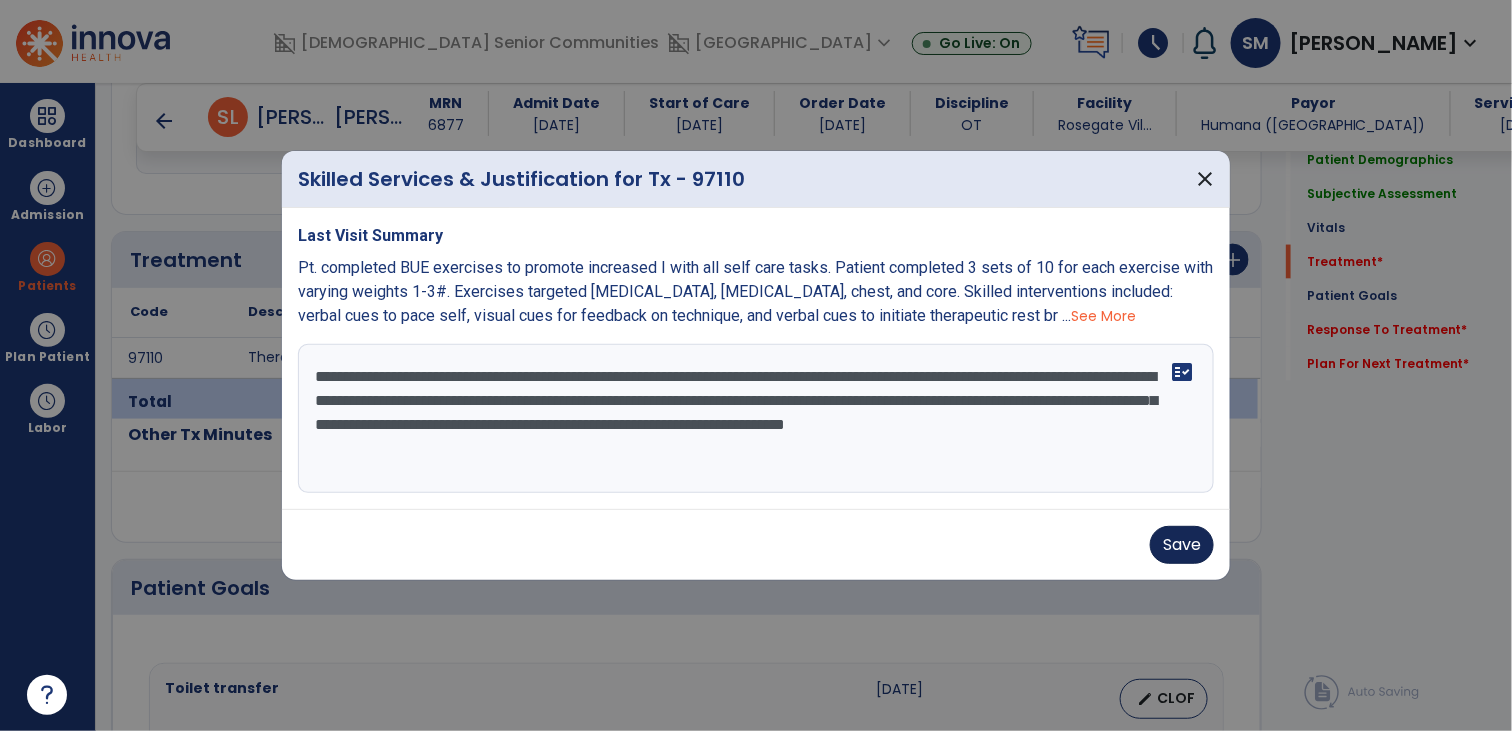 type on "**********" 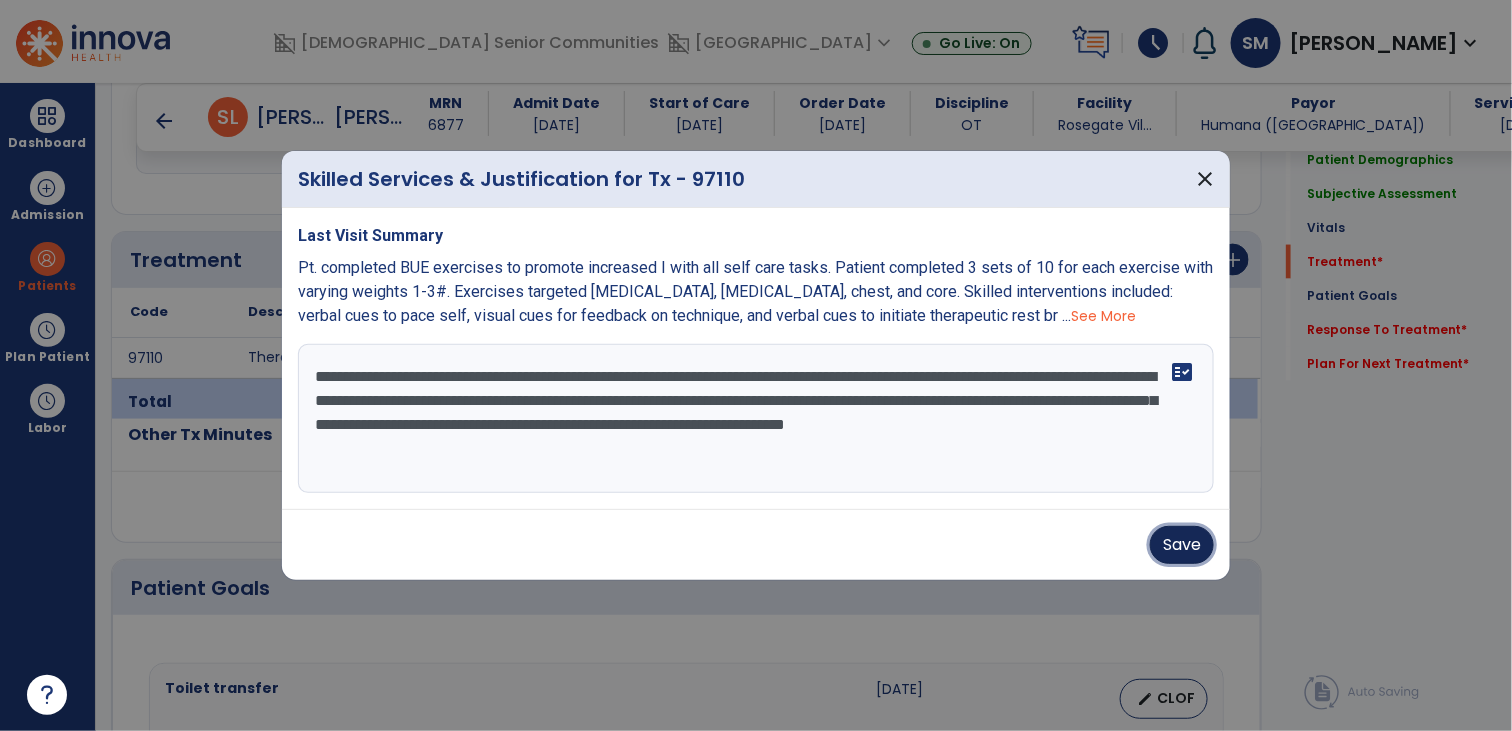 click on "Save" at bounding box center [1182, 545] 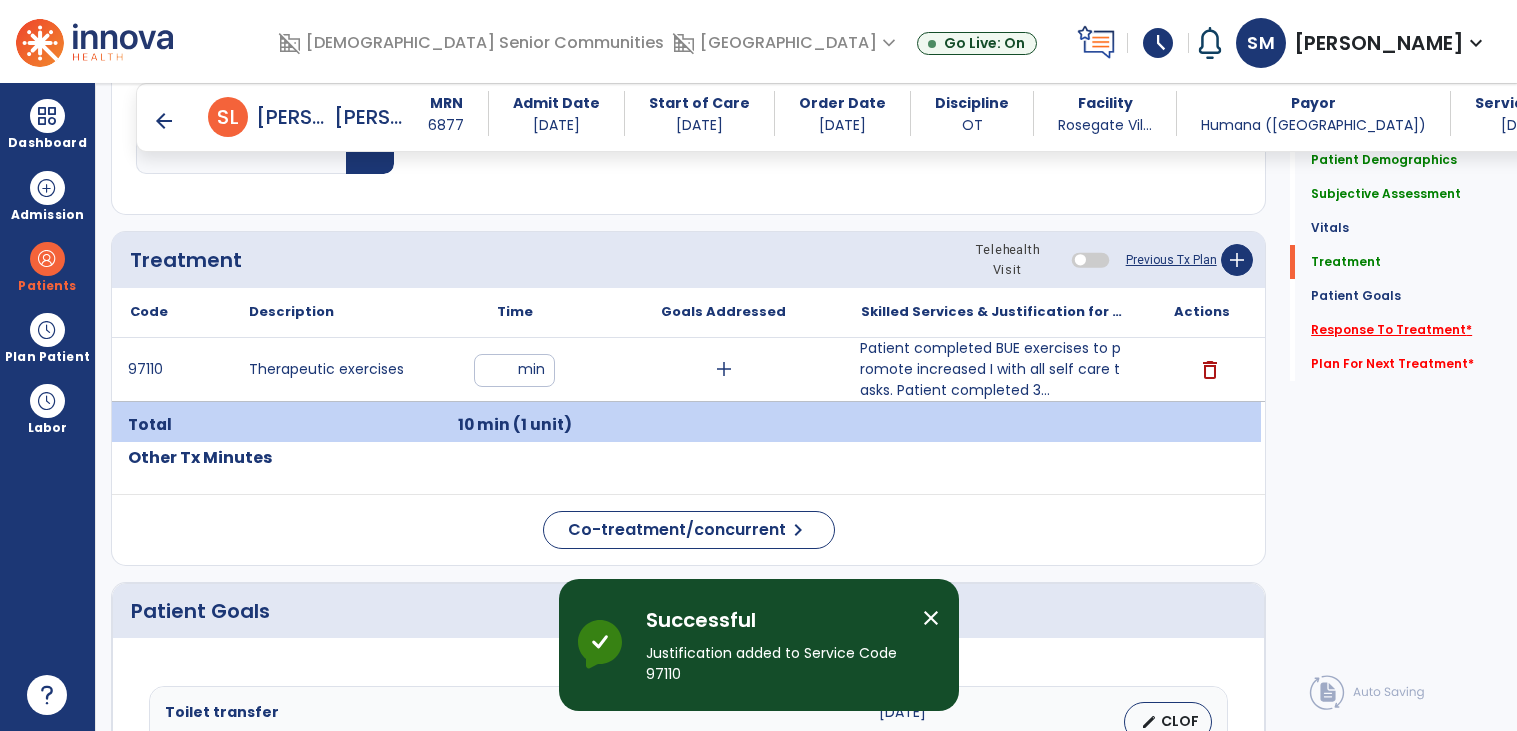 click on "Response To Treatment   *" 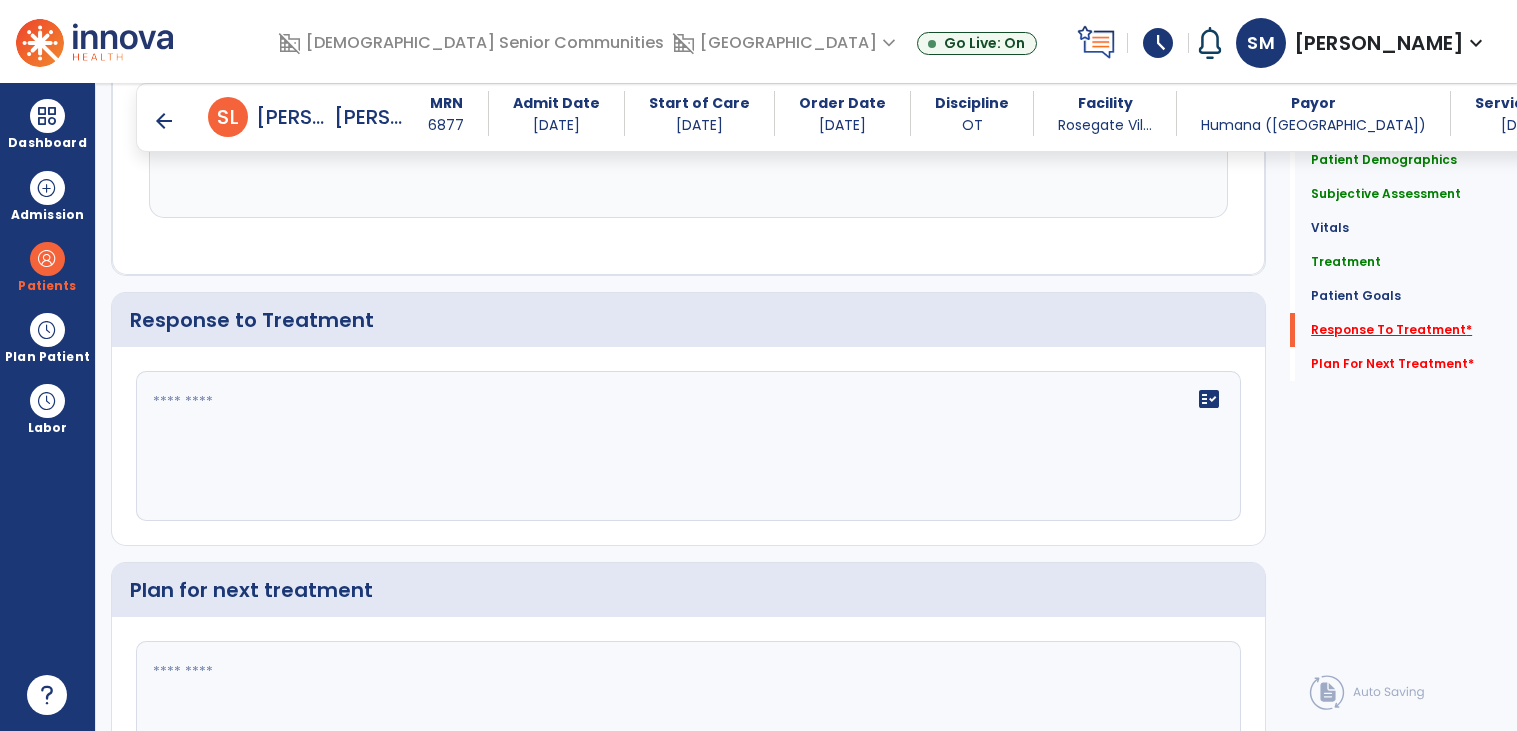 scroll, scrollTop: 2590, scrollLeft: 0, axis: vertical 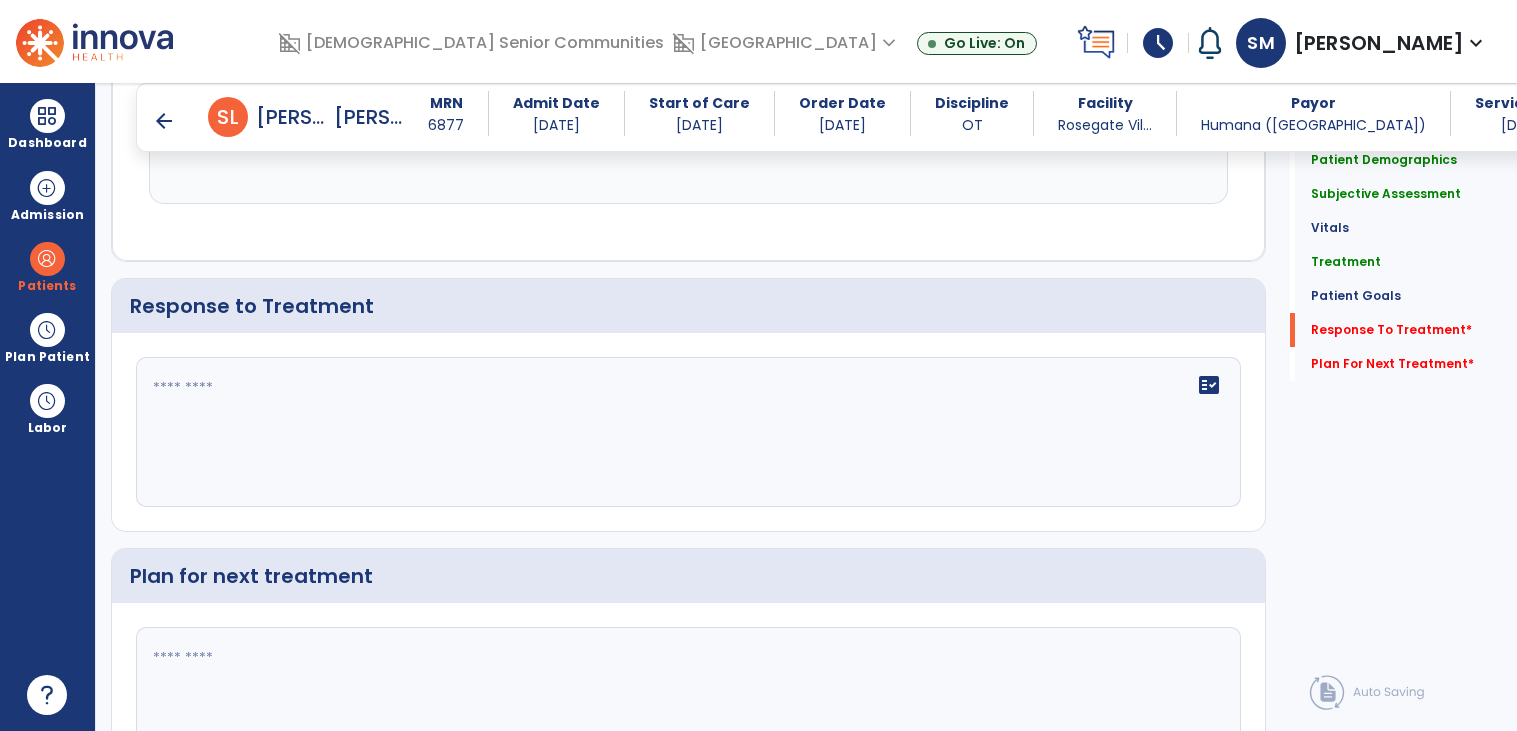 click on "fact_check" 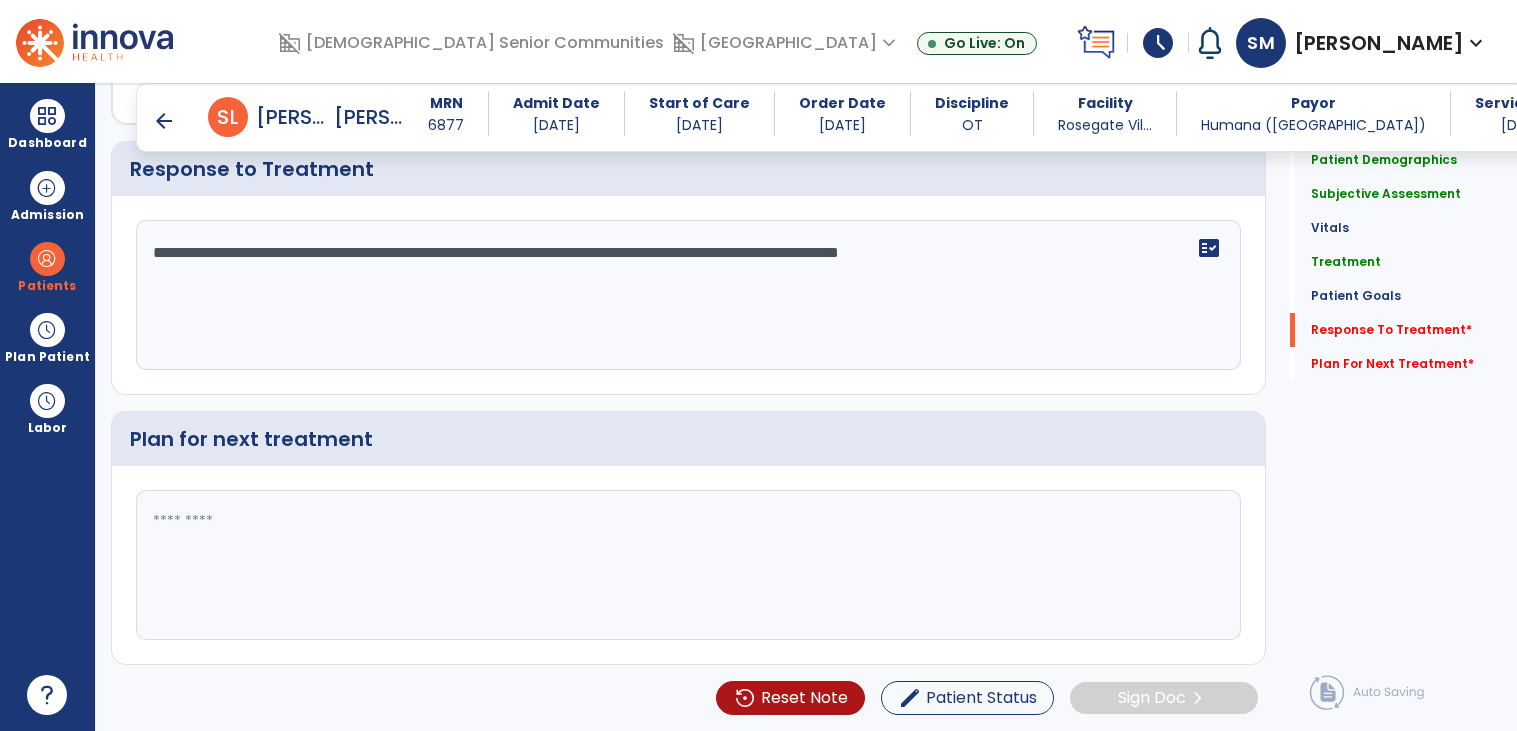 scroll, scrollTop: 2729, scrollLeft: 0, axis: vertical 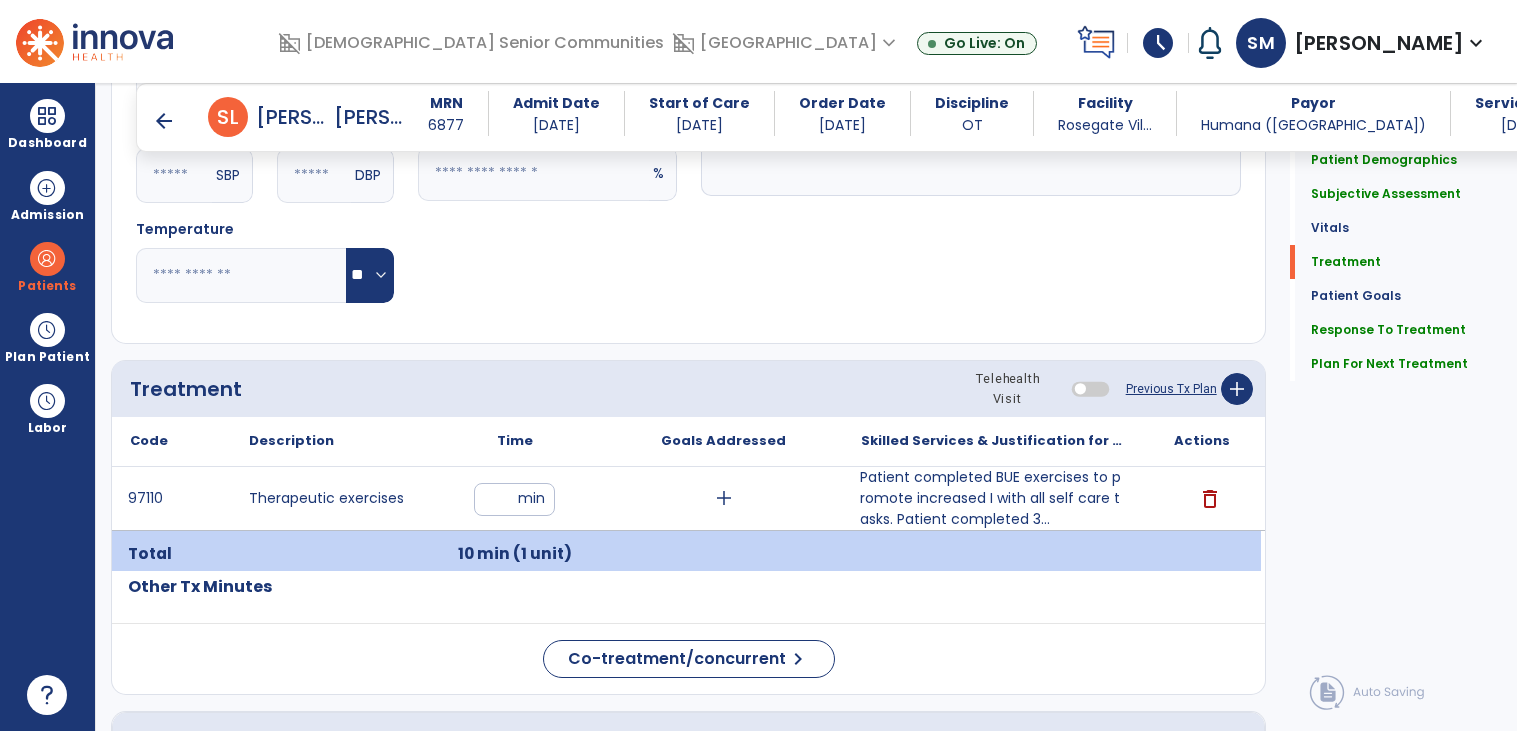 type on "**********" 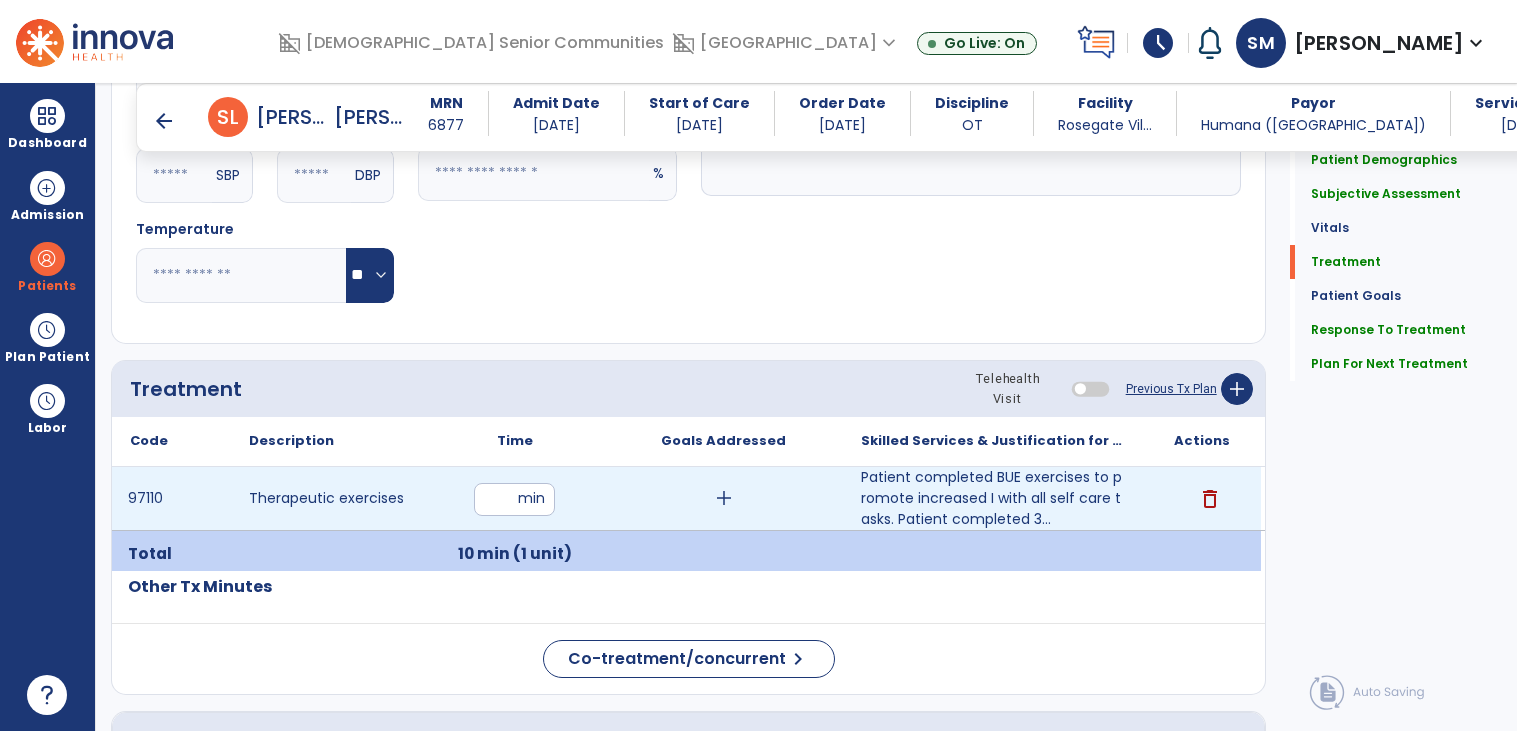 type on "*" 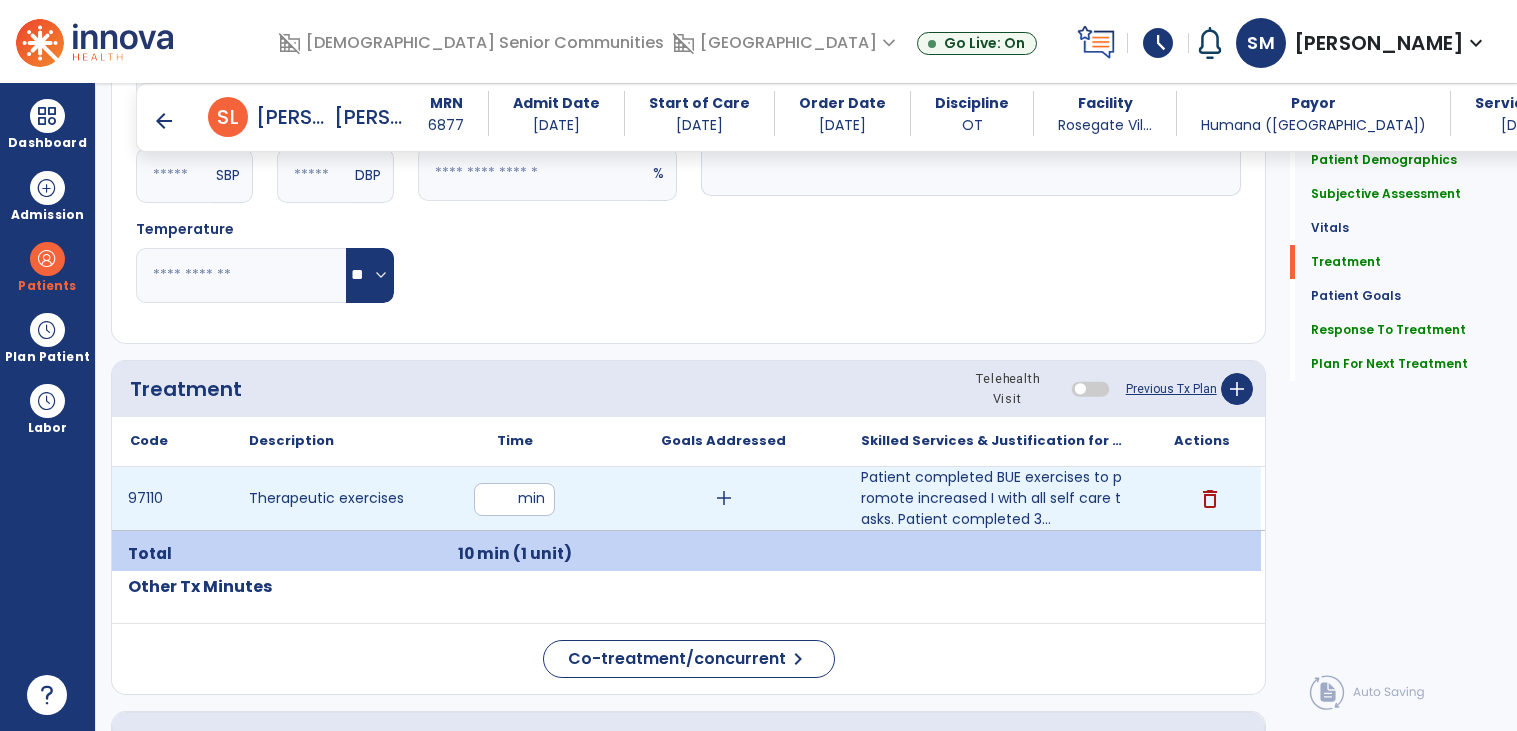 type on "**" 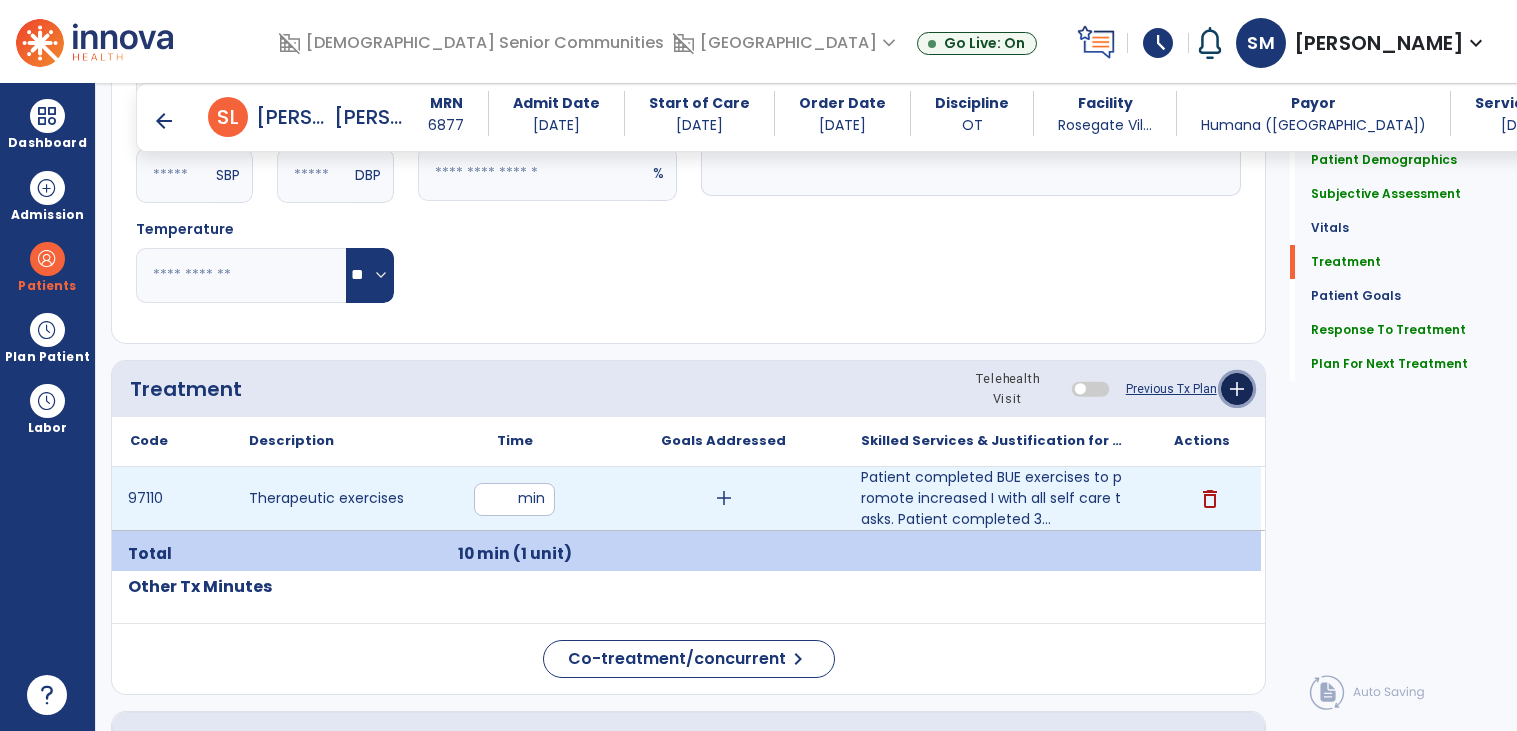 click on "add" 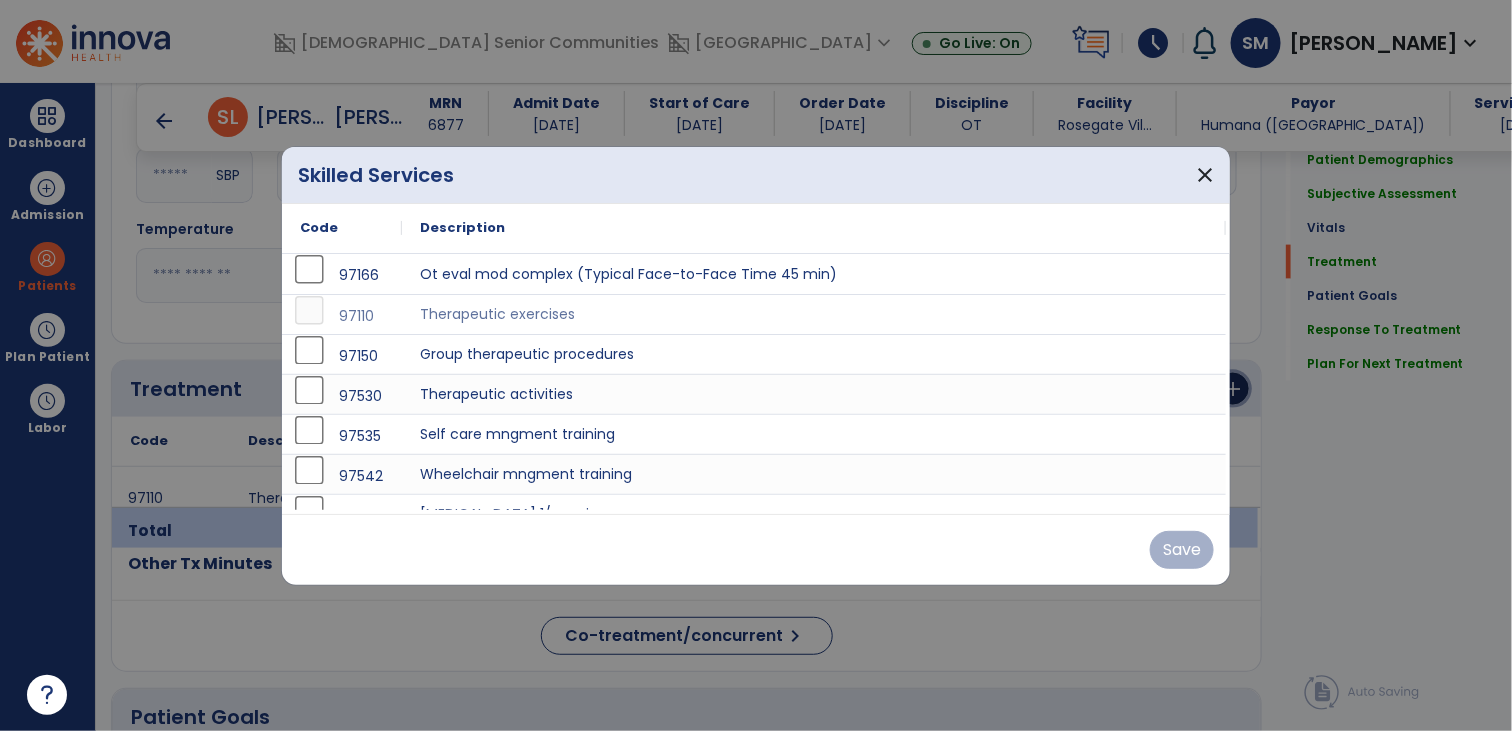 scroll, scrollTop: 889, scrollLeft: 0, axis: vertical 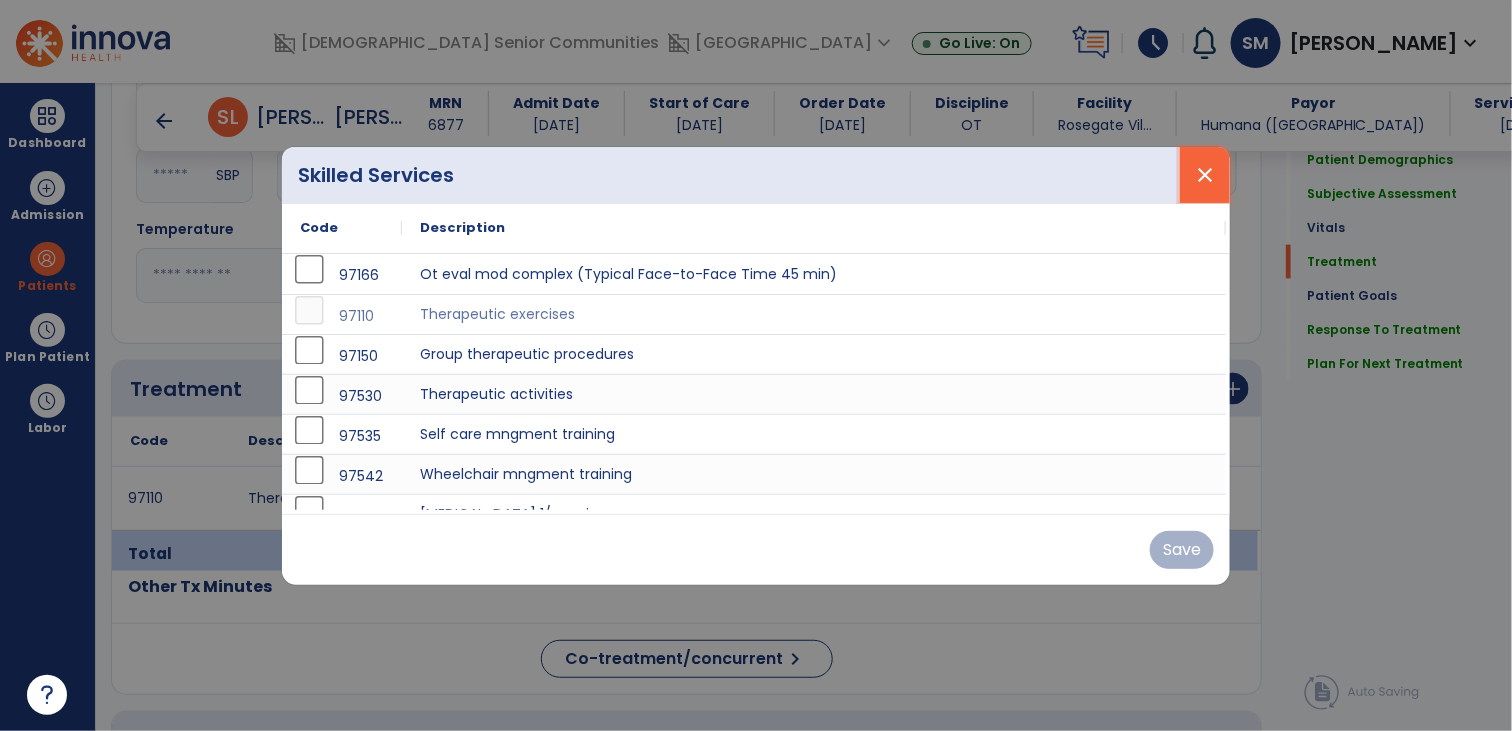 click on "close" at bounding box center (1205, 175) 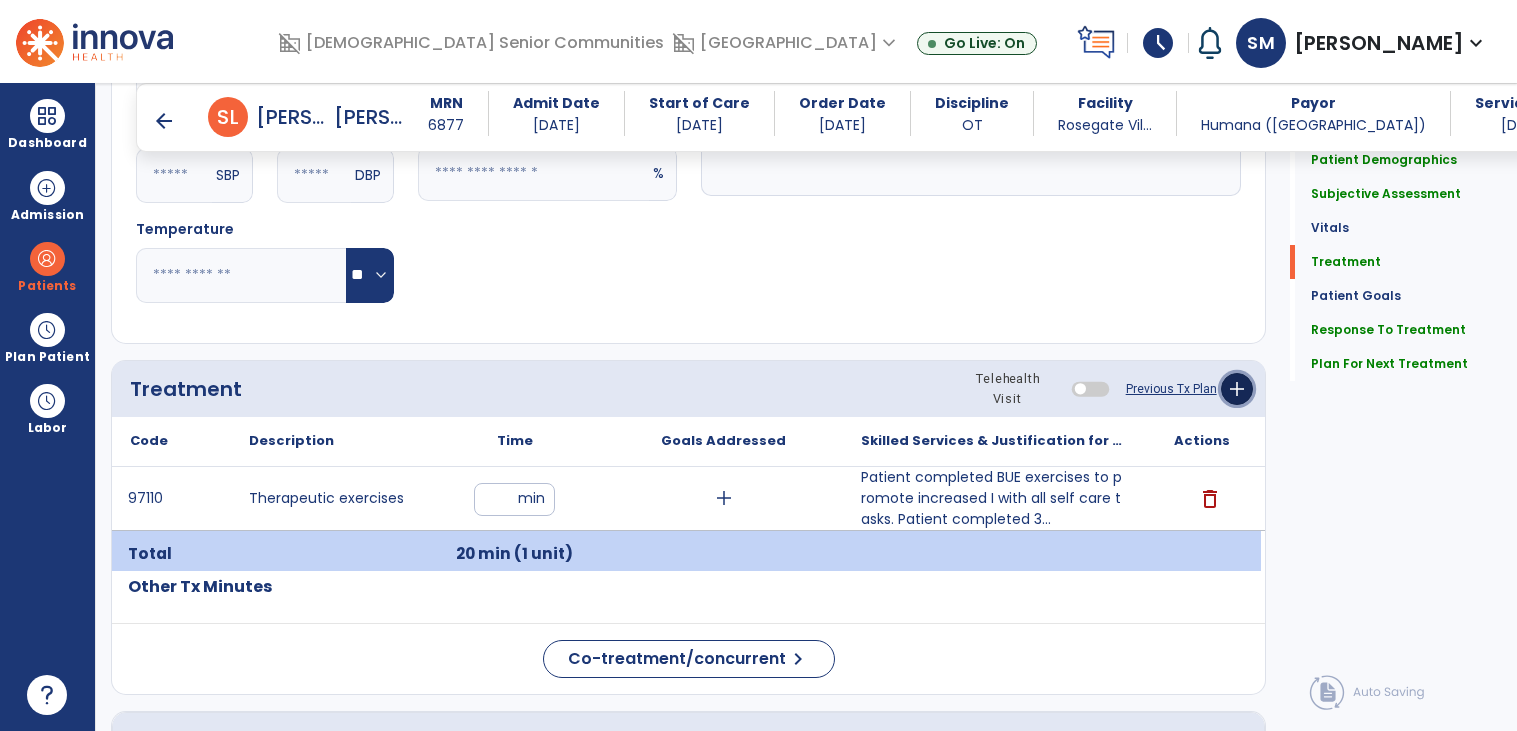 click on "add" 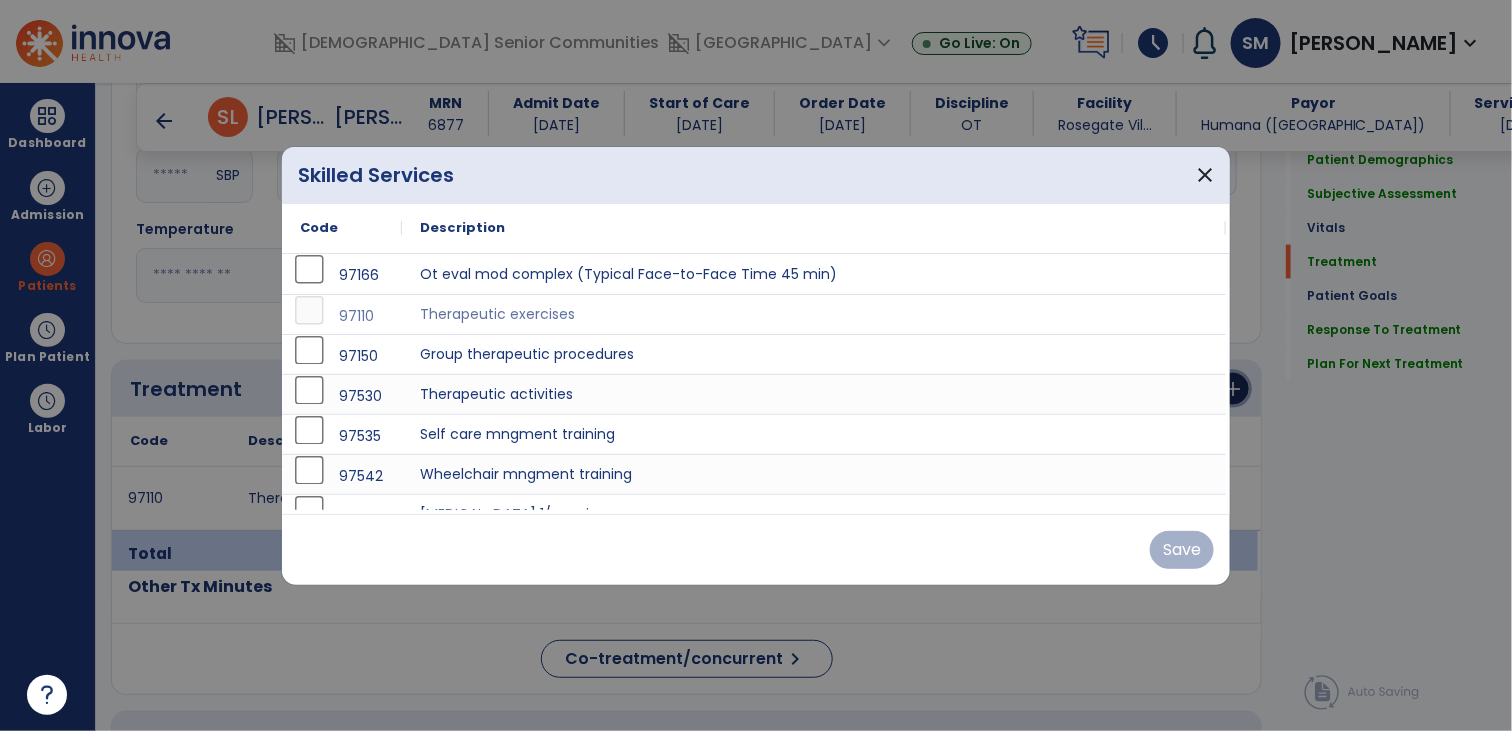 scroll, scrollTop: 889, scrollLeft: 0, axis: vertical 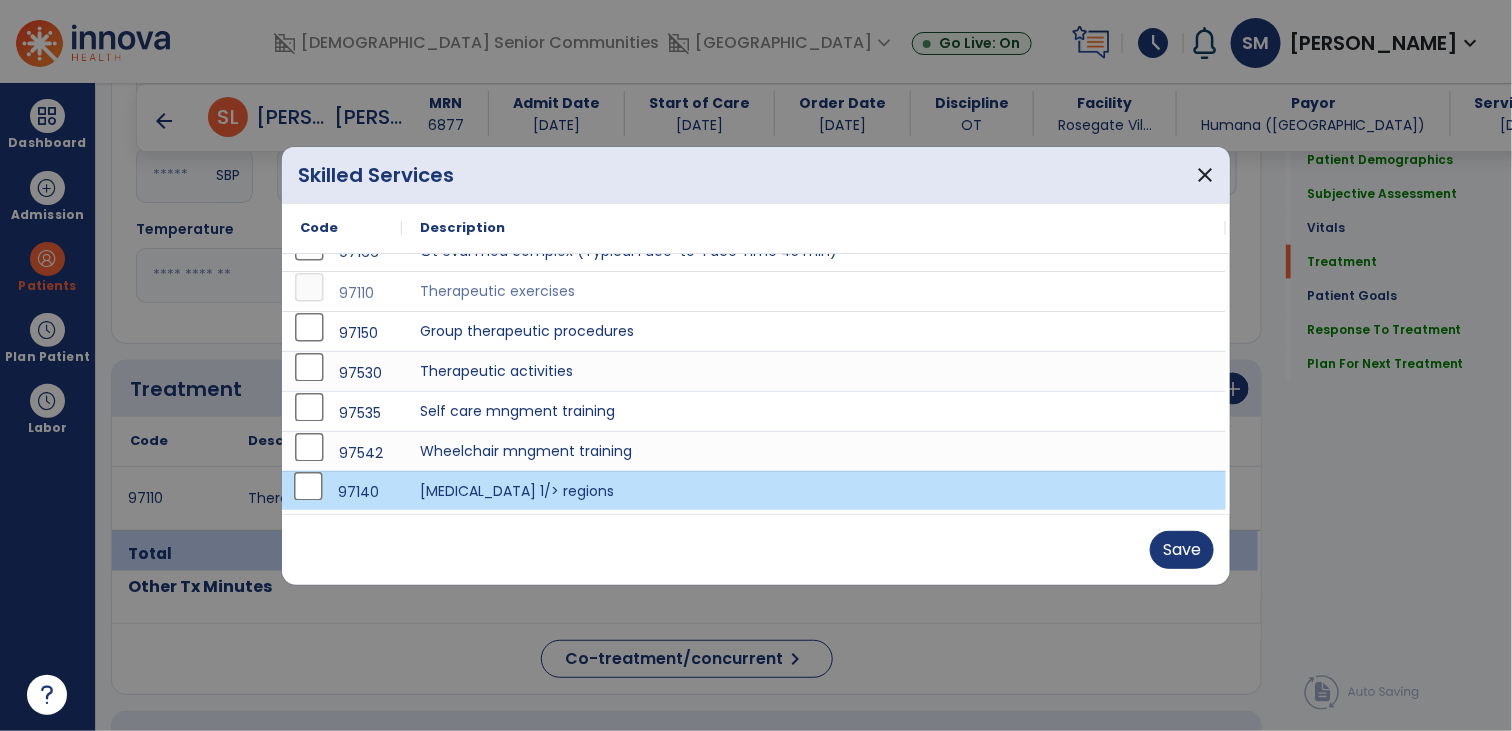 click on "Save" at bounding box center (756, 549) 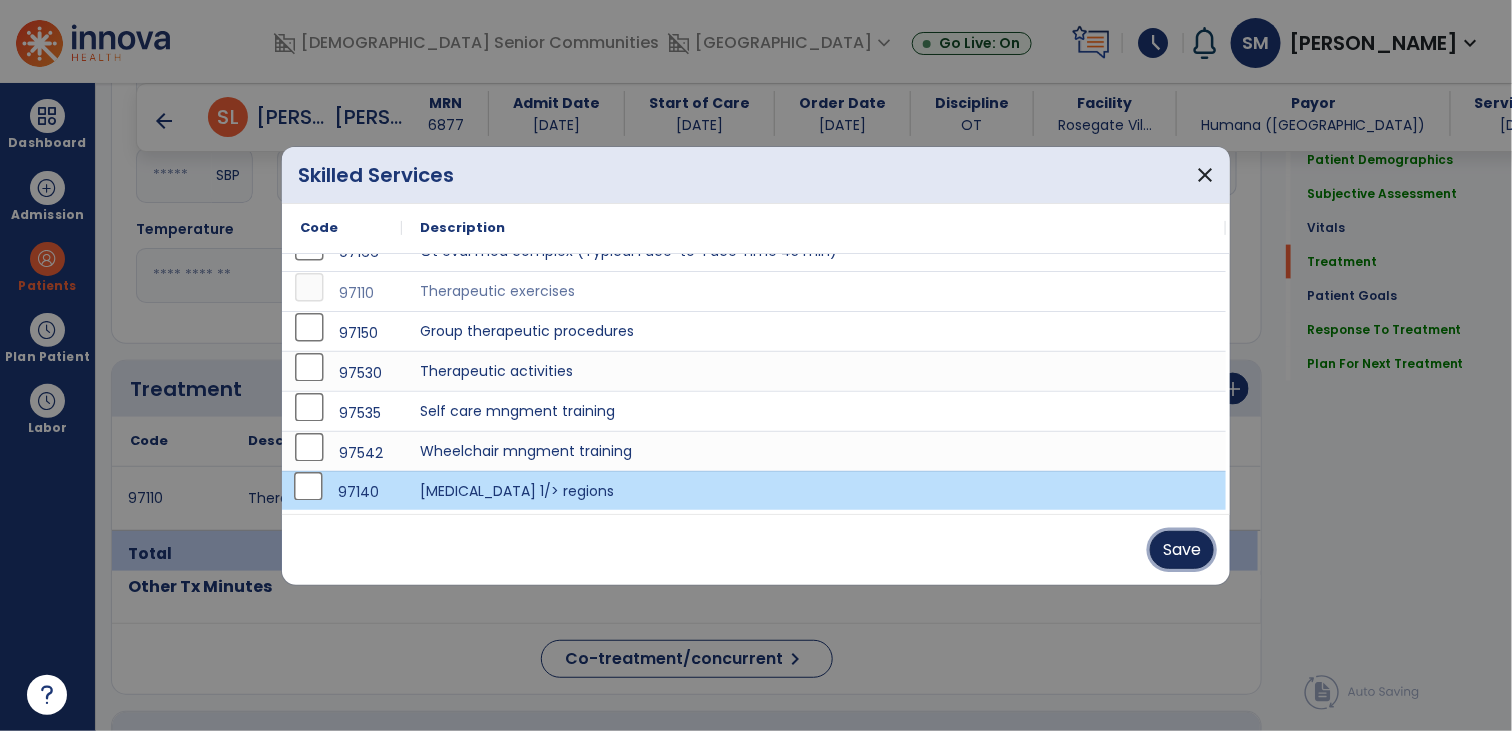 click on "Save" at bounding box center [1182, 550] 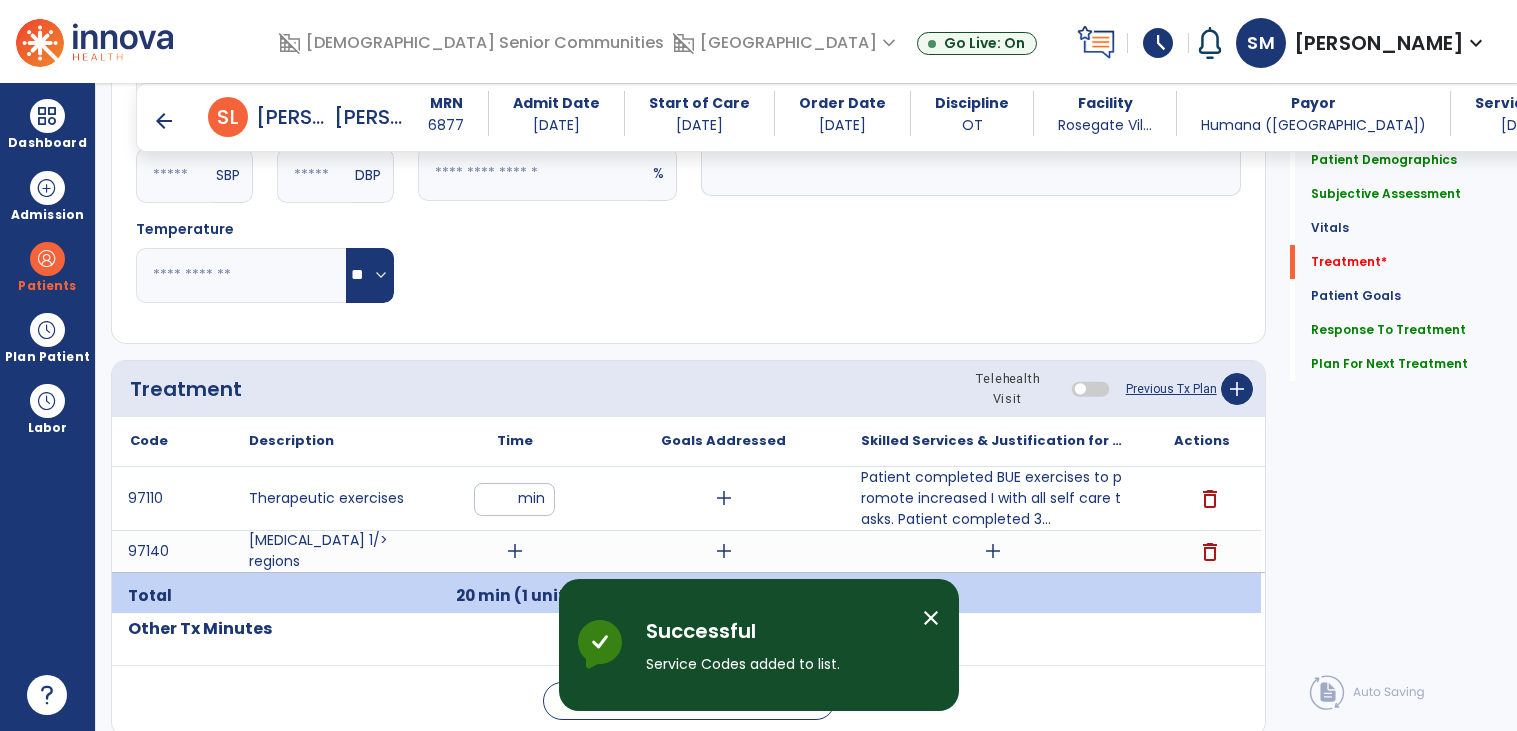 click on "add" at bounding box center (515, 551) 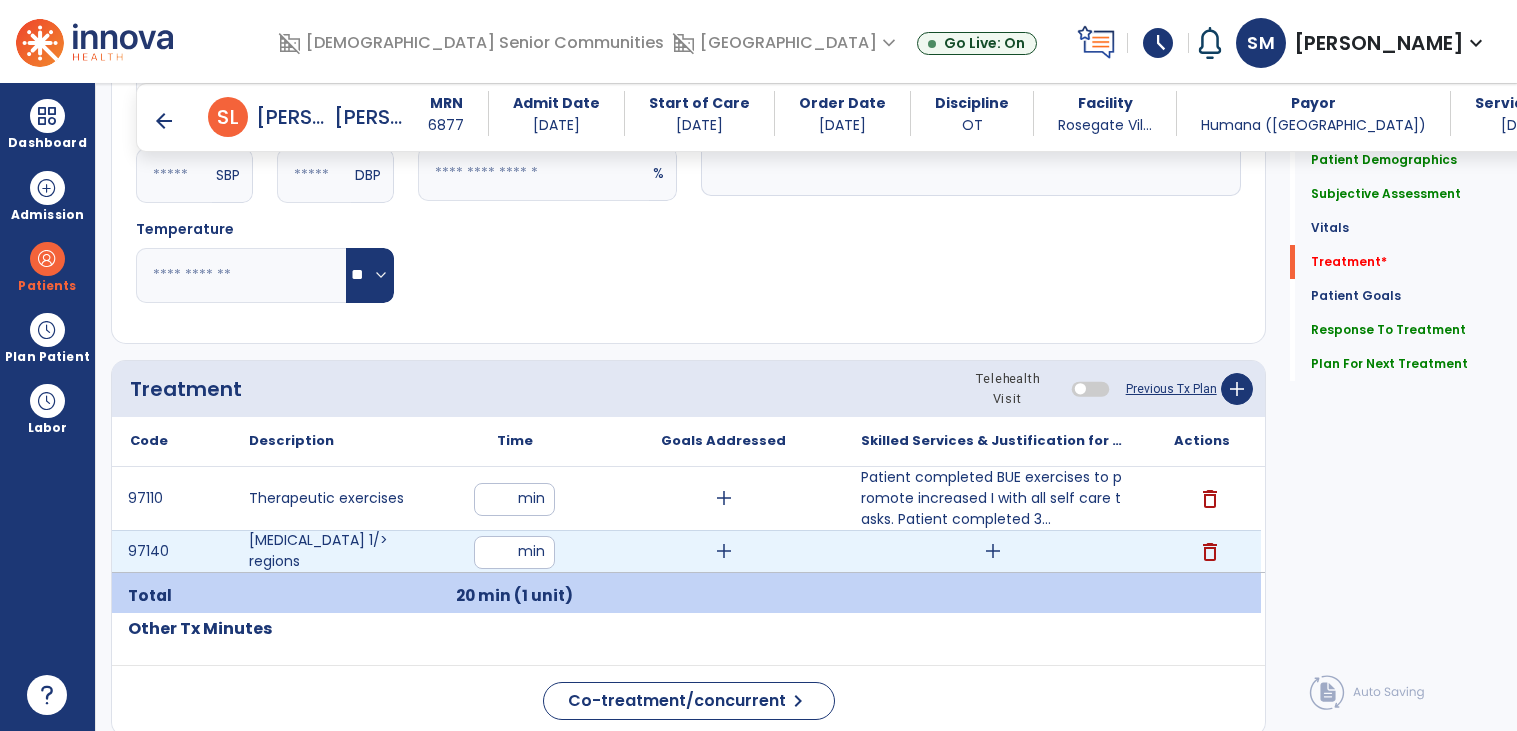 type on "**" 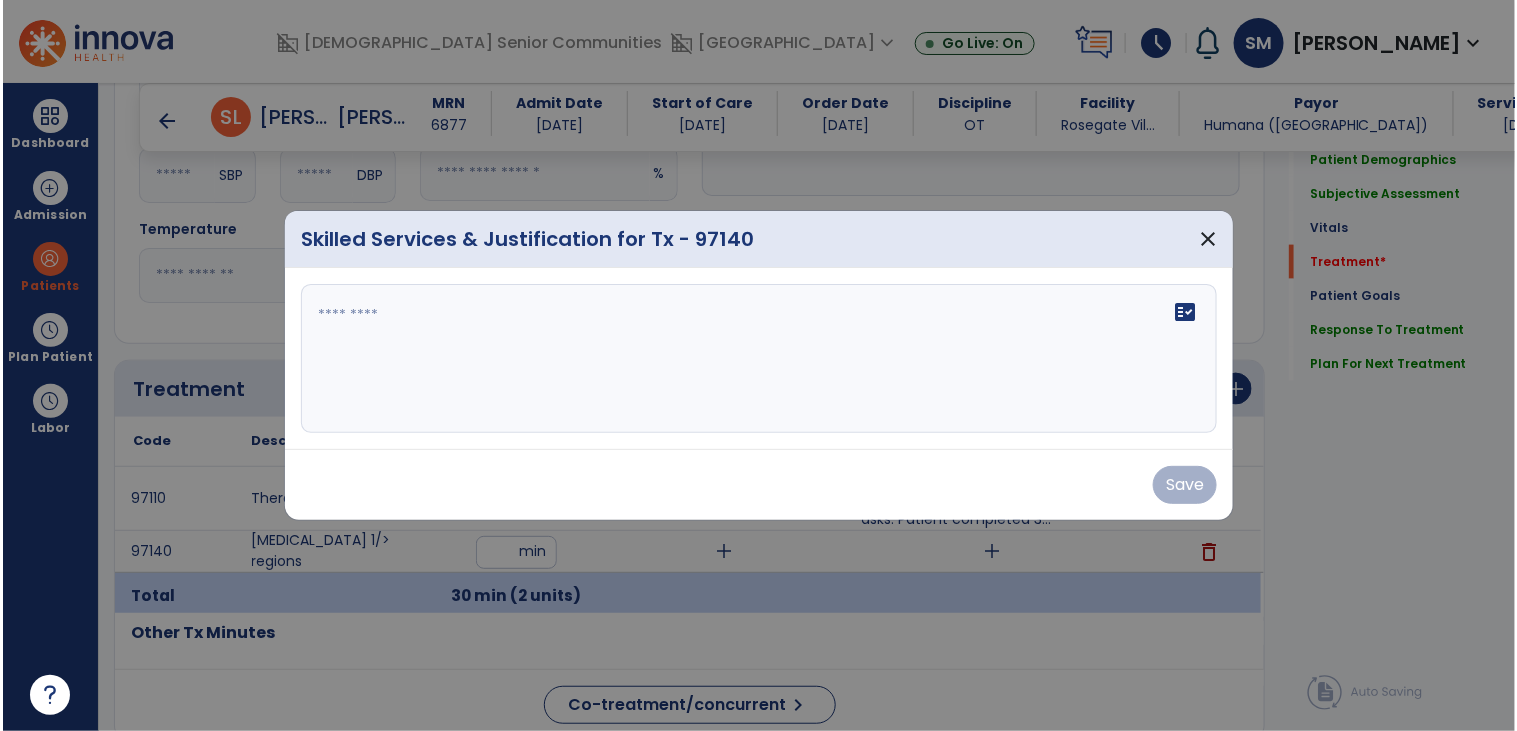 scroll, scrollTop: 889, scrollLeft: 0, axis: vertical 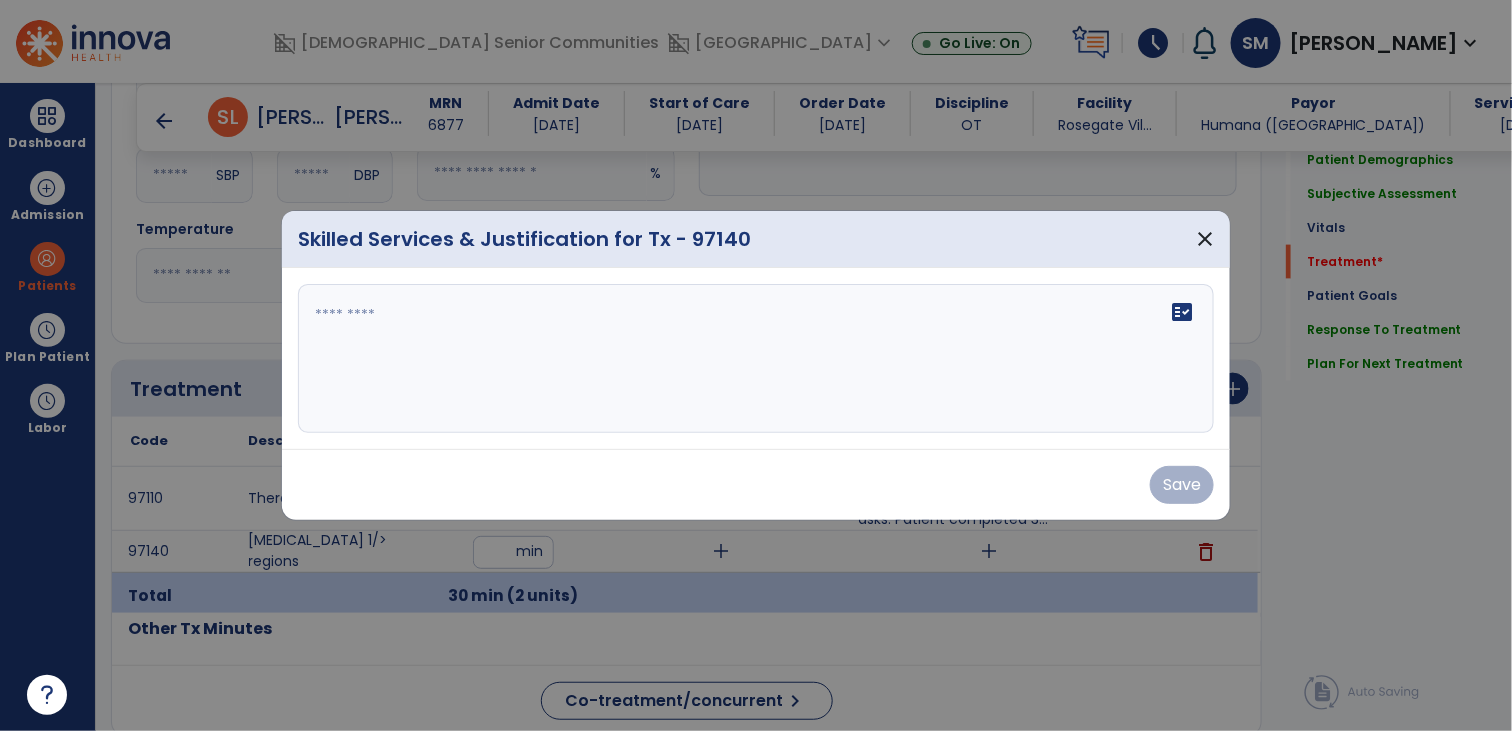 click on "fact_check" at bounding box center [756, 359] 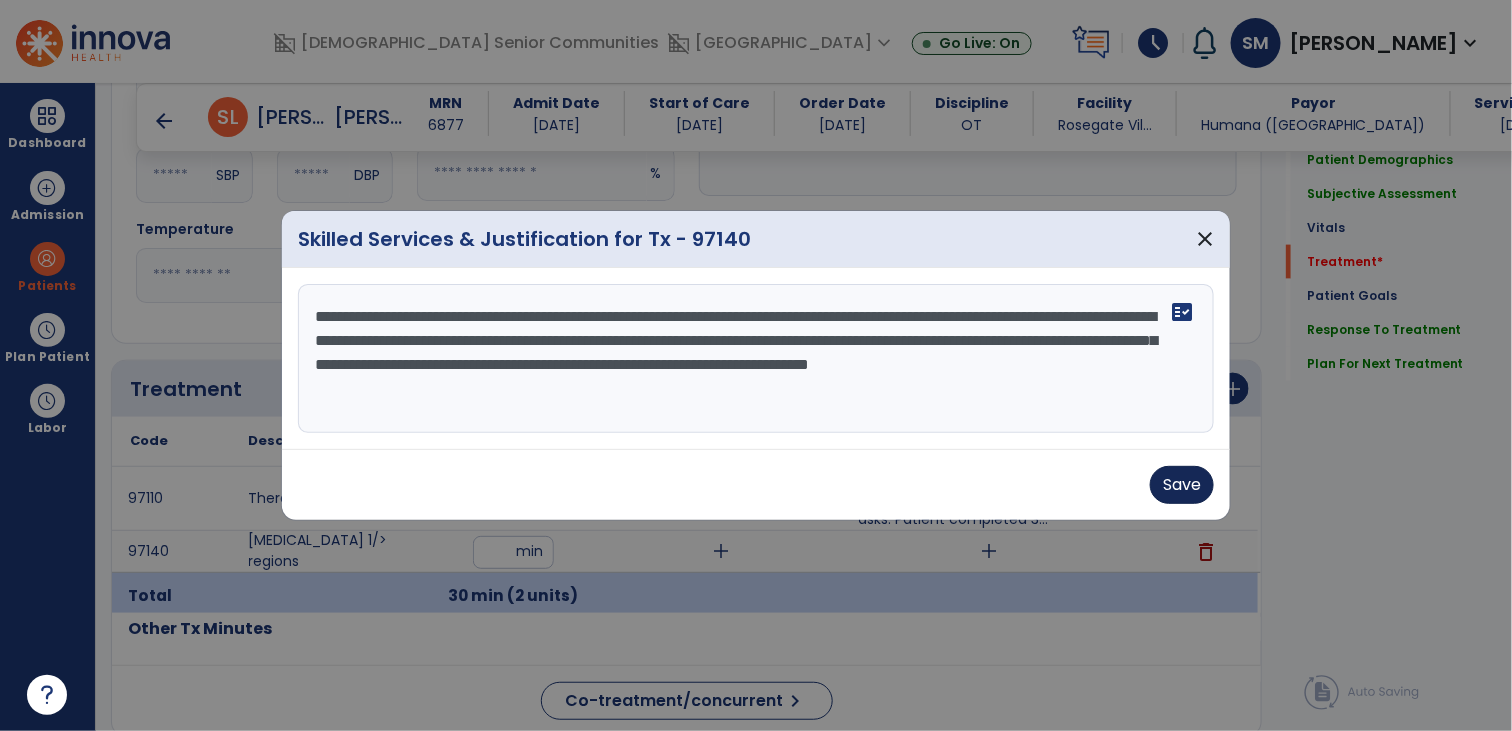 type on "**********" 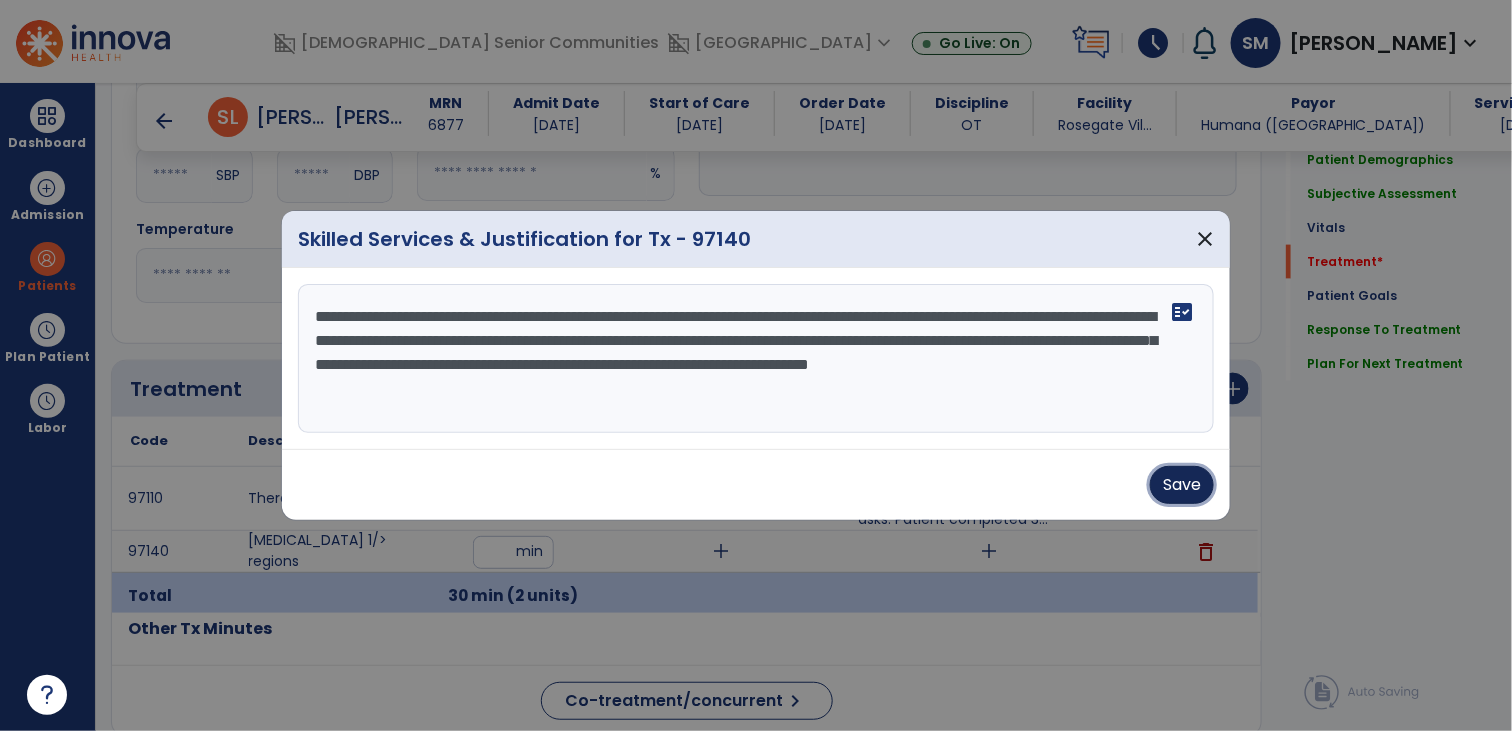 click on "Save" at bounding box center [1182, 485] 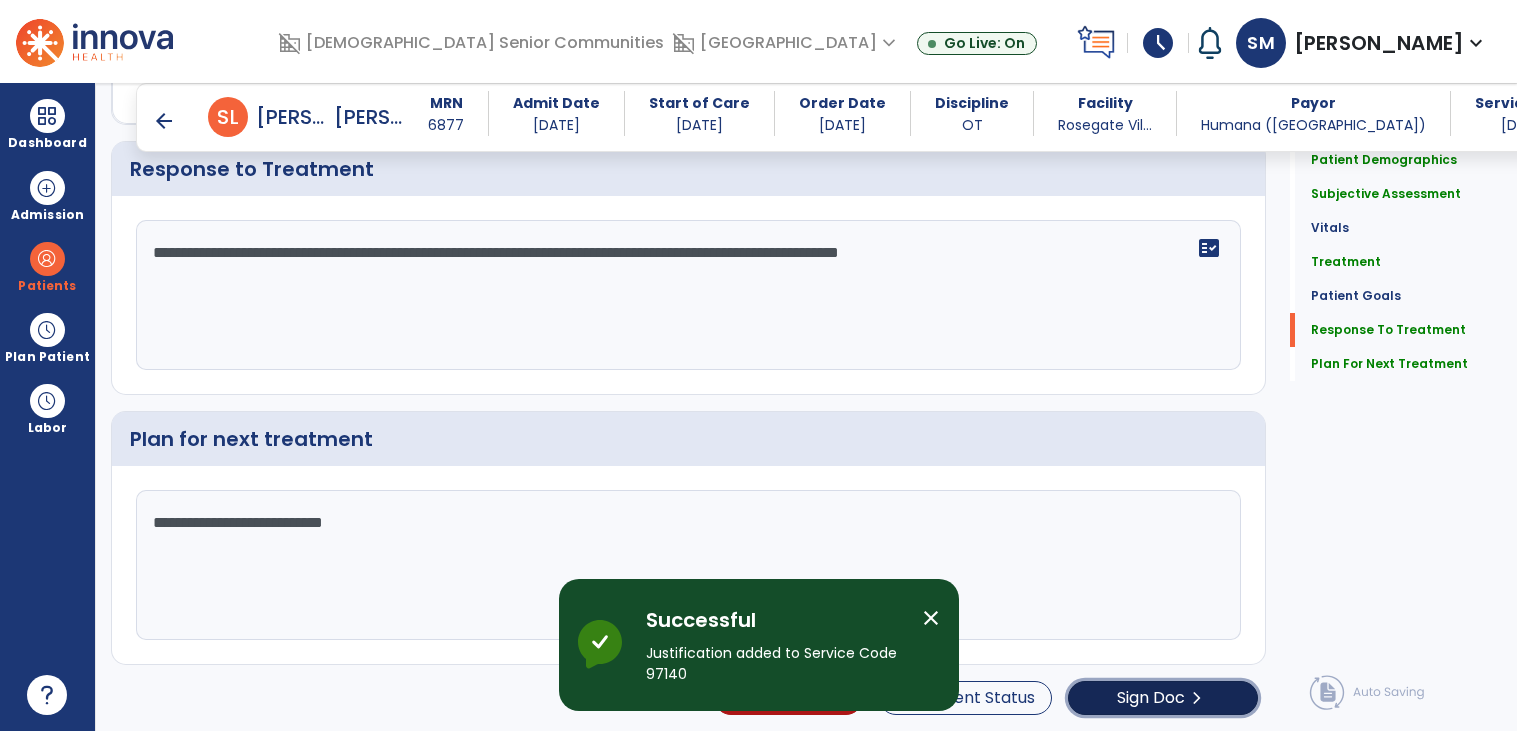 click on "chevron_right" 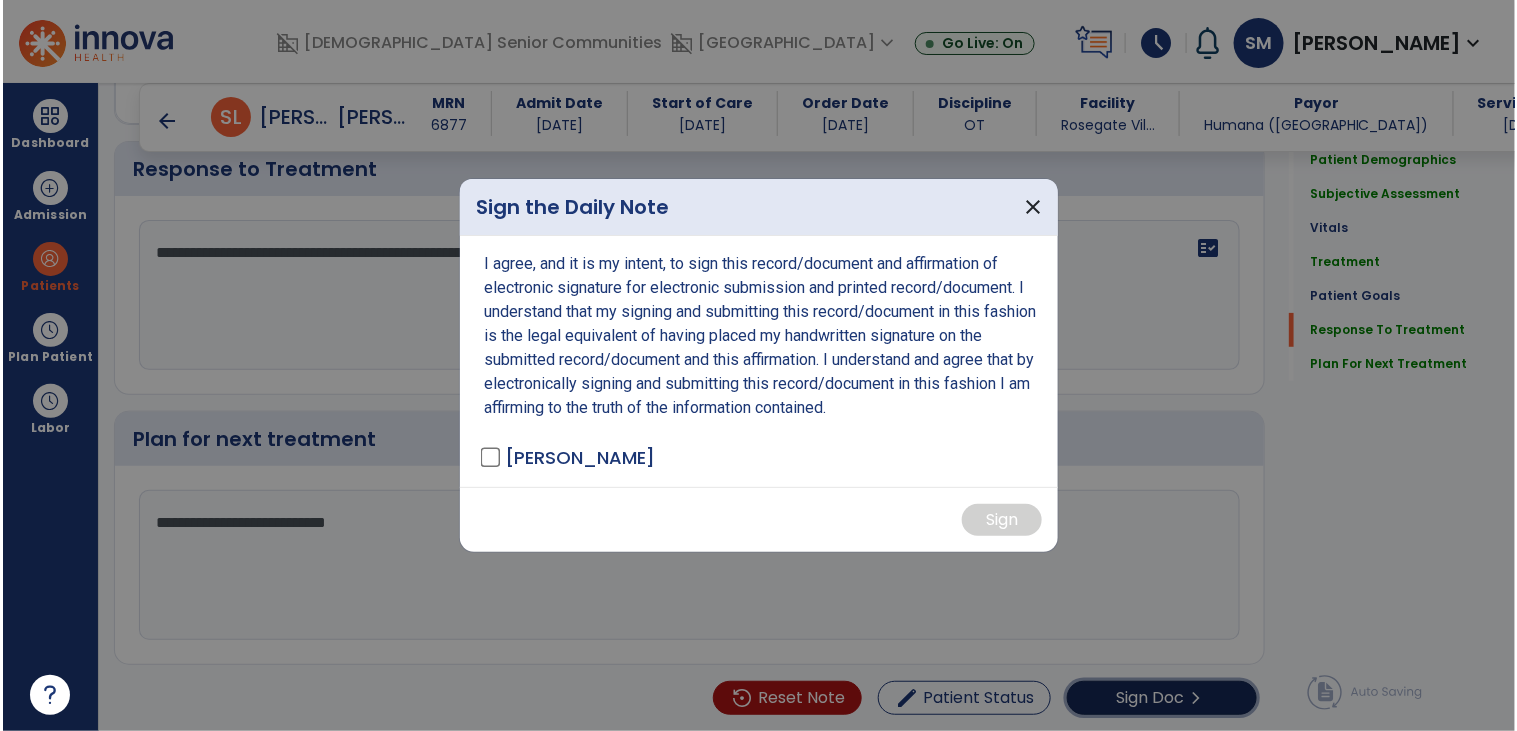 scroll, scrollTop: 2793, scrollLeft: 0, axis: vertical 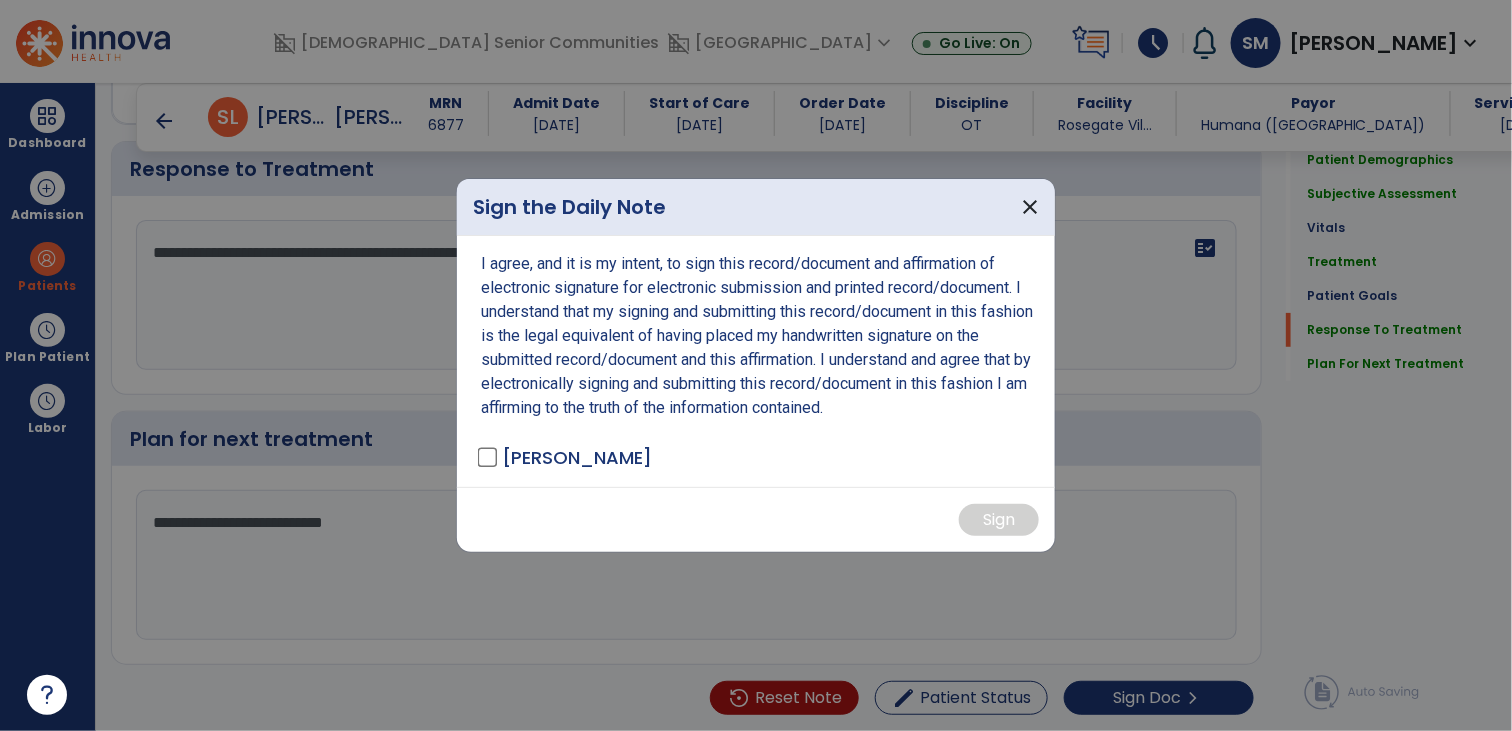 click on "I agree, and it is my intent, to sign this record/document and affirmation of electronic signature for electronic submission and printed record/document. I understand that my signing and submitting this record/document in this fashion is the legal equivalent of having placed my handwritten signature on the submitted record/document and this affirmation. I understand and agree that by electronically signing and submitting this record/document in this fashion I am affirming to the truth of the information contained.  [PERSON_NAME]" at bounding box center (756, 361) 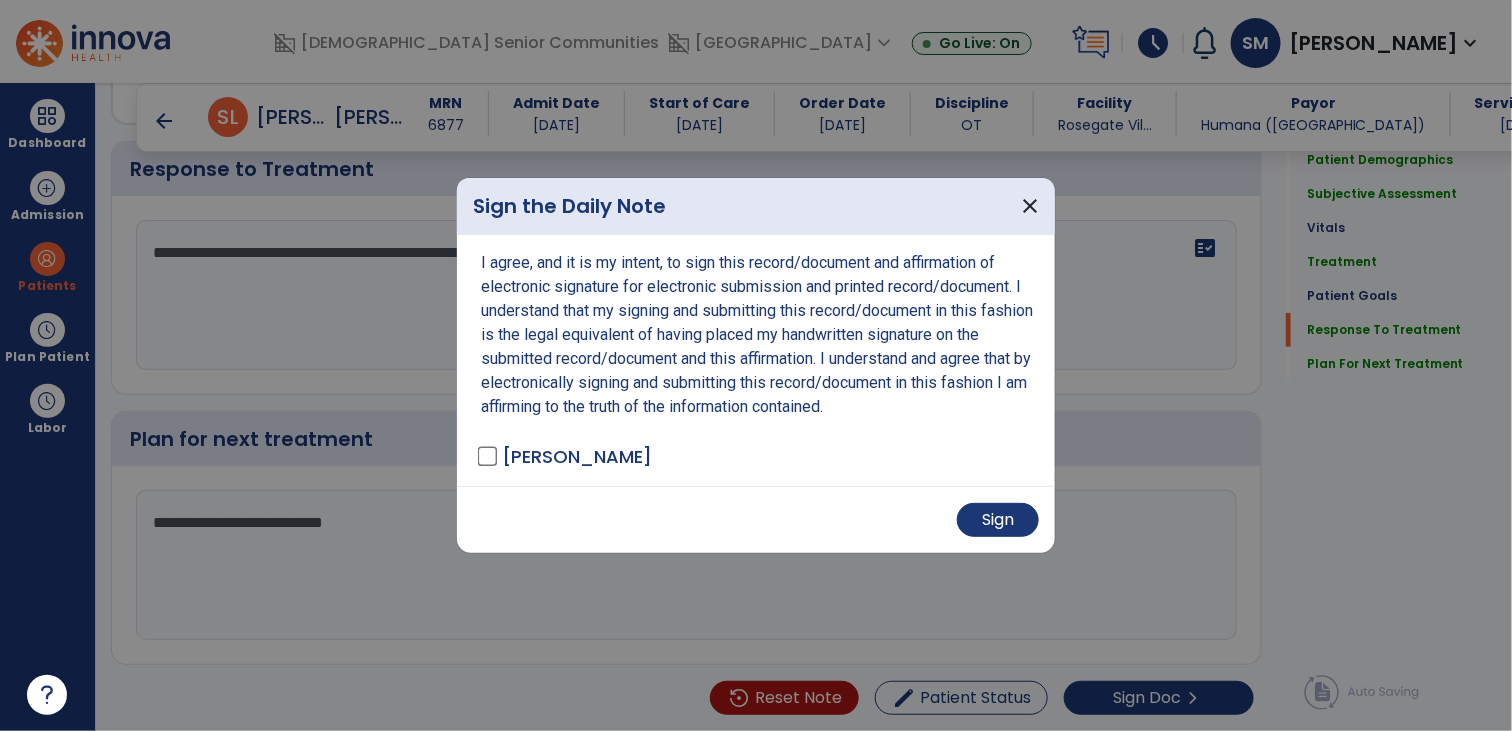 click on "Sign" at bounding box center [756, 519] 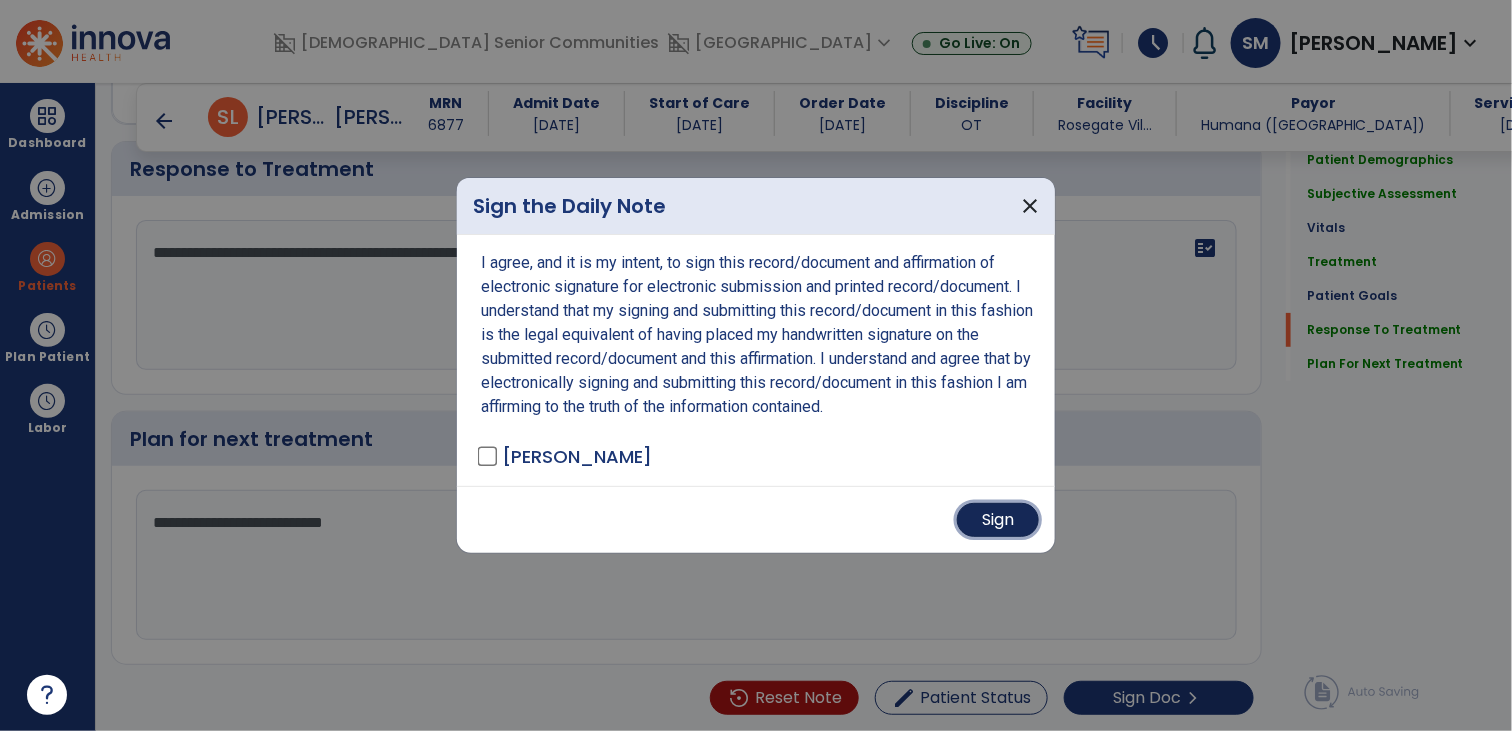 click on "Sign" at bounding box center (998, 520) 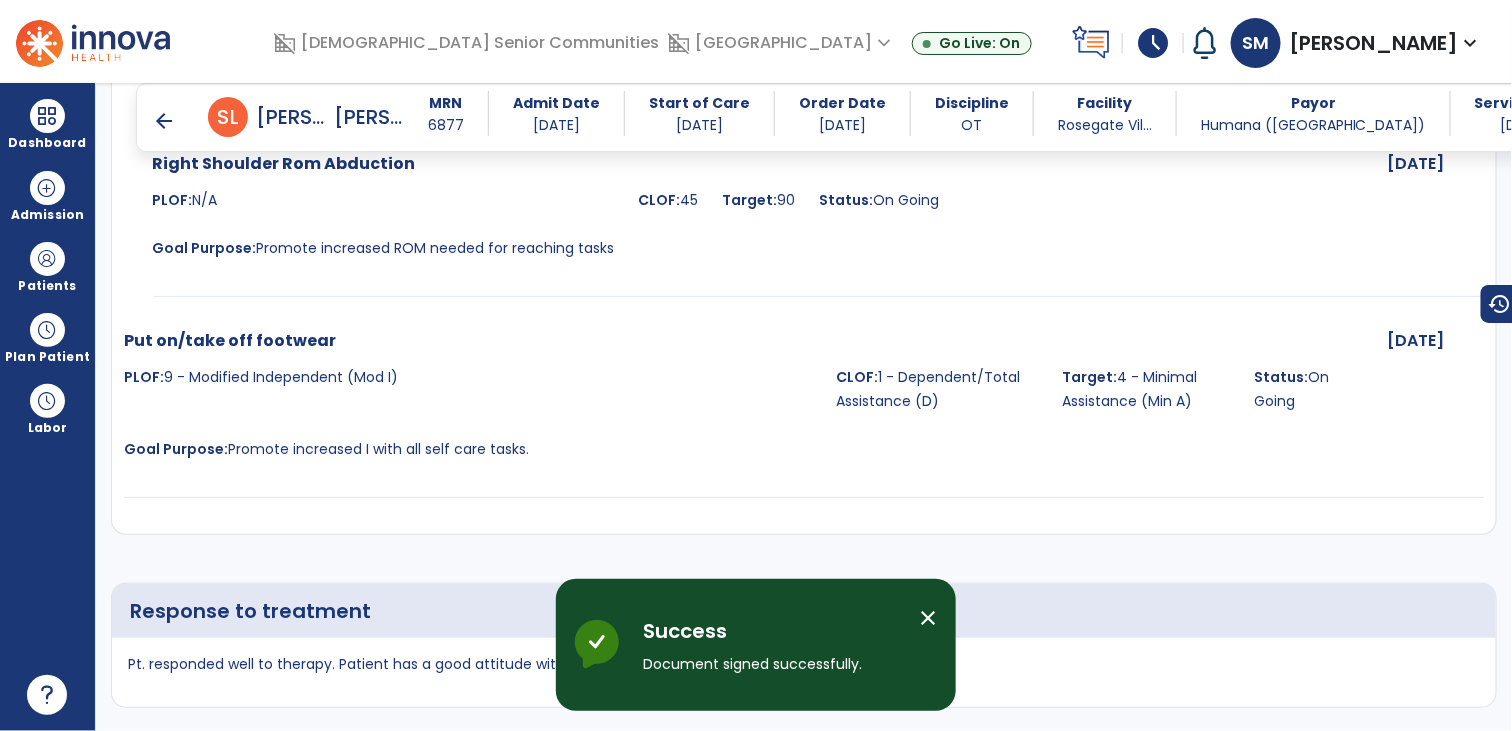 click on "arrow_back      [PERSON_NAME] [PERSON_NAME]  MRN 6877 Admit Date [DATE] Start of Care [DATE] Order Date [DATE] Discipline OT Facility Rosegate Vil... Payor Humana (MI) Service Date [DATE]" at bounding box center [899, 117] 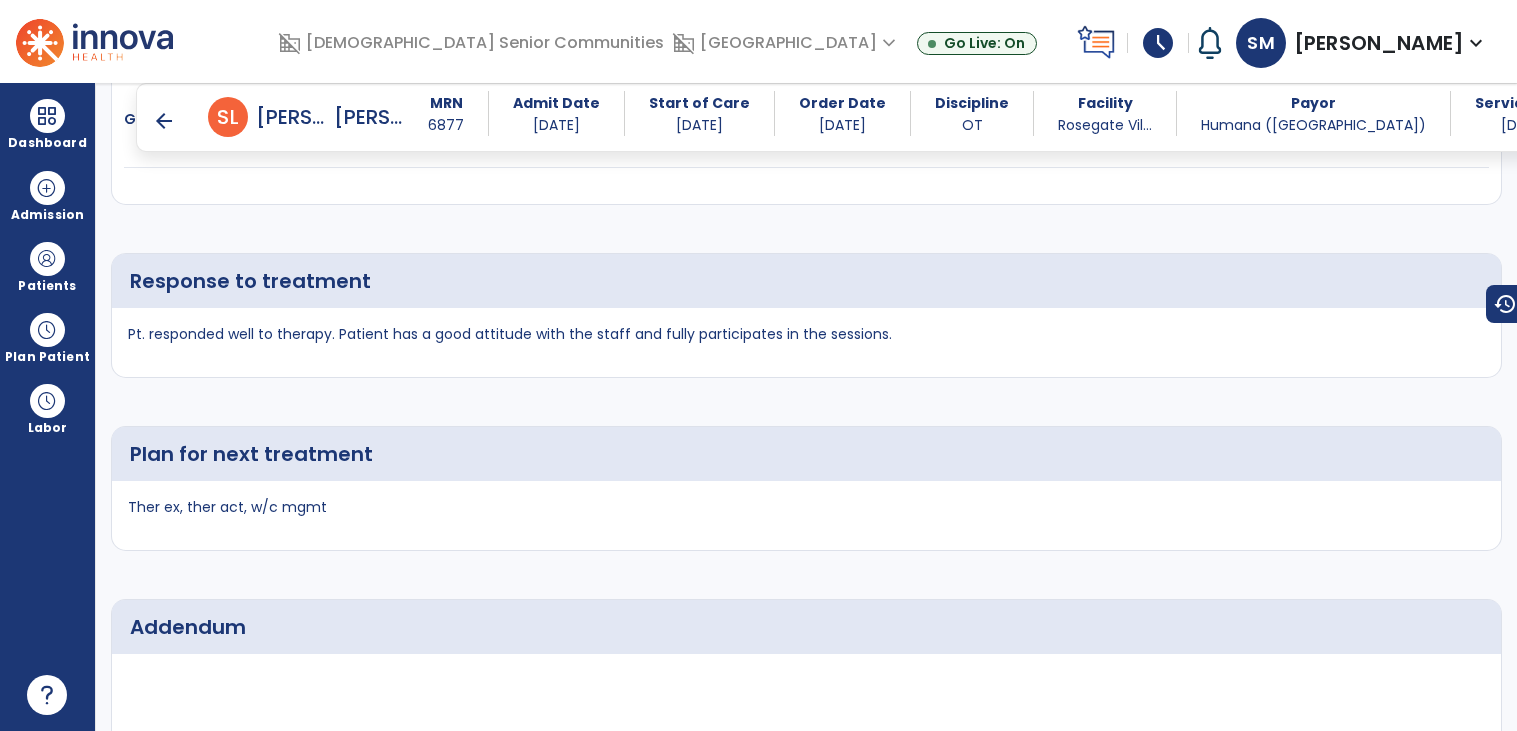scroll, scrollTop: 3969, scrollLeft: 0, axis: vertical 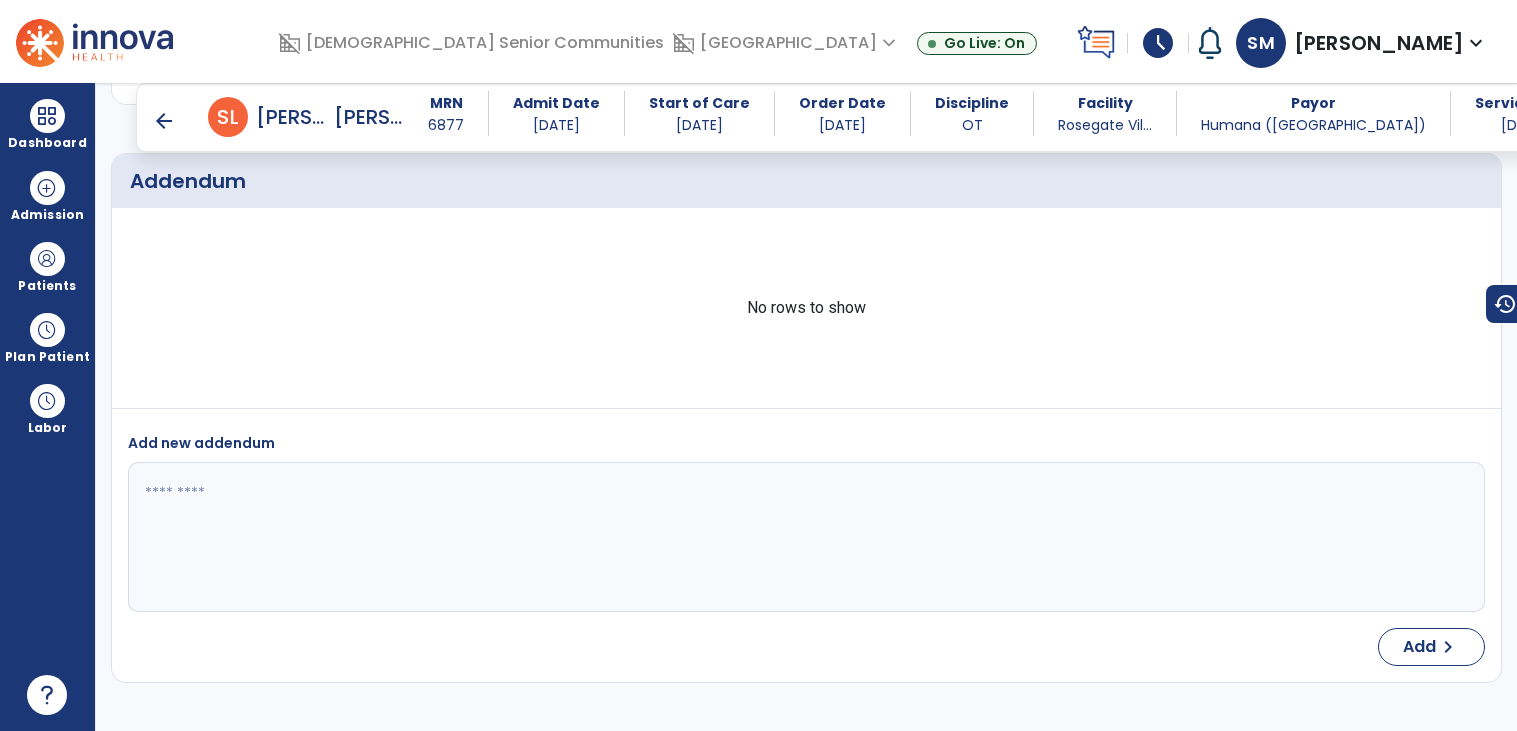 click on "arrow_back" at bounding box center (164, 121) 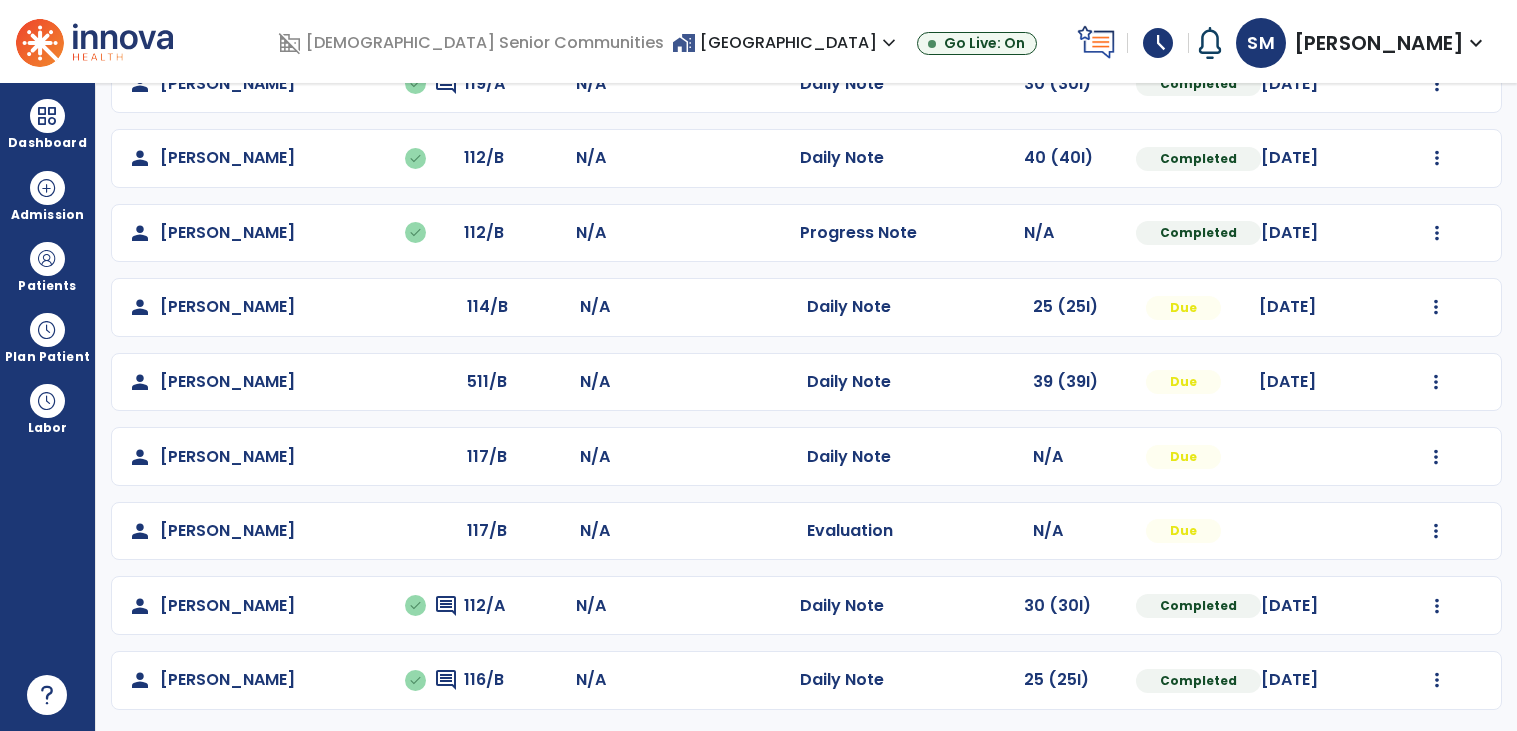 scroll, scrollTop: 725, scrollLeft: 0, axis: vertical 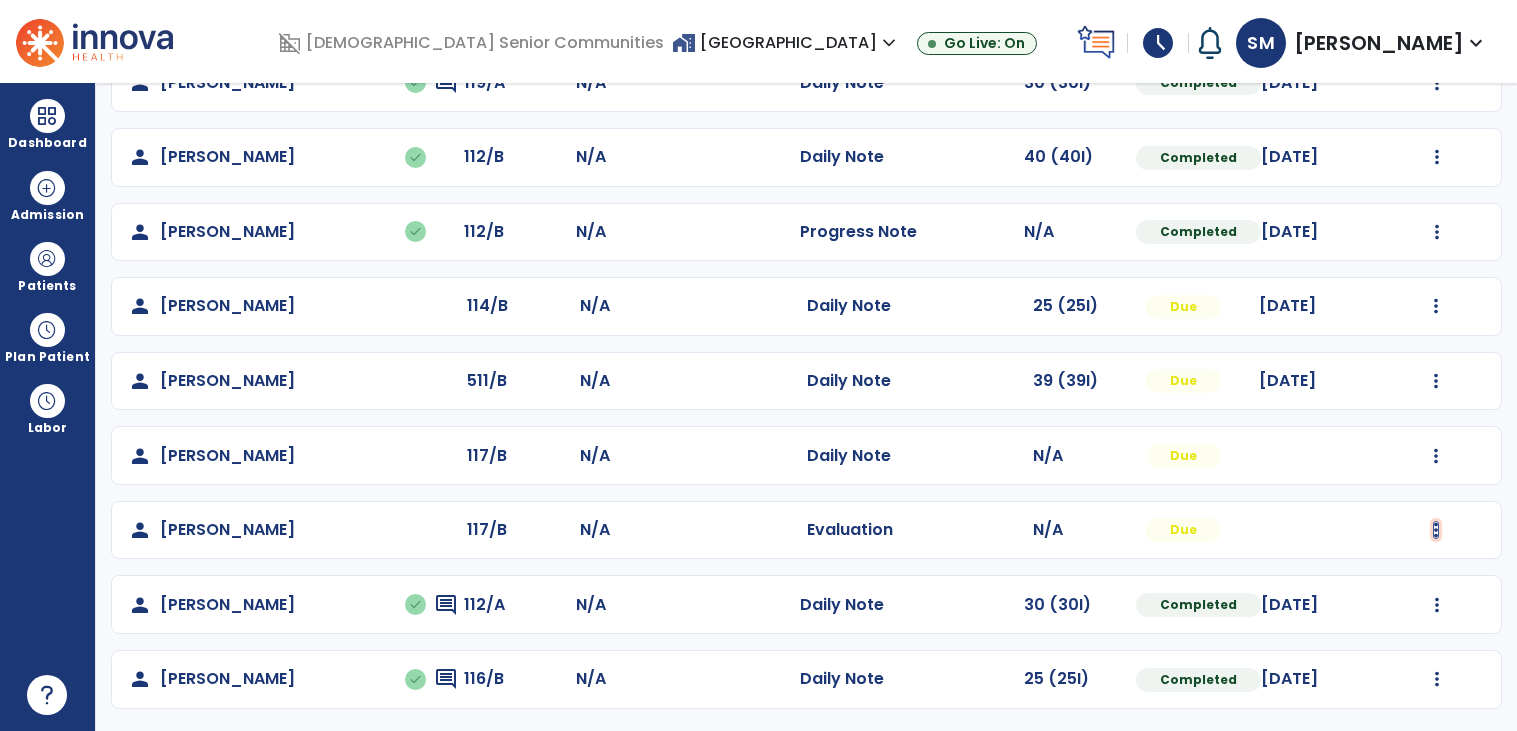 click at bounding box center (1437, -141) 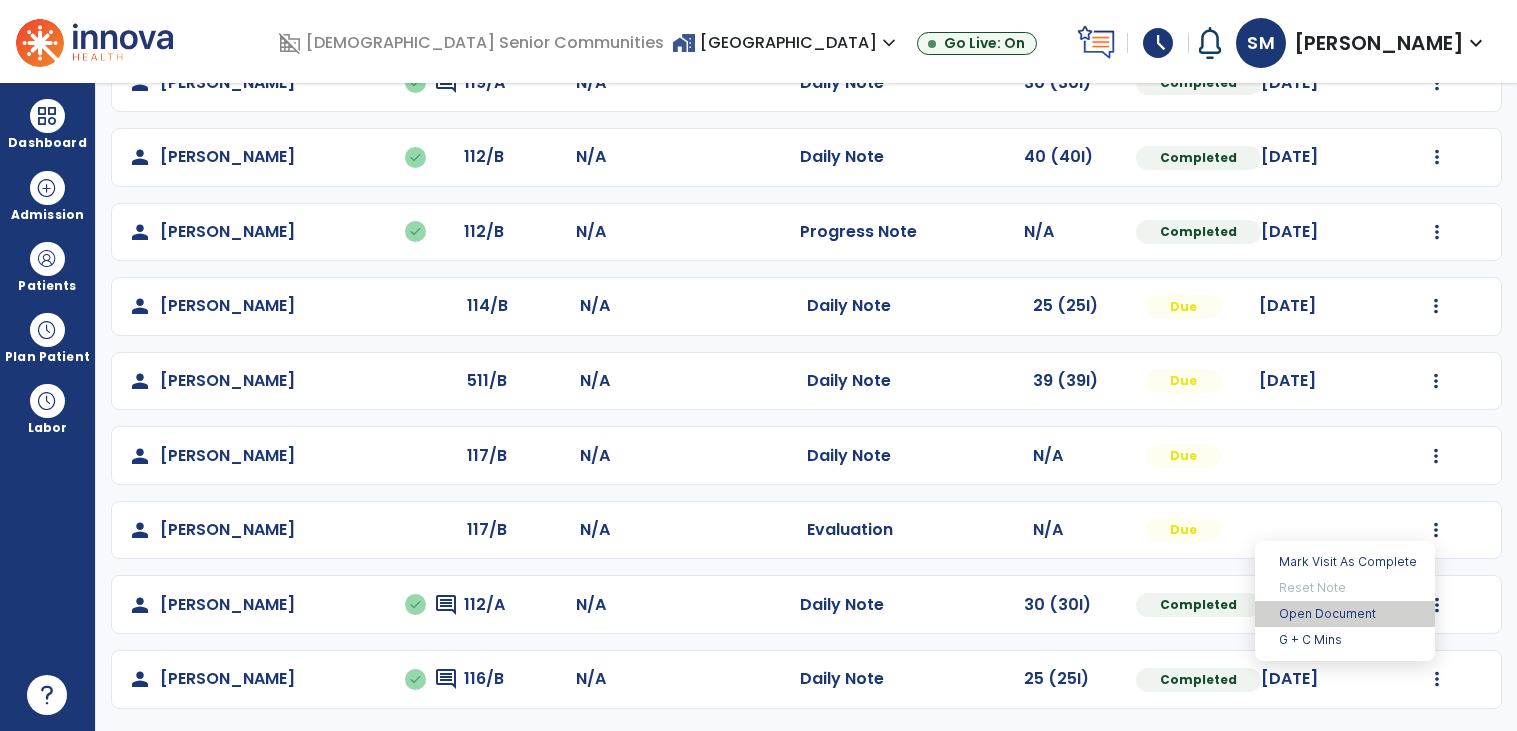 click on "Open Document" at bounding box center (1345, 614) 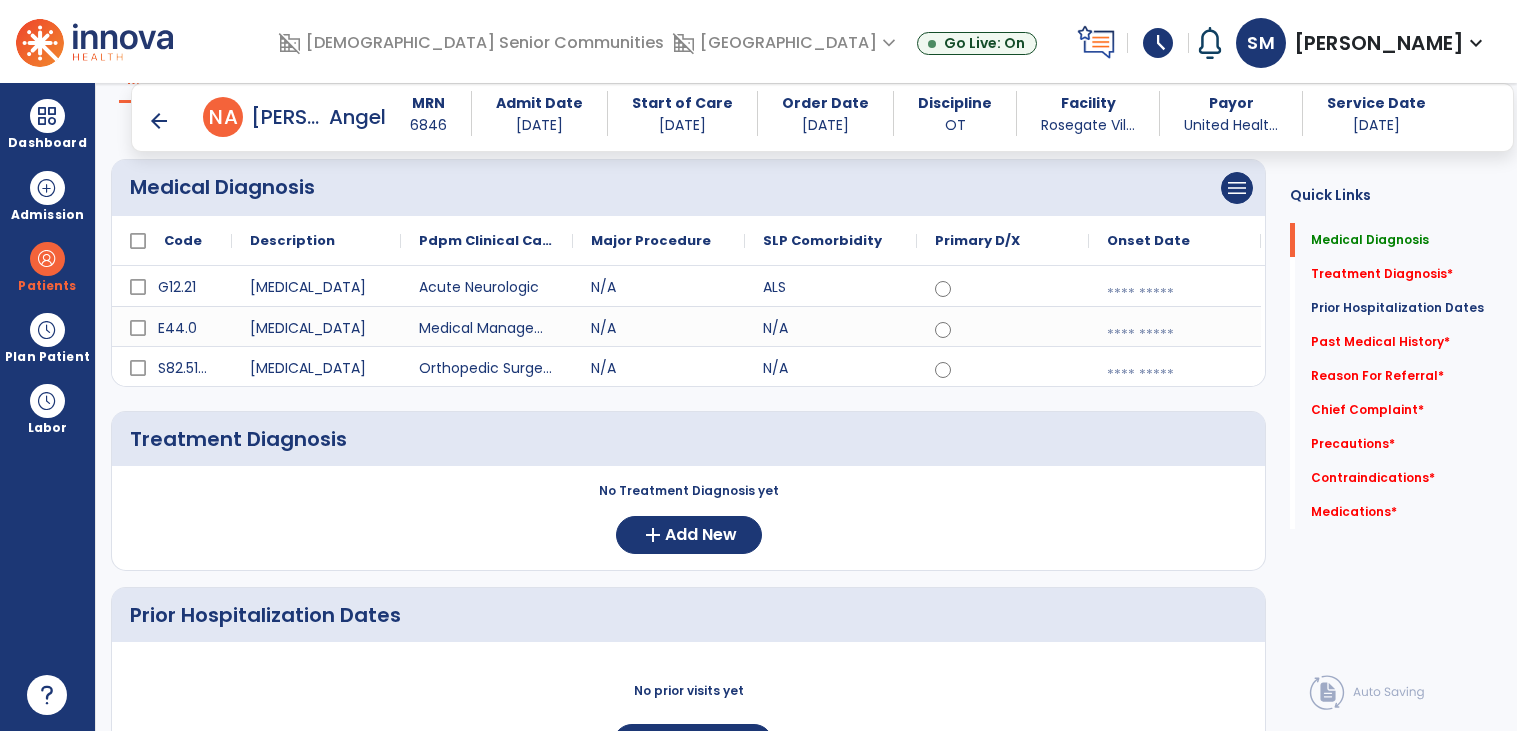 scroll, scrollTop: 174, scrollLeft: 0, axis: vertical 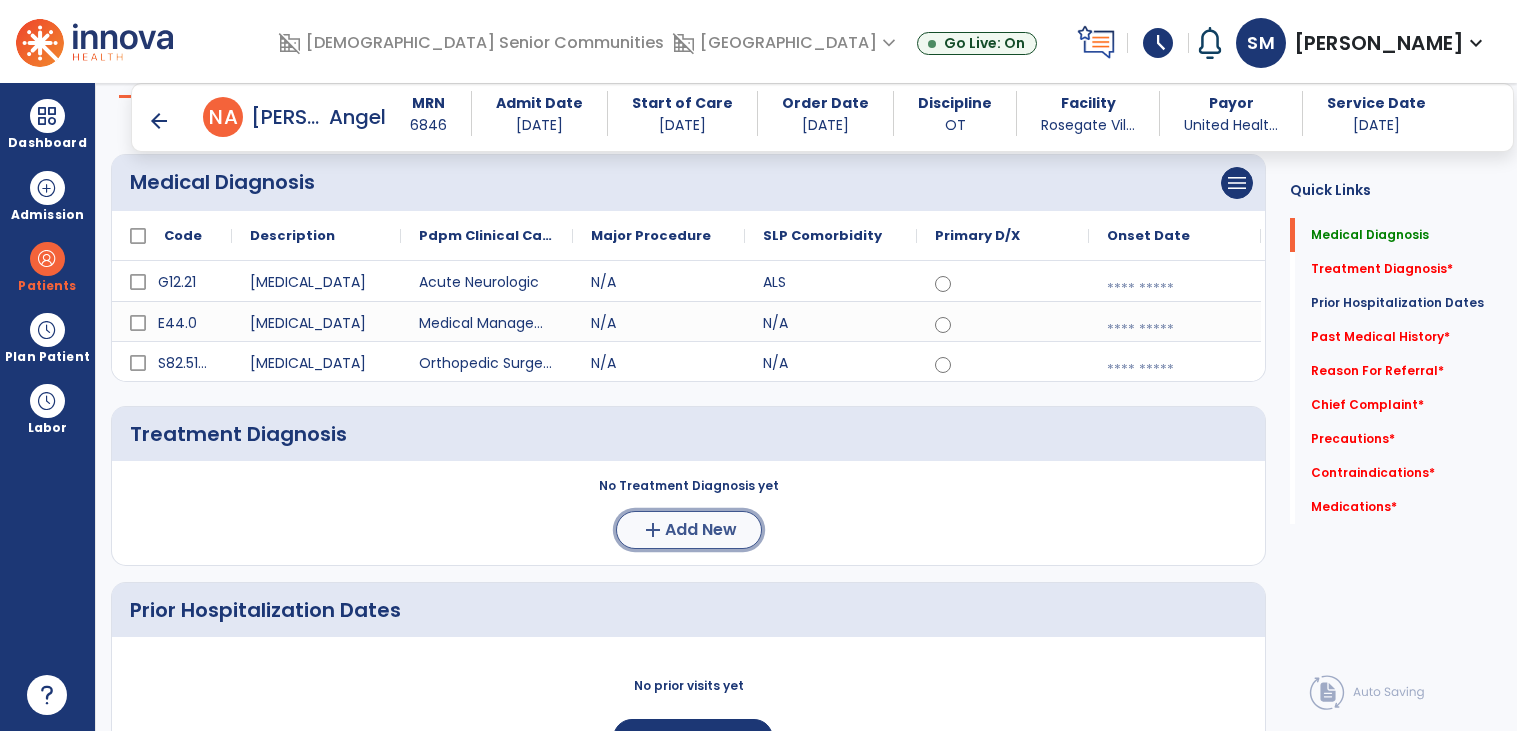 click on "Add New" 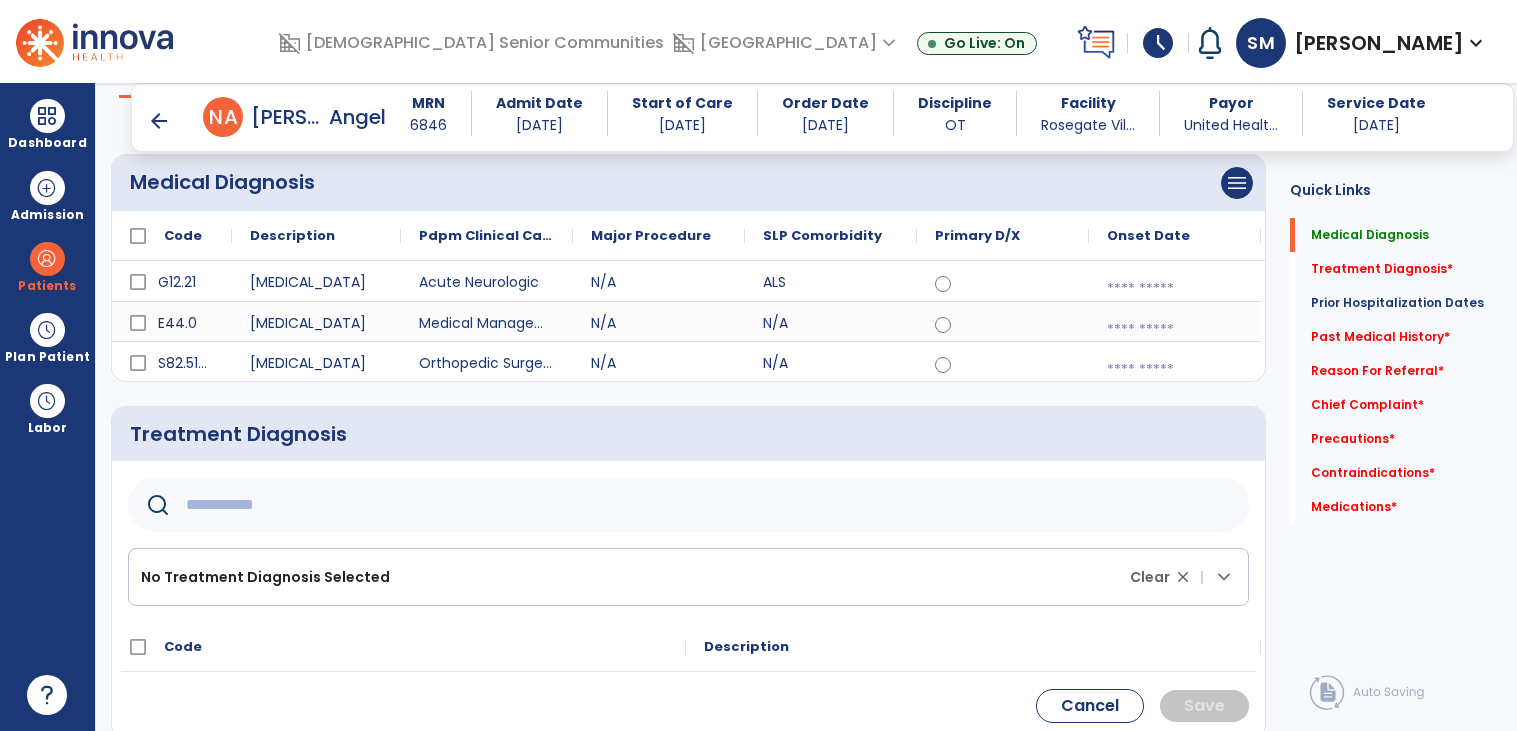 click 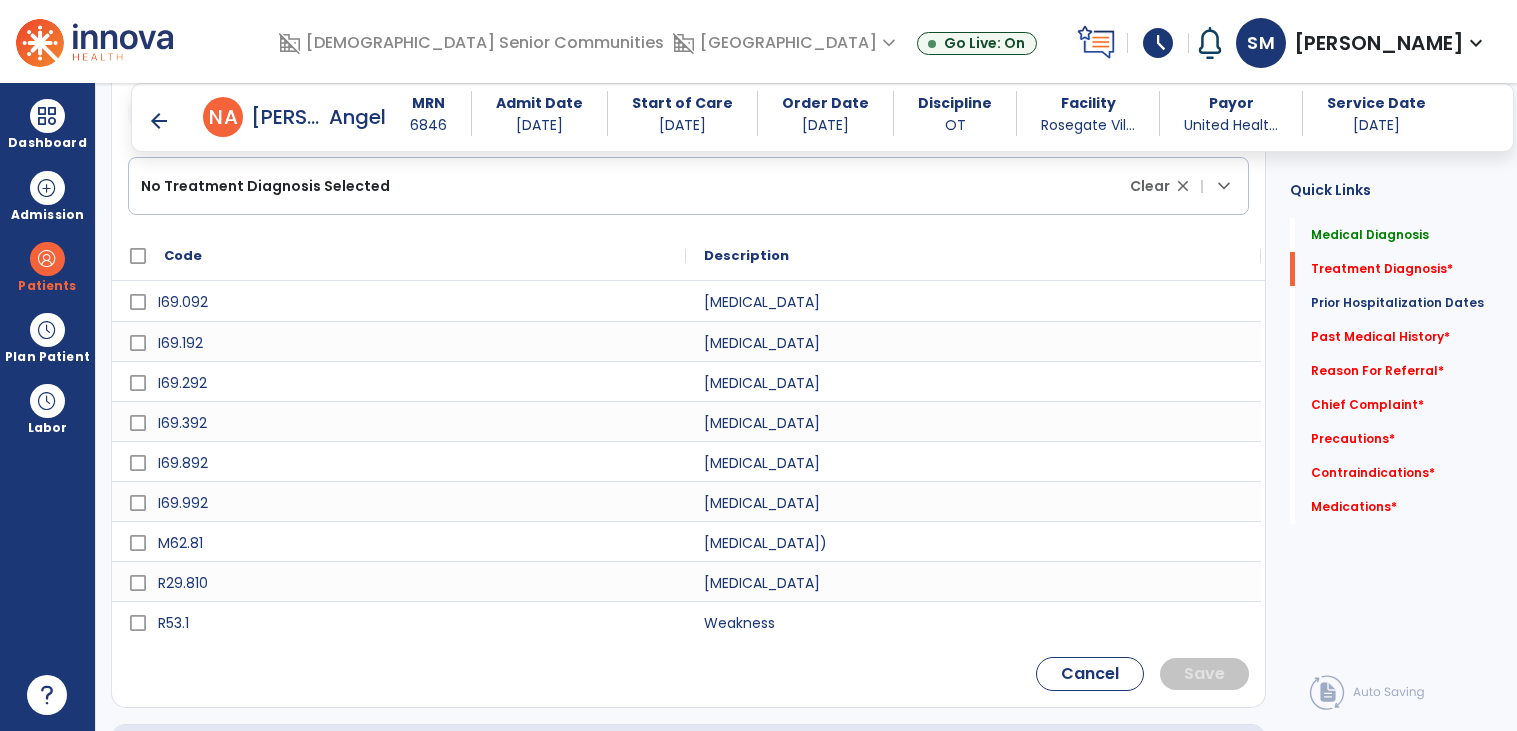scroll, scrollTop: 605, scrollLeft: 0, axis: vertical 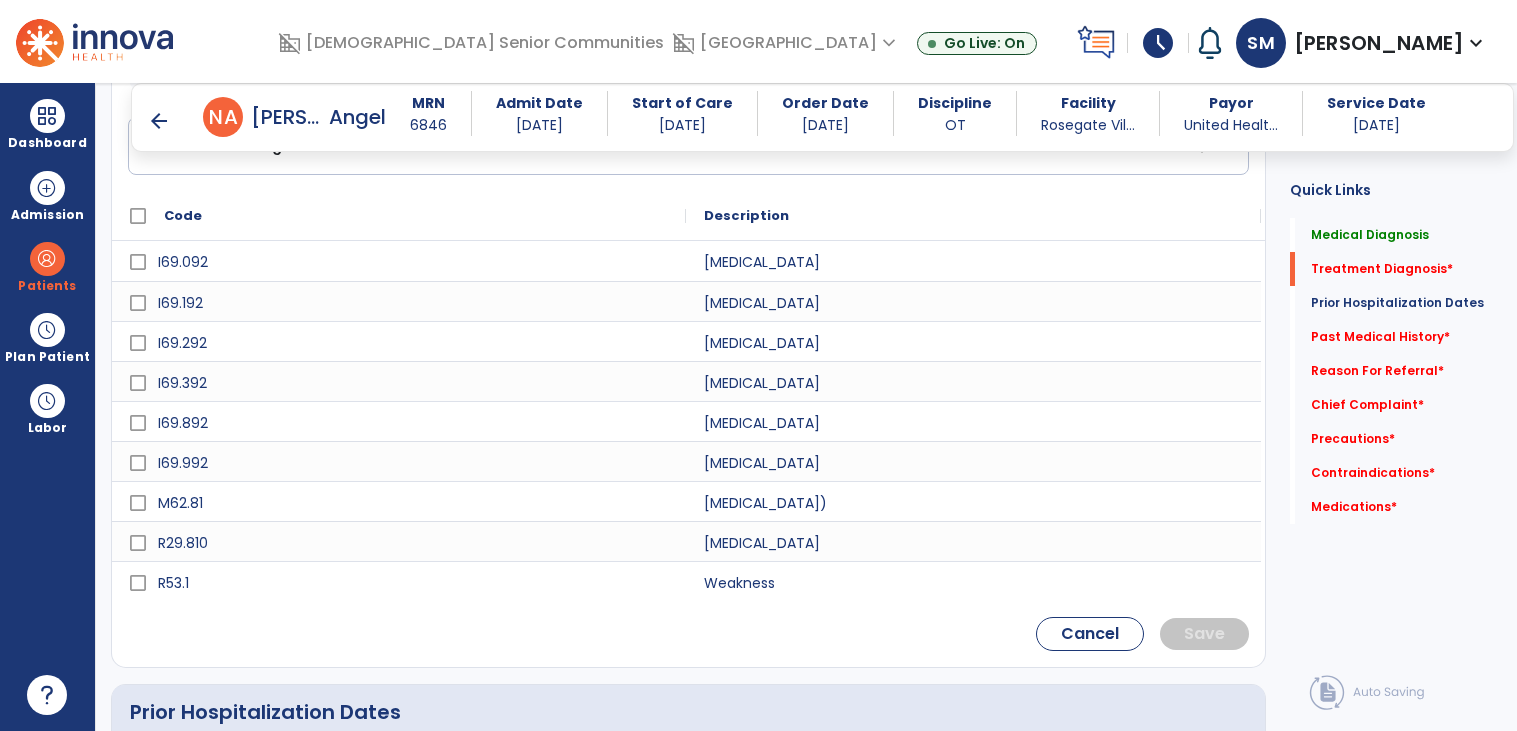 type on "*****" 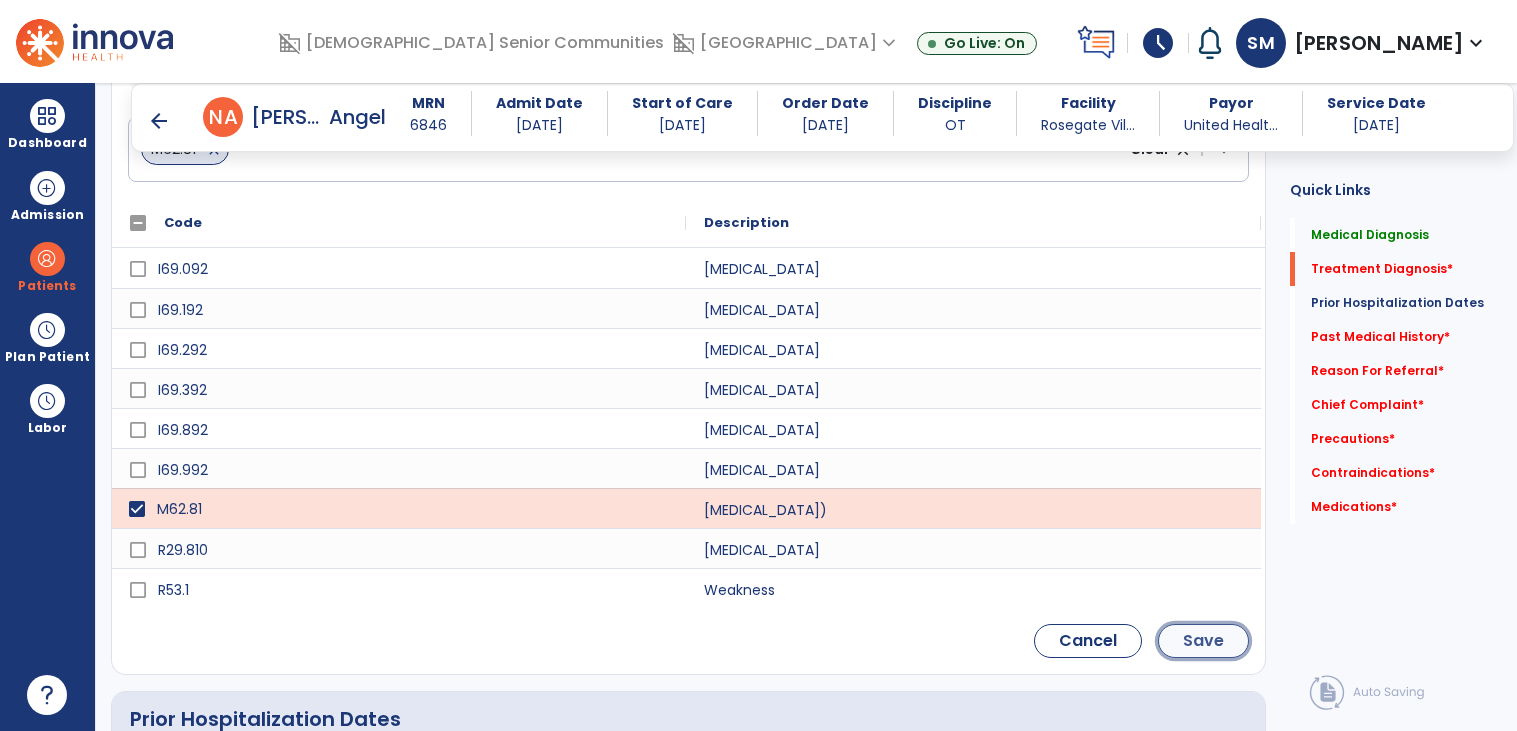 click on "Save" 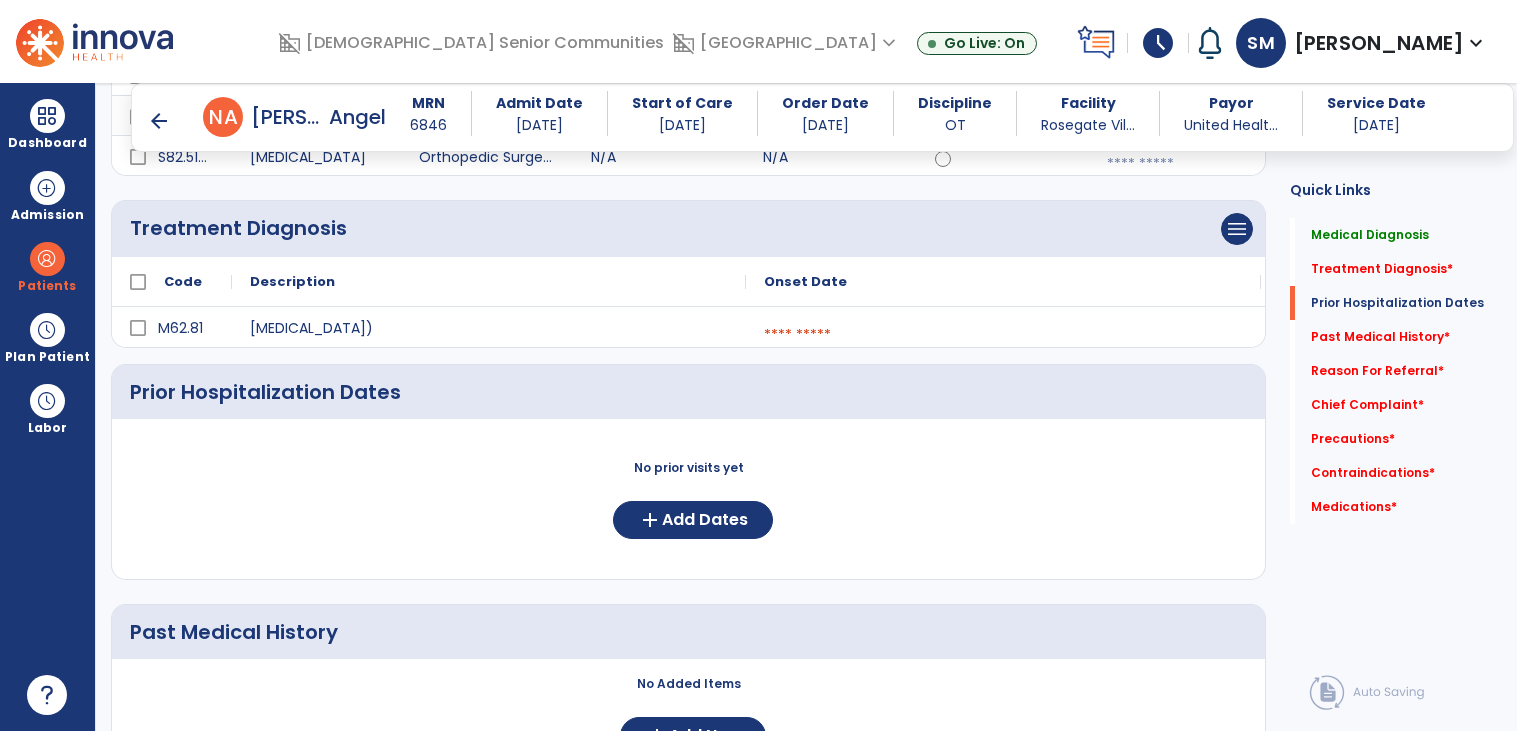 scroll, scrollTop: 354, scrollLeft: 0, axis: vertical 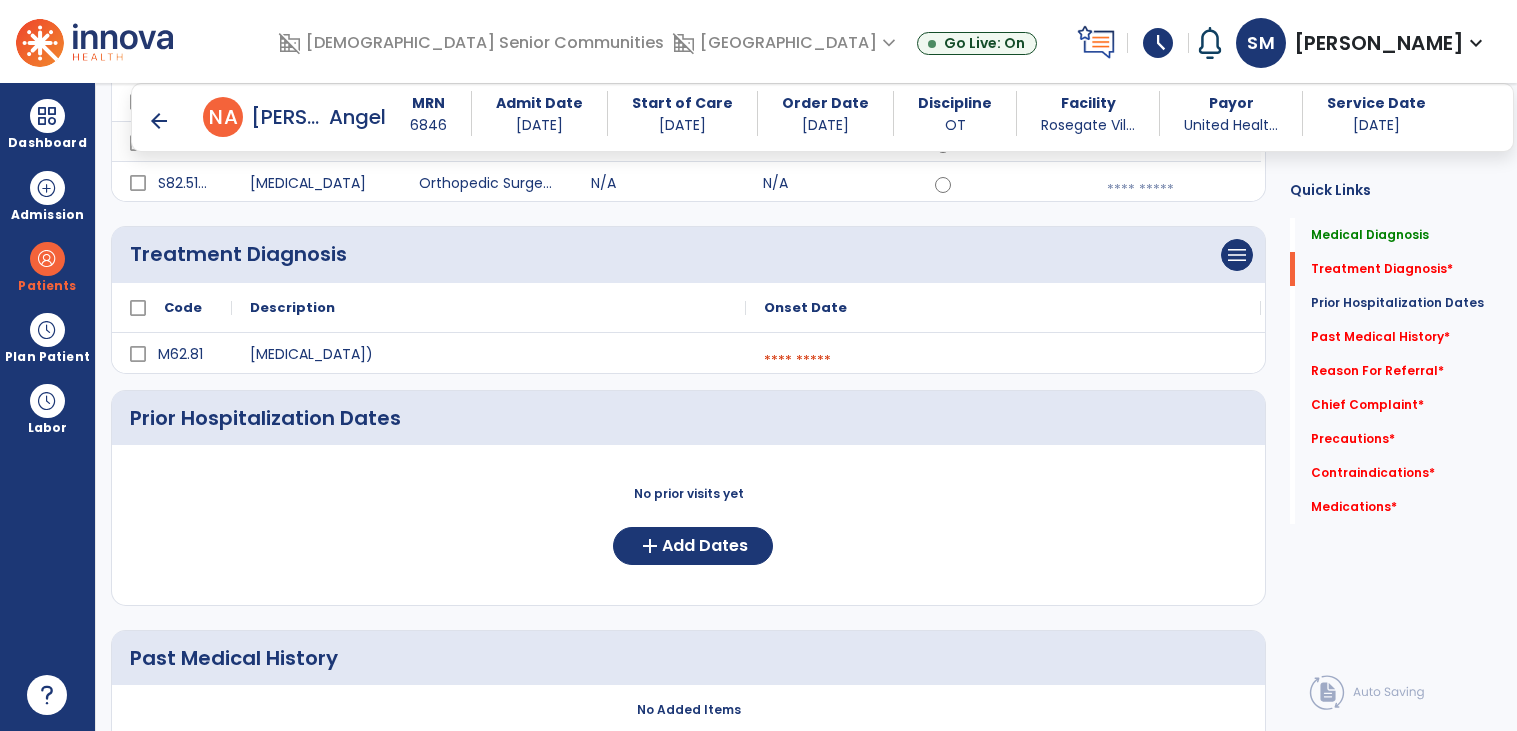 click at bounding box center (1003, 361) 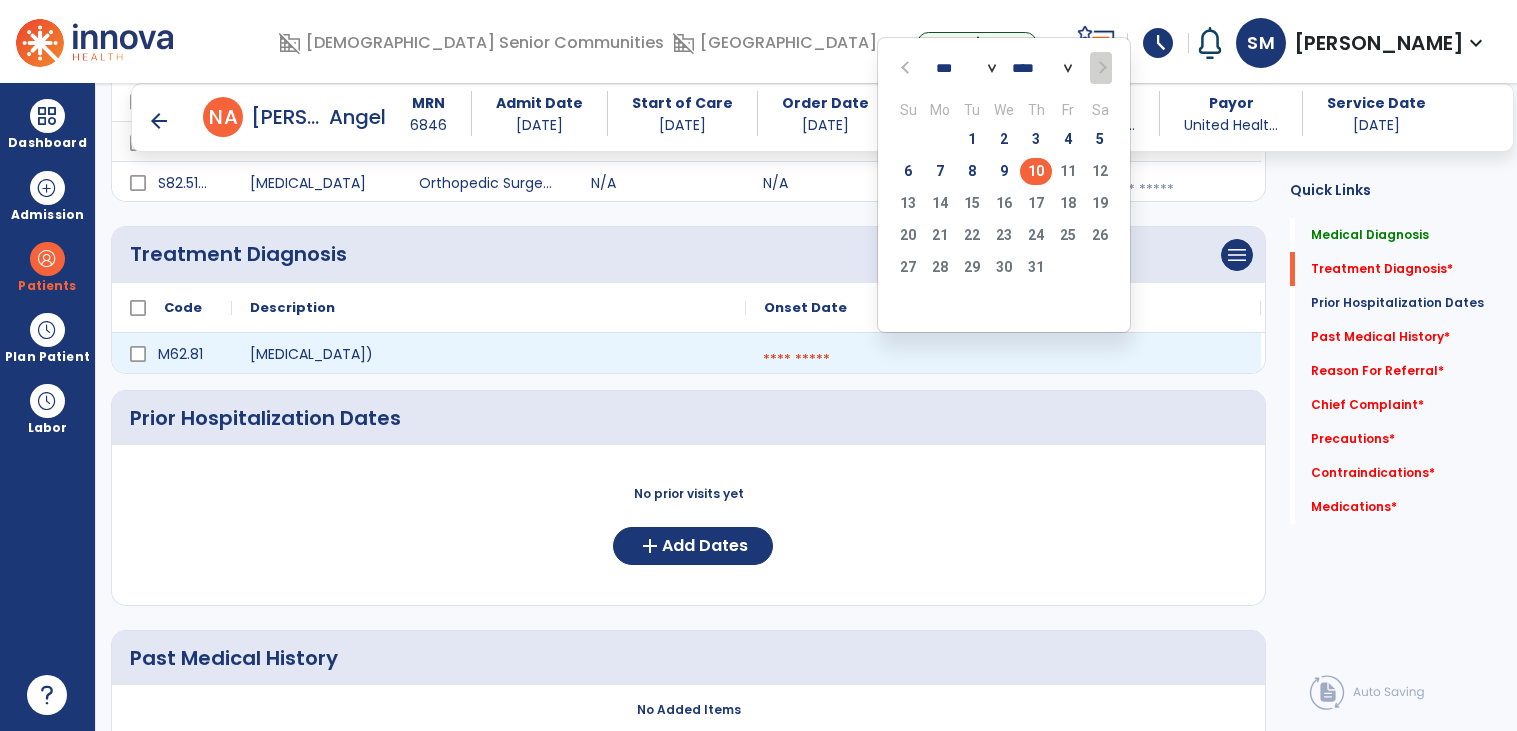 click on "10" 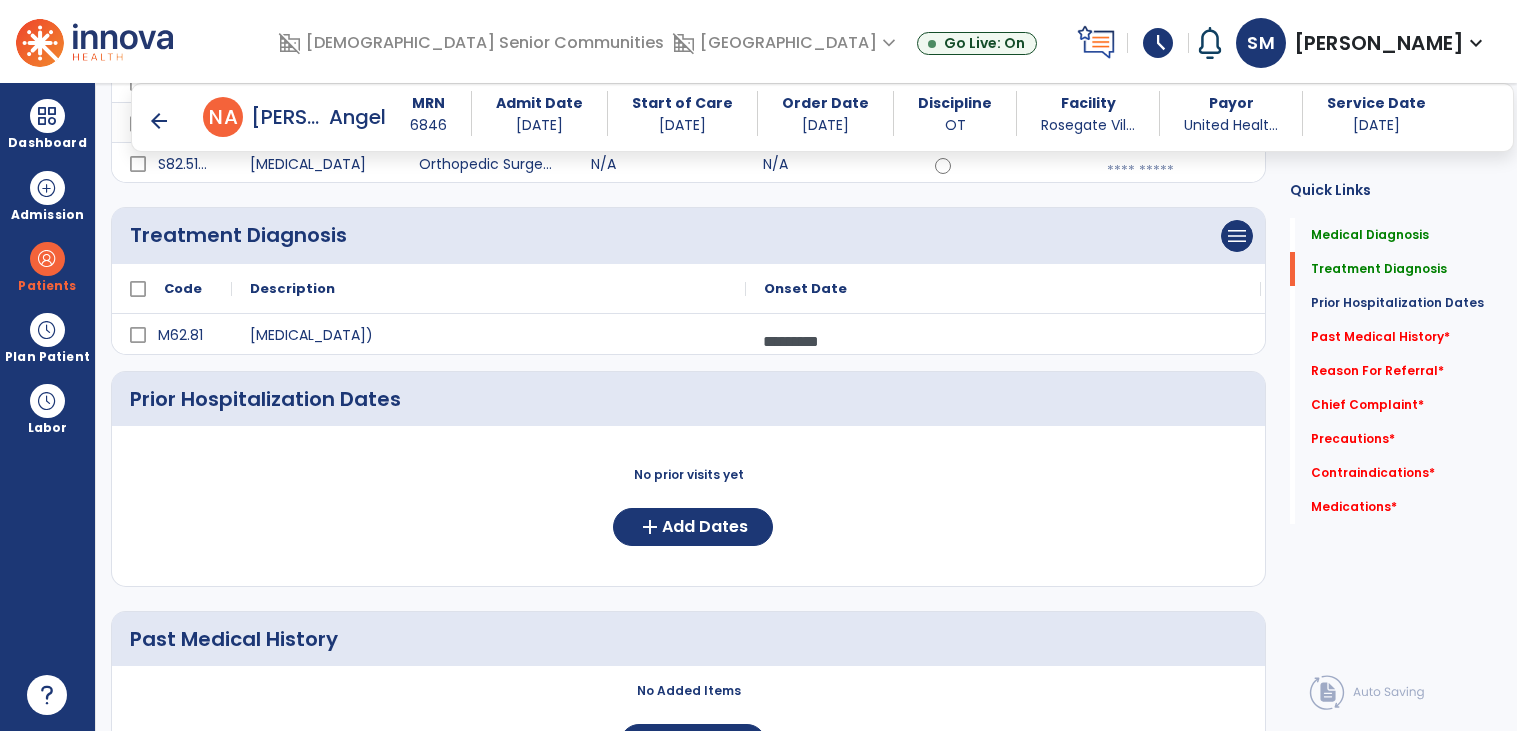 scroll, scrollTop: 375, scrollLeft: 0, axis: vertical 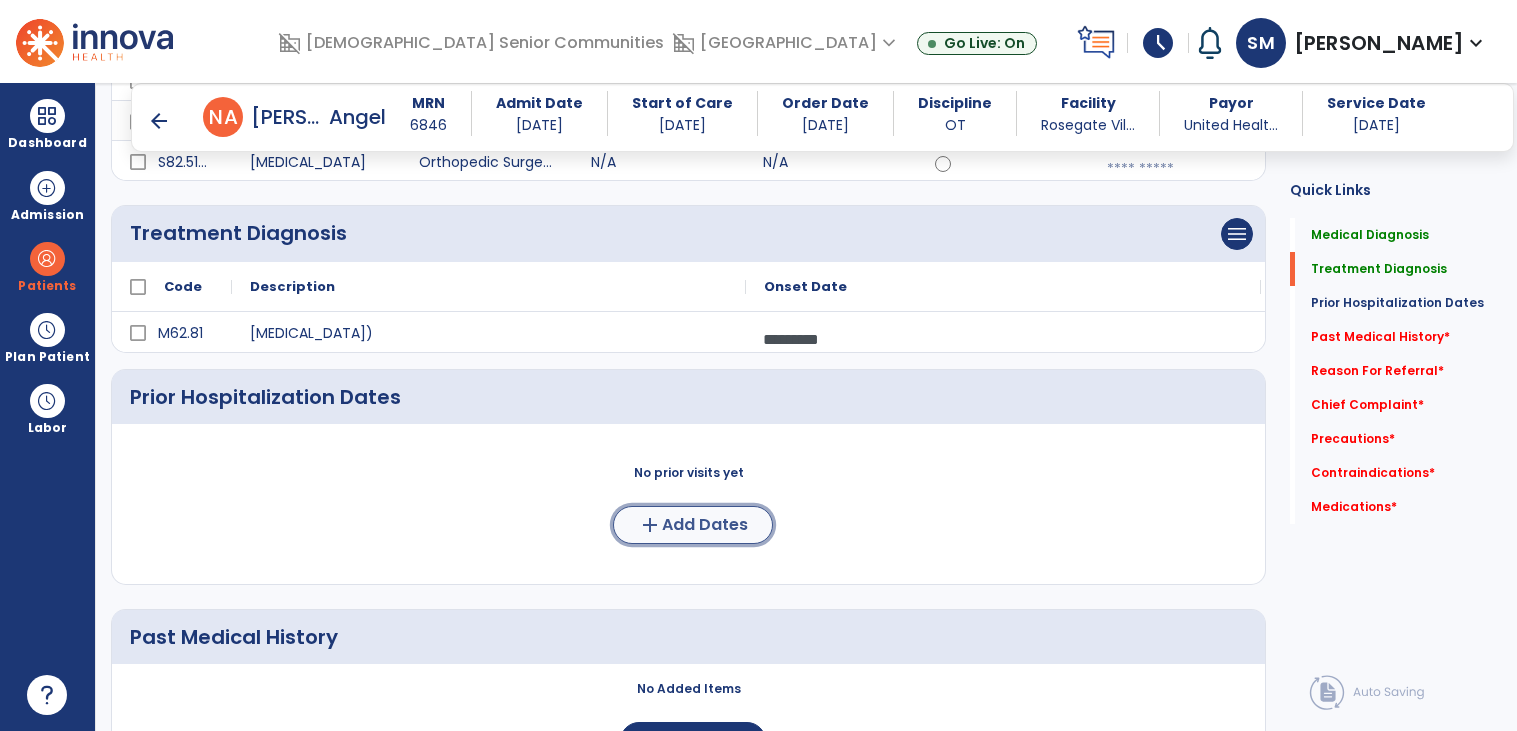click on "add  Add Dates" 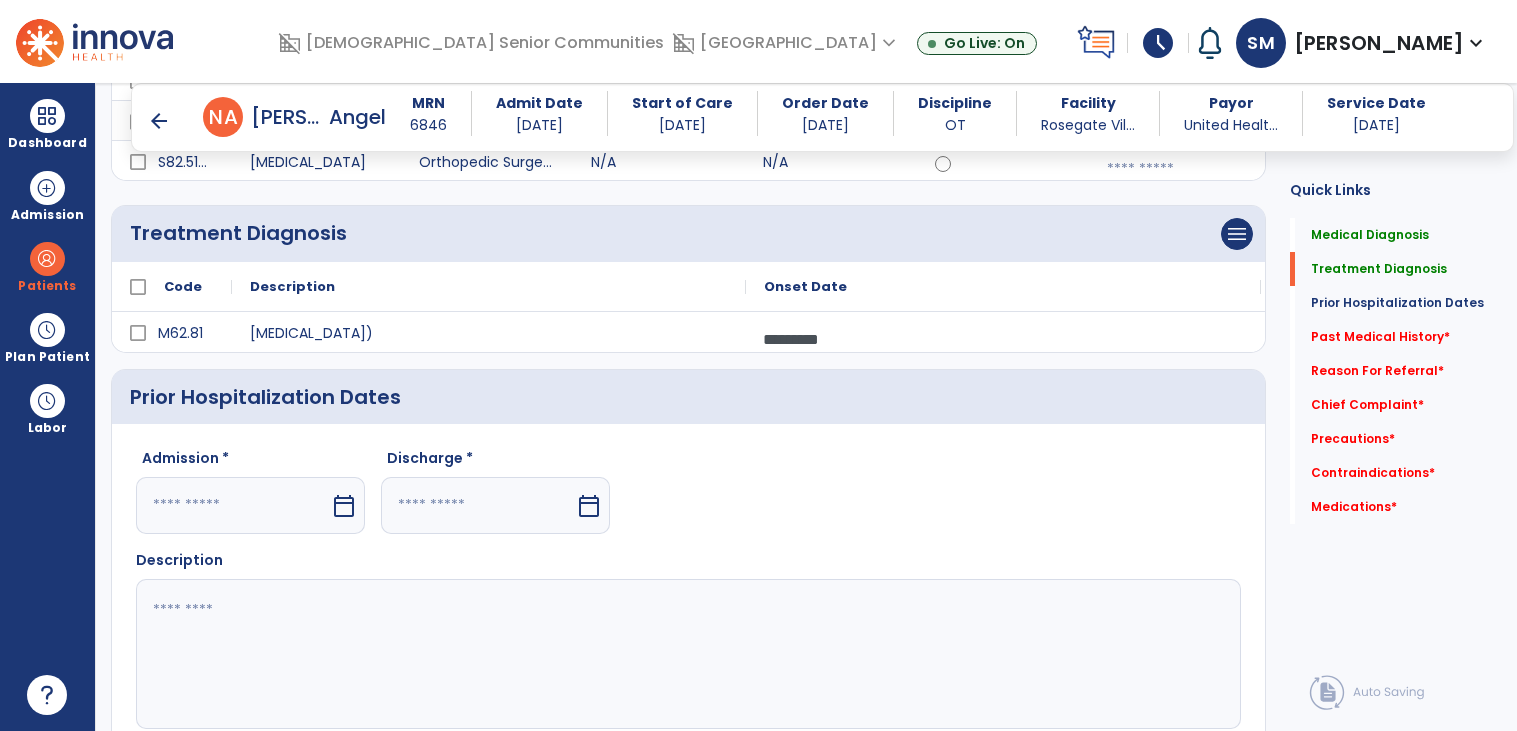 click at bounding box center [233, 505] 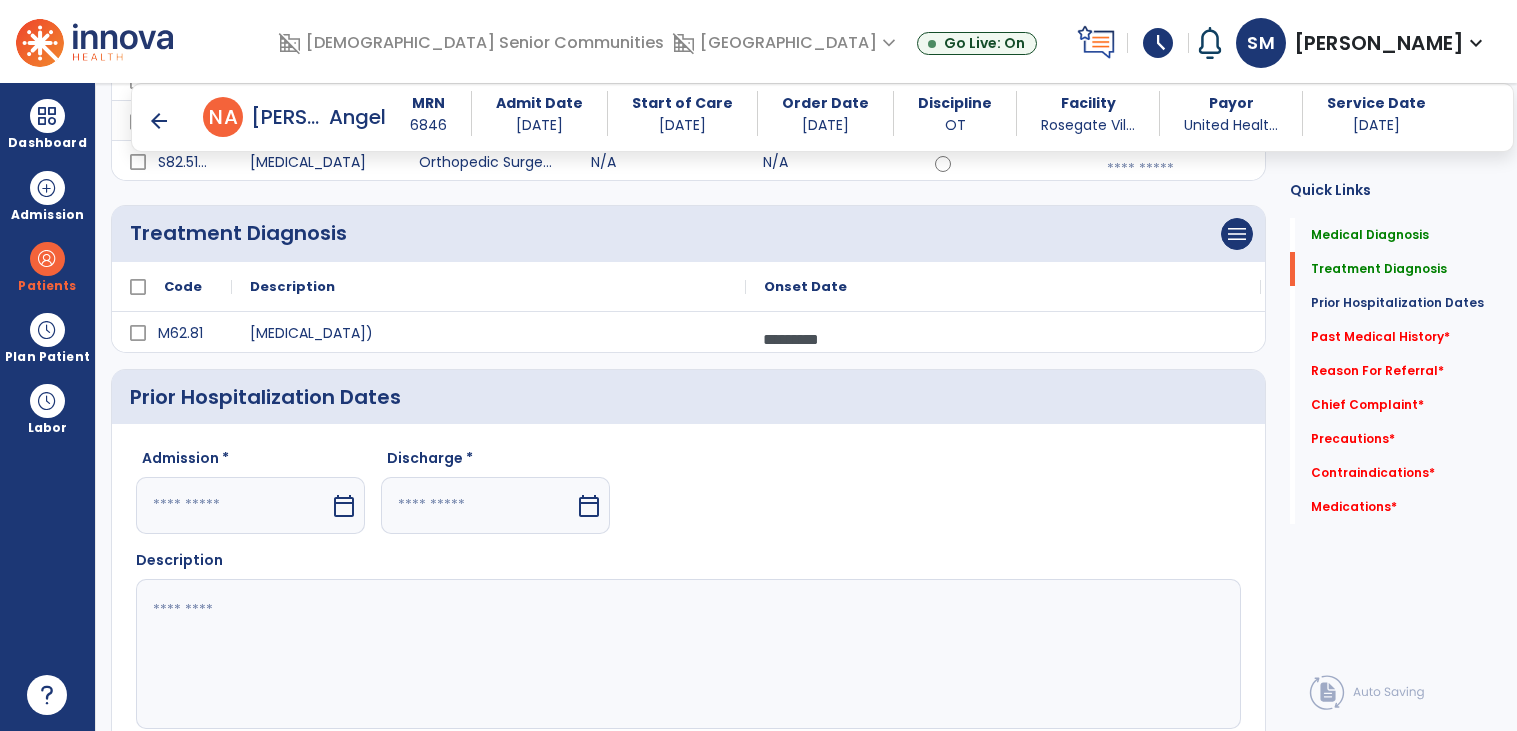select on "*" 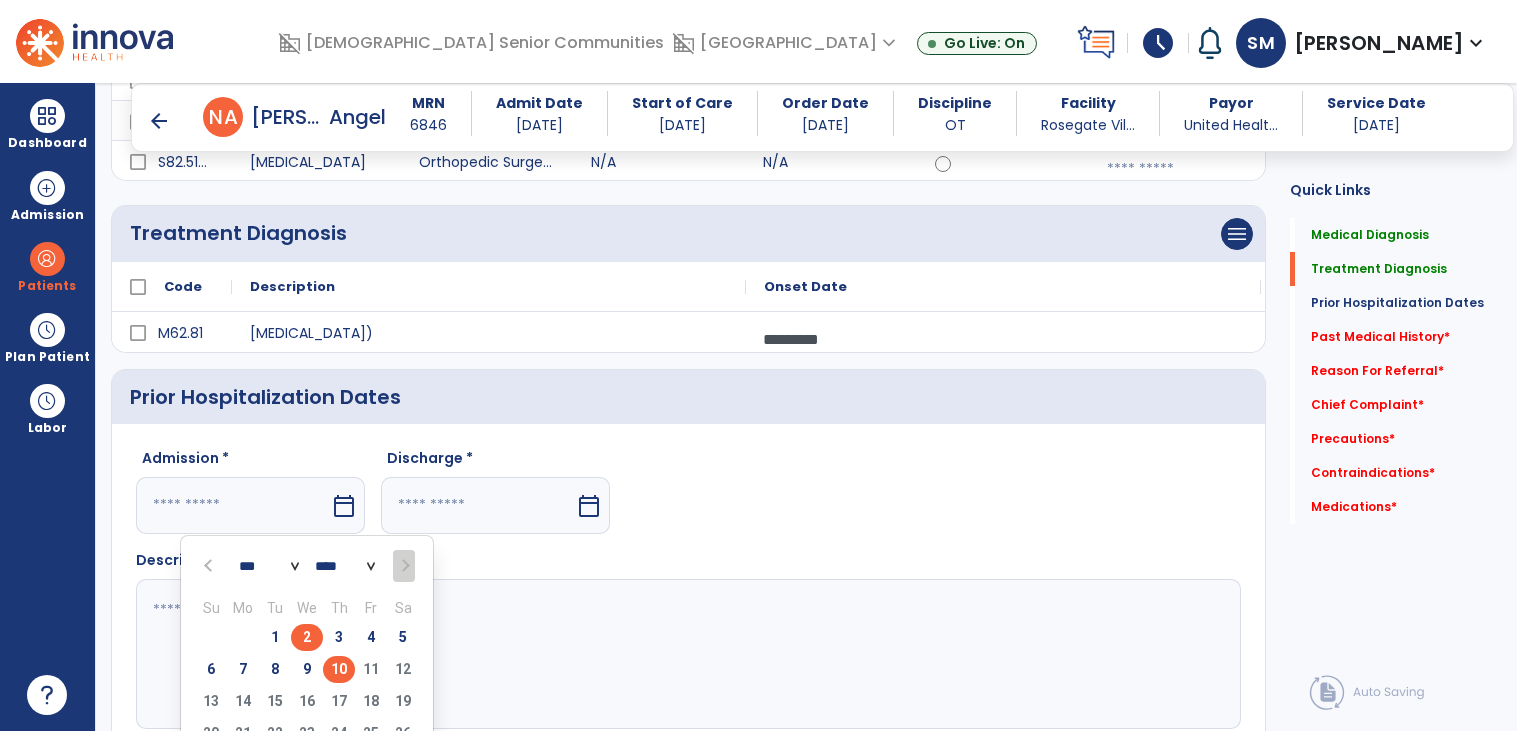 click on "2" at bounding box center [307, 637] 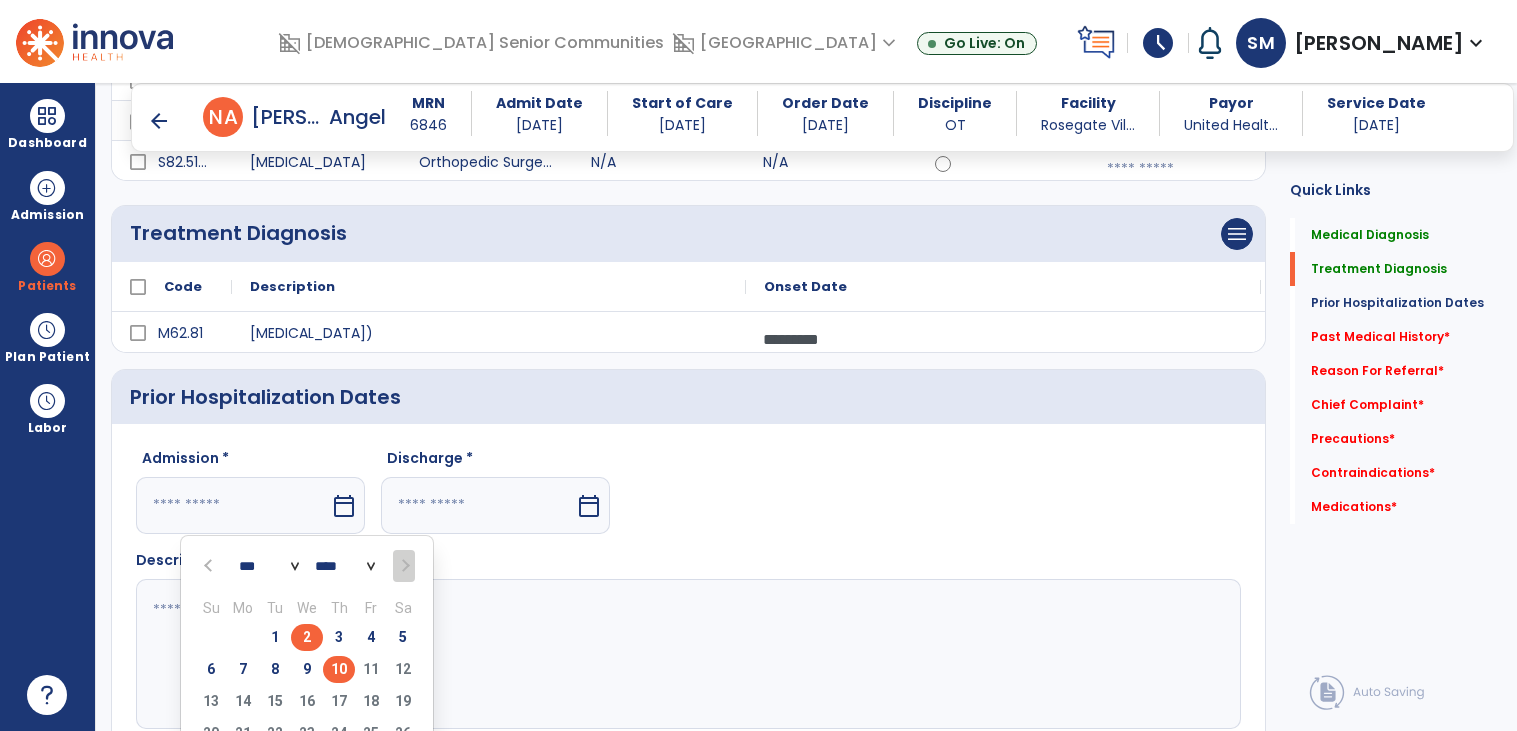 type on "********" 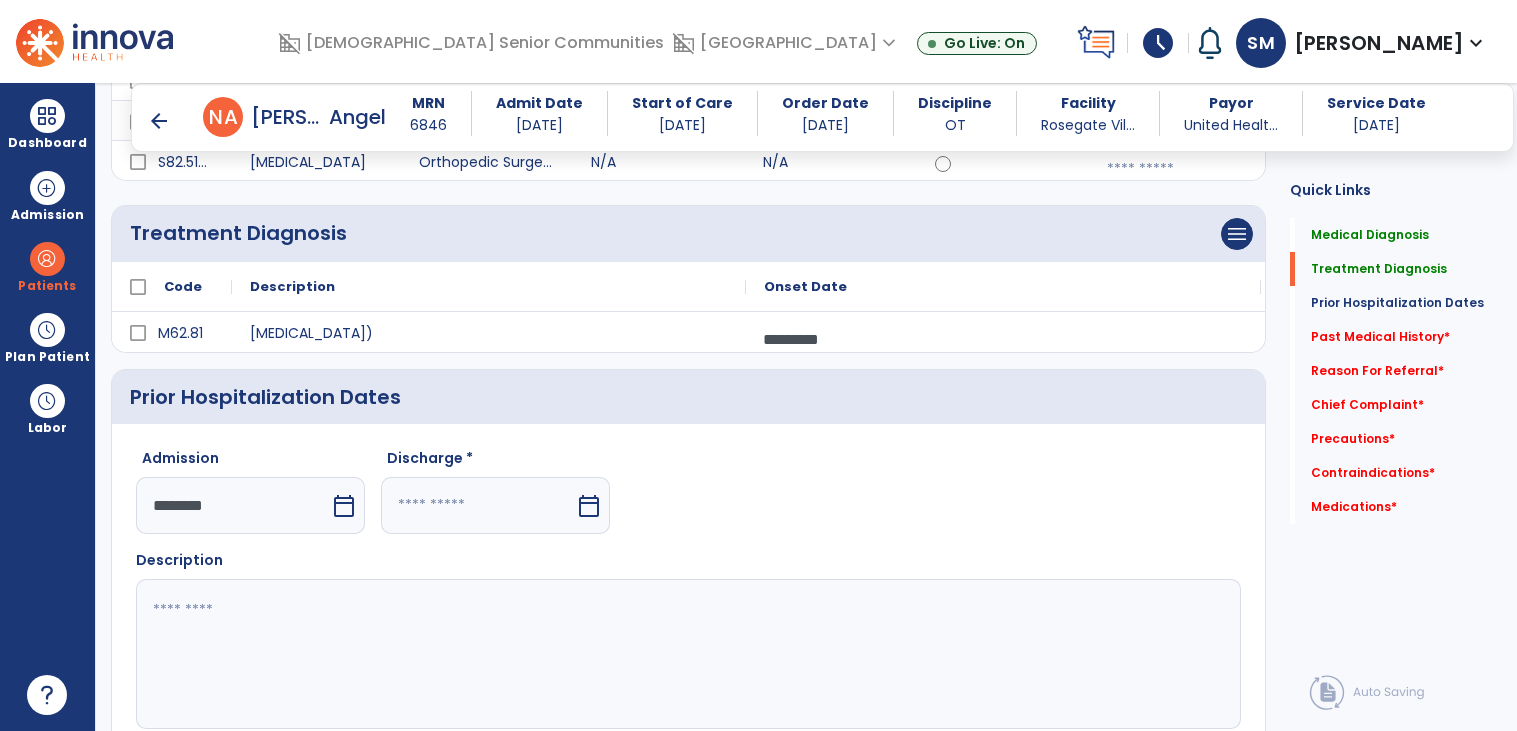 click at bounding box center [478, 505] 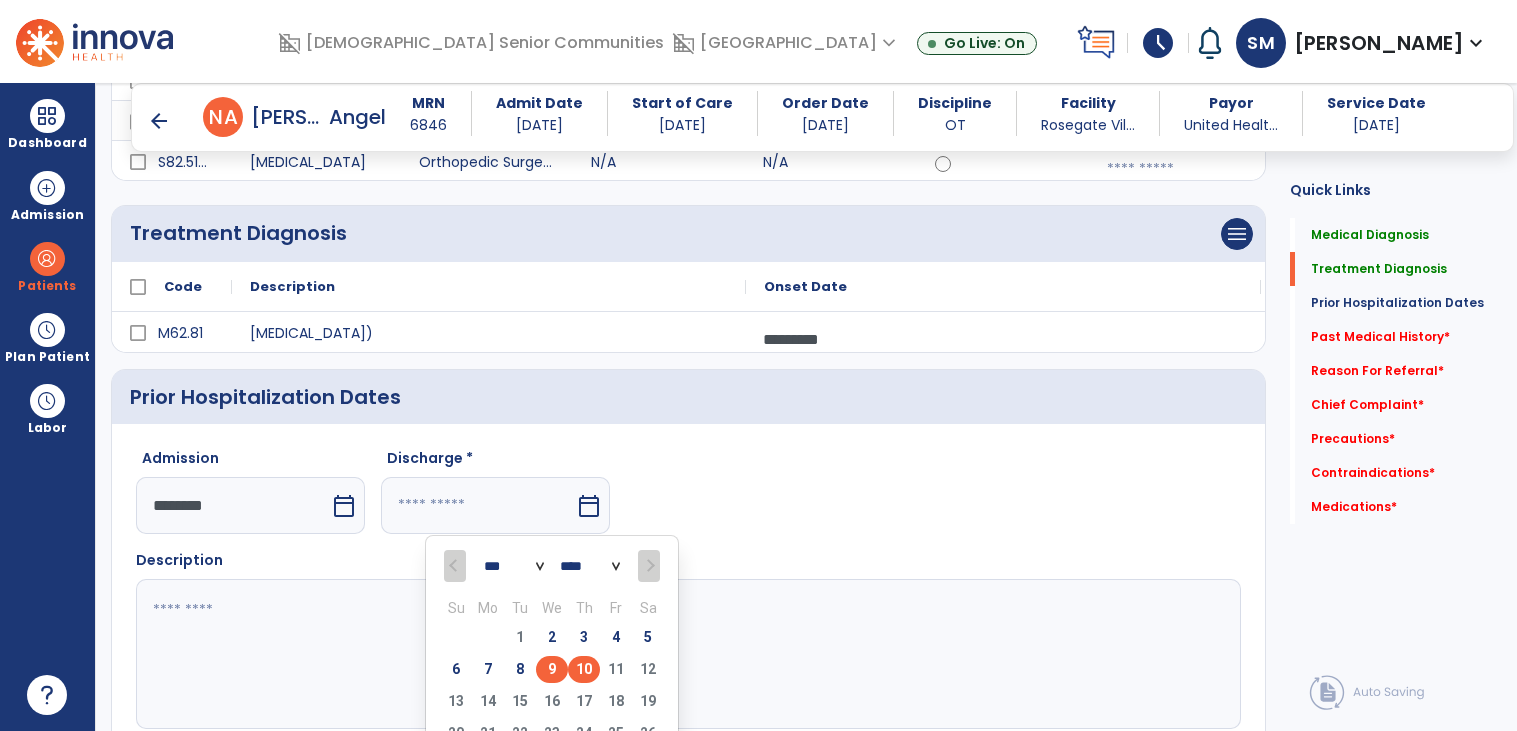 click on "9" at bounding box center (552, 669) 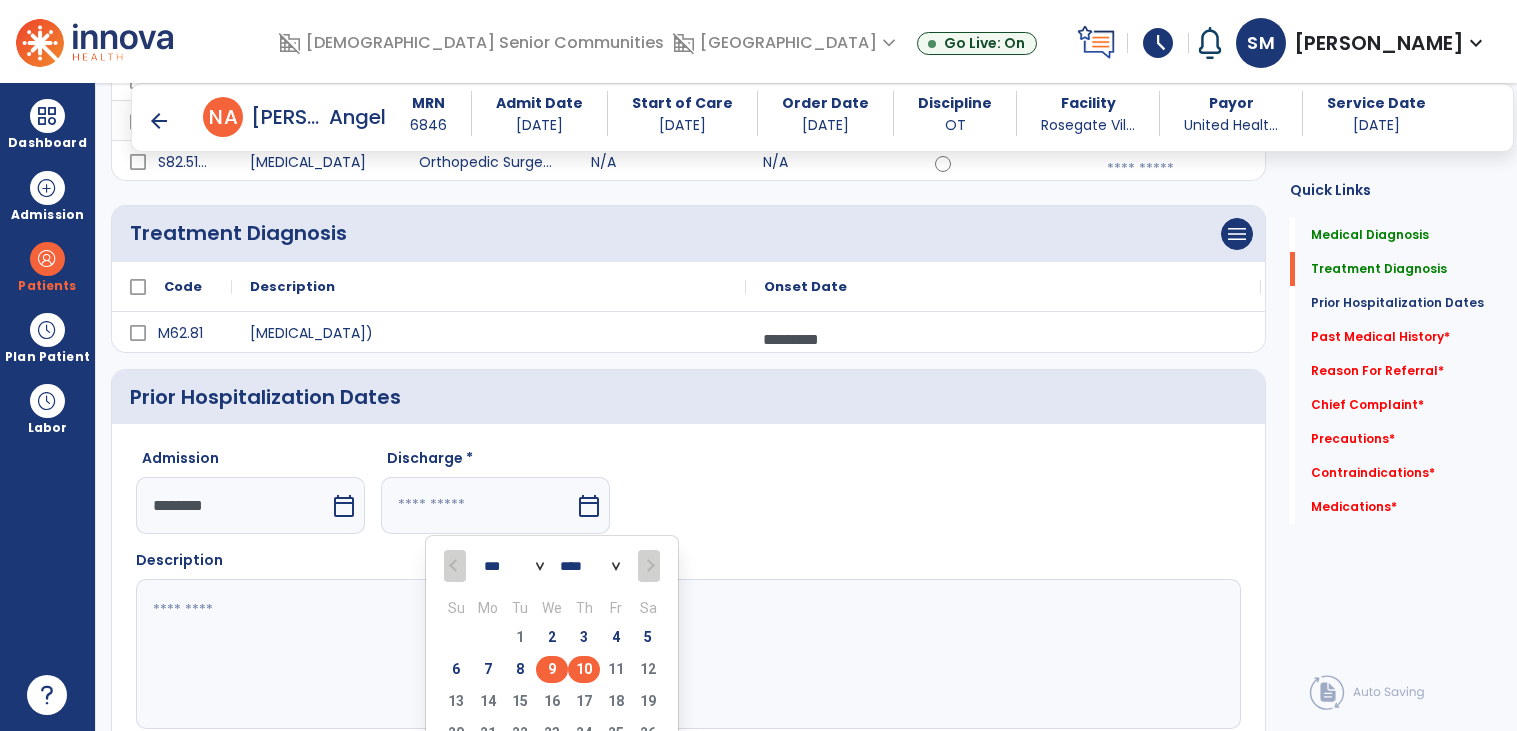type on "********" 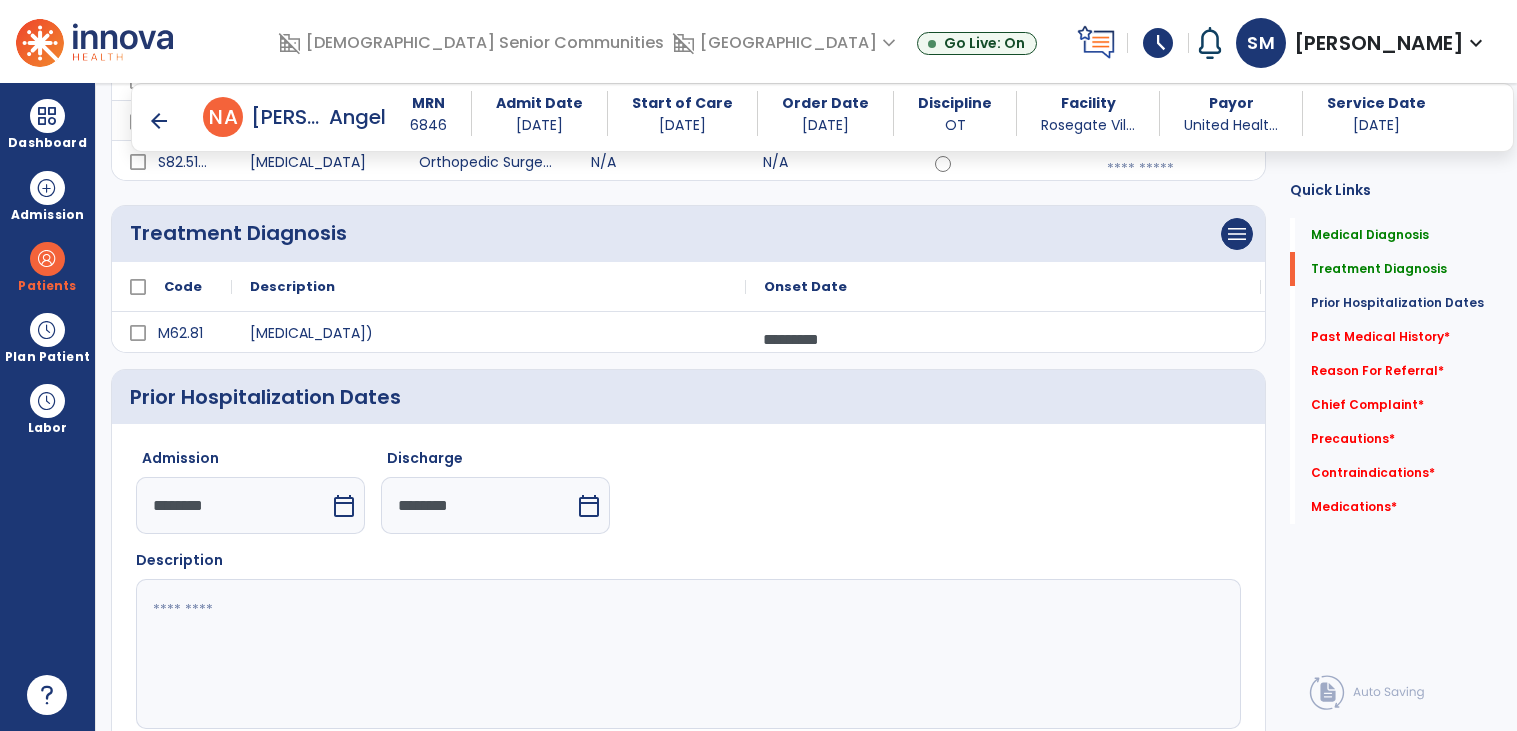 click 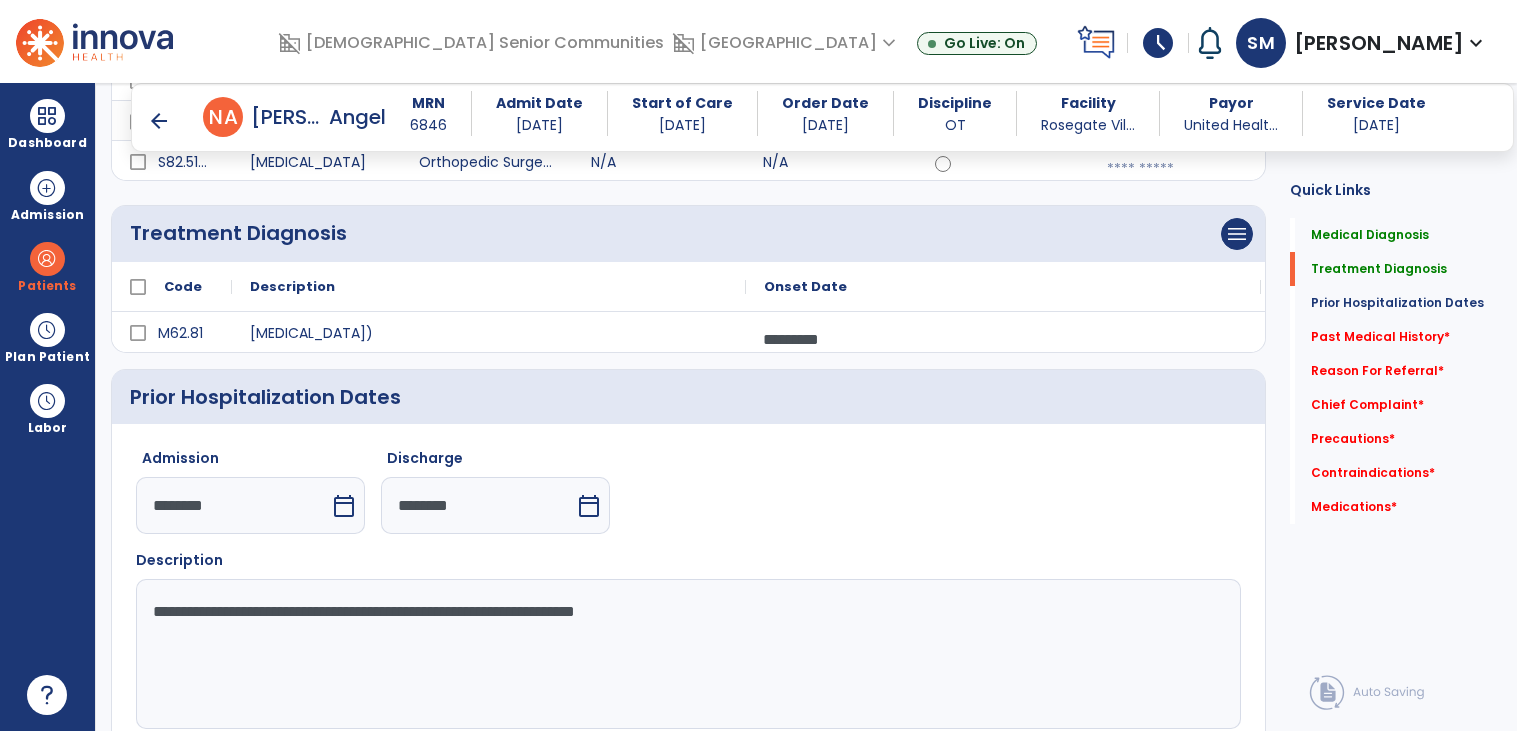 click on "**********" 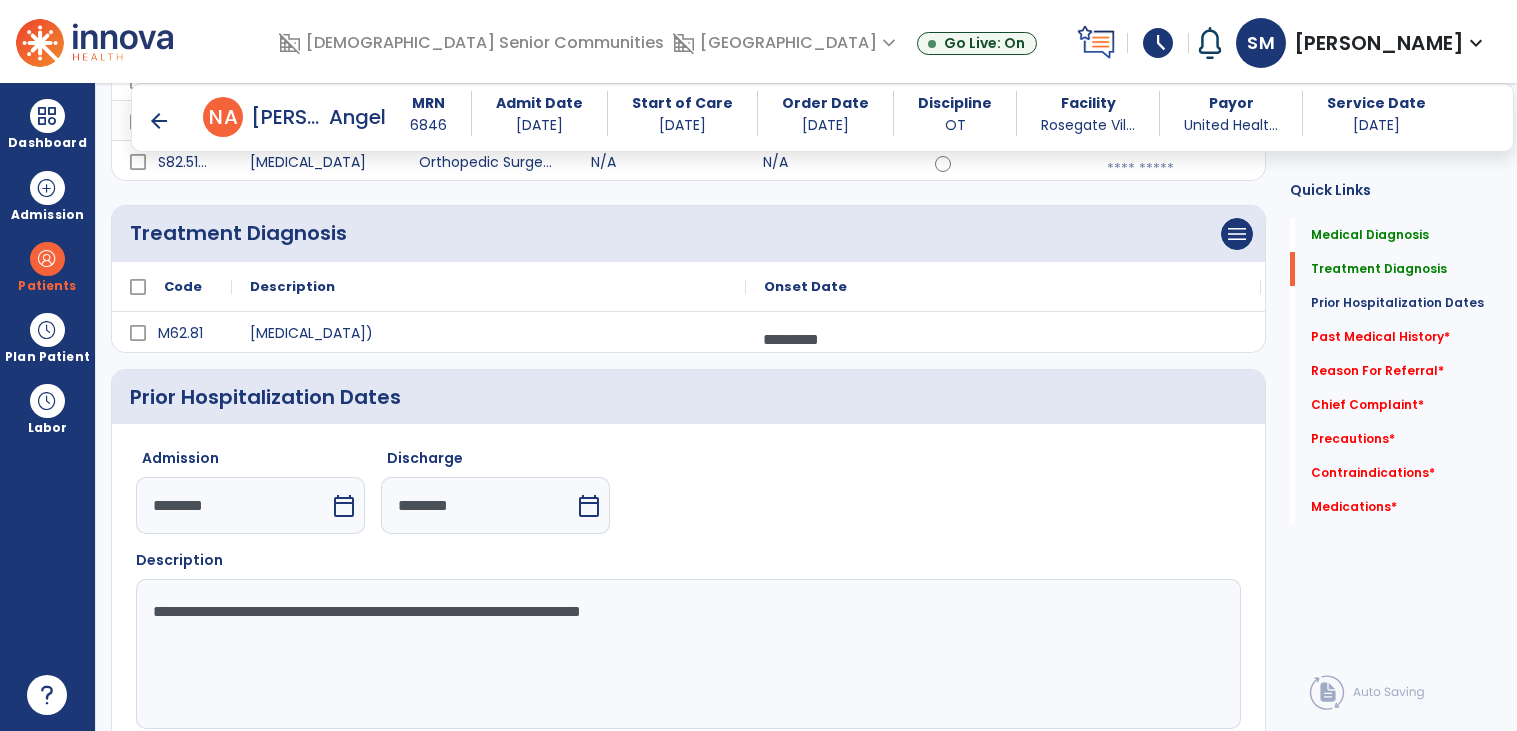 click on "**********" 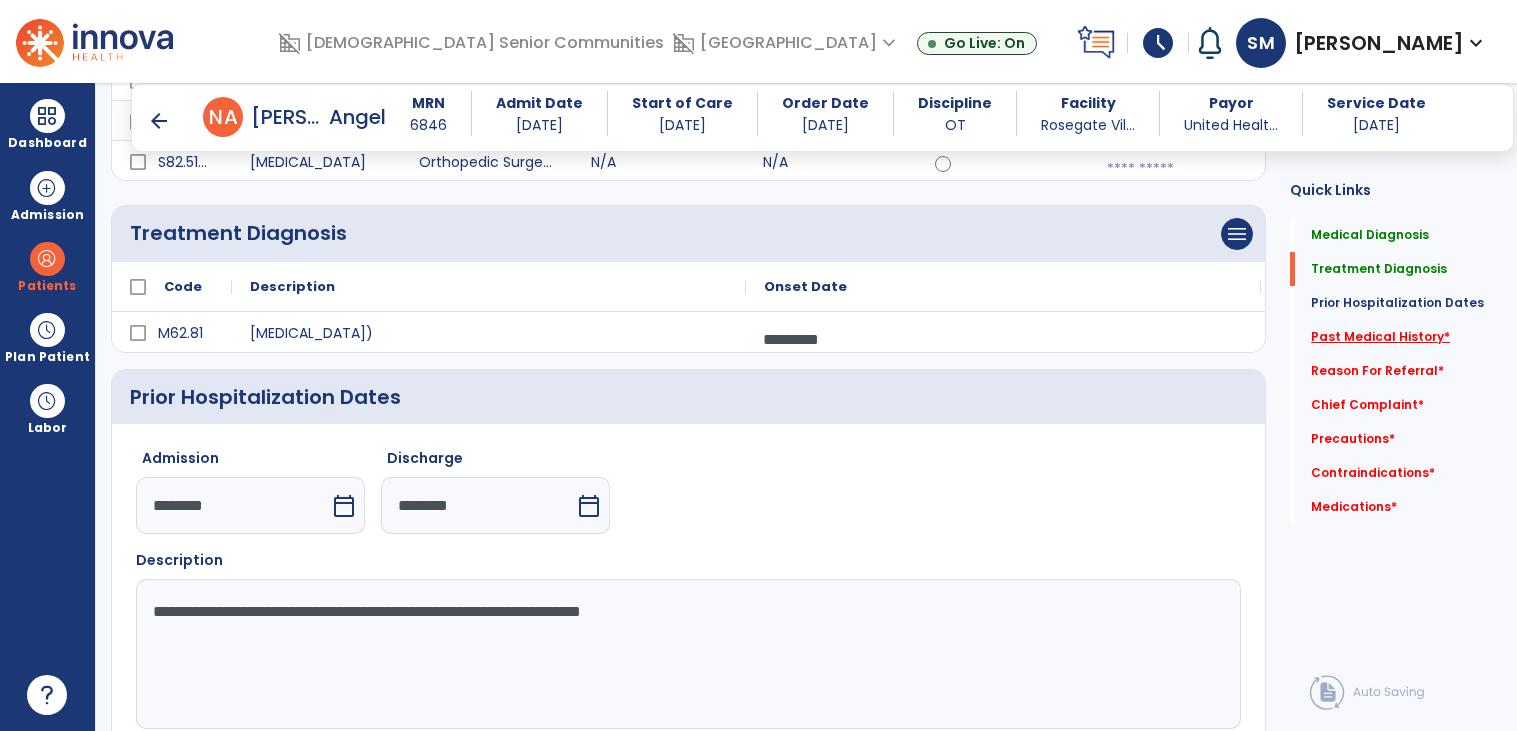 type on "**********" 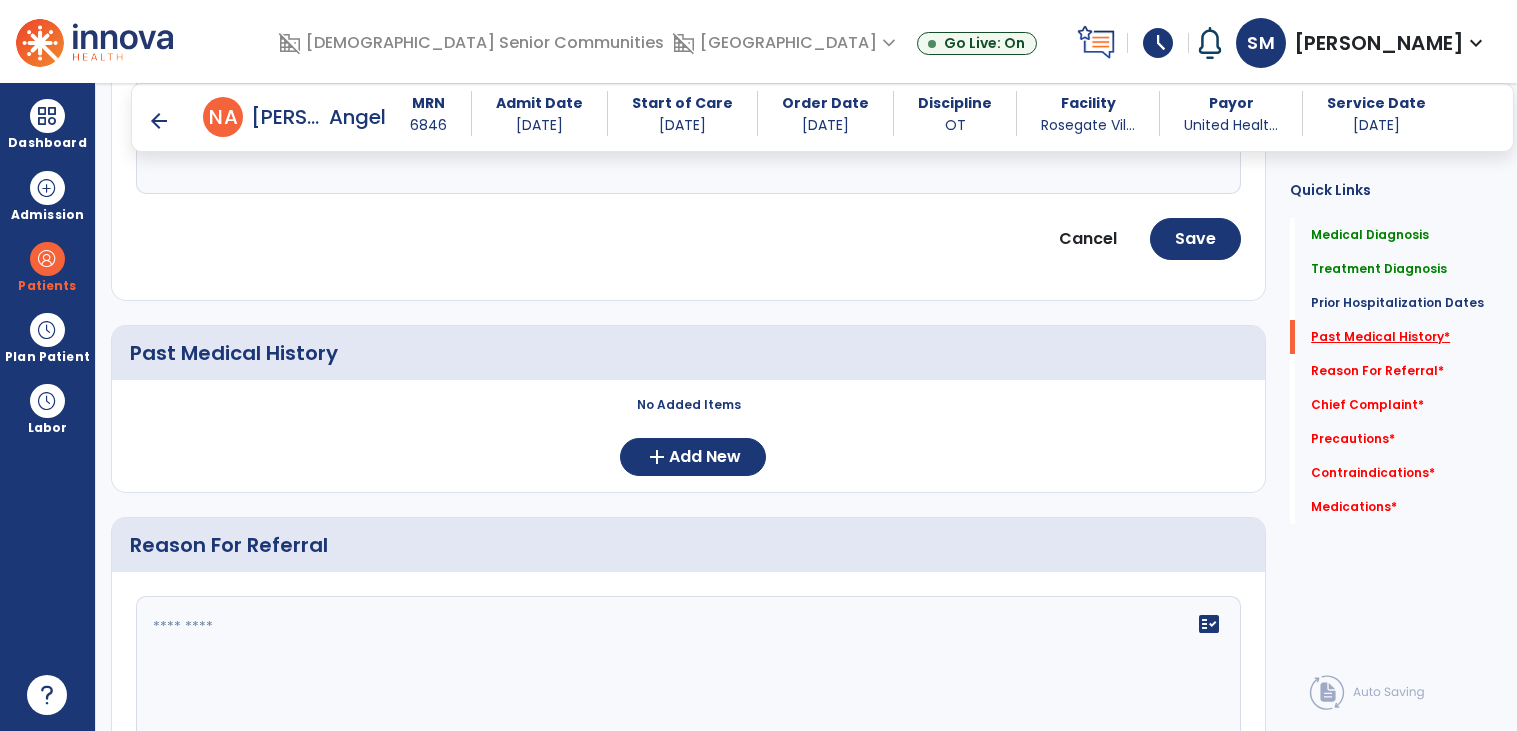scroll, scrollTop: 912, scrollLeft: 0, axis: vertical 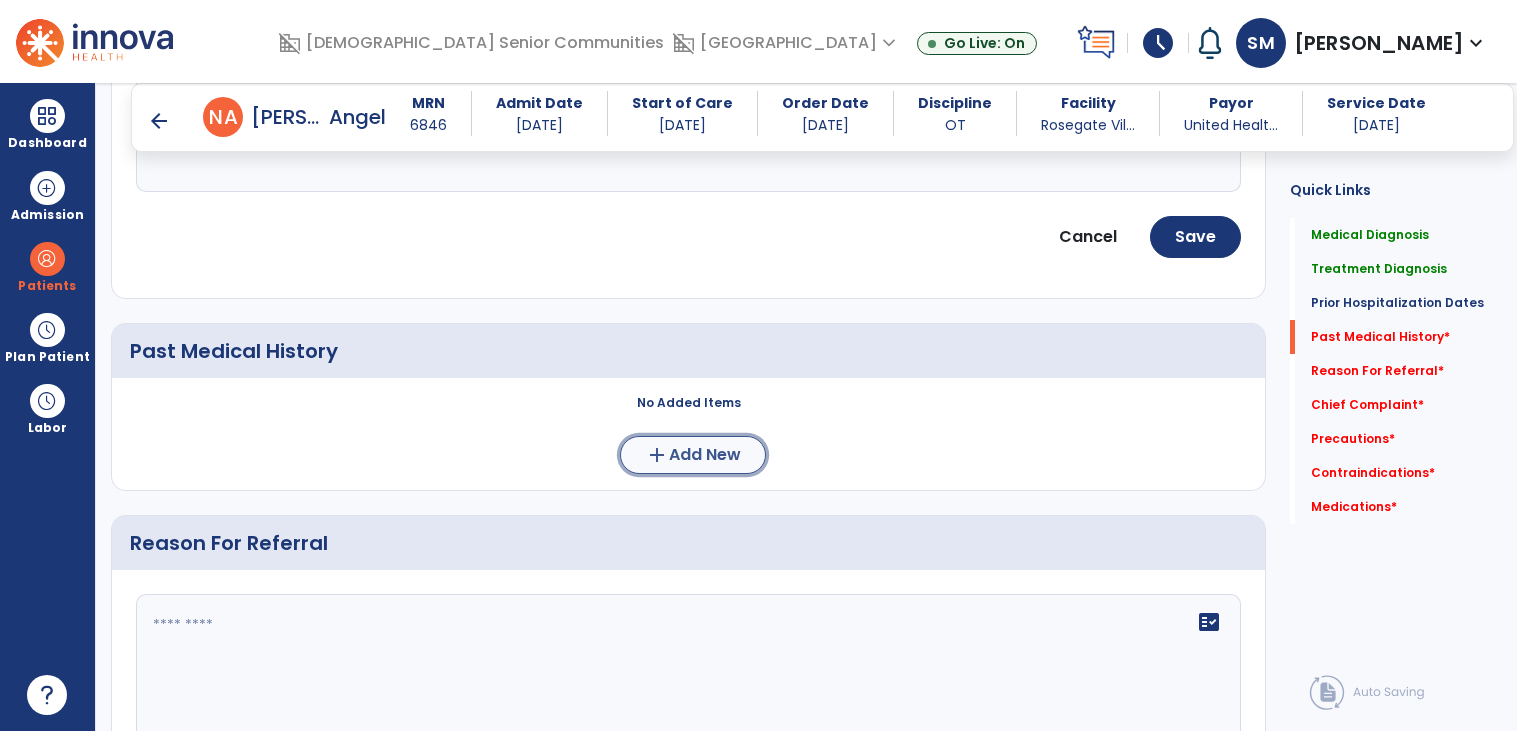 click on "Add New" 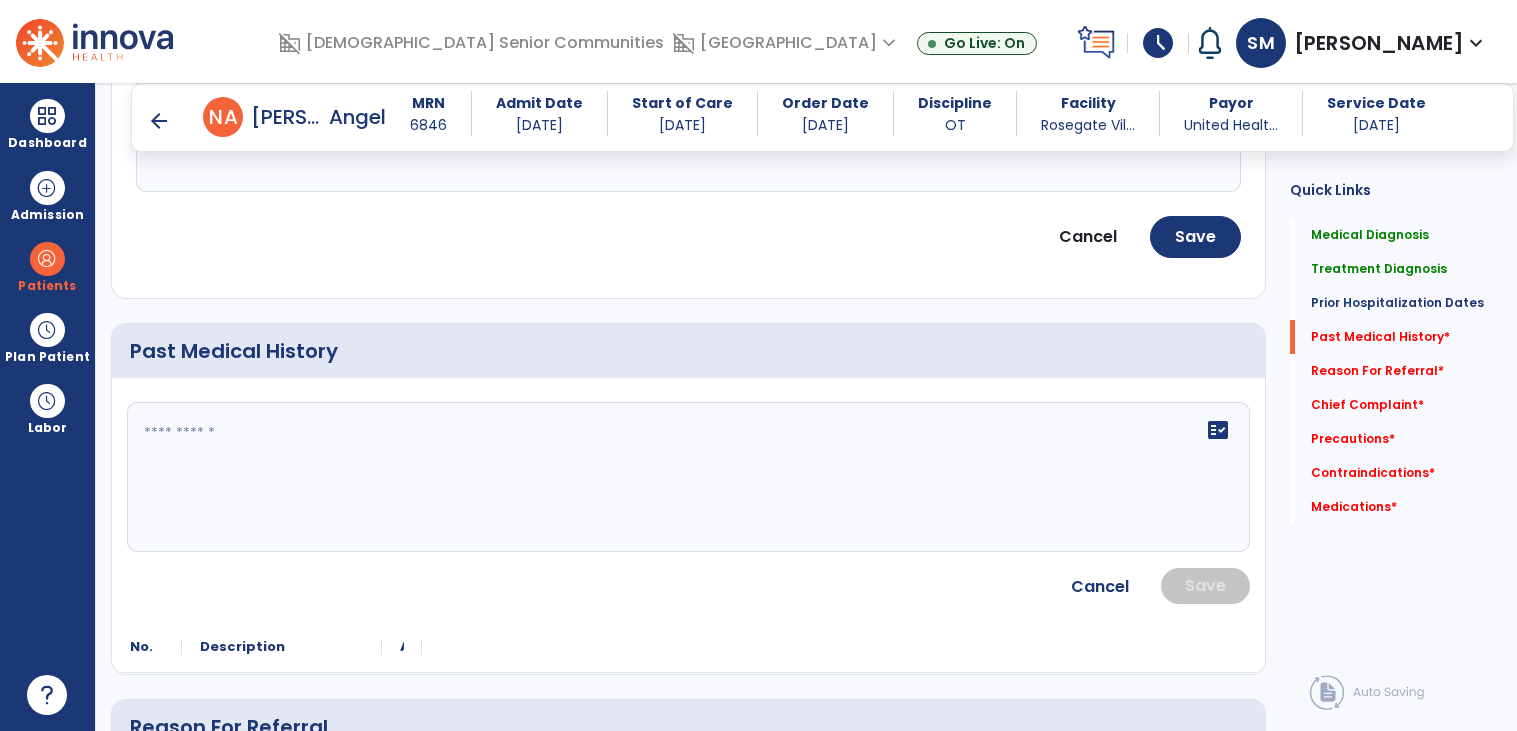 click on "fact_check" 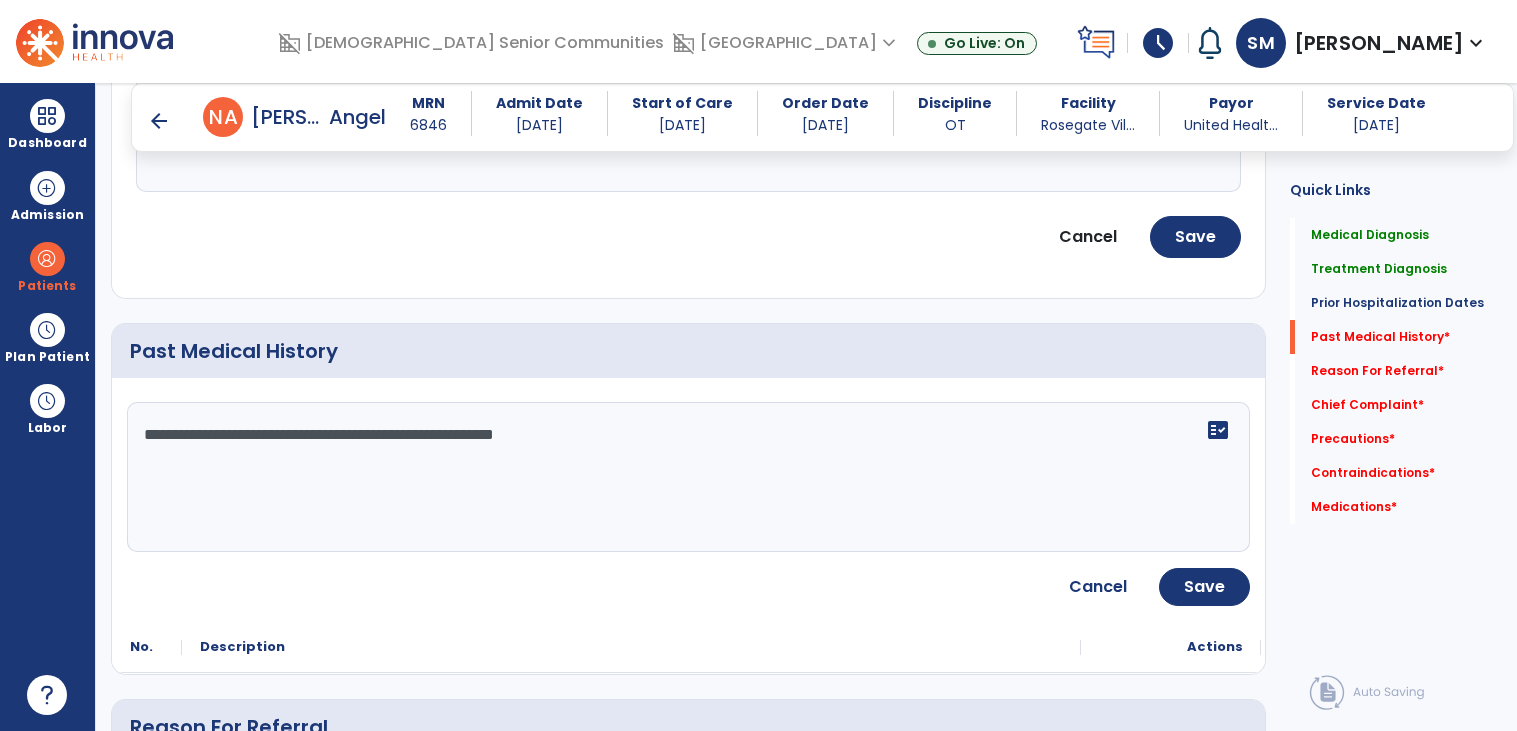 type on "**********" 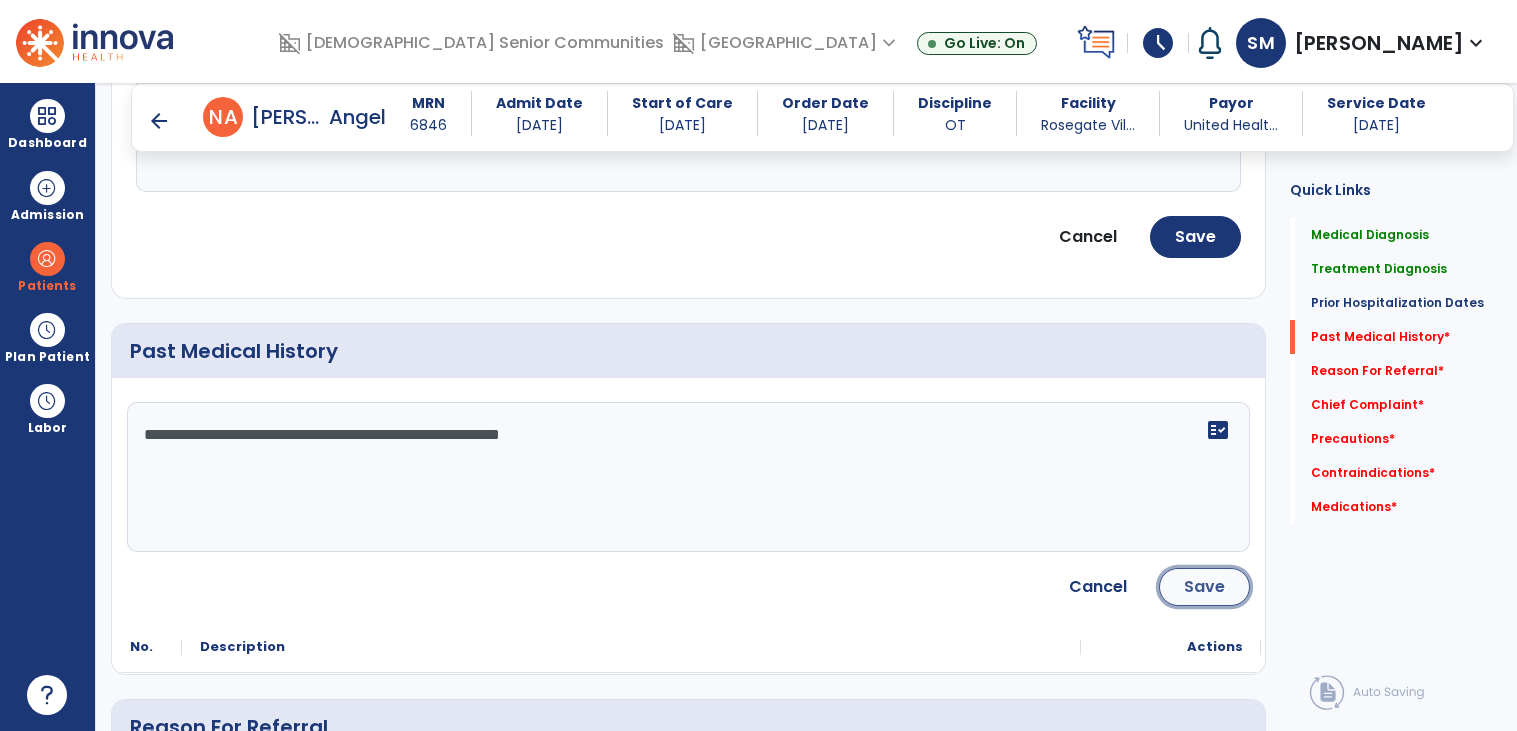 click on "Save" 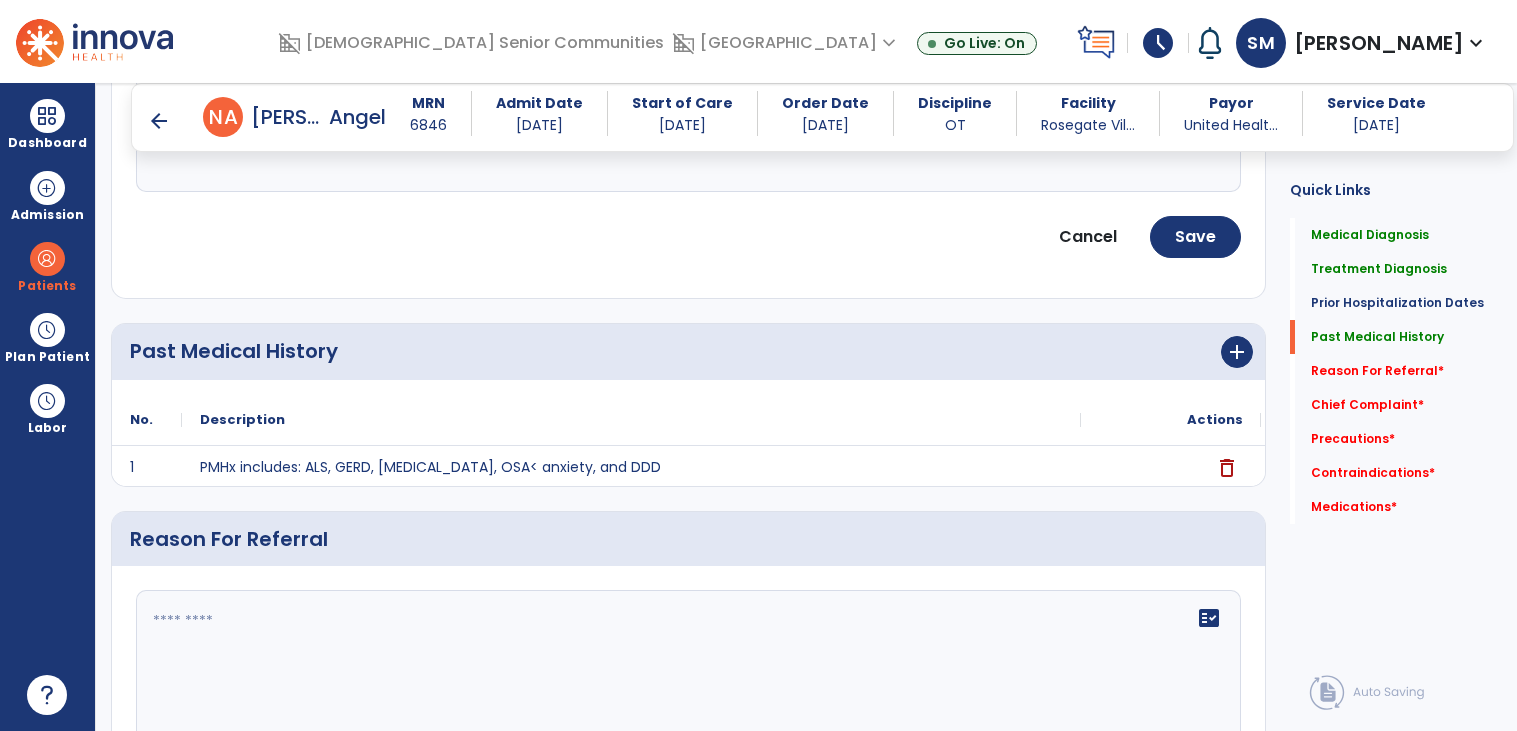 click 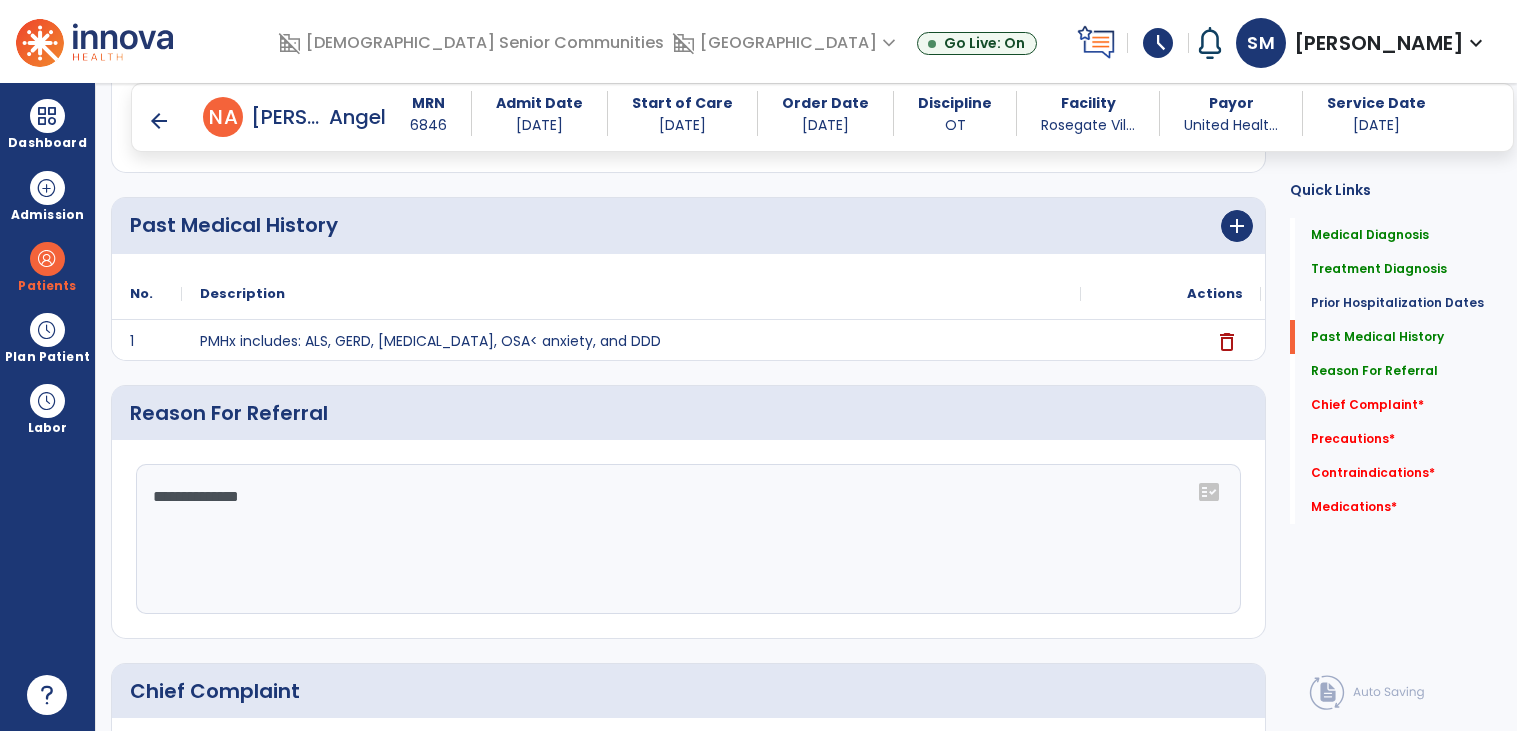 scroll, scrollTop: 1052, scrollLeft: 0, axis: vertical 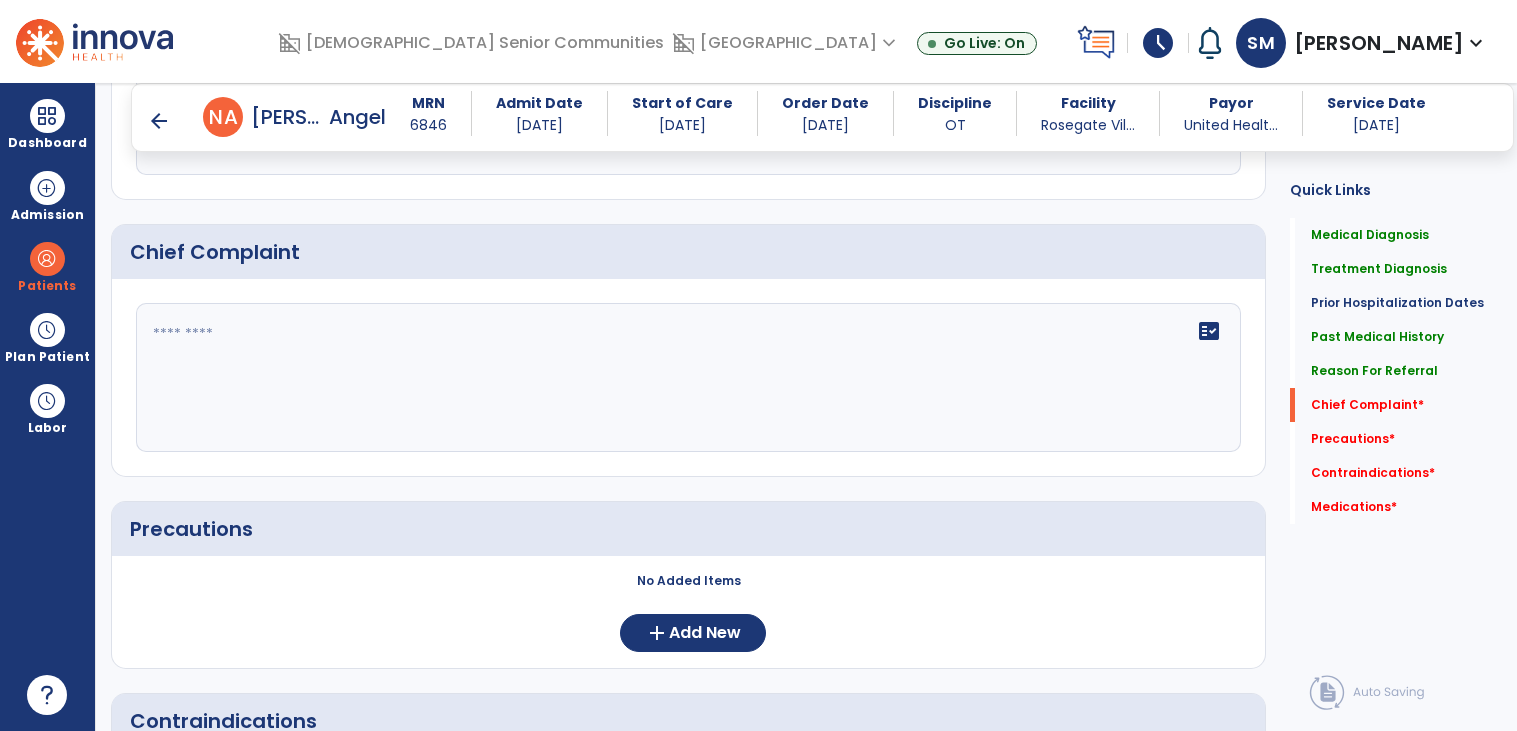 type on "**********" 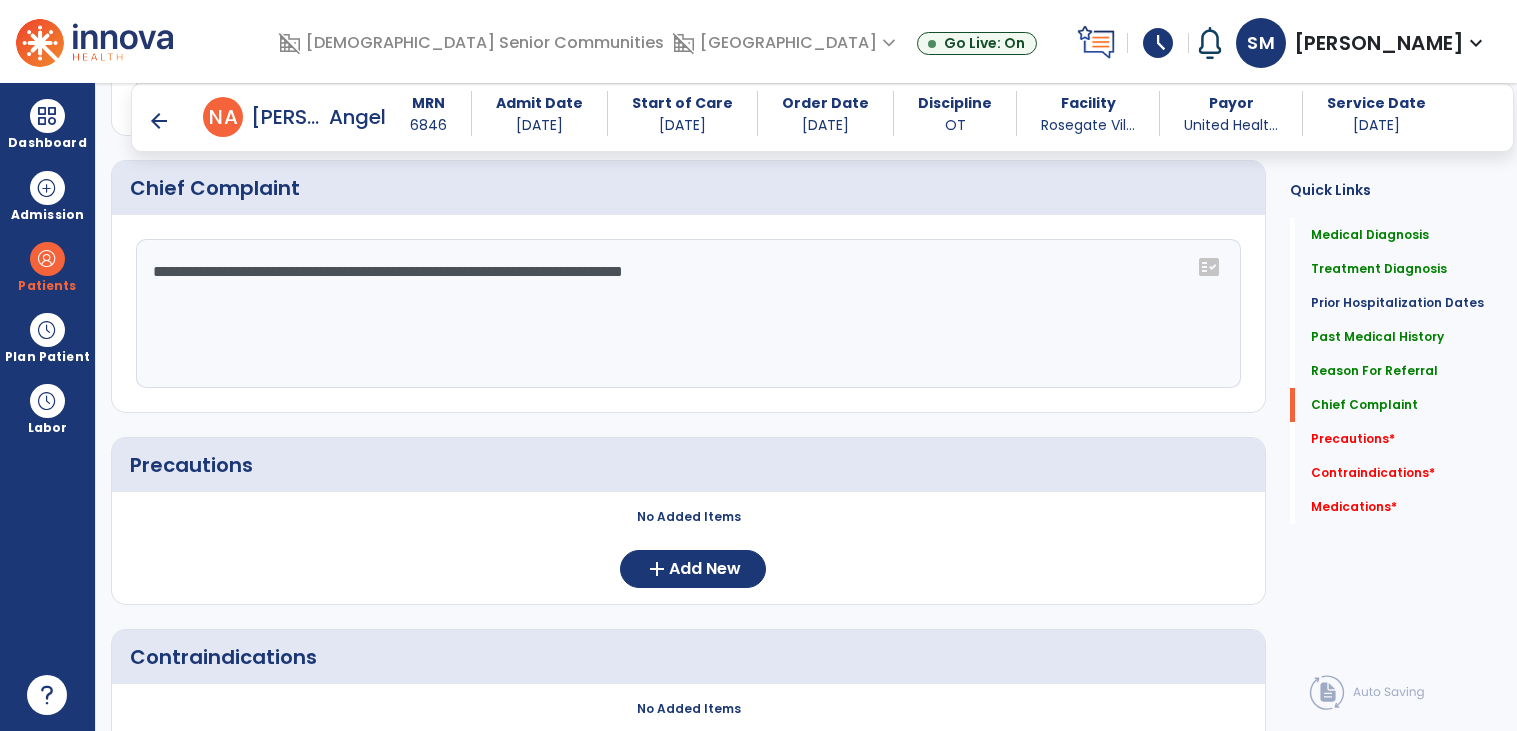 scroll, scrollTop: 1571, scrollLeft: 0, axis: vertical 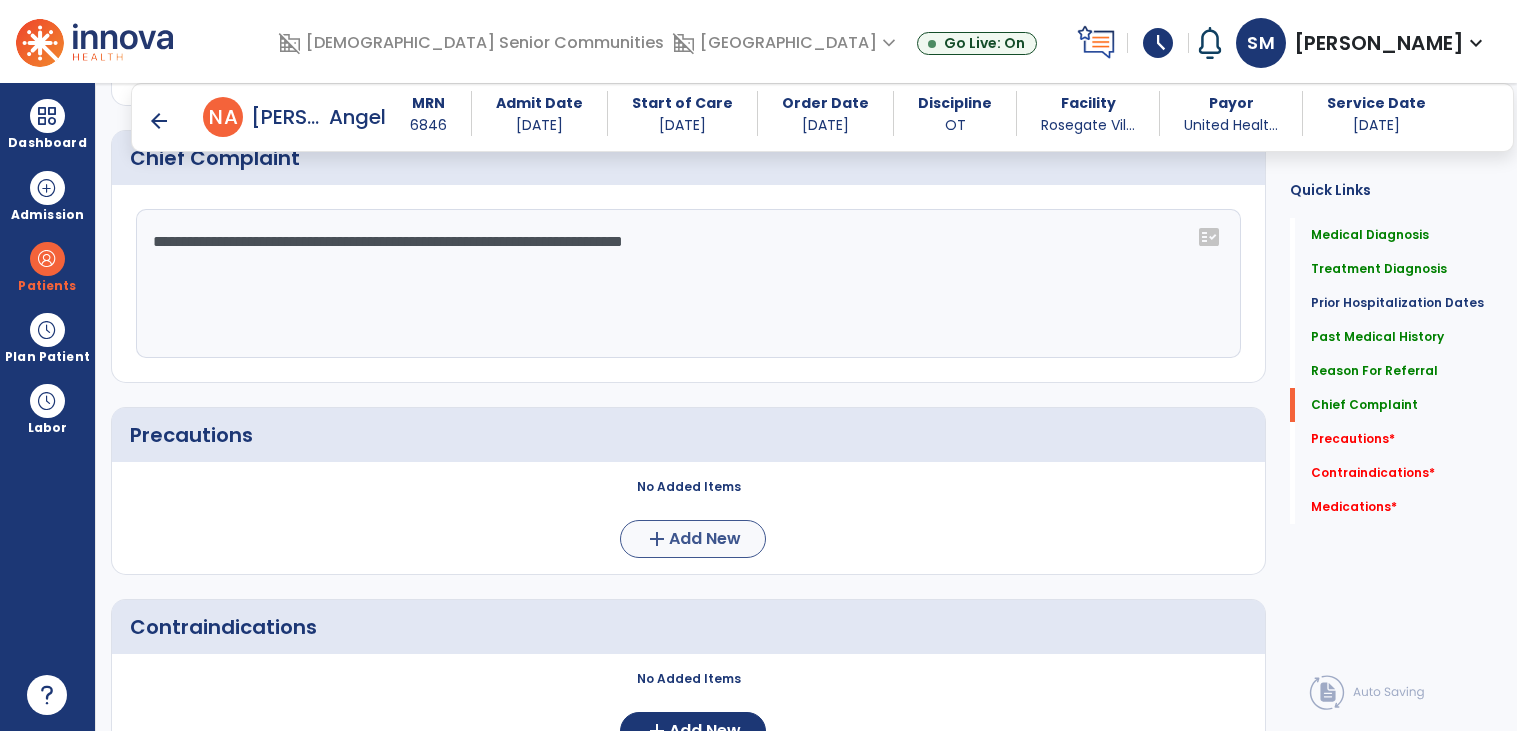type on "**********" 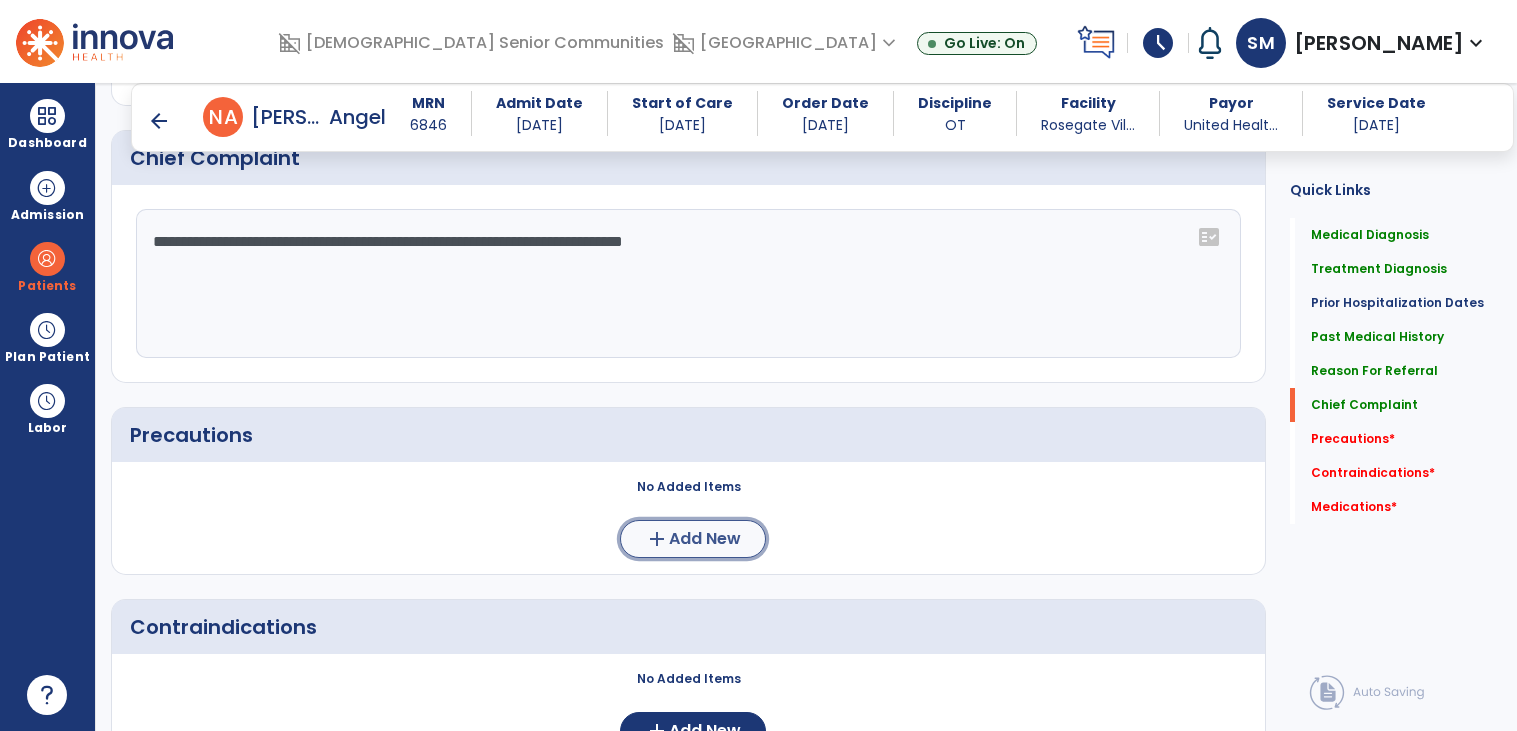 click on "add  Add New" 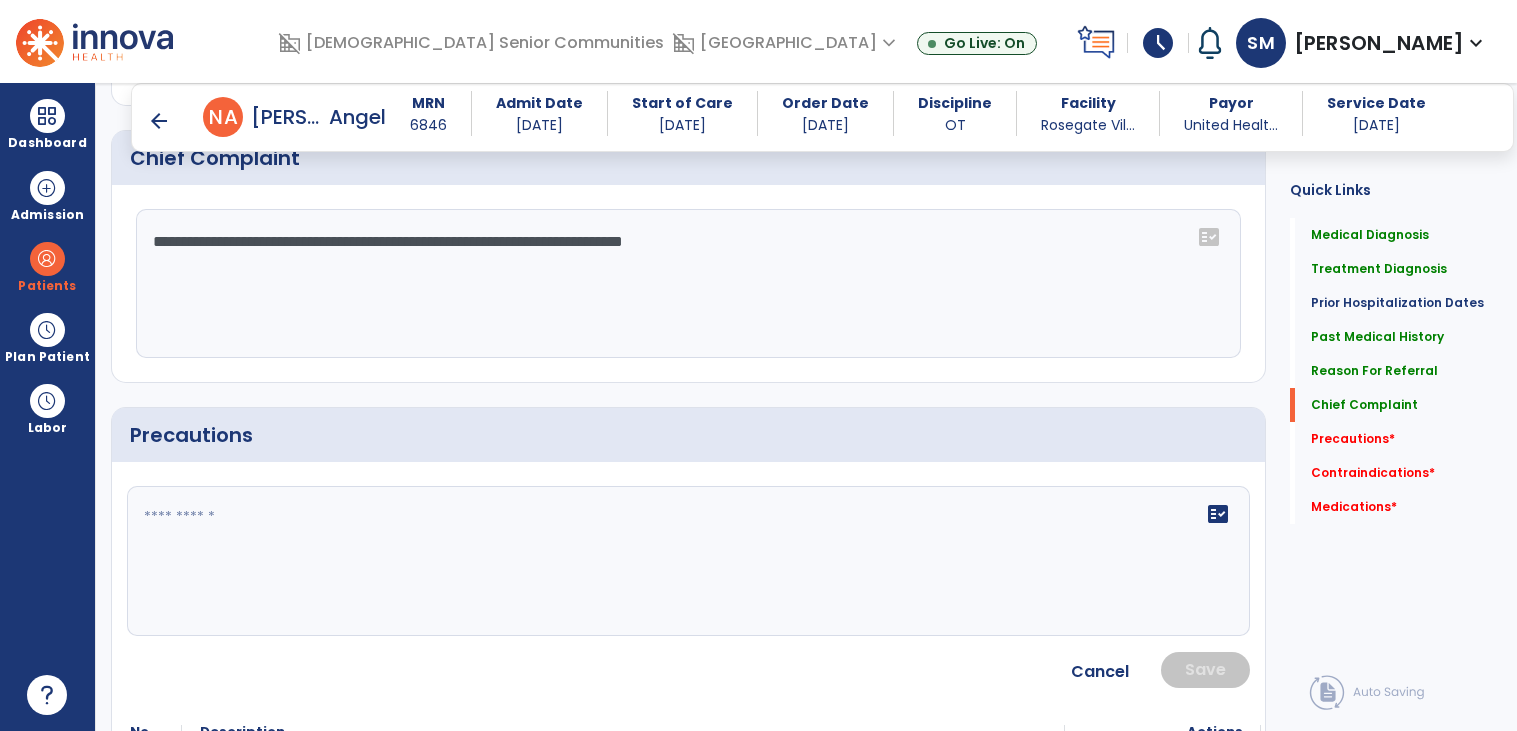 click on "fact_check" 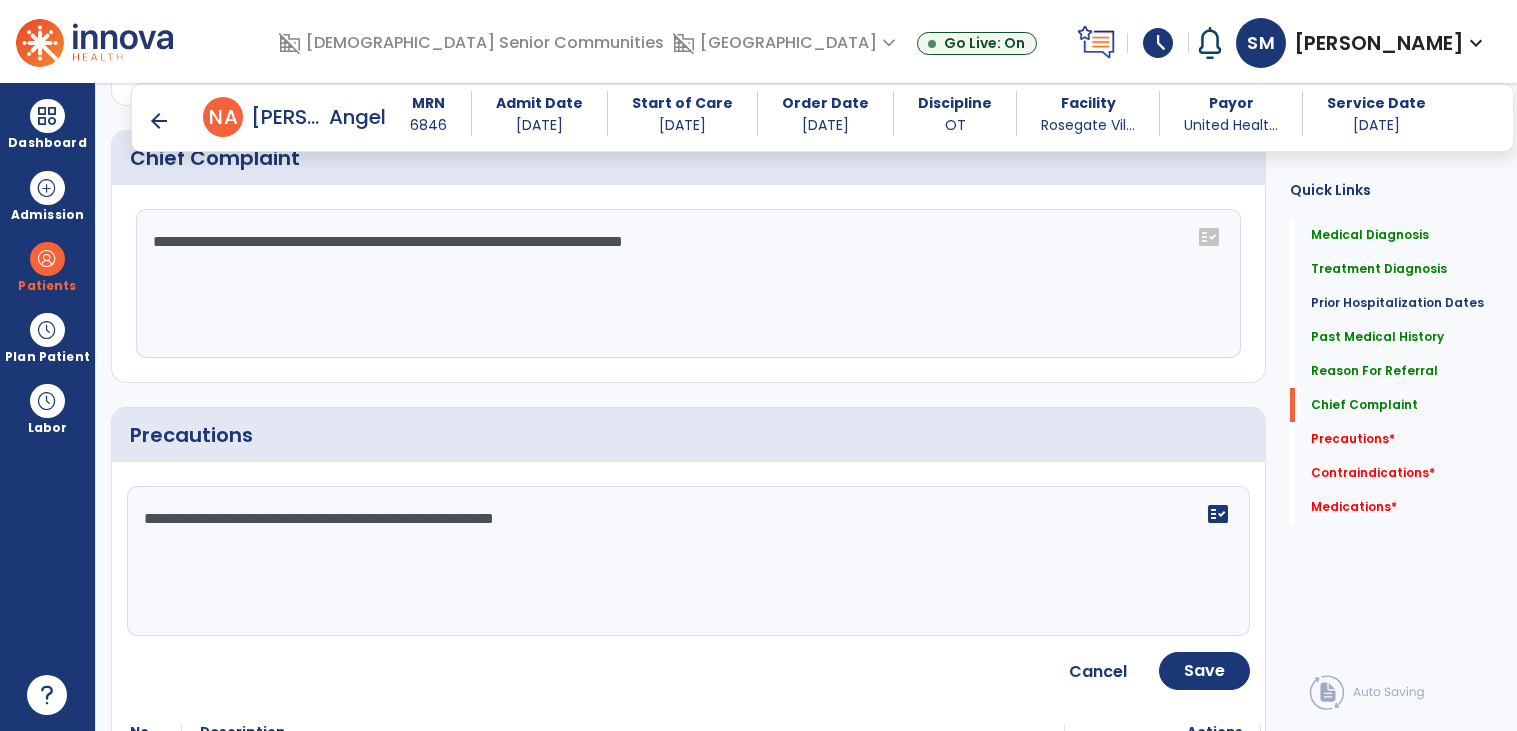 type on "**********" 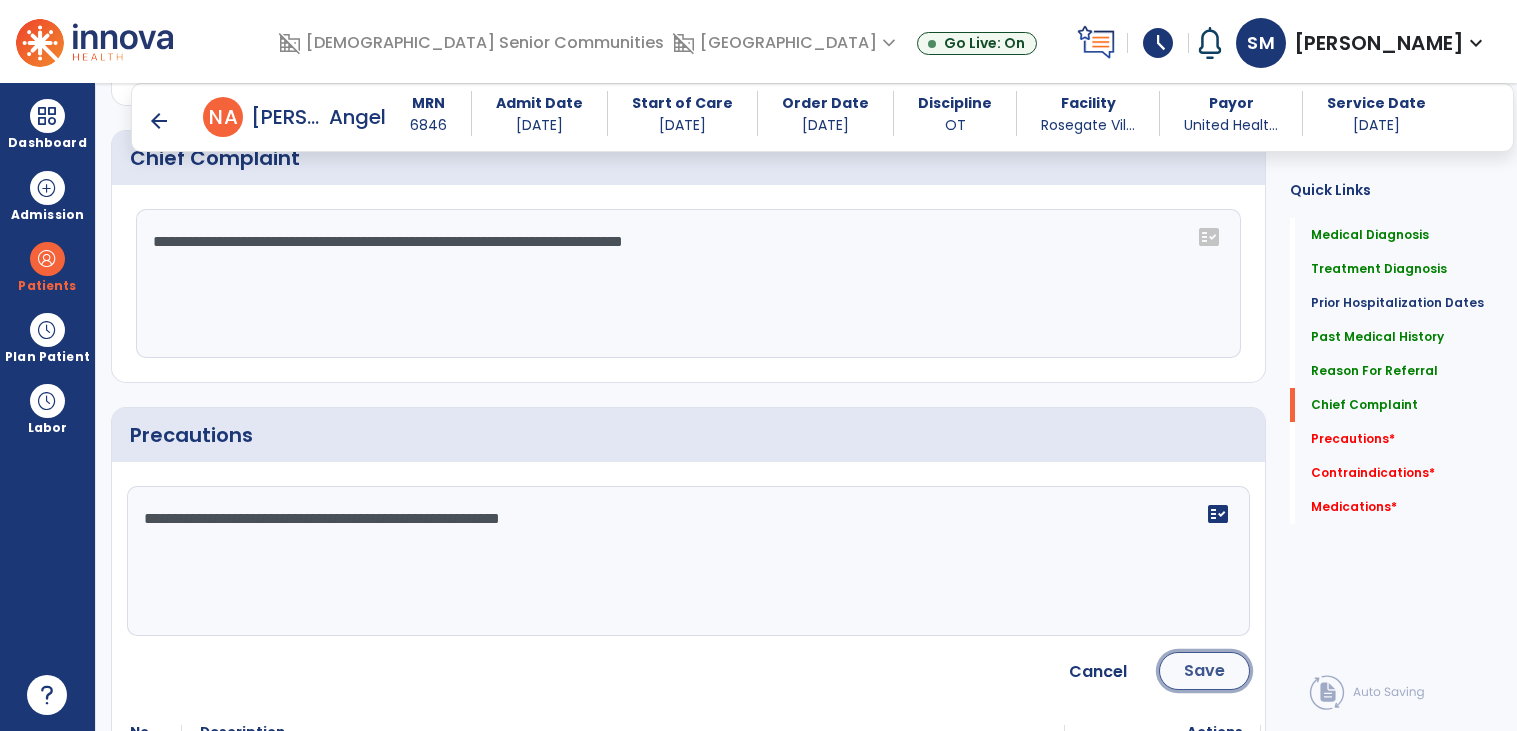 click on "Save" 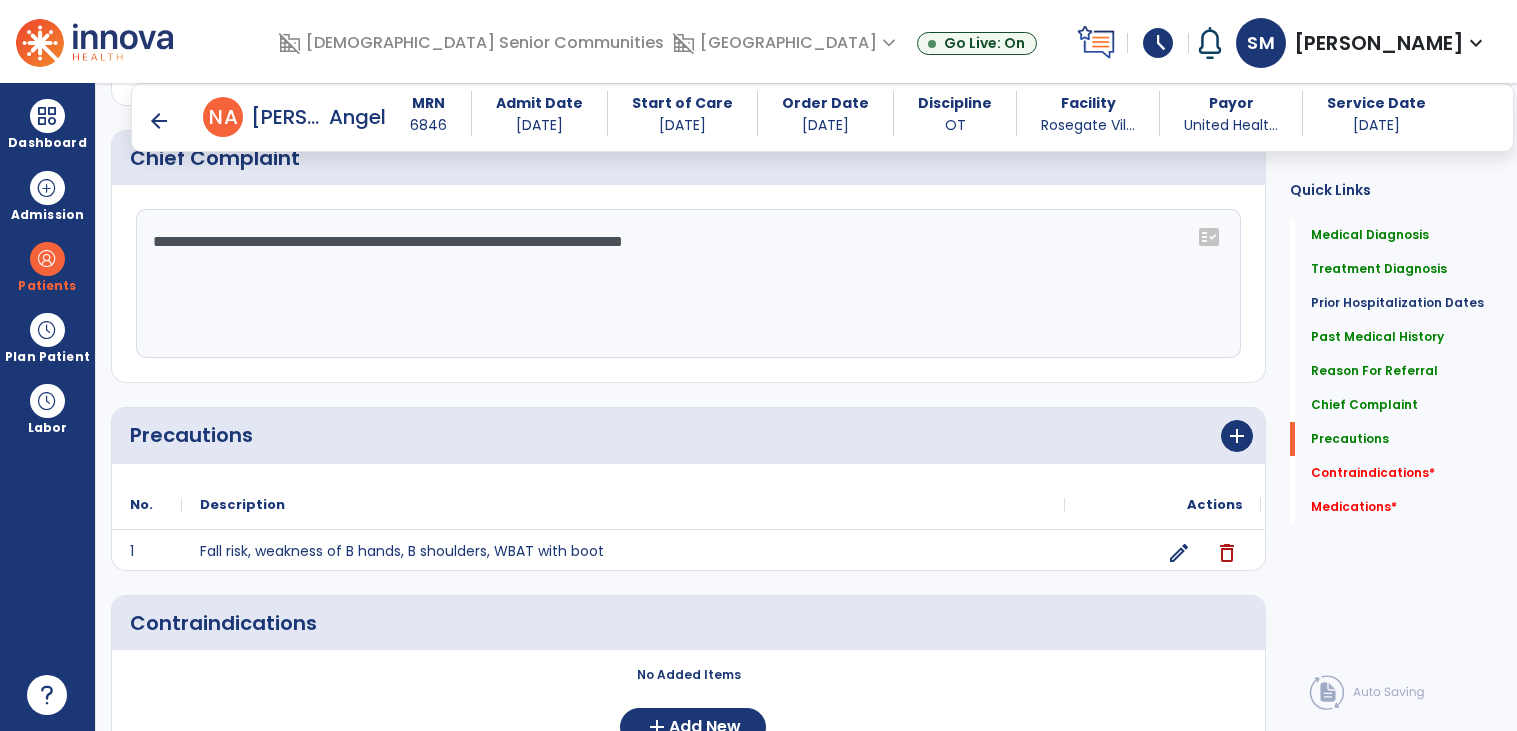 scroll, scrollTop: 1805, scrollLeft: 0, axis: vertical 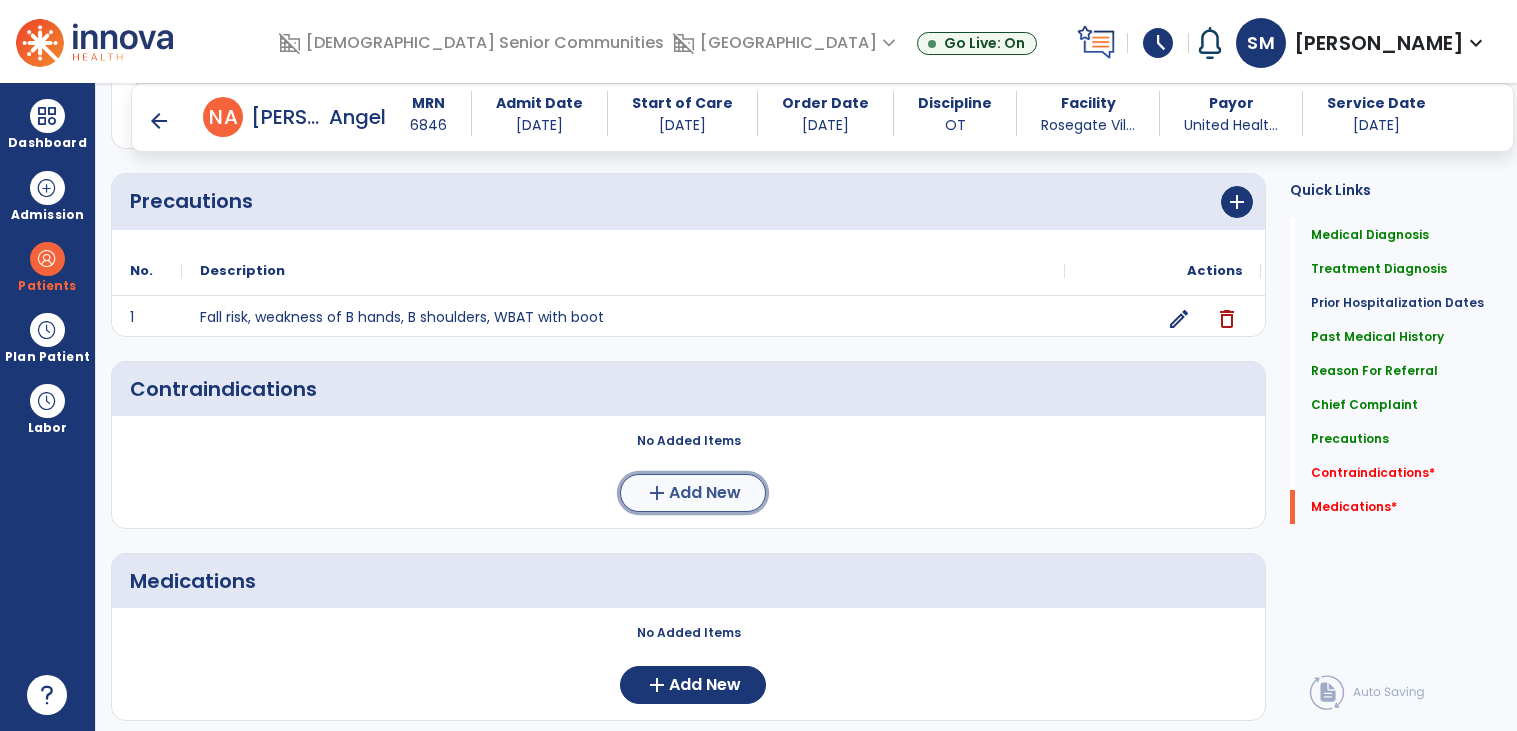 click on "add  Add New" 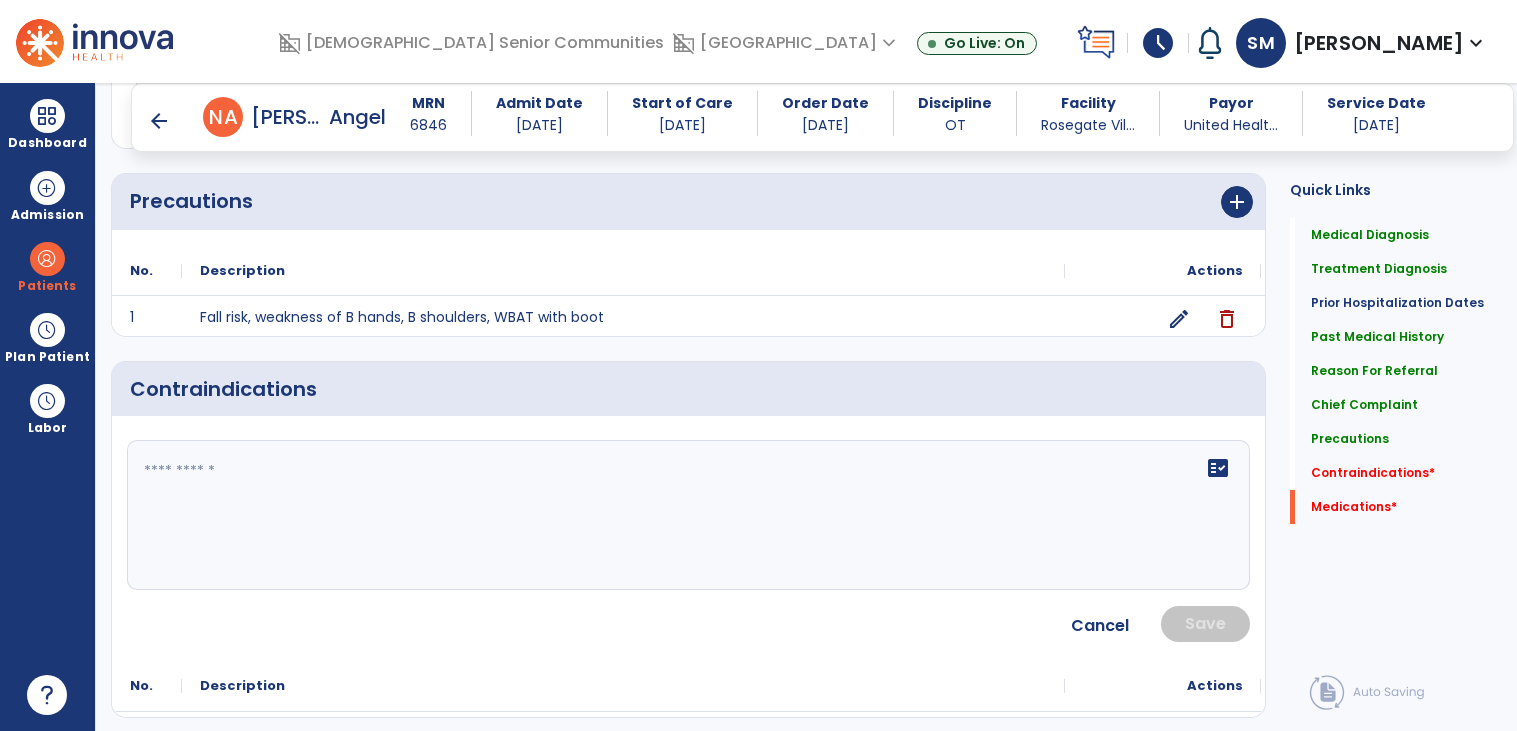 click on "fact_check" 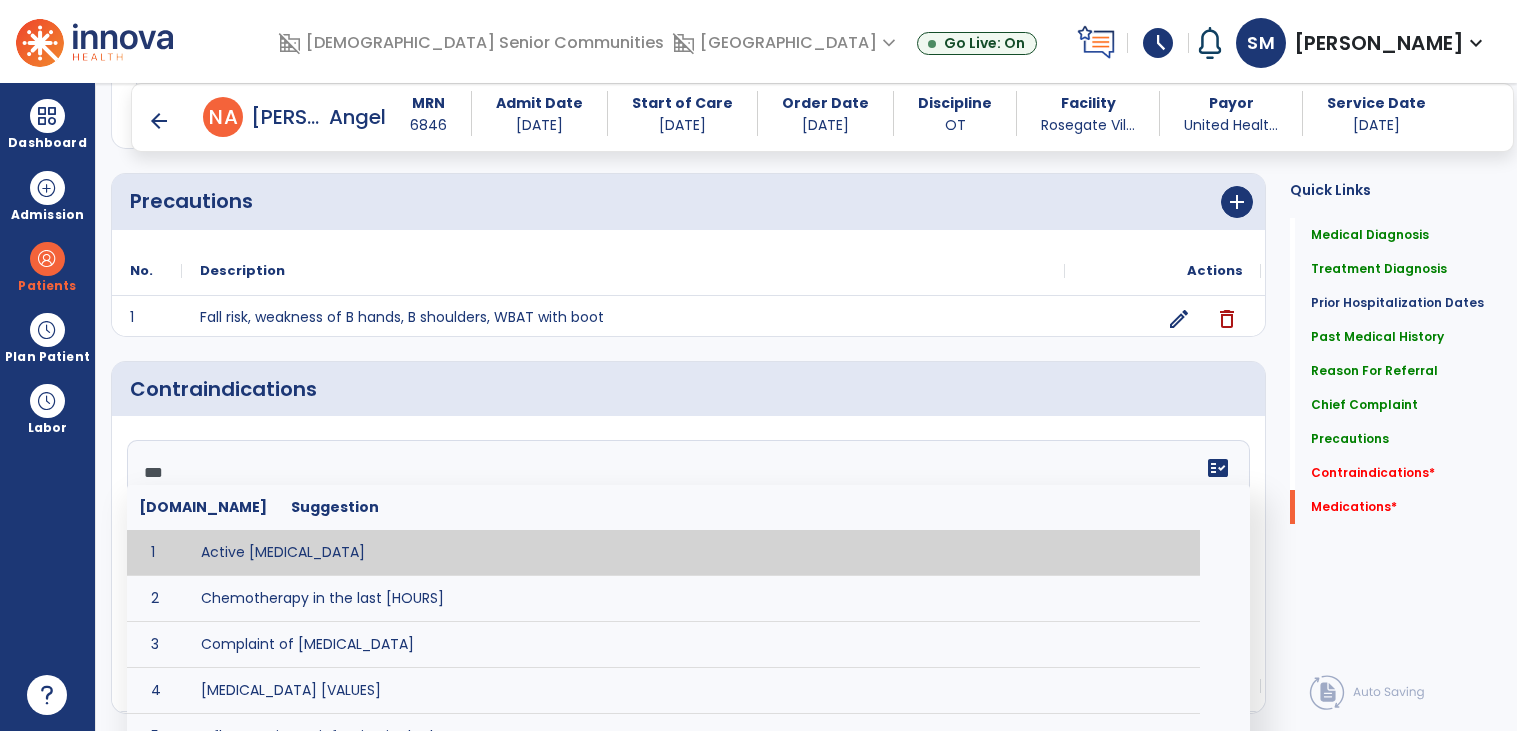 type on "****" 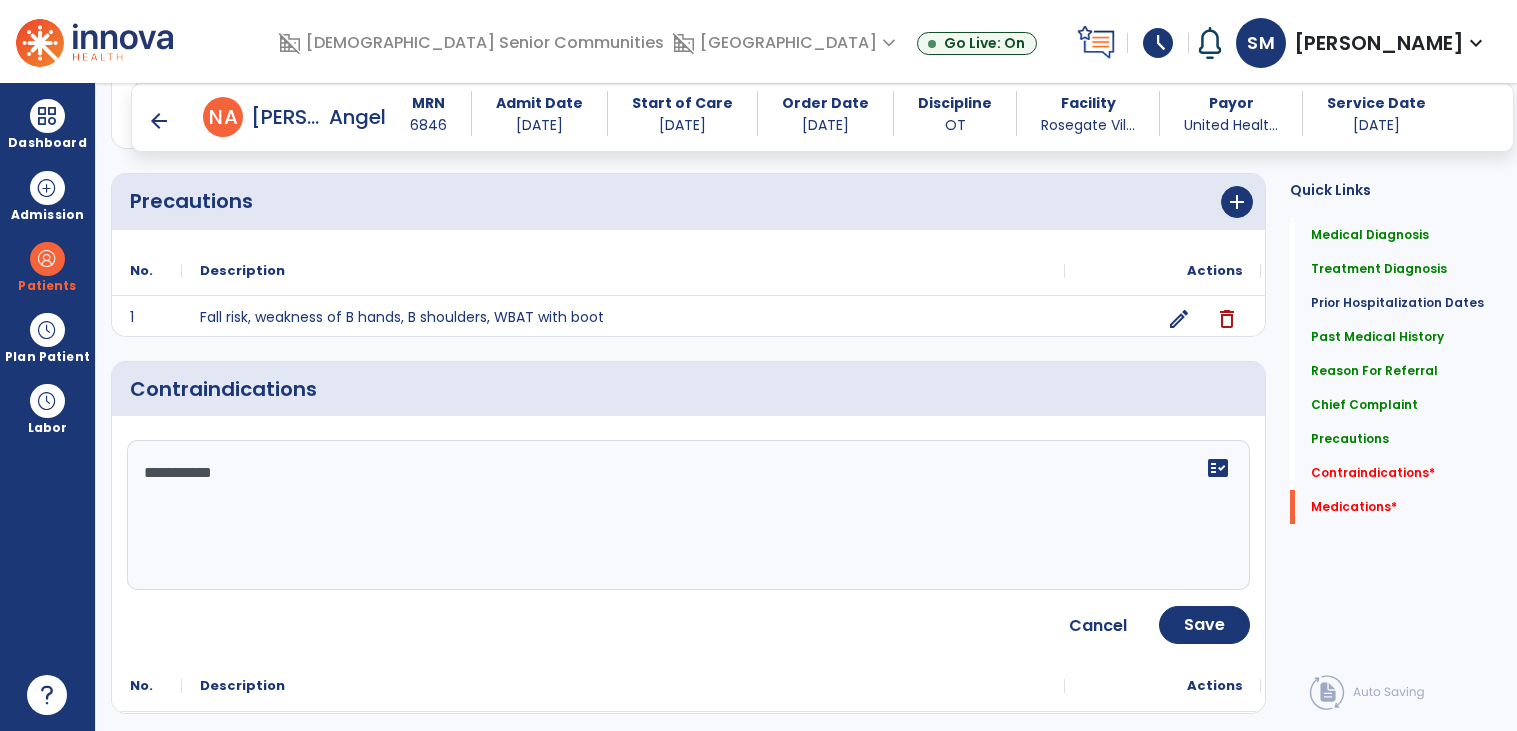 type on "**********" 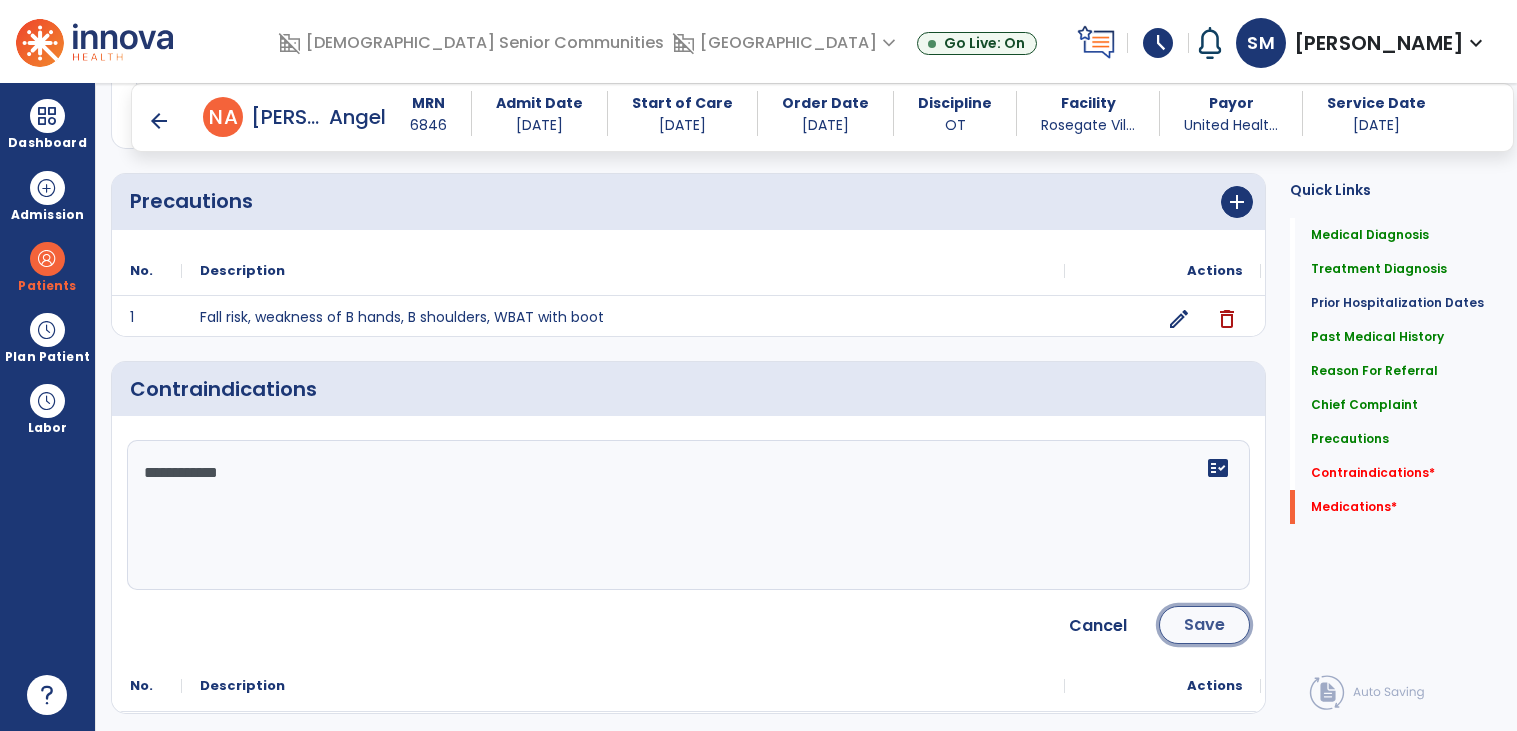click on "Save" 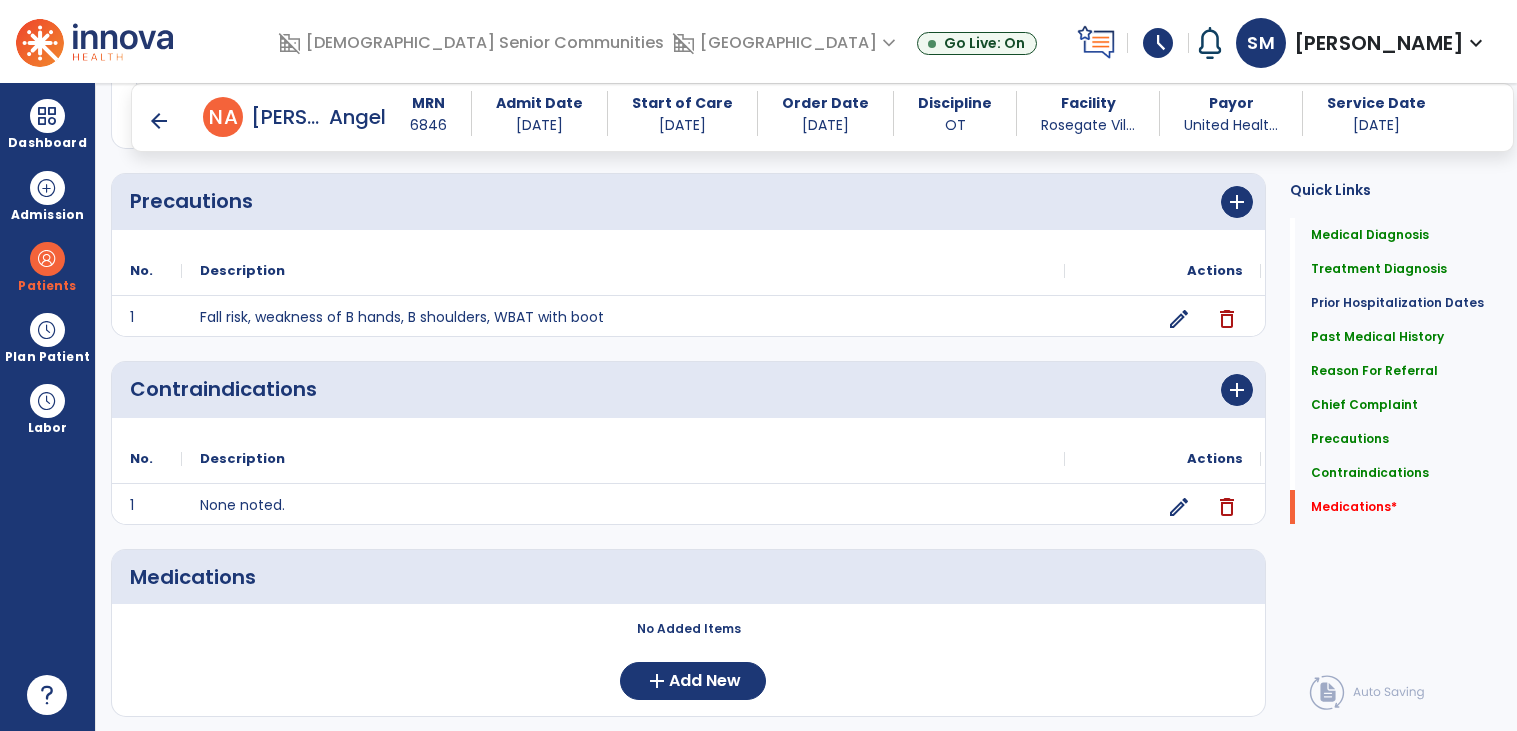 scroll, scrollTop: 1863, scrollLeft: 0, axis: vertical 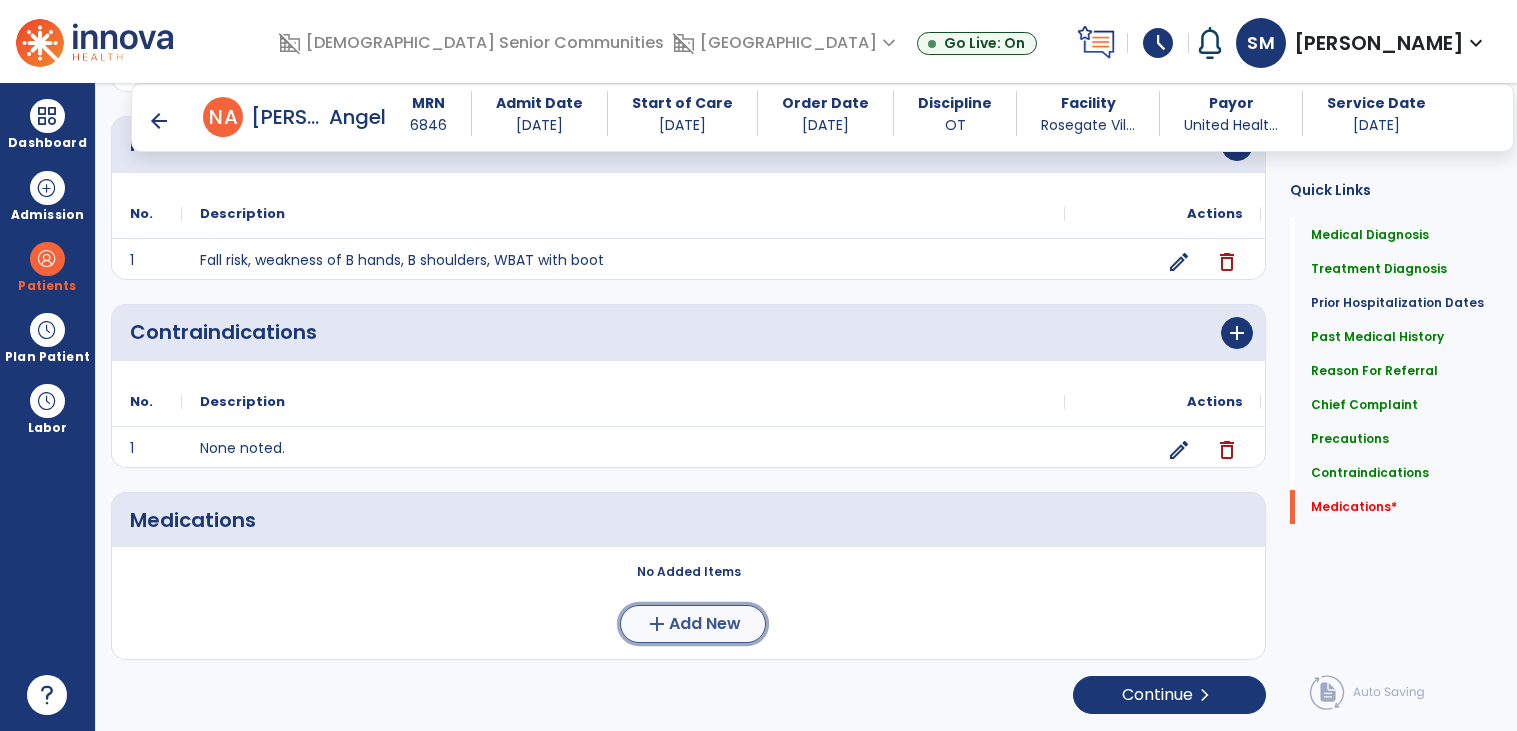 click on "Add New" 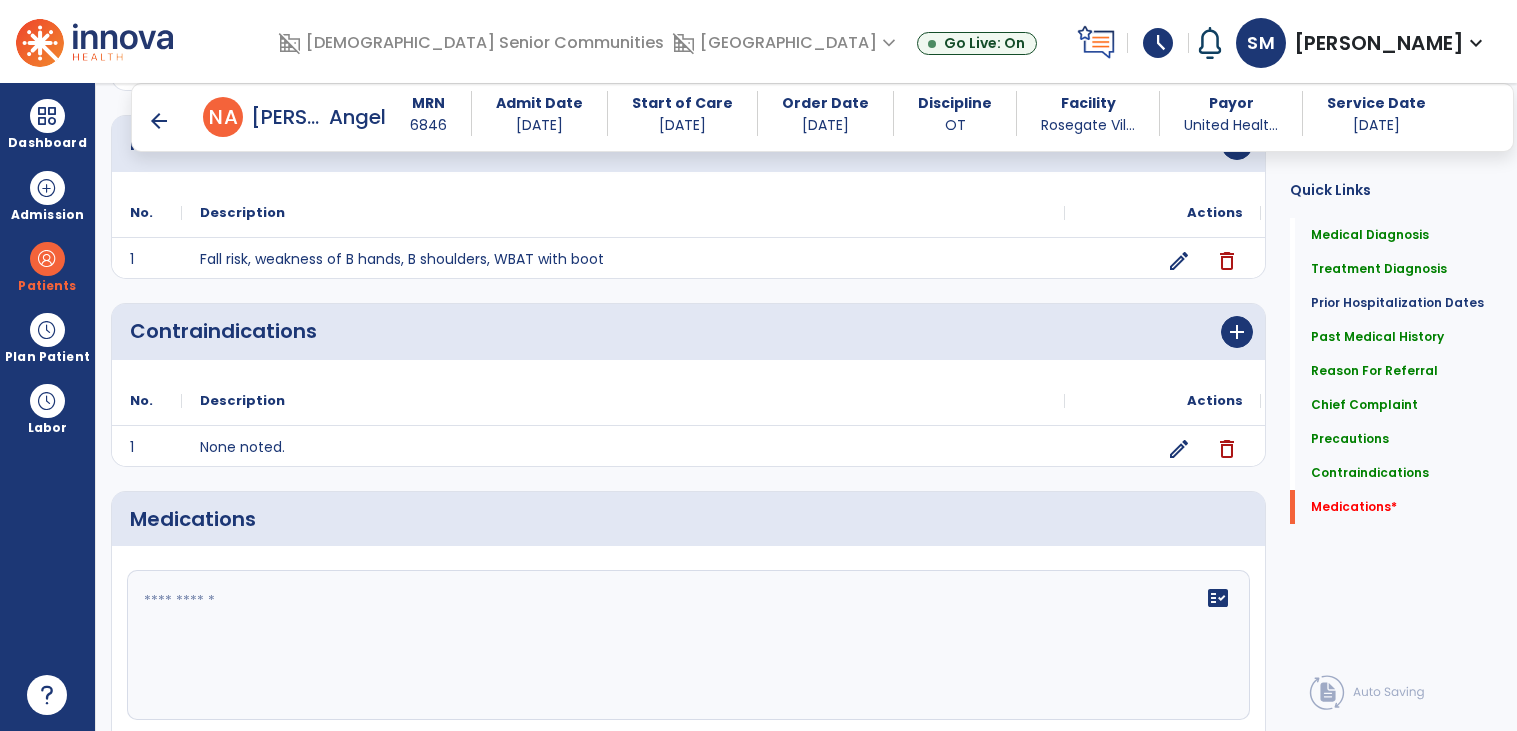 click 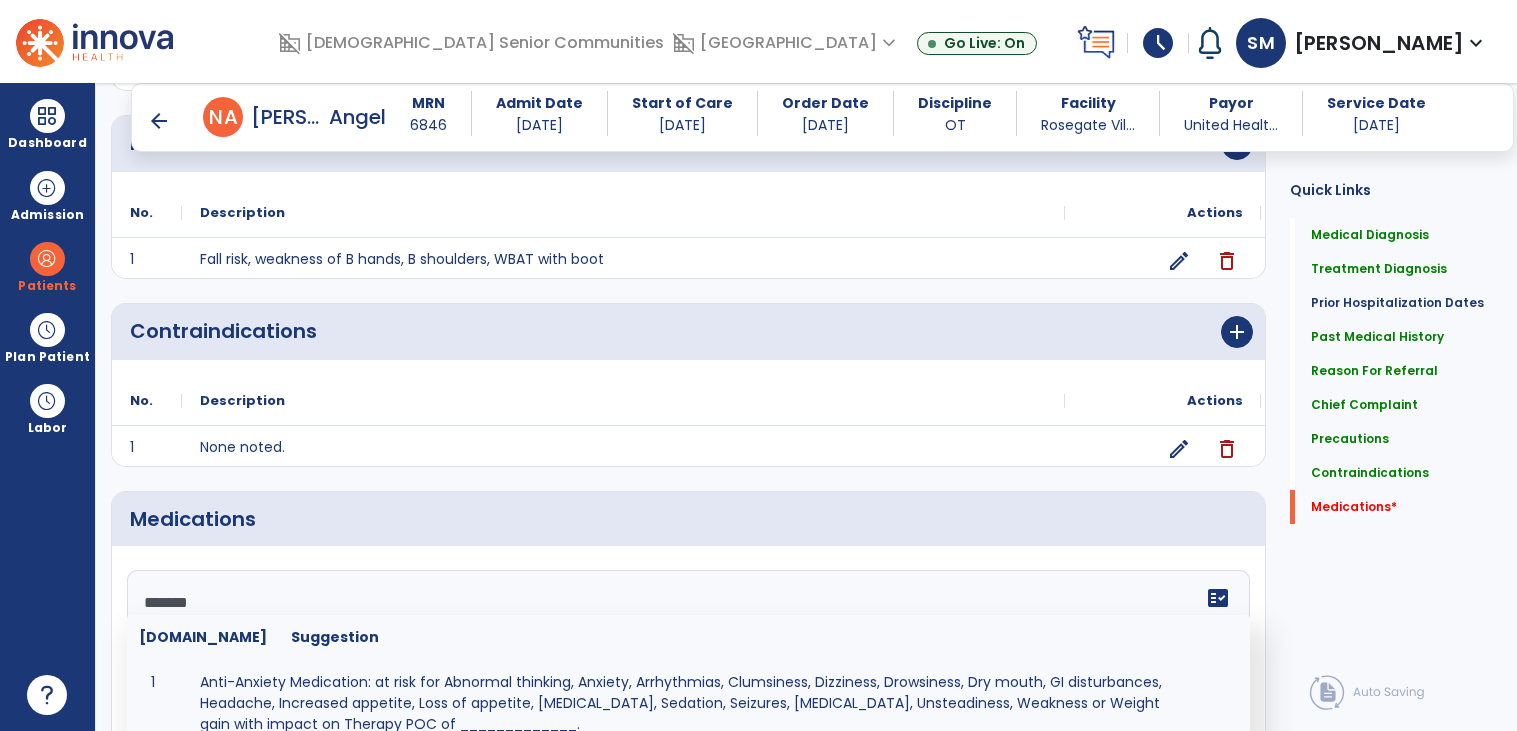 type on "*******" 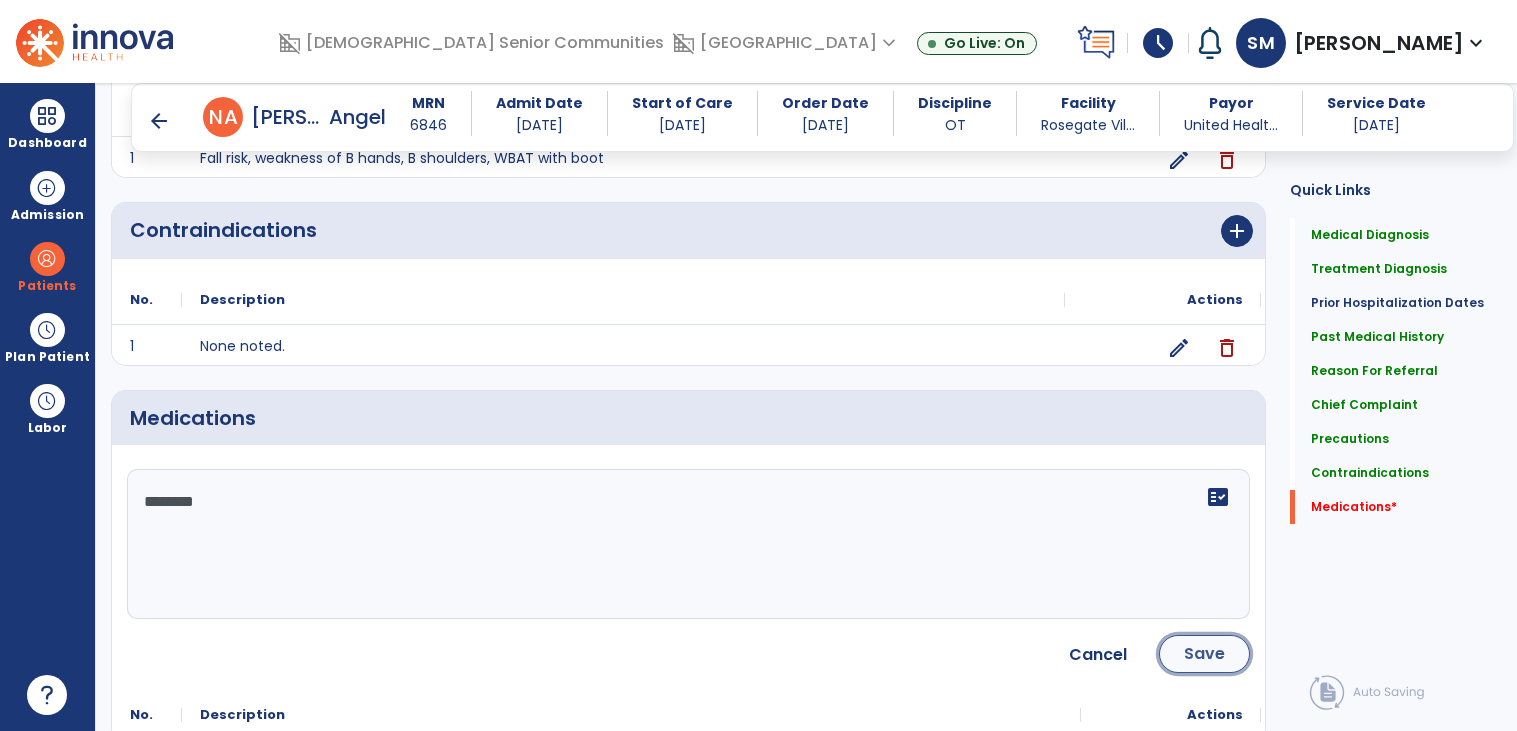 click on "Save" 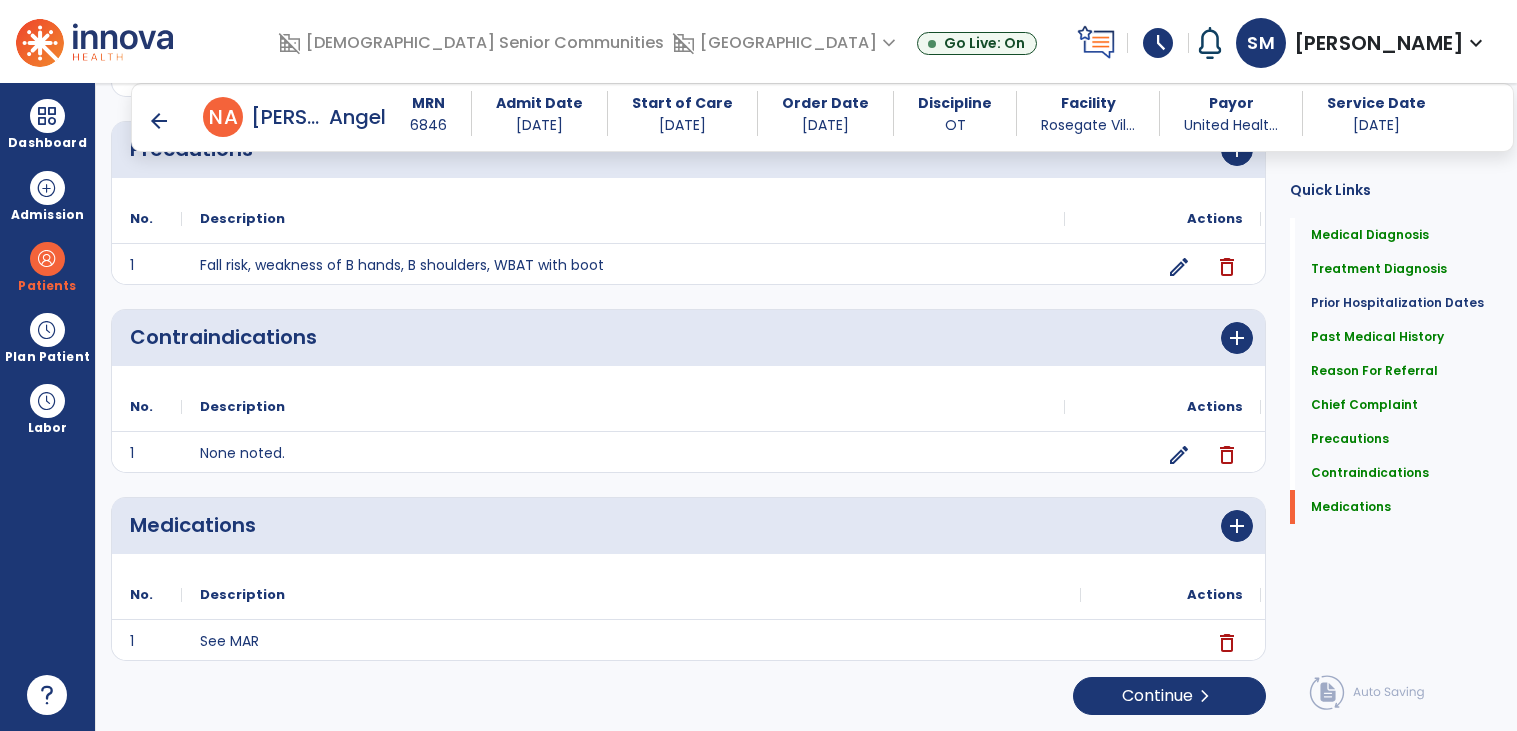 scroll, scrollTop: 1860, scrollLeft: 0, axis: vertical 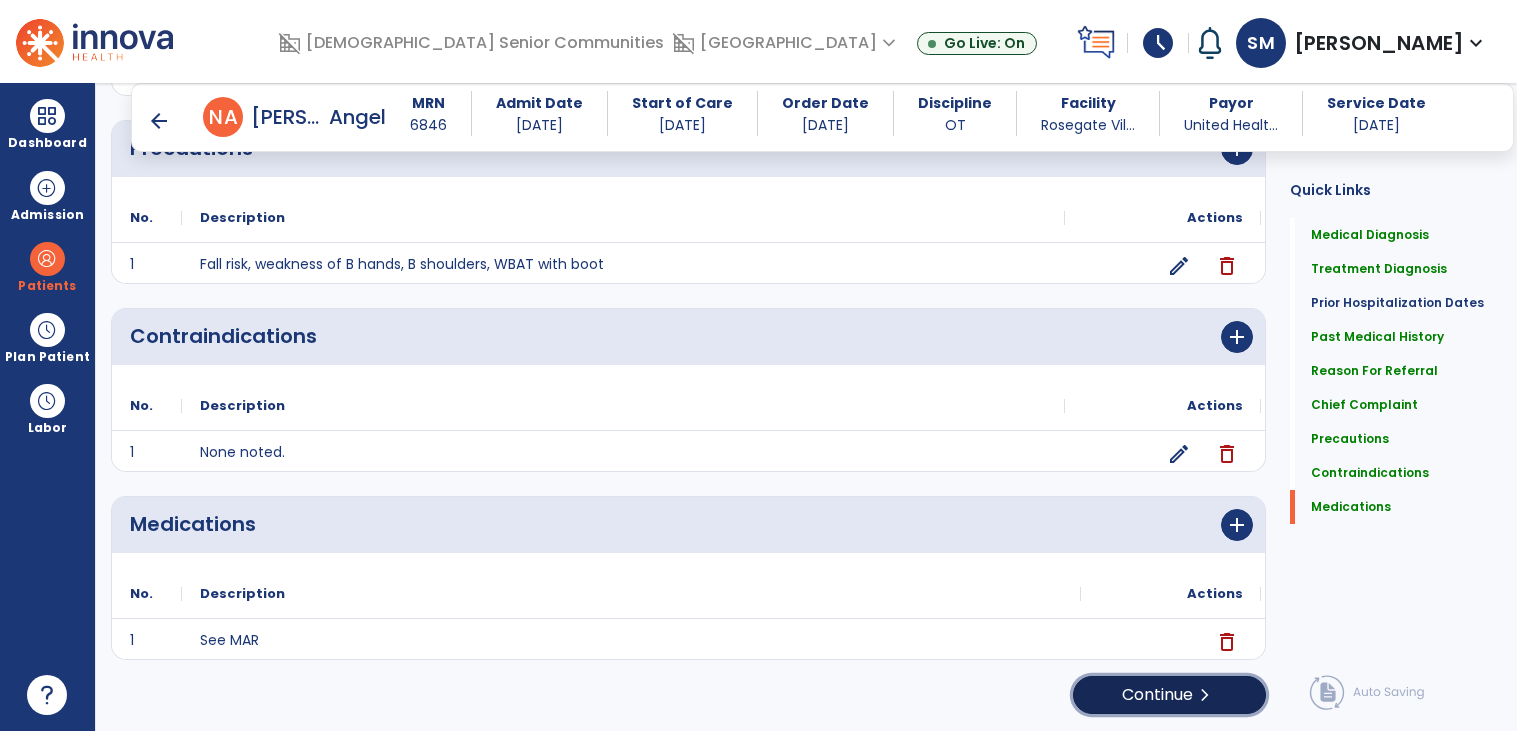 click on "Continue  chevron_right" 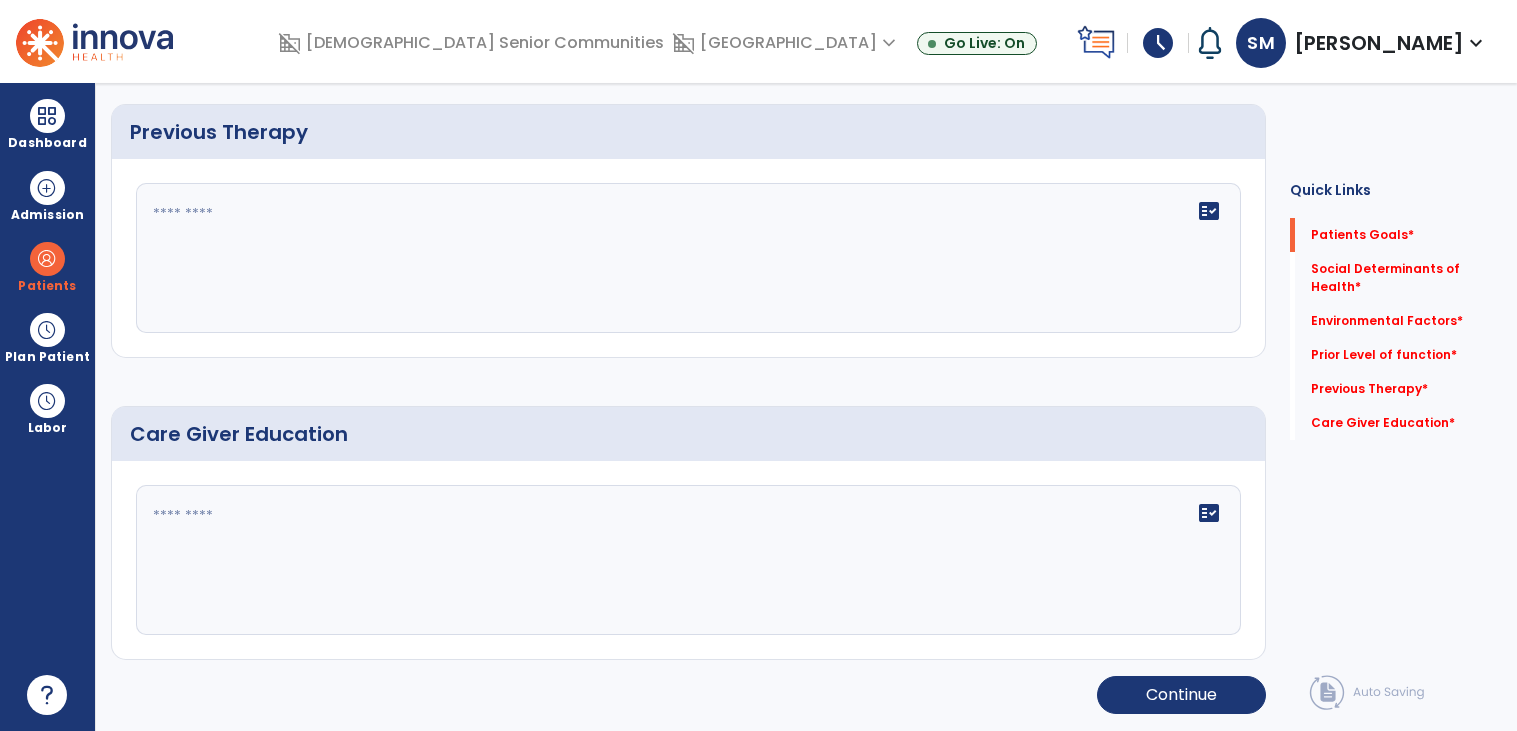 scroll, scrollTop: 0, scrollLeft: 0, axis: both 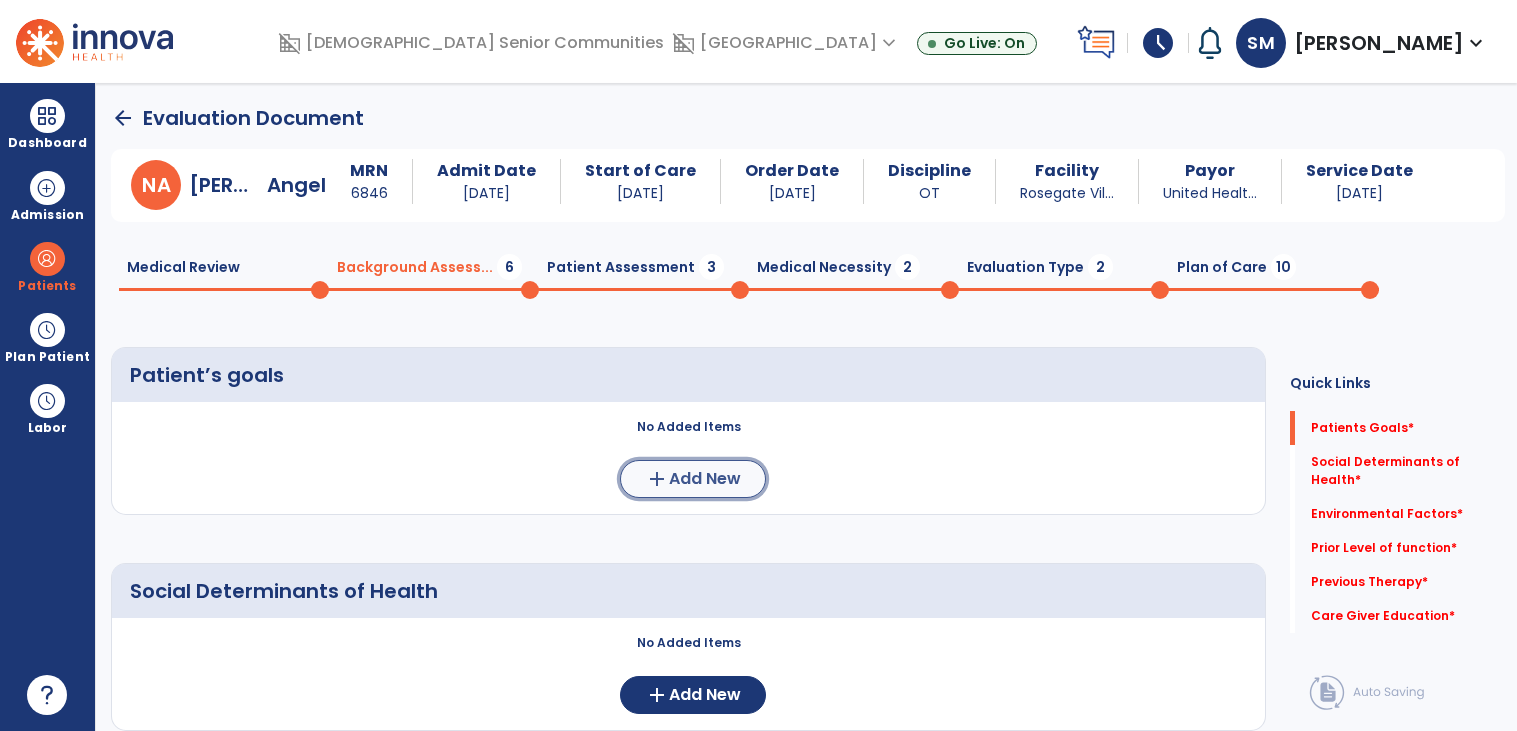 click on "Add New" 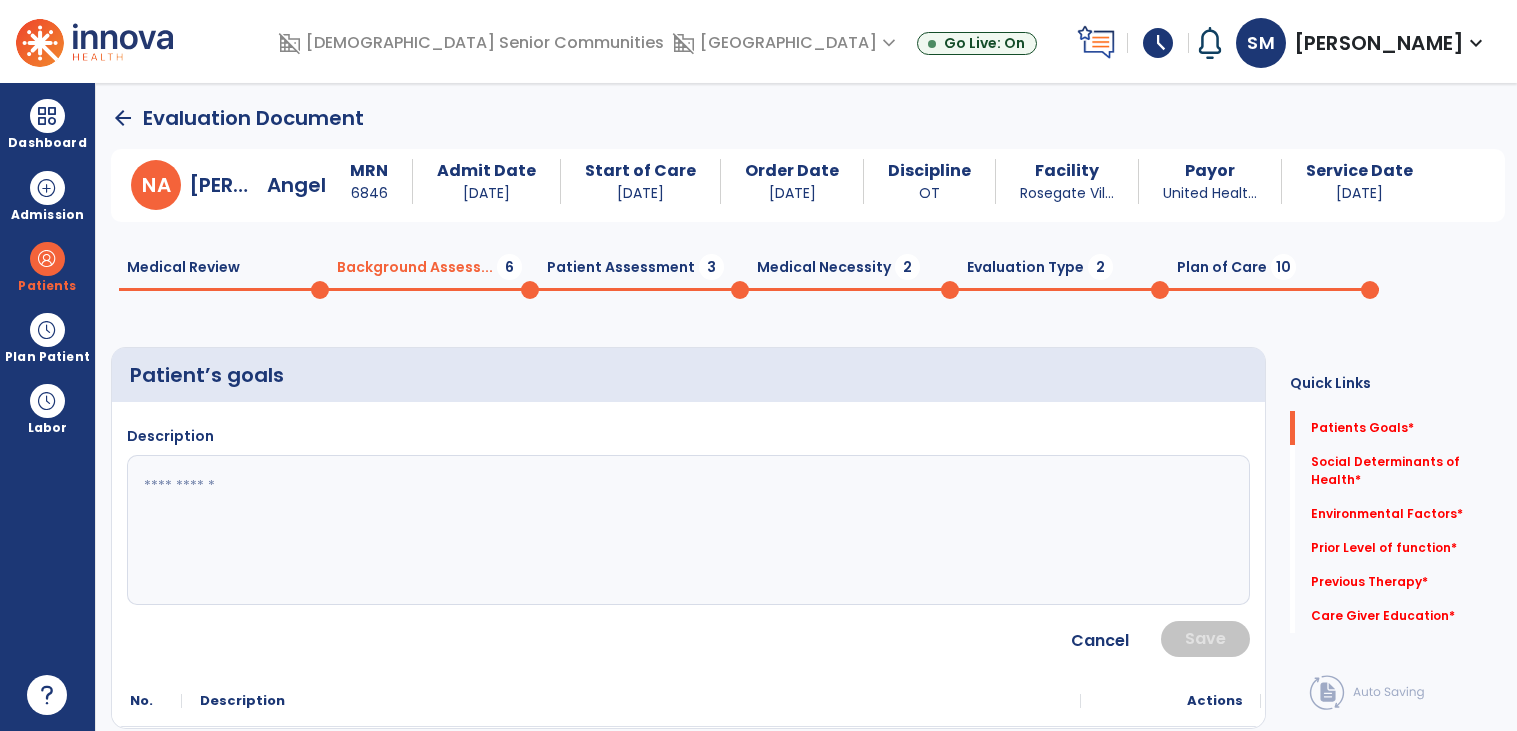 click 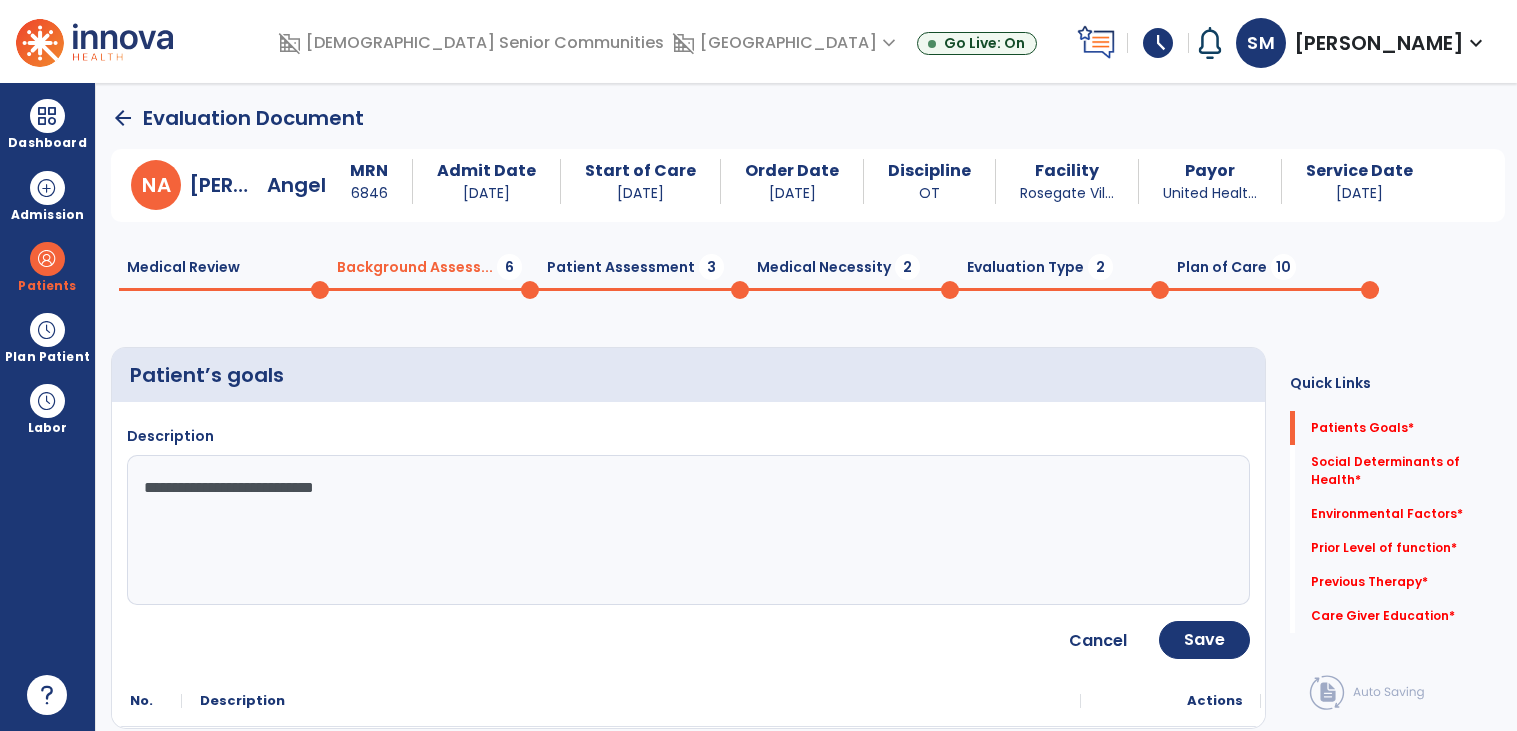 type on "**********" 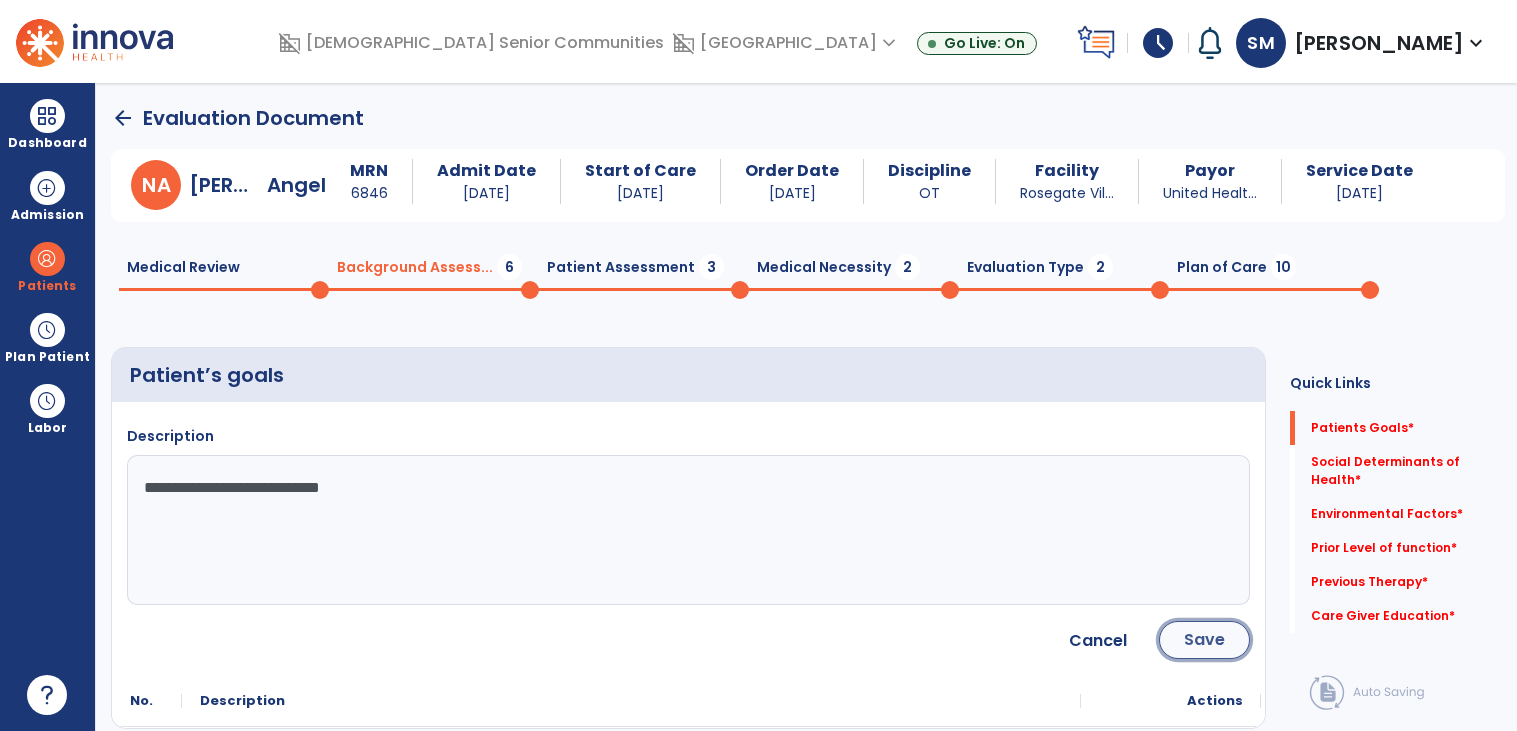 click on "Save" 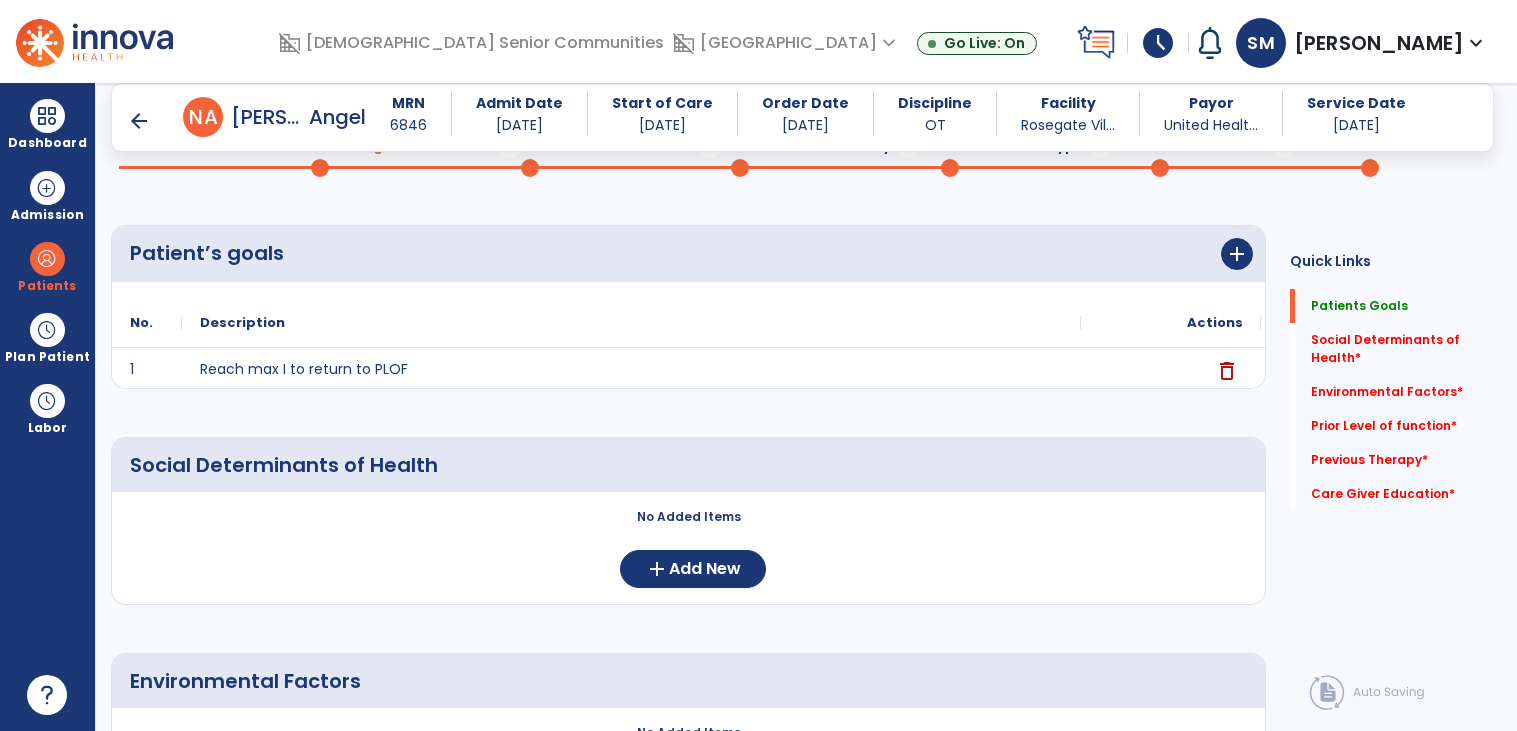 scroll, scrollTop: 144, scrollLeft: 0, axis: vertical 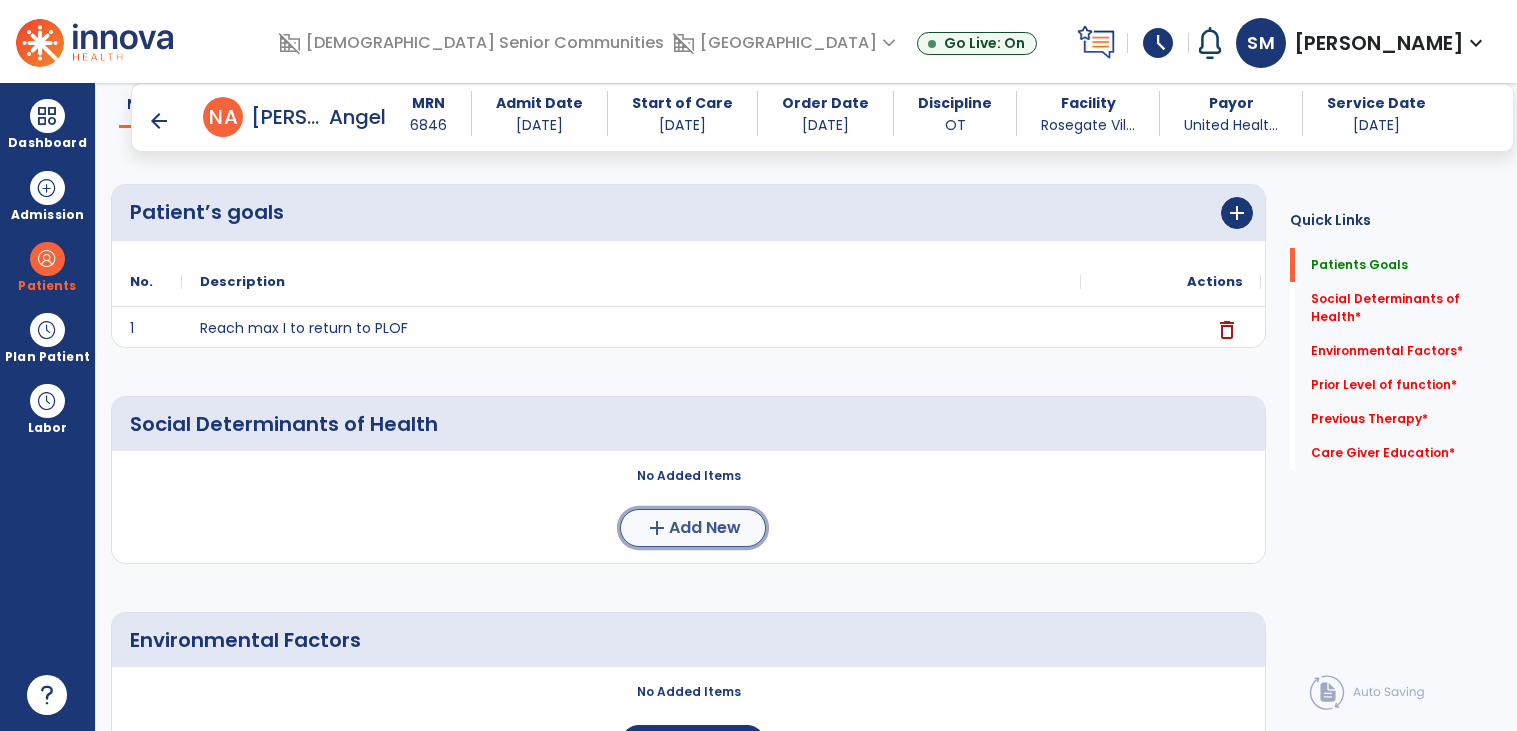click on "Add New" 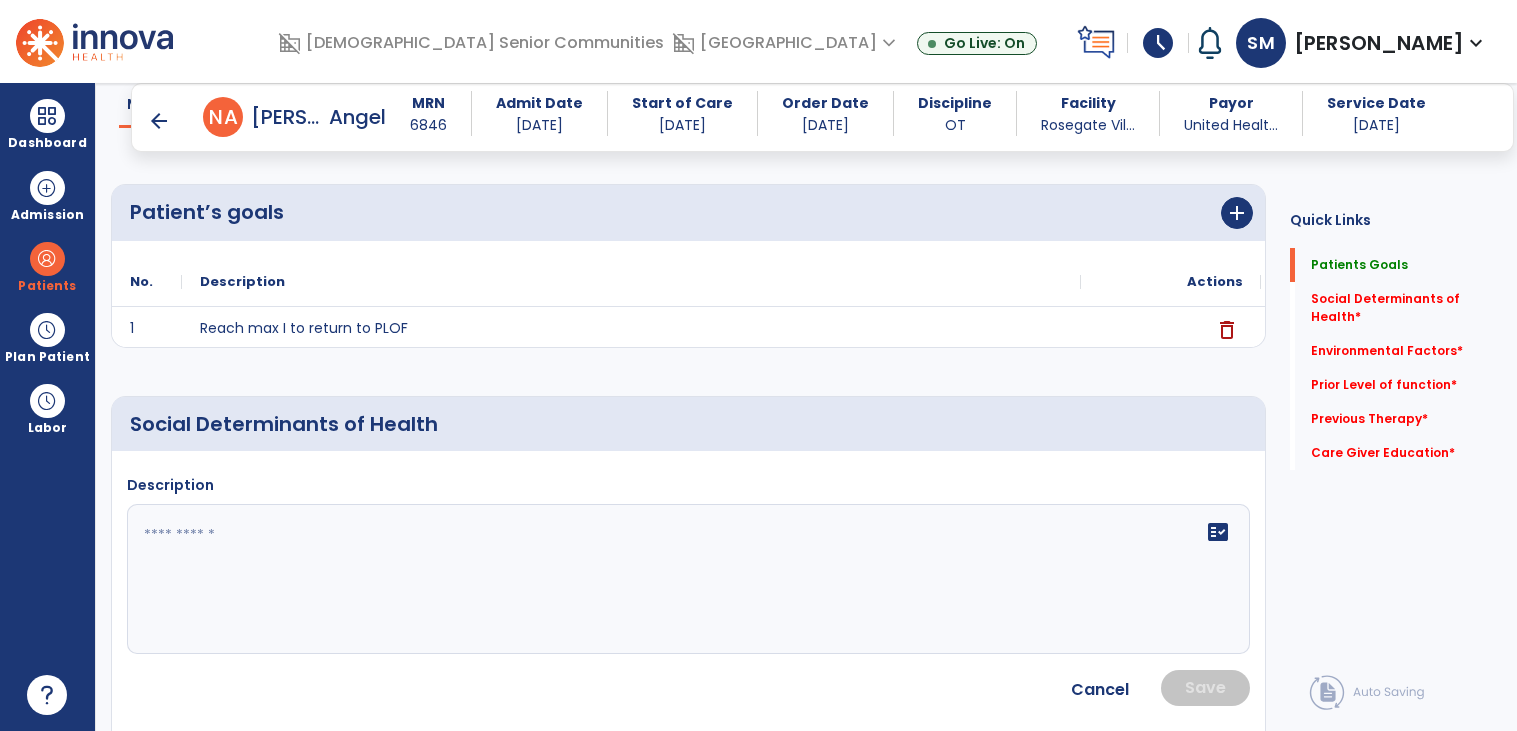 click 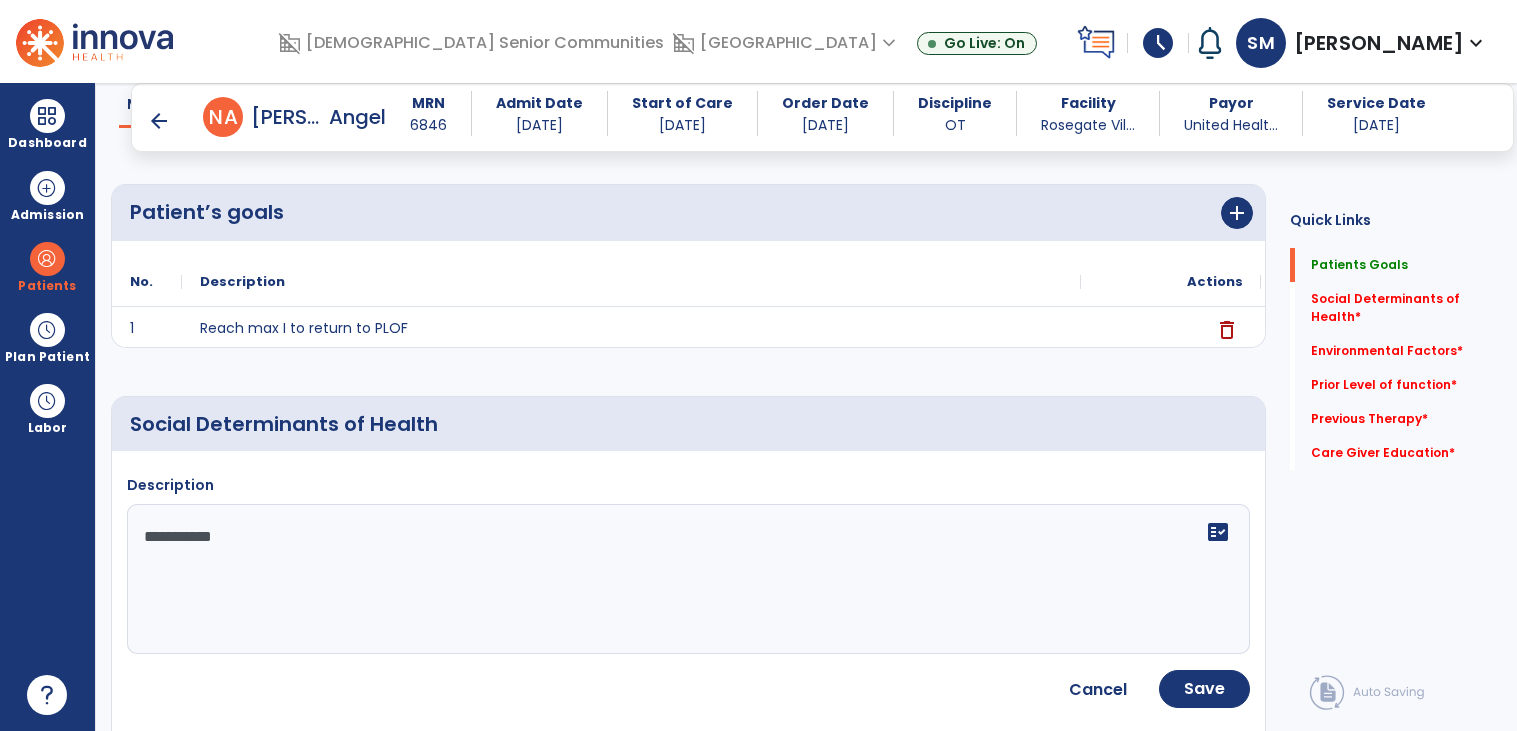 type on "**********" 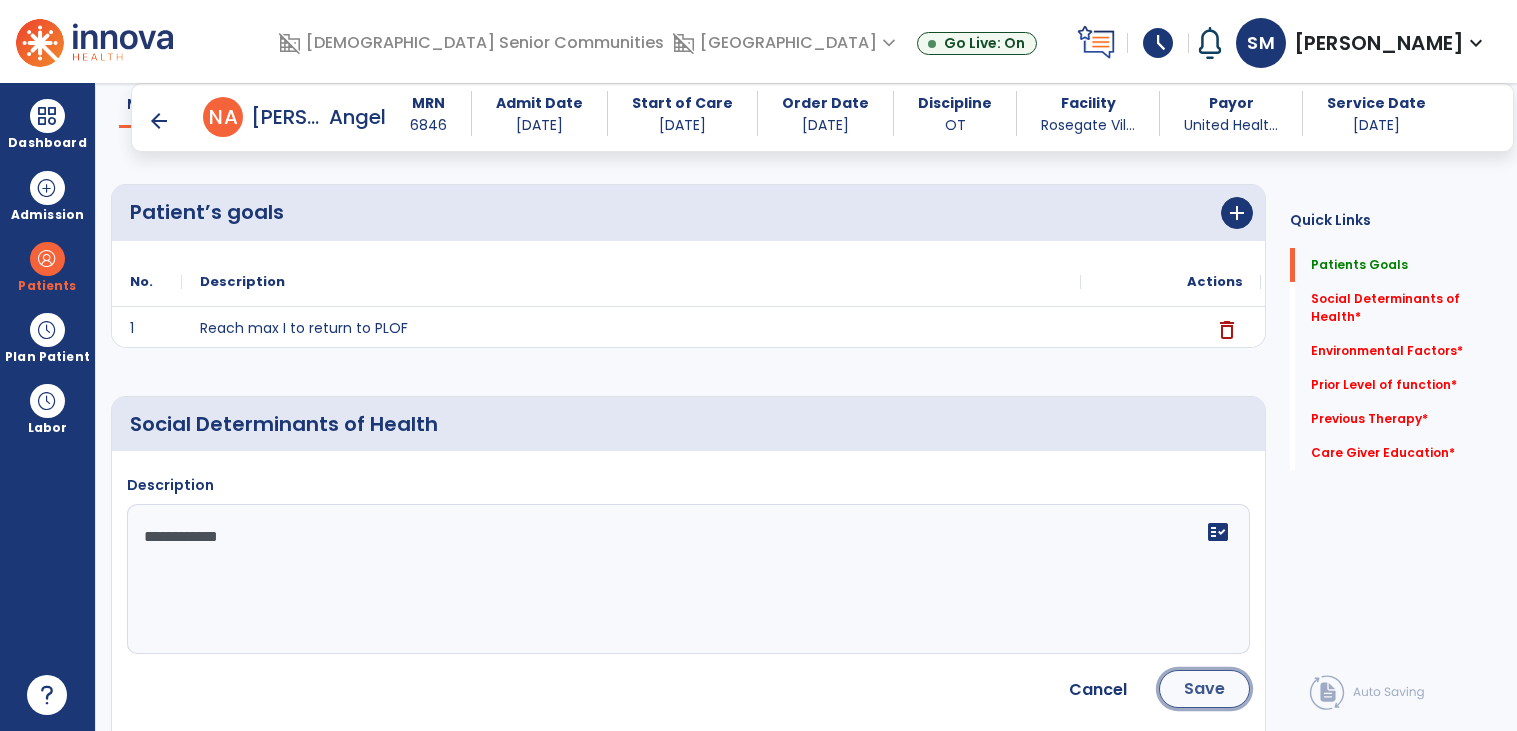 click on "Save" 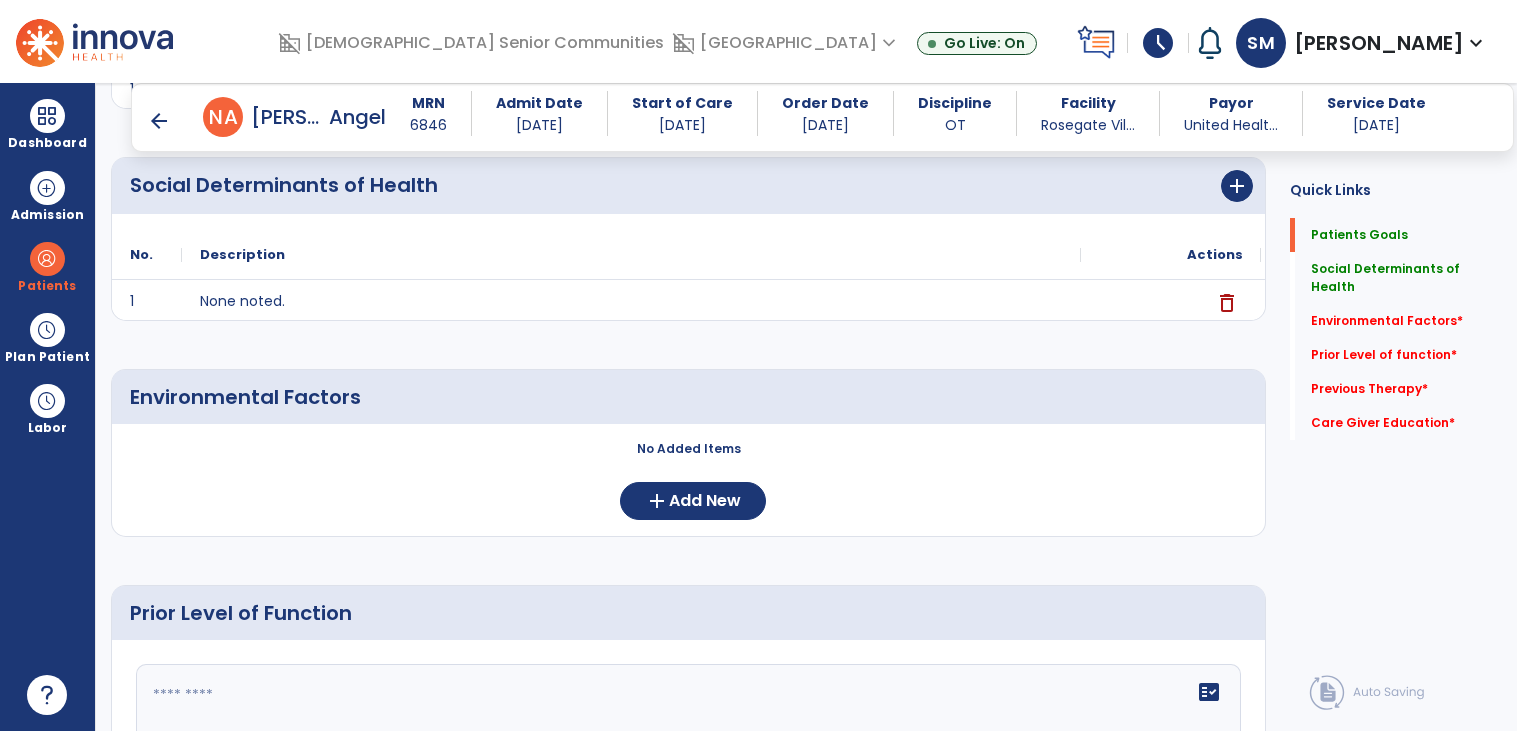 scroll, scrollTop: 384, scrollLeft: 0, axis: vertical 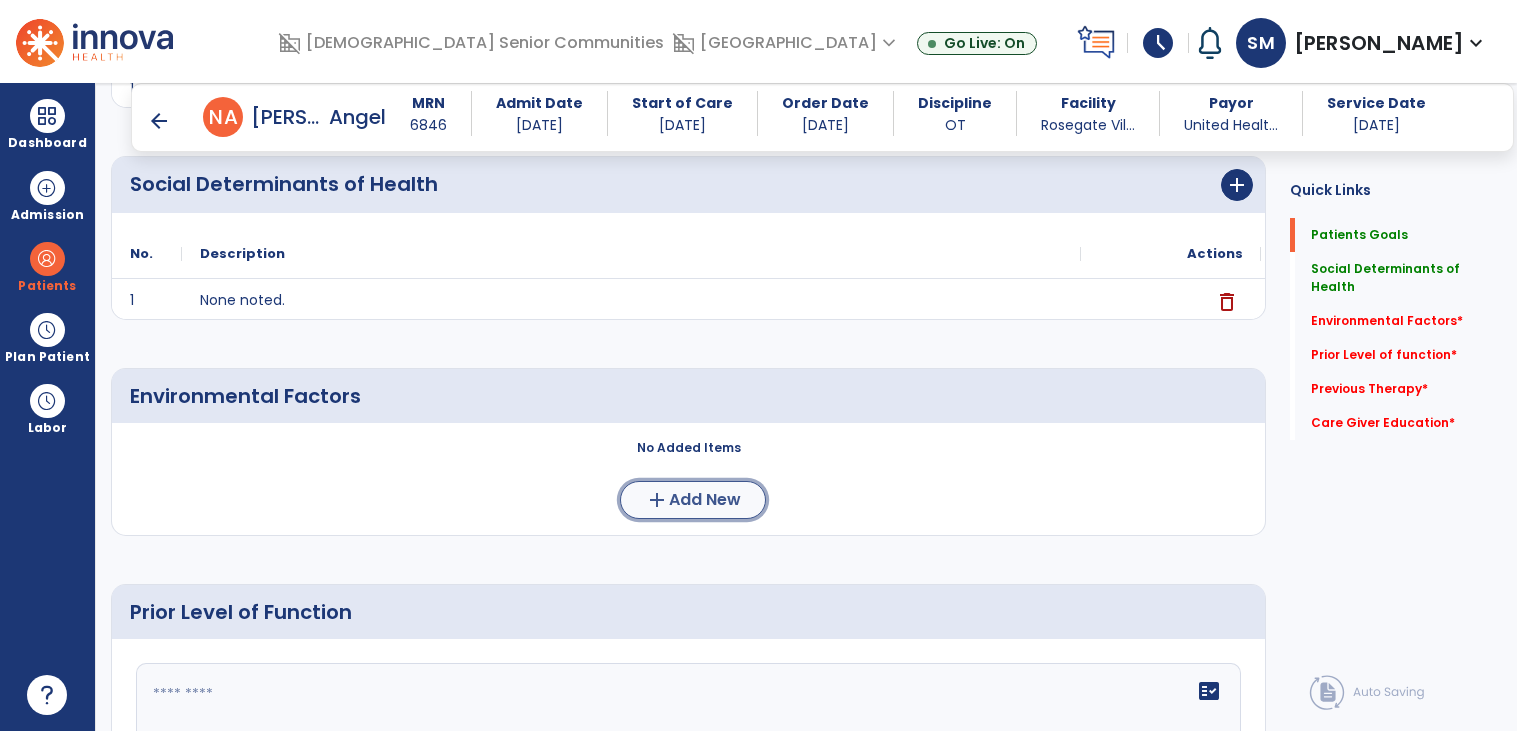 click on "add  Add New" 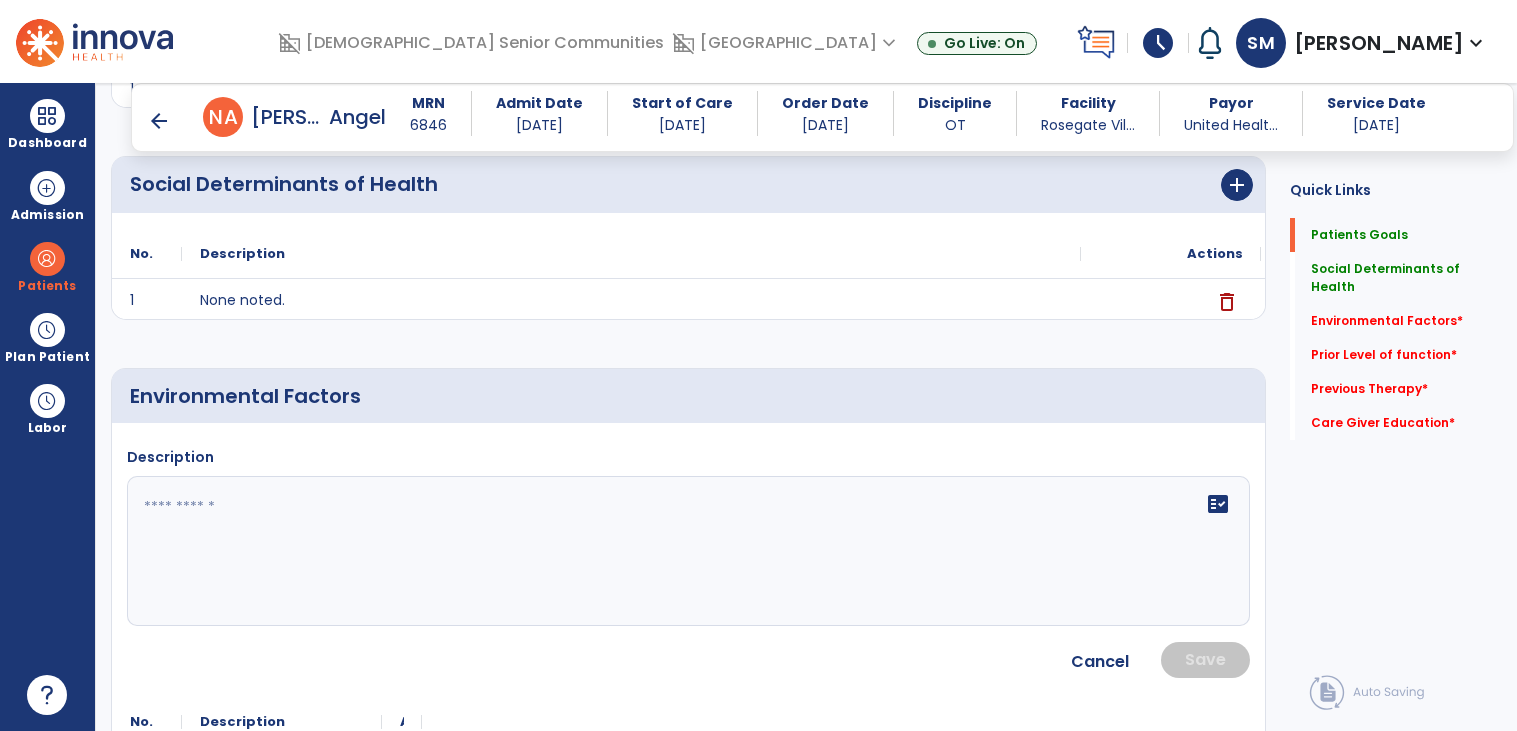 click 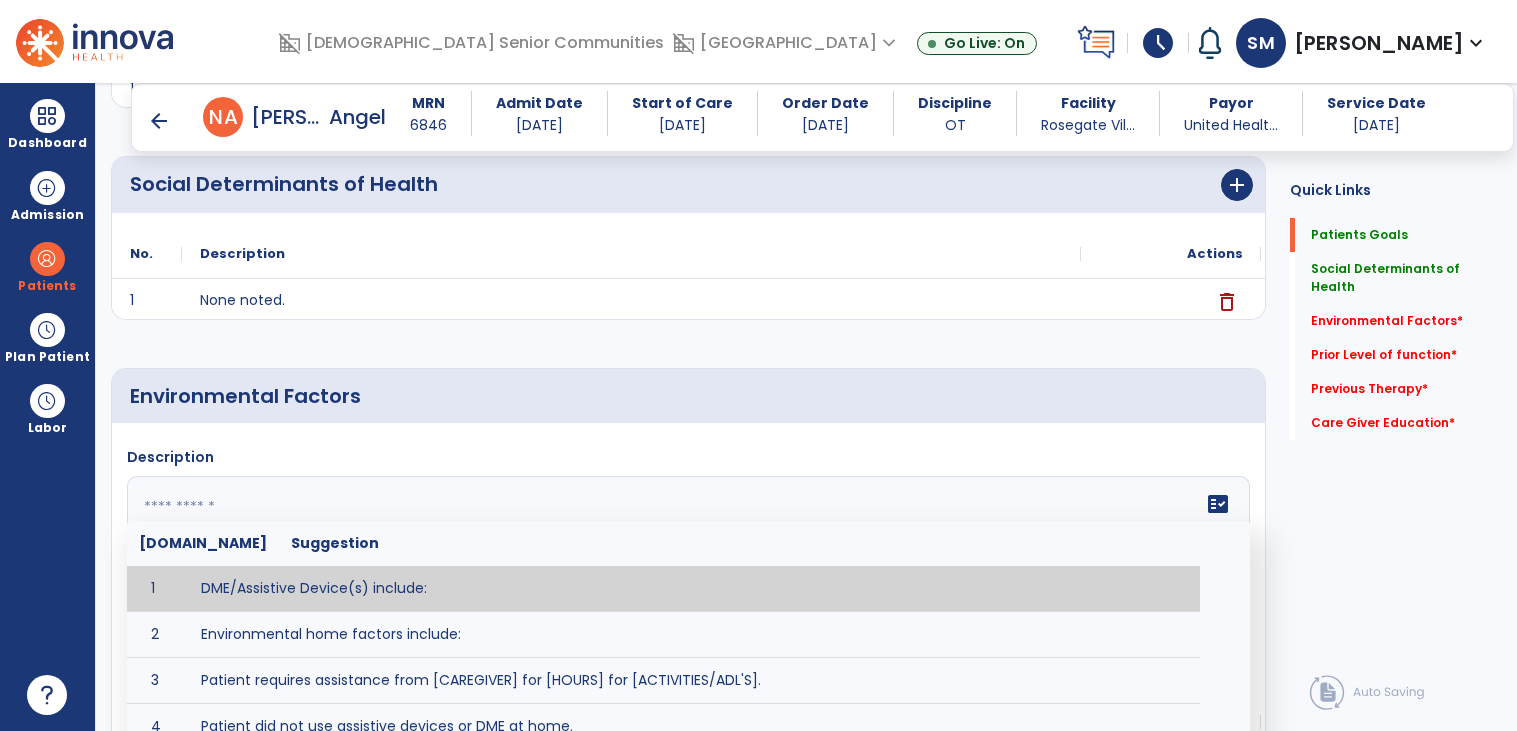 type on "*" 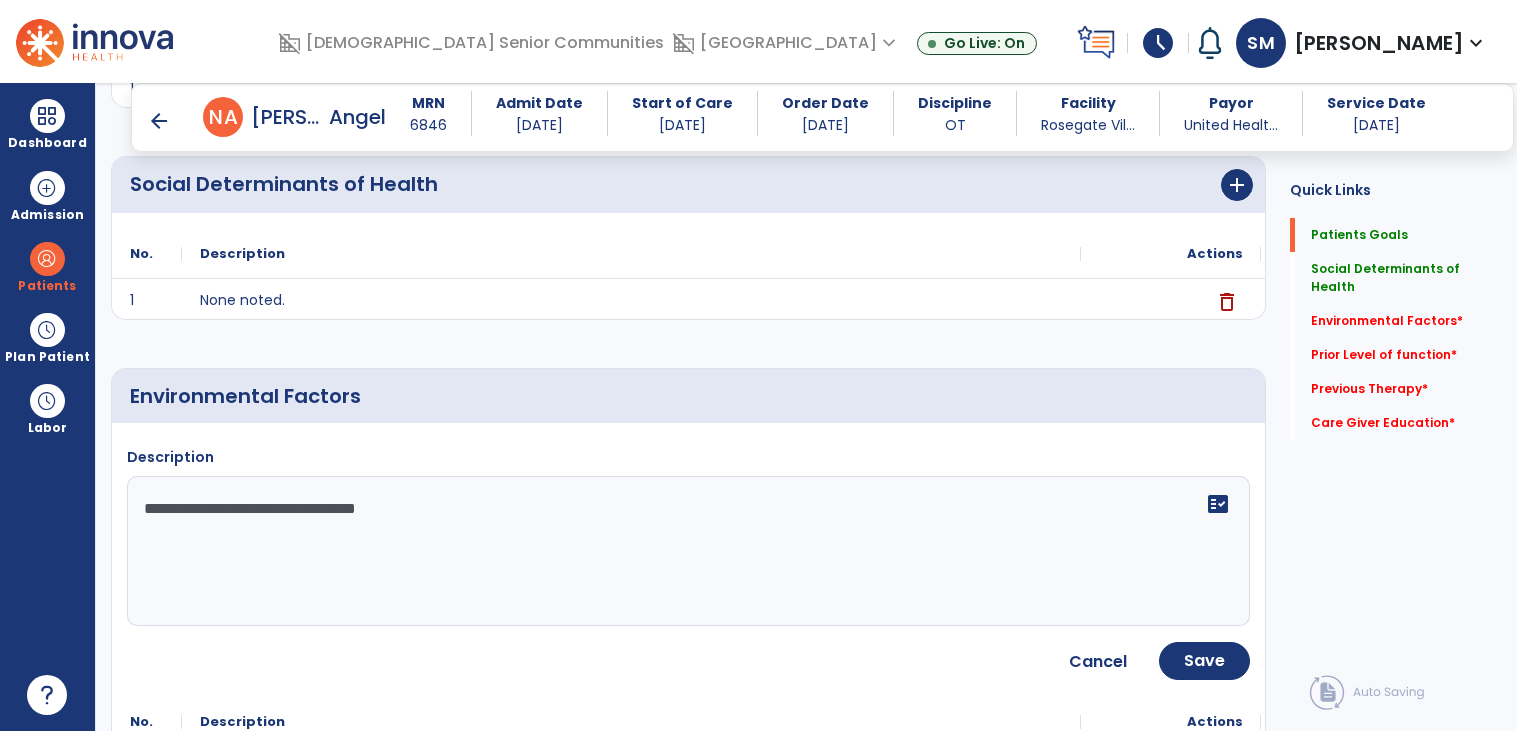 type on "**********" 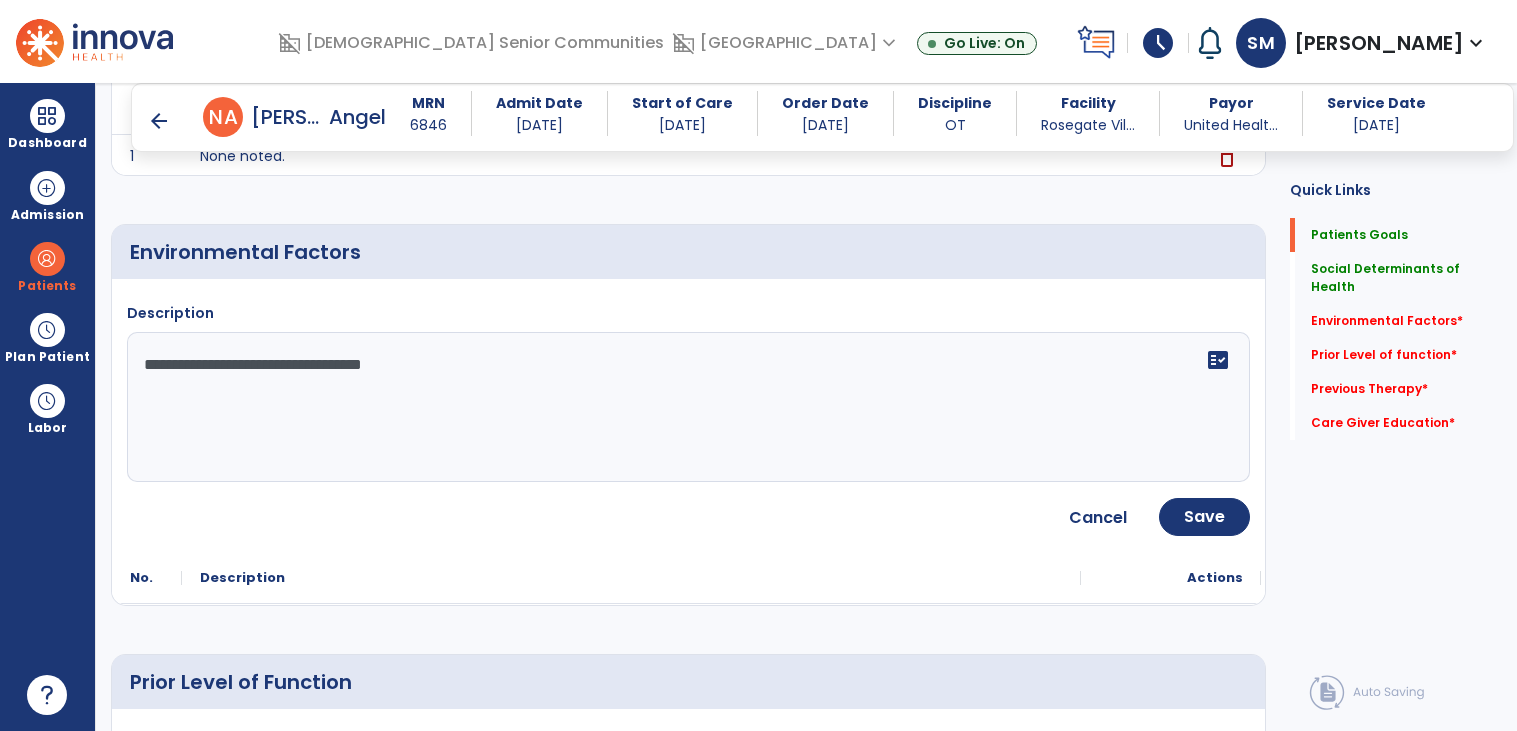 scroll, scrollTop: 576, scrollLeft: 0, axis: vertical 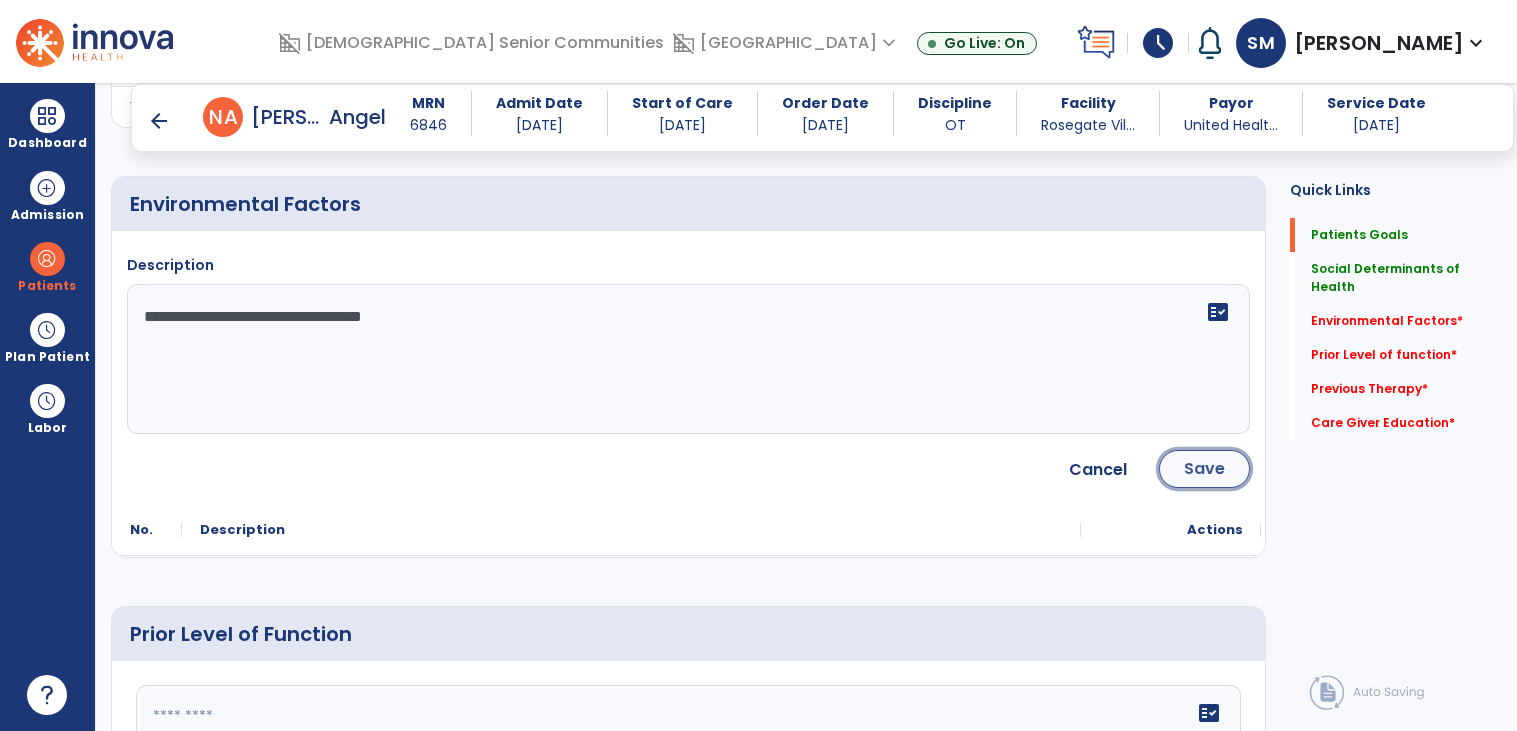 click on "Save" 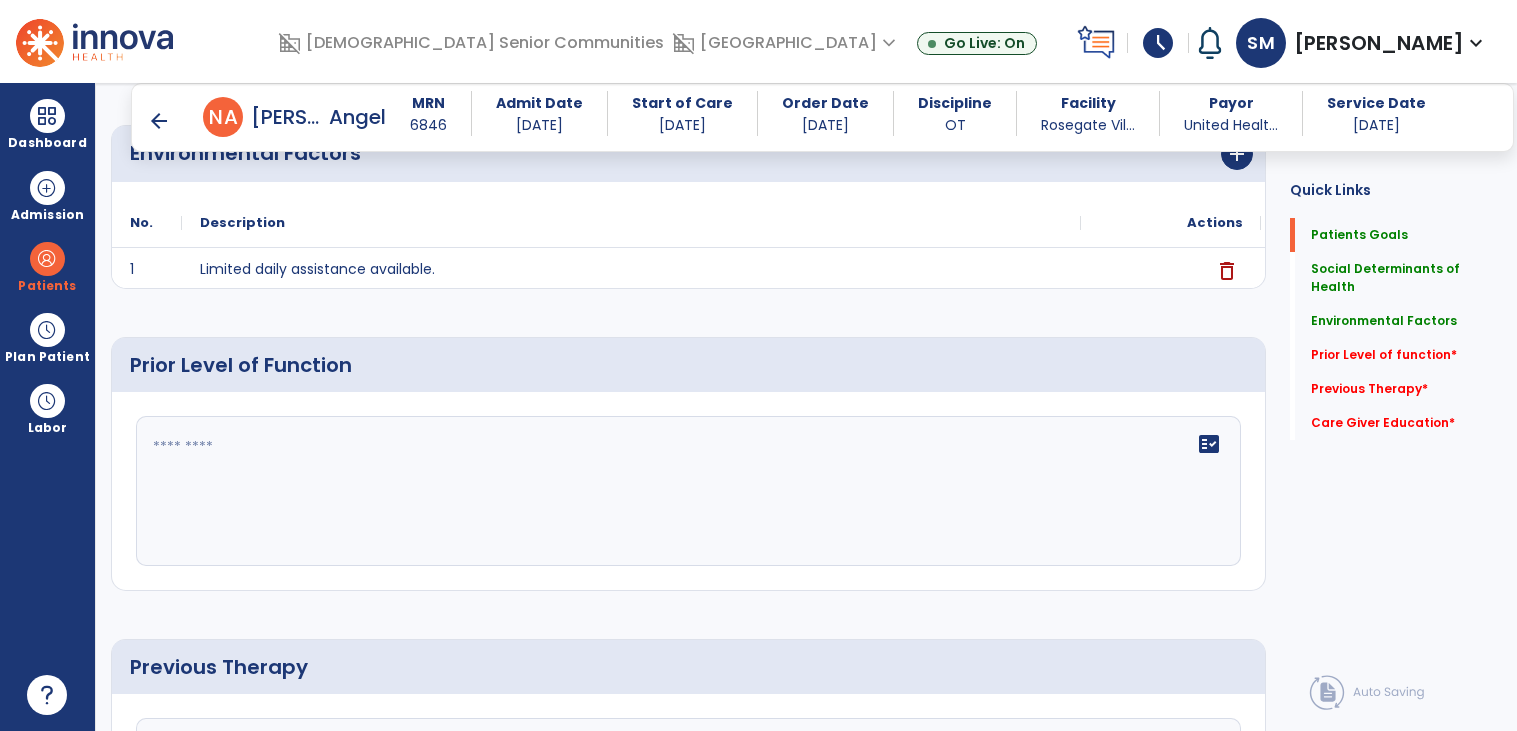 scroll, scrollTop: 636, scrollLeft: 0, axis: vertical 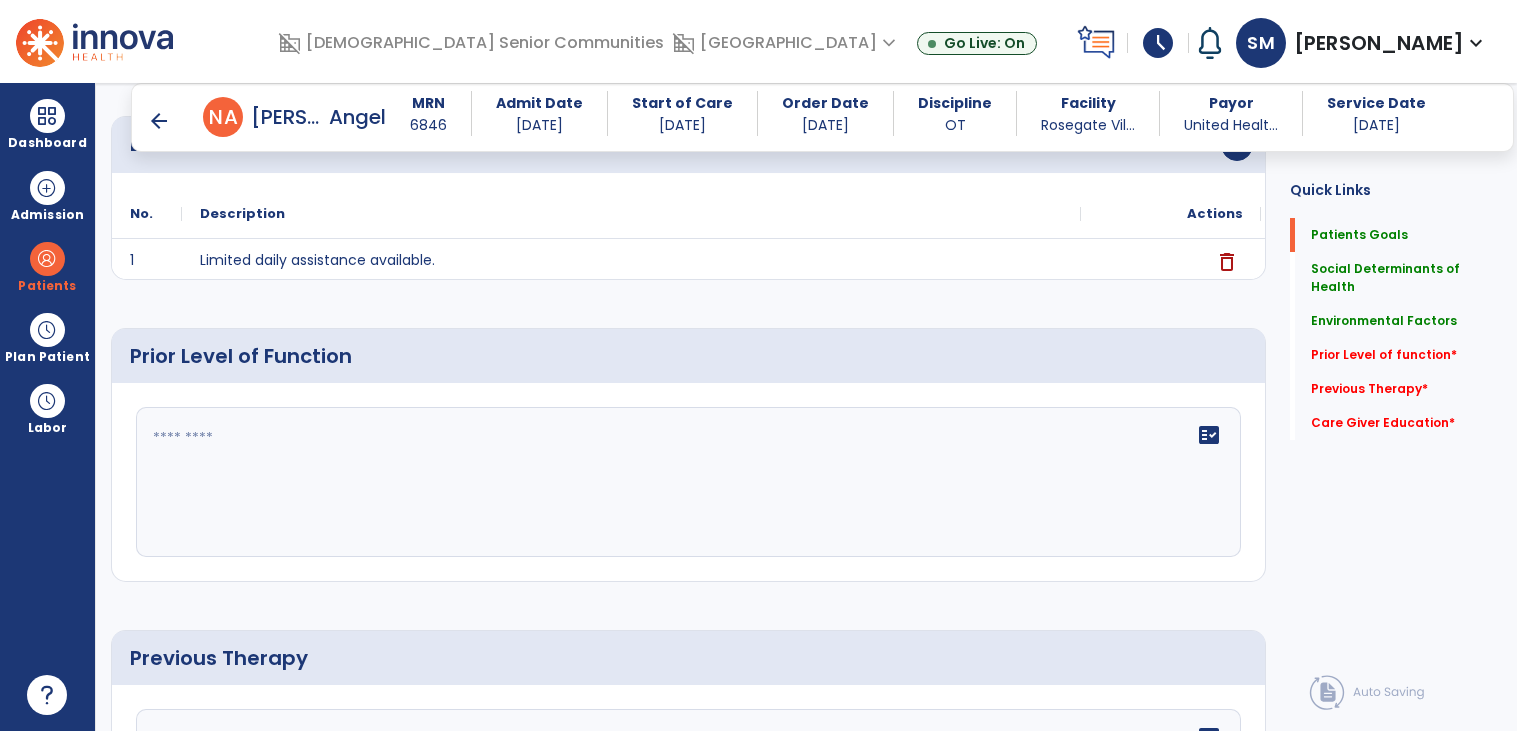 click on "fact_check" 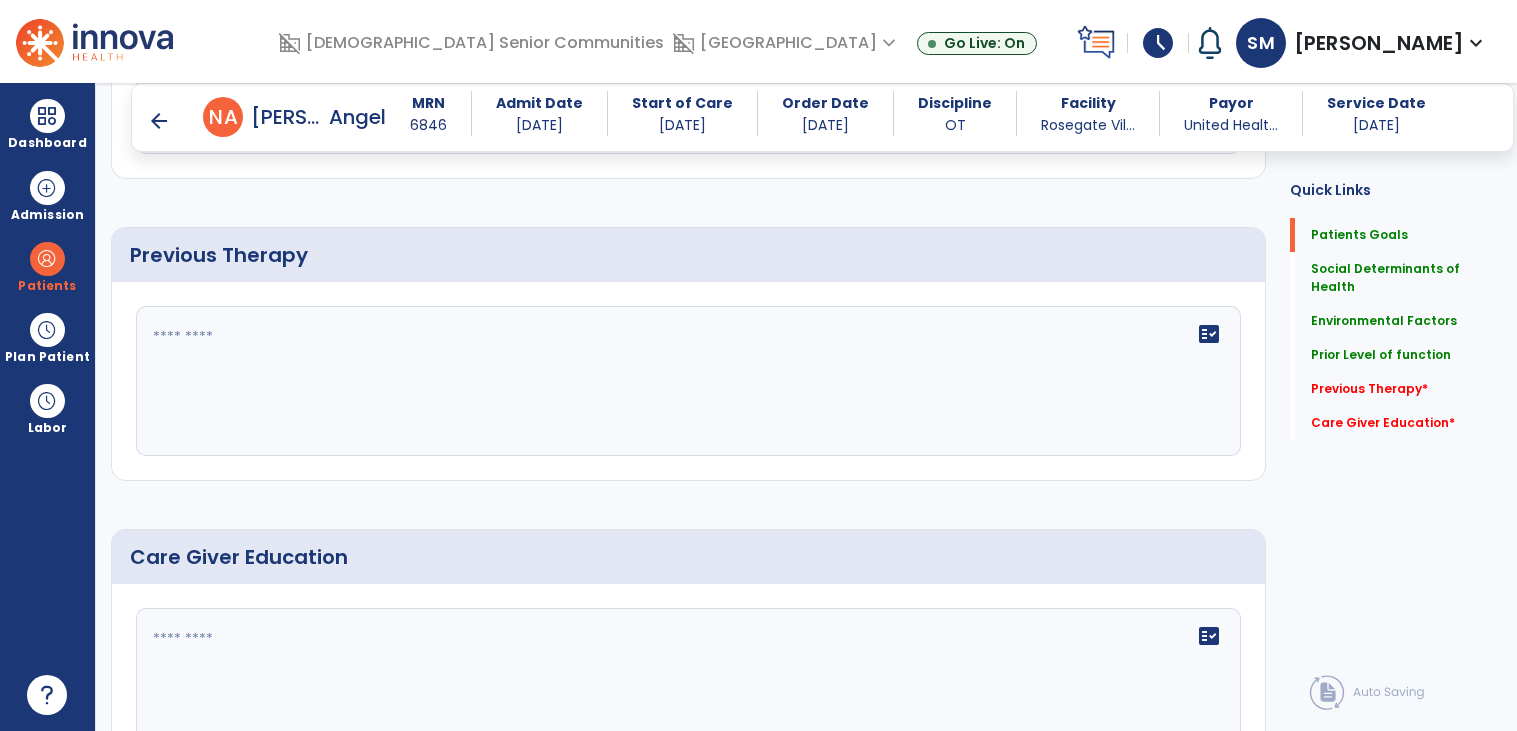 scroll, scrollTop: 1025, scrollLeft: 0, axis: vertical 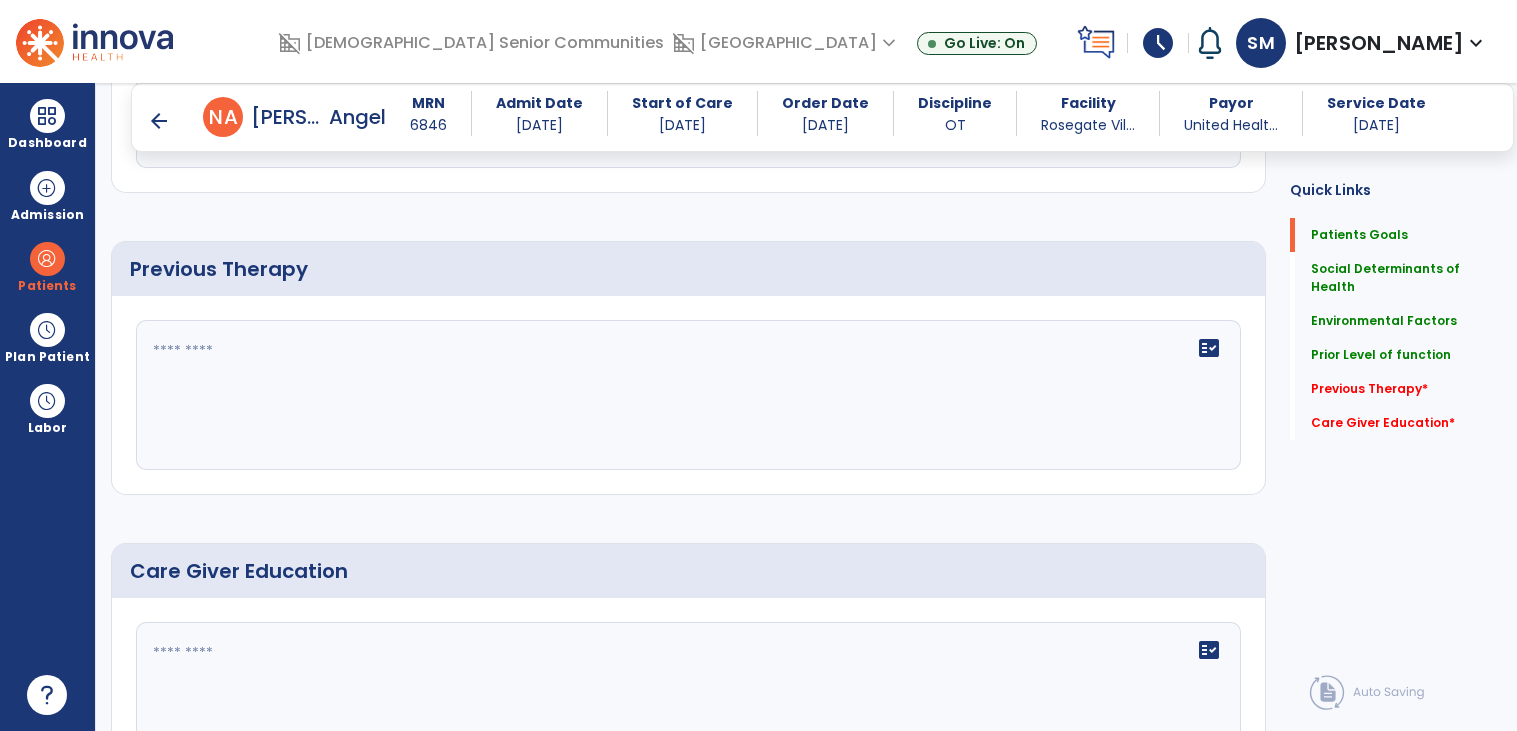 type on "**********" 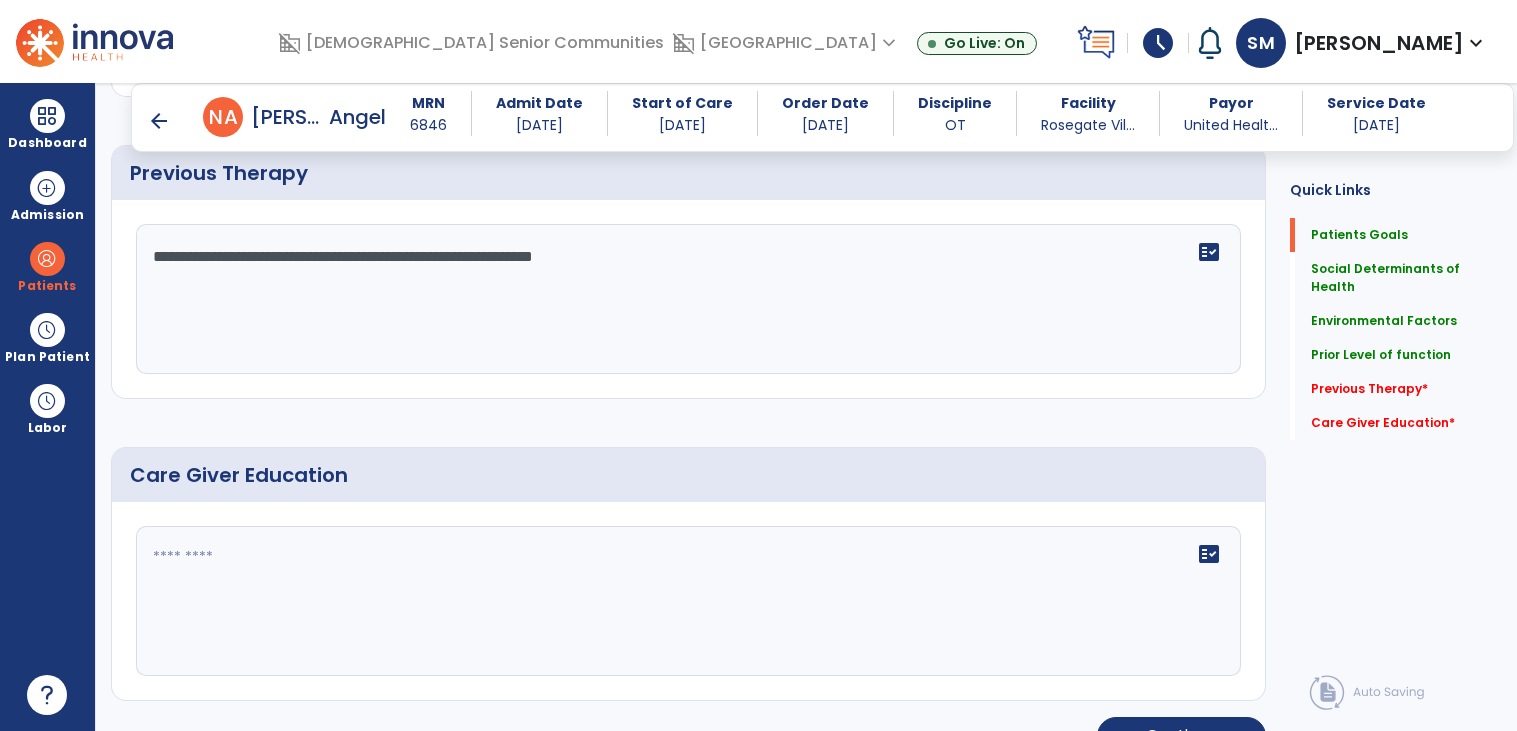 scroll, scrollTop: 1148, scrollLeft: 0, axis: vertical 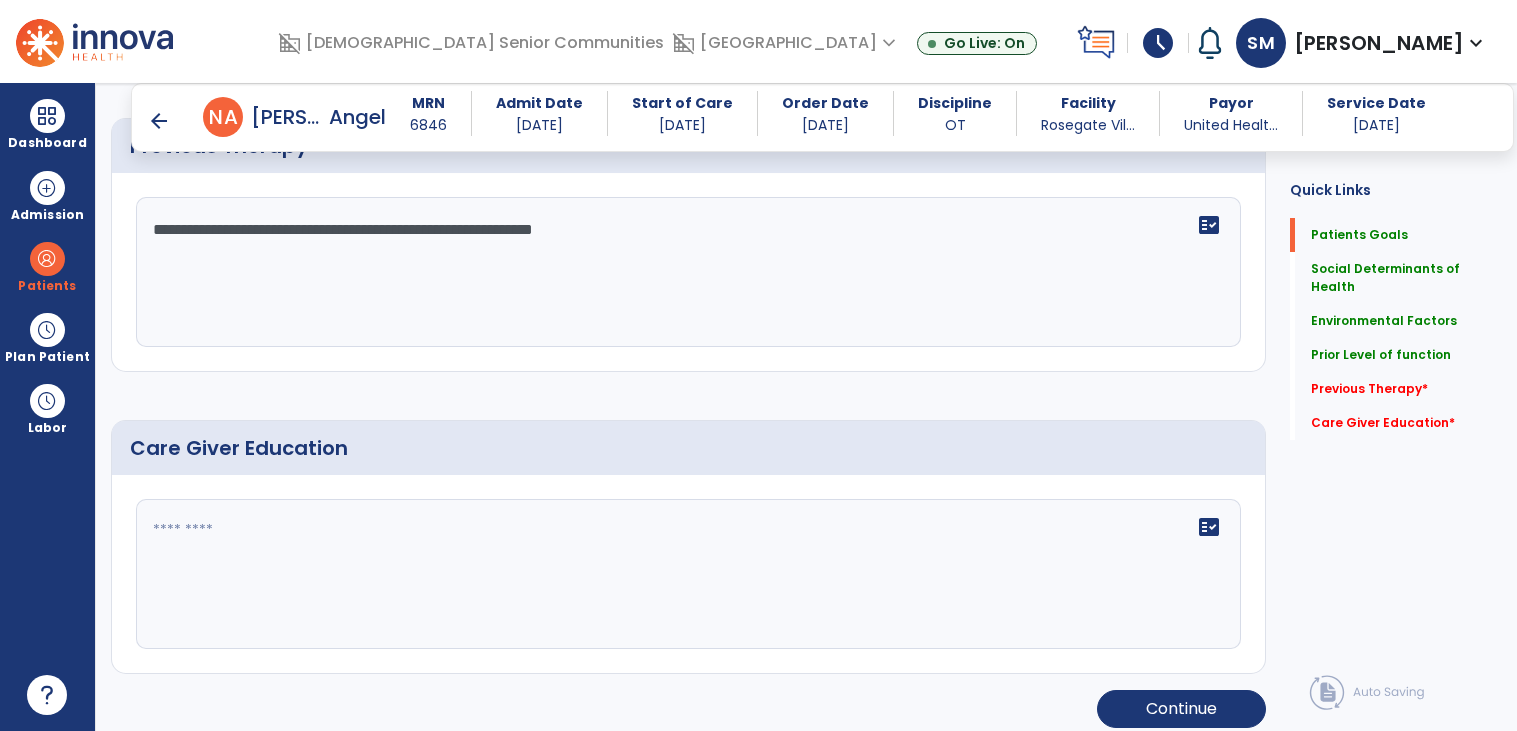 type on "**********" 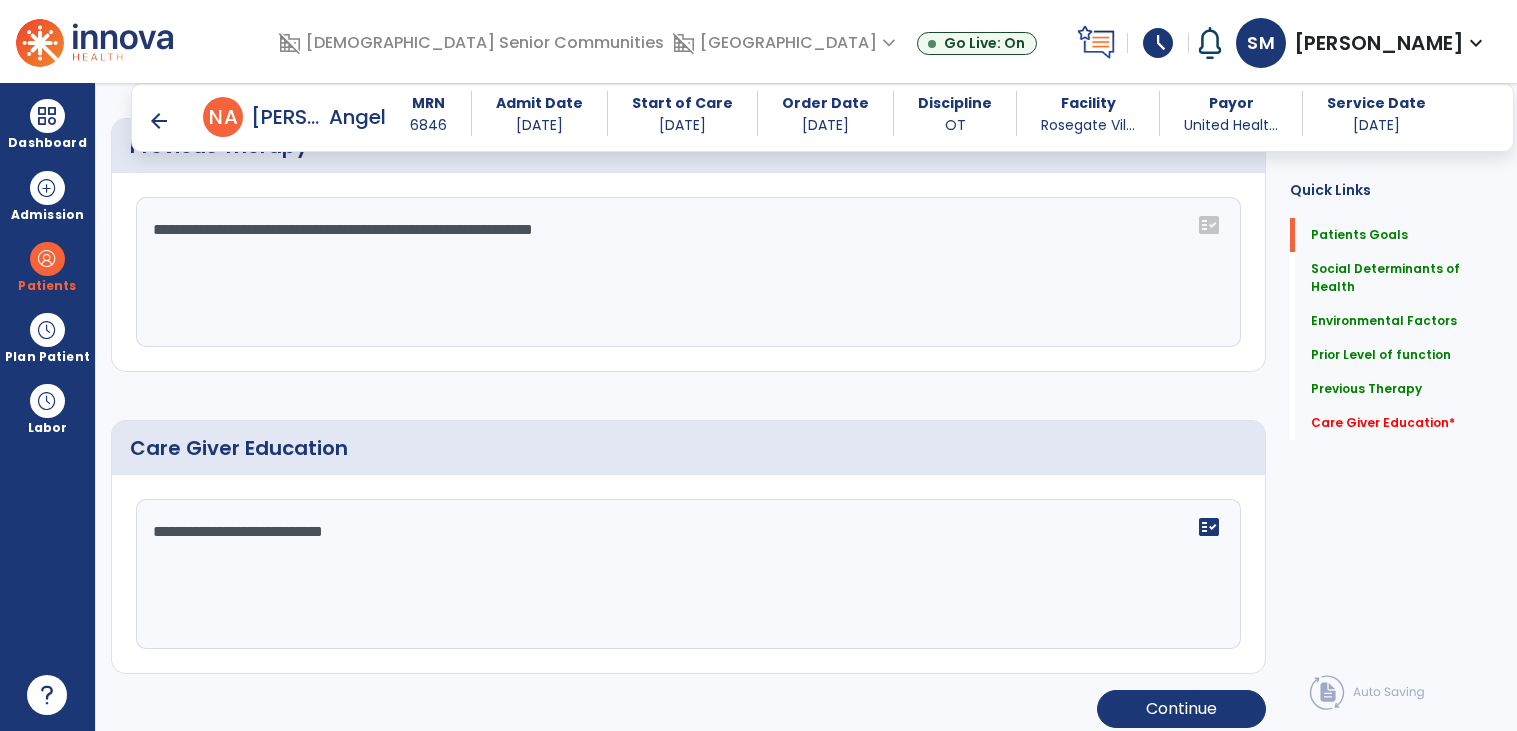 type on "**********" 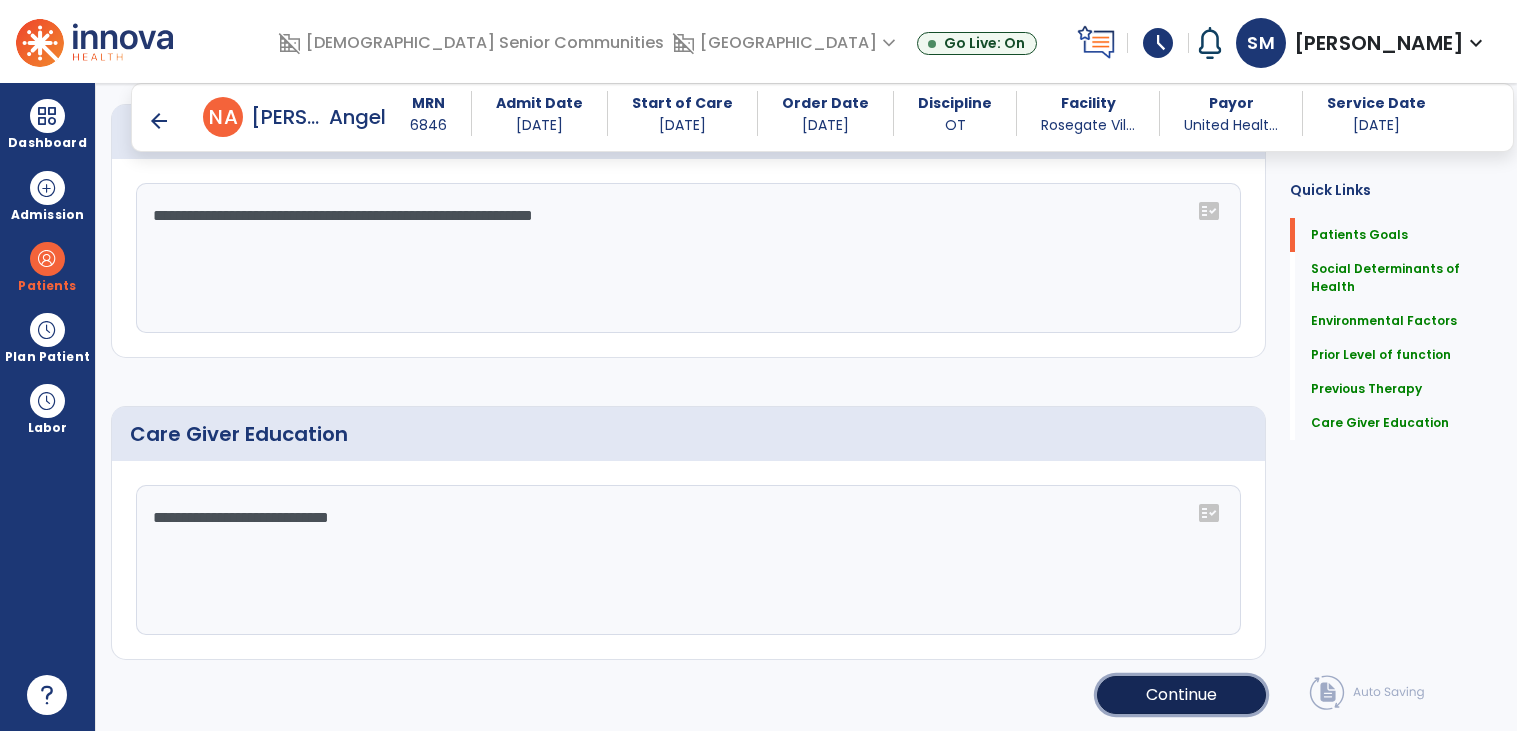 click on "Continue" 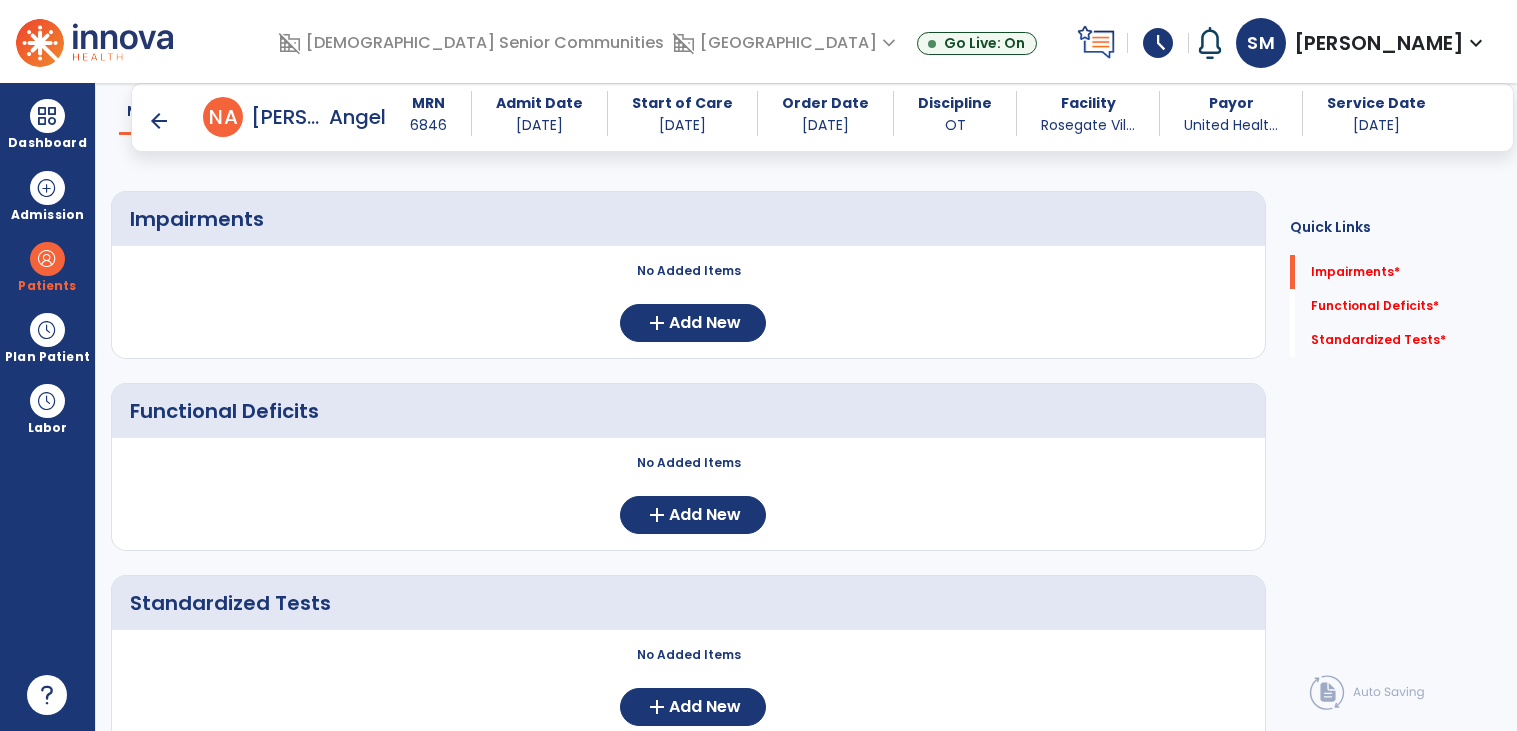 scroll, scrollTop: 115, scrollLeft: 0, axis: vertical 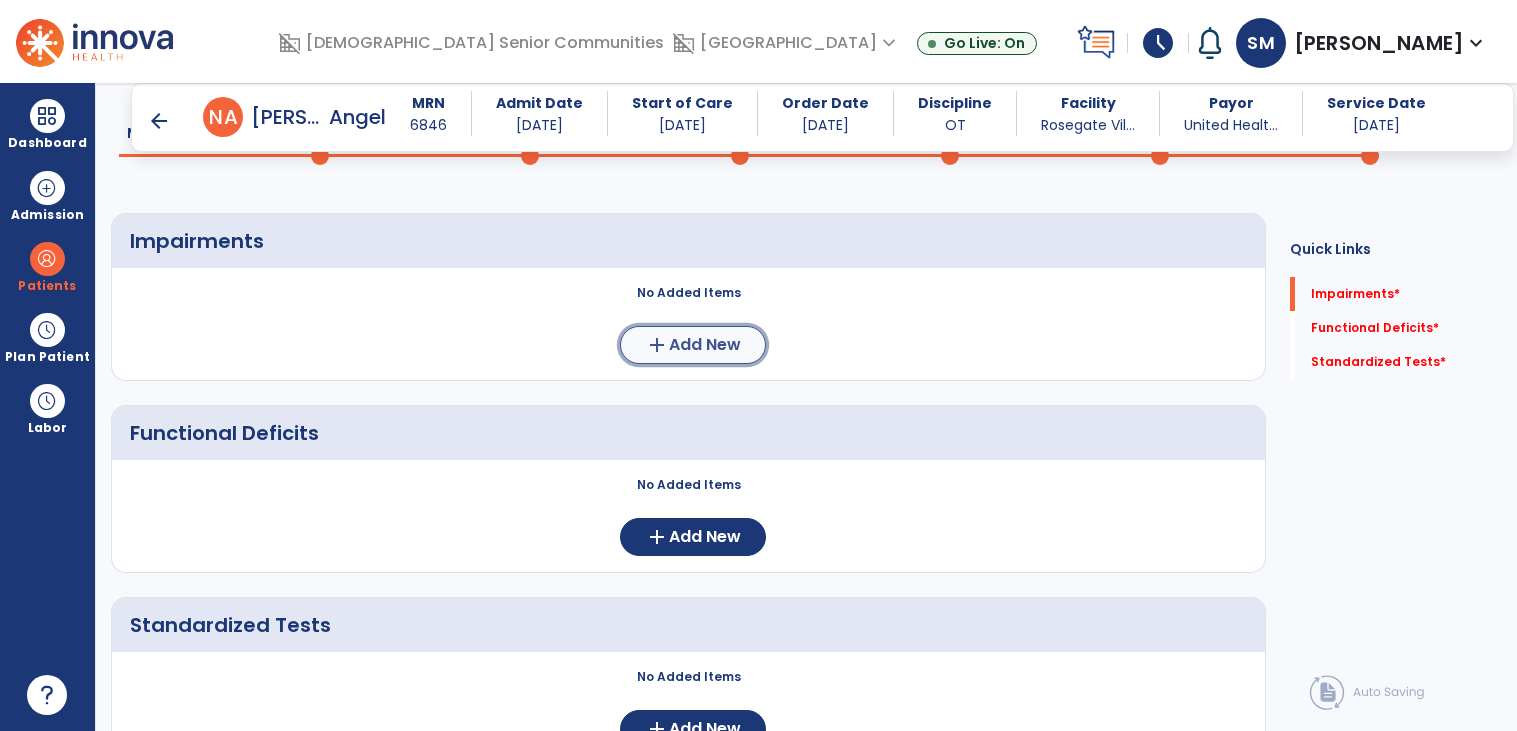 click on "Add New" 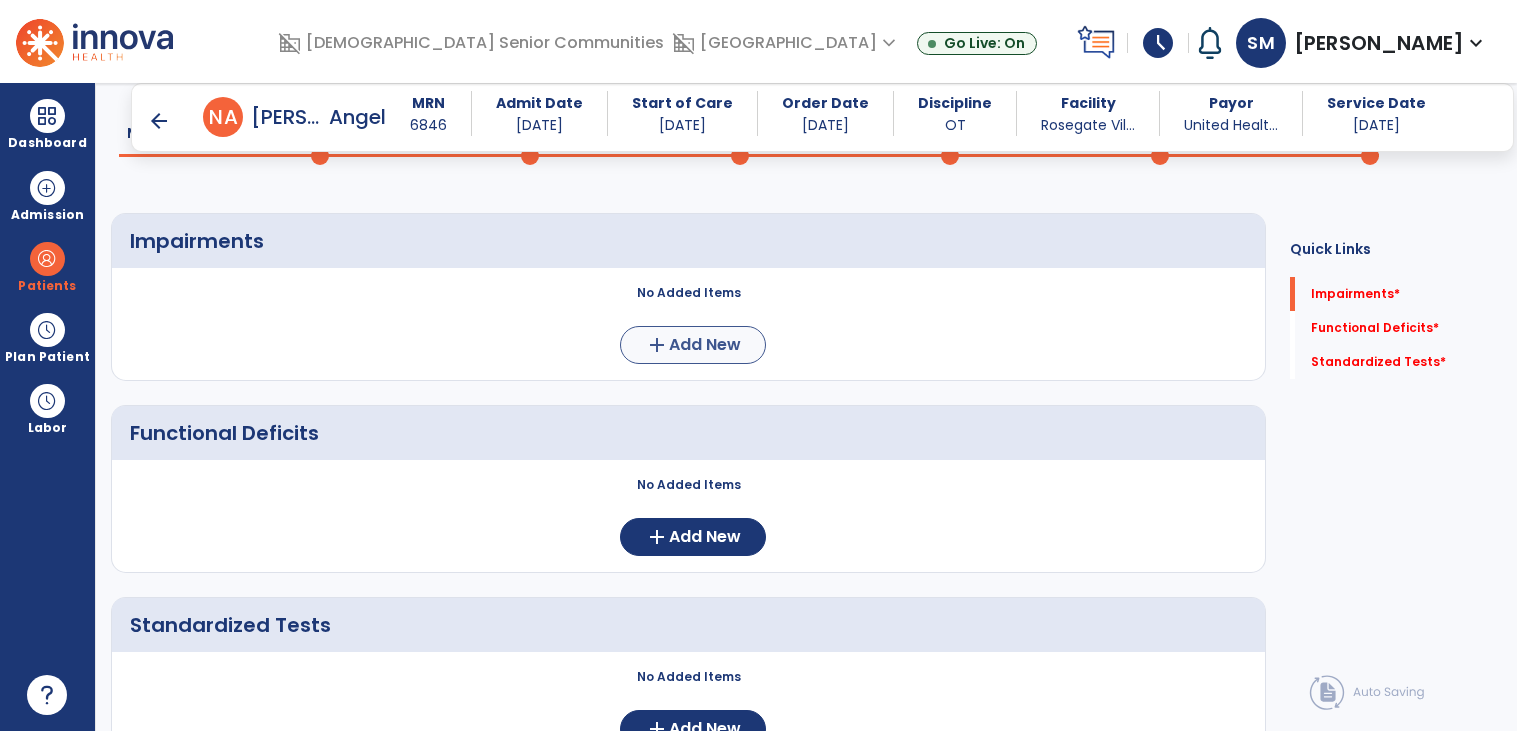 scroll, scrollTop: 0, scrollLeft: 0, axis: both 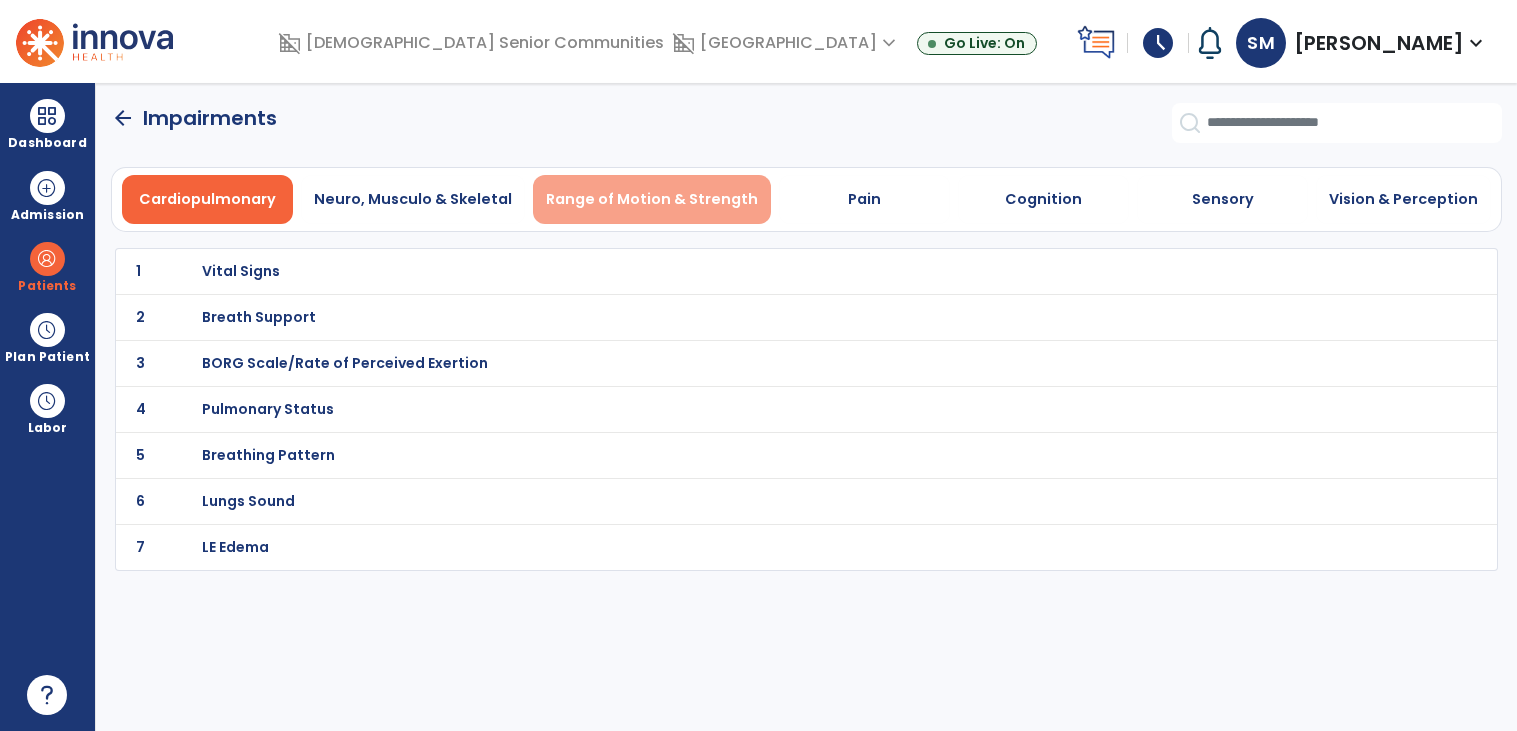 click on "Range of Motion & Strength" at bounding box center [652, 199] 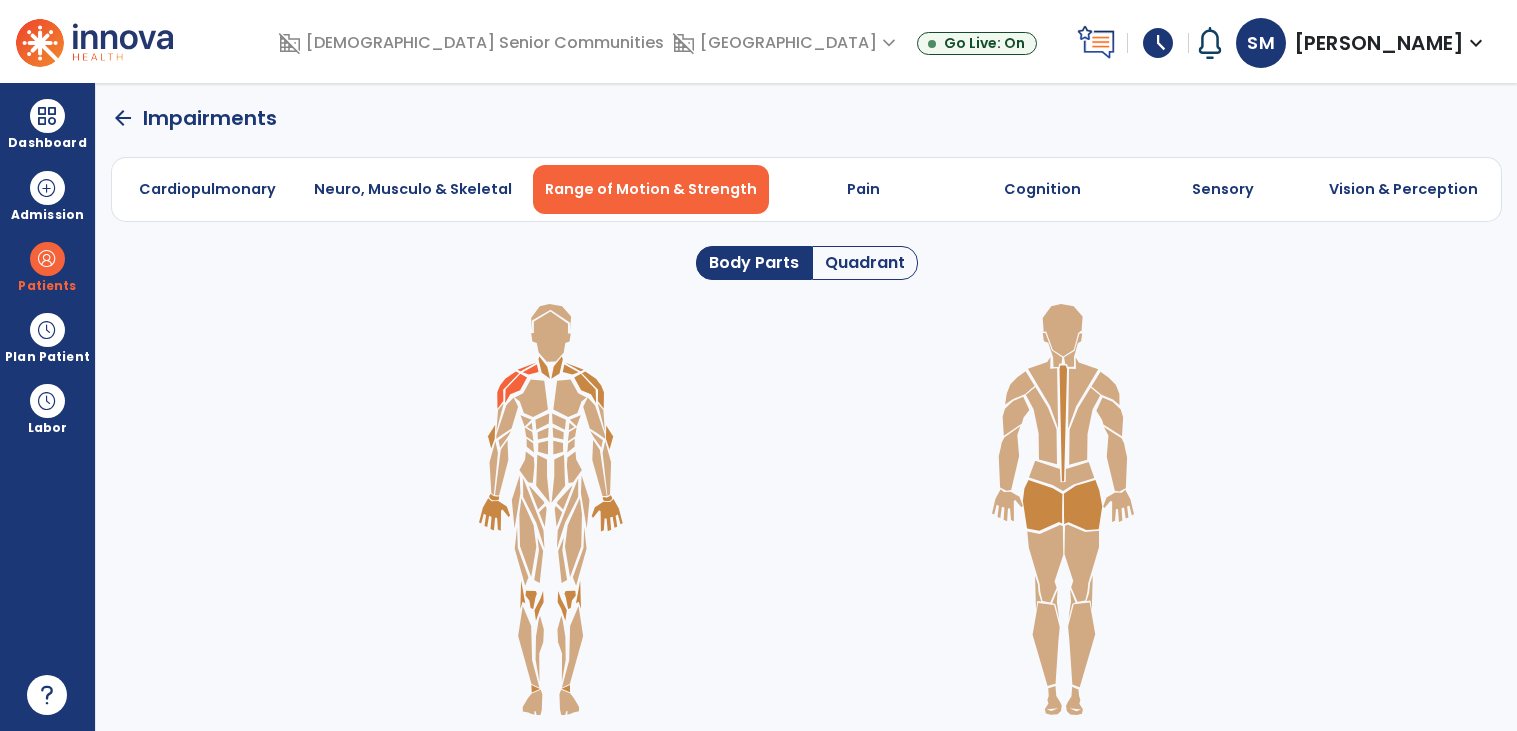 click 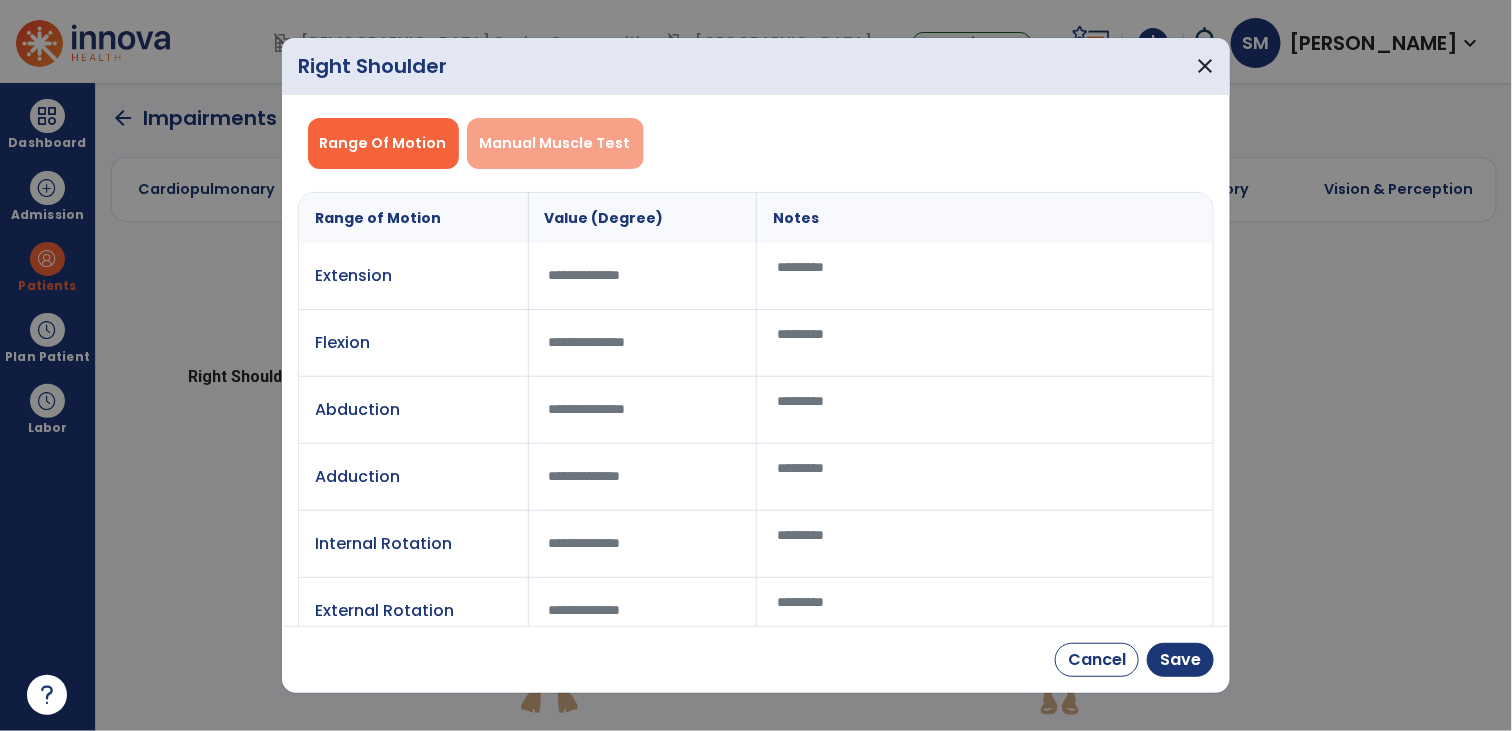 click on "Manual Muscle Test" at bounding box center (555, 143) 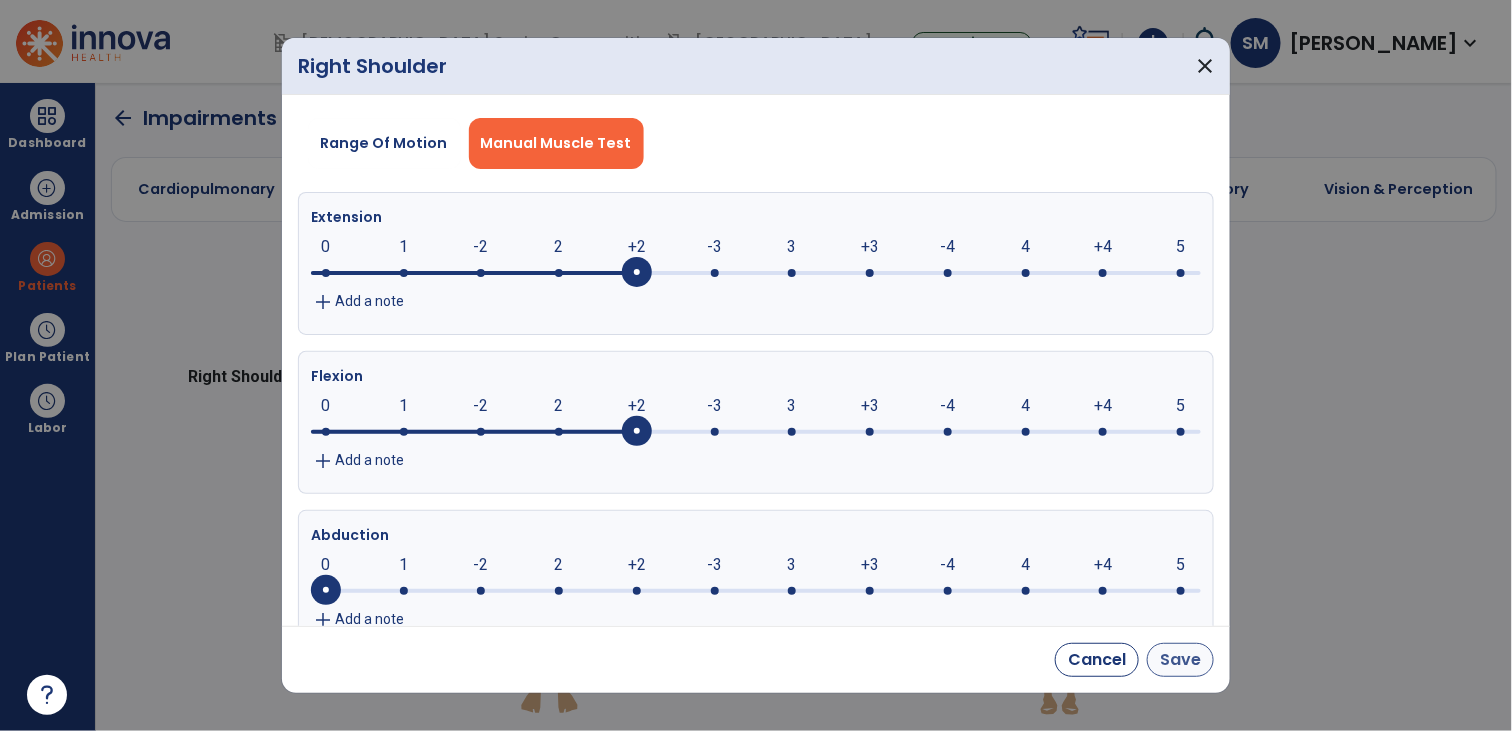 click on "Save" at bounding box center [1180, 660] 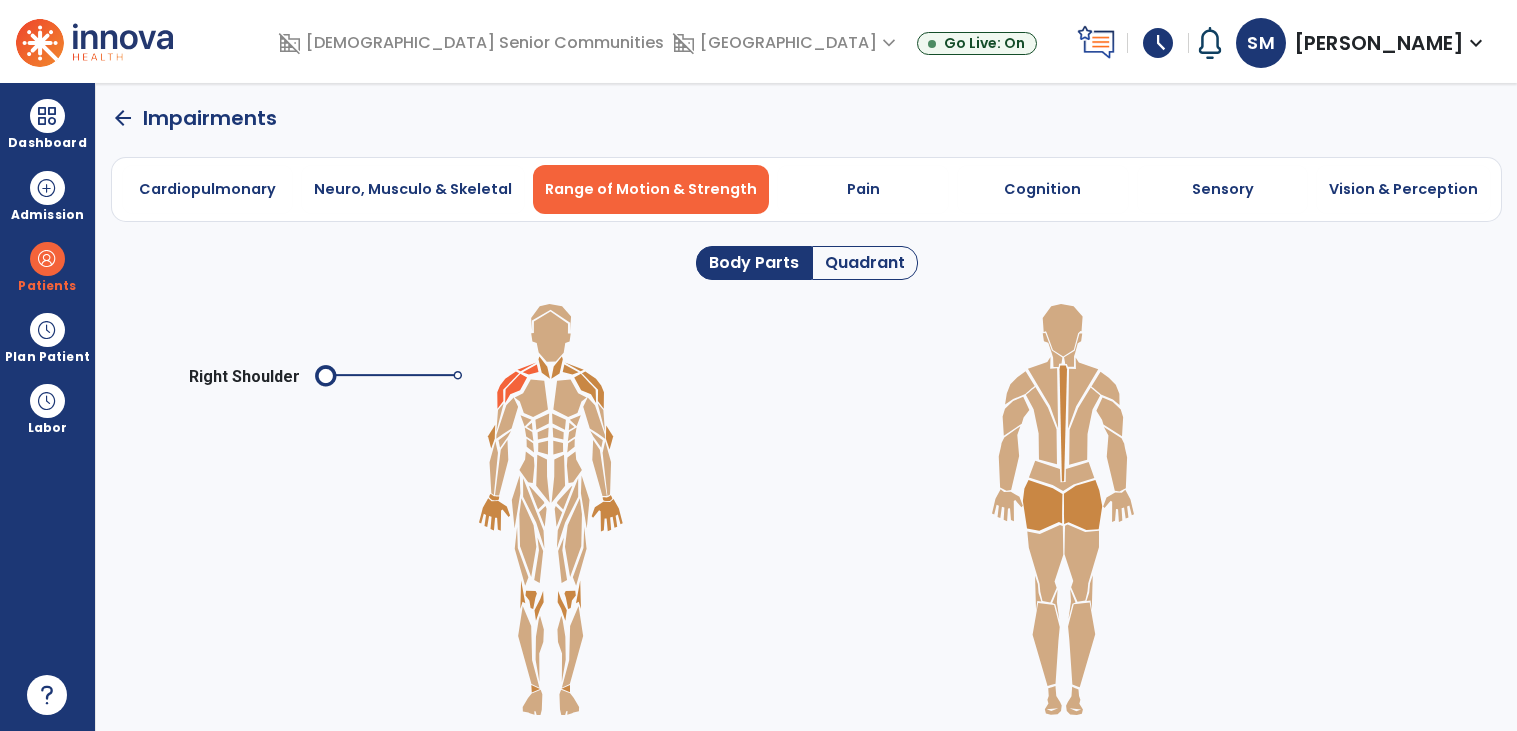 click 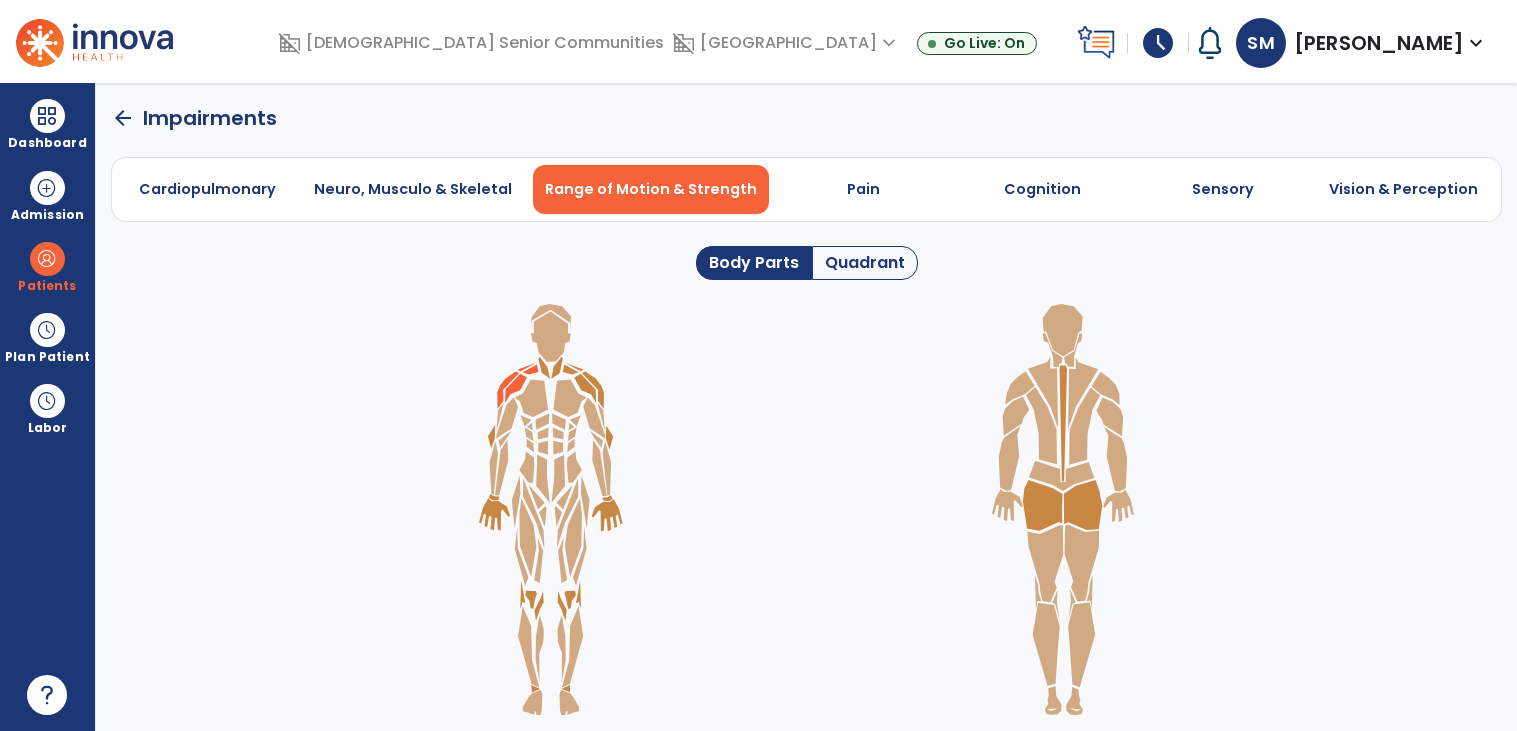 click 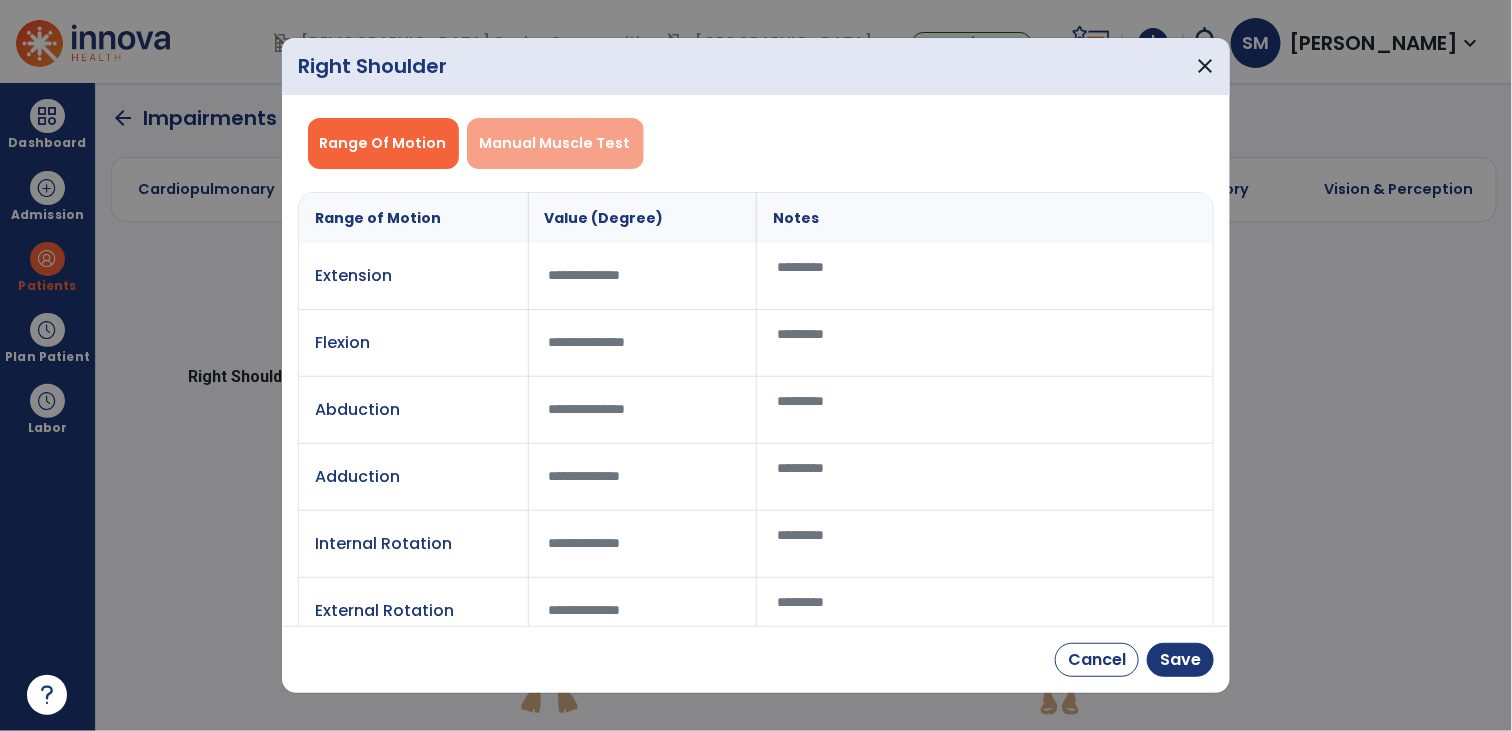 click on "Manual Muscle Test" at bounding box center [555, 143] 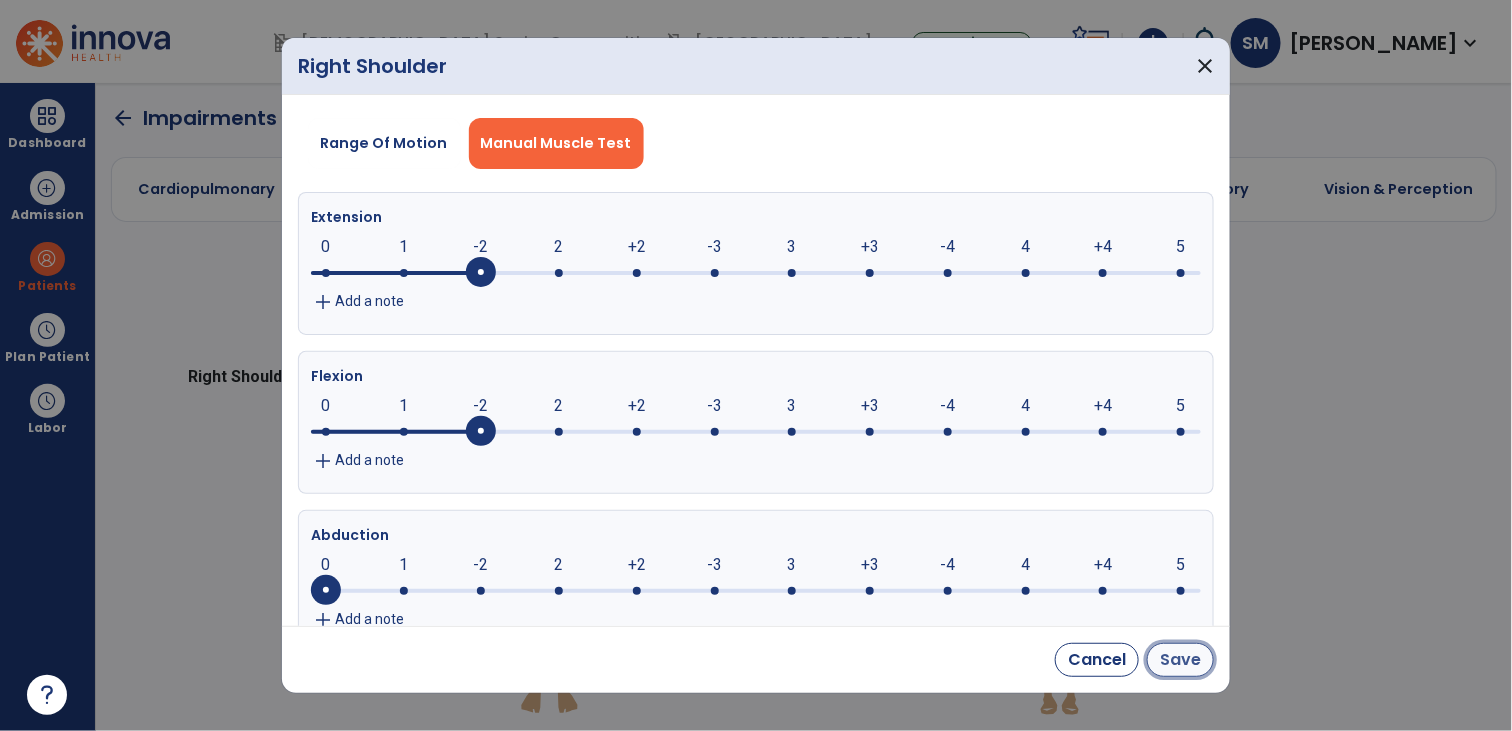 click on "Save" at bounding box center (1180, 660) 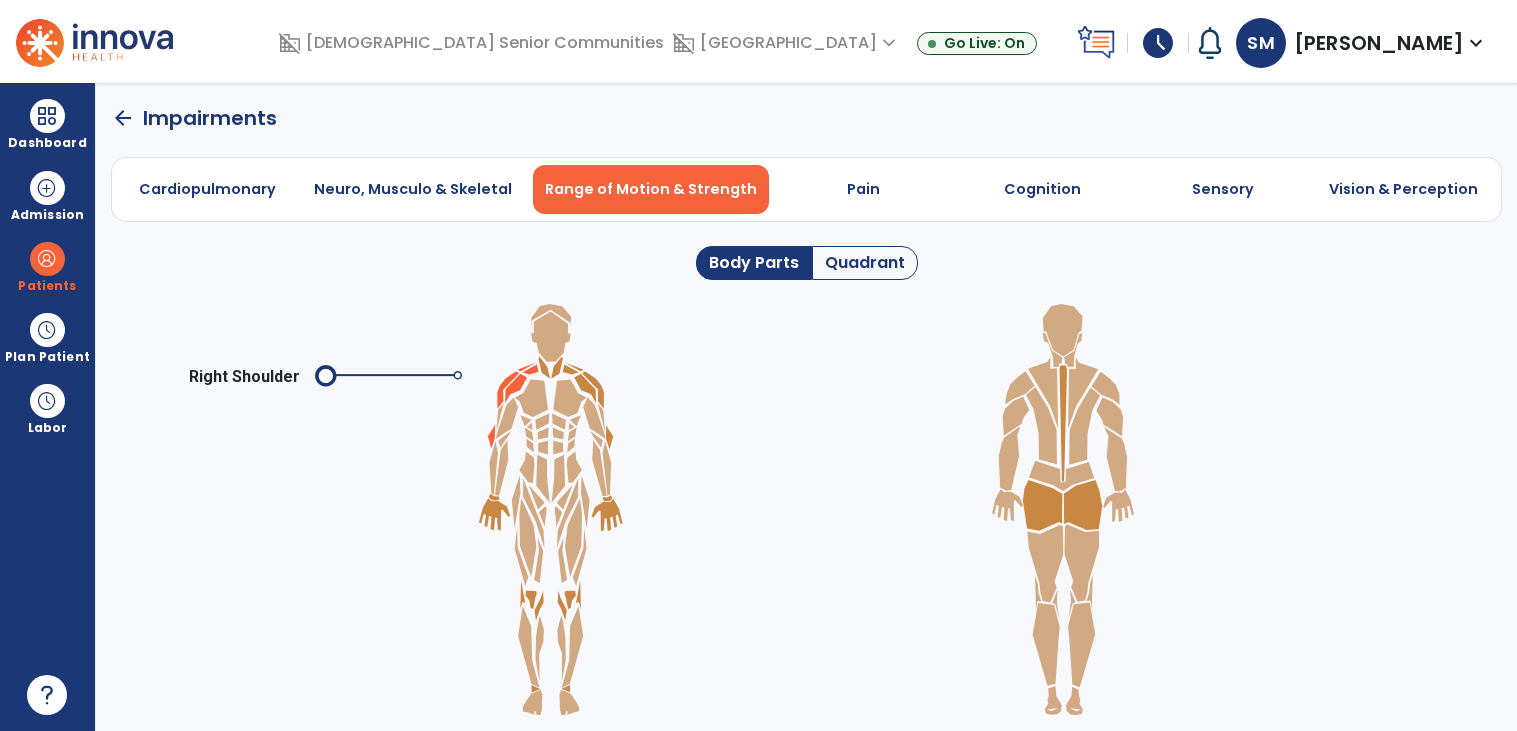 click 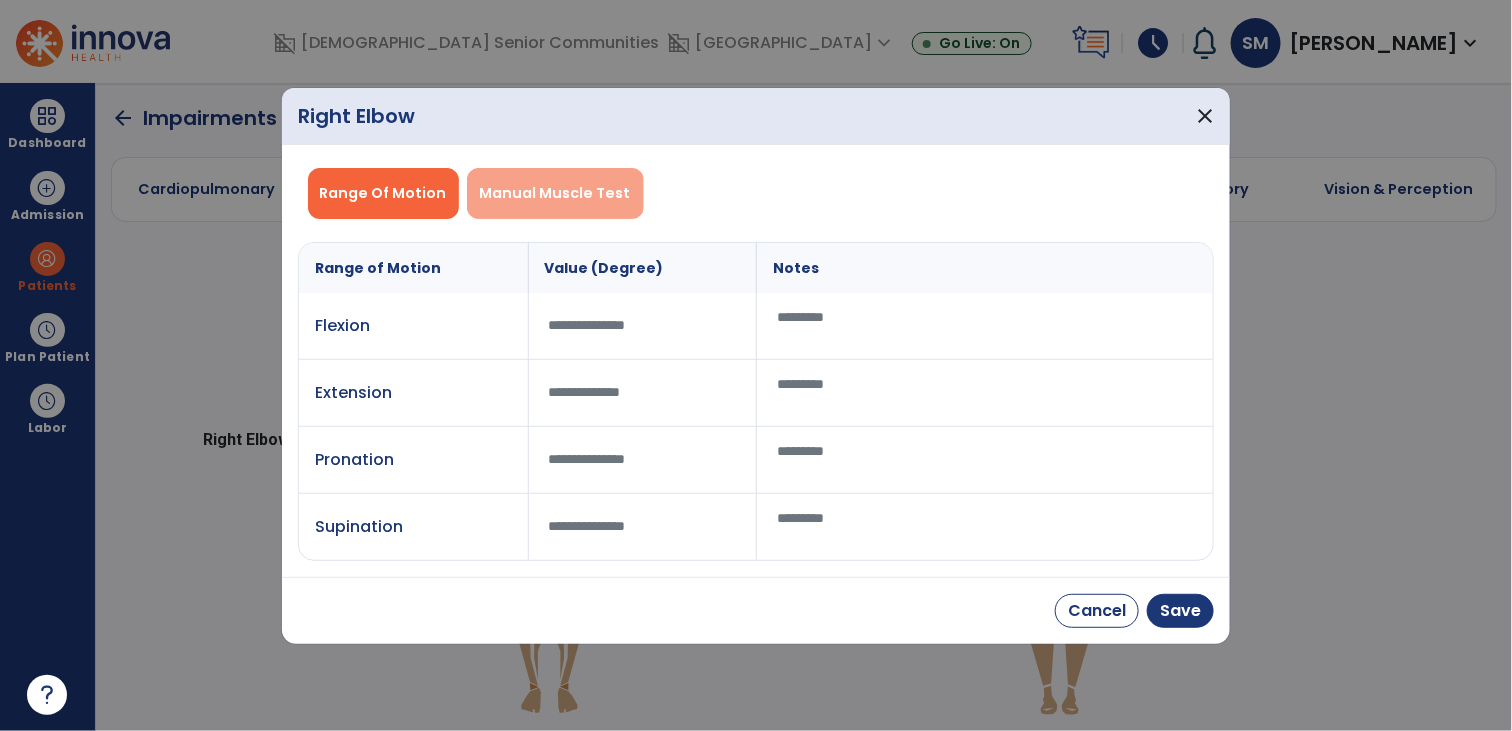 click on "Manual Muscle Test" at bounding box center (555, 193) 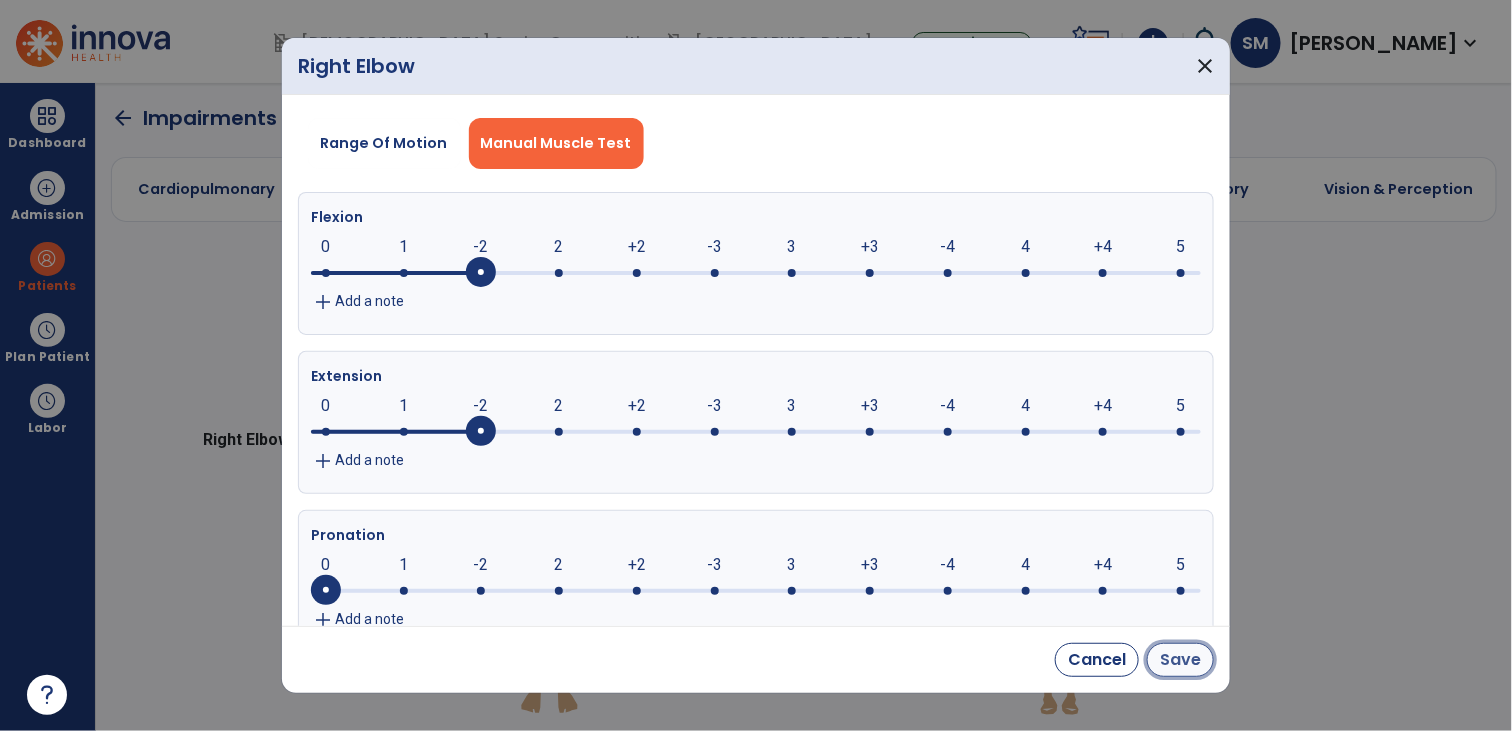 click on "Save" at bounding box center (1180, 660) 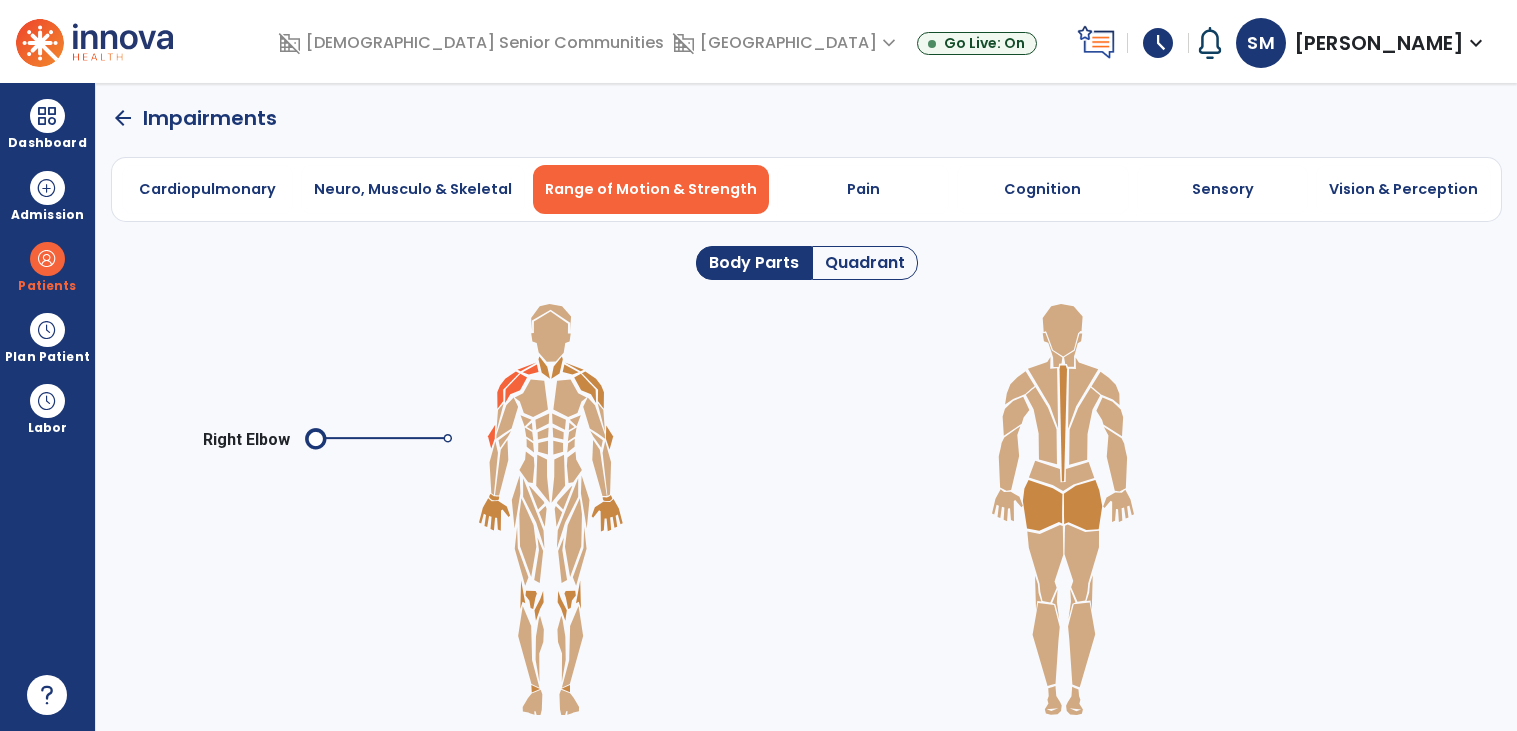 click 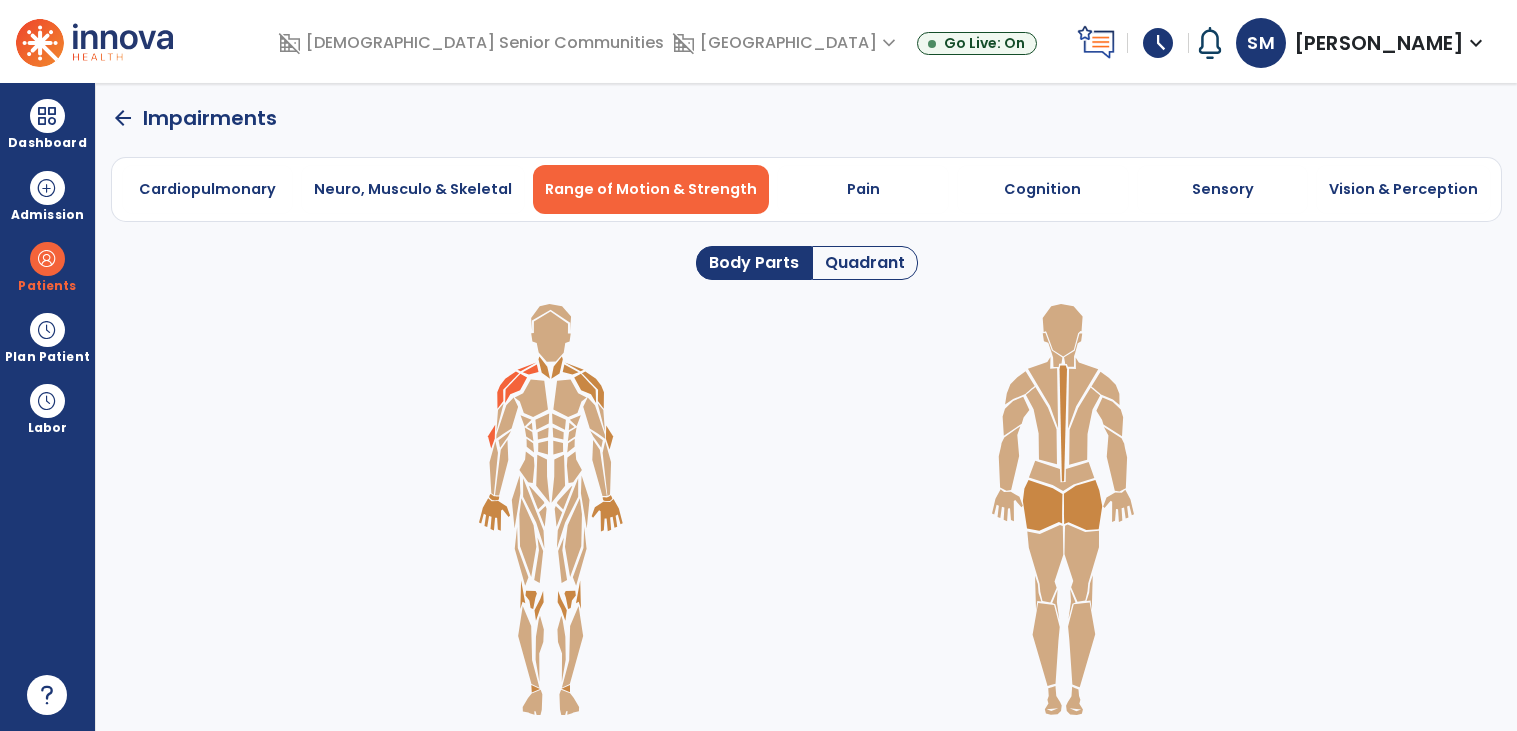 click 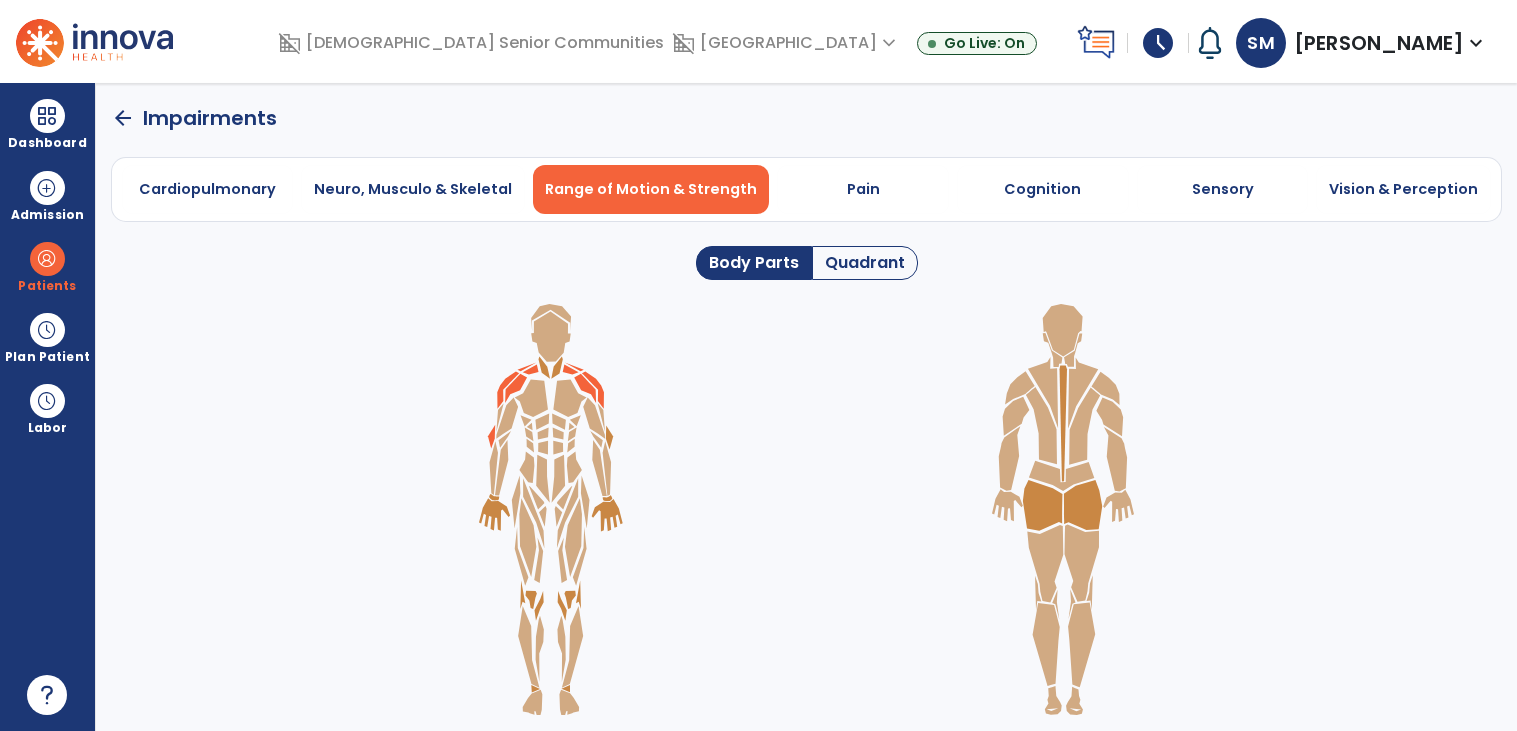 click 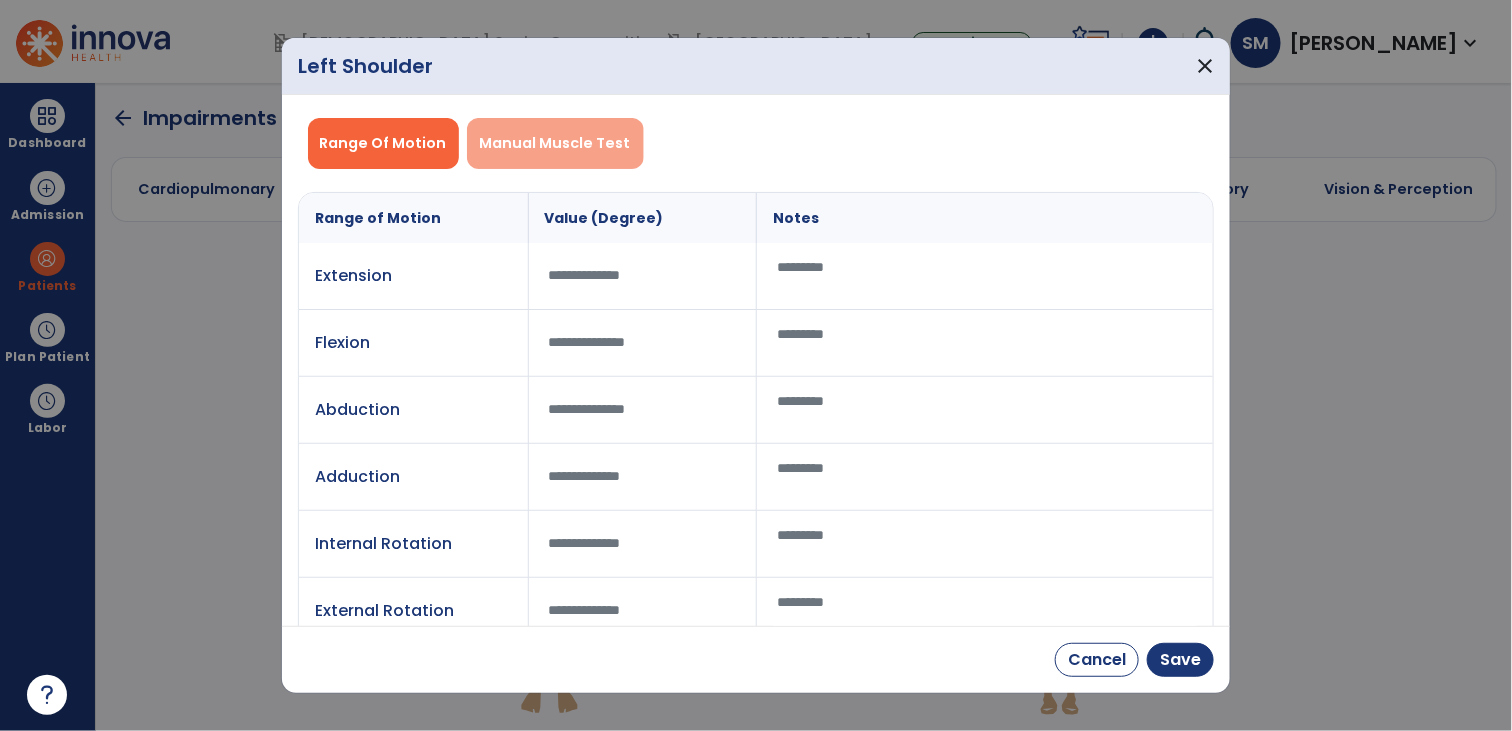 click on "Manual Muscle Test" at bounding box center [555, 143] 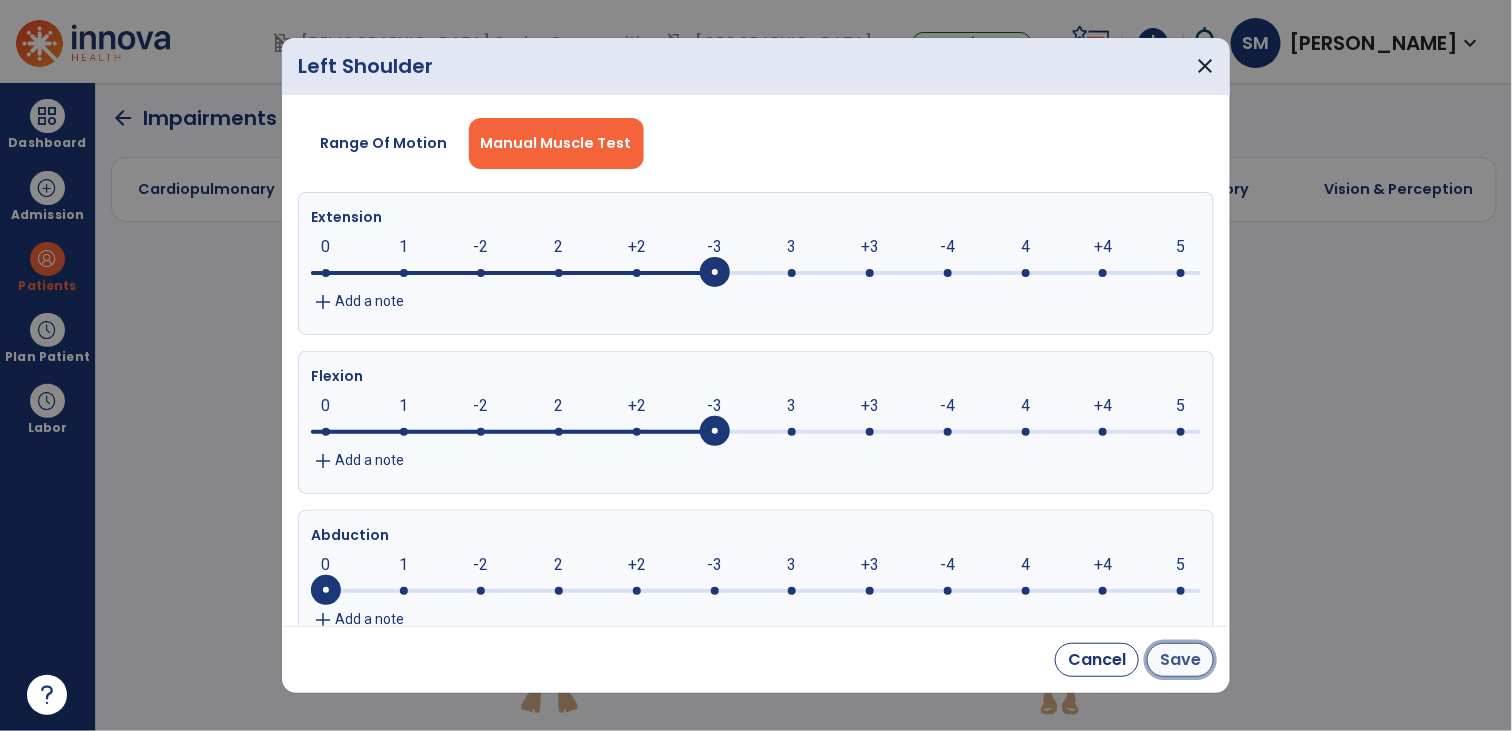 click on "Save" at bounding box center [1180, 660] 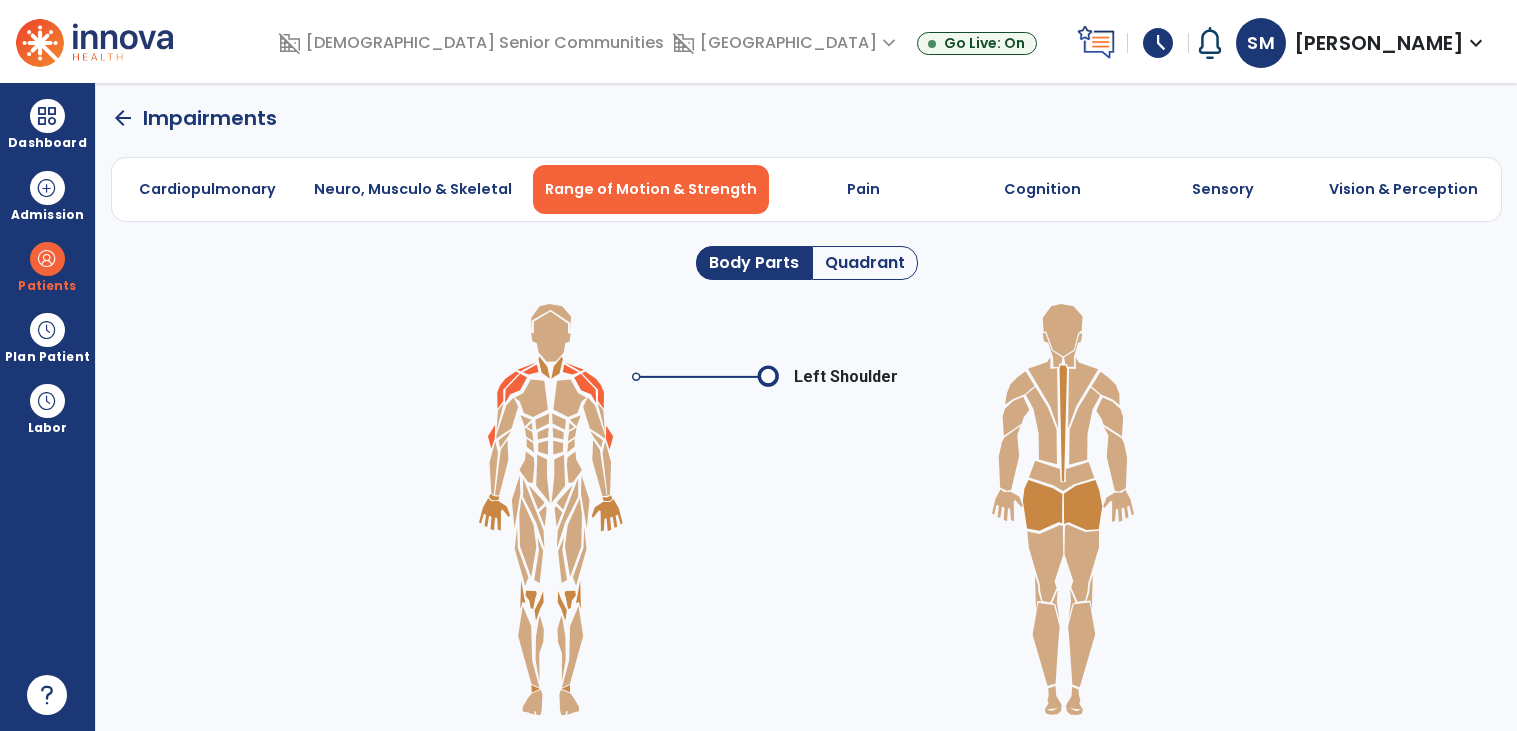click 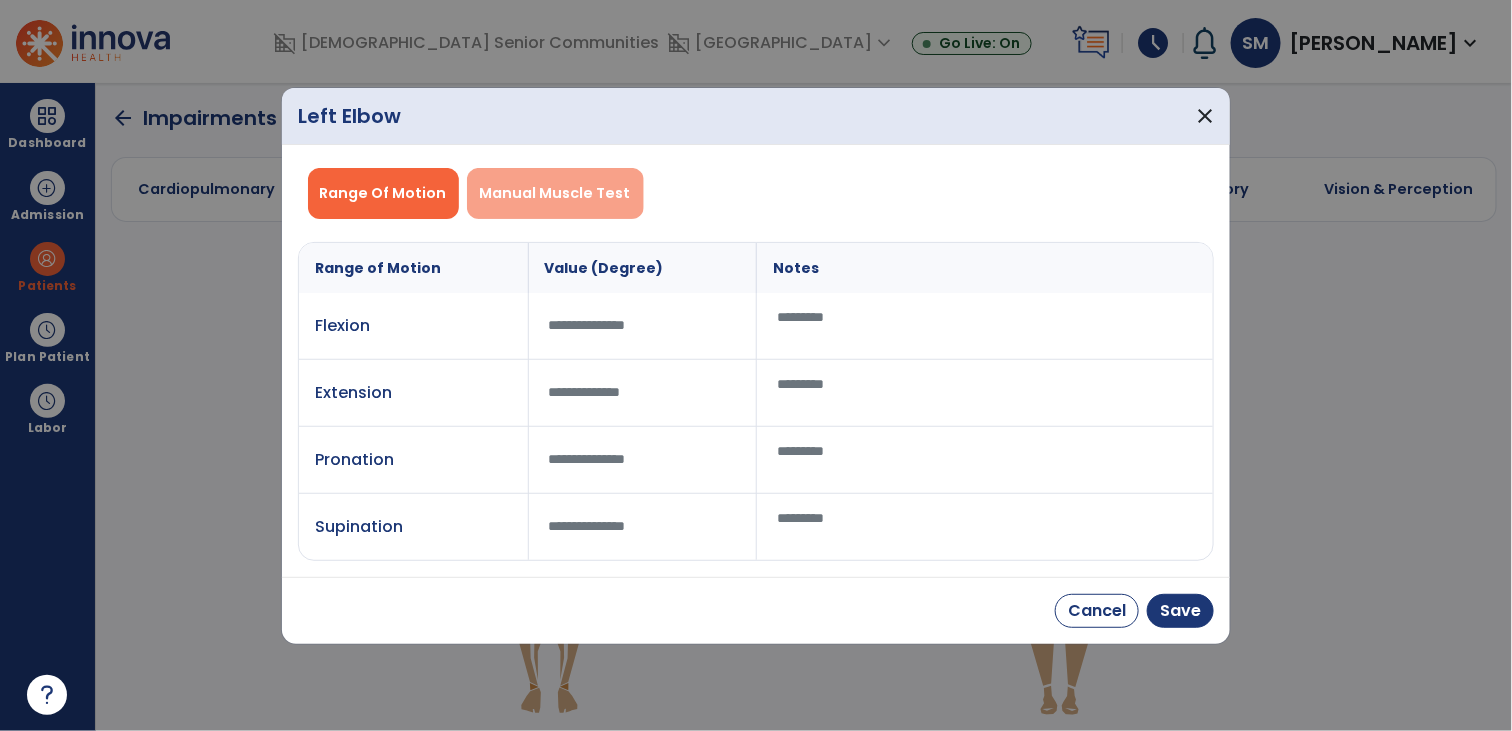 click on "Manual Muscle Test" at bounding box center [555, 193] 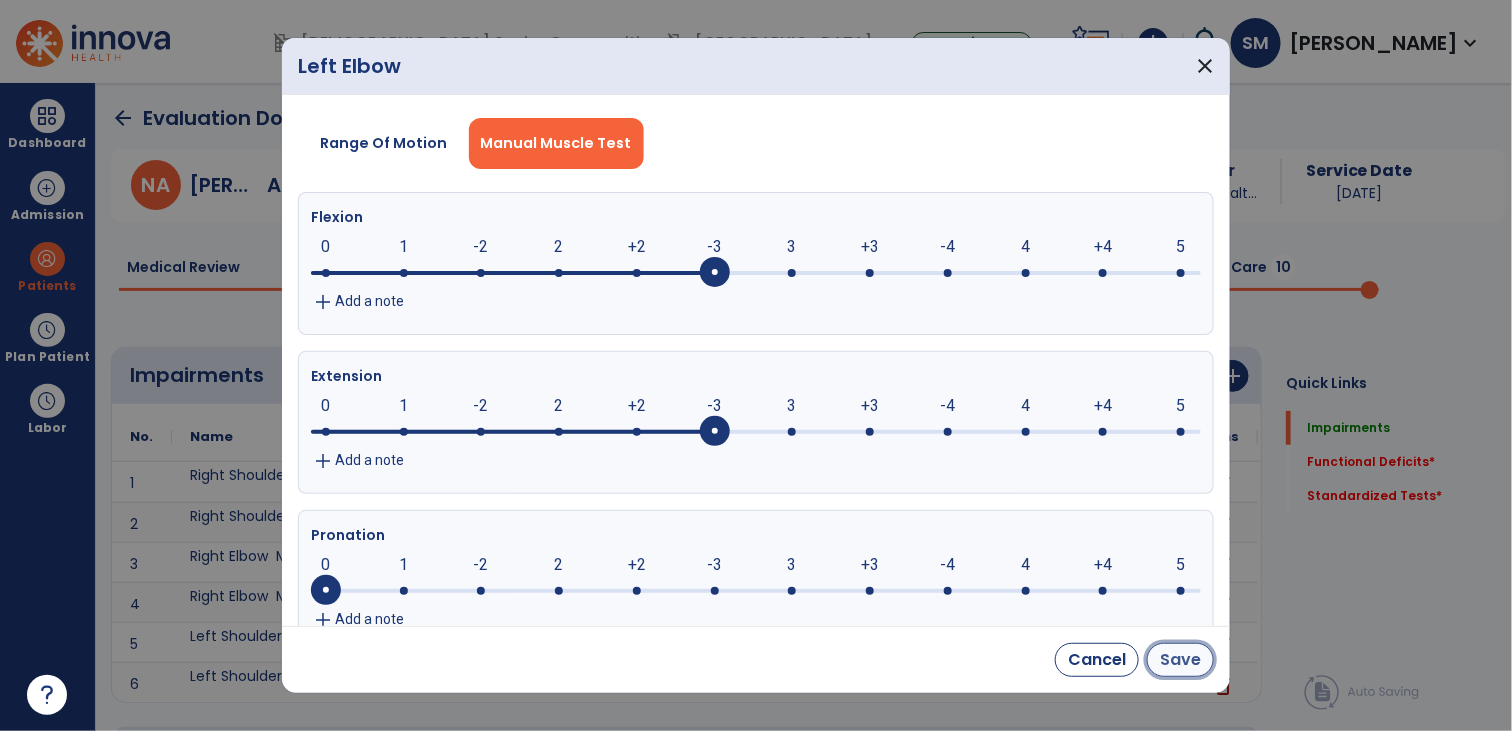 click on "Save" at bounding box center [1180, 660] 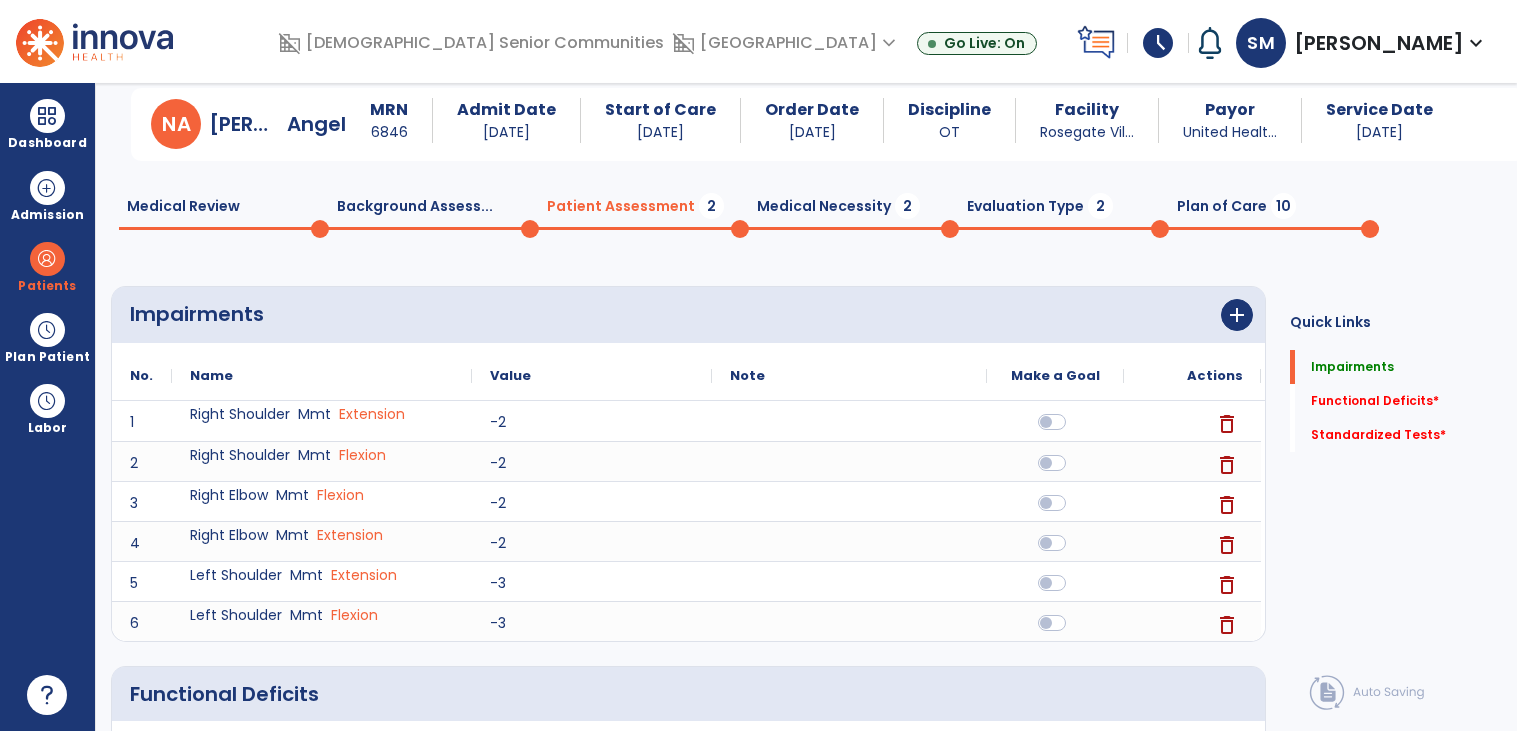 scroll, scrollTop: 34, scrollLeft: 0, axis: vertical 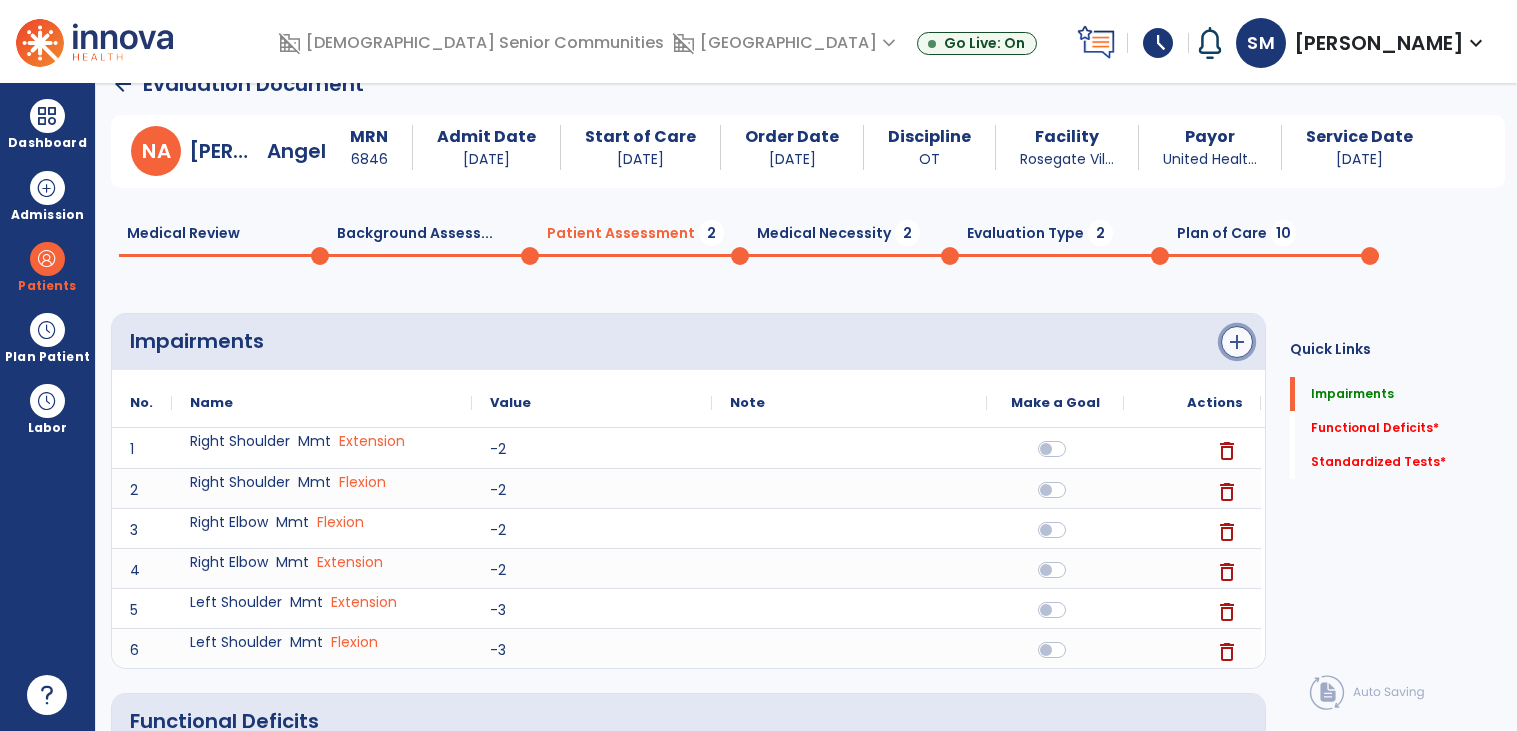 click on "add" 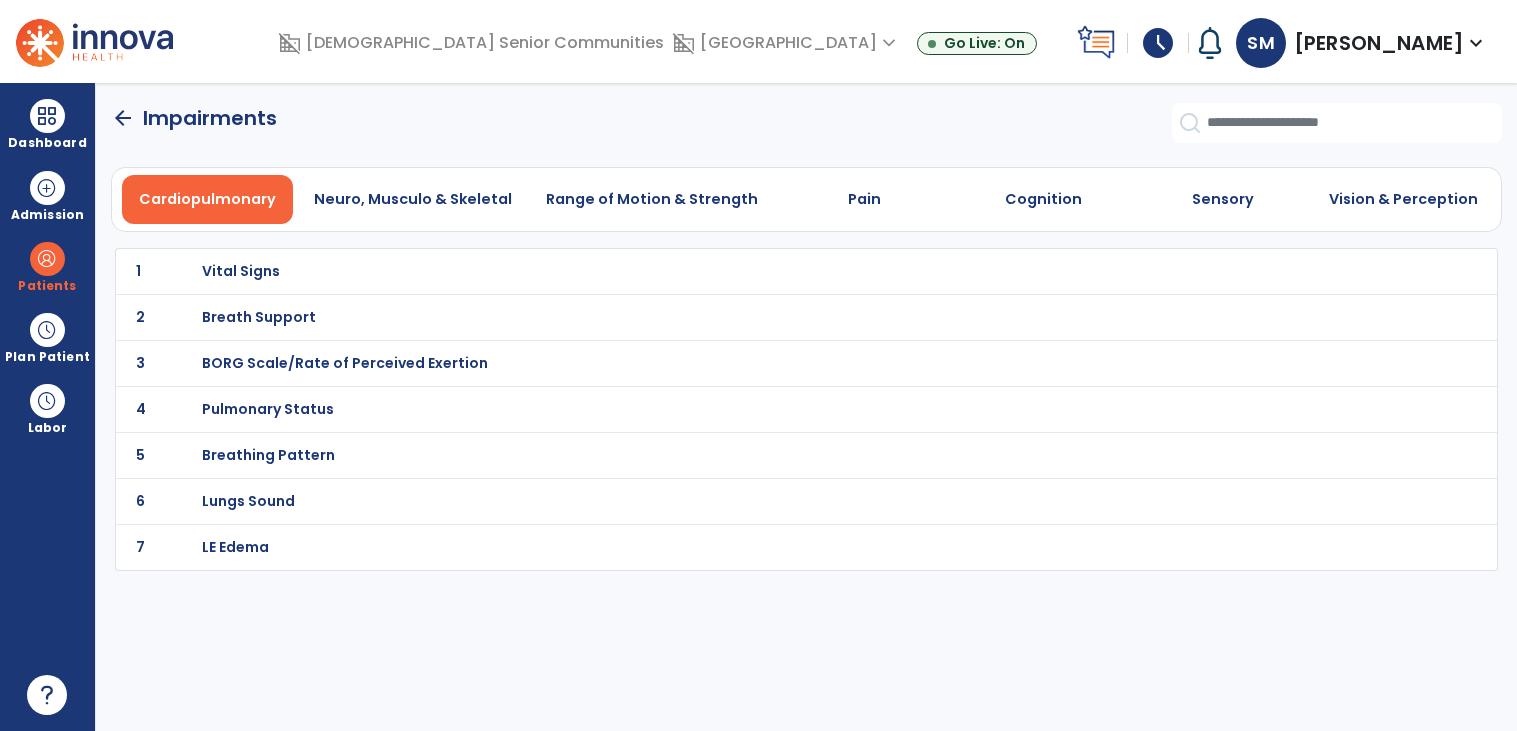 scroll, scrollTop: 0, scrollLeft: 0, axis: both 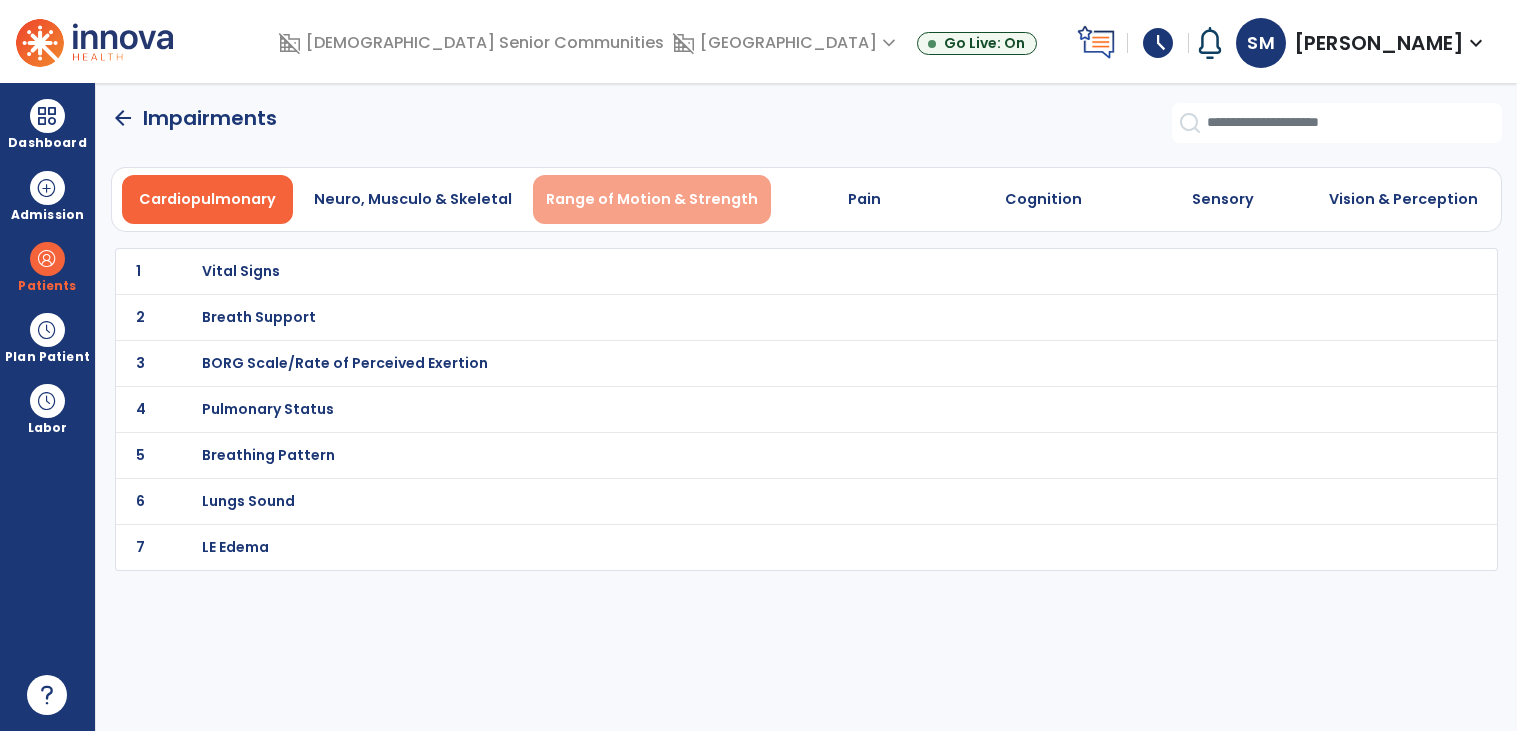click on "Range of Motion & Strength" at bounding box center [652, 199] 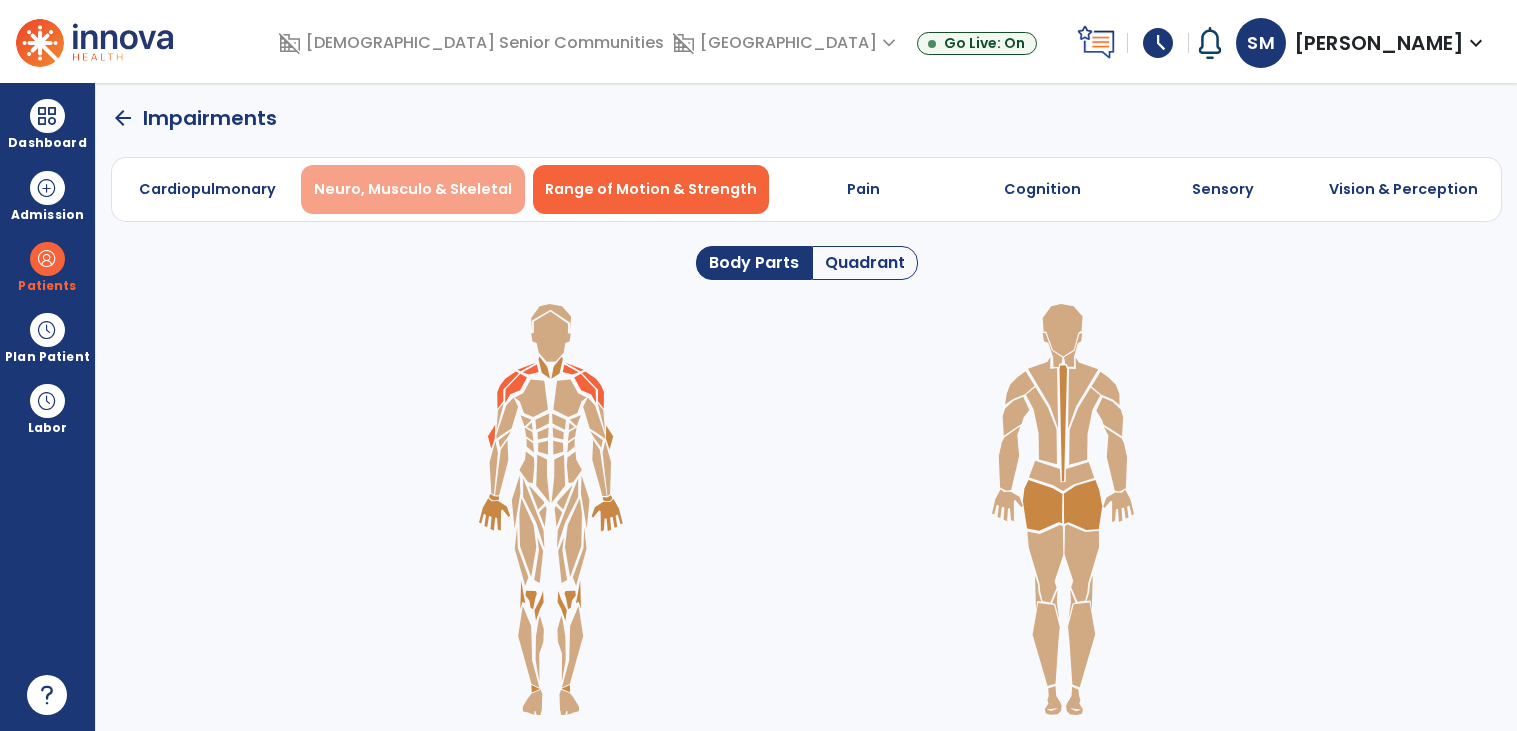 click on "Neuro, Musculo & Skeletal" at bounding box center (413, 189) 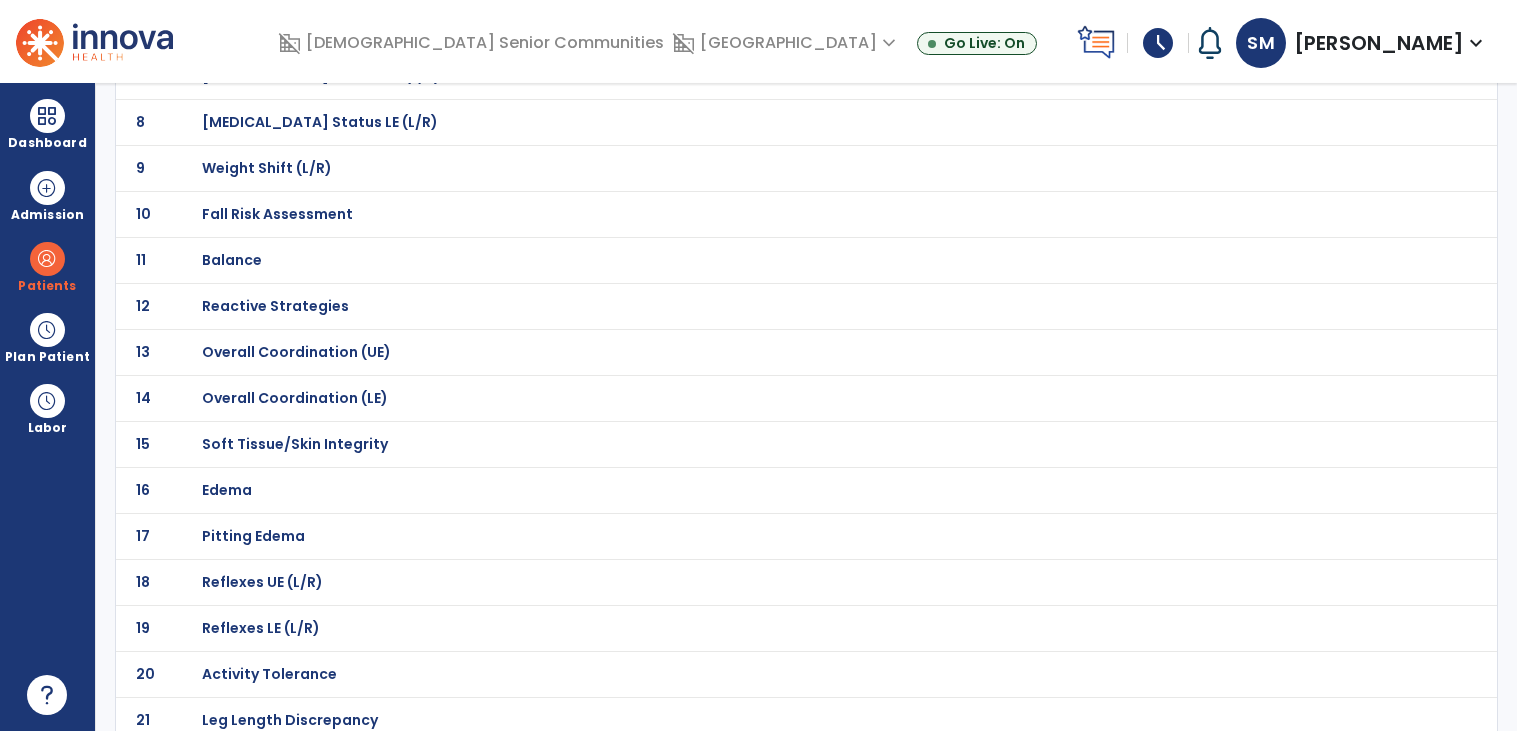 scroll, scrollTop: 577, scrollLeft: 0, axis: vertical 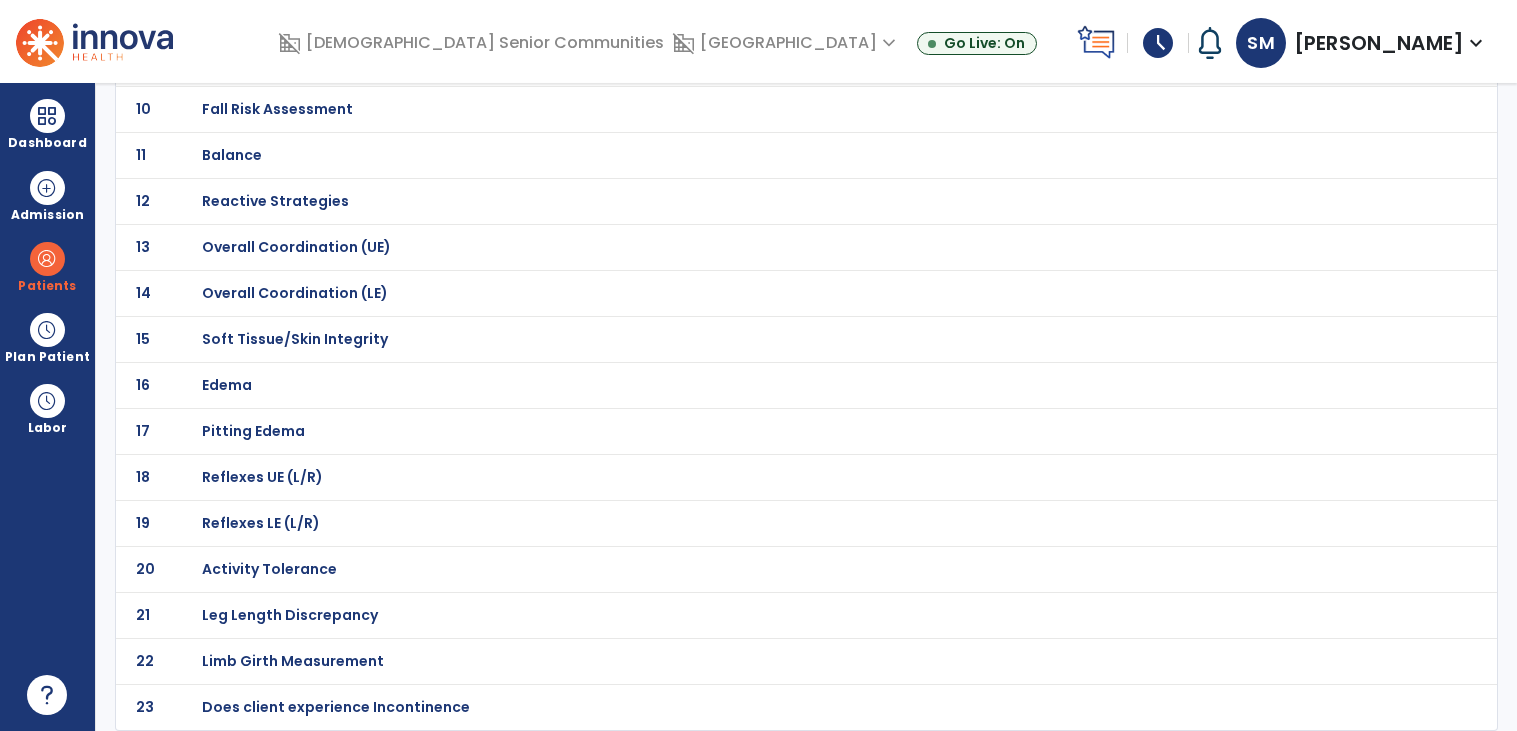 click on "Activity Tolerance" at bounding box center [273, -305] 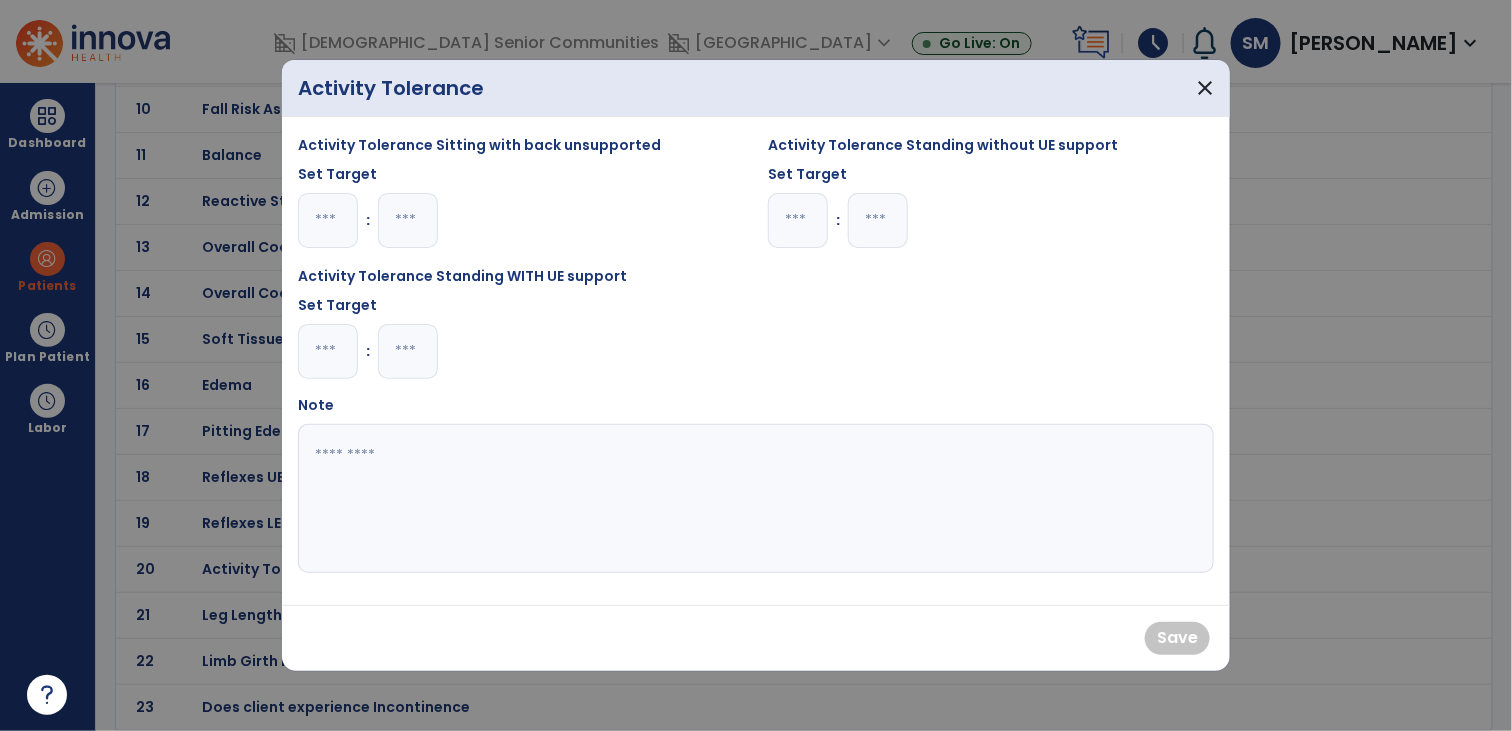 click at bounding box center [328, 351] 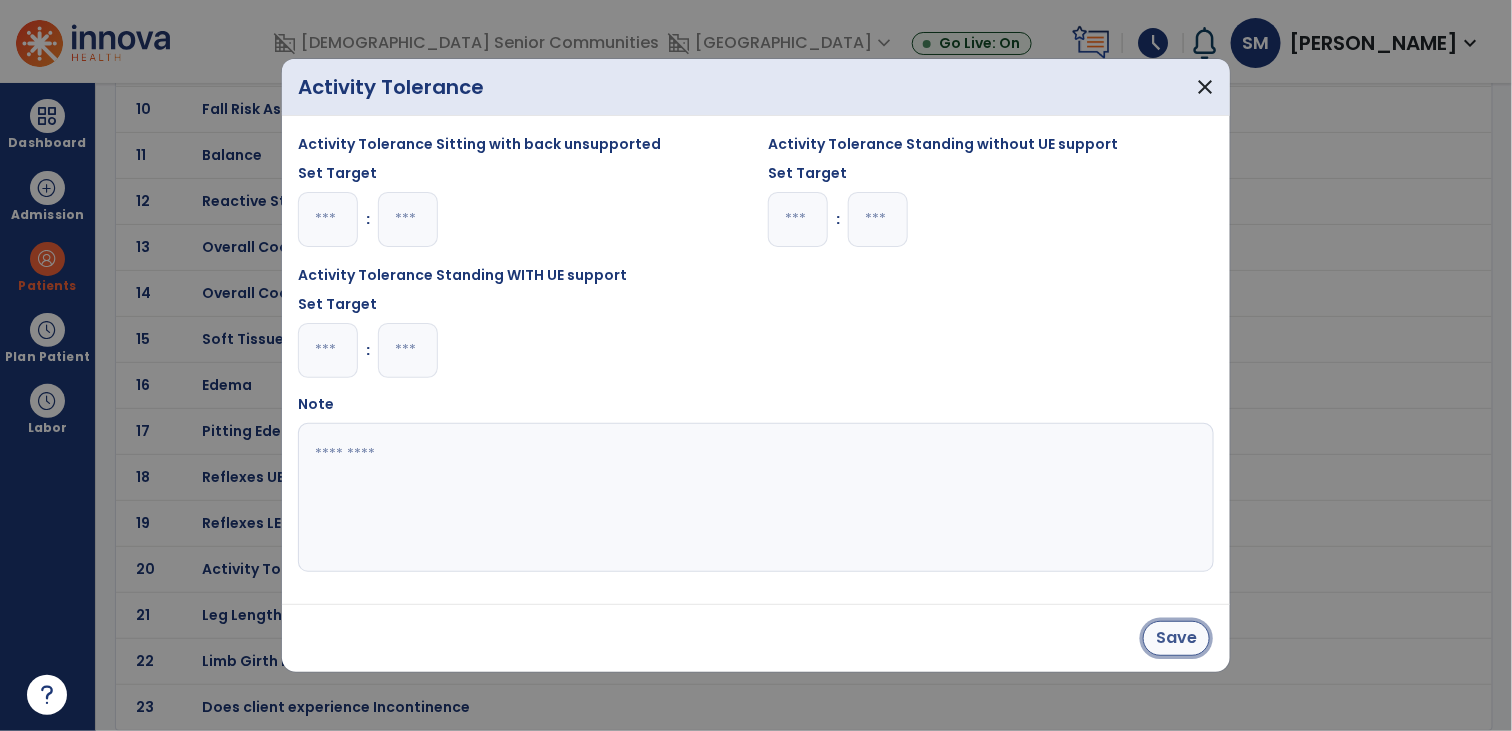 click on "Save" at bounding box center (1176, 638) 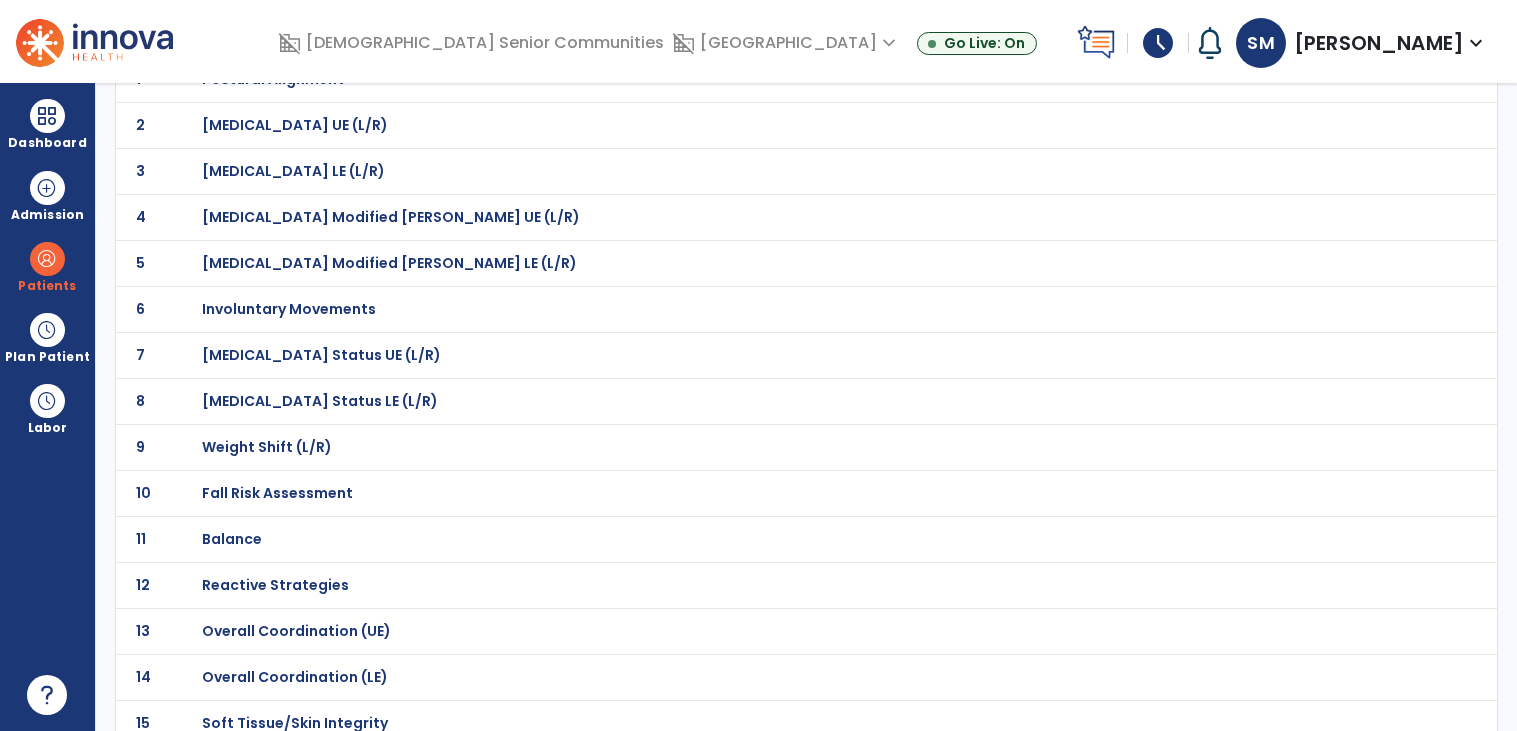 scroll, scrollTop: 0, scrollLeft: 0, axis: both 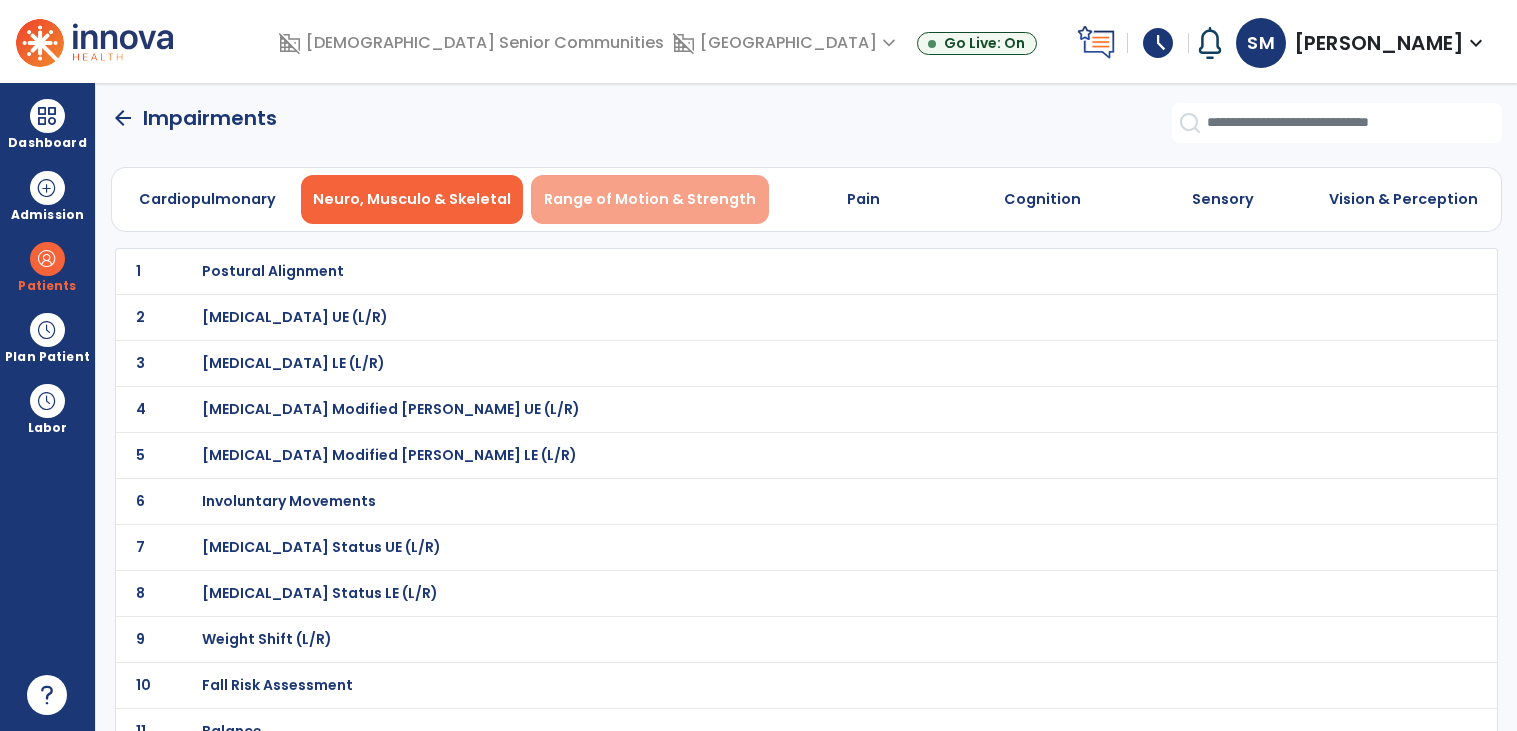 click on "Range of Motion & Strength" at bounding box center [650, 199] 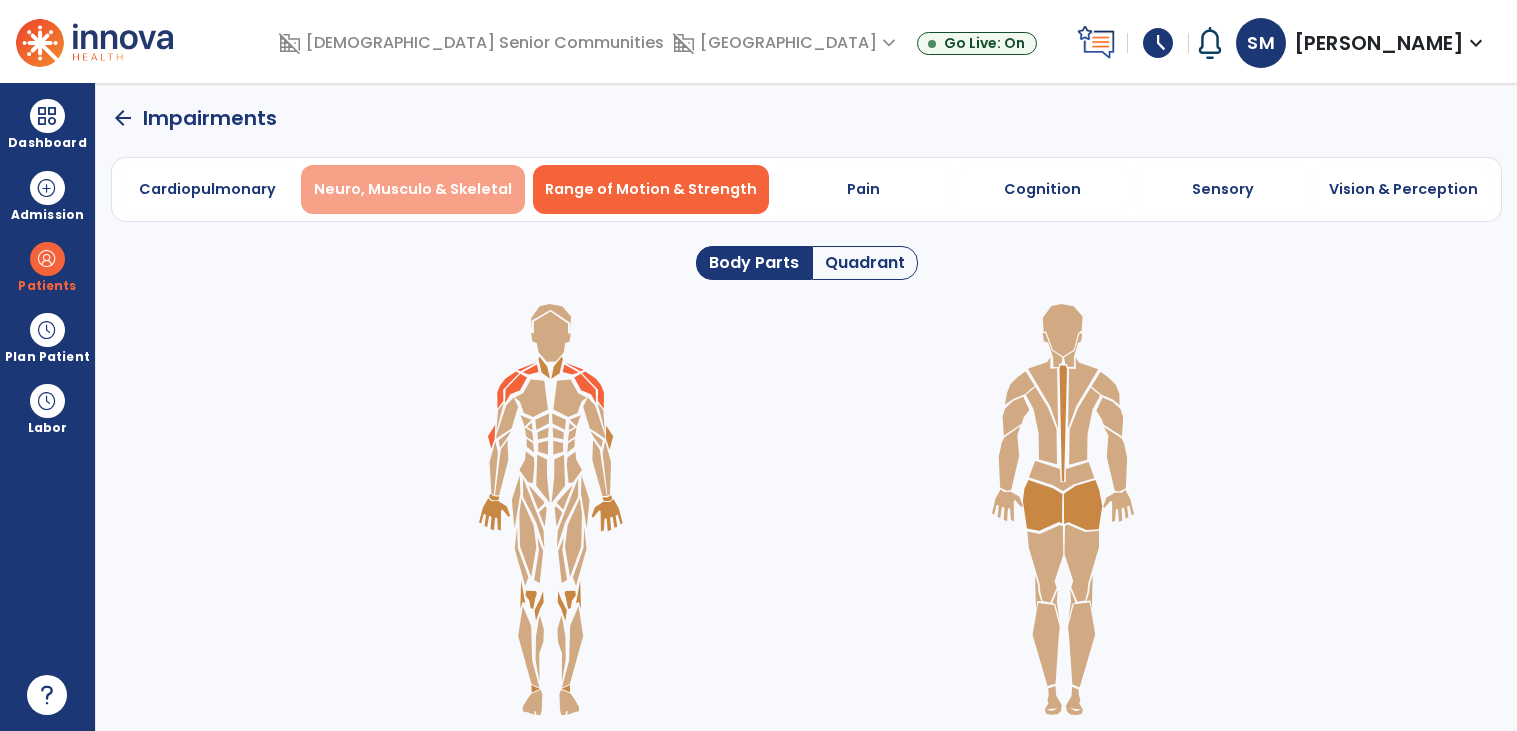 click on "Neuro, Musculo & Skeletal" at bounding box center [413, 189] 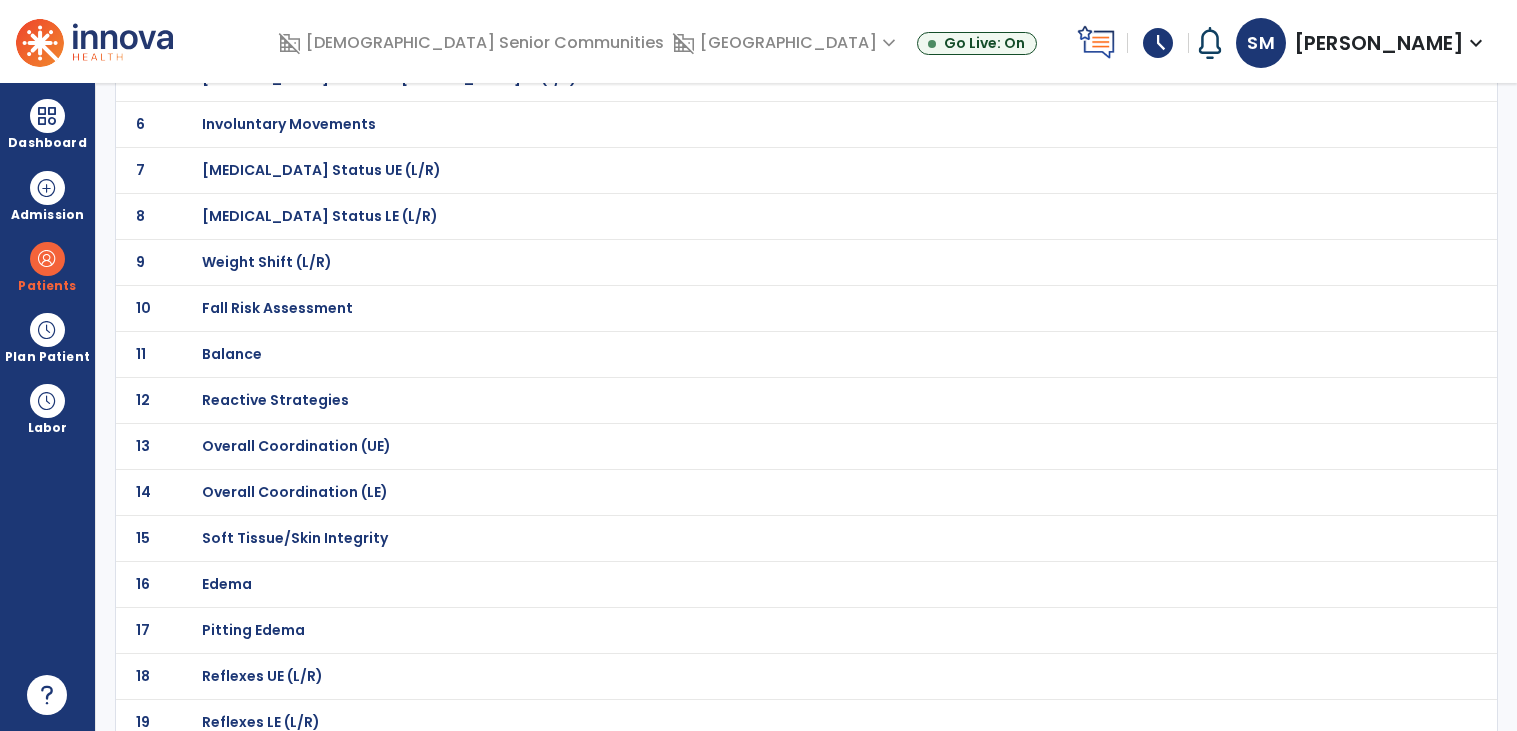 scroll, scrollTop: 380, scrollLeft: 0, axis: vertical 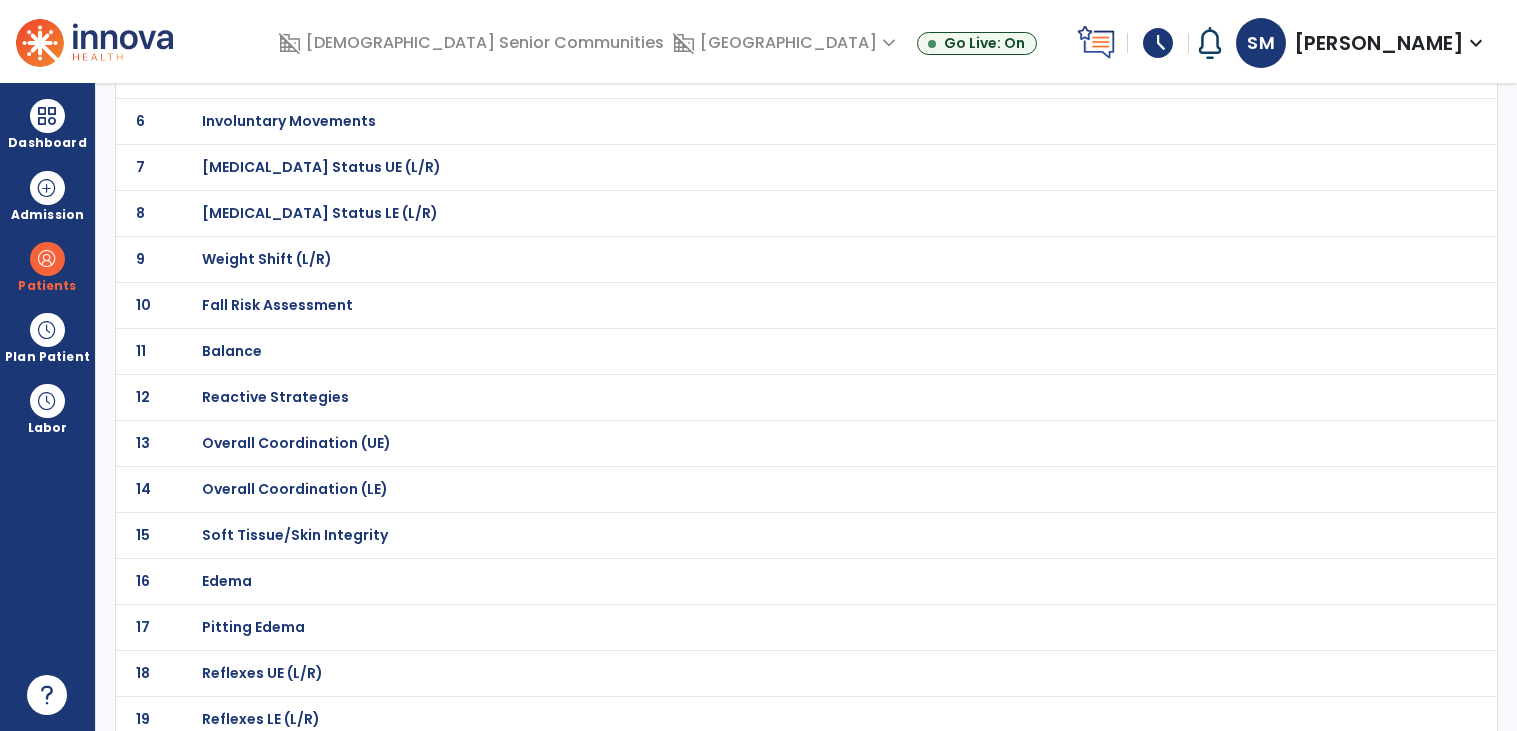 click on "11 Balance" 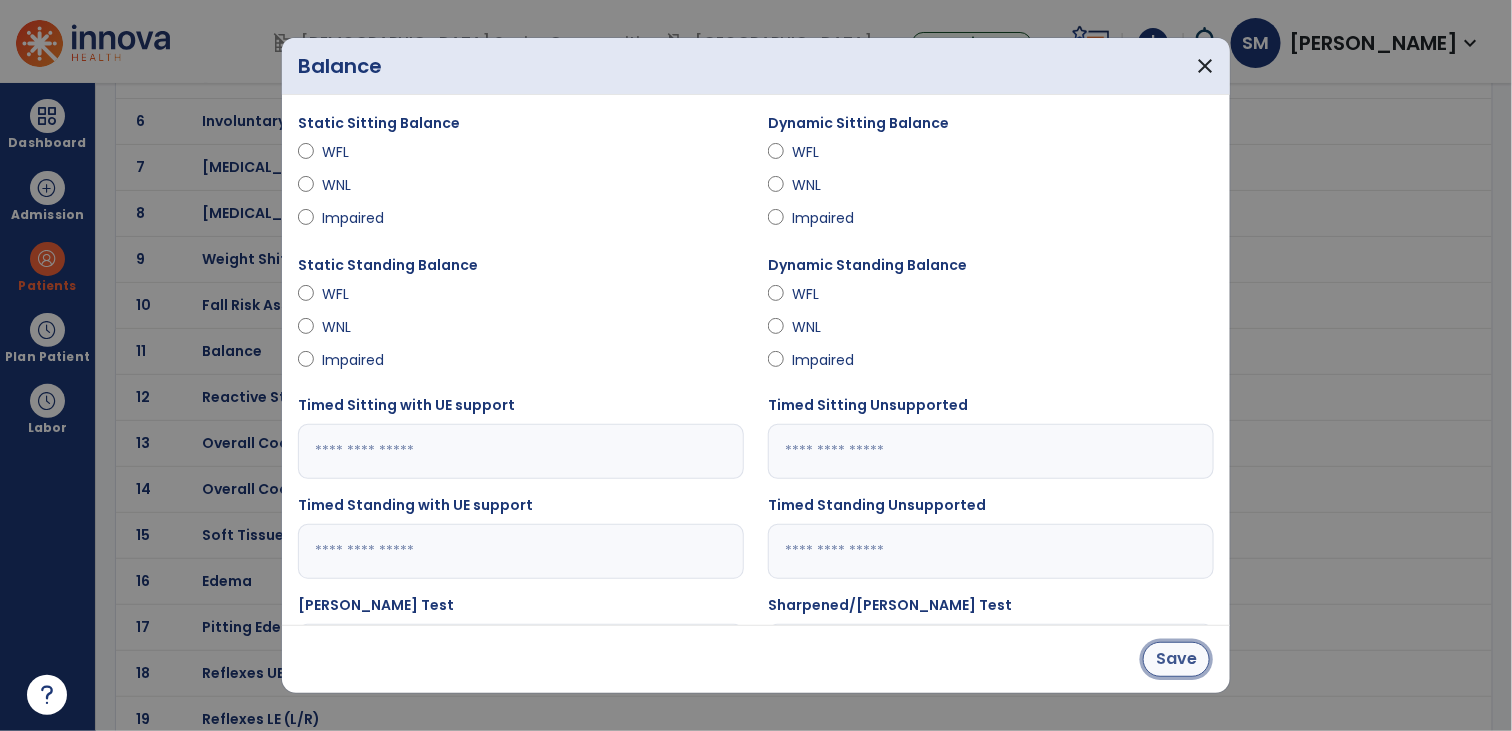 click on "Save" at bounding box center [1176, 659] 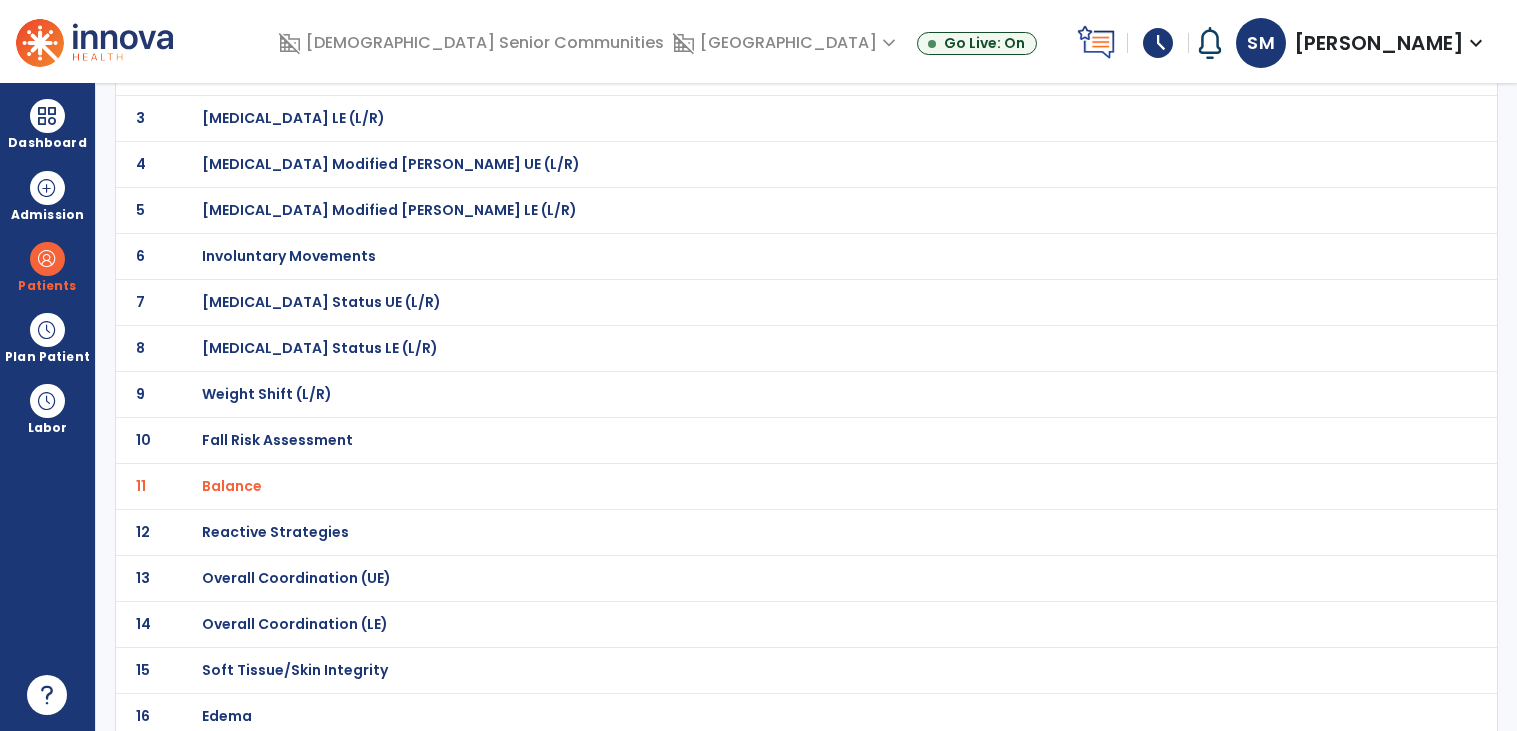 scroll, scrollTop: 0, scrollLeft: 0, axis: both 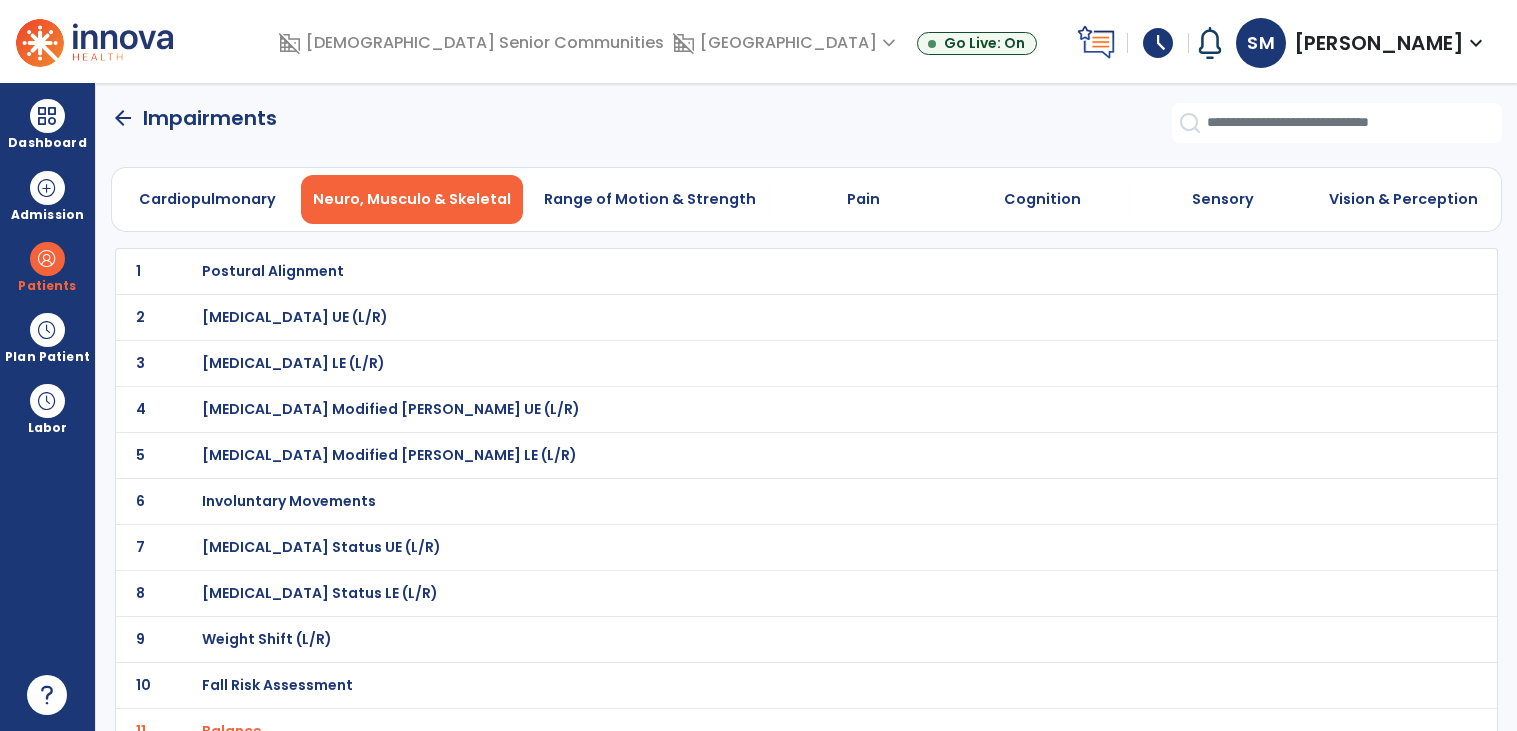 click on "arrow_back" 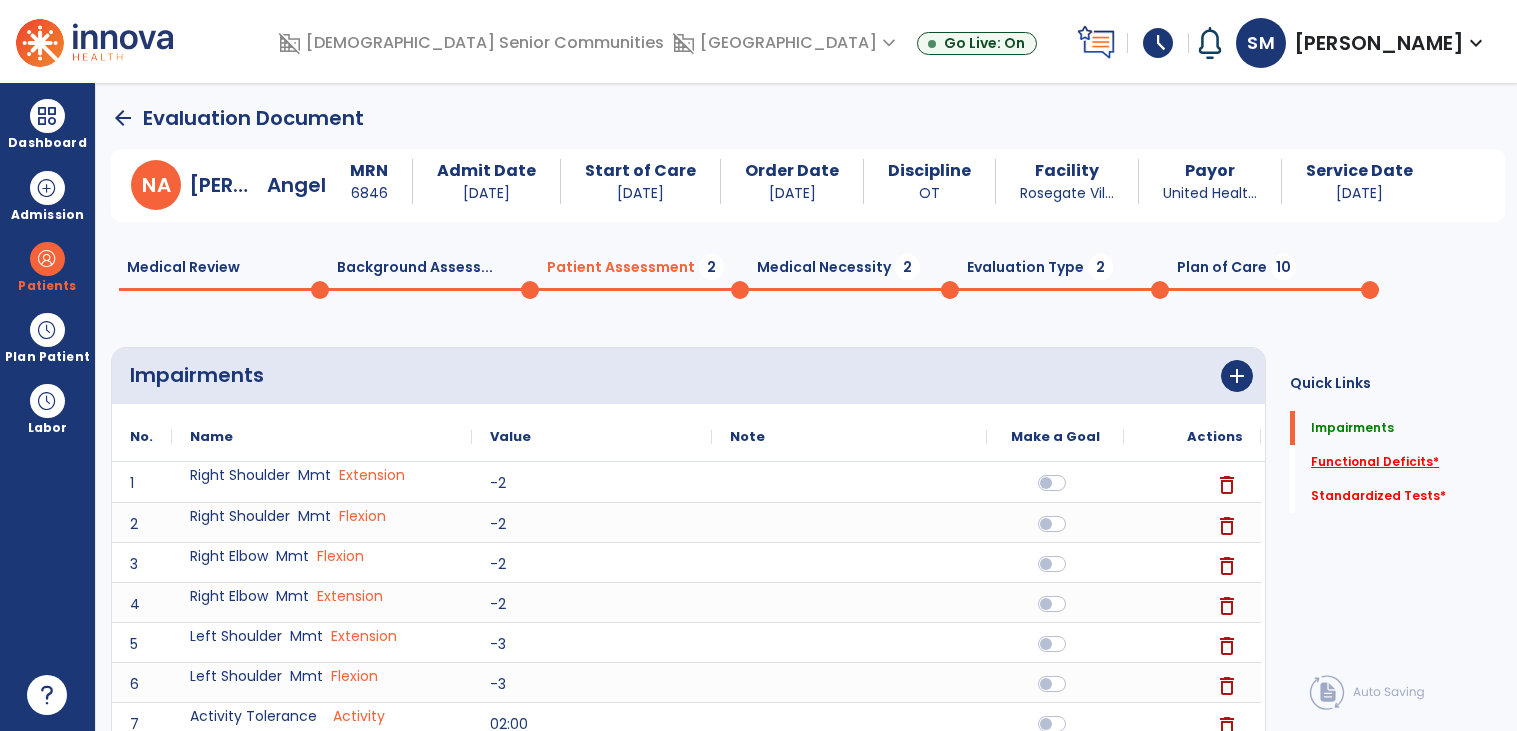 click on "Functional Deficits   *" 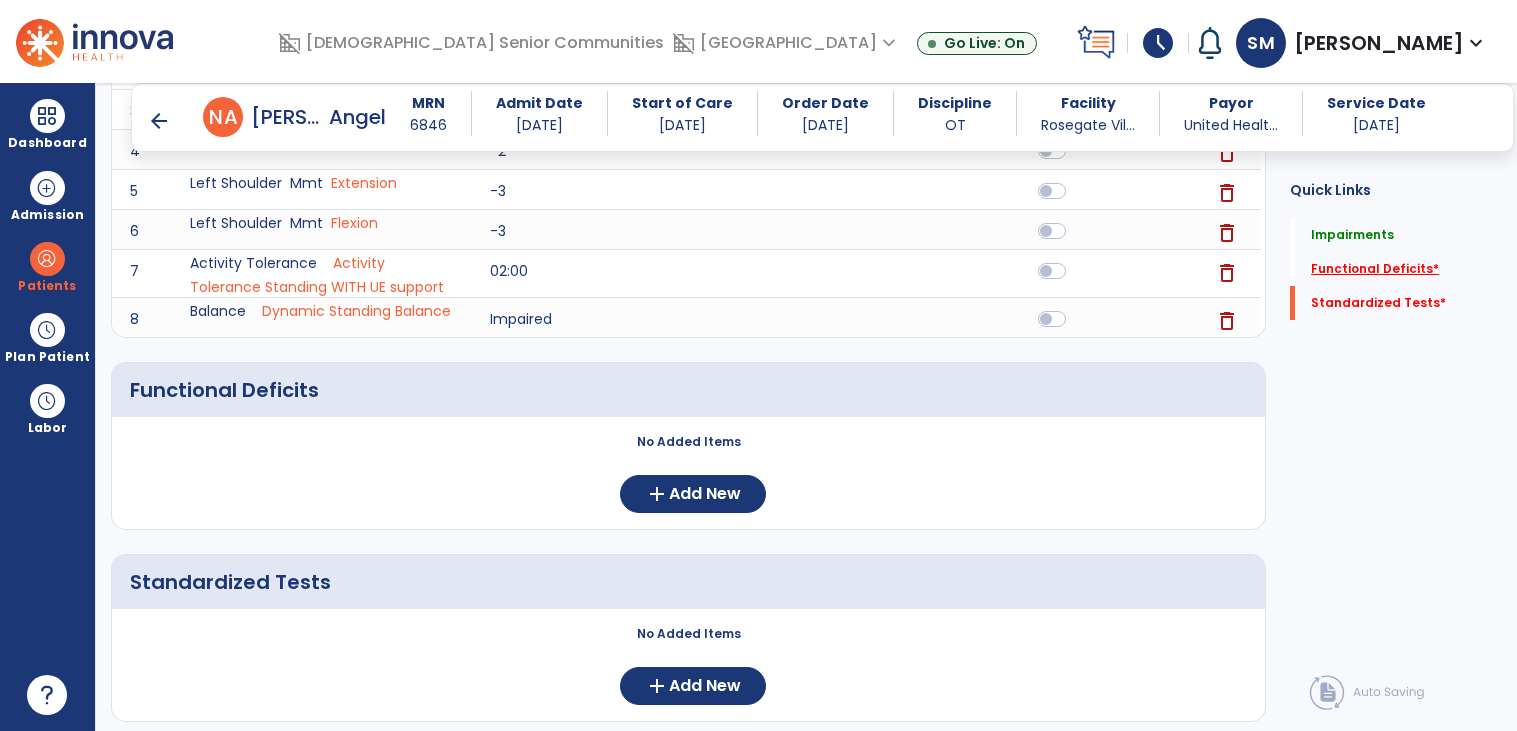 scroll, scrollTop: 491, scrollLeft: 0, axis: vertical 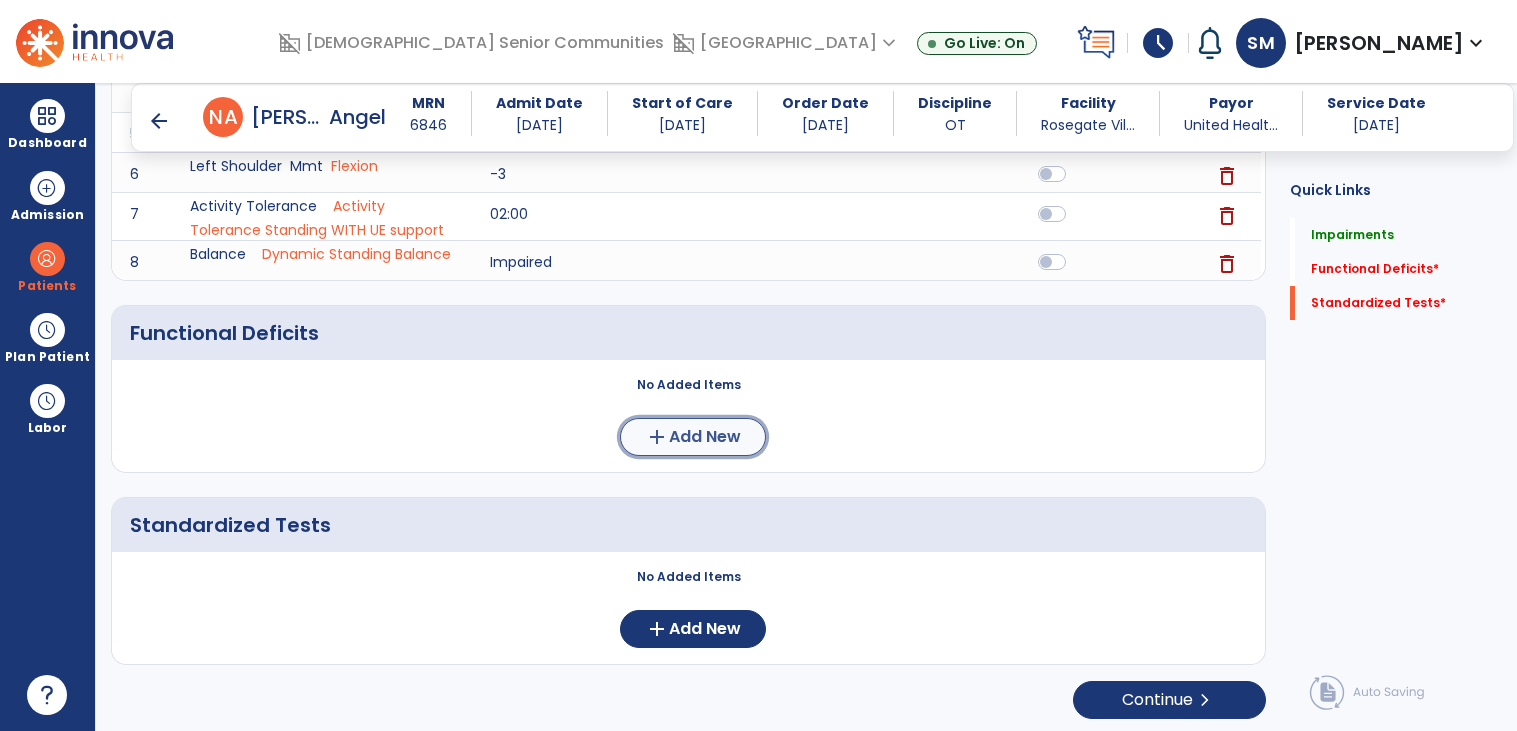 click on "Add New" 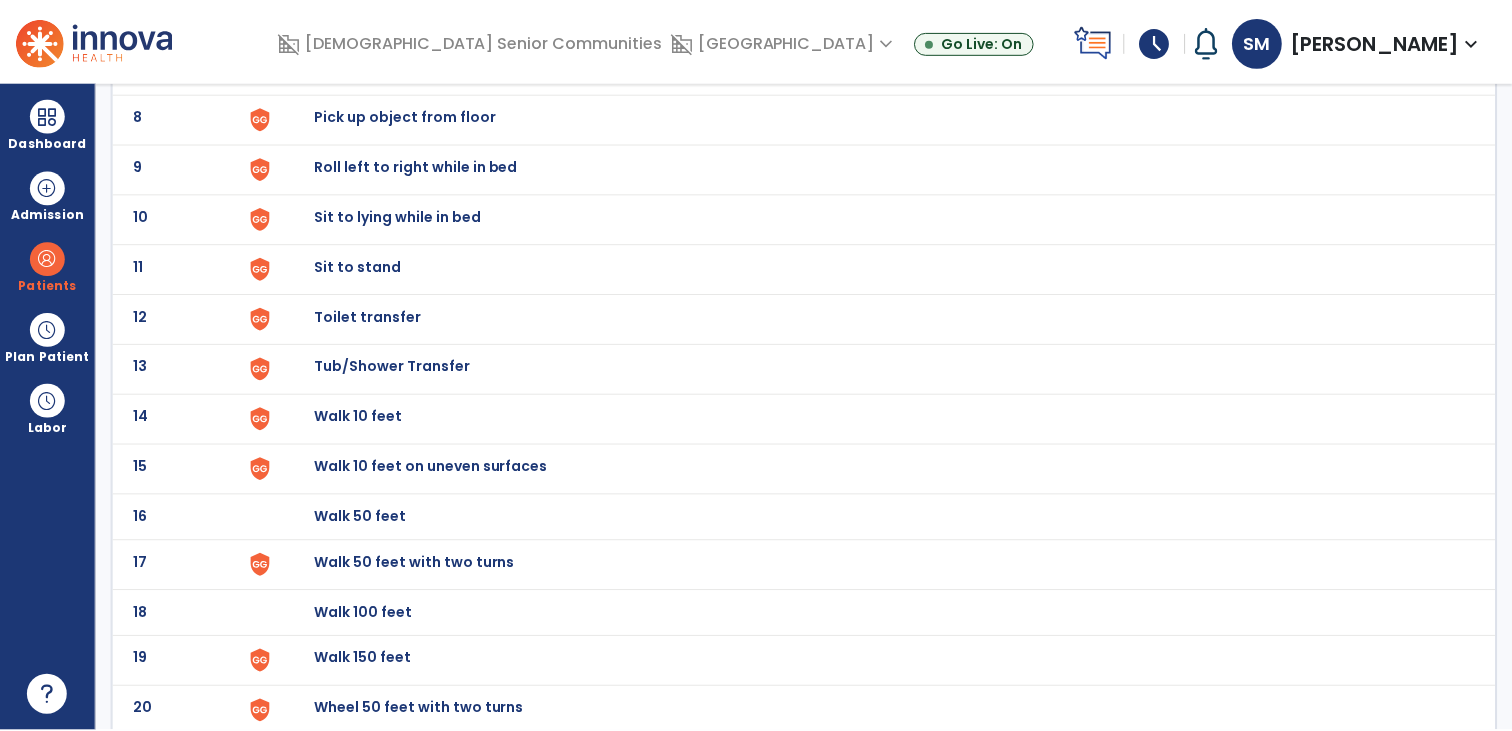 scroll, scrollTop: 0, scrollLeft: 0, axis: both 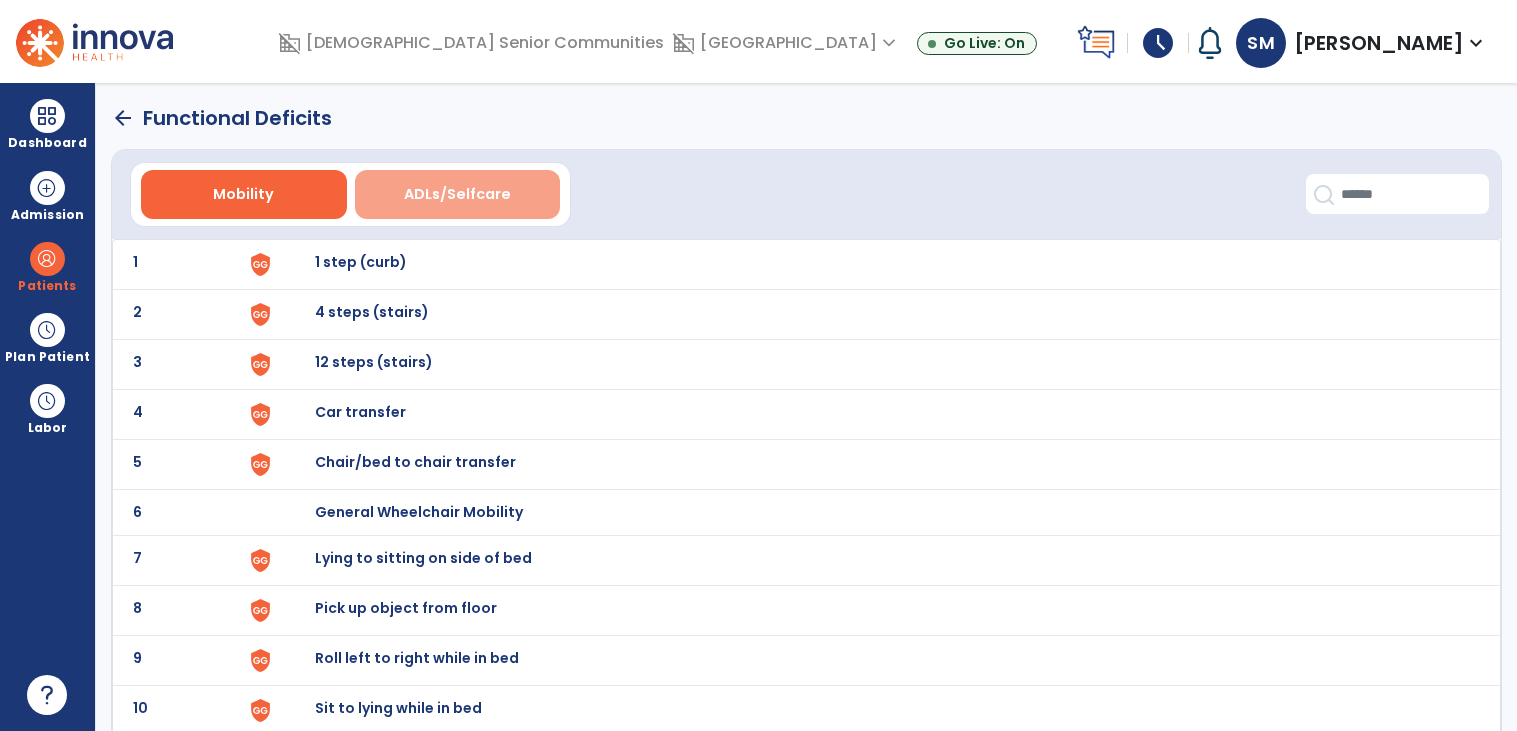 click on "ADLs/Selfcare" at bounding box center [458, 194] 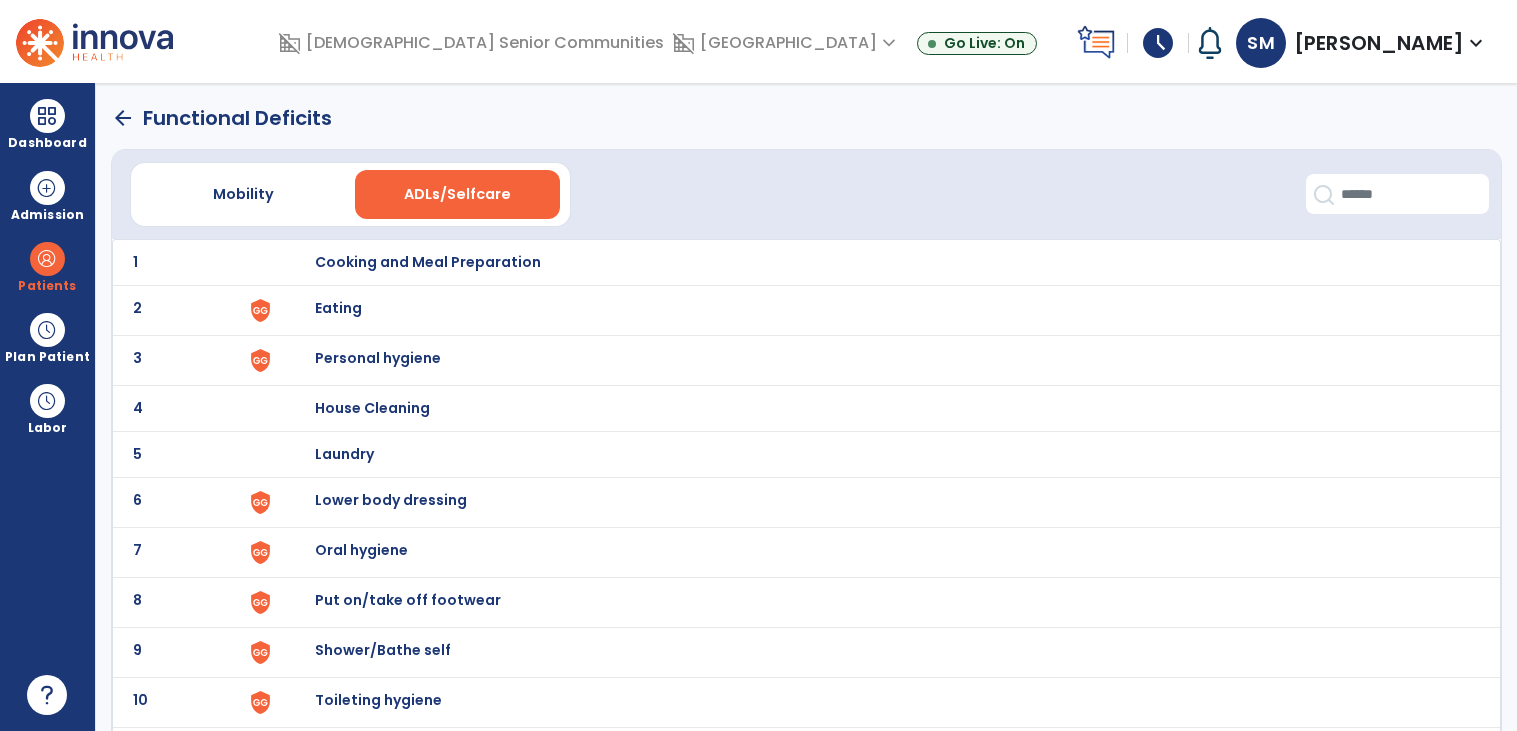 click at bounding box center (293, 262) 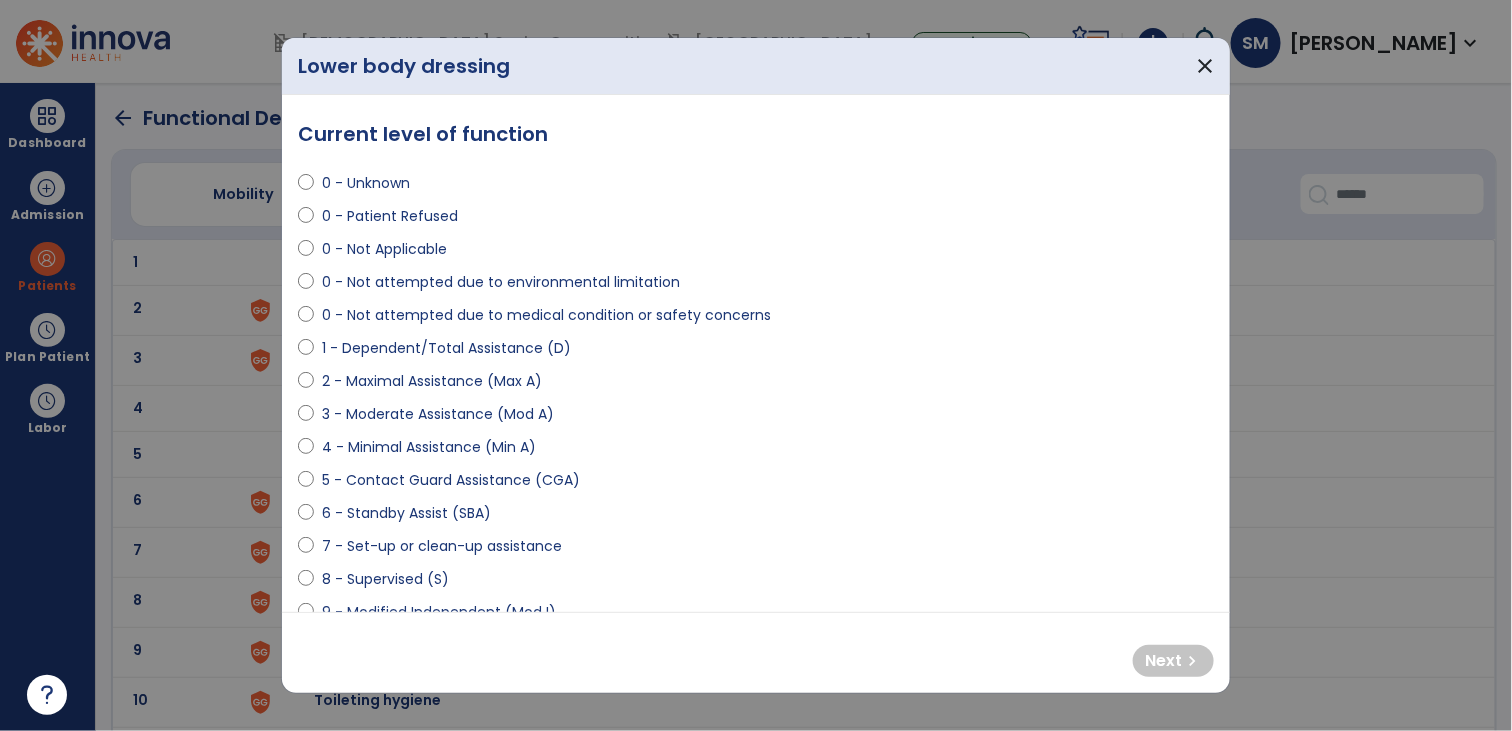 select on "**********" 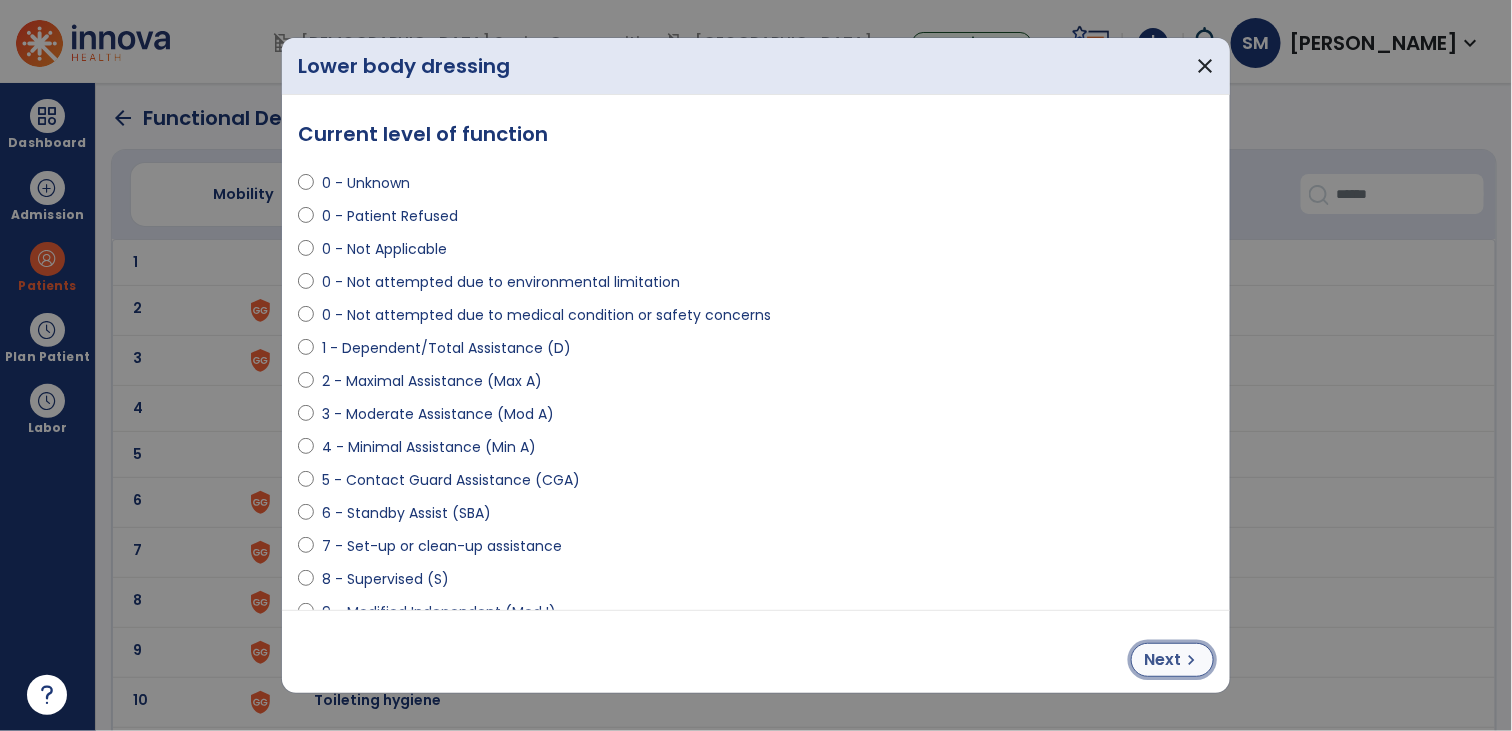 click on "chevron_right" at bounding box center (1191, 660) 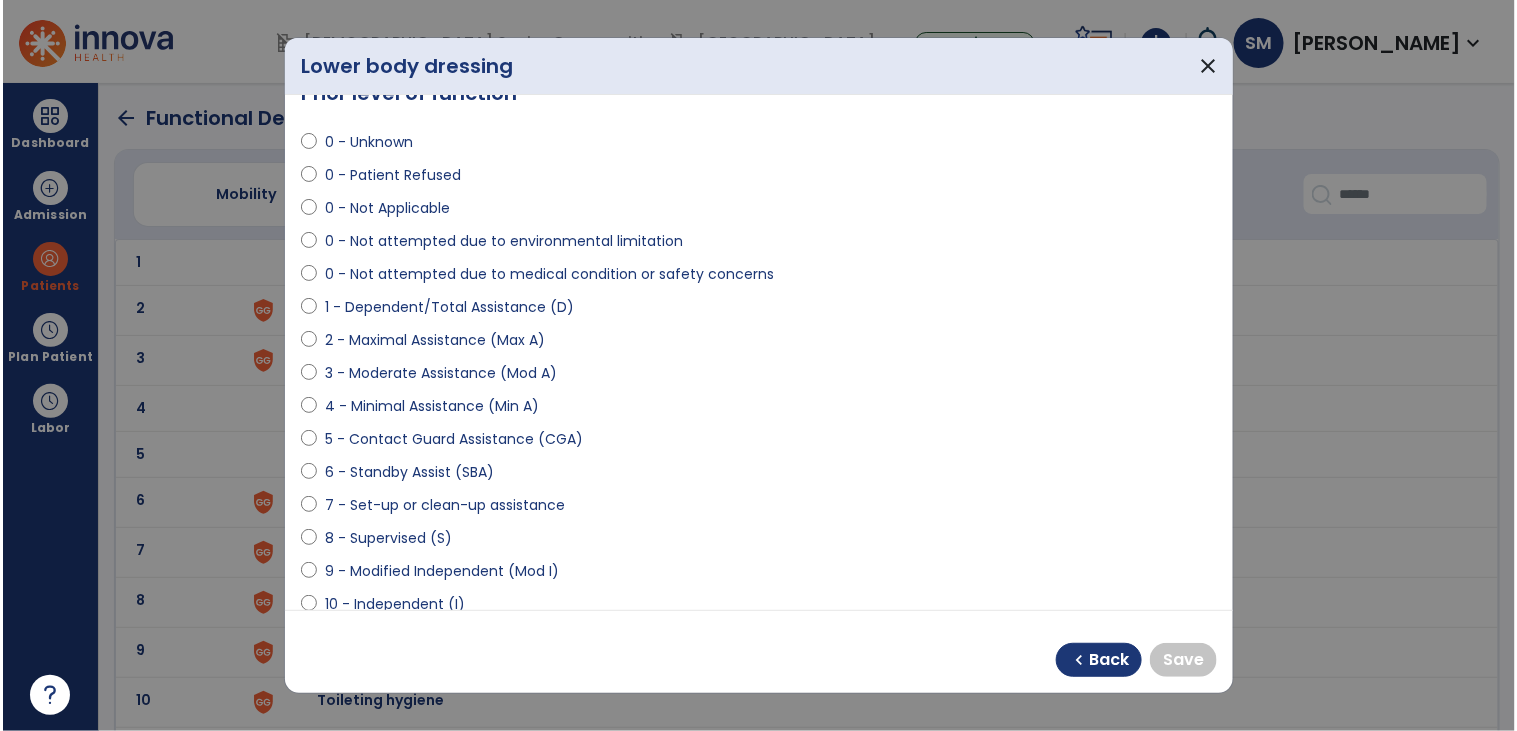 scroll, scrollTop: 53, scrollLeft: 0, axis: vertical 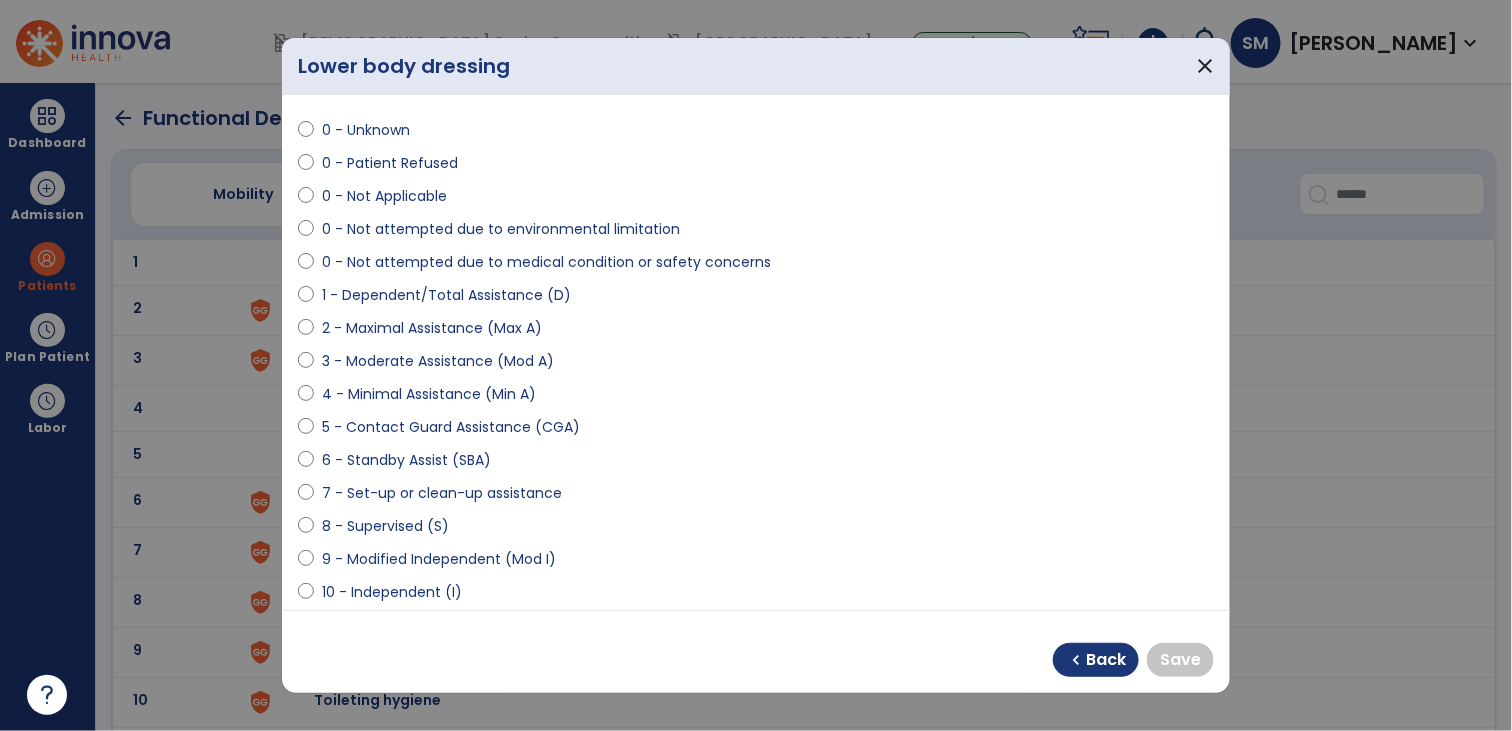 select on "**********" 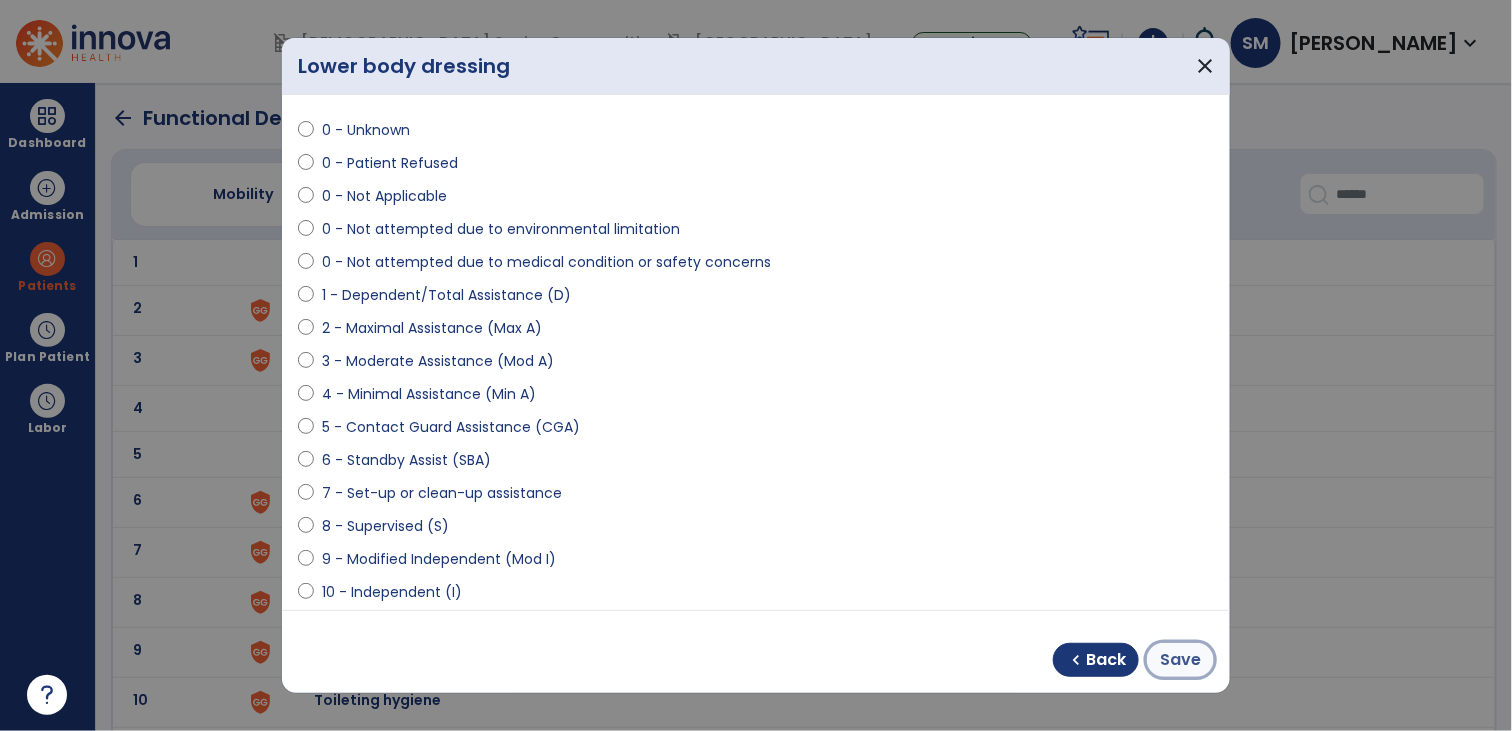 click on "Save" at bounding box center [1180, 660] 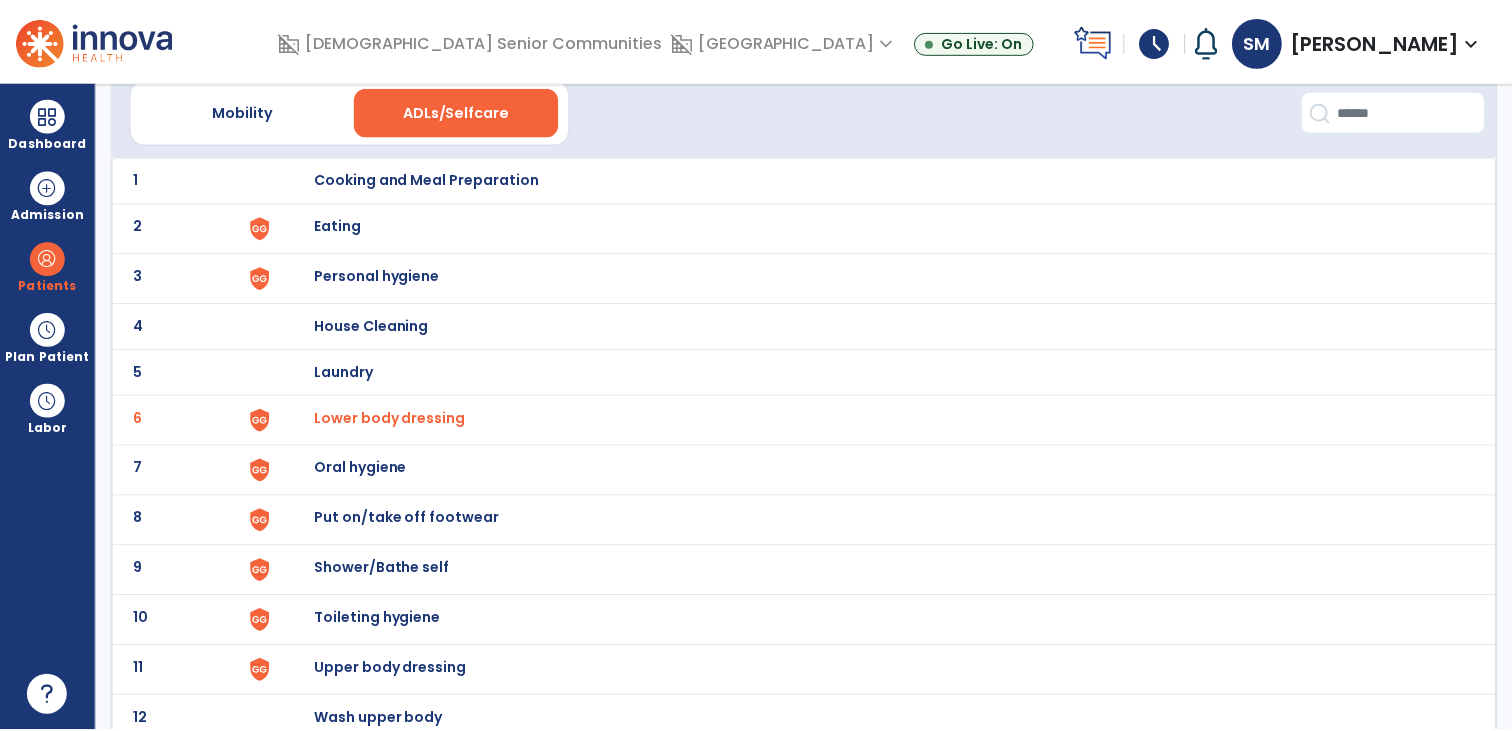 scroll, scrollTop: 139, scrollLeft: 0, axis: vertical 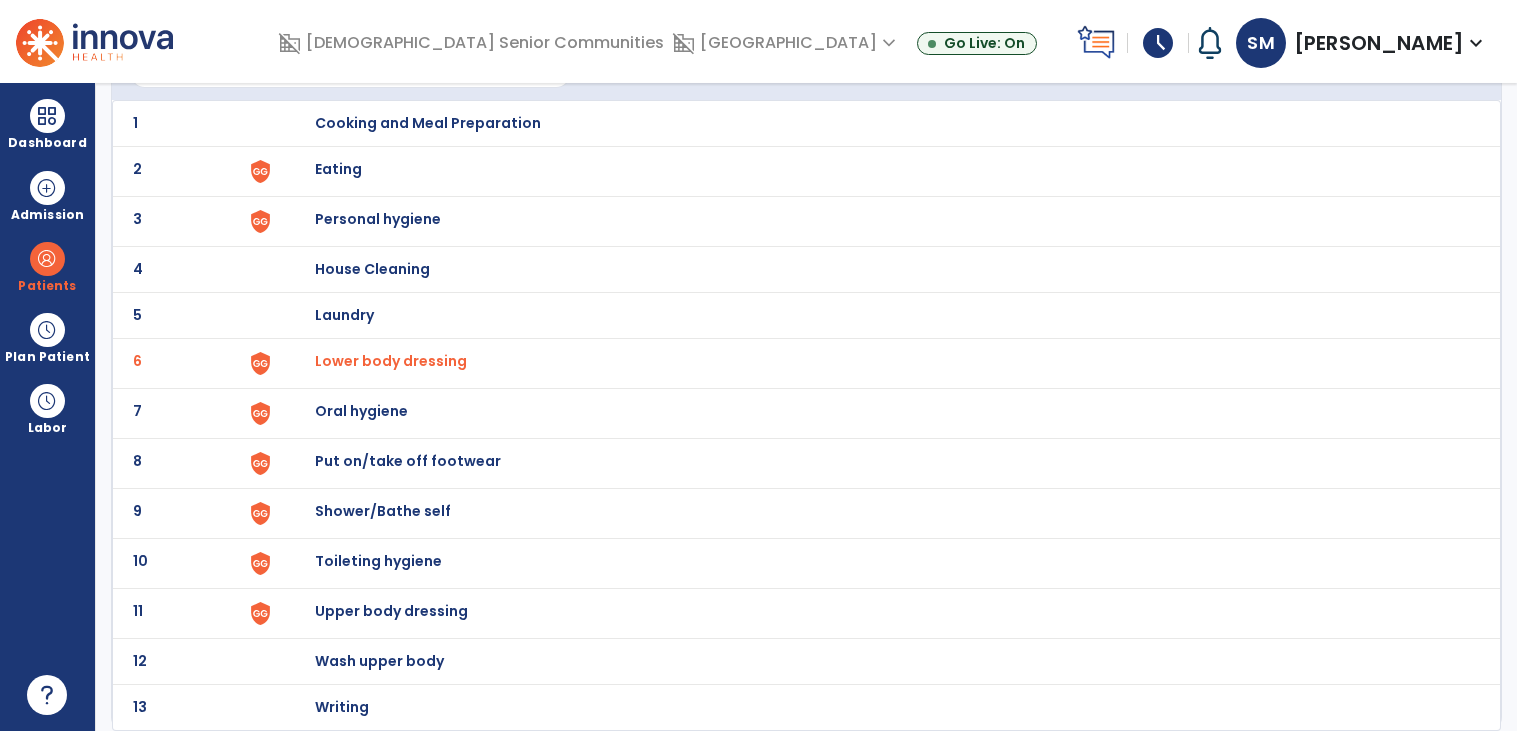 click at bounding box center [293, 123] 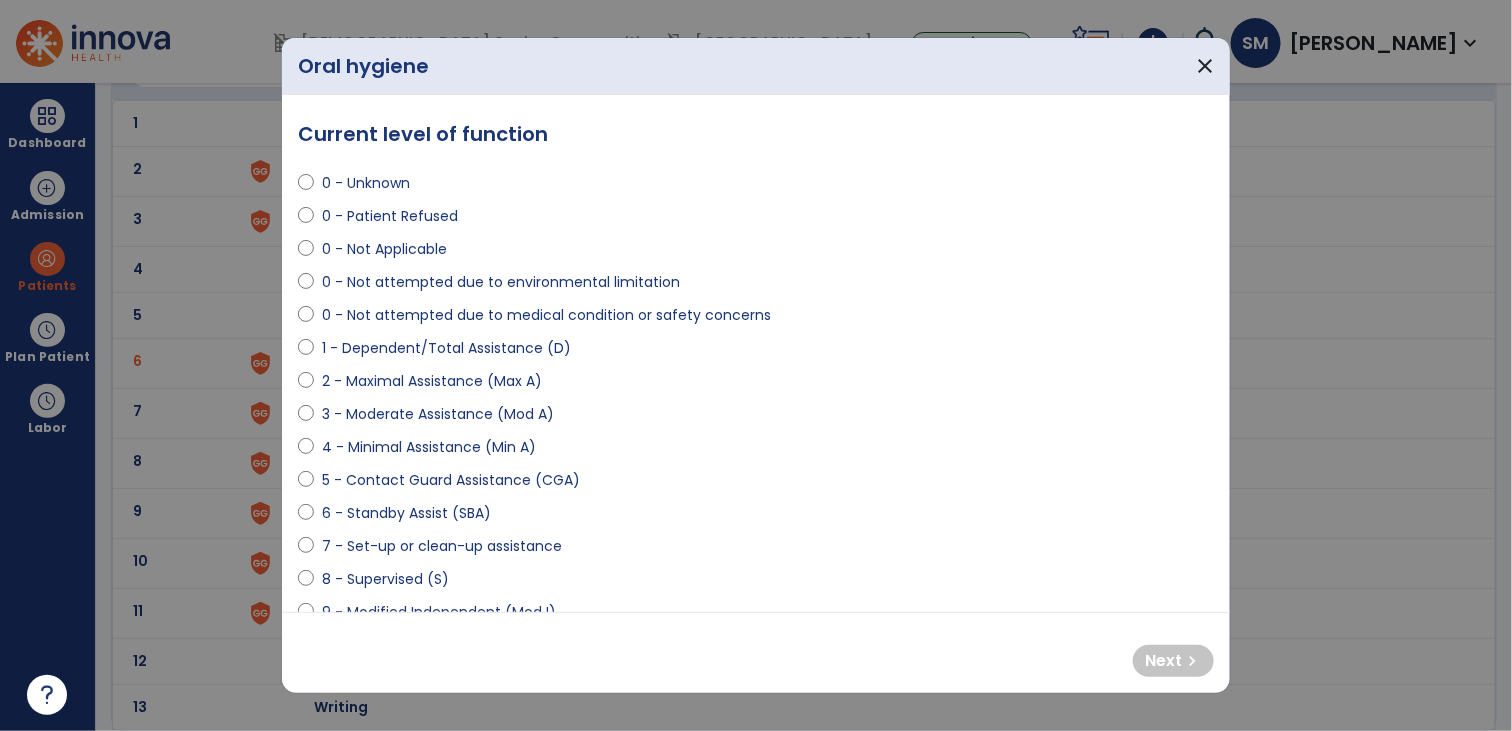 select on "**********" 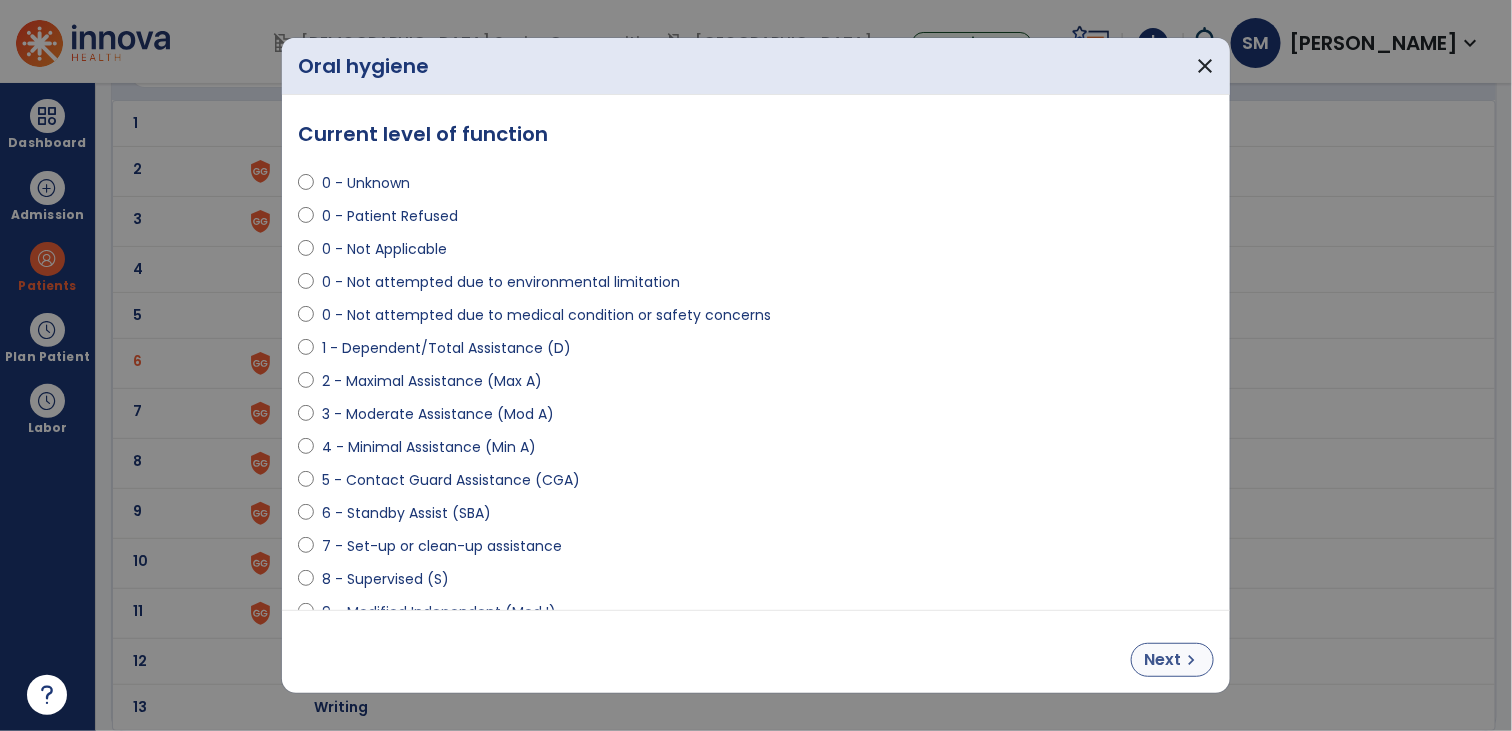 click on "chevron_right" at bounding box center [1191, 660] 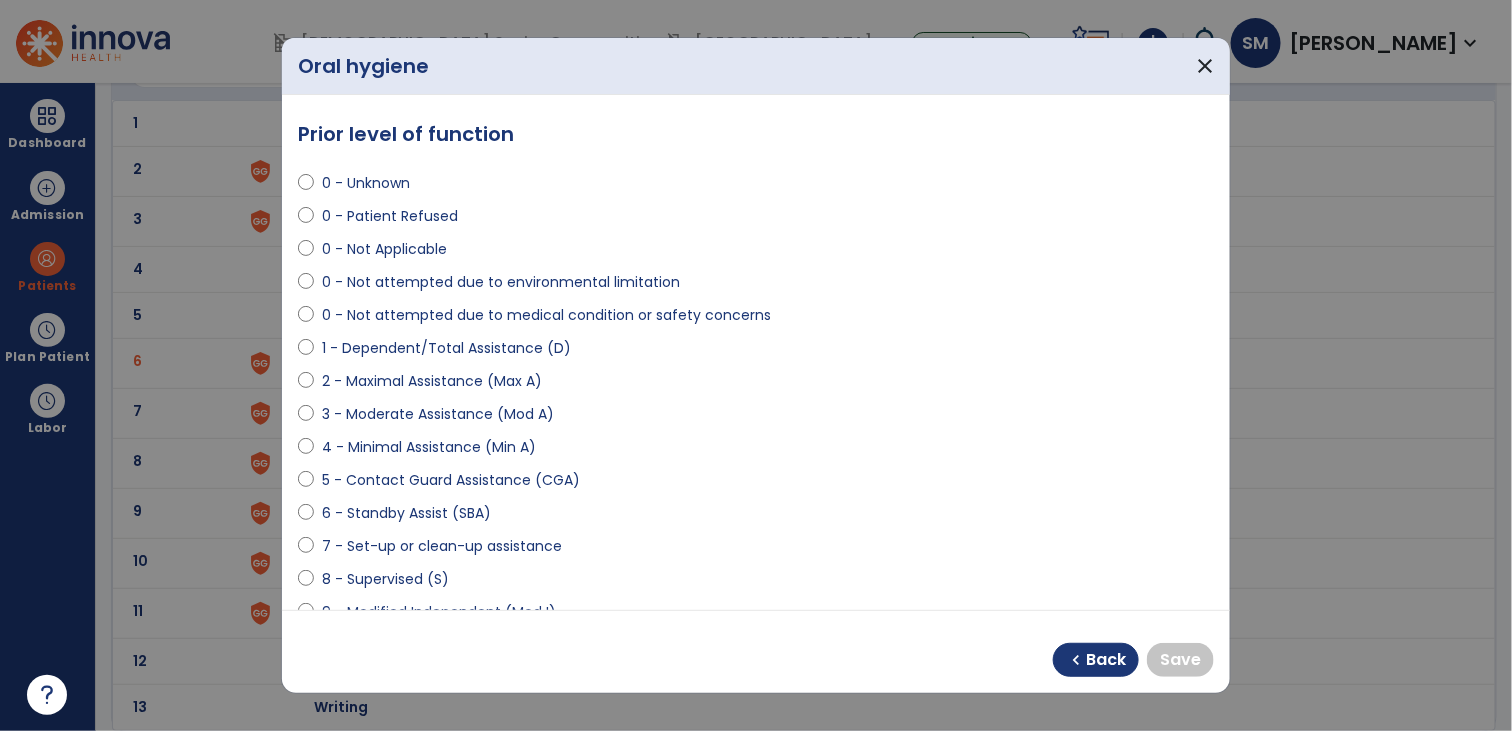 scroll, scrollTop: 48, scrollLeft: 0, axis: vertical 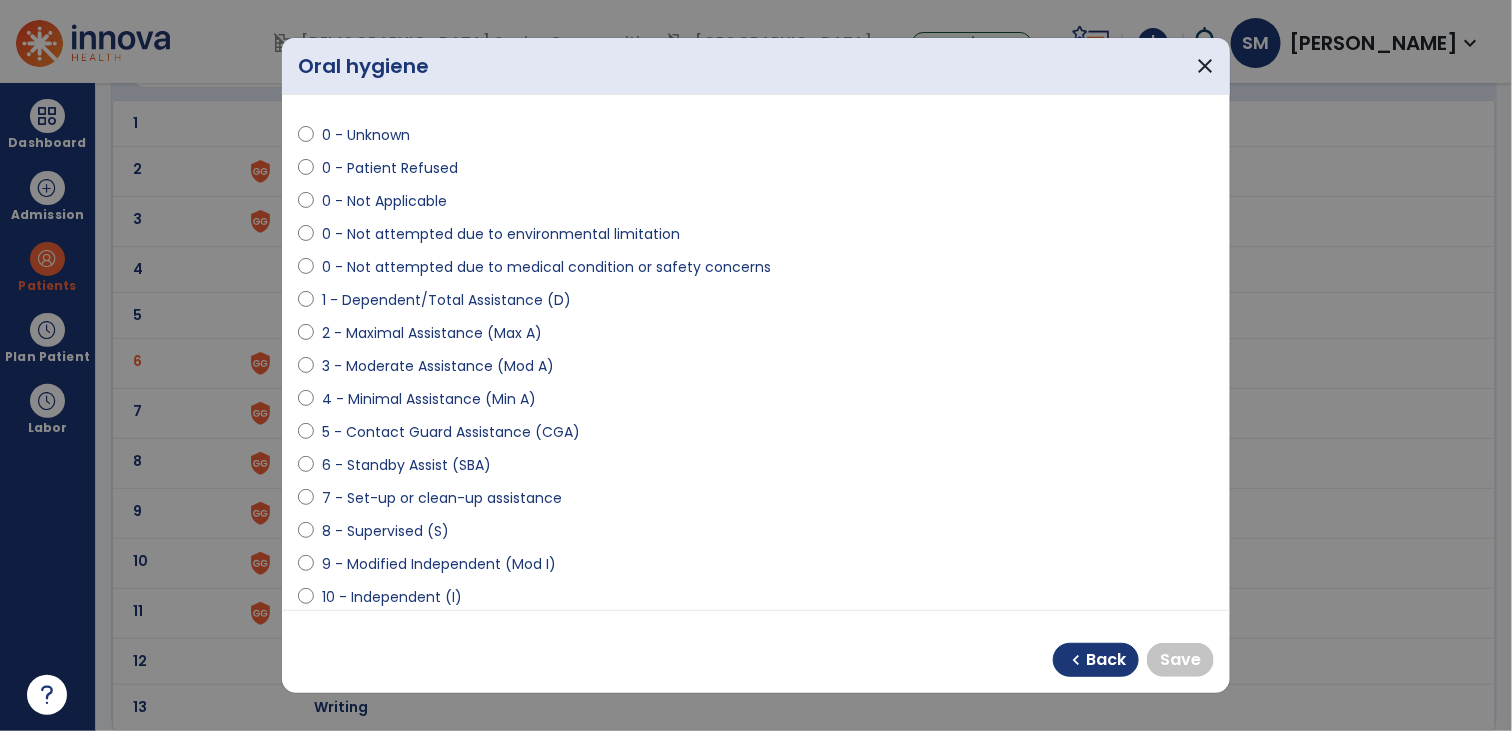 select on "**********" 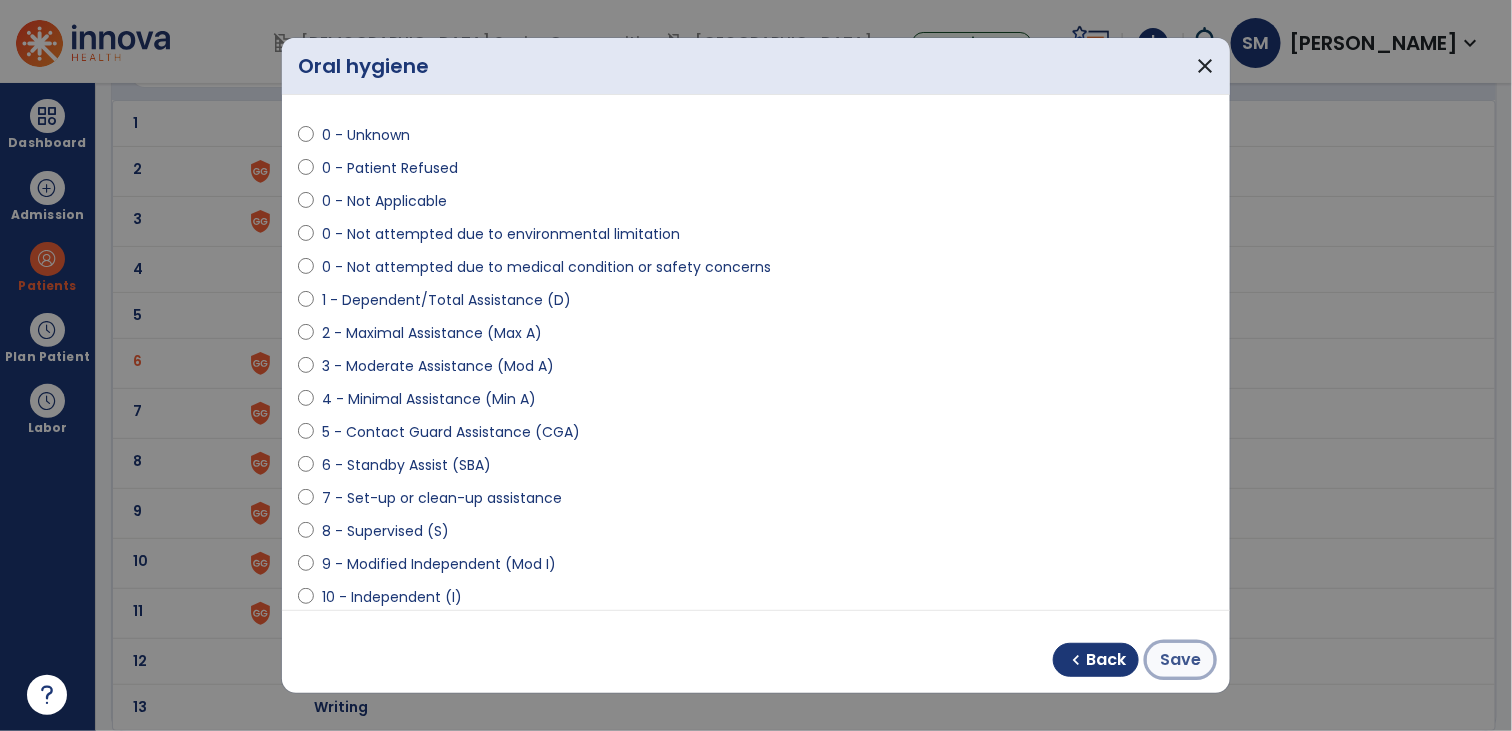 click on "Save" at bounding box center (1180, 660) 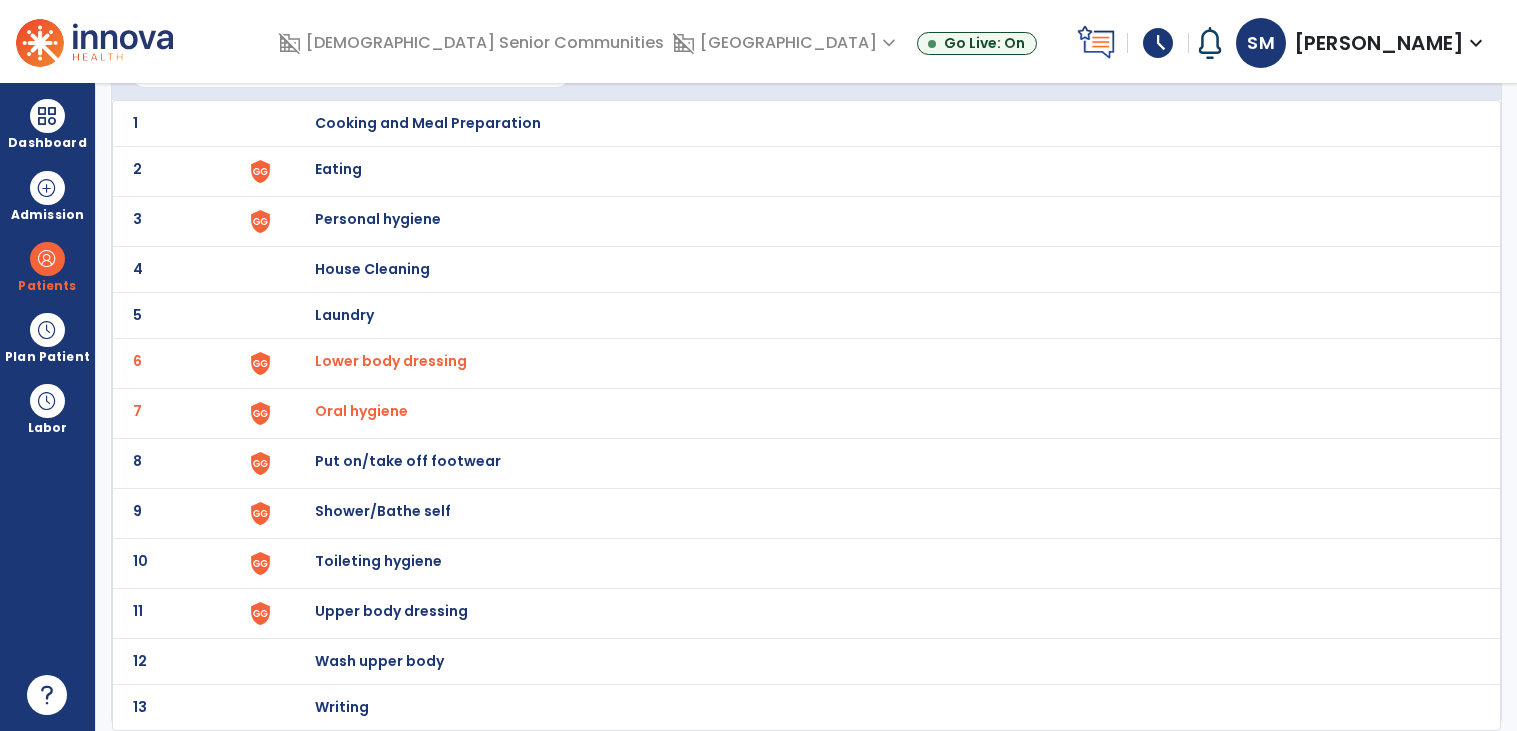 click on "Put on/take off footwear" at bounding box center [877, 123] 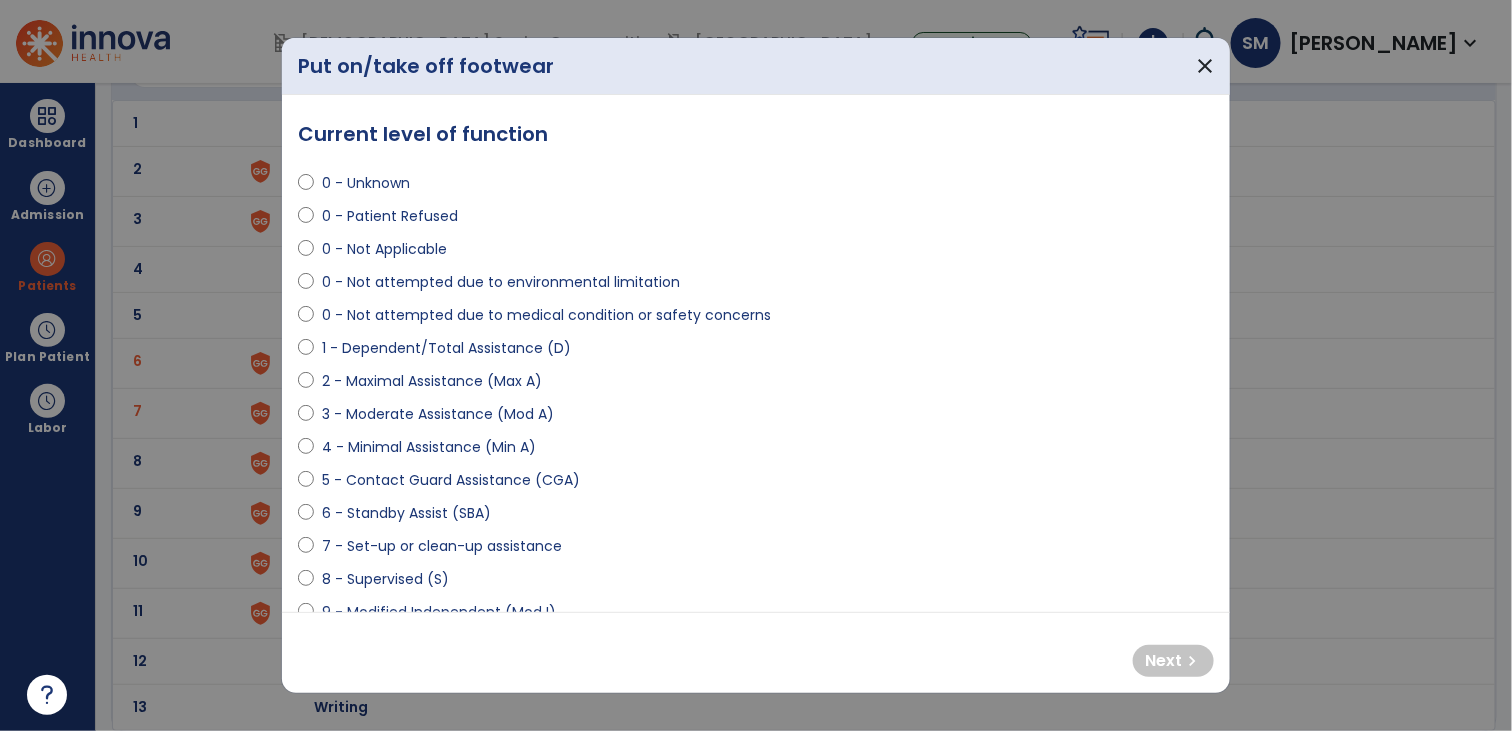 select on "**********" 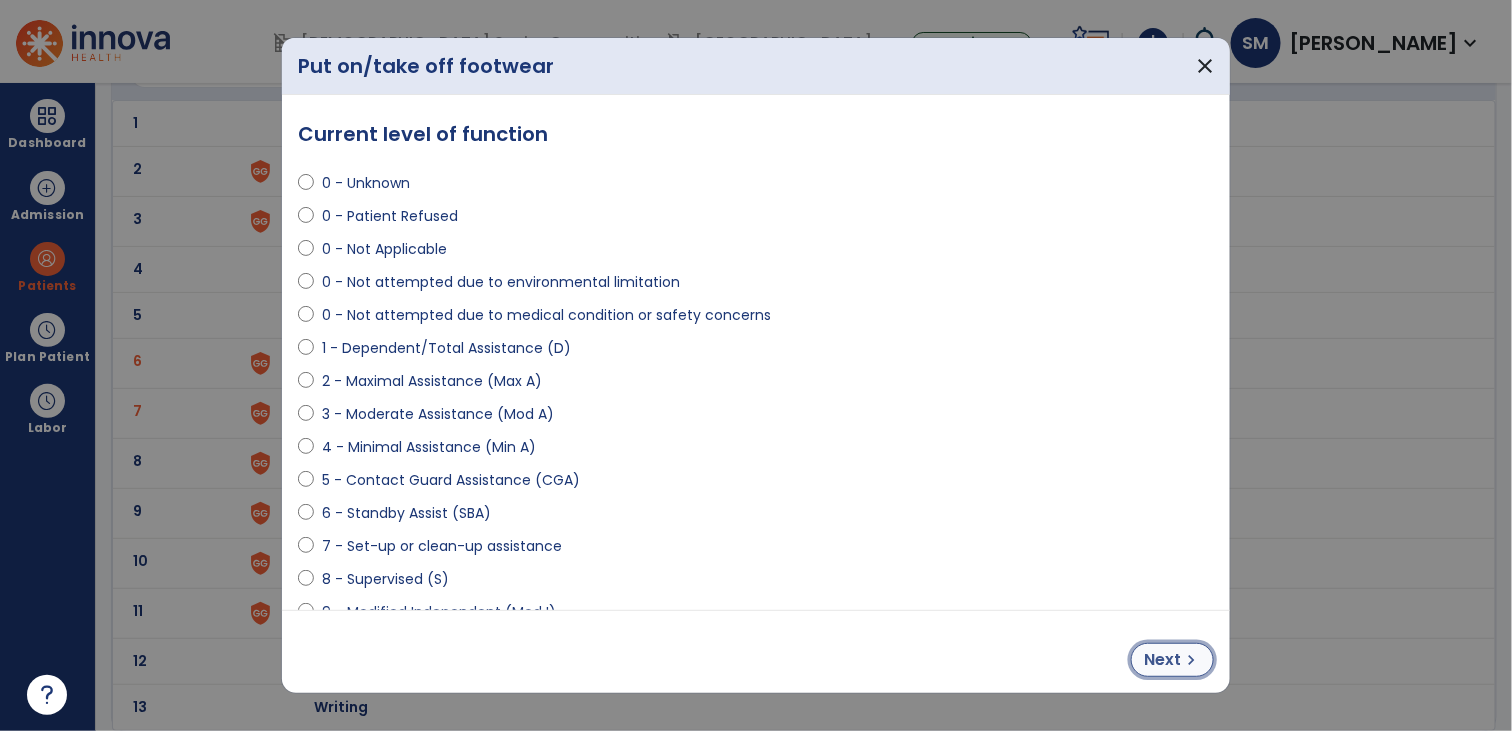 click on "chevron_right" at bounding box center [1191, 660] 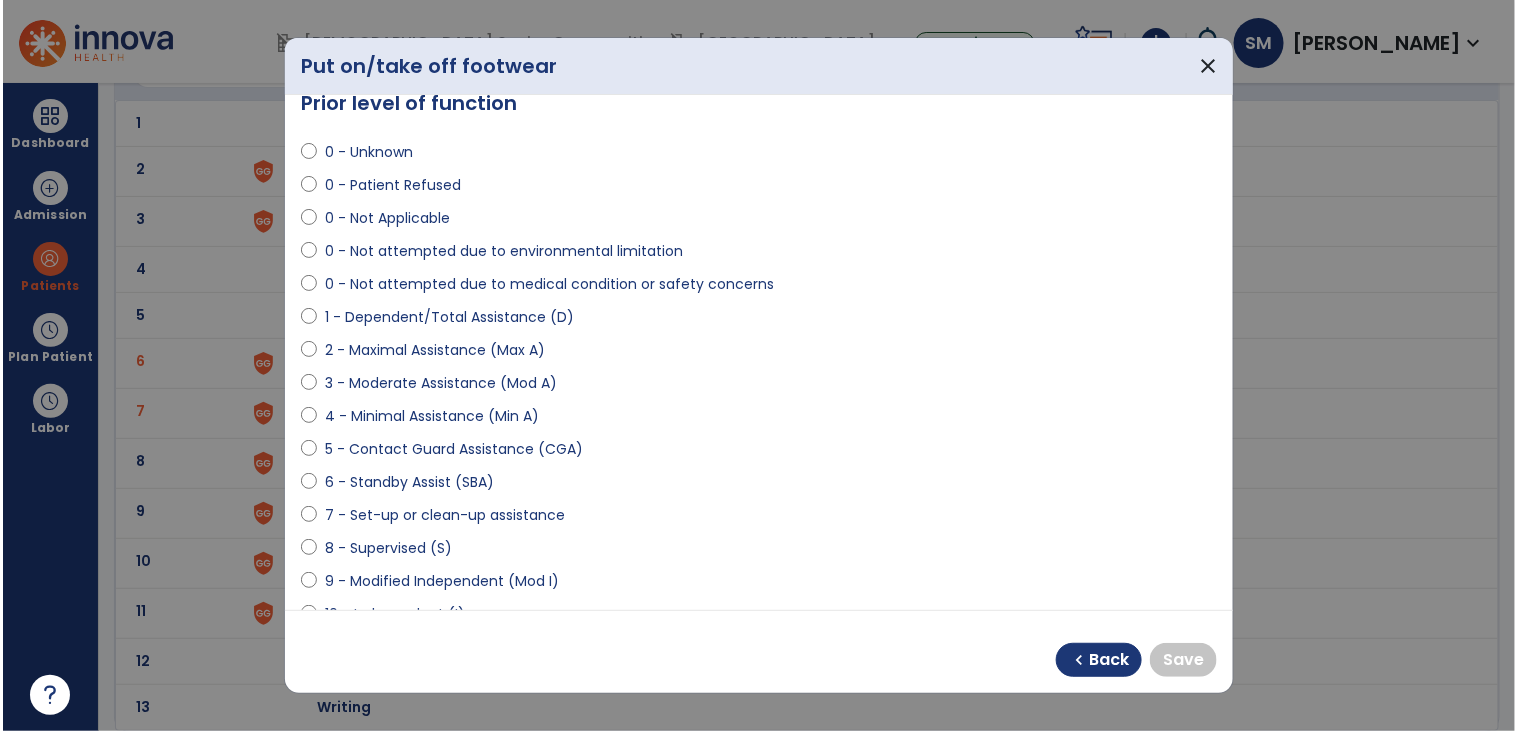 scroll, scrollTop: 34, scrollLeft: 0, axis: vertical 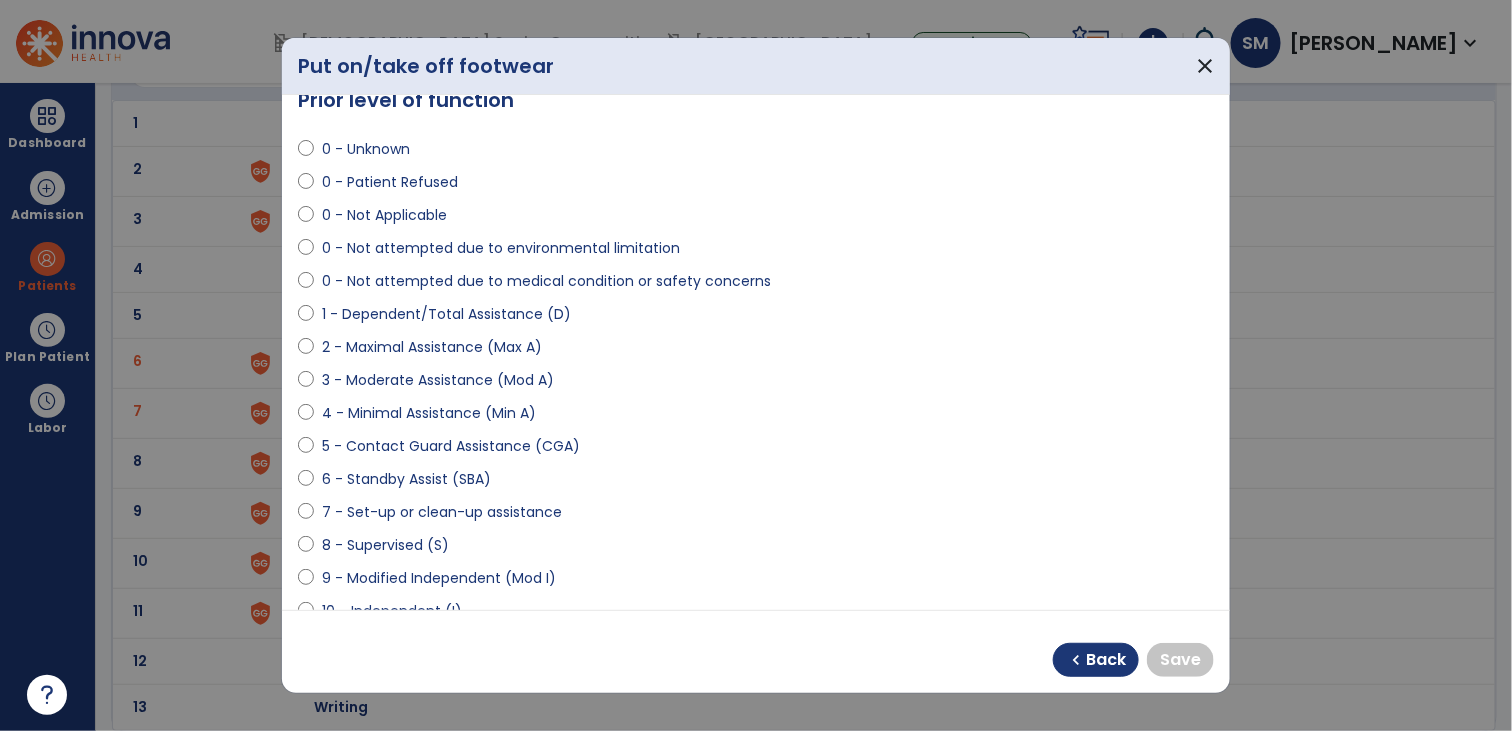 select on "**********" 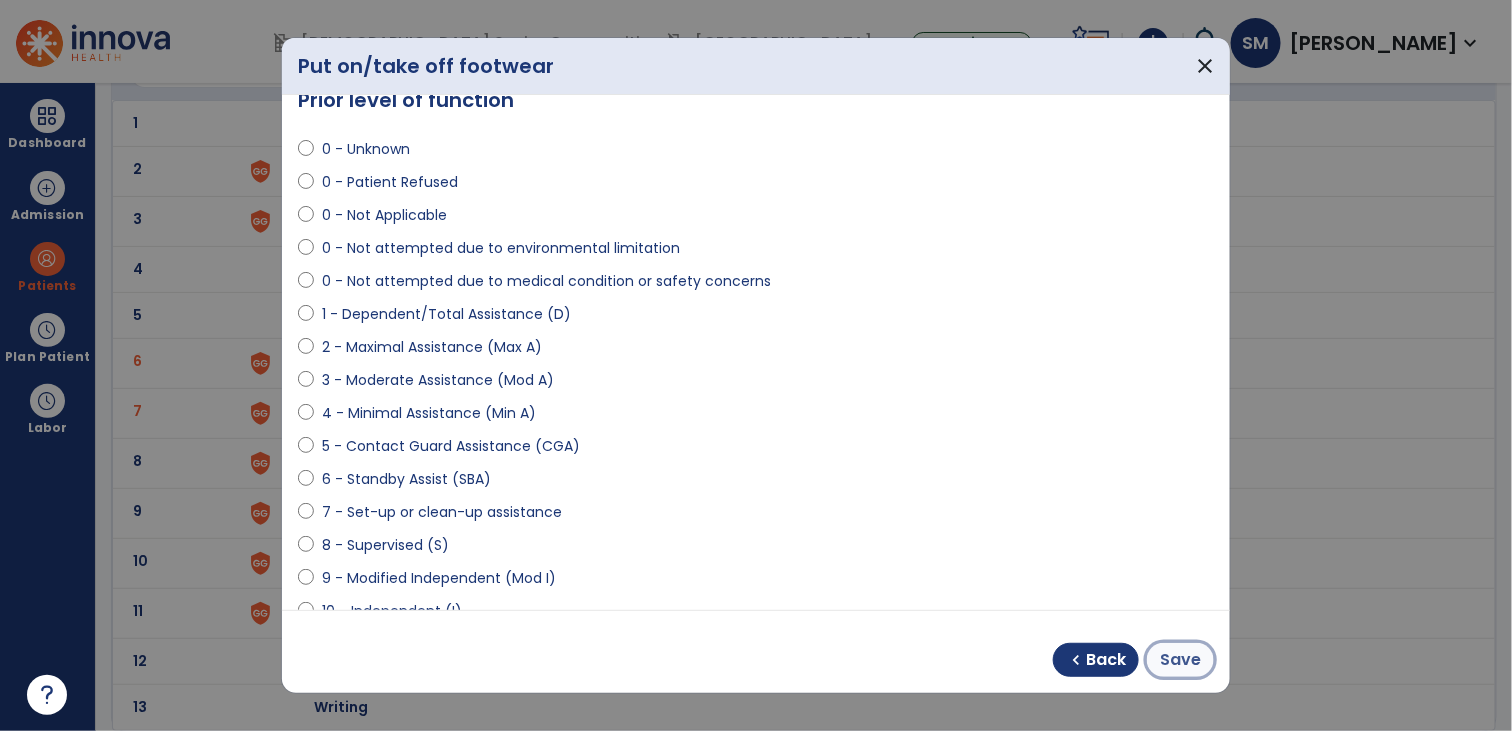 click on "Save" at bounding box center [1180, 660] 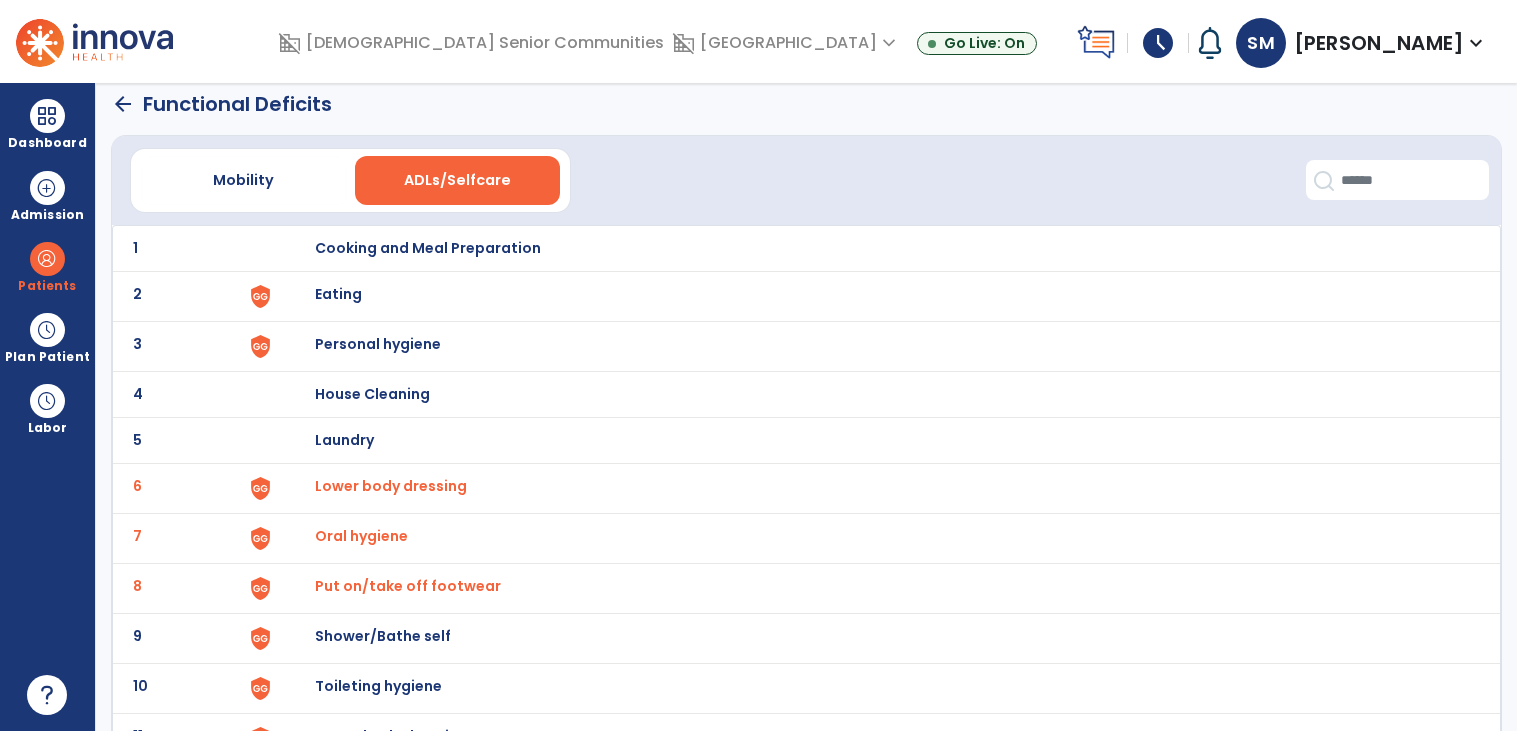 scroll, scrollTop: 0, scrollLeft: 0, axis: both 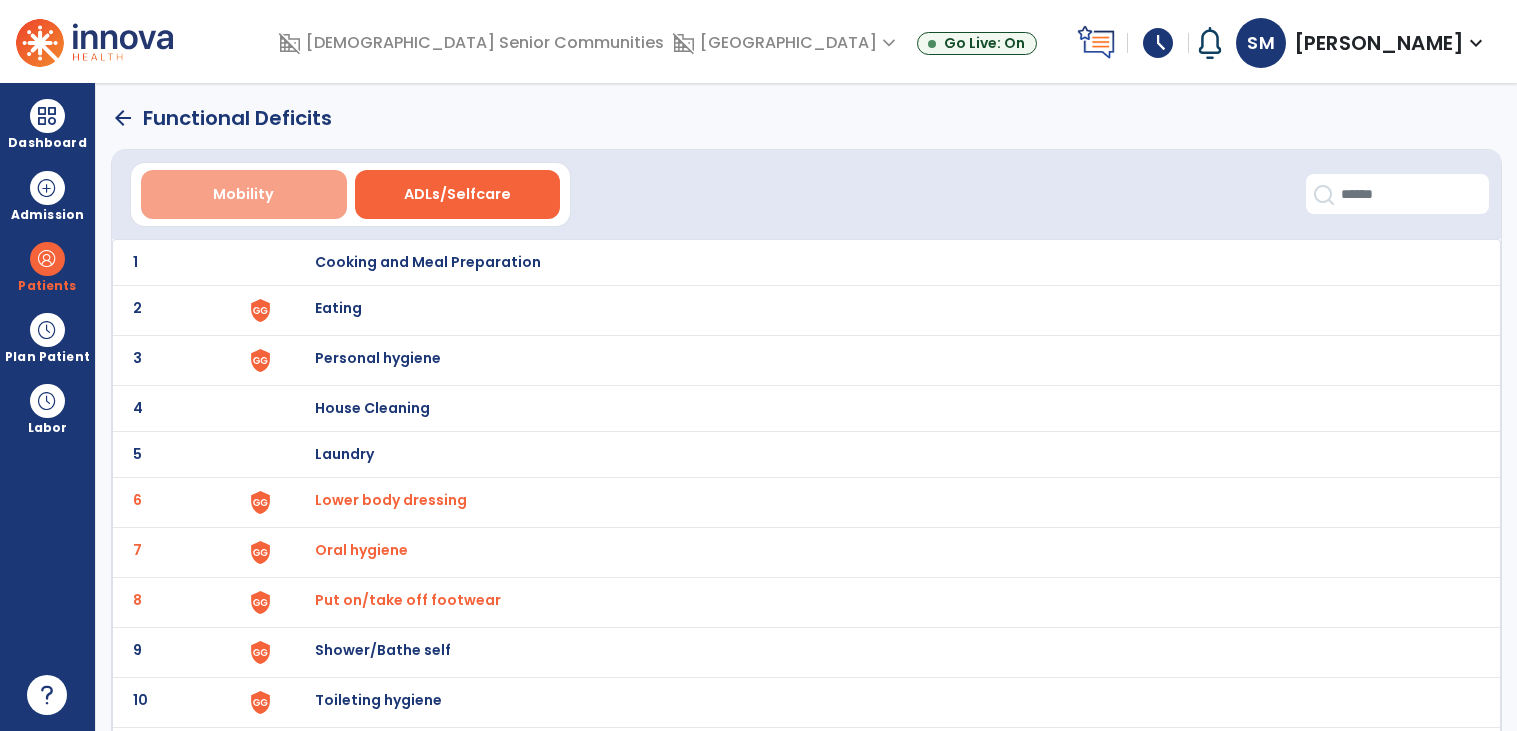 click on "Mobility" at bounding box center (243, 194) 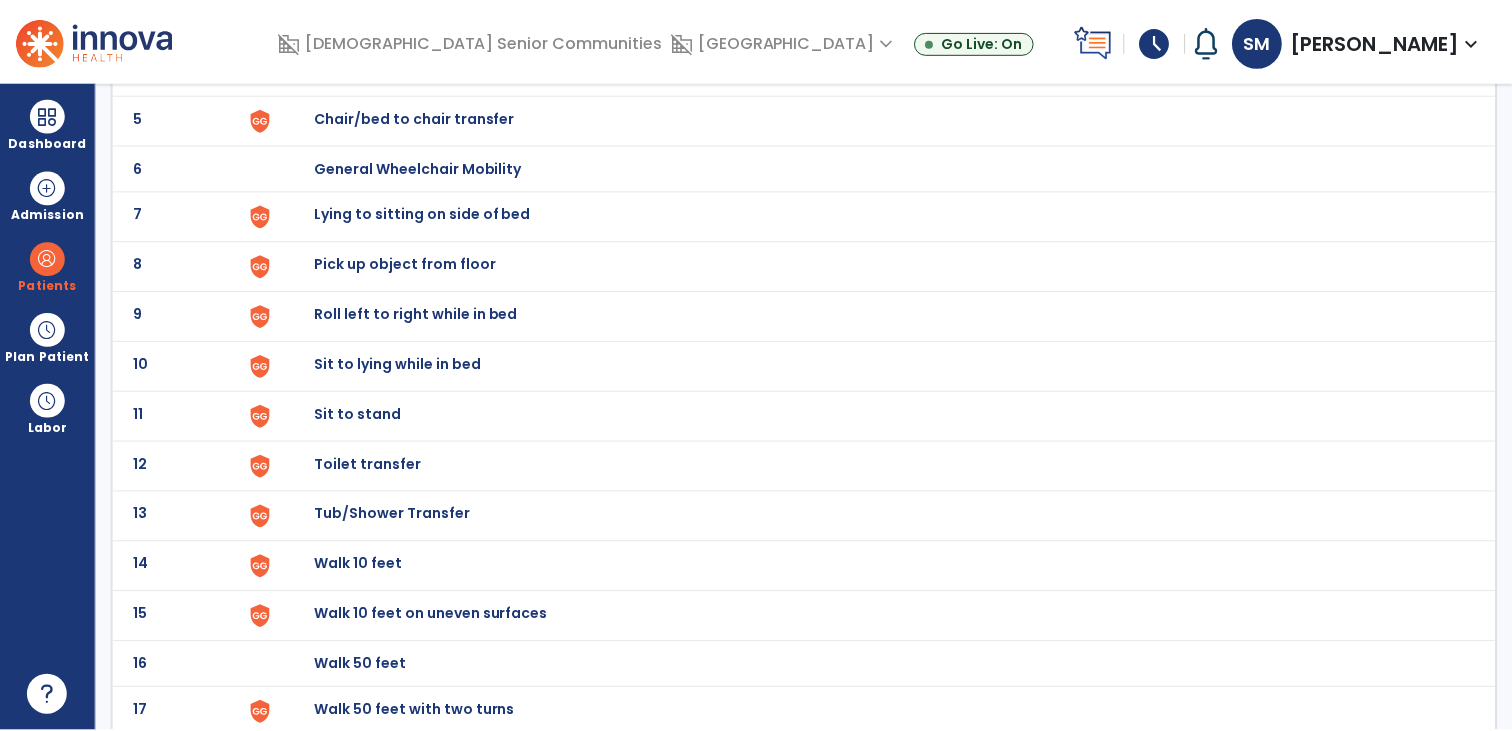 scroll, scrollTop: 345, scrollLeft: 0, axis: vertical 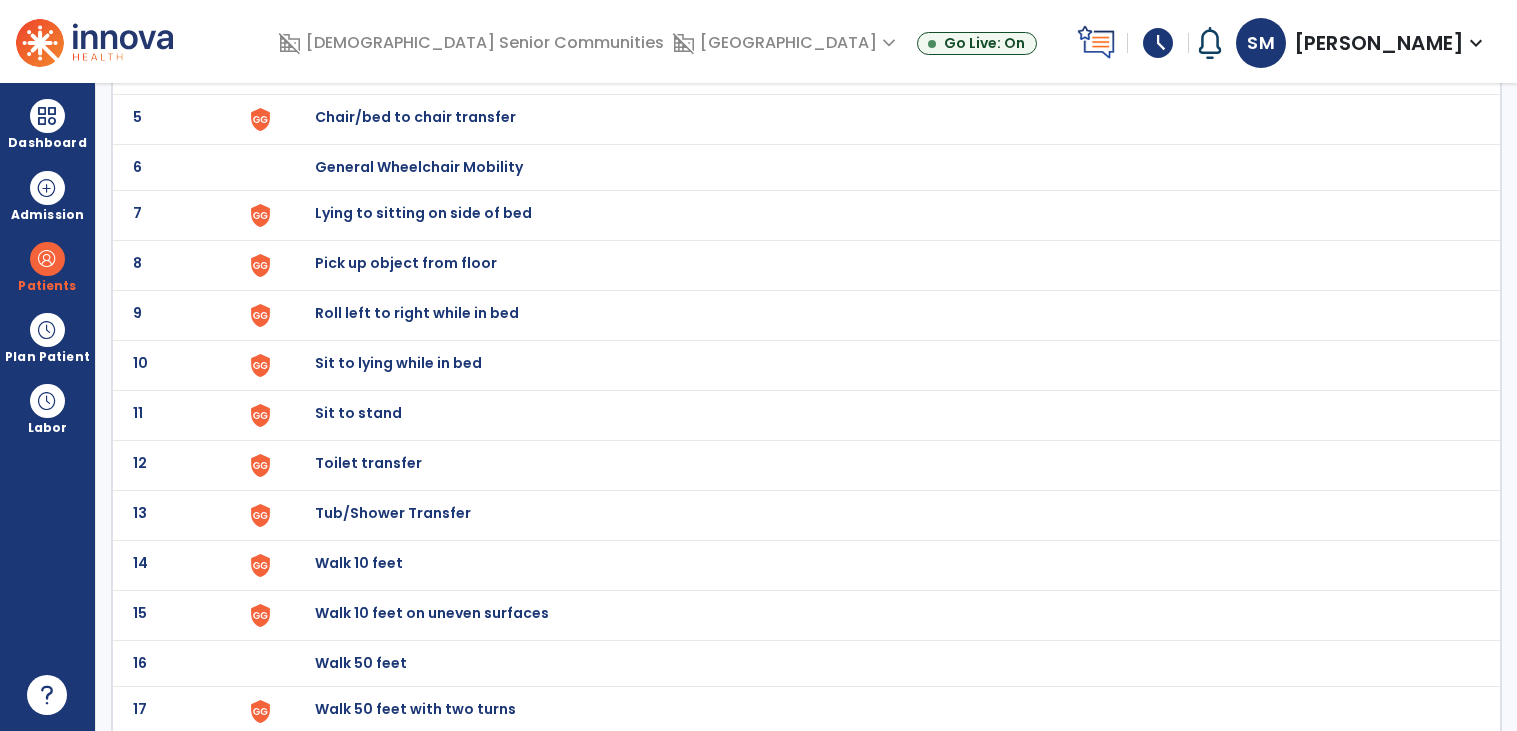 click on "Toilet transfer" at bounding box center (877, -81) 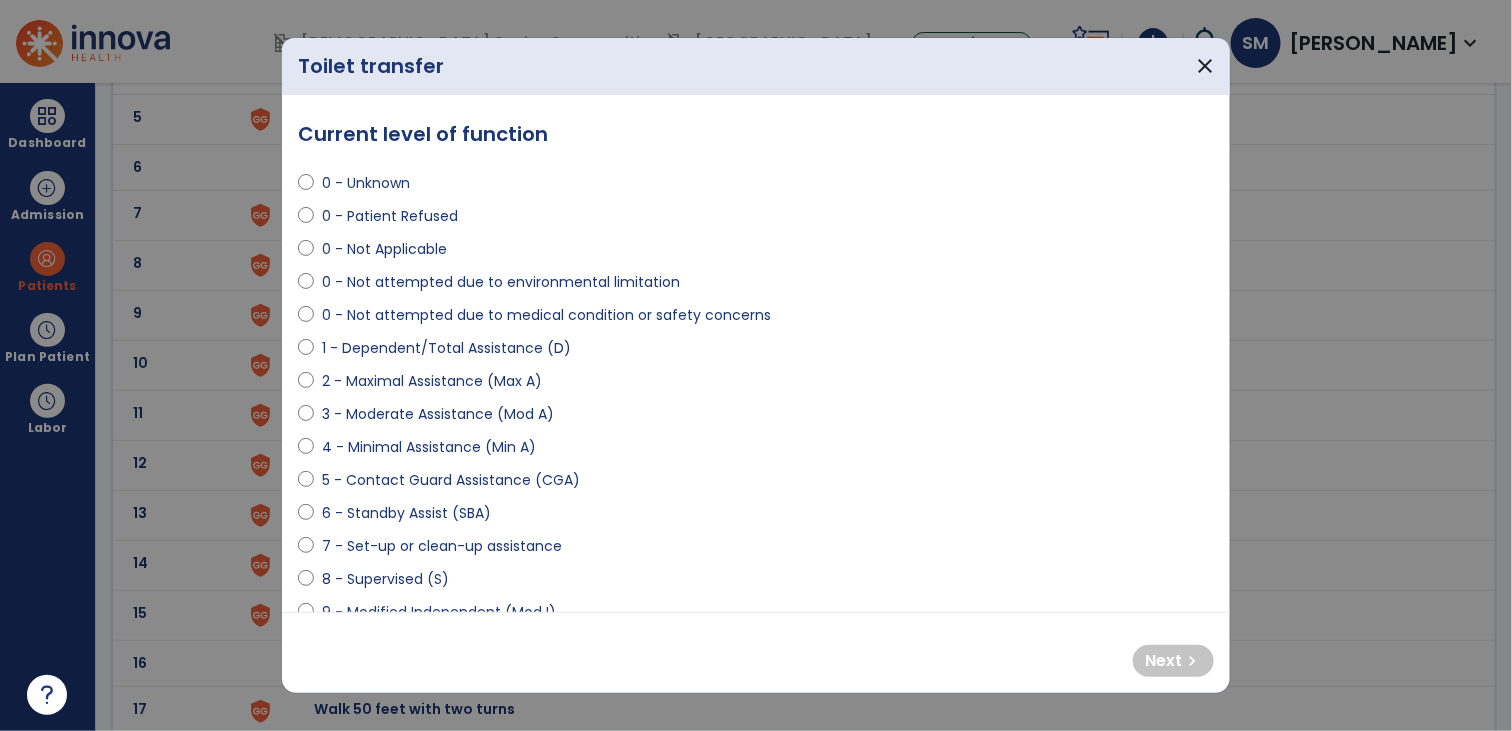 select on "**********" 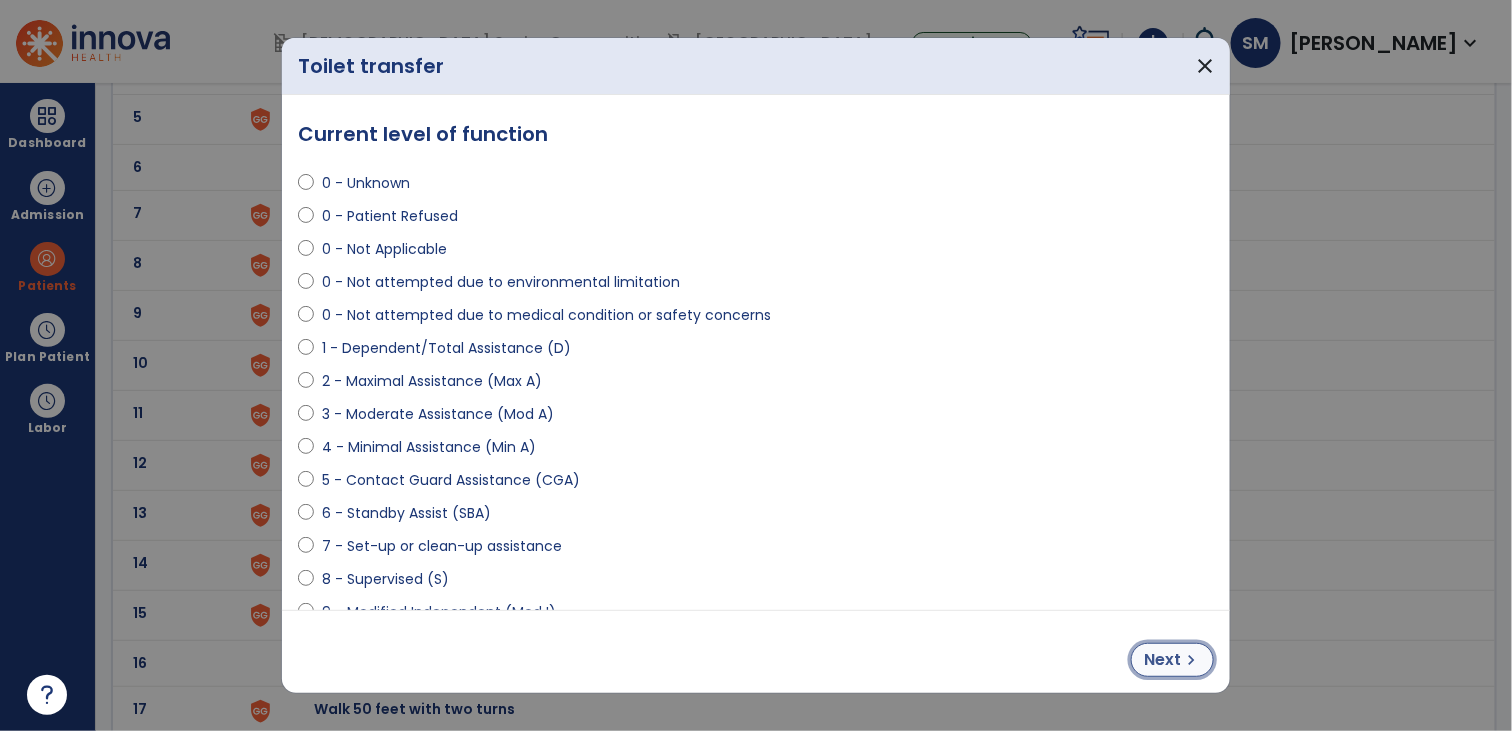 click on "chevron_right" at bounding box center (1191, 660) 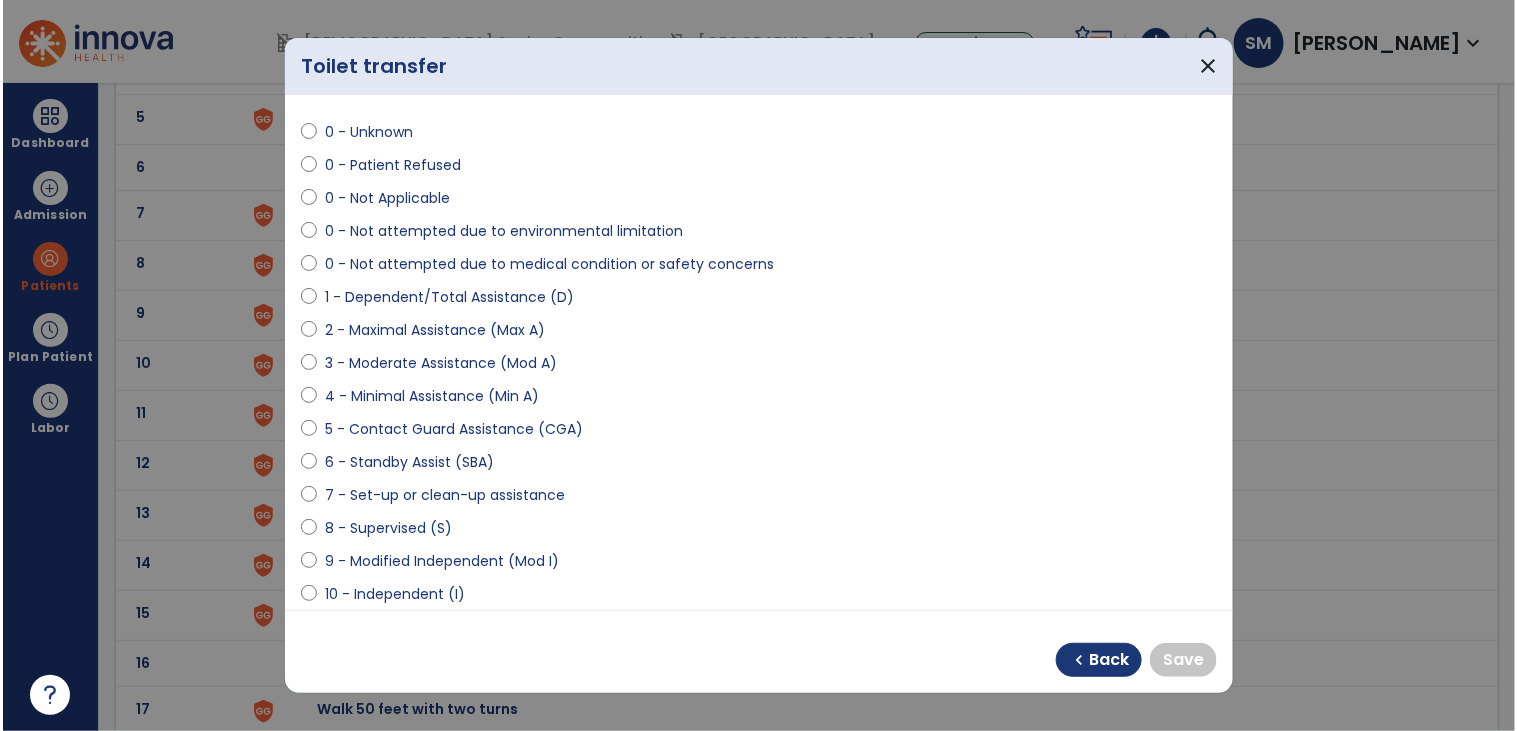 scroll, scrollTop: 55, scrollLeft: 0, axis: vertical 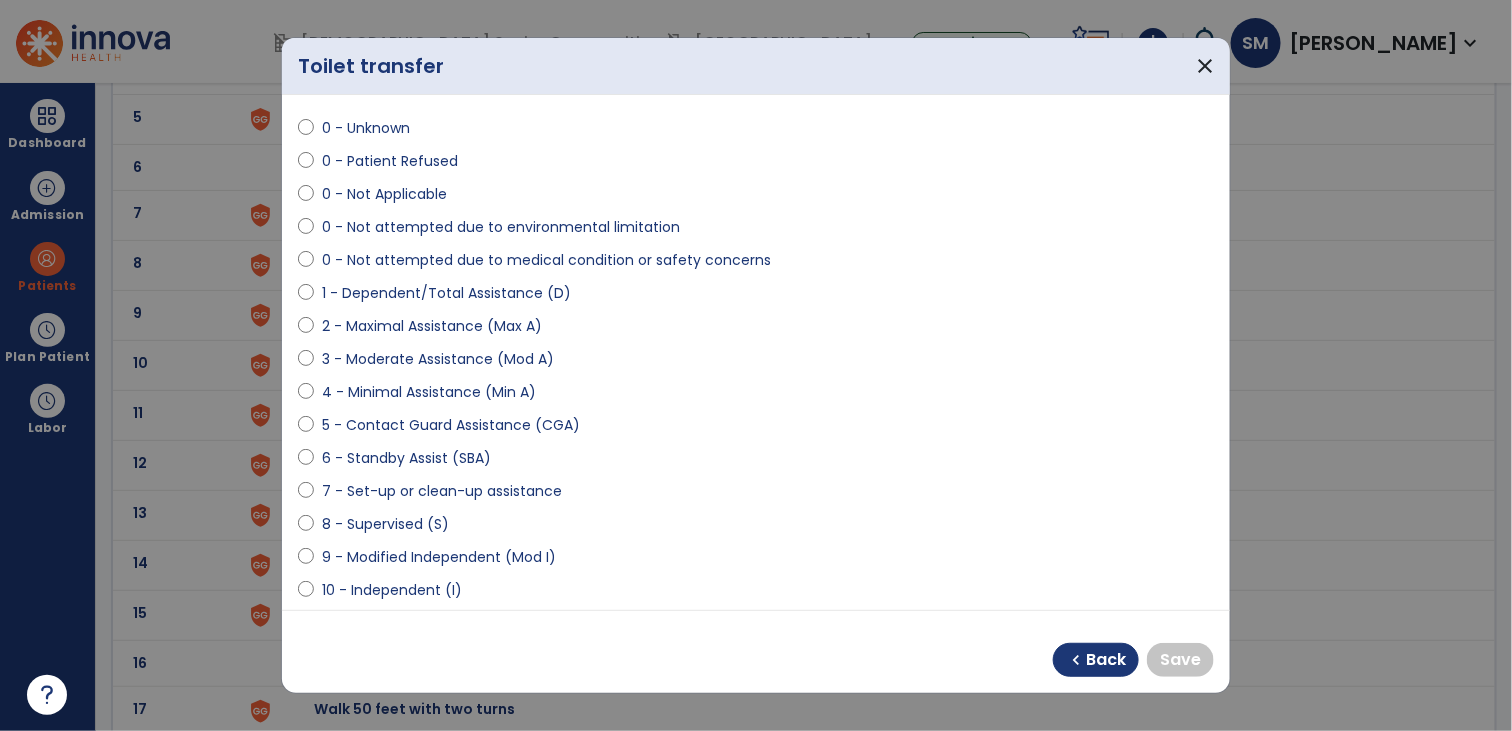 select on "**********" 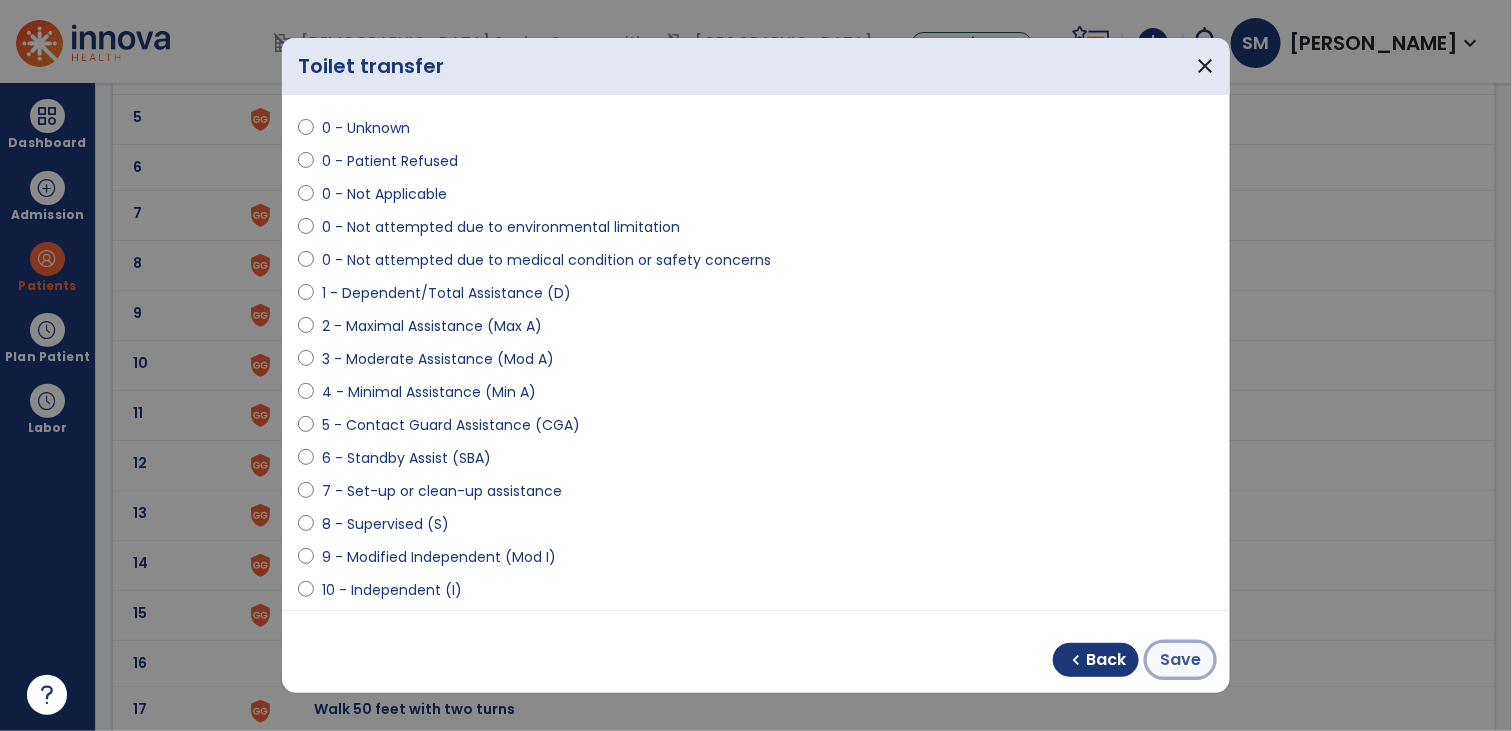 click on "Save" at bounding box center (1180, 660) 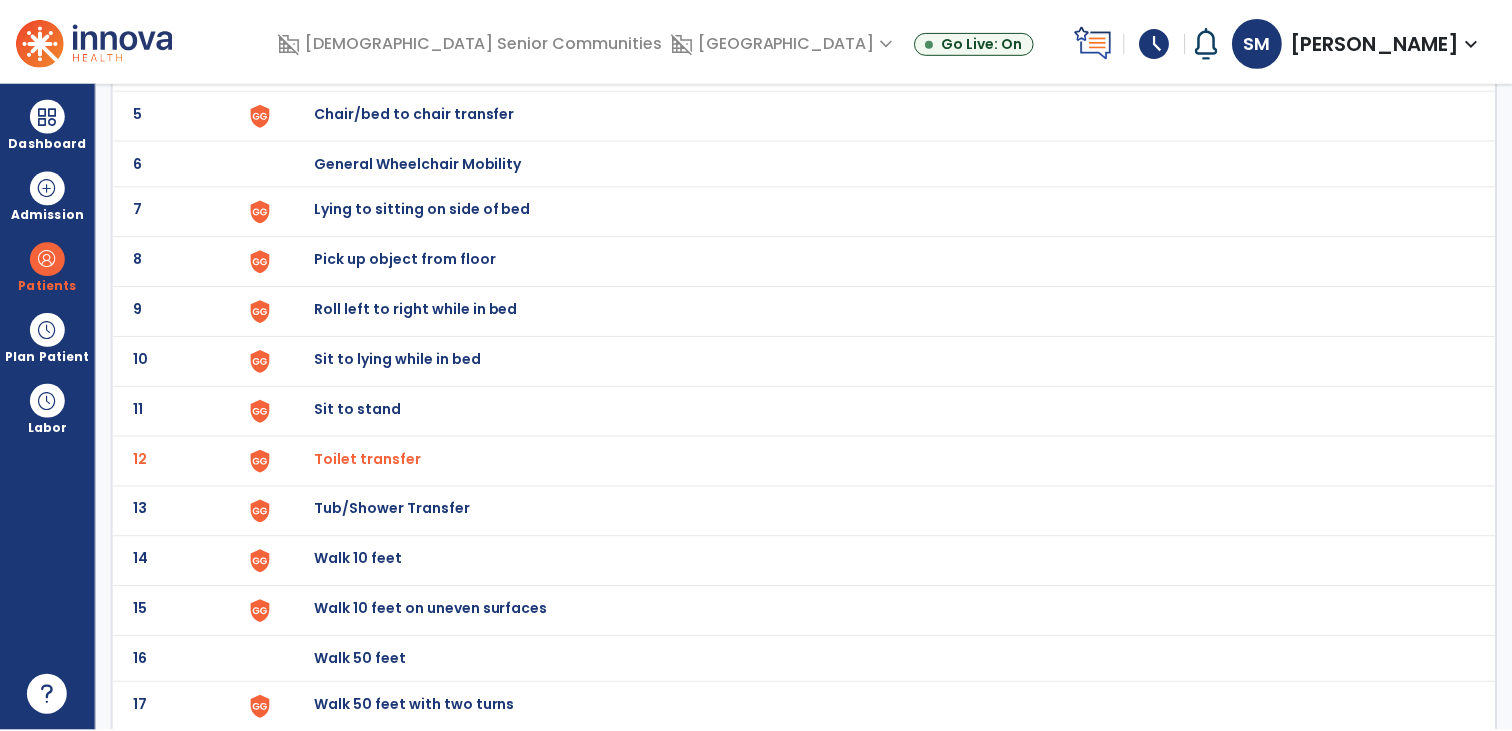 scroll, scrollTop: 347, scrollLeft: 0, axis: vertical 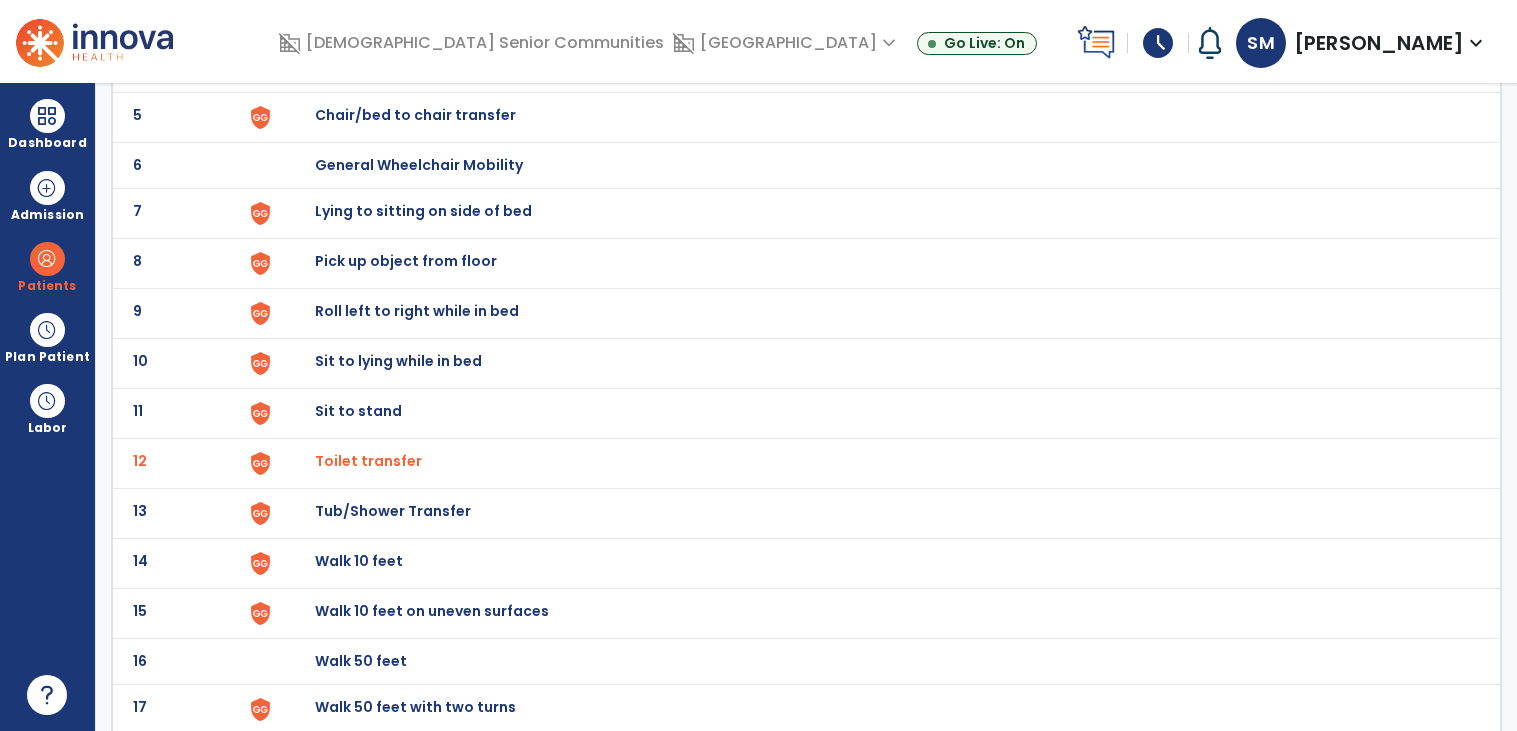click on "Sit to stand" at bounding box center (877, -83) 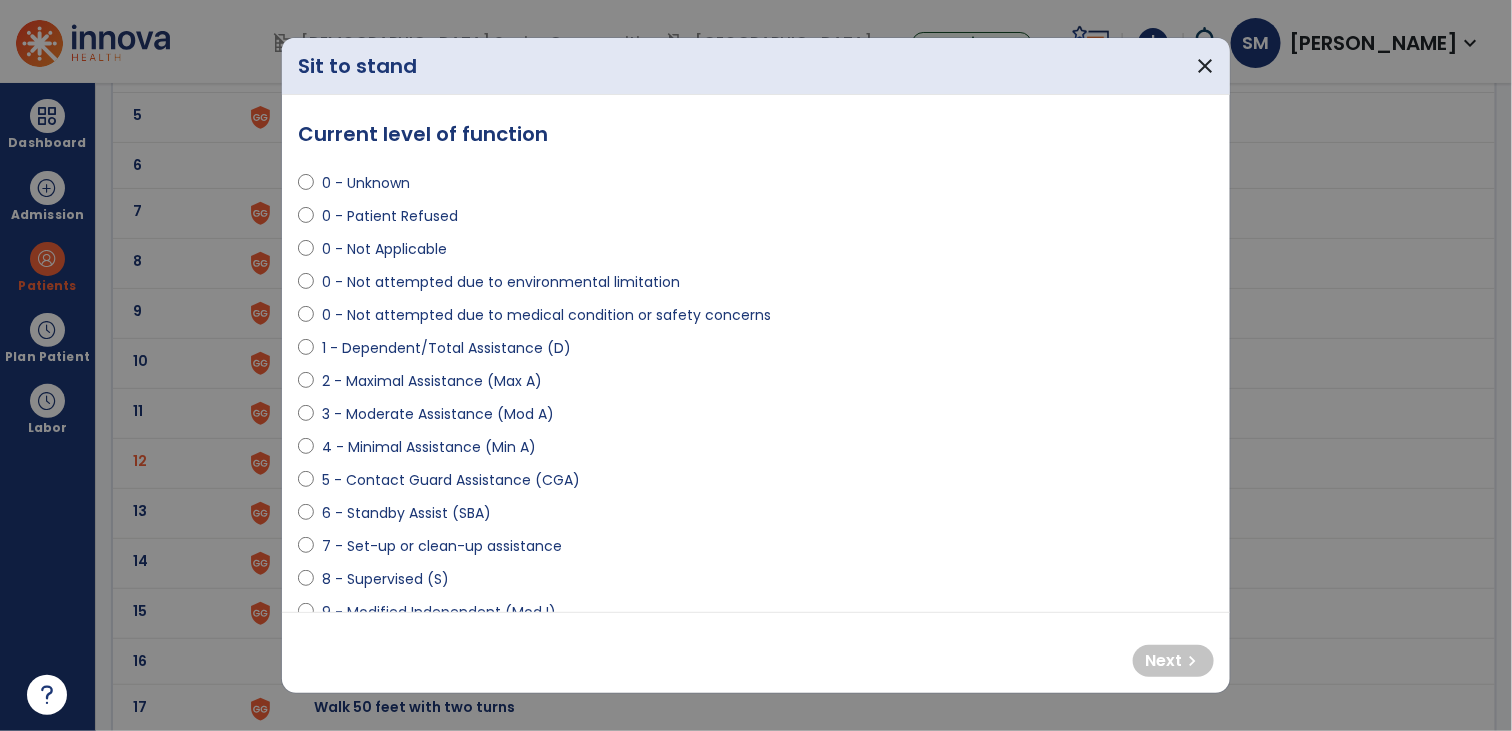 select on "**********" 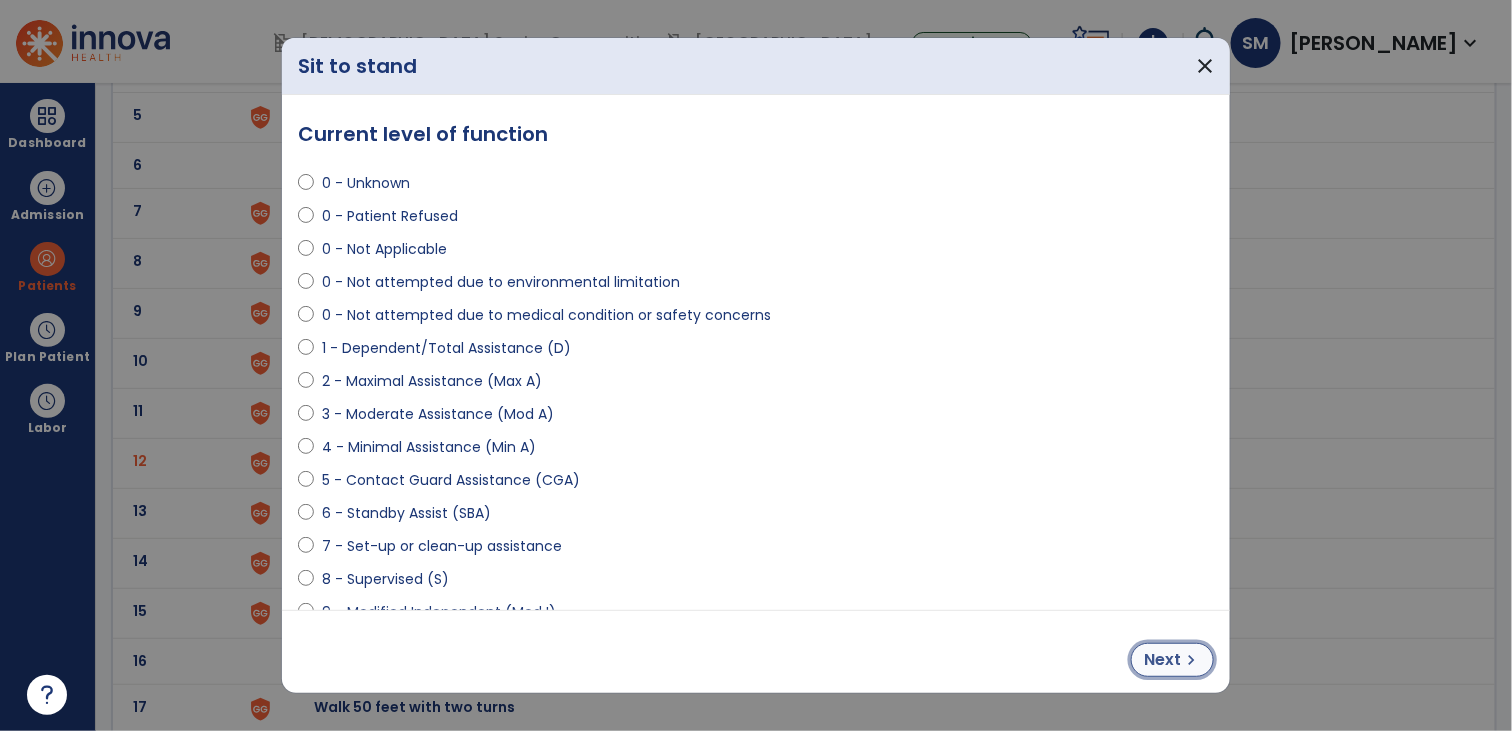 click on "chevron_right" at bounding box center (1191, 660) 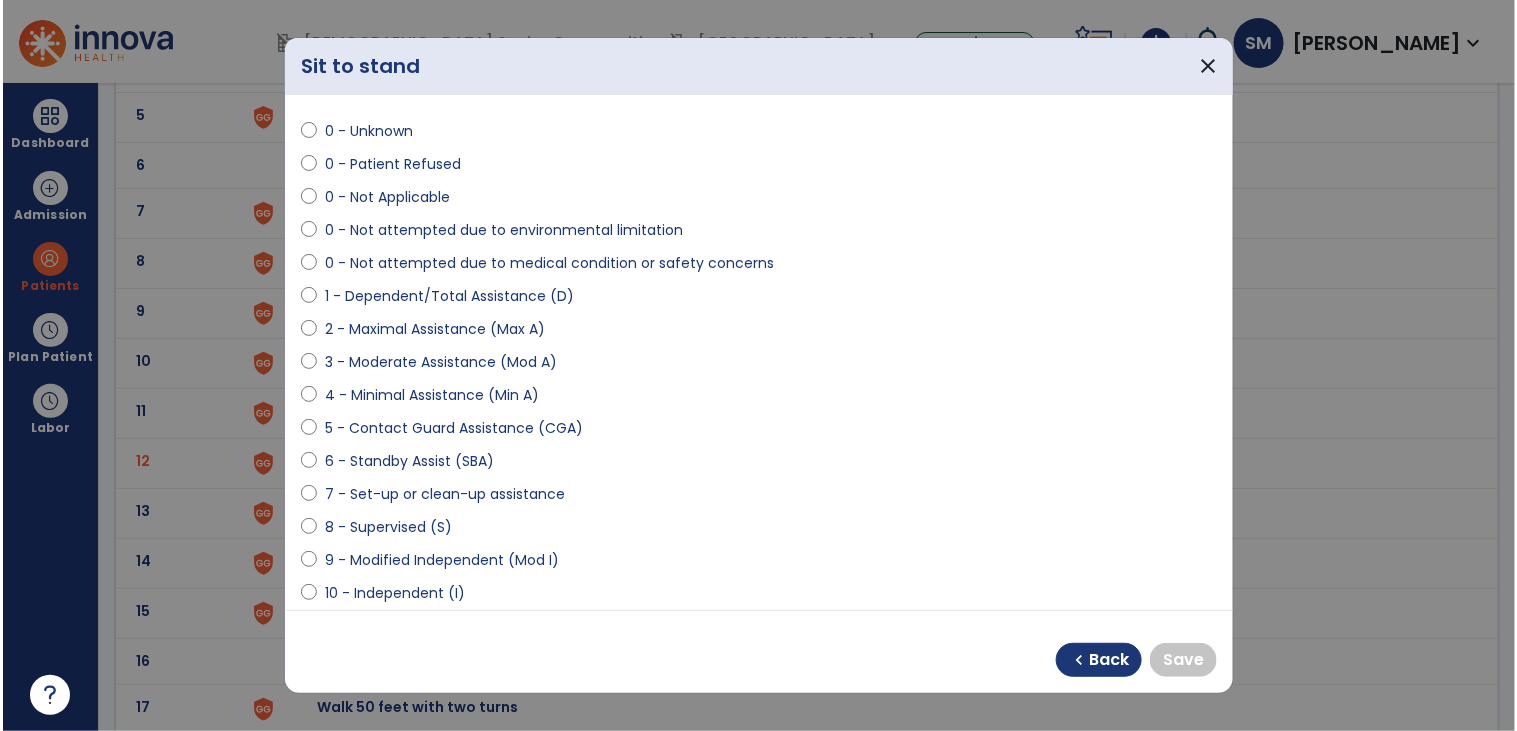 scroll, scrollTop: 56, scrollLeft: 0, axis: vertical 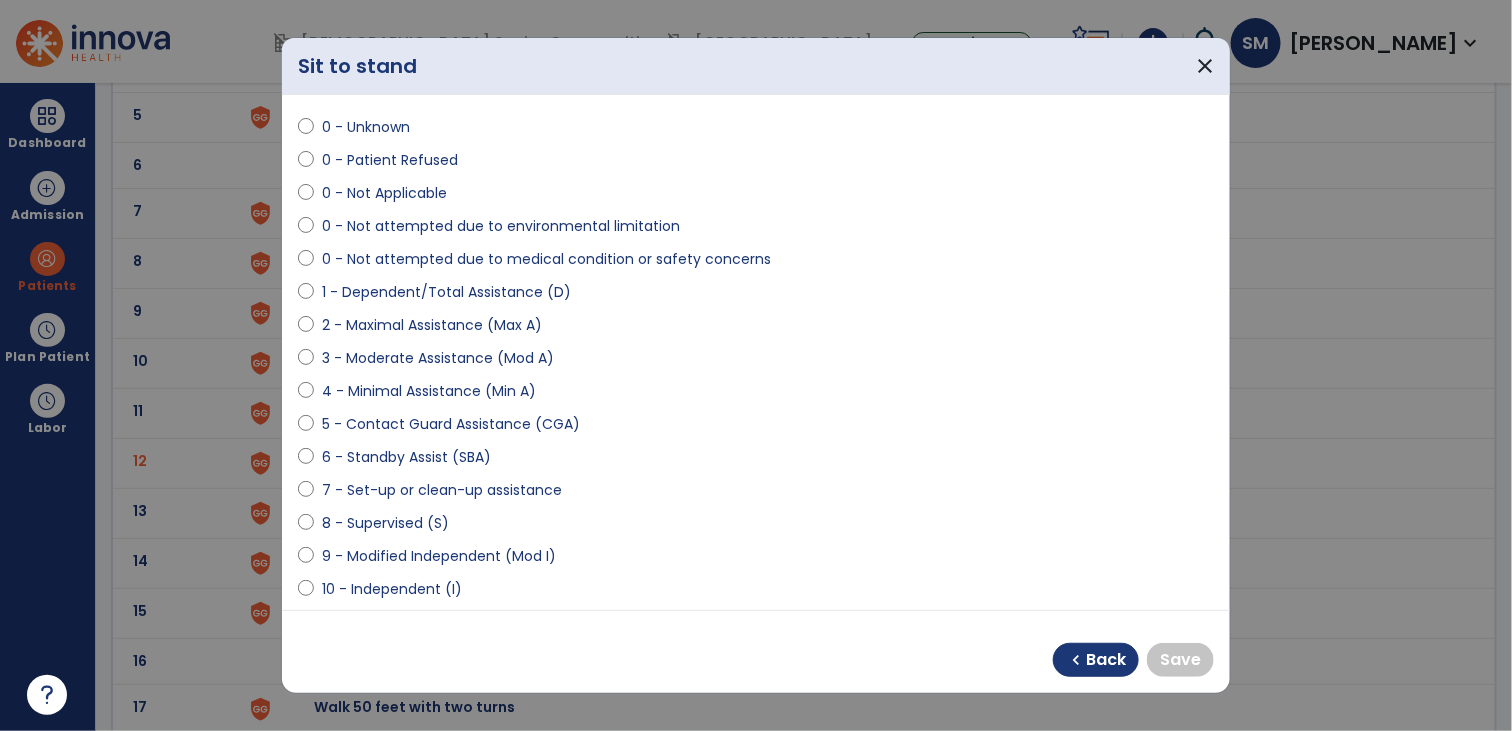 select on "**********" 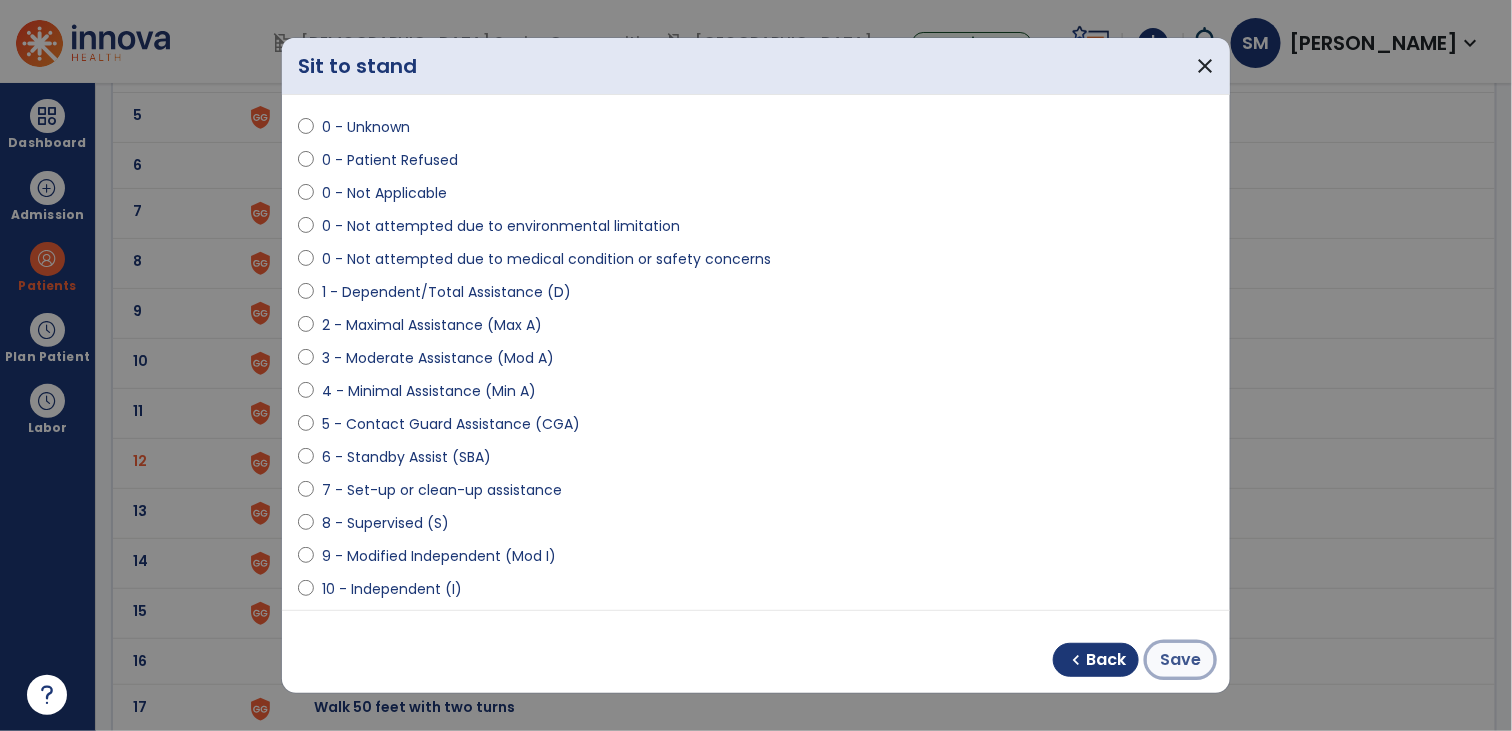 click on "Save" at bounding box center (1180, 660) 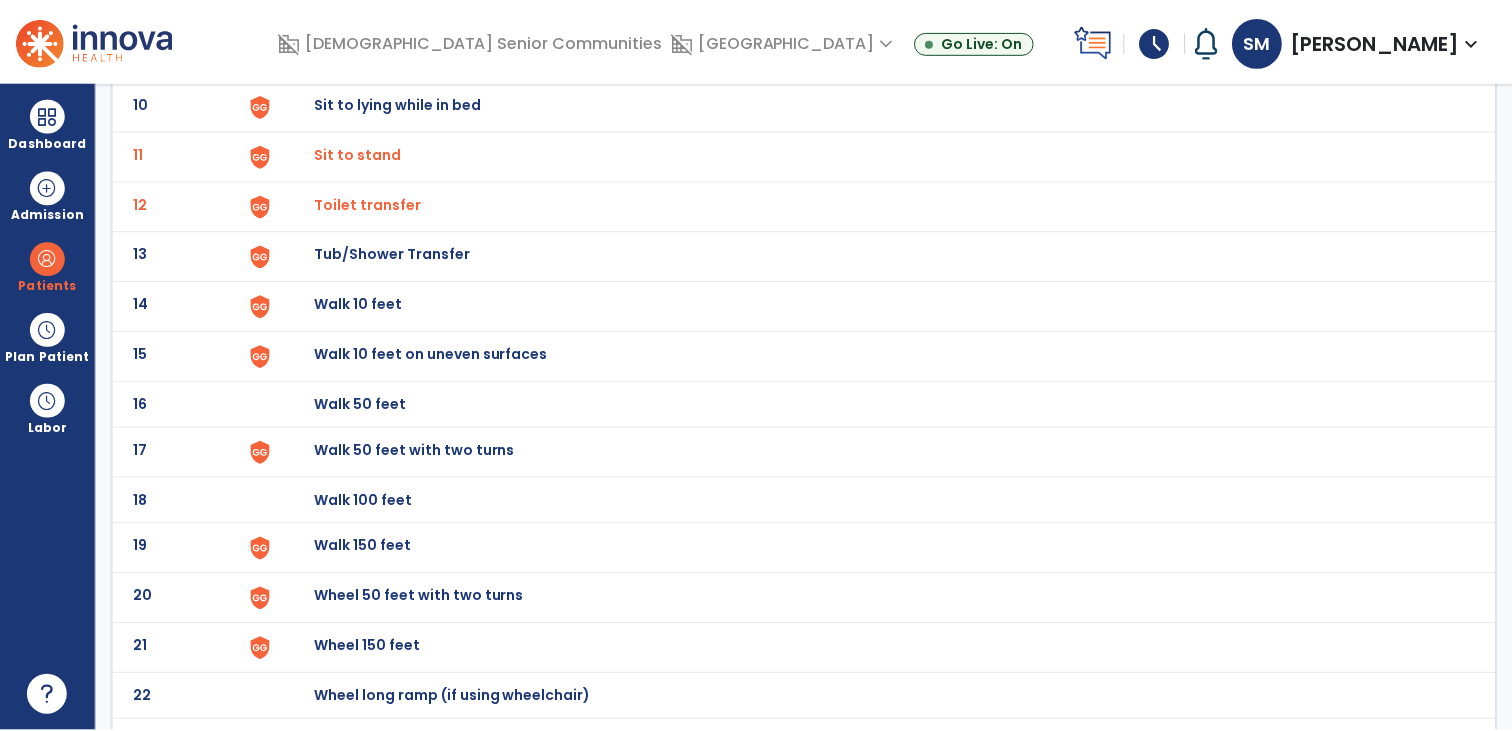 scroll, scrollTop: 603, scrollLeft: 0, axis: vertical 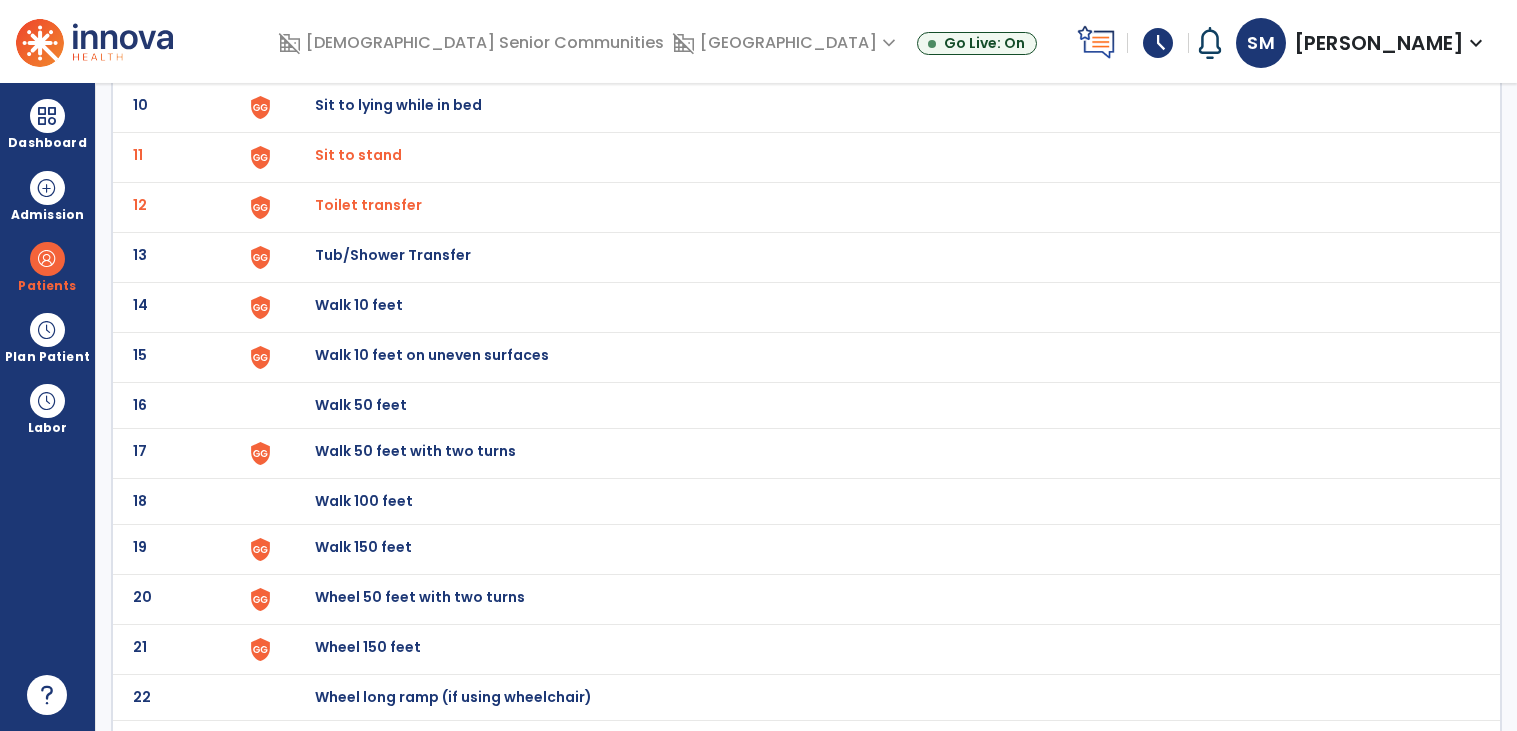 click on "Wheel 150 feet" at bounding box center [361, -341] 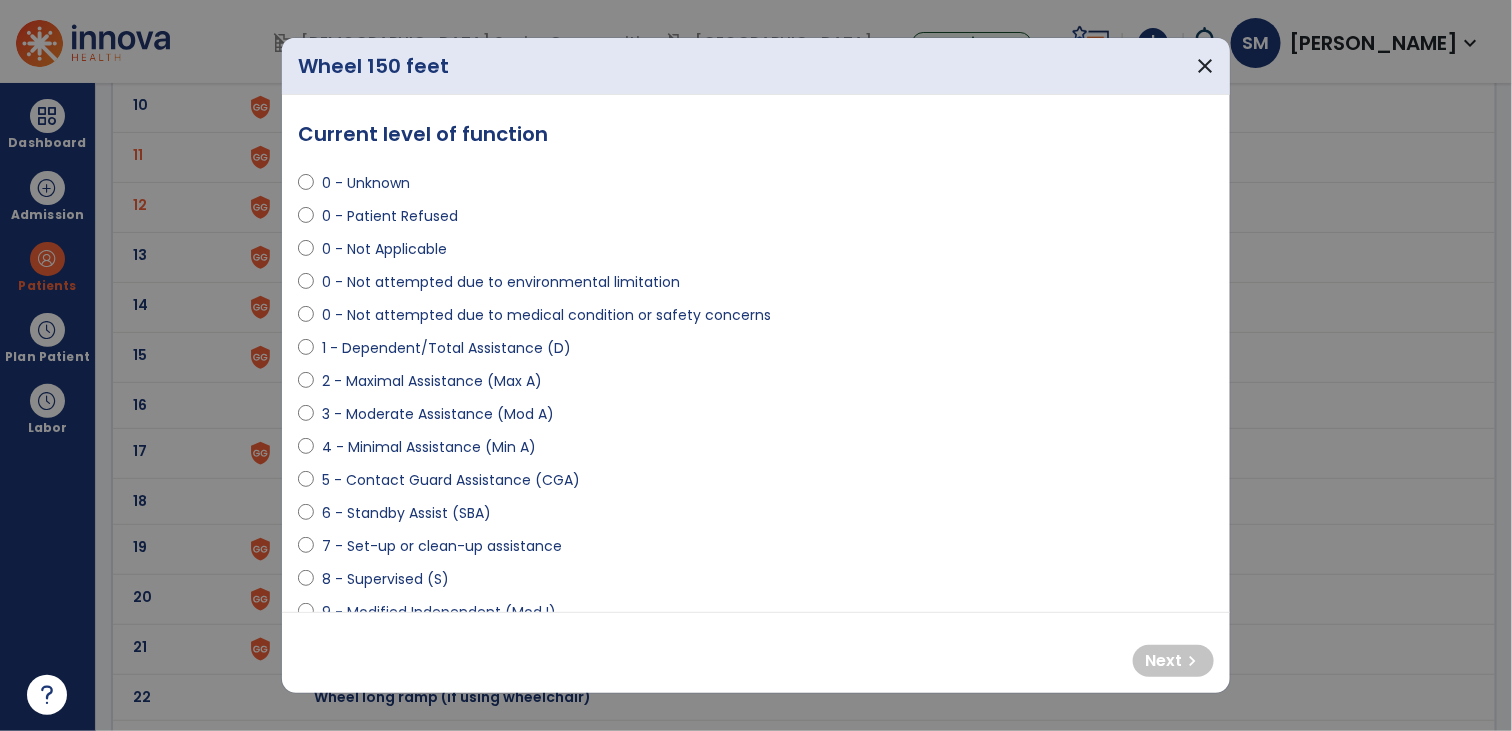 select on "**********" 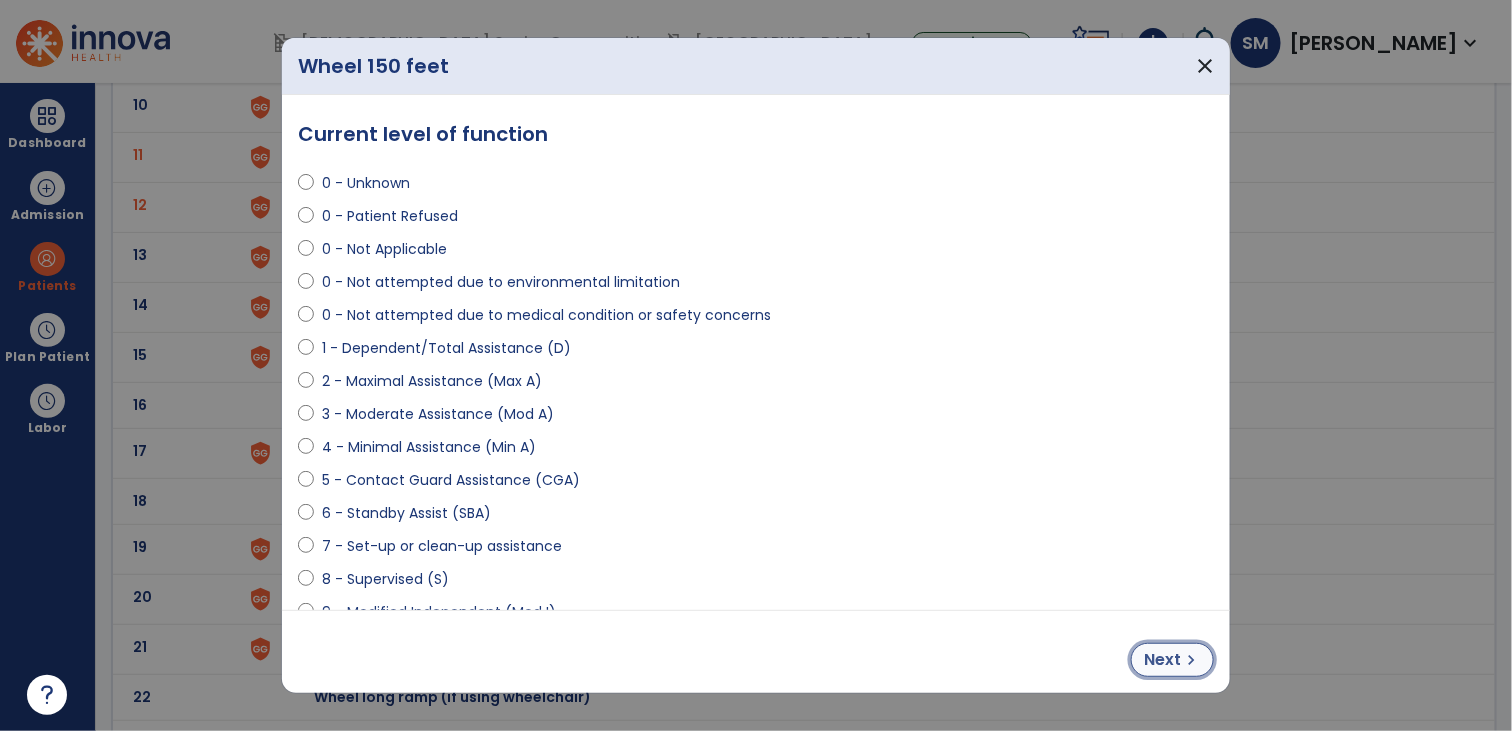 click on "chevron_right" at bounding box center [1191, 660] 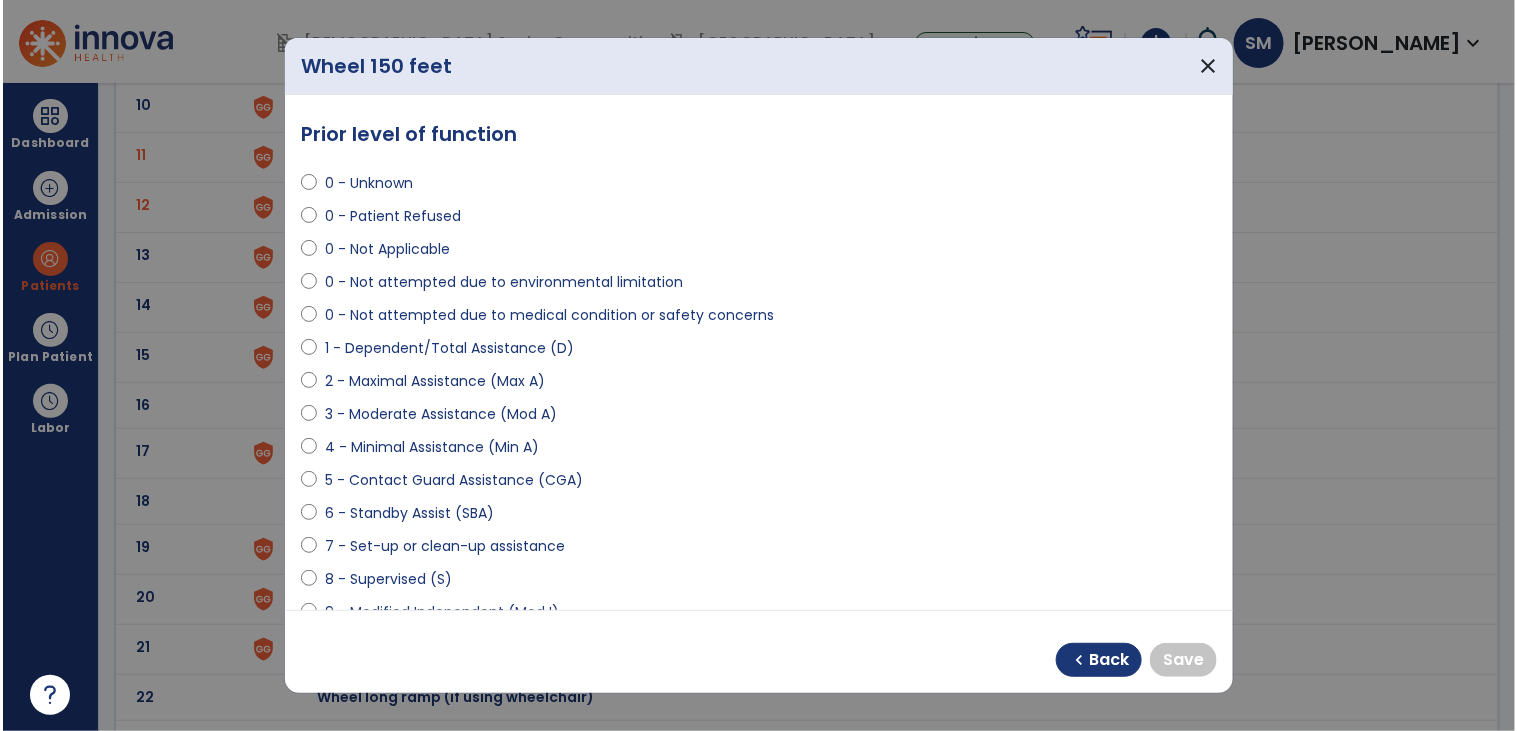 scroll, scrollTop: 55, scrollLeft: 0, axis: vertical 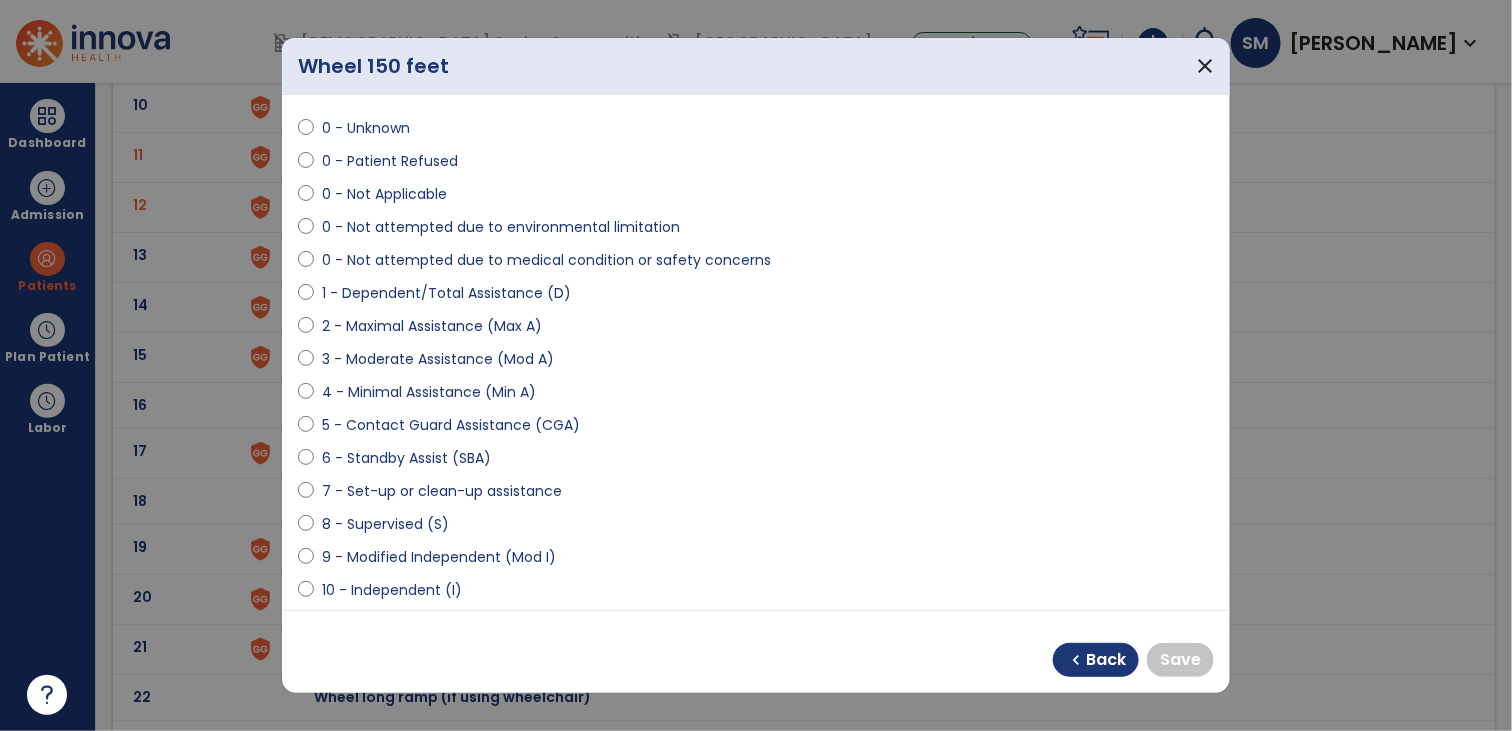 select on "**********" 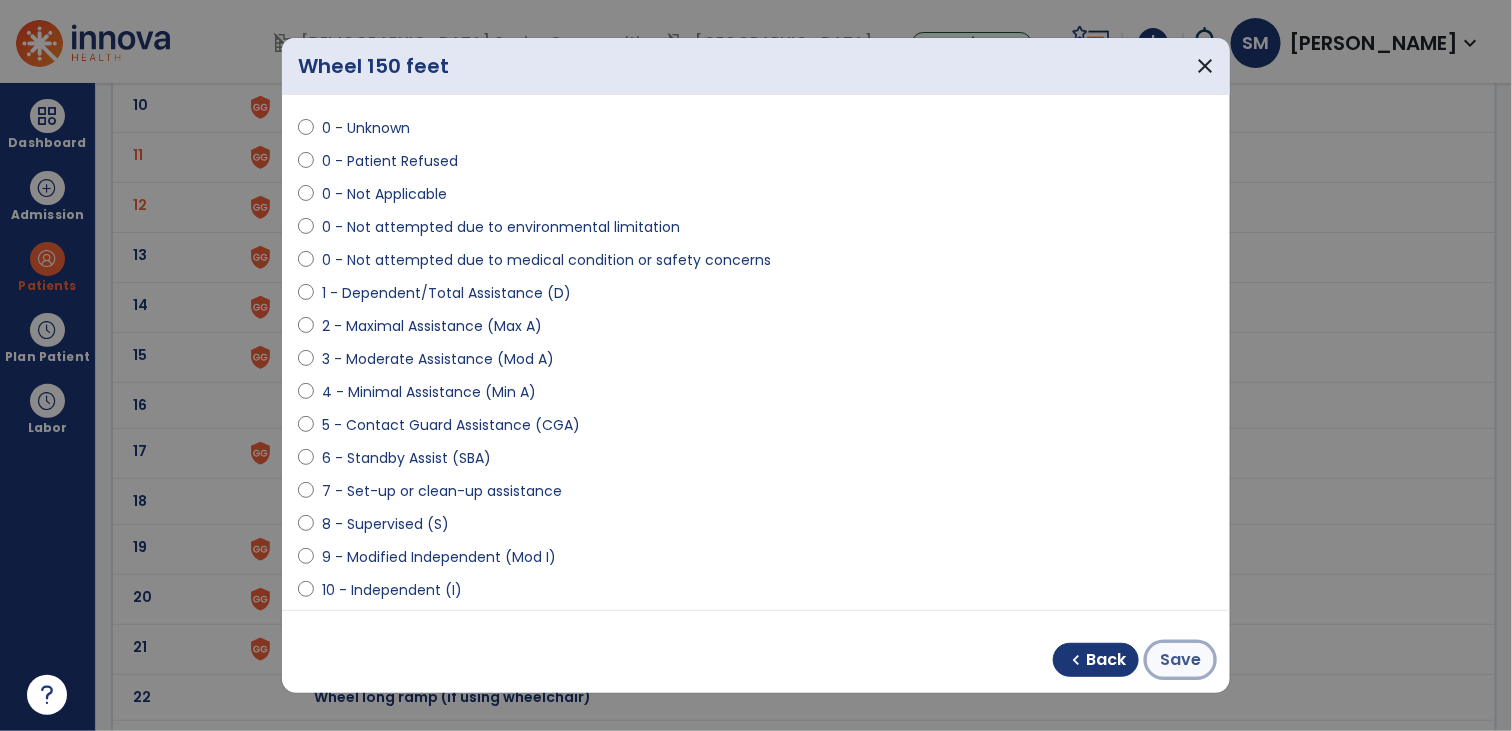click on "Save" at bounding box center [1180, 660] 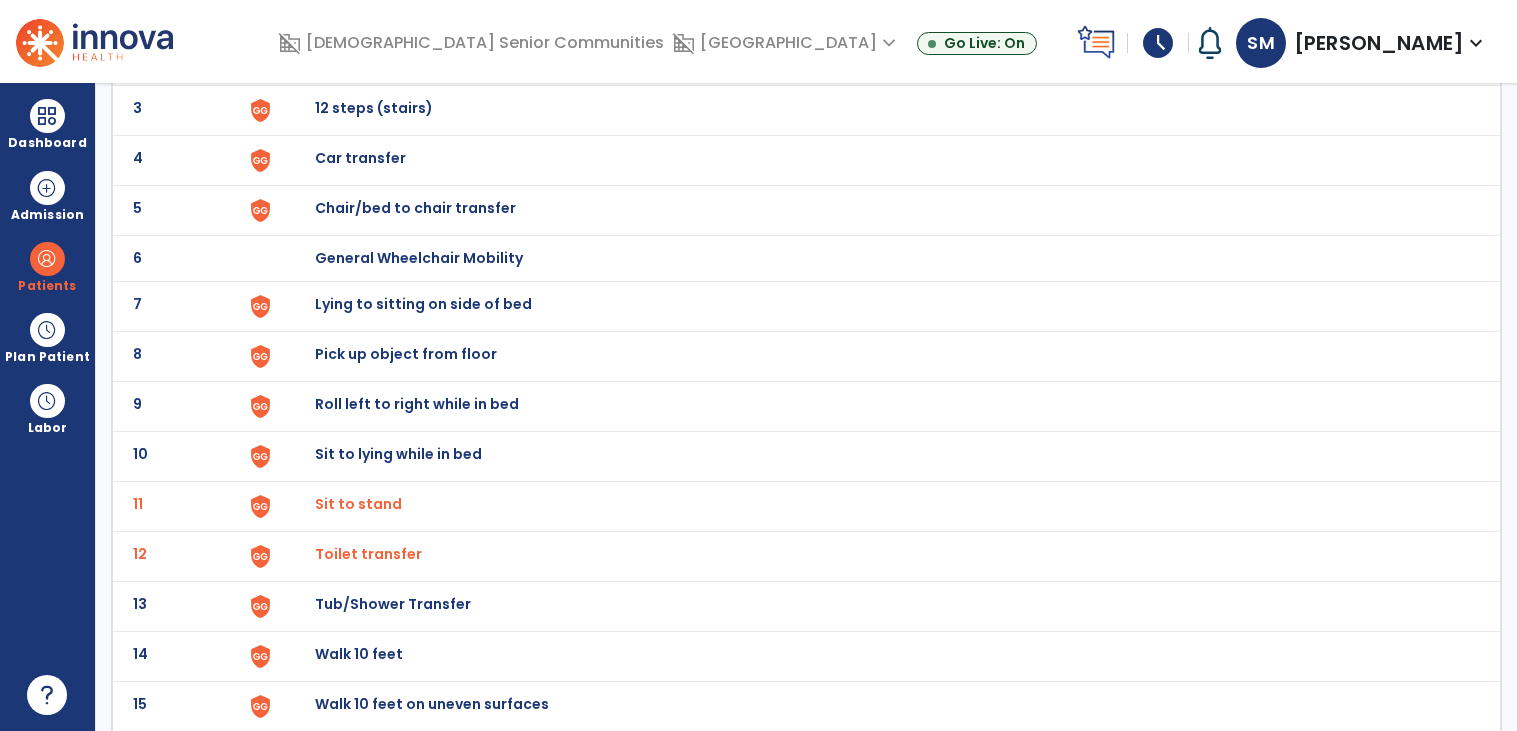scroll, scrollTop: 0, scrollLeft: 0, axis: both 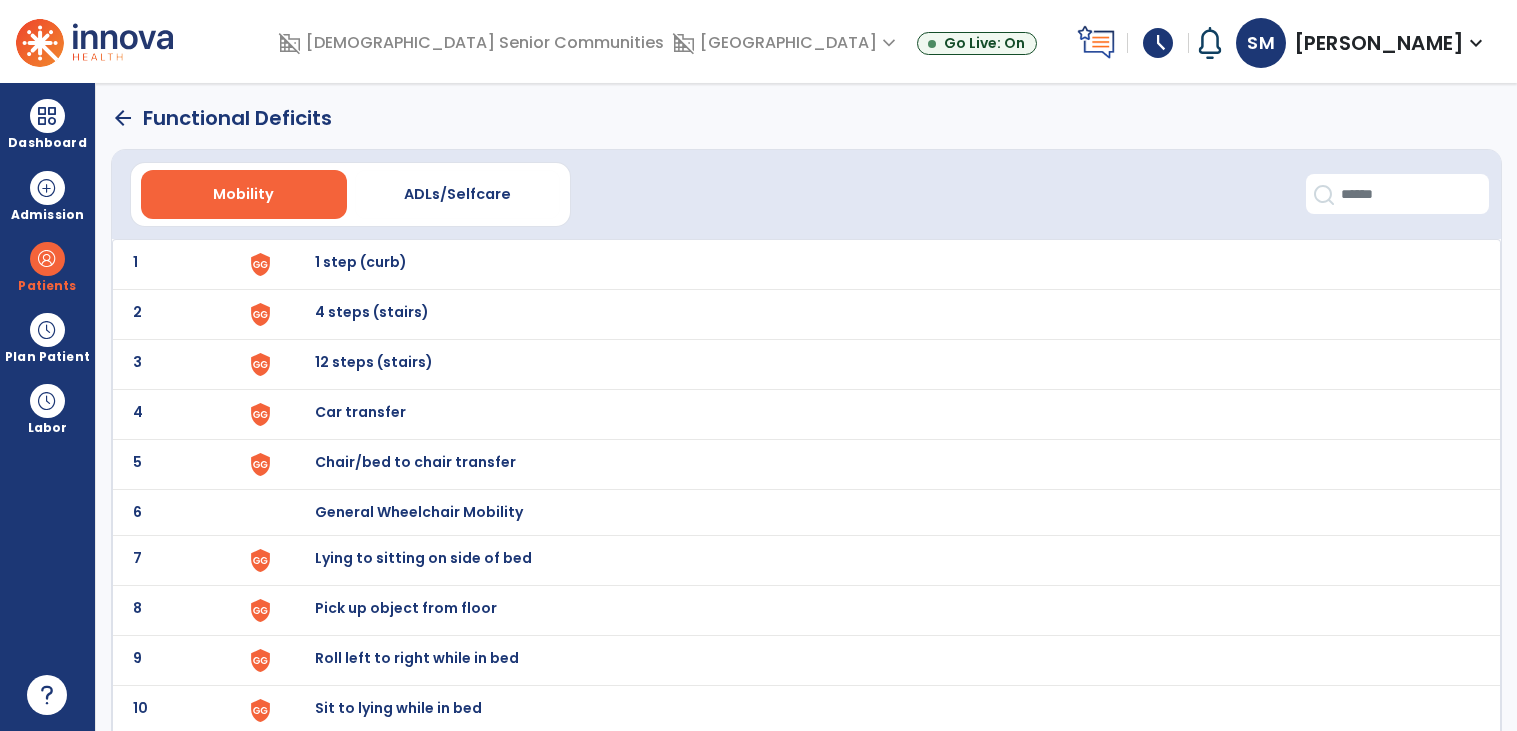 click on "arrow_back" 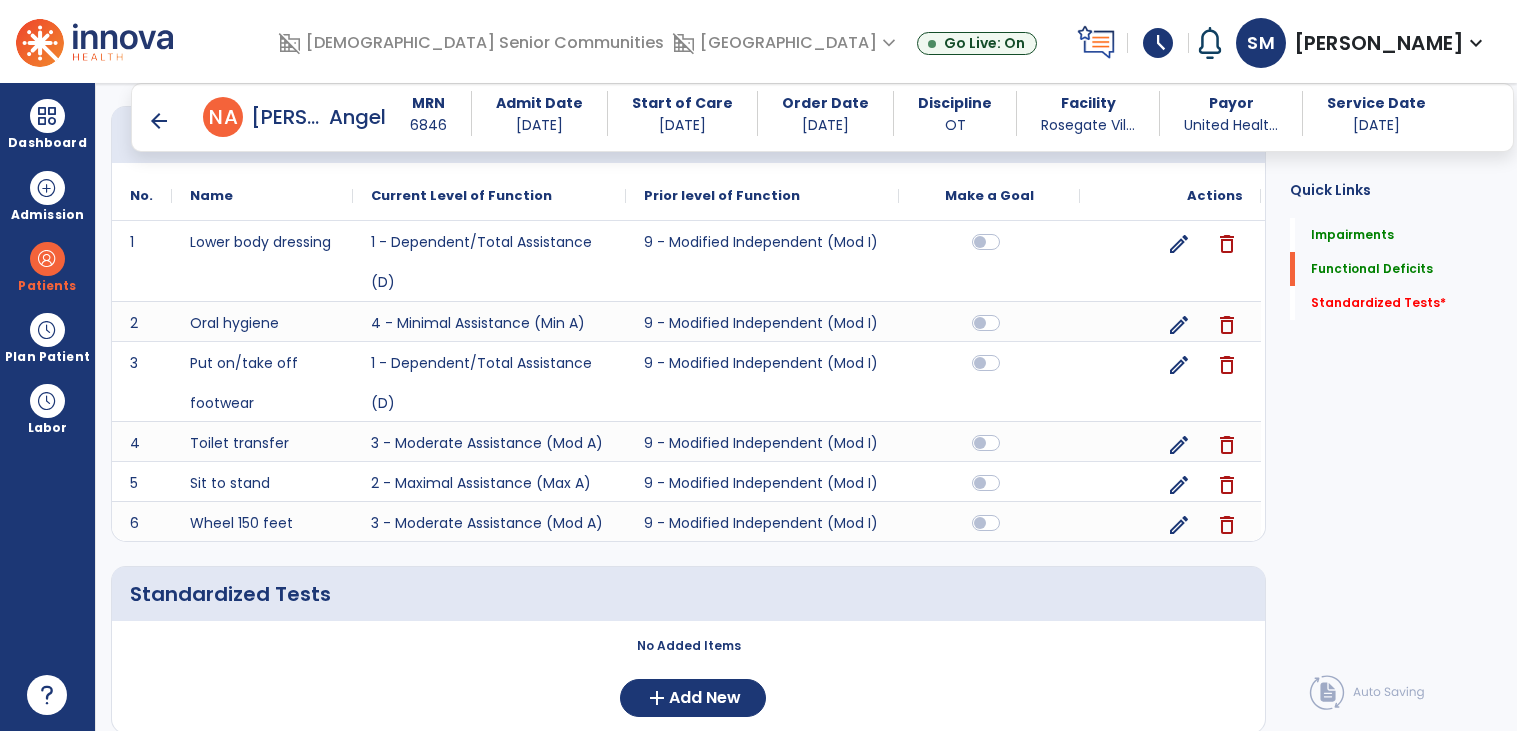 scroll, scrollTop: 762, scrollLeft: 0, axis: vertical 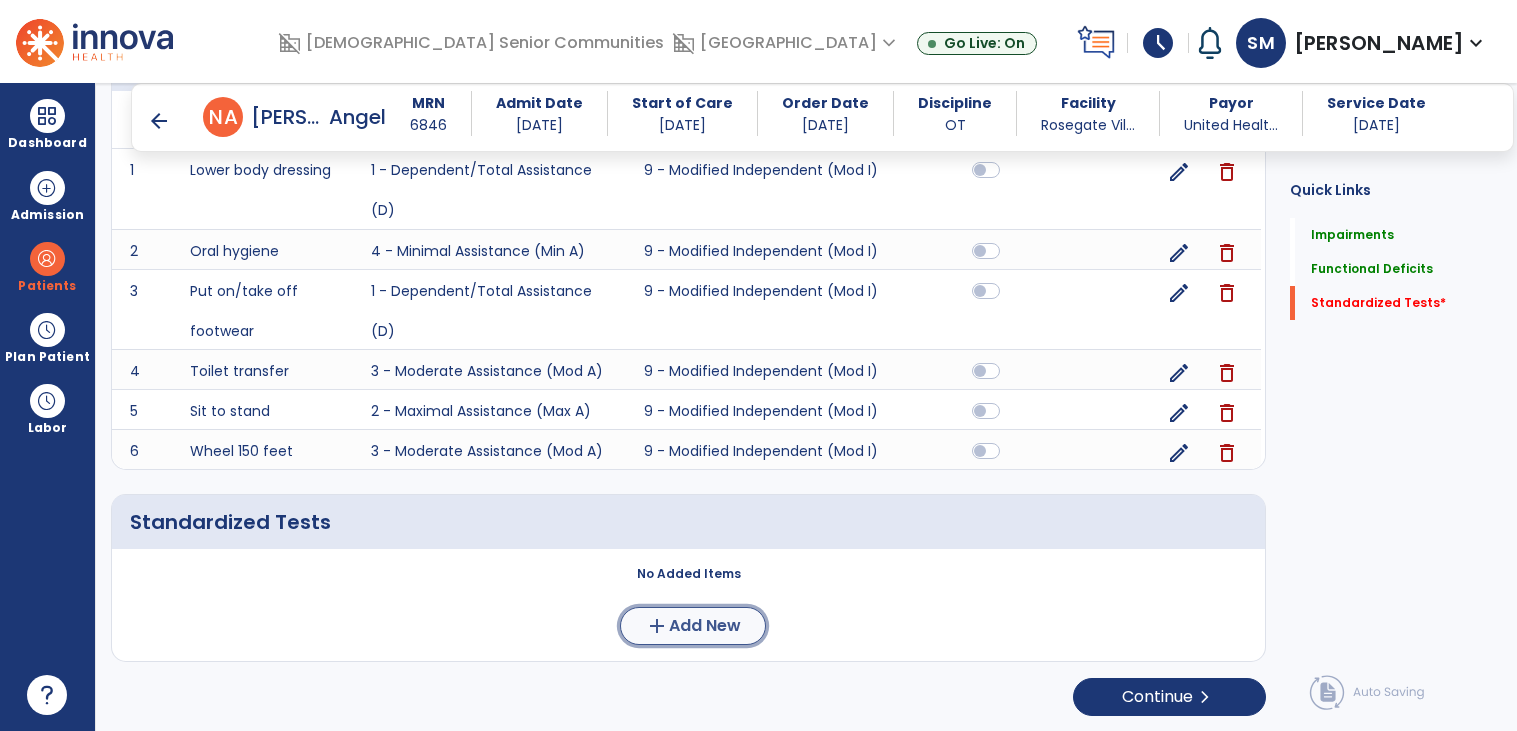 click on "add" 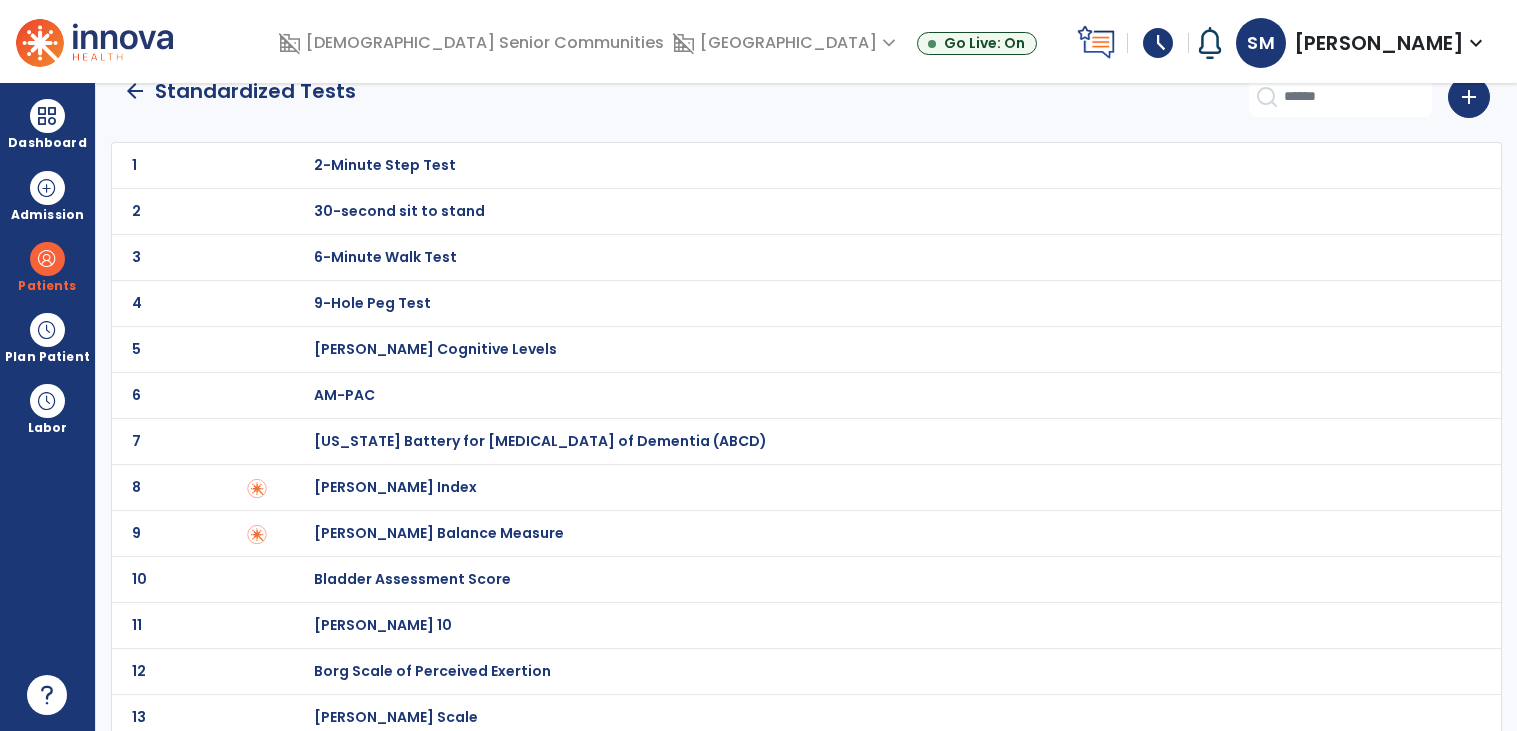 scroll, scrollTop: 59, scrollLeft: 0, axis: vertical 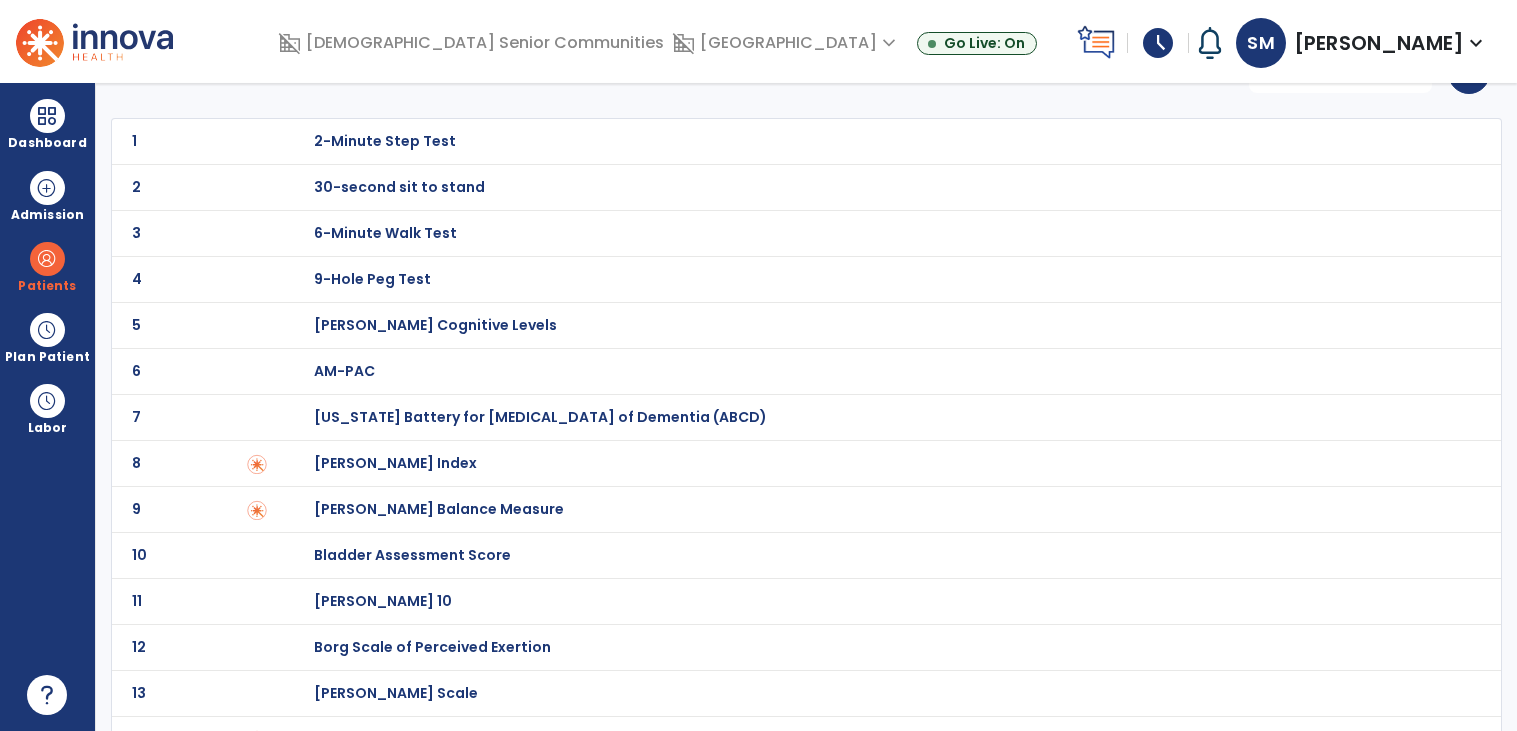 click at bounding box center [292, 141] 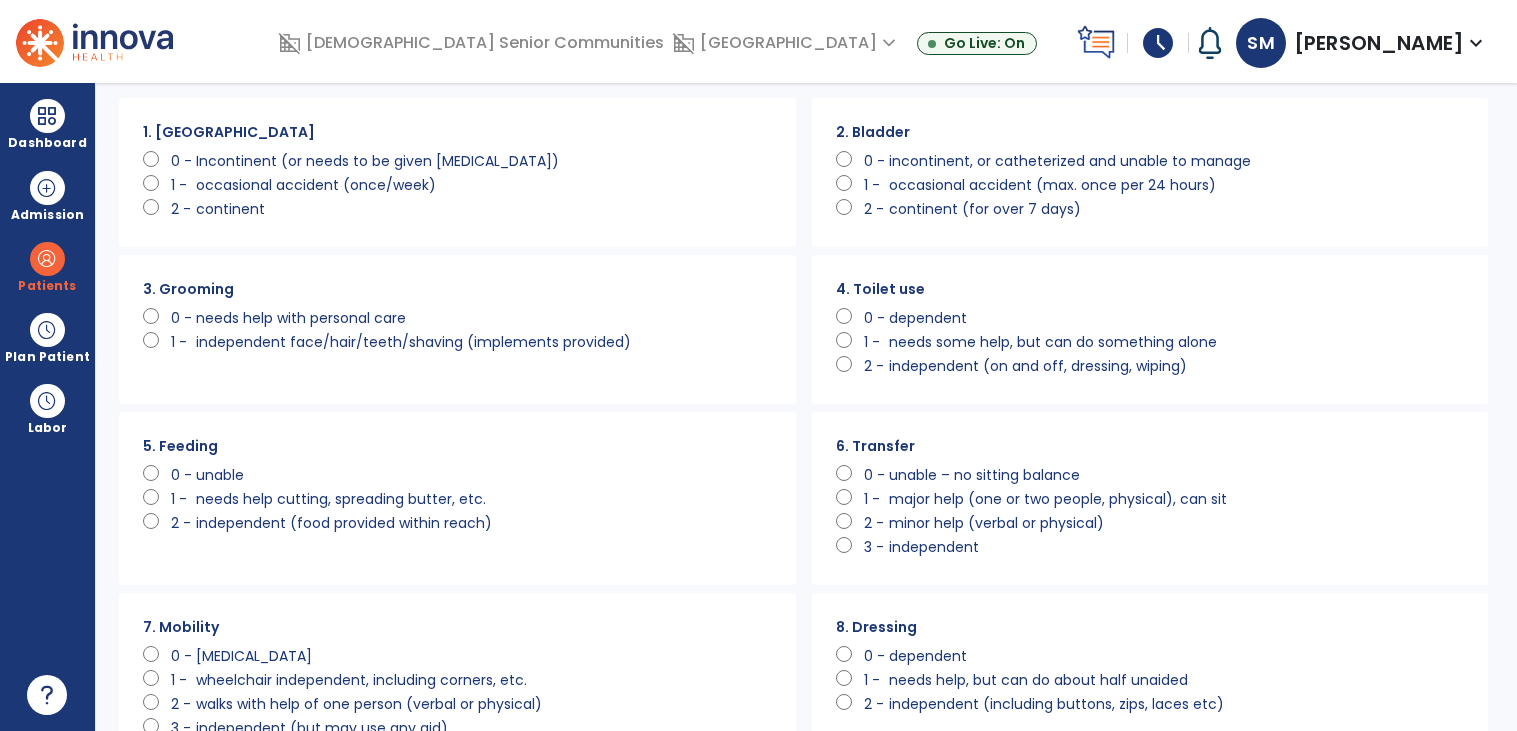 scroll, scrollTop: 0, scrollLeft: 0, axis: both 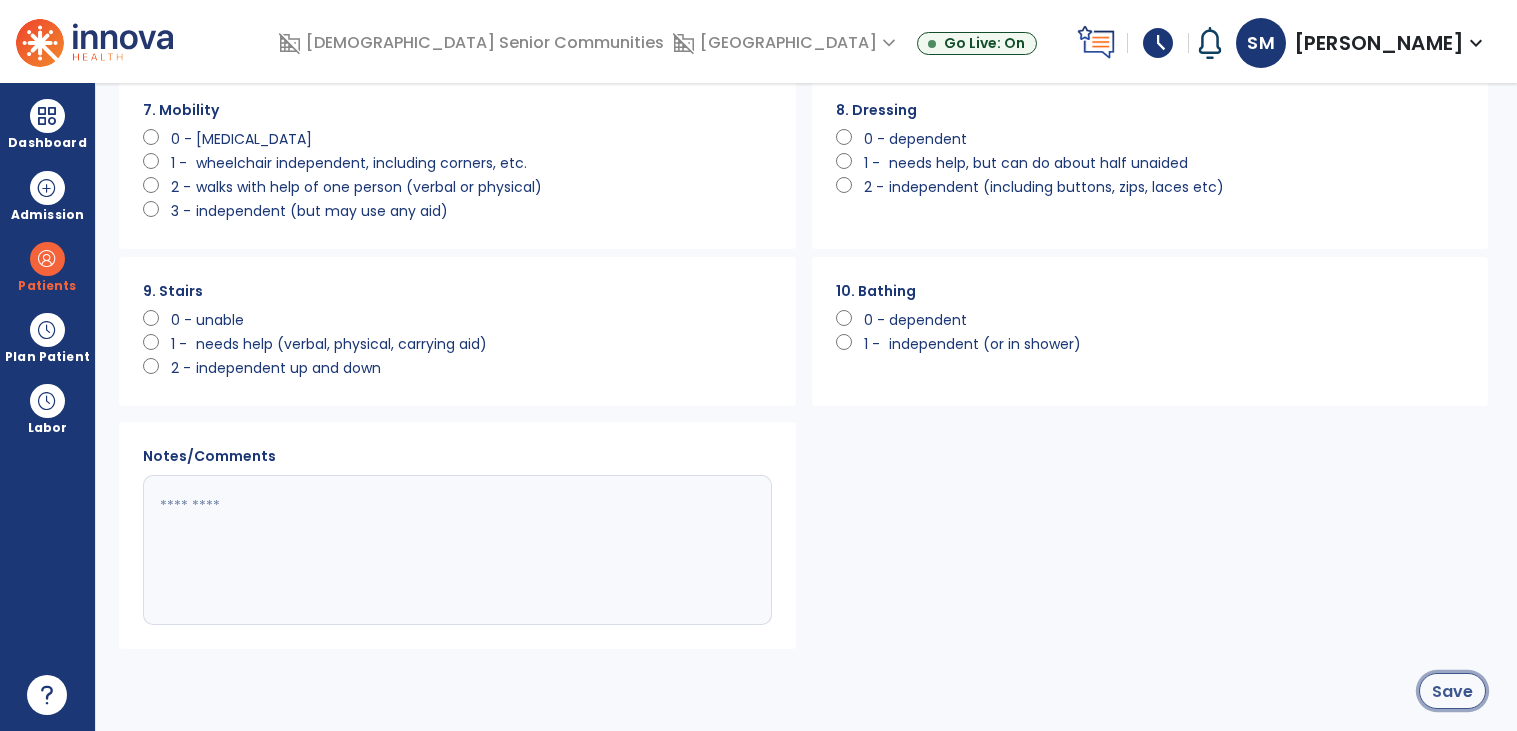 click on "Save" 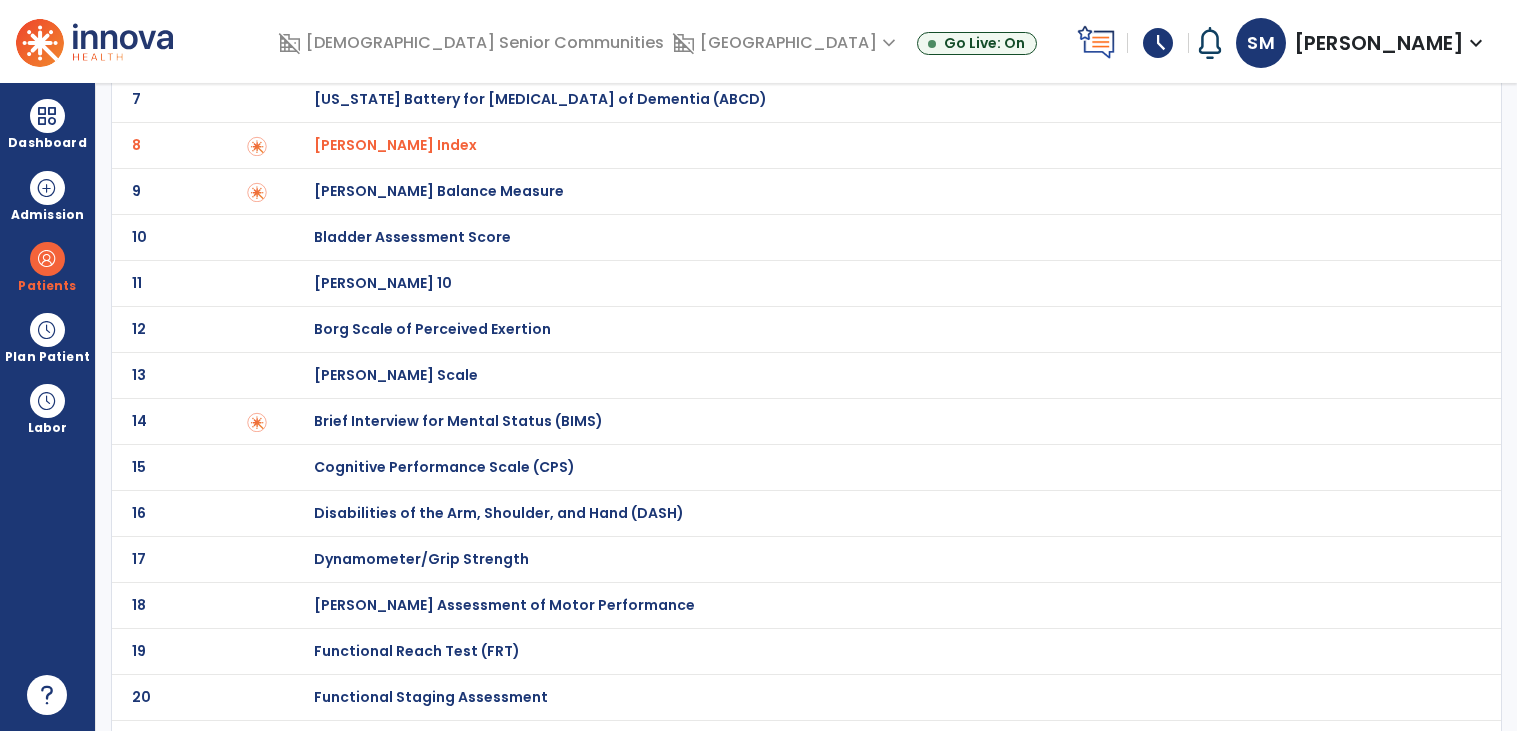 scroll, scrollTop: 0, scrollLeft: 0, axis: both 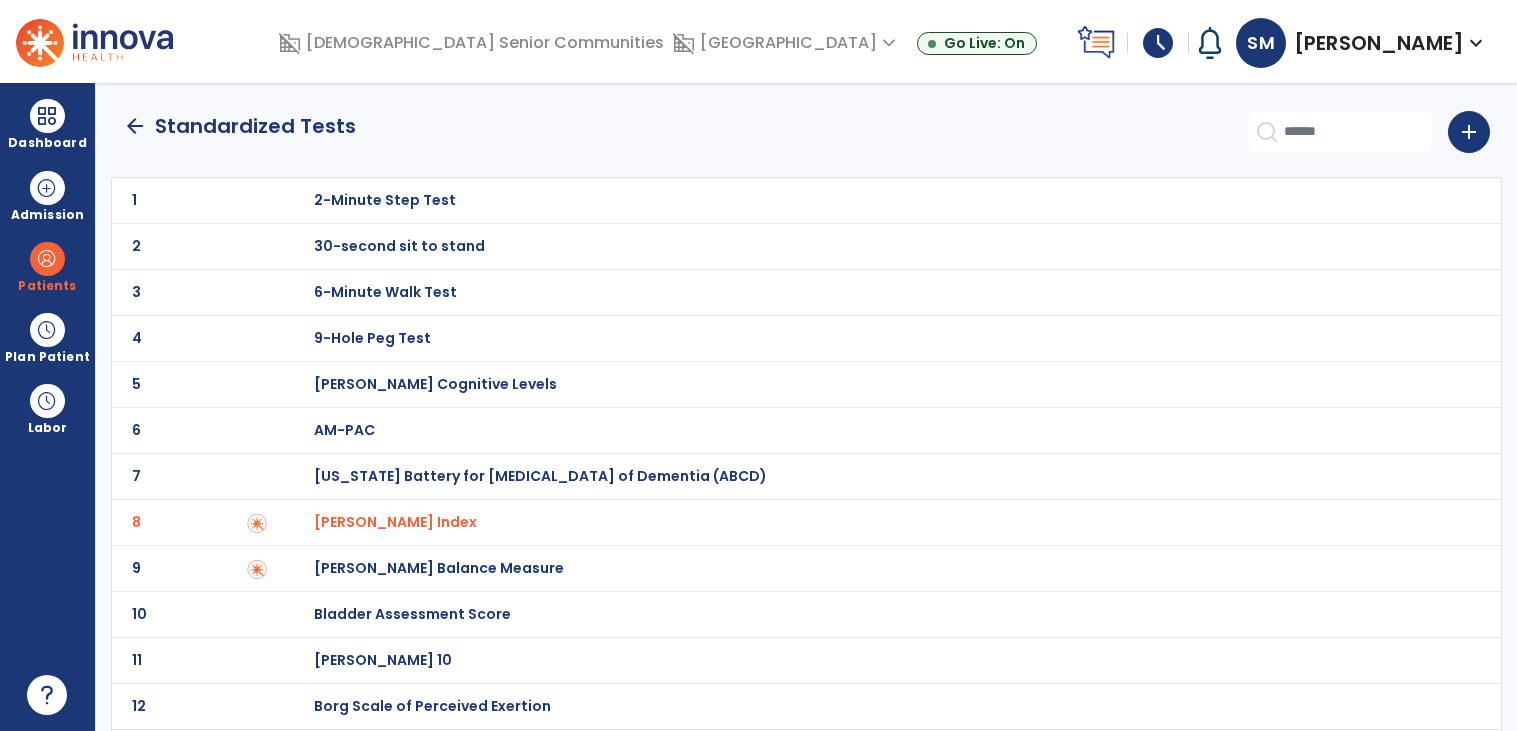 click on "arrow_back" 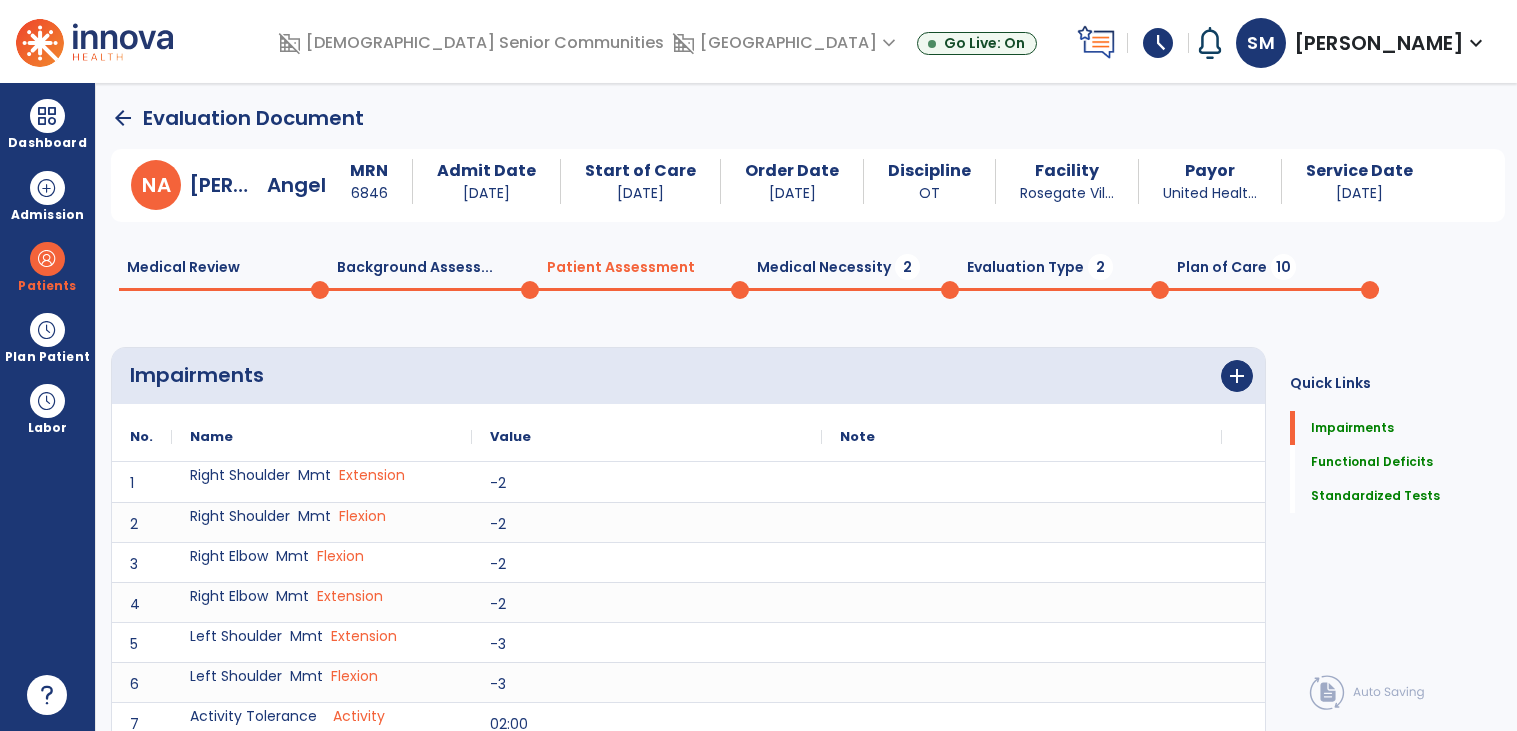 scroll, scrollTop: 1, scrollLeft: 0, axis: vertical 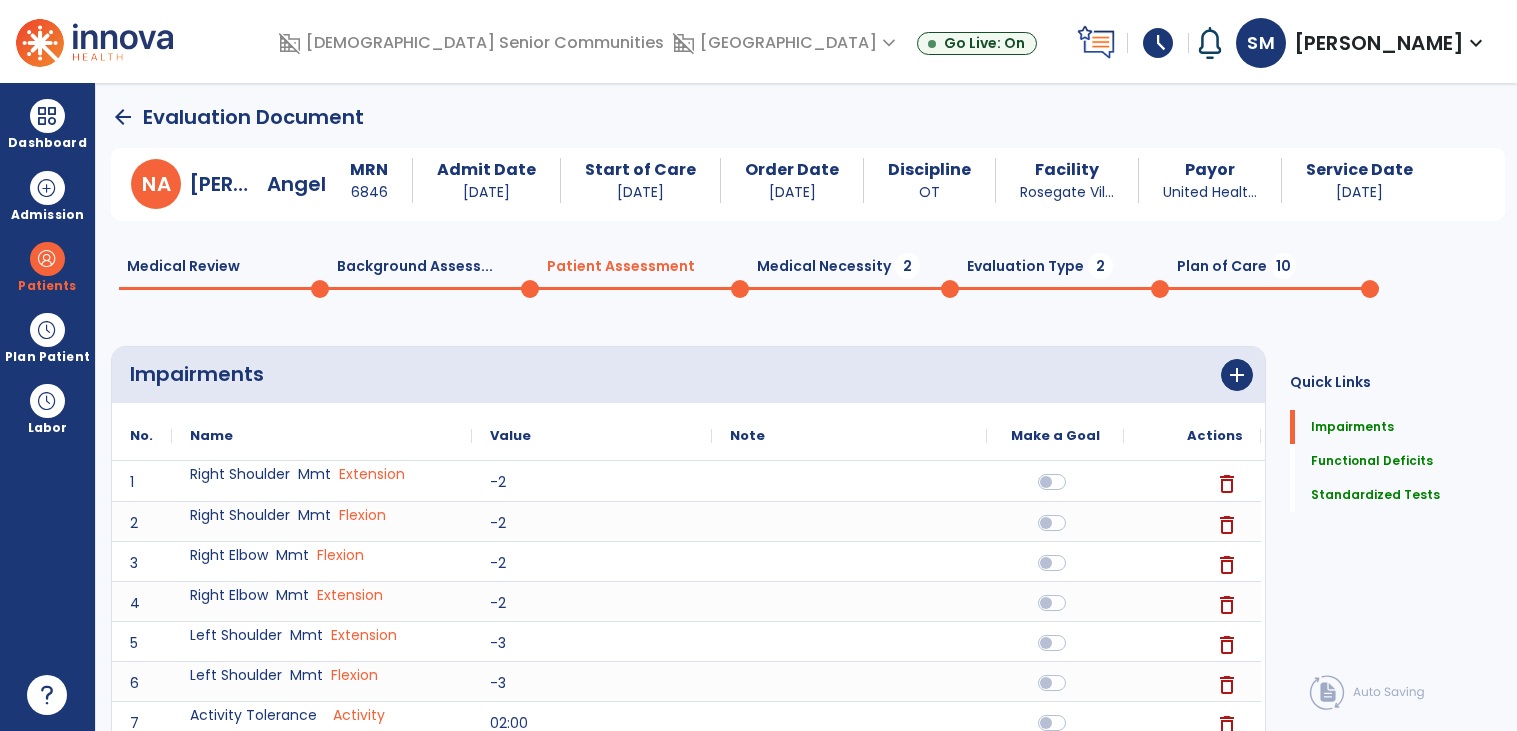 click on "2" 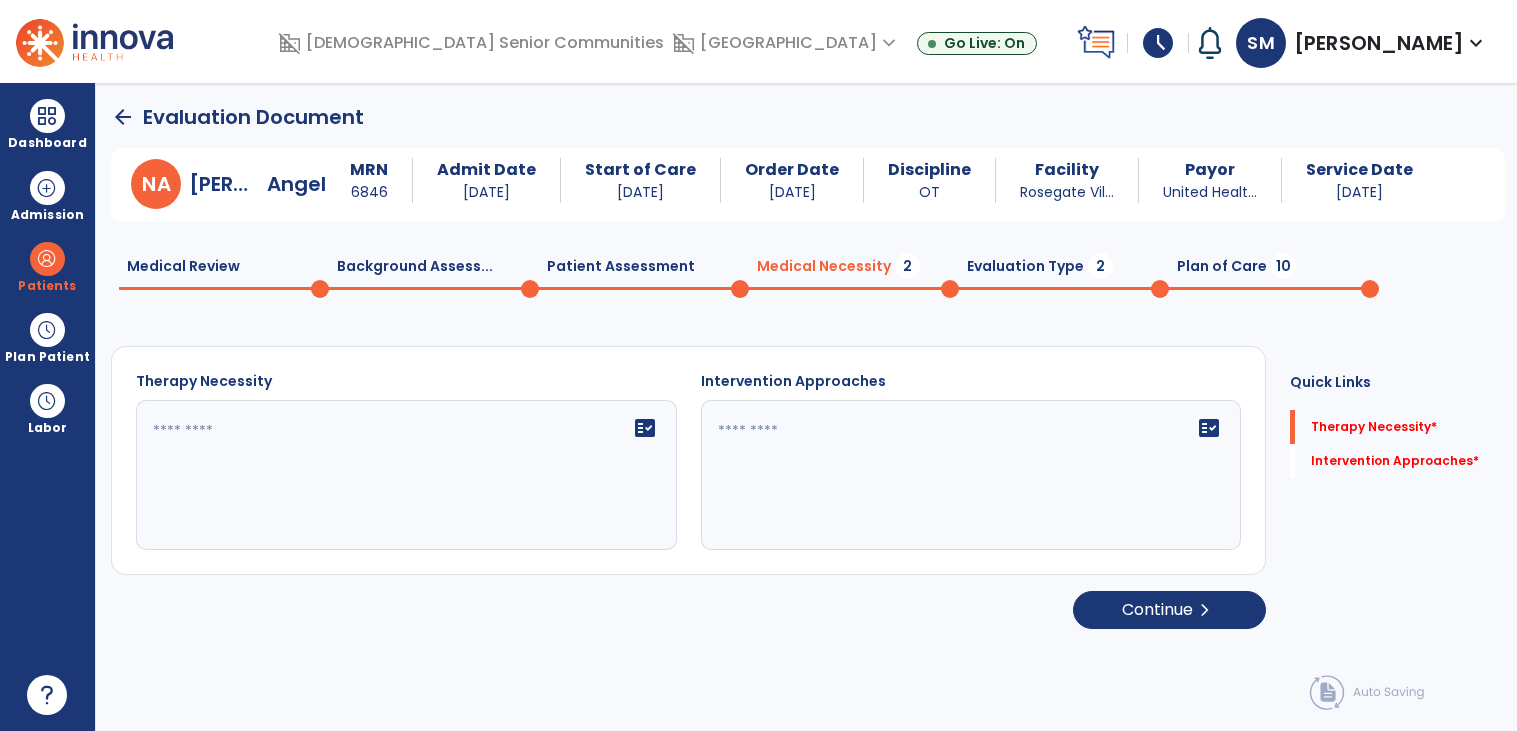 click 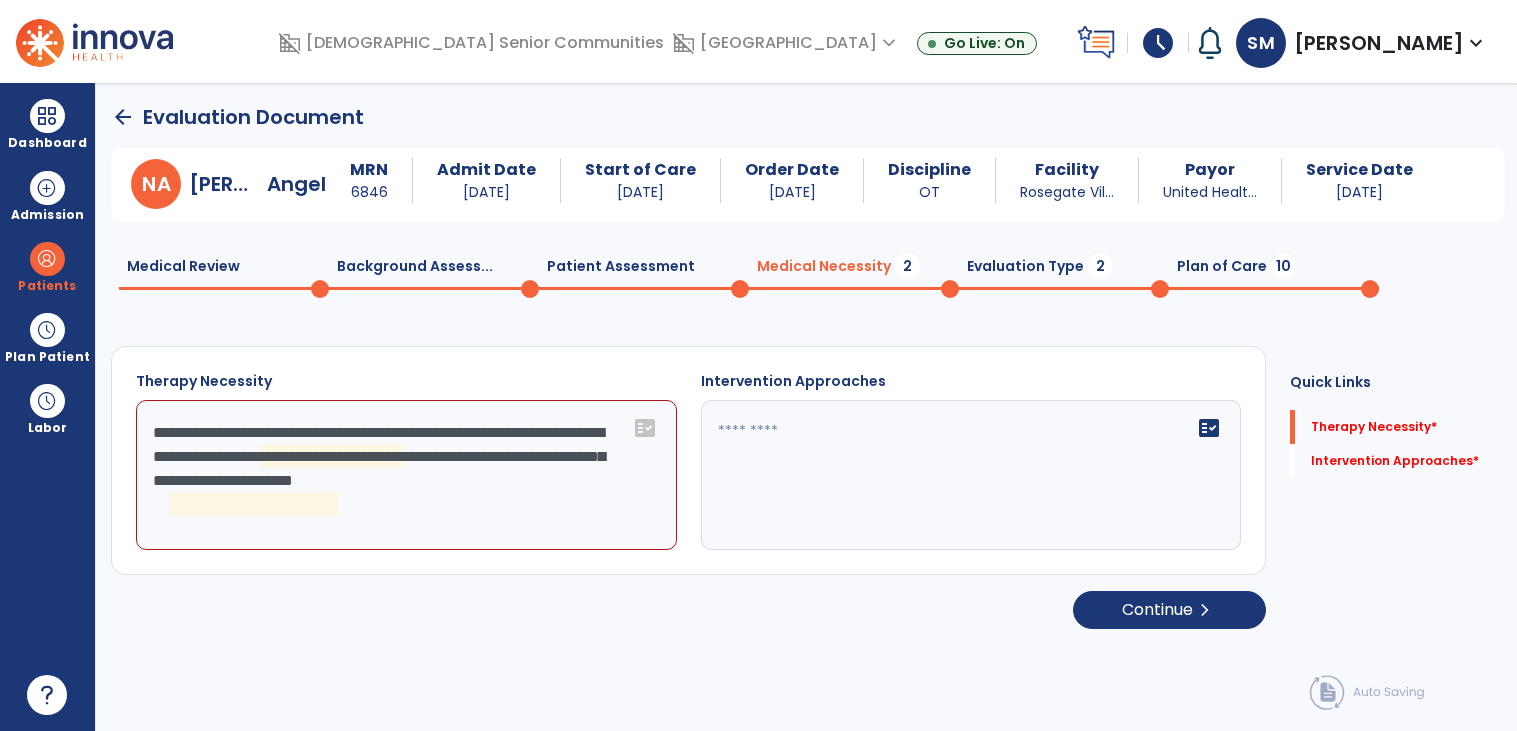 click on "**********" 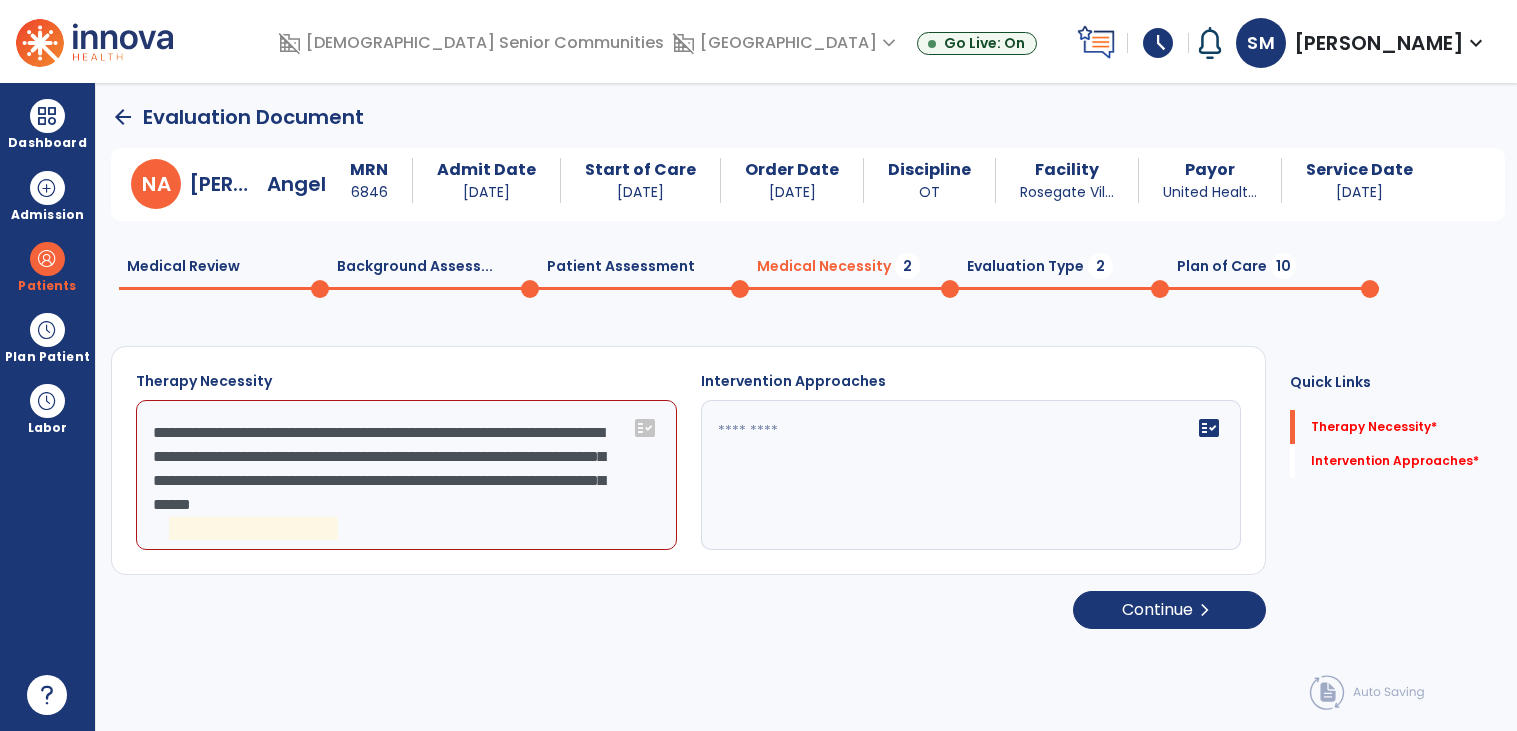 click on "**********" 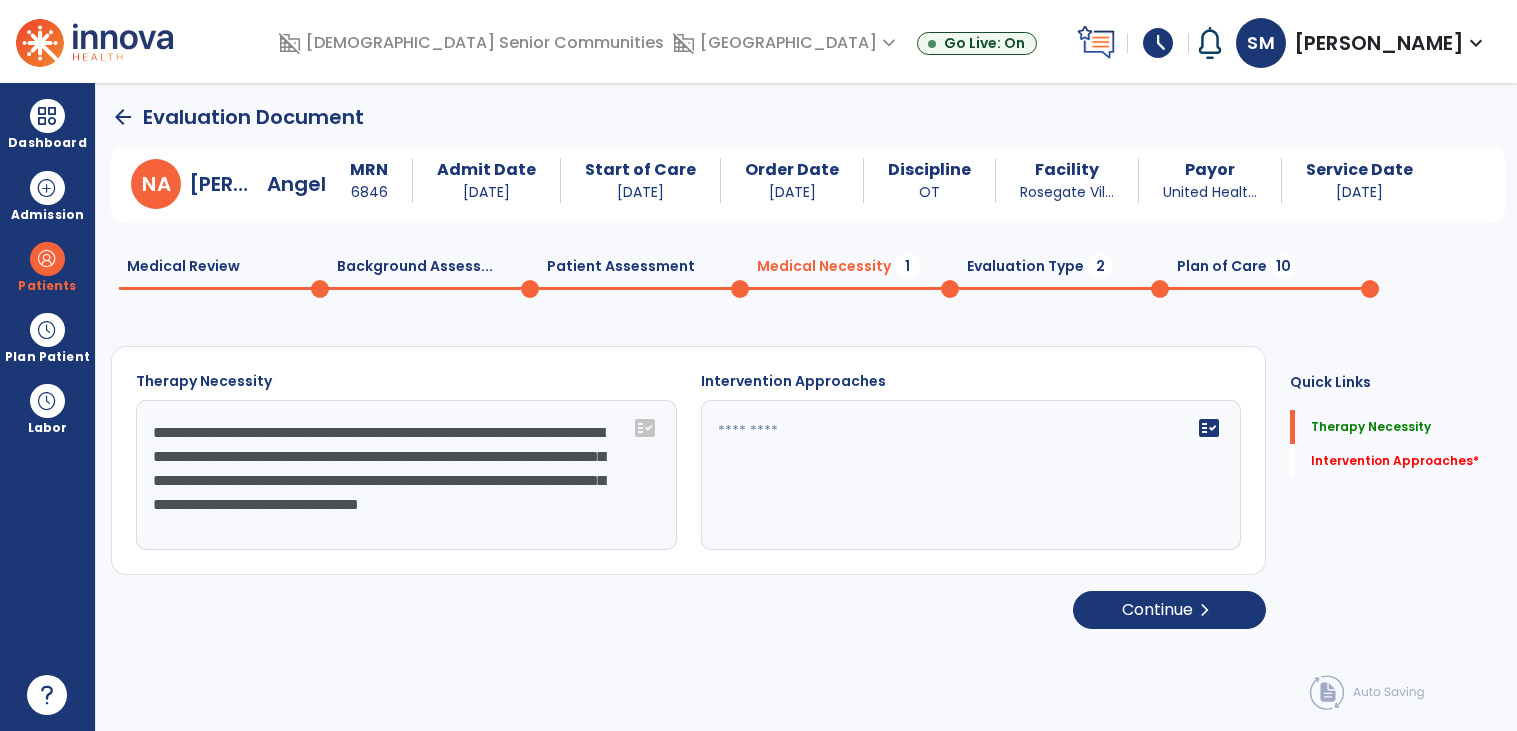 type on "**********" 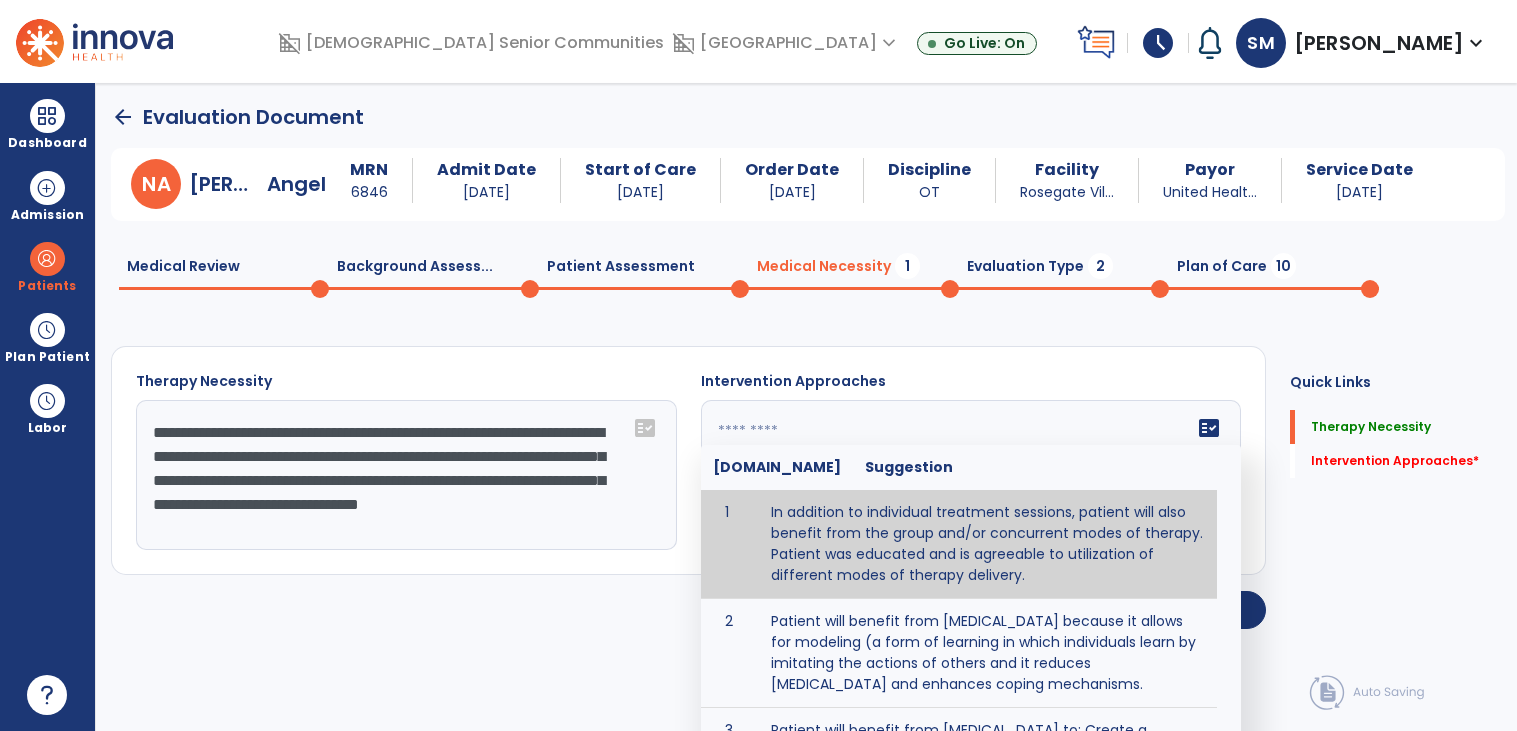 type on "**********" 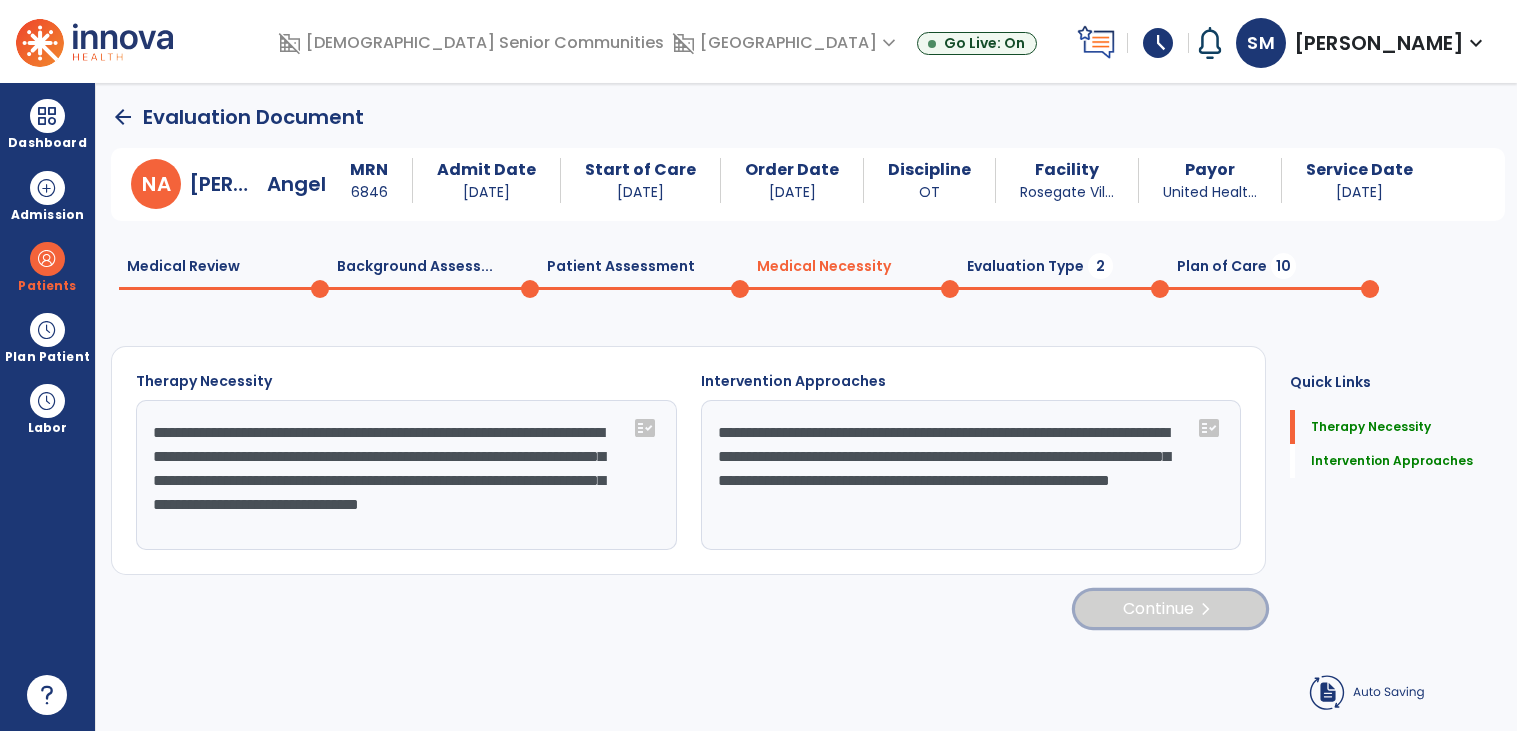 click on "Continue  chevron_right" 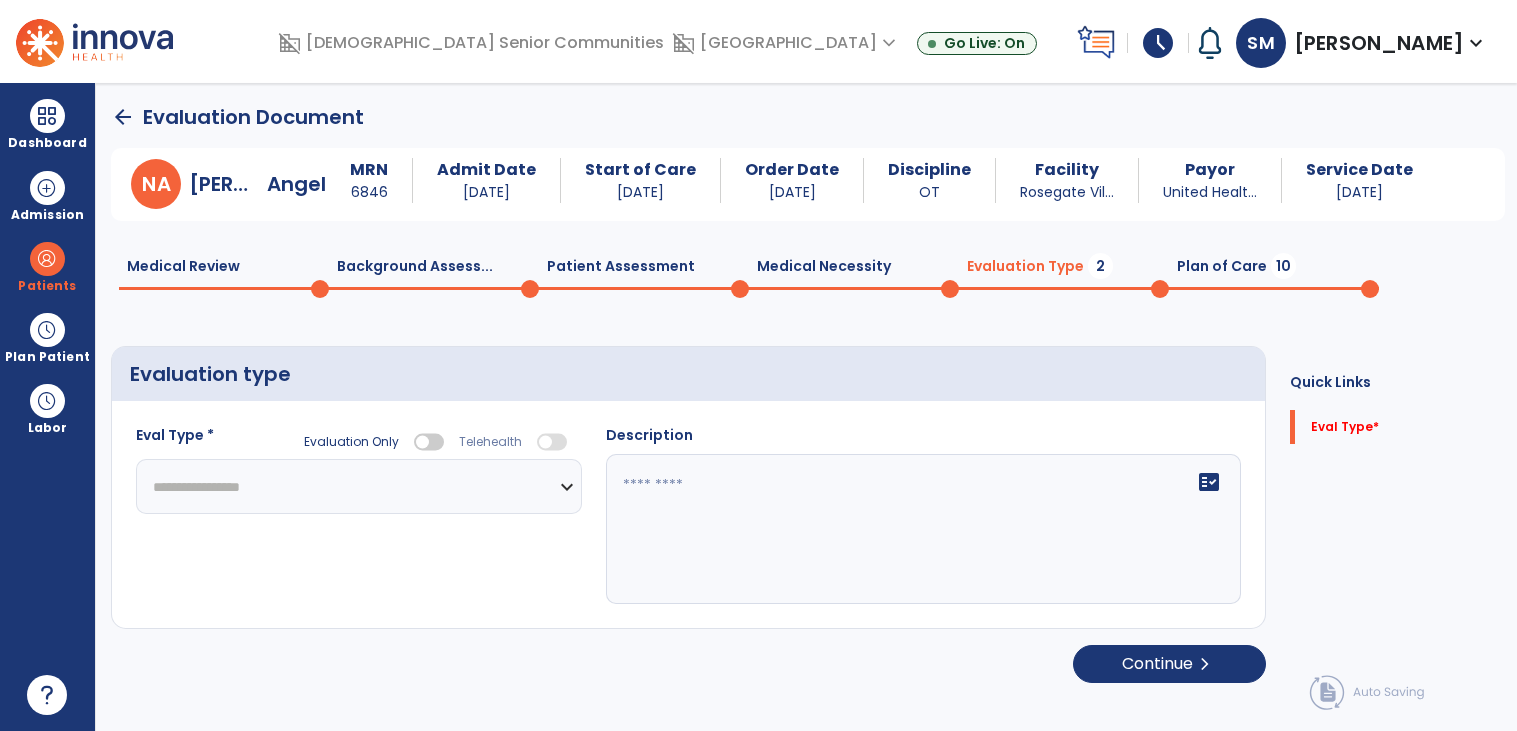 click on "**********" 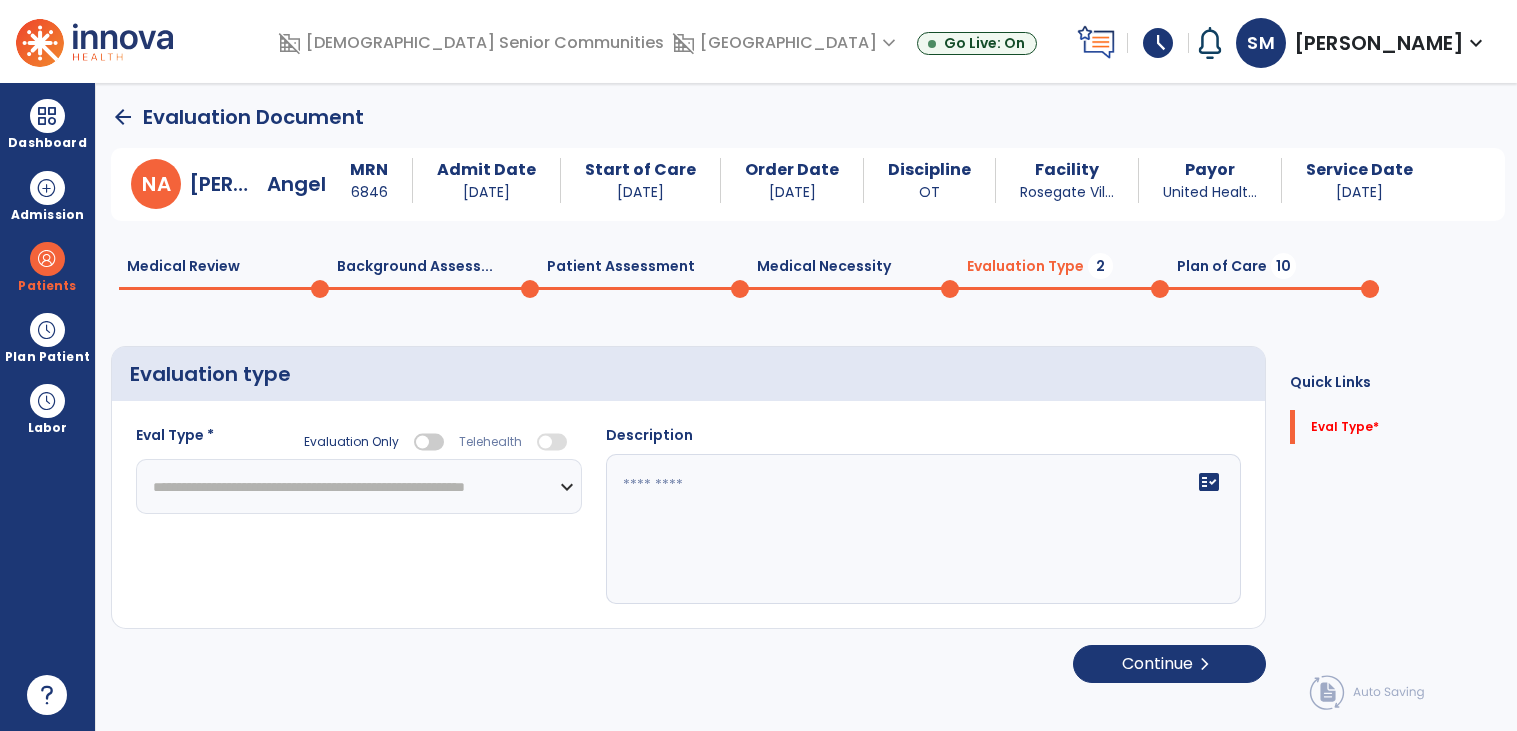 click on "**********" 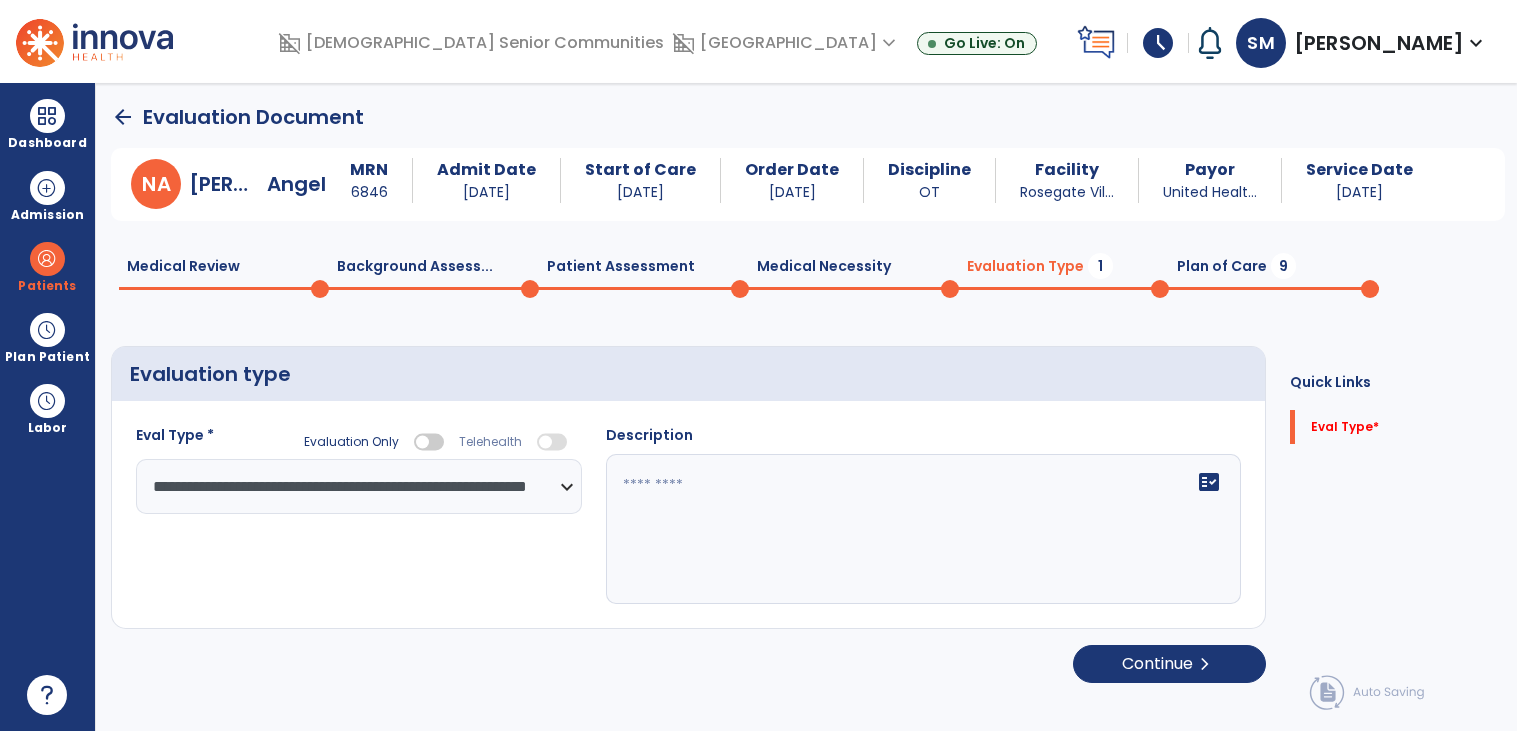 click on "fact_check" 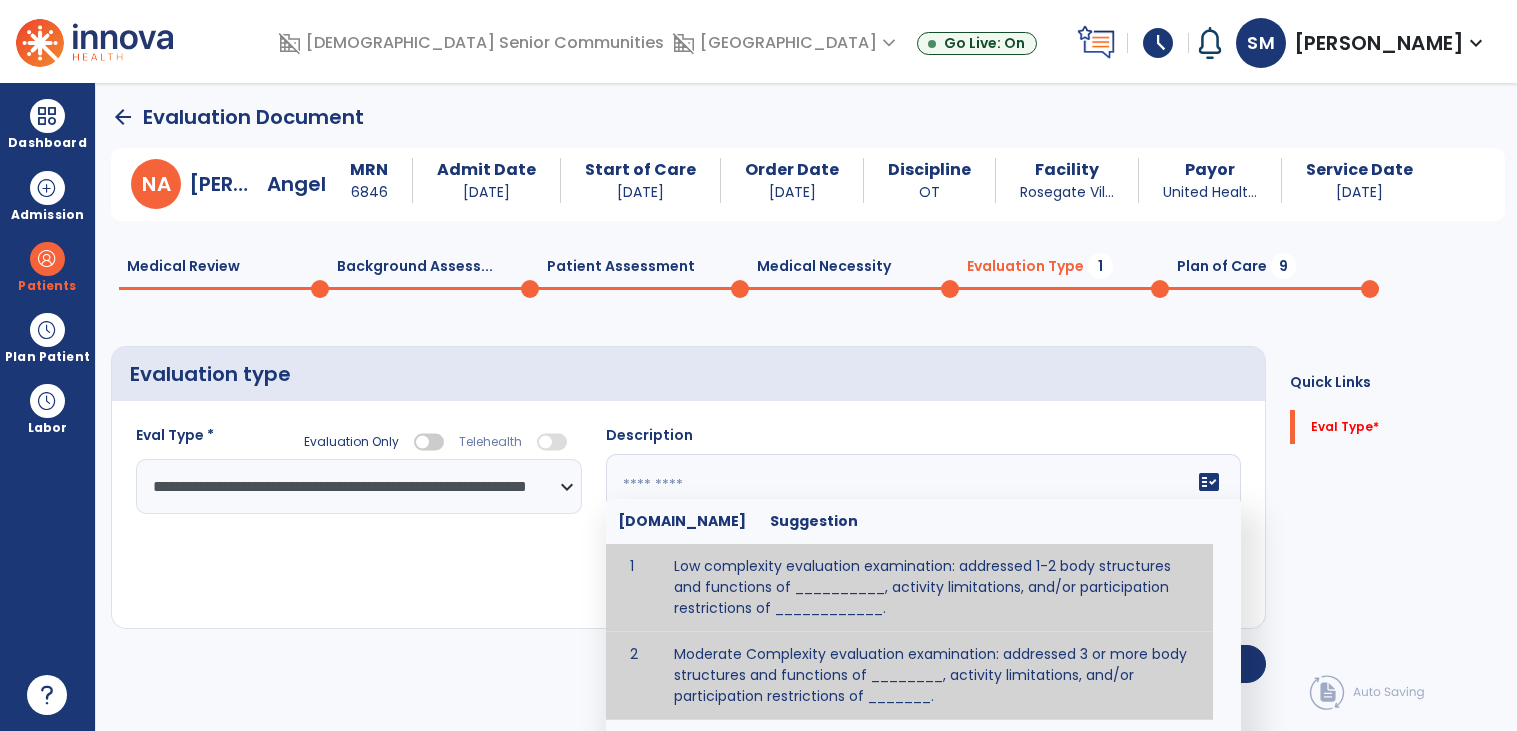 type on "**********" 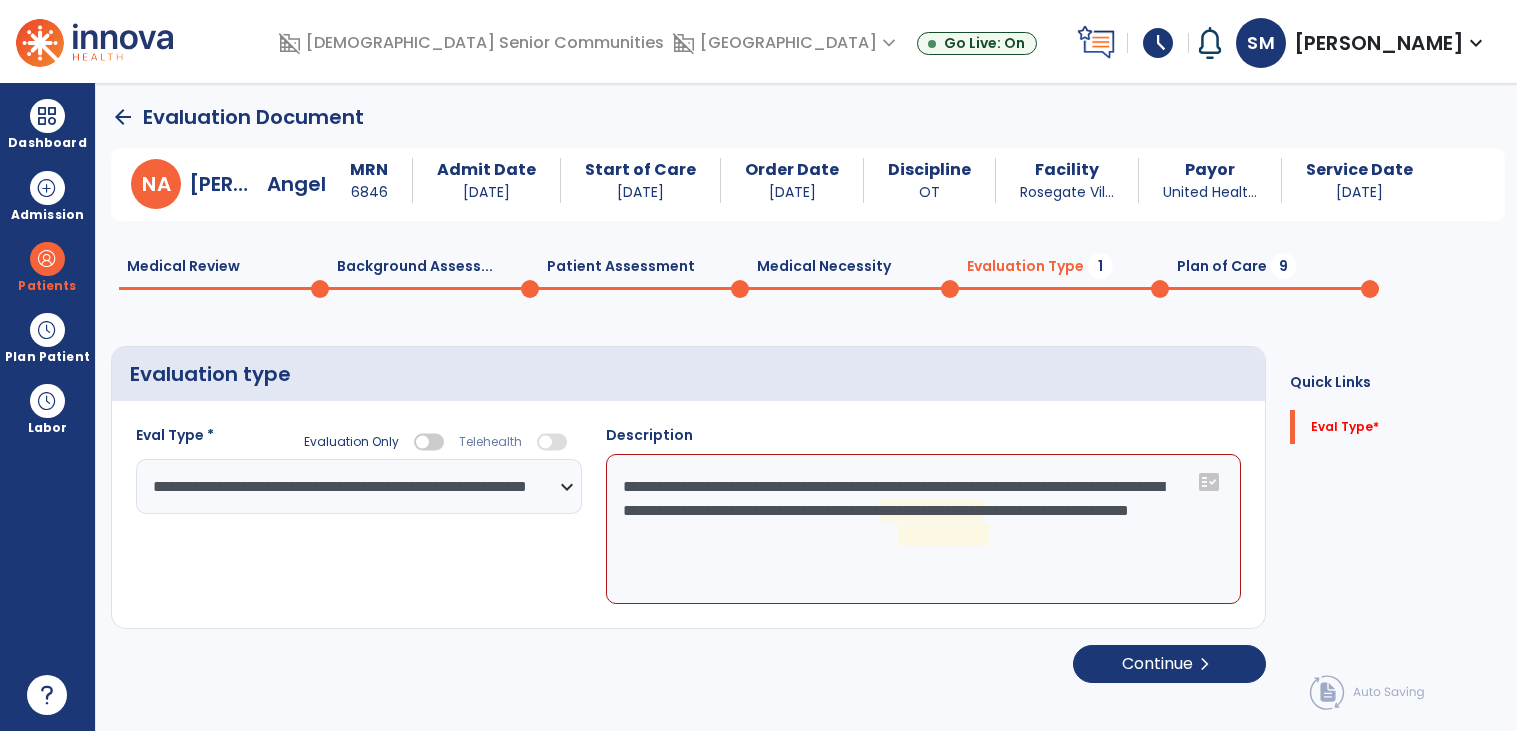 click on "**********" 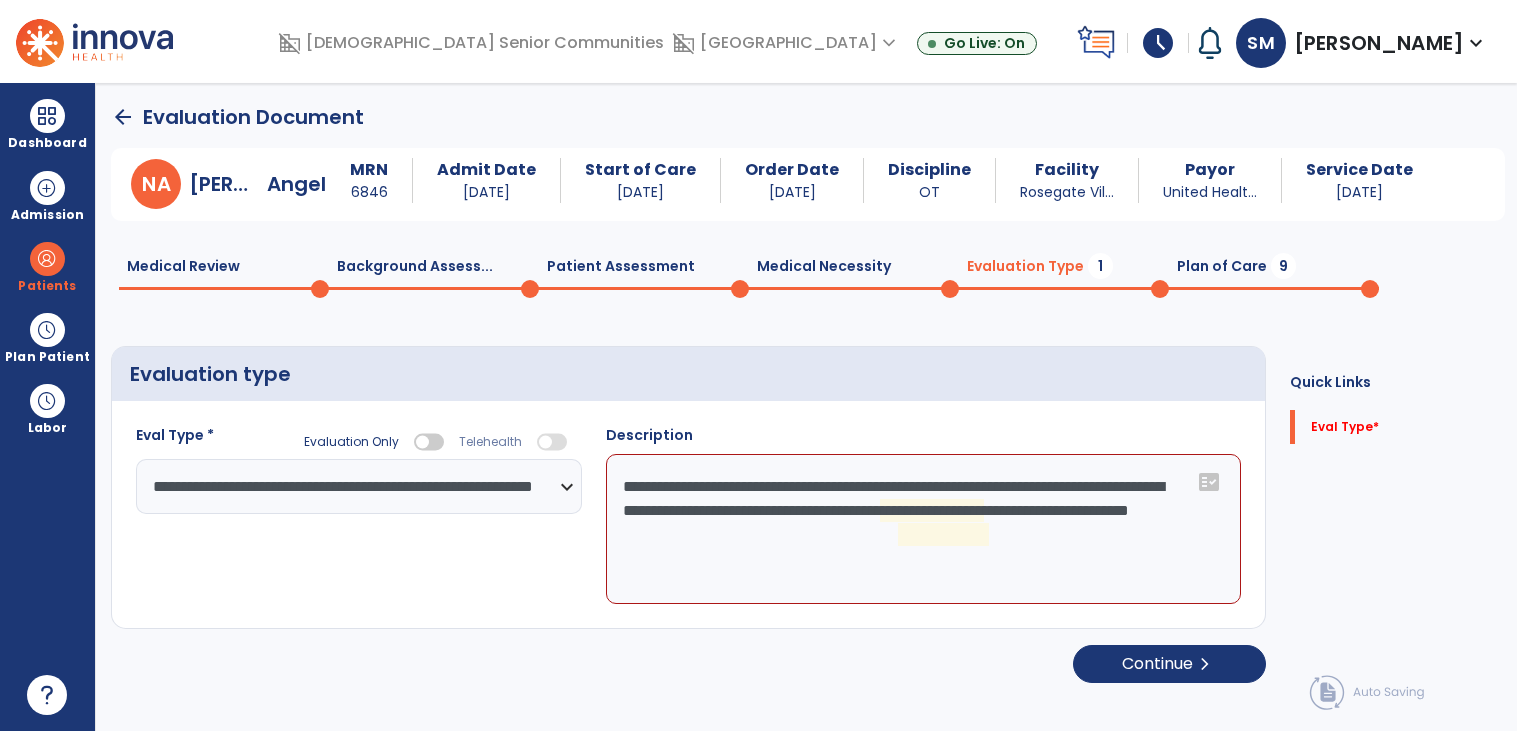 click on "**********" 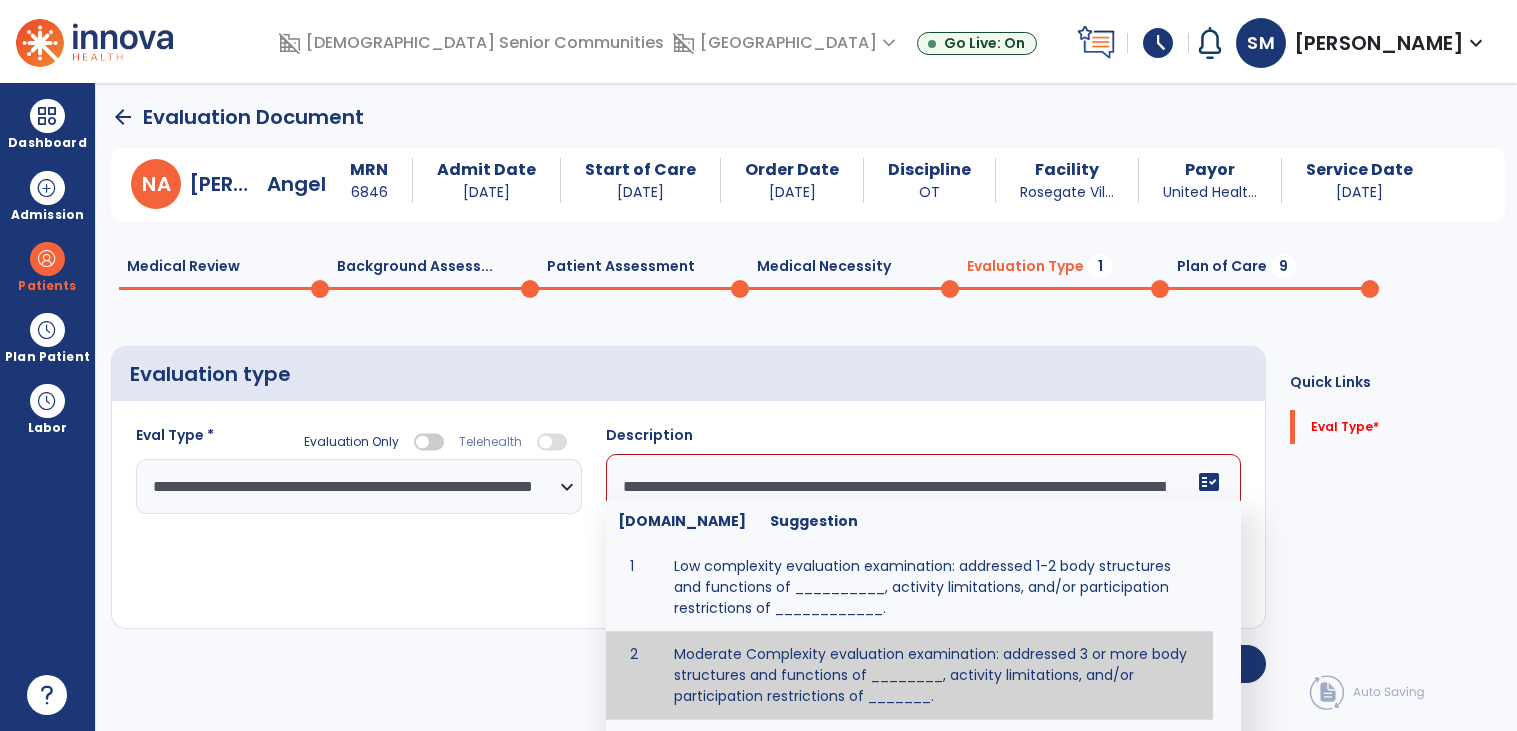 scroll, scrollTop: 14, scrollLeft: 0, axis: vertical 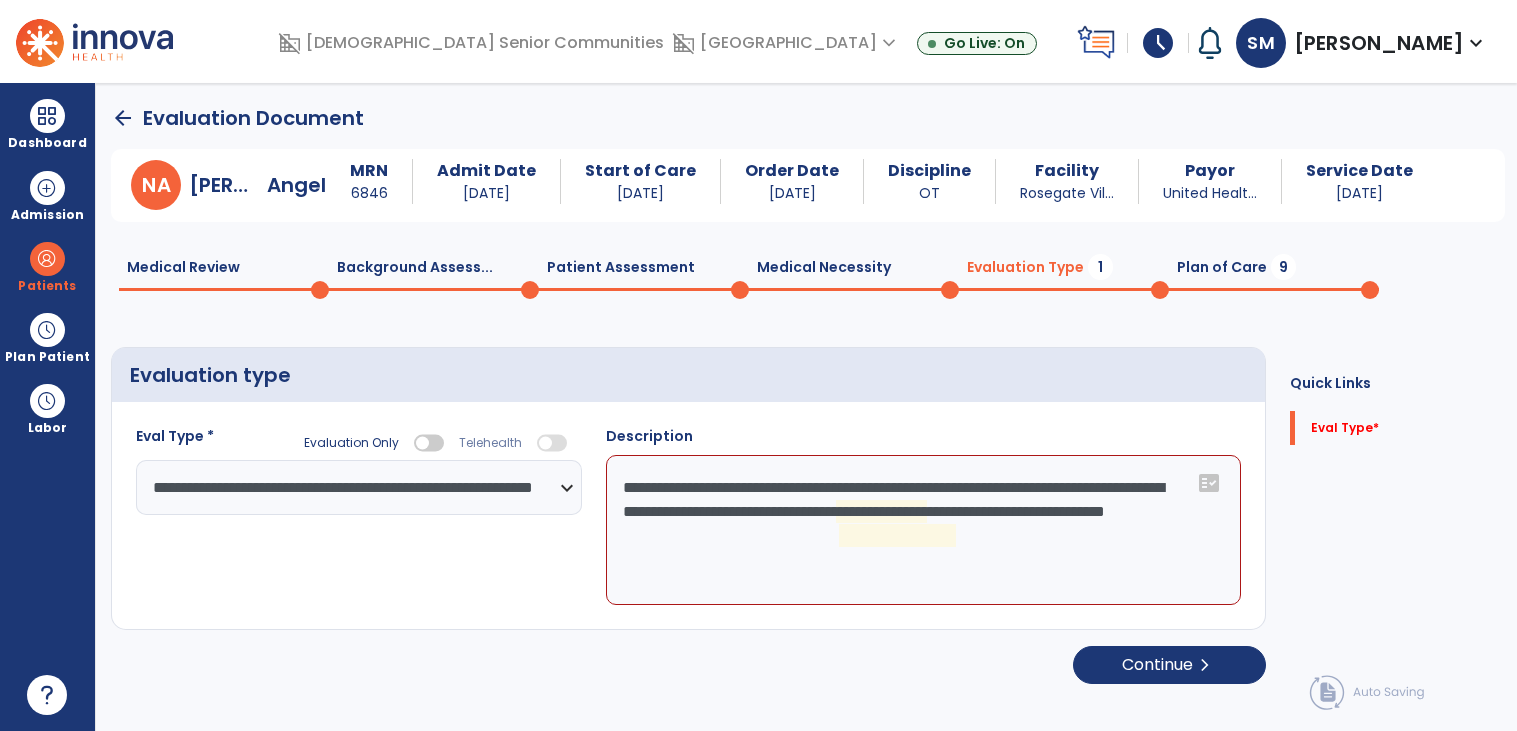 click on "**********" 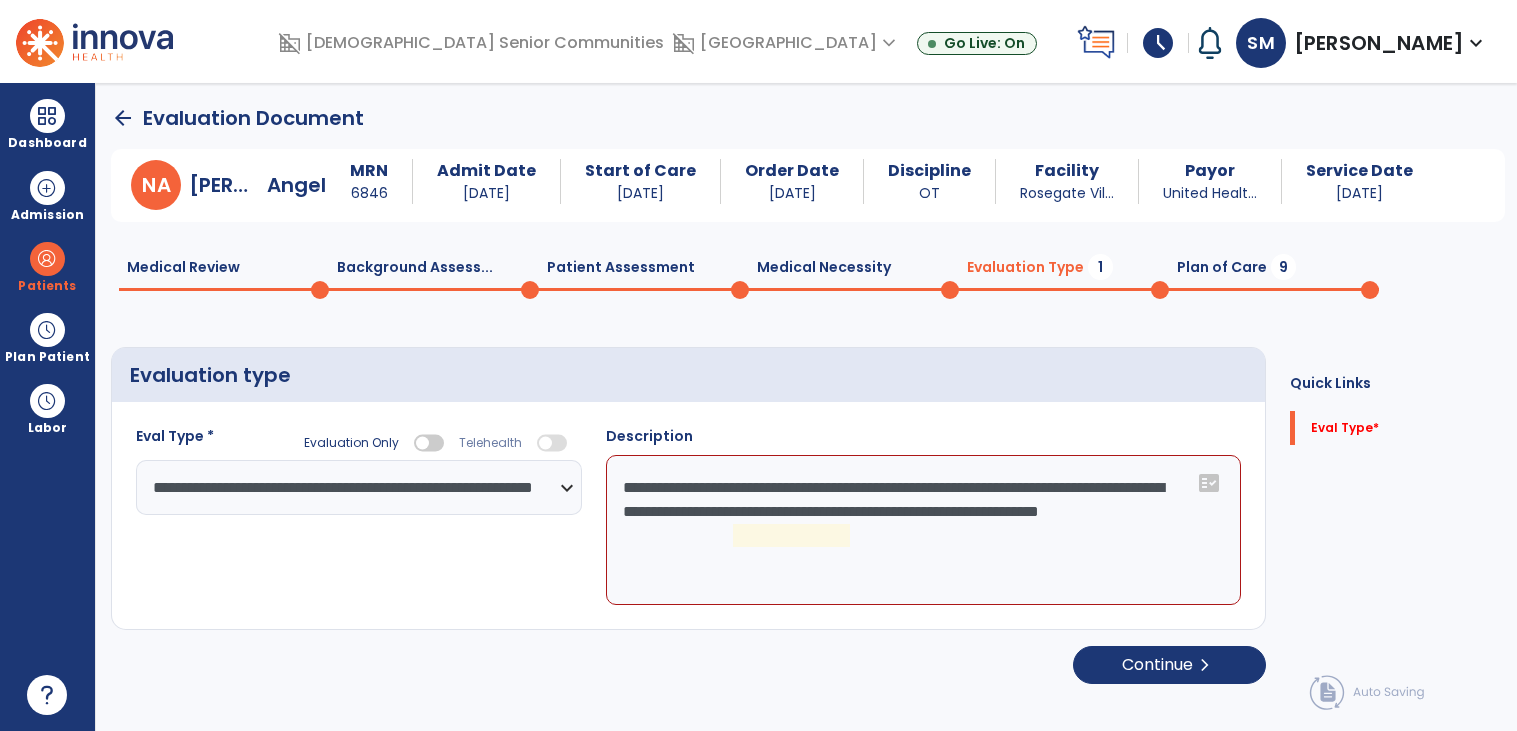click on "**********" 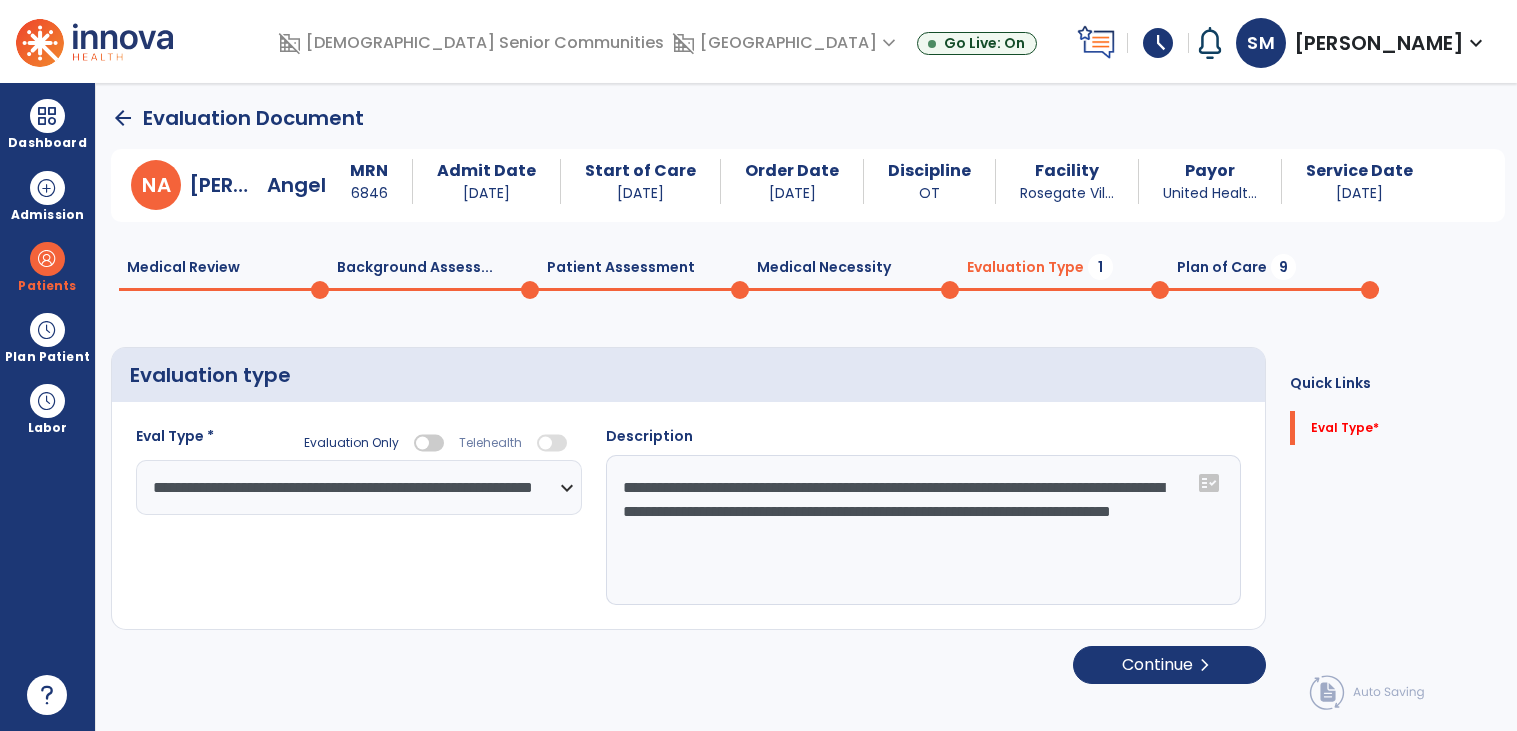 type on "**********" 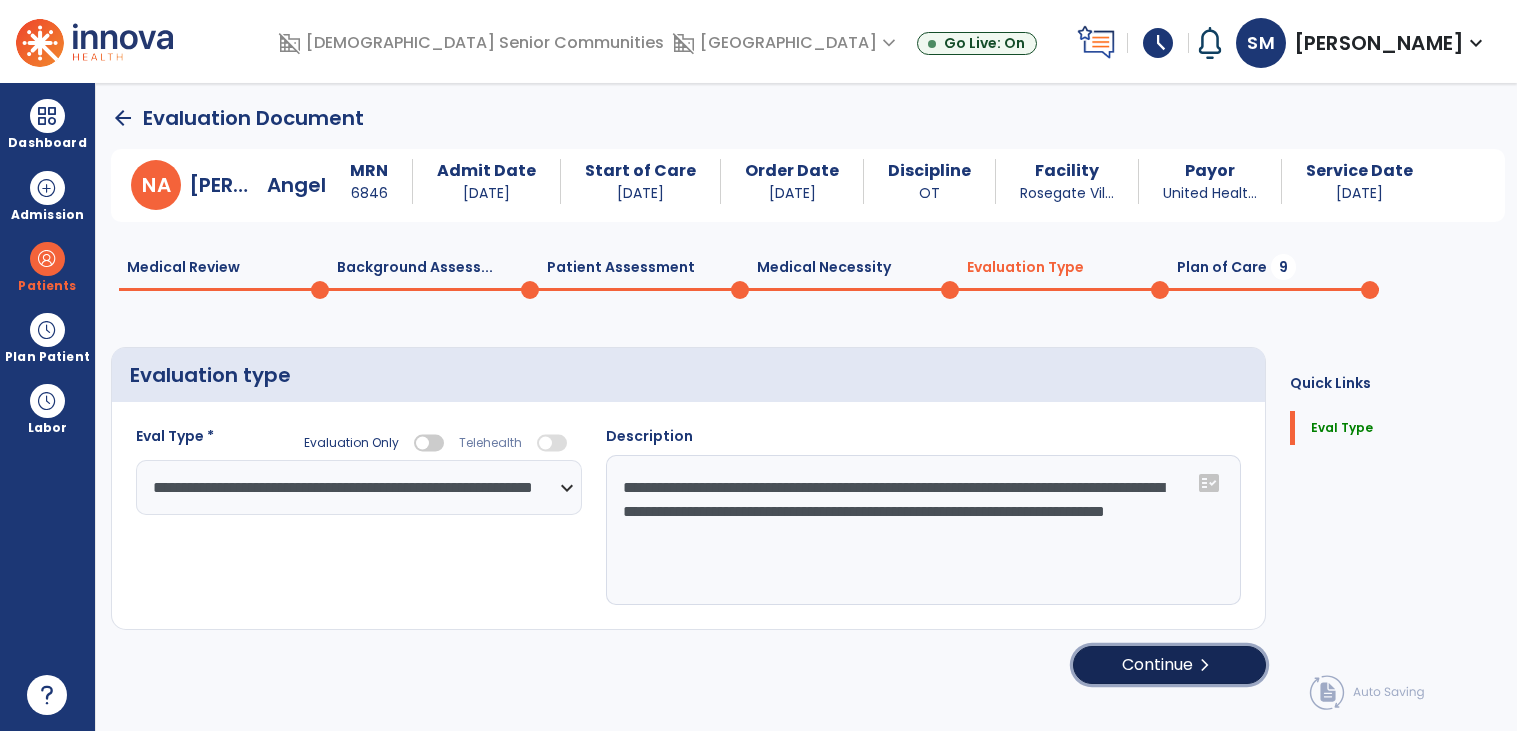 click on "chevron_right" 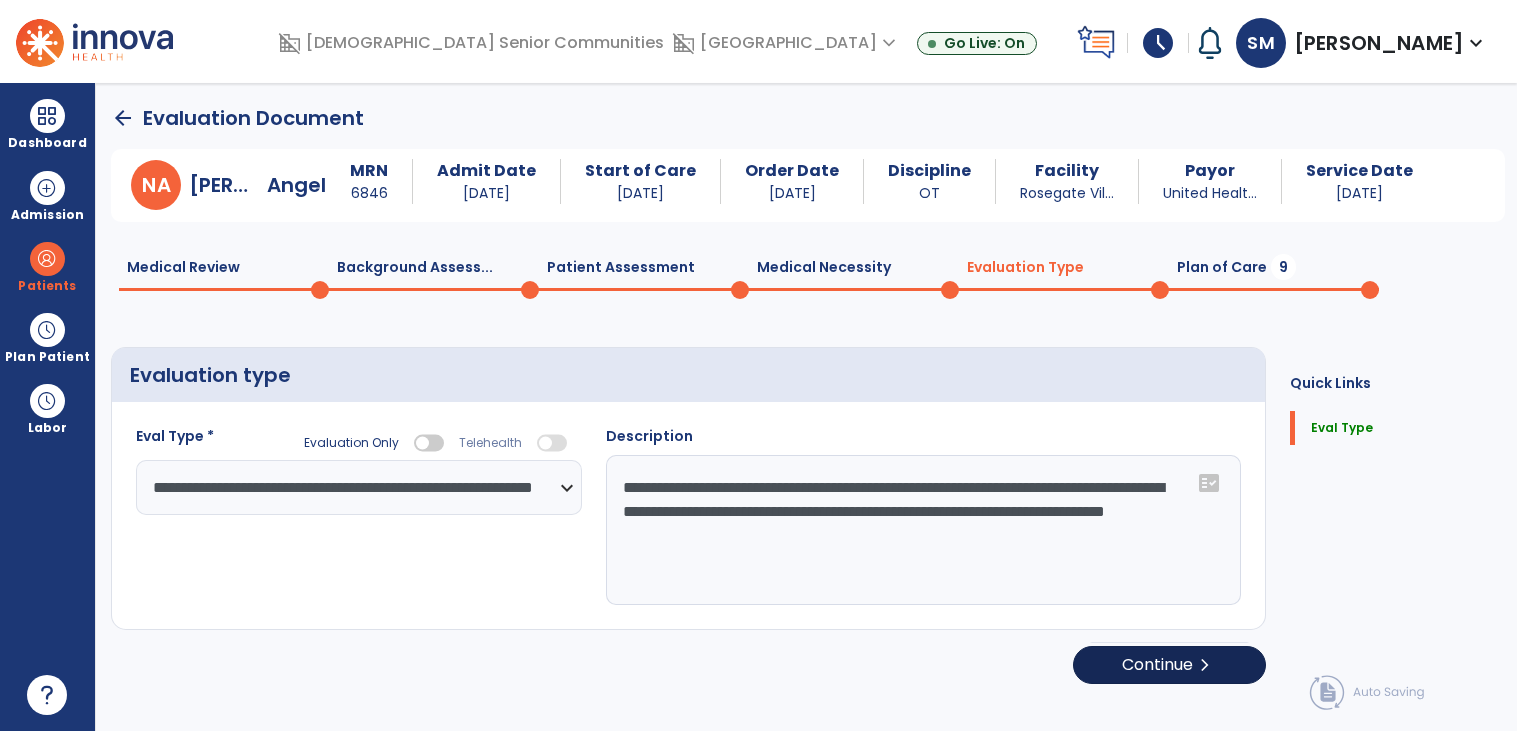 select on "*****" 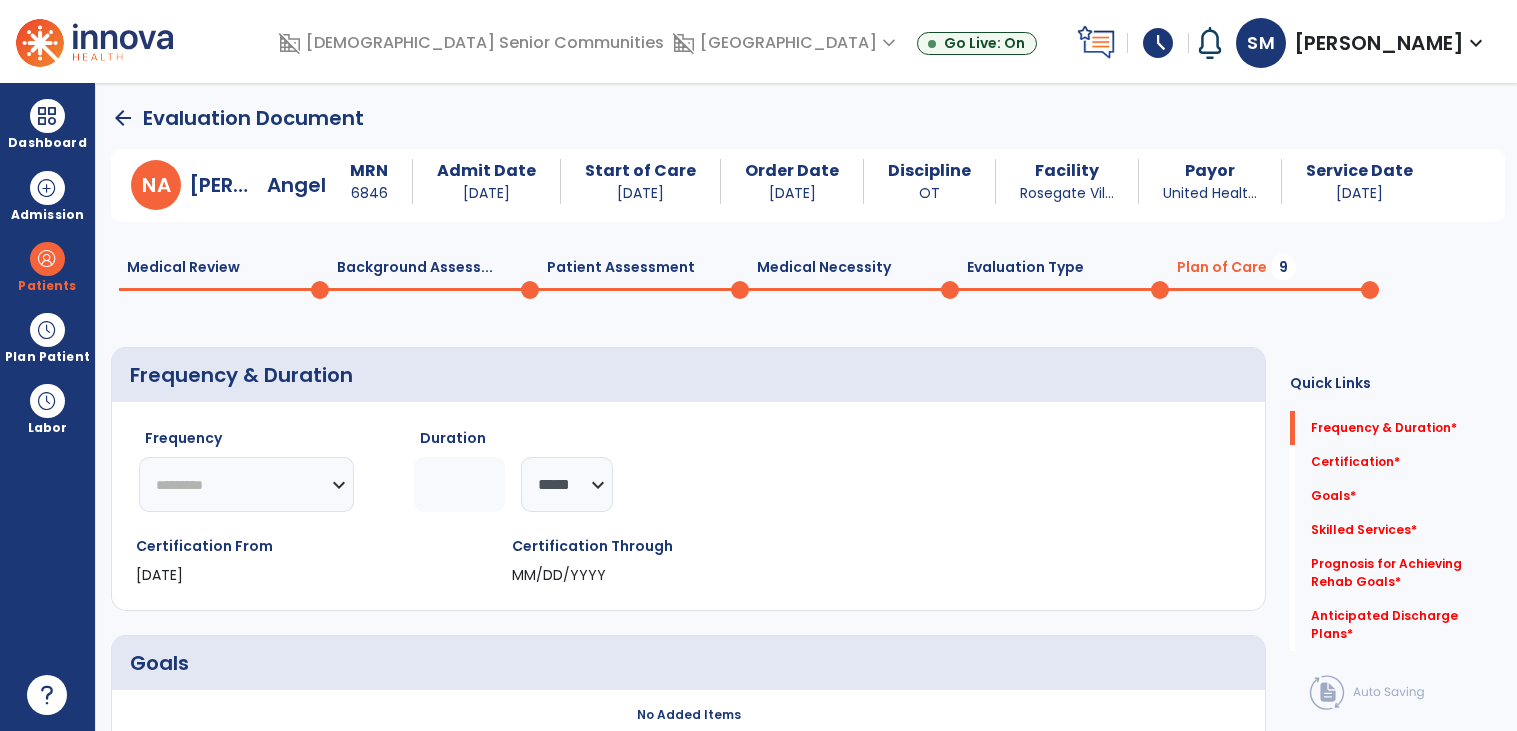 click on "********* ** ** ** ** ** ** **" 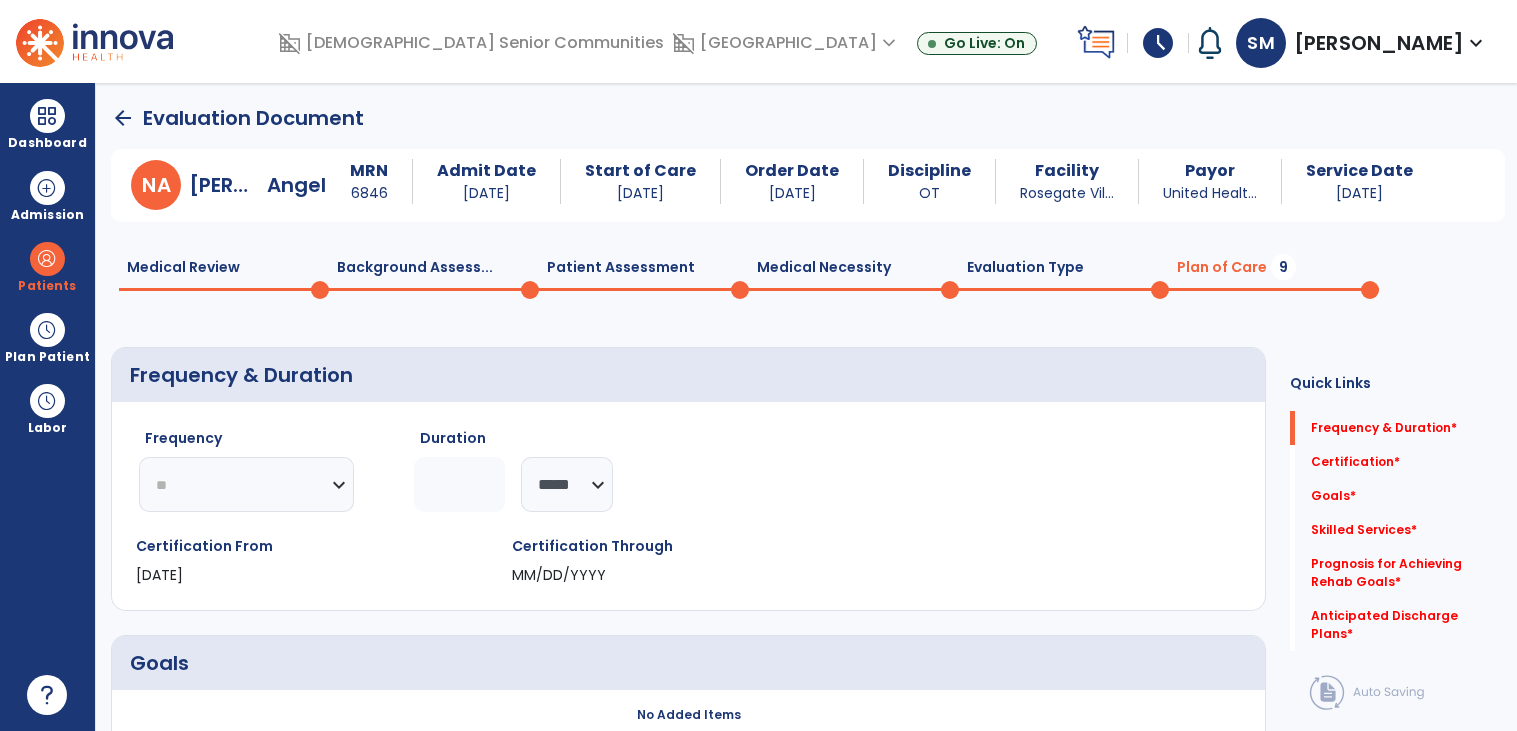 click on "********* ** ** ** ** ** ** **" 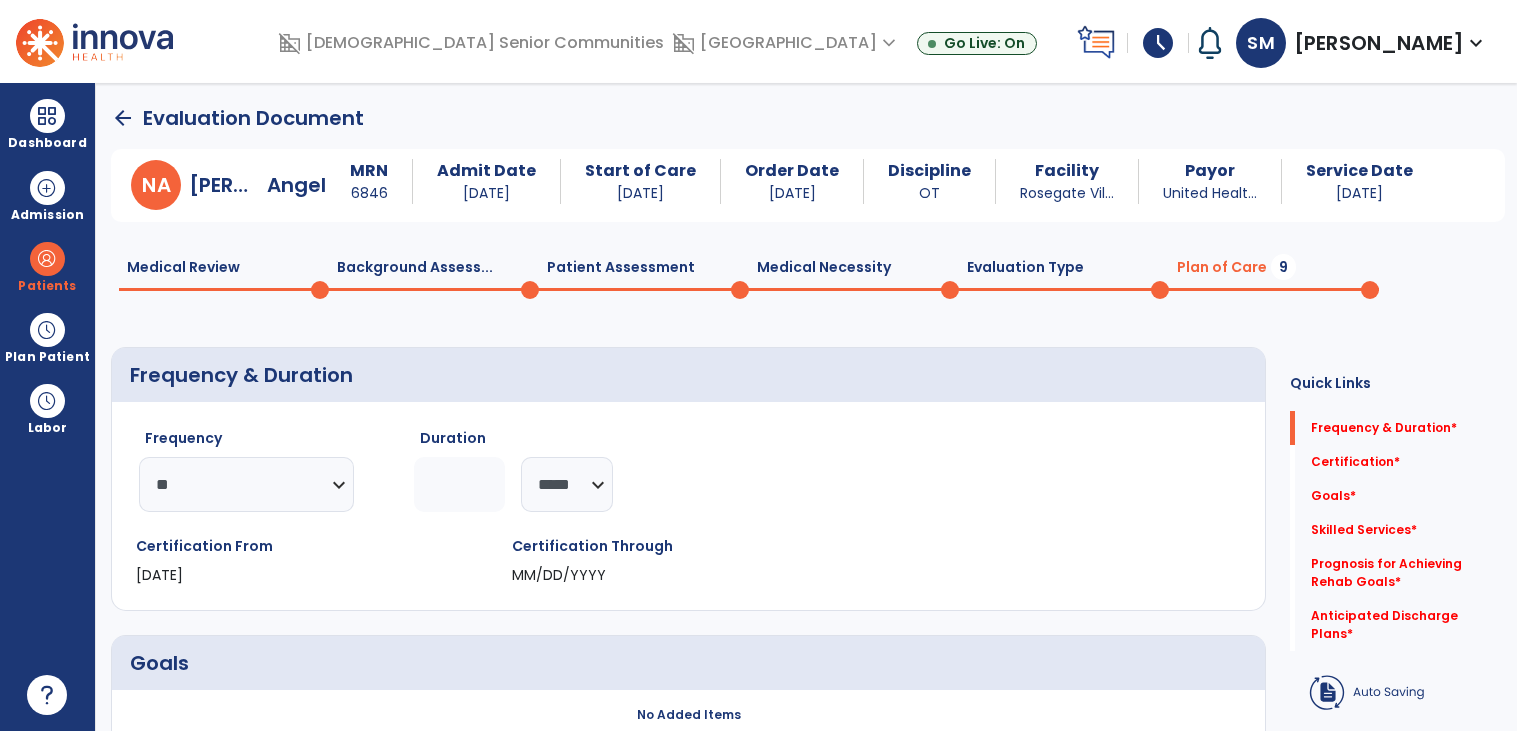 click 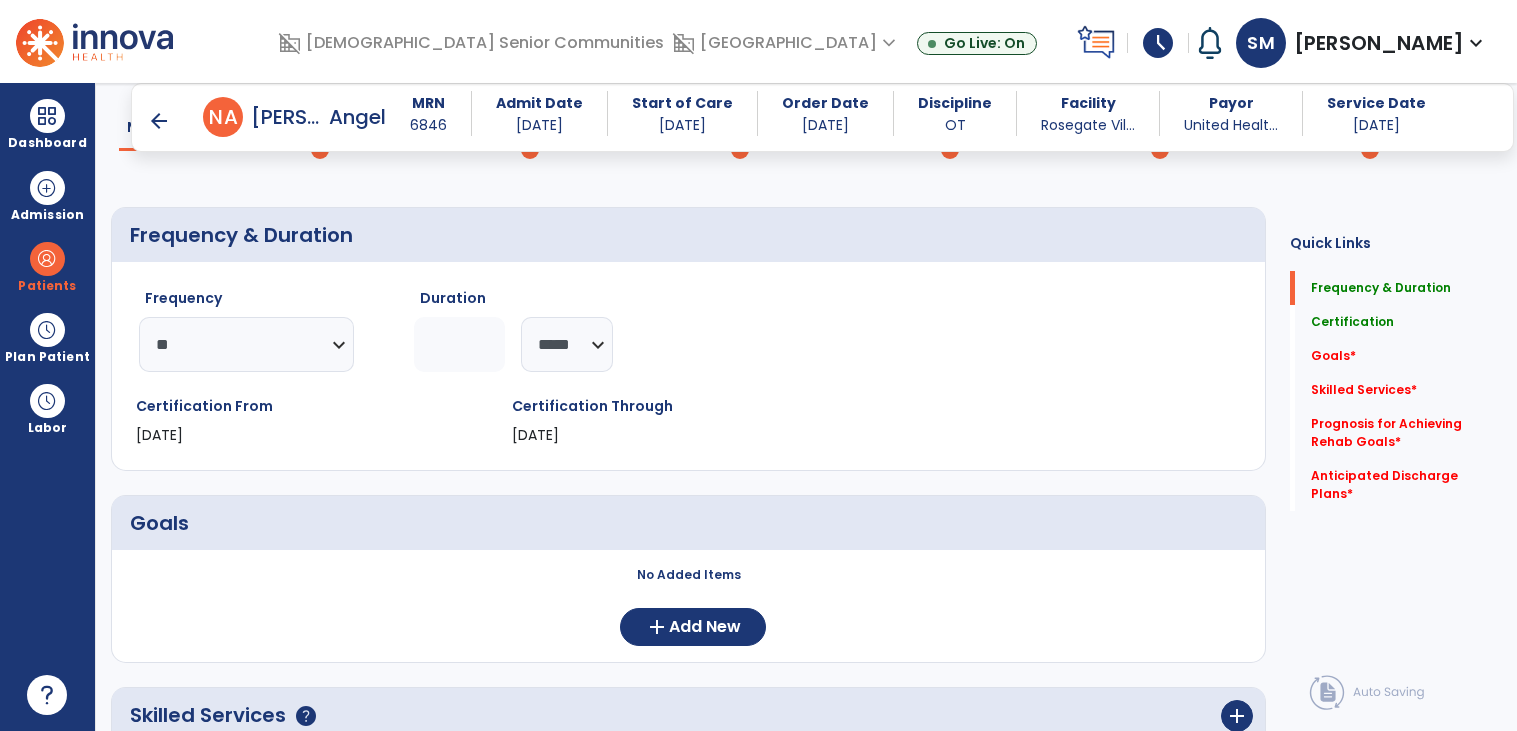 scroll, scrollTop: 122, scrollLeft: 0, axis: vertical 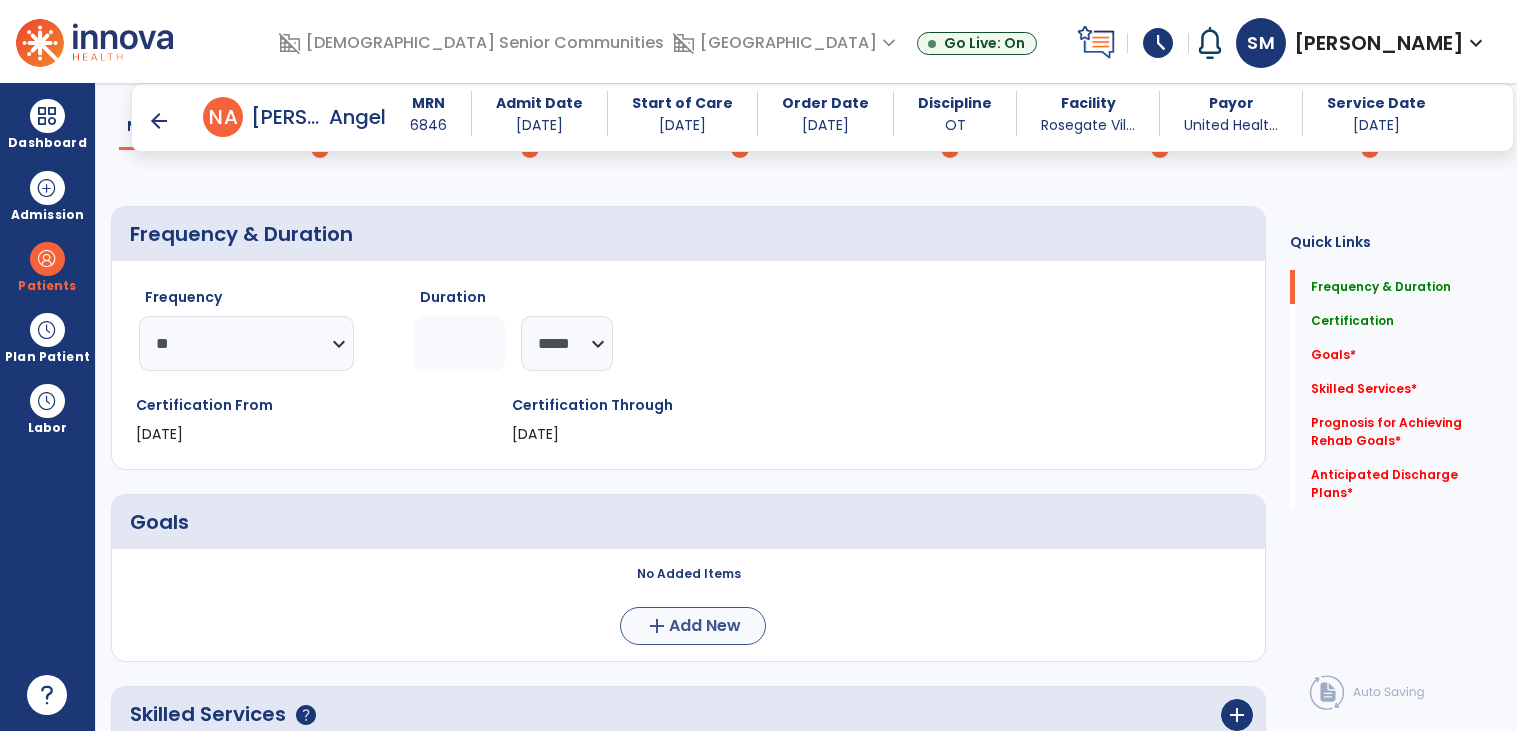 type on "*" 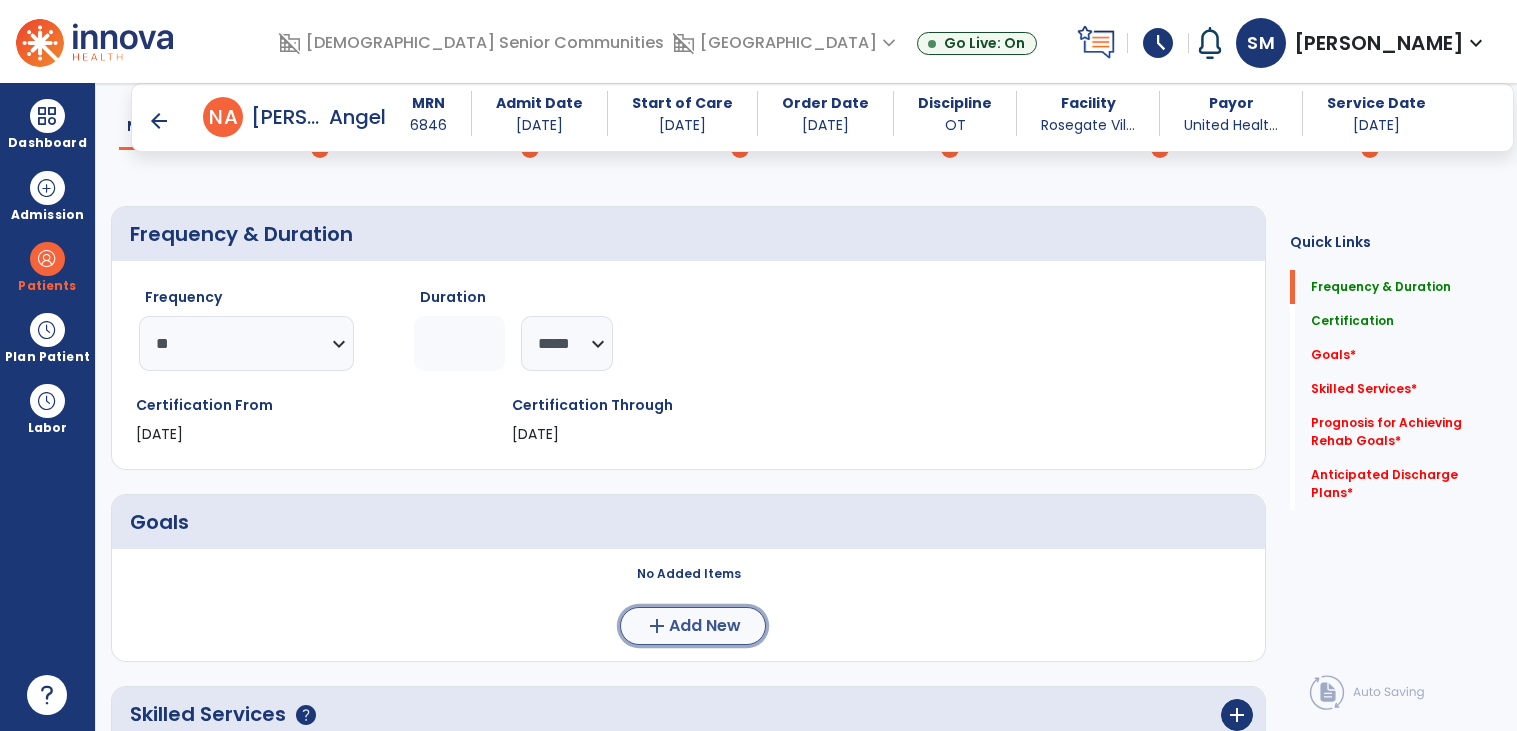 click on "add  Add New" at bounding box center (693, 626) 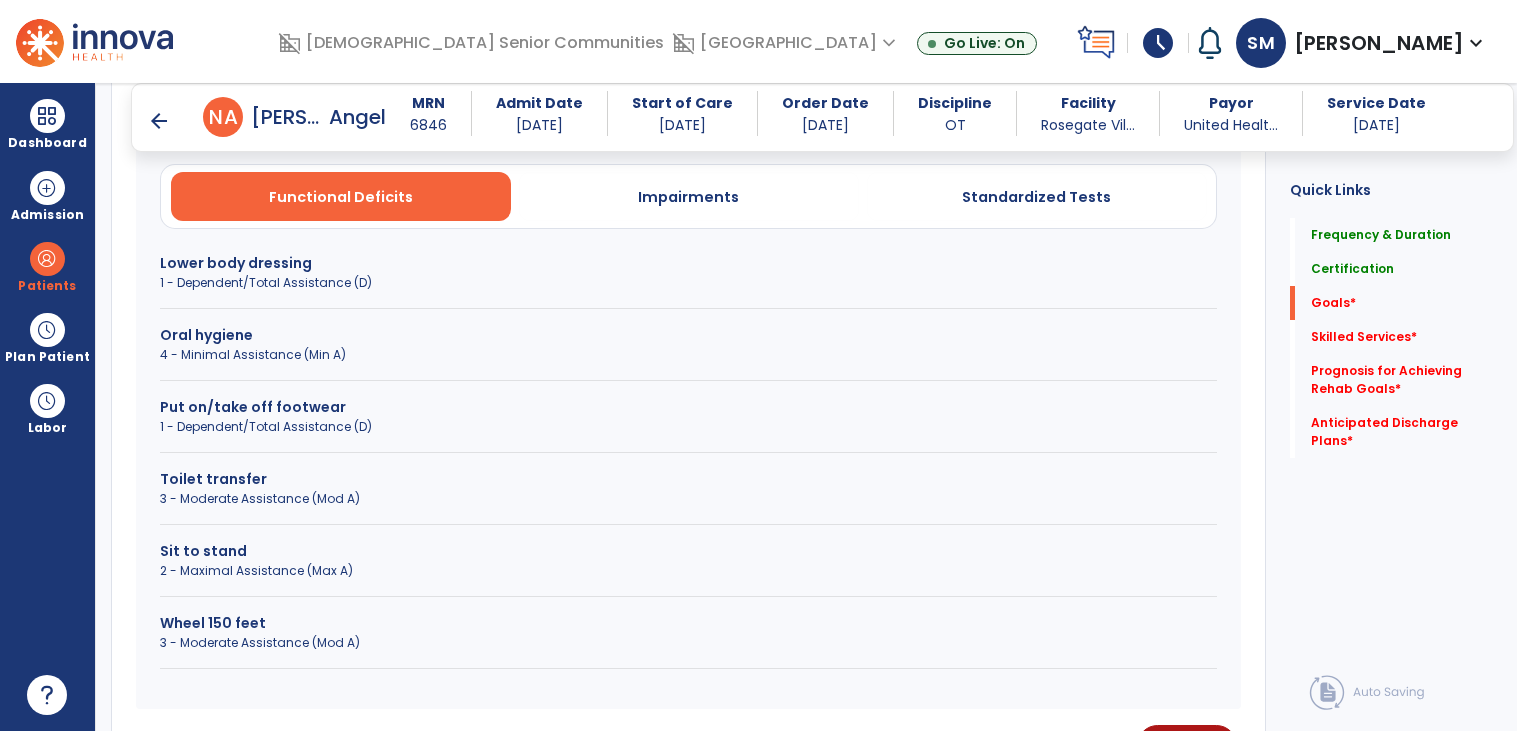scroll, scrollTop: 610, scrollLeft: 0, axis: vertical 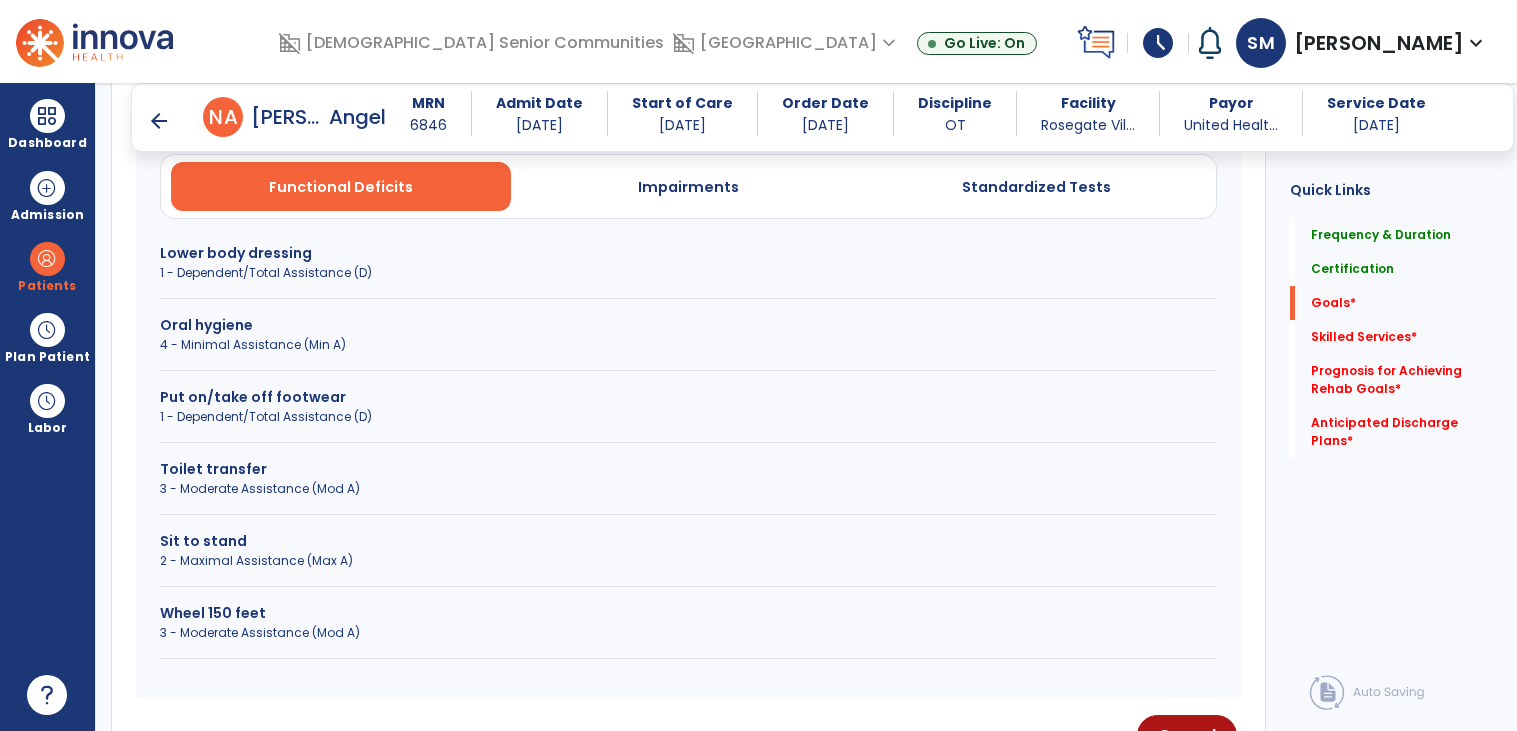 click on "3 - Moderate Assistance (Mod A)" at bounding box center (688, 489) 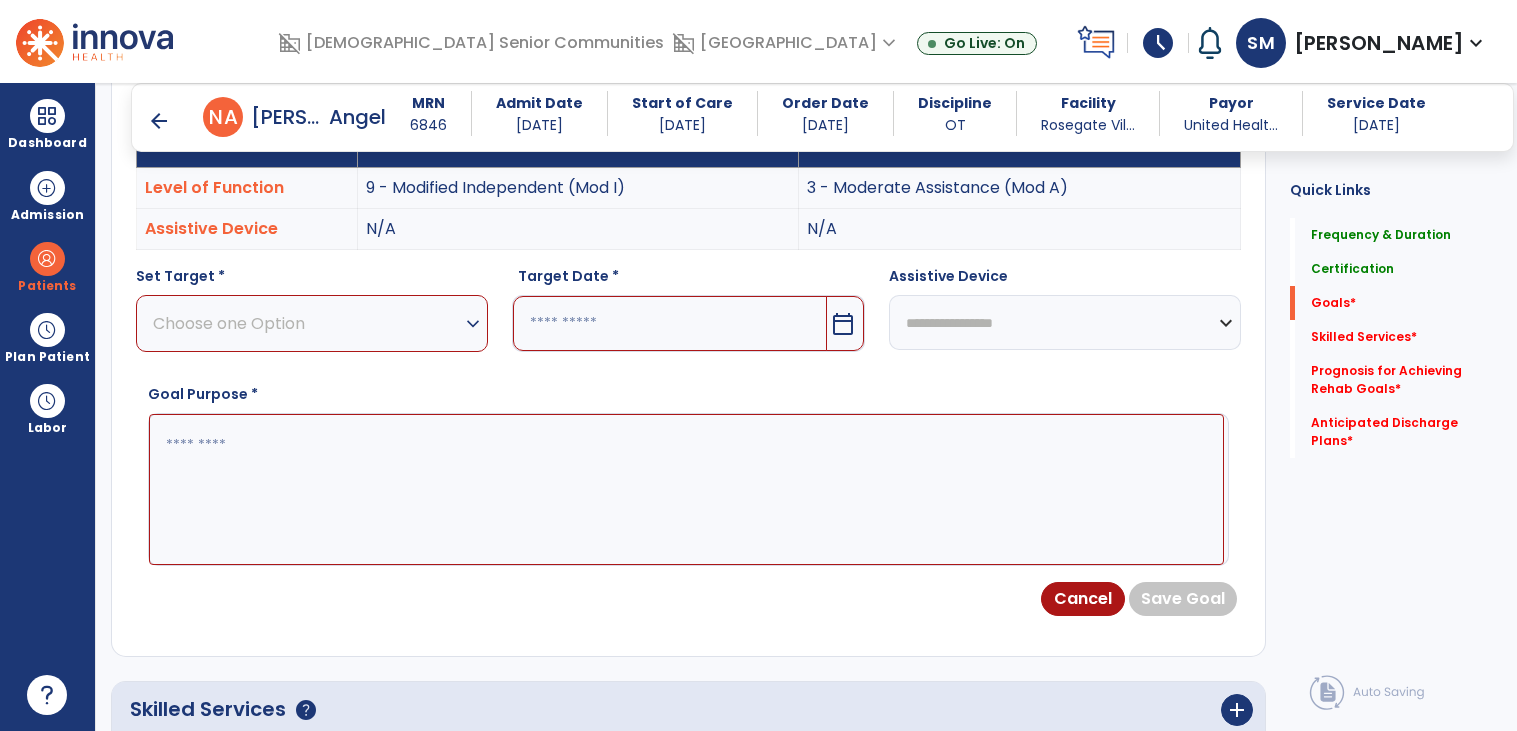 click on "Choose one Option" at bounding box center (307, 323) 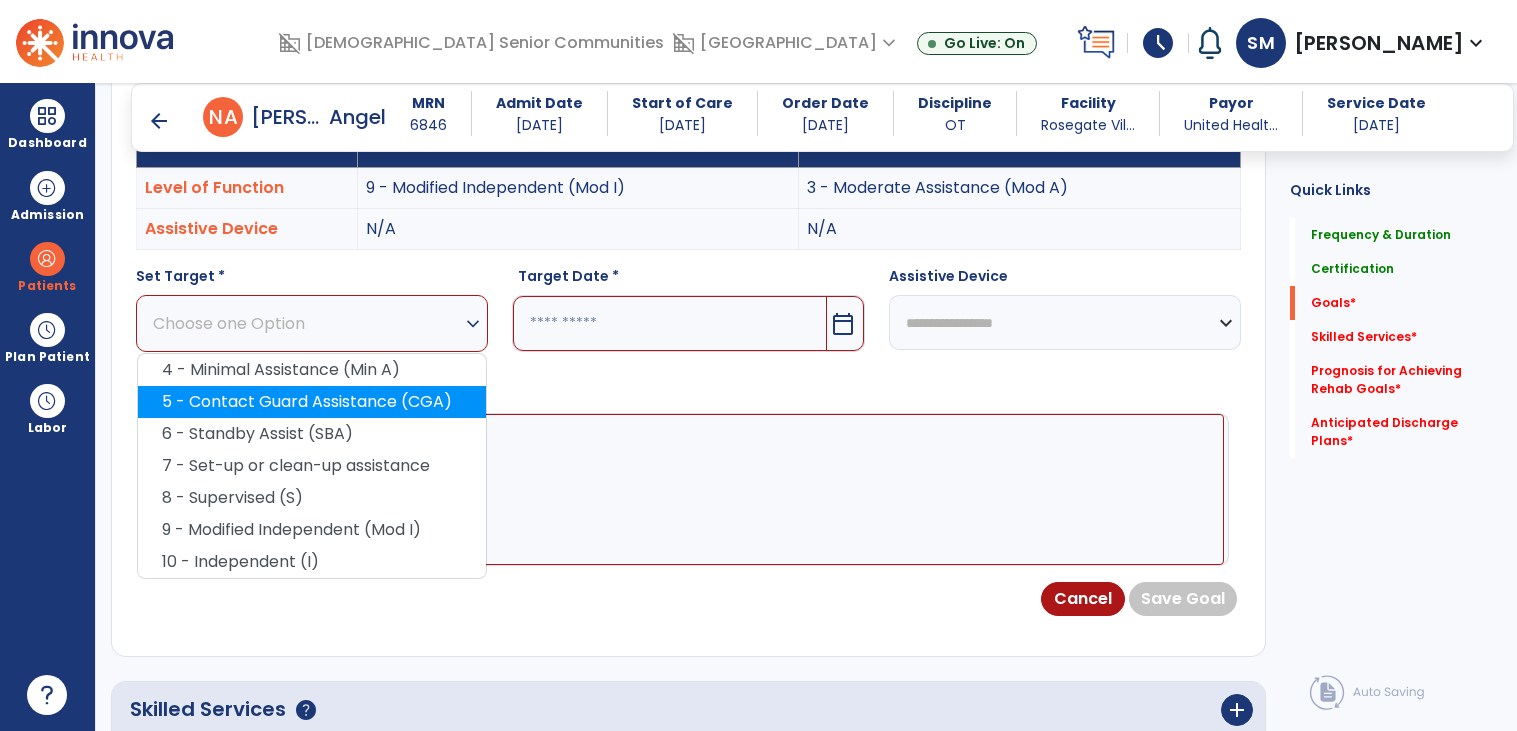 click on "5 - Contact Guard Assistance (CGA)" at bounding box center (312, 402) 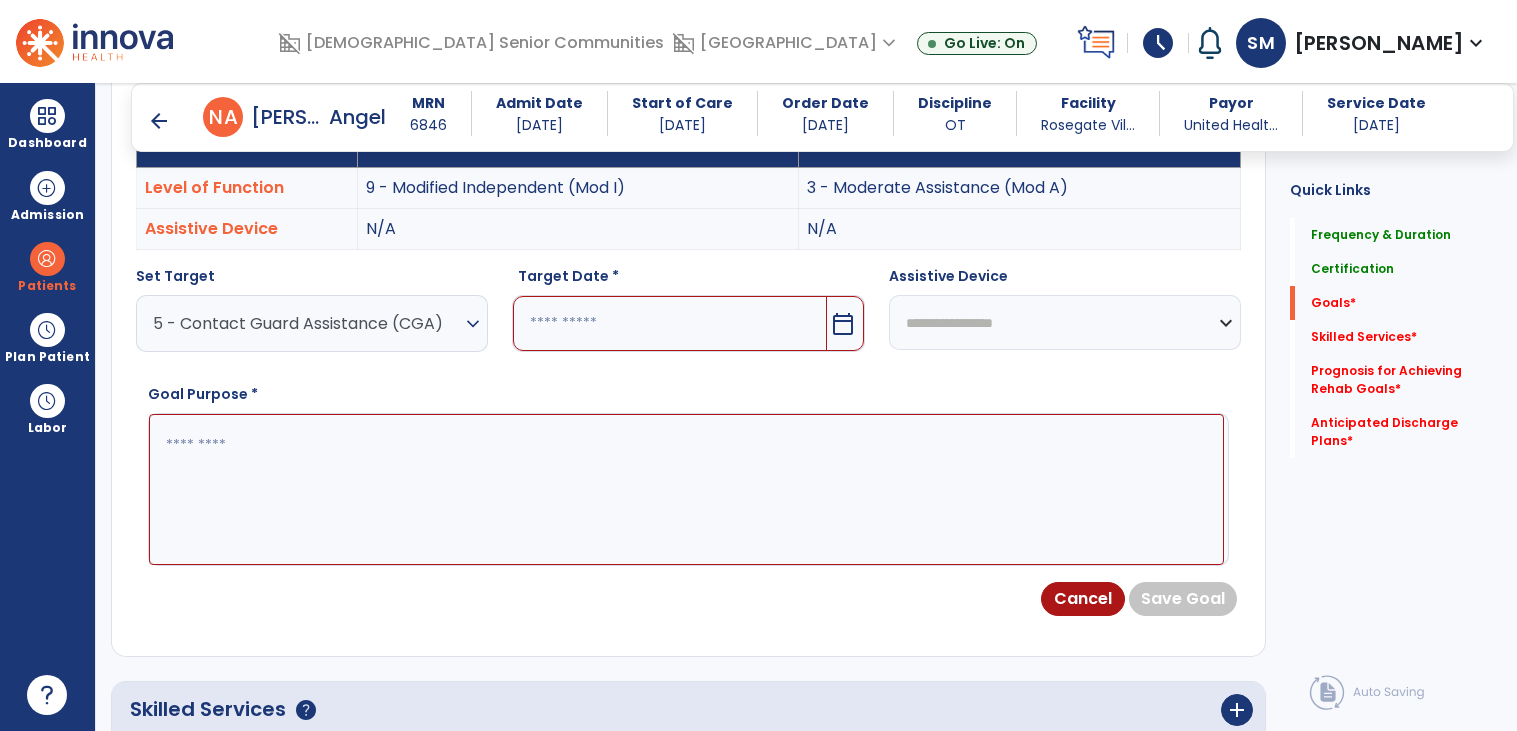 click at bounding box center (686, 489) 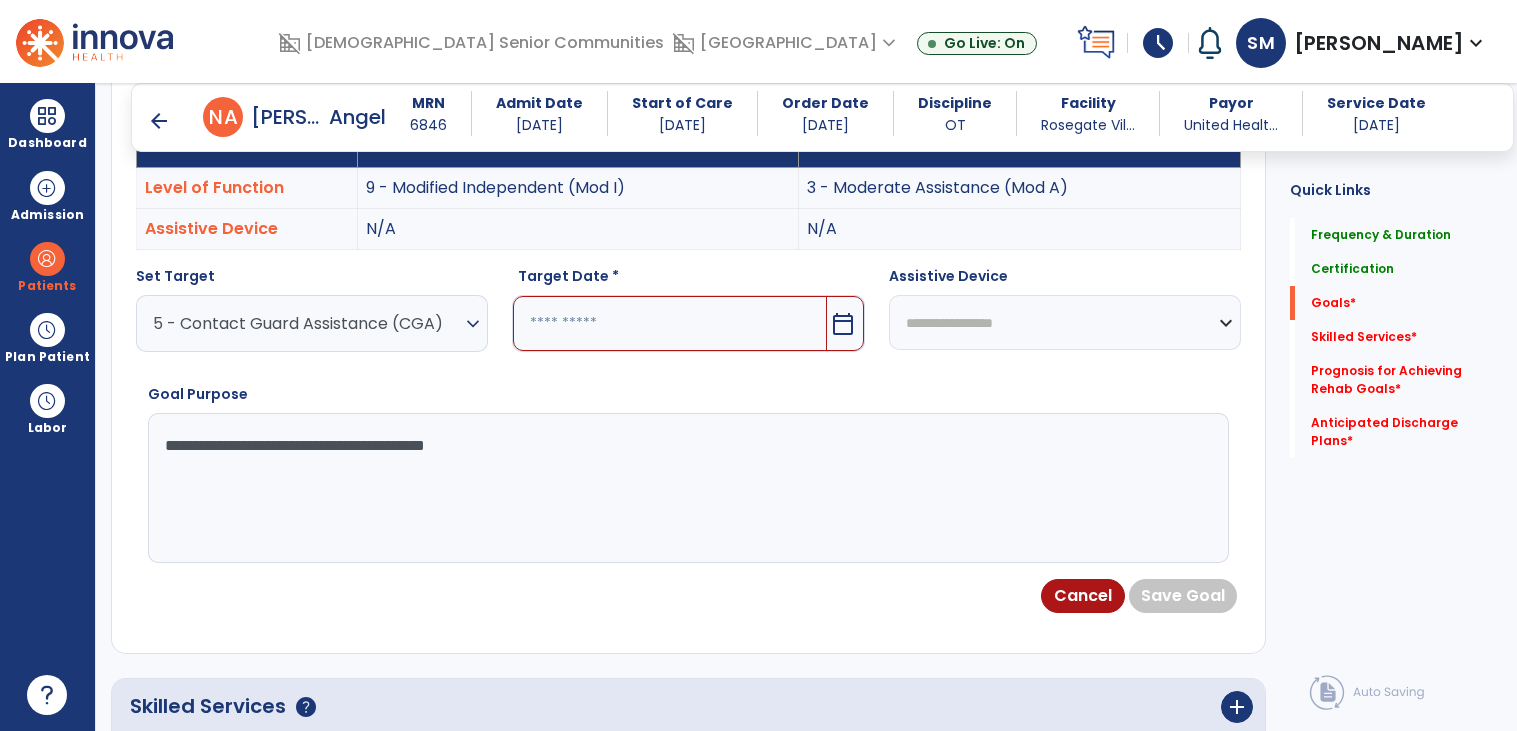 type on "**********" 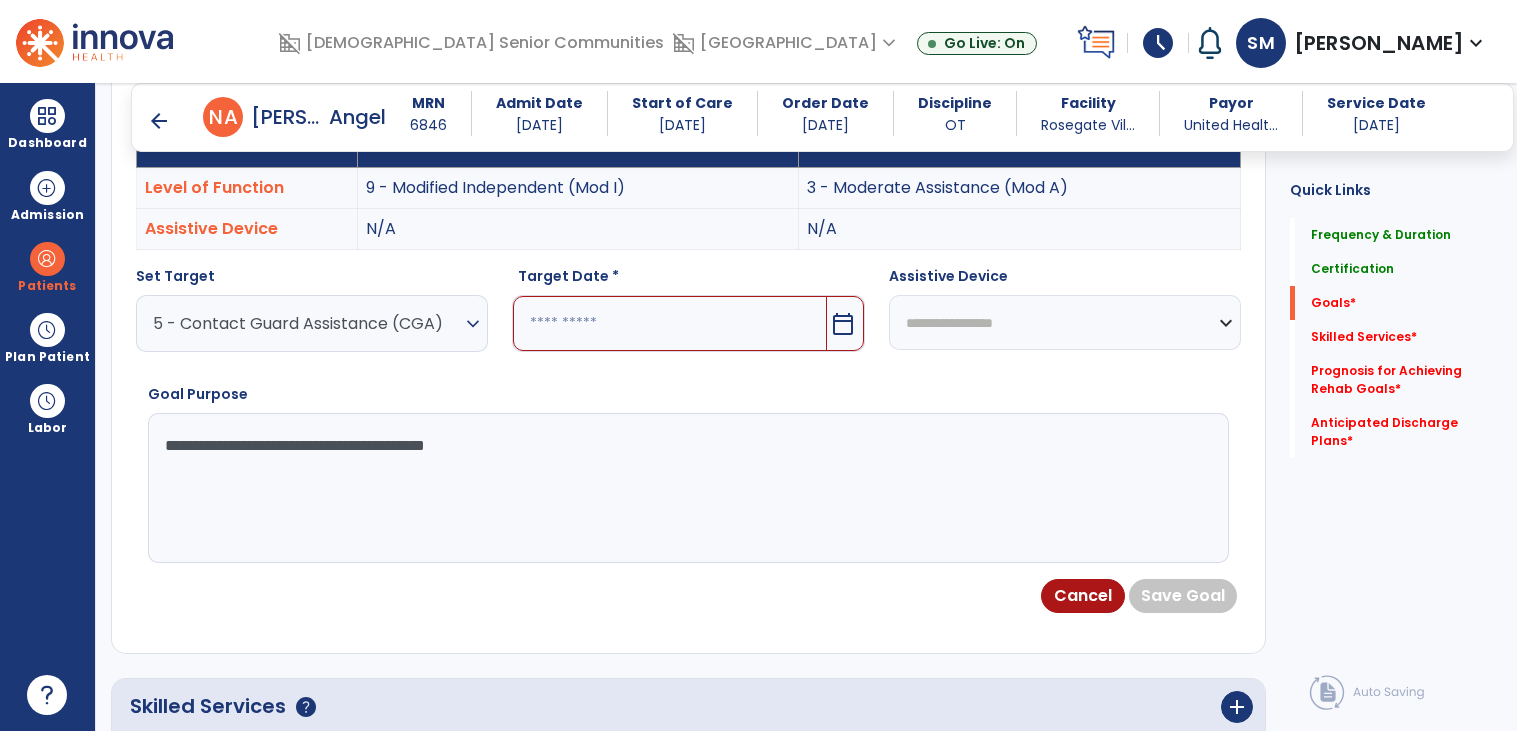 click at bounding box center [669, 323] 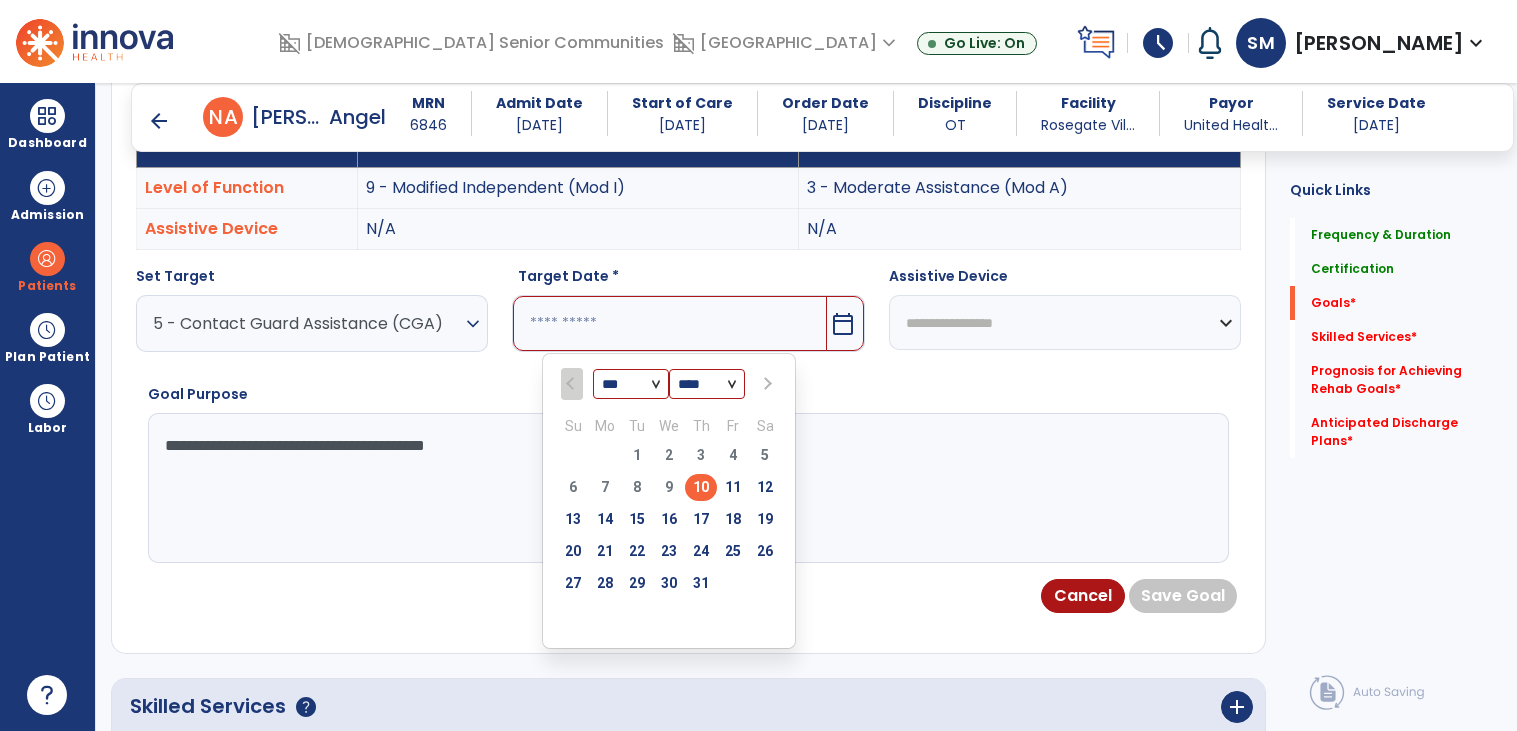 click on "27   28   29   30   31   1   2" at bounding box center (669, 586) 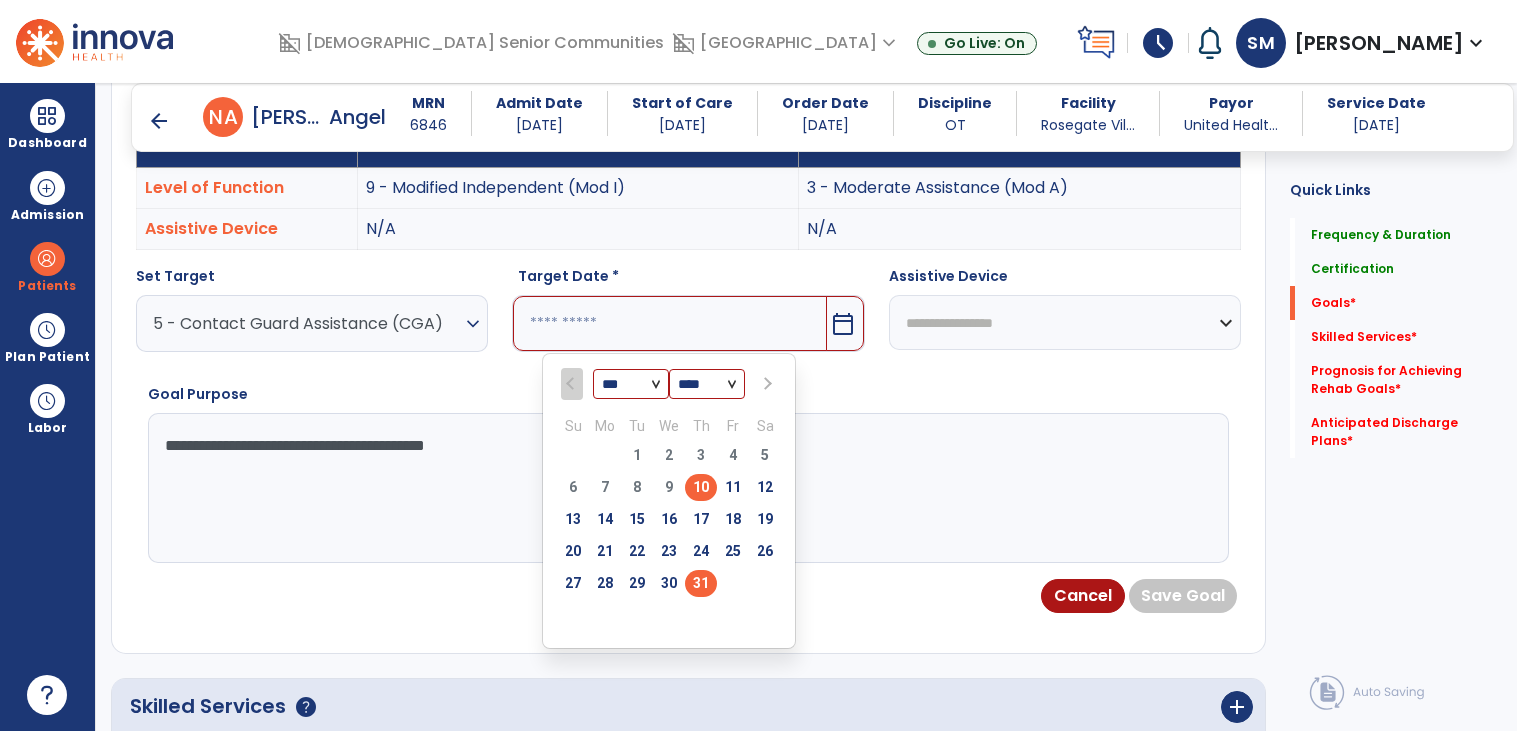 click on "31" at bounding box center [701, 583] 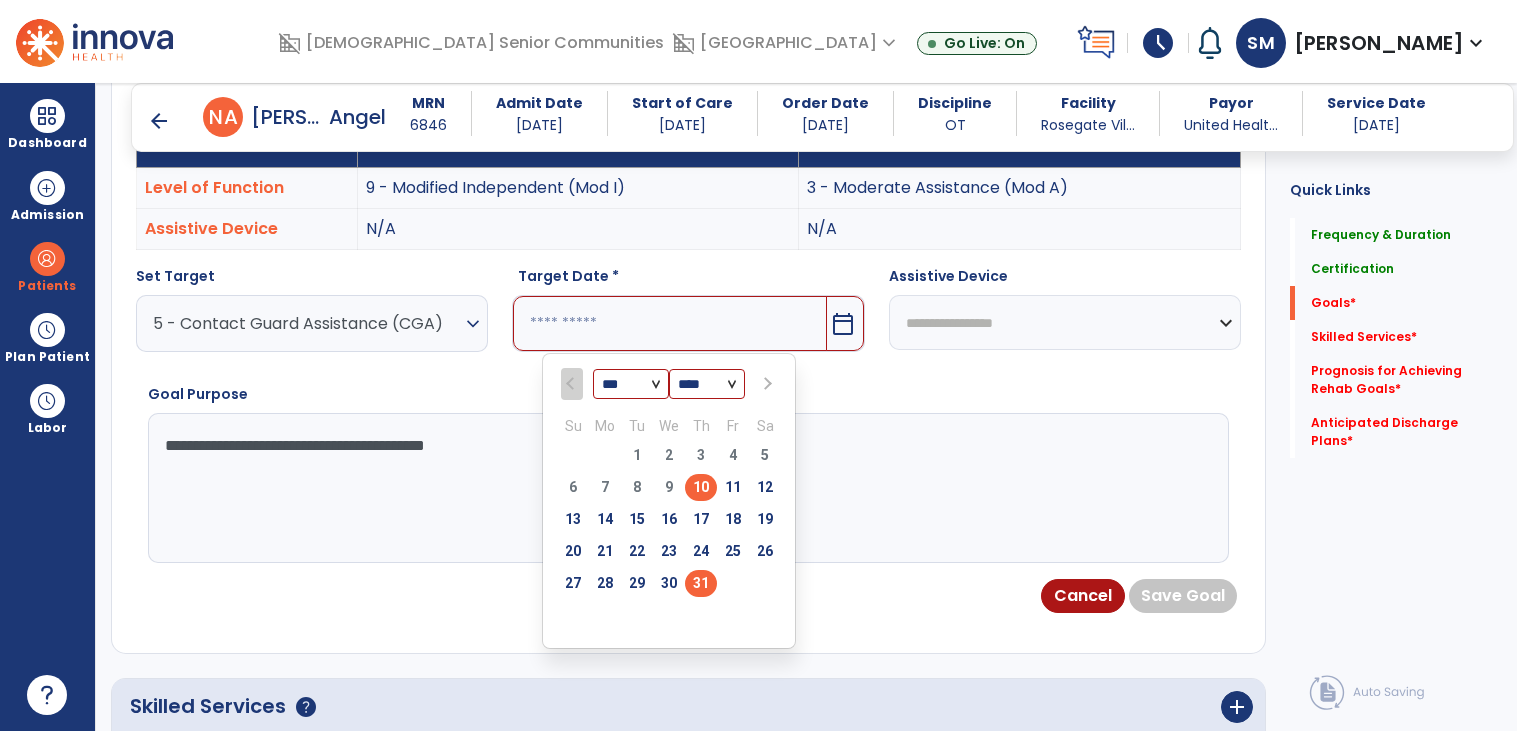 type on "*********" 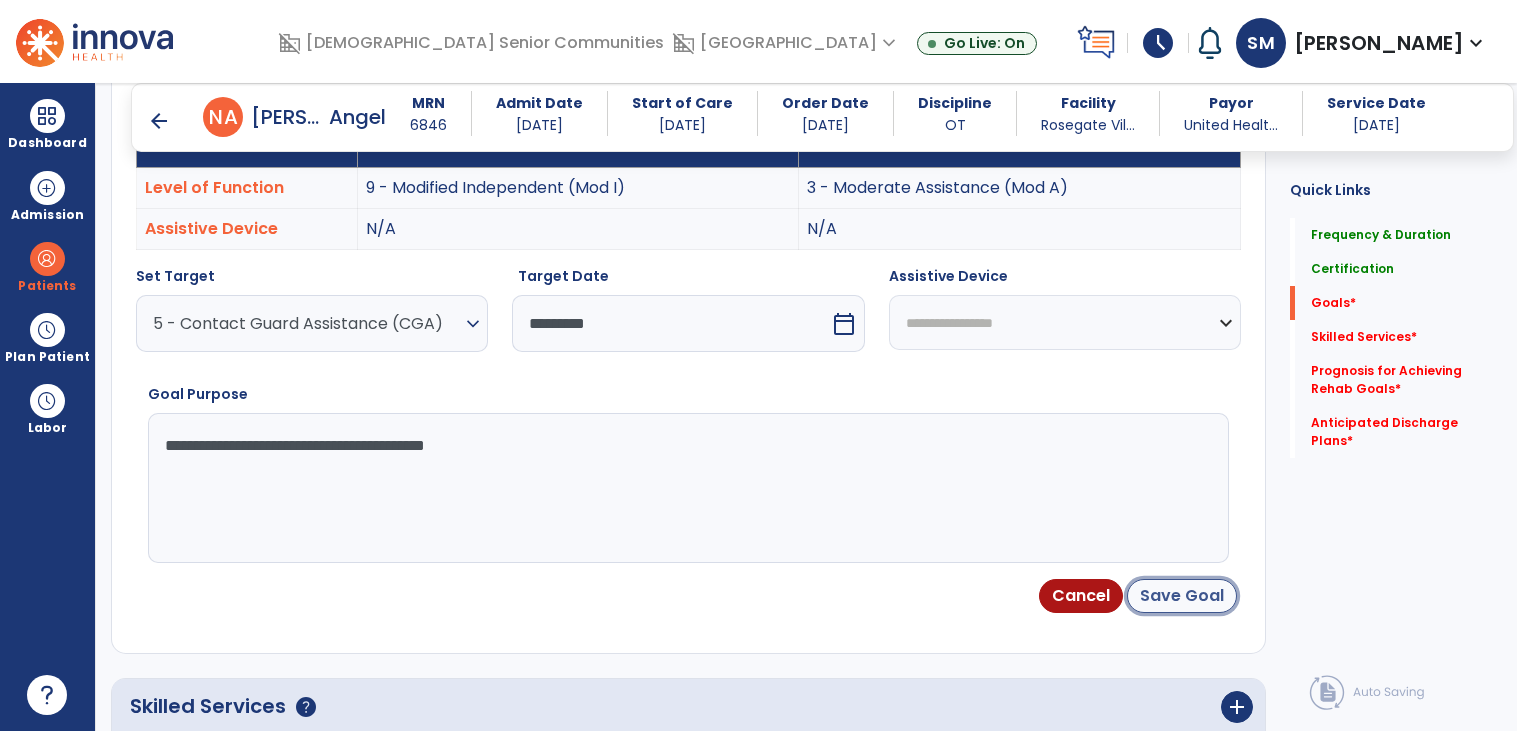 click on "Save Goal" at bounding box center (1182, 596) 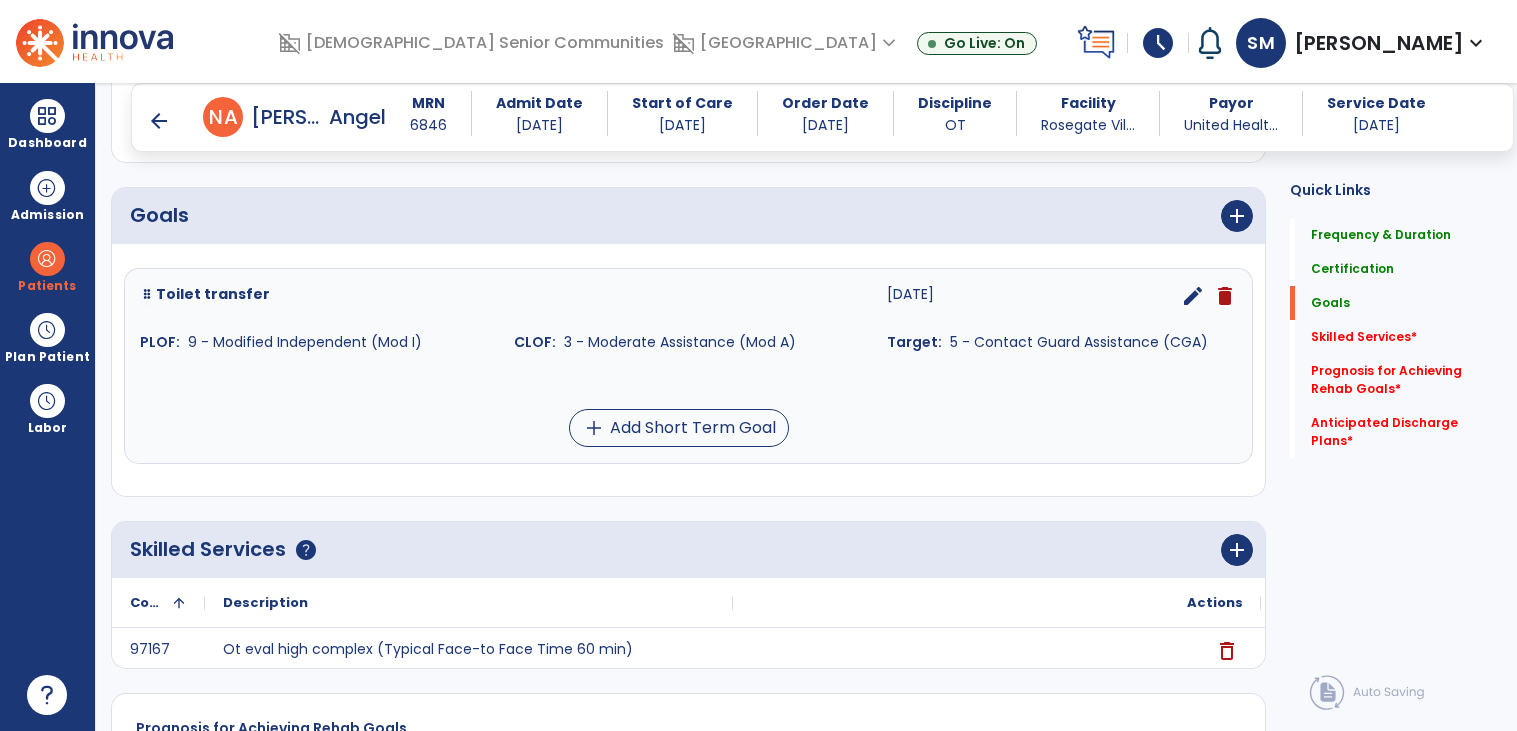 scroll, scrollTop: 439, scrollLeft: 0, axis: vertical 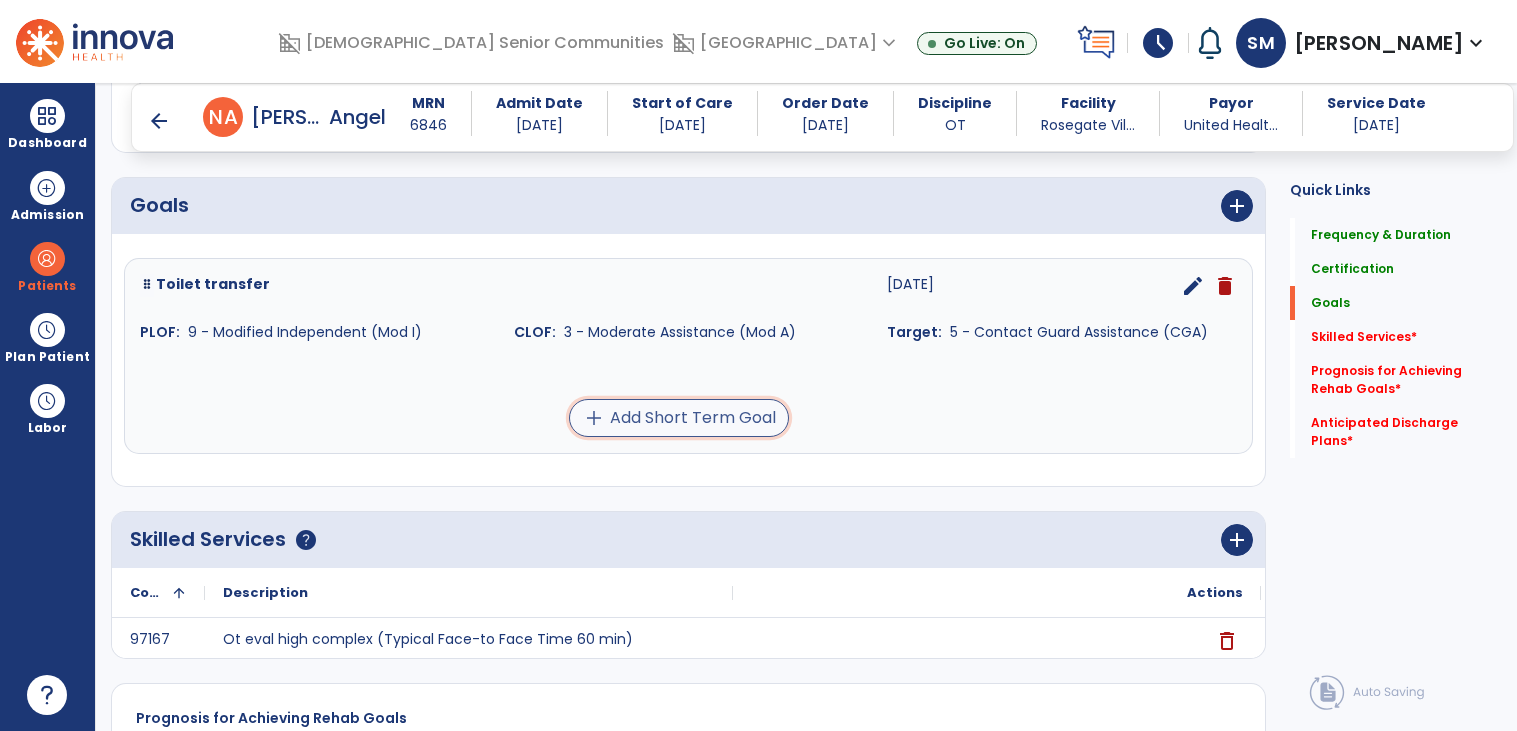 click on "add  Add Short Term Goal" at bounding box center [679, 418] 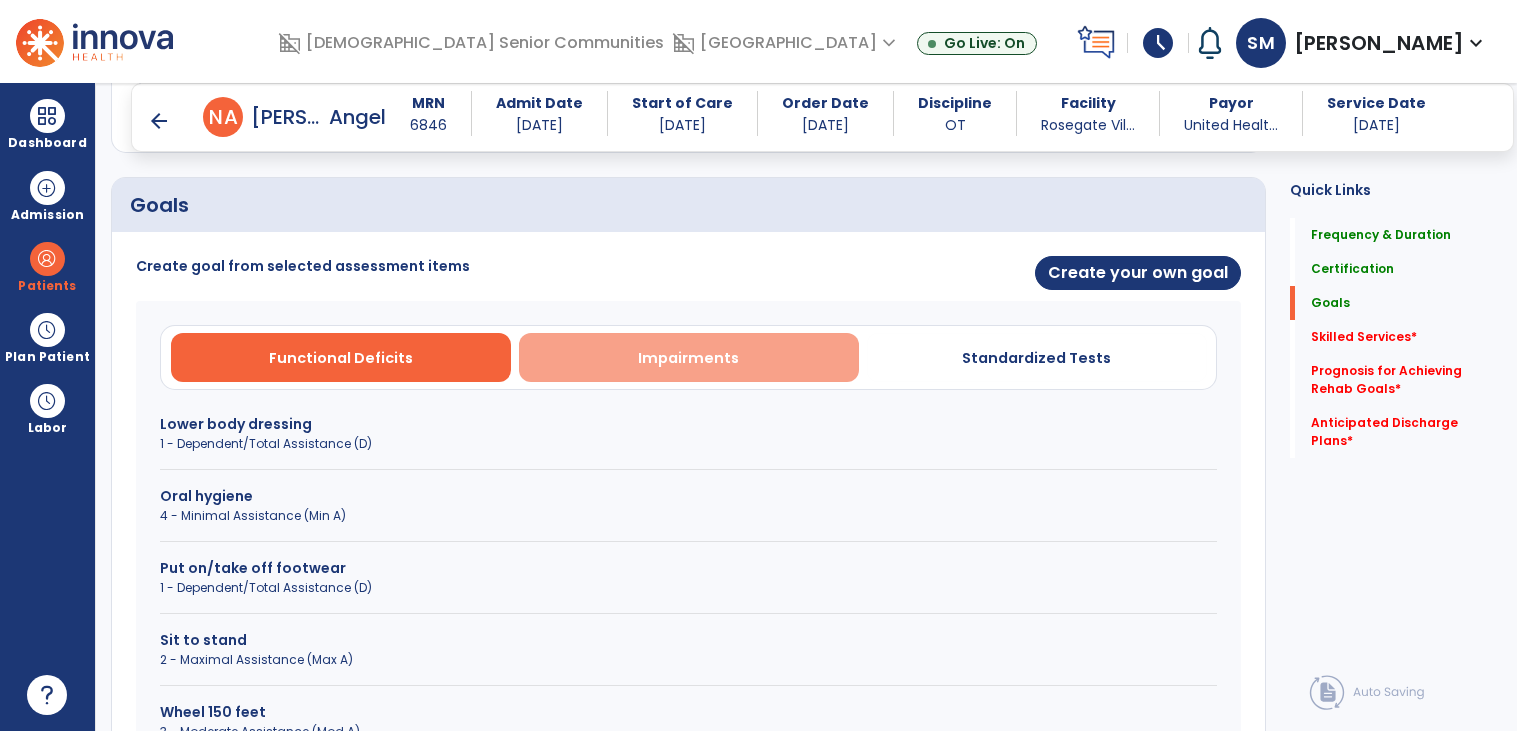 click on "Impairments" at bounding box center [689, 357] 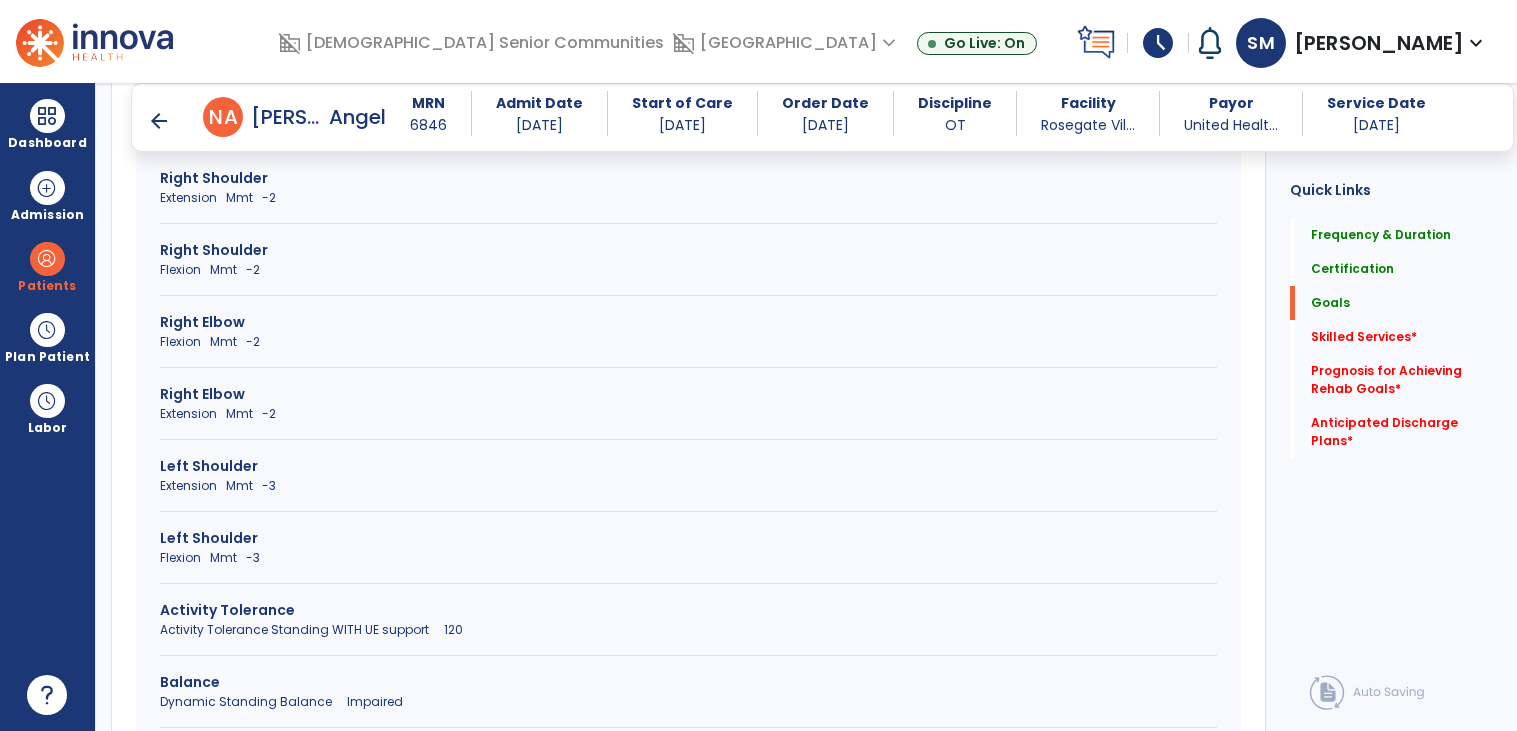 scroll, scrollTop: 690, scrollLeft: 0, axis: vertical 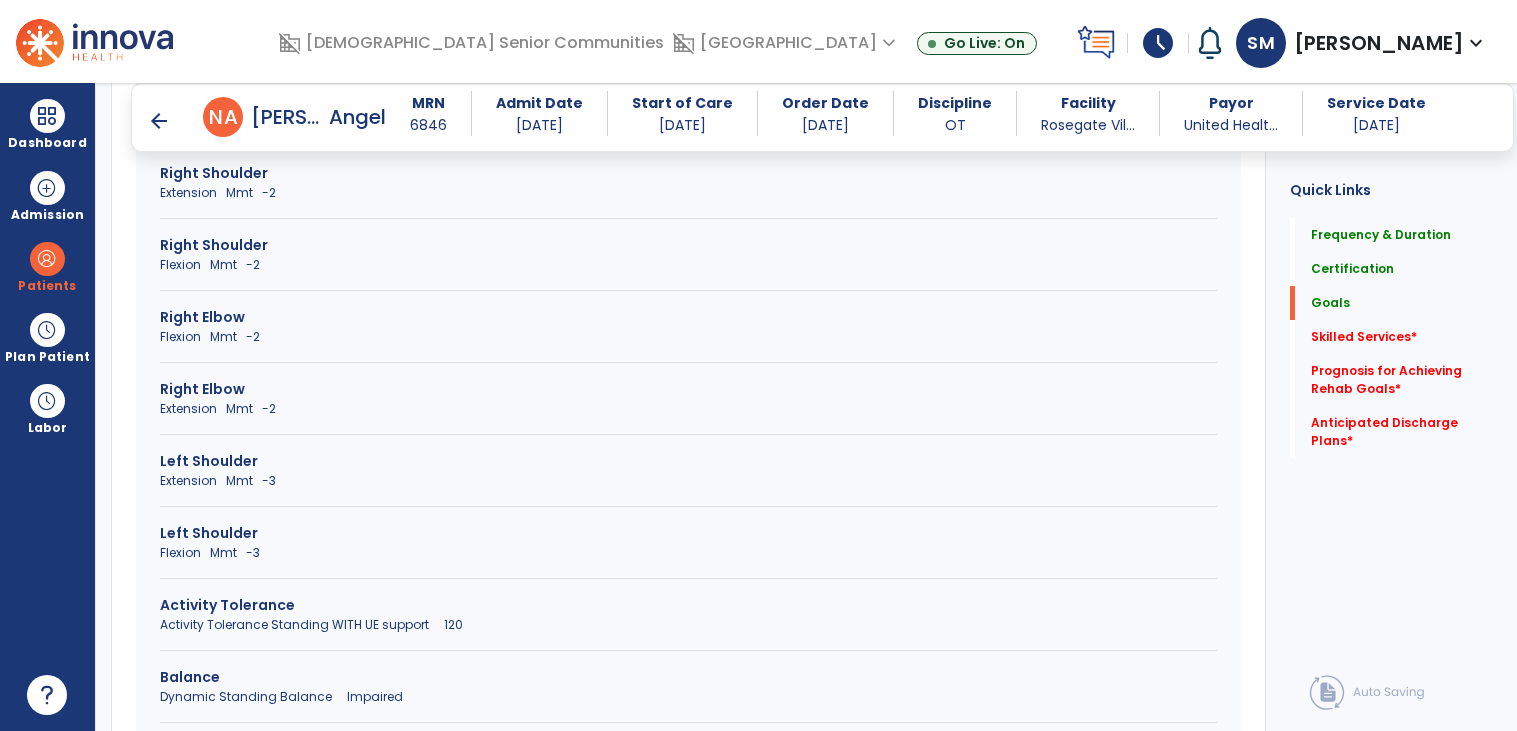 click on "Flexion   Mmt   -3" at bounding box center (688, 553) 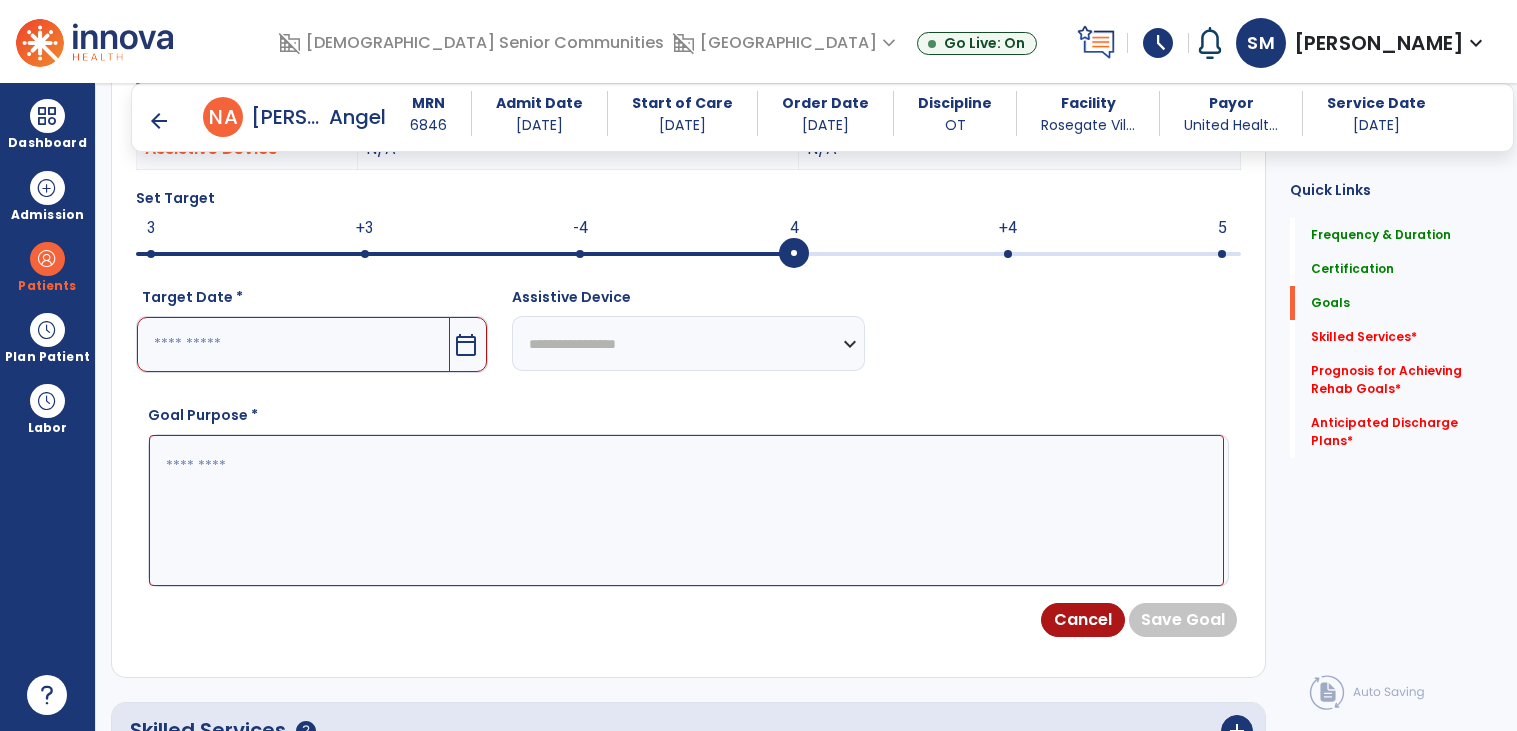 click at bounding box center [293, 344] 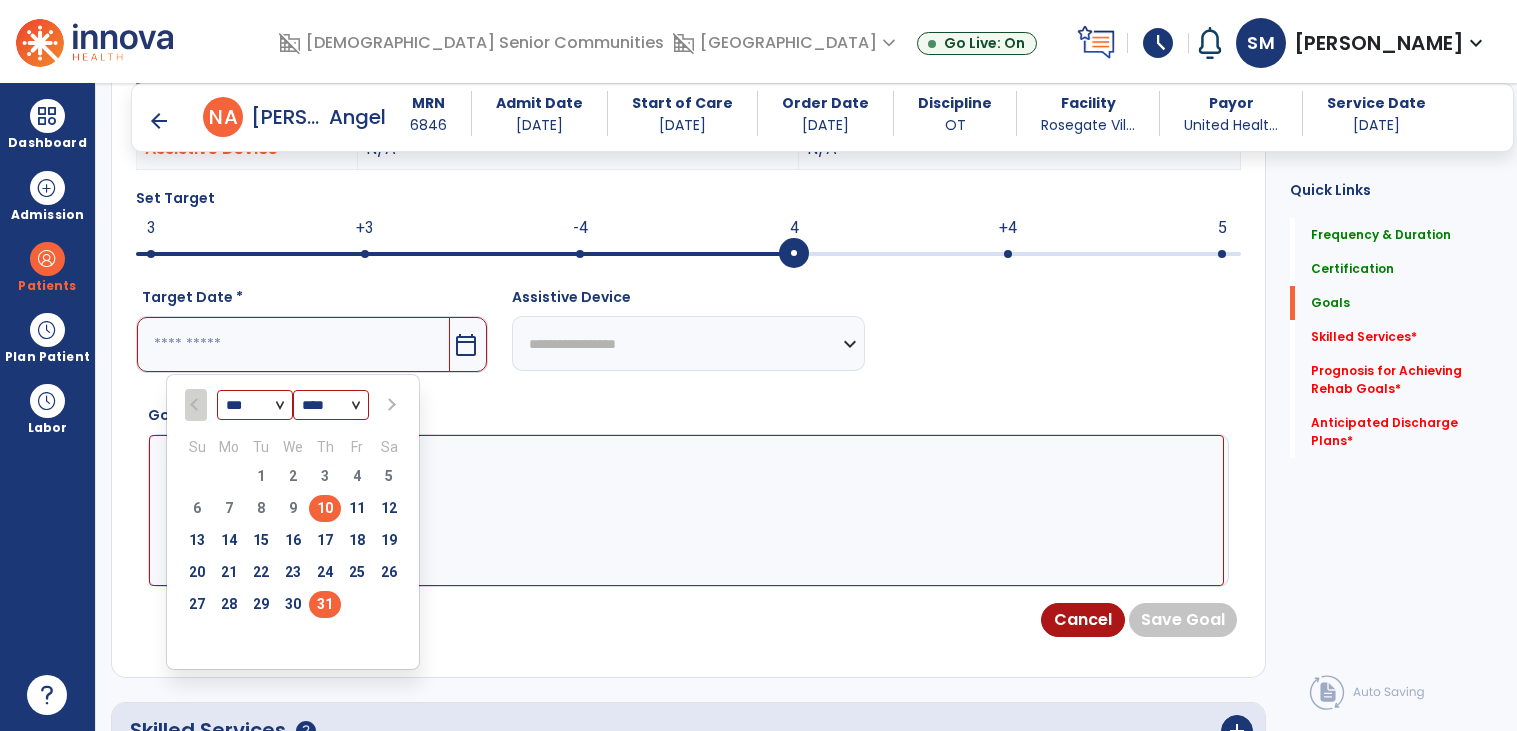 click on "31" at bounding box center (325, 604) 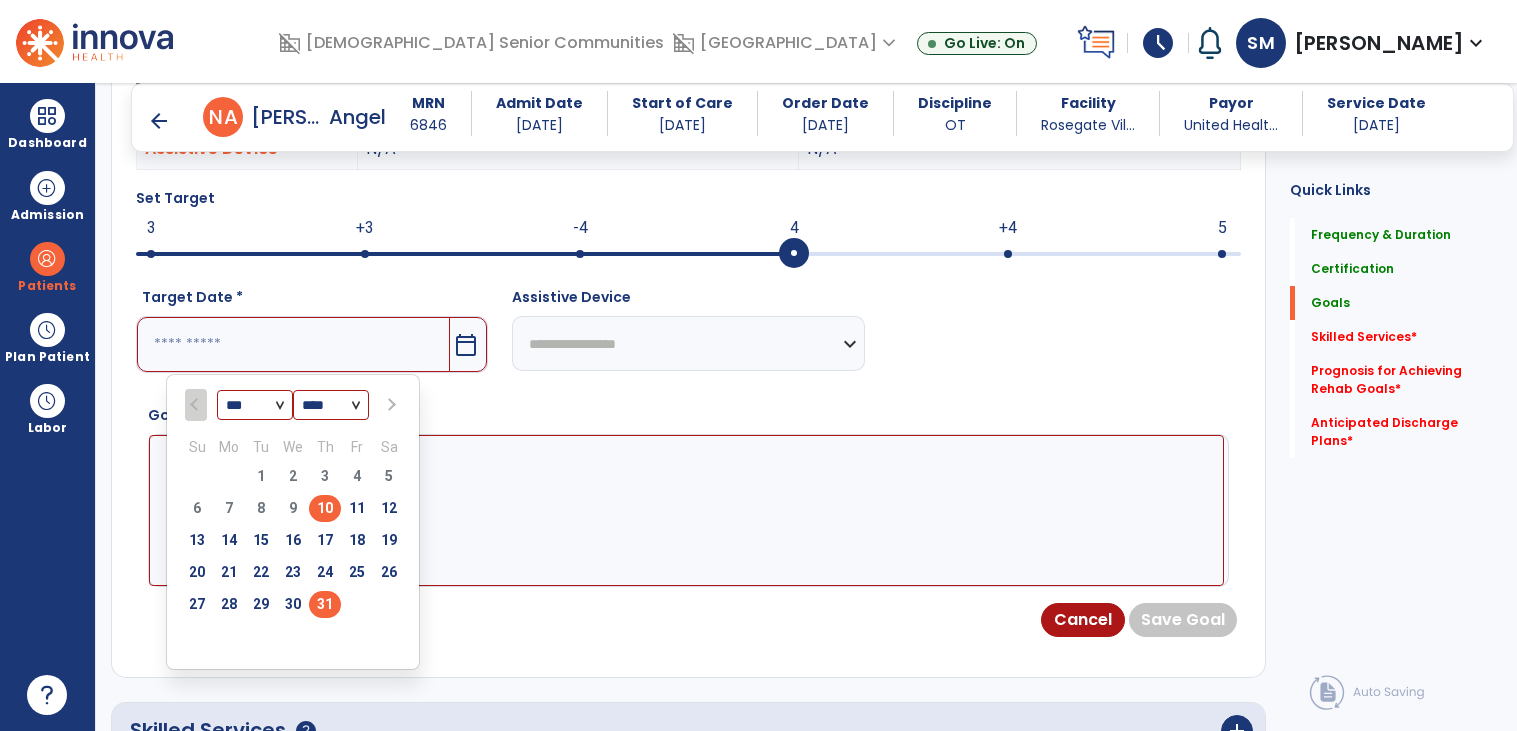 type on "*********" 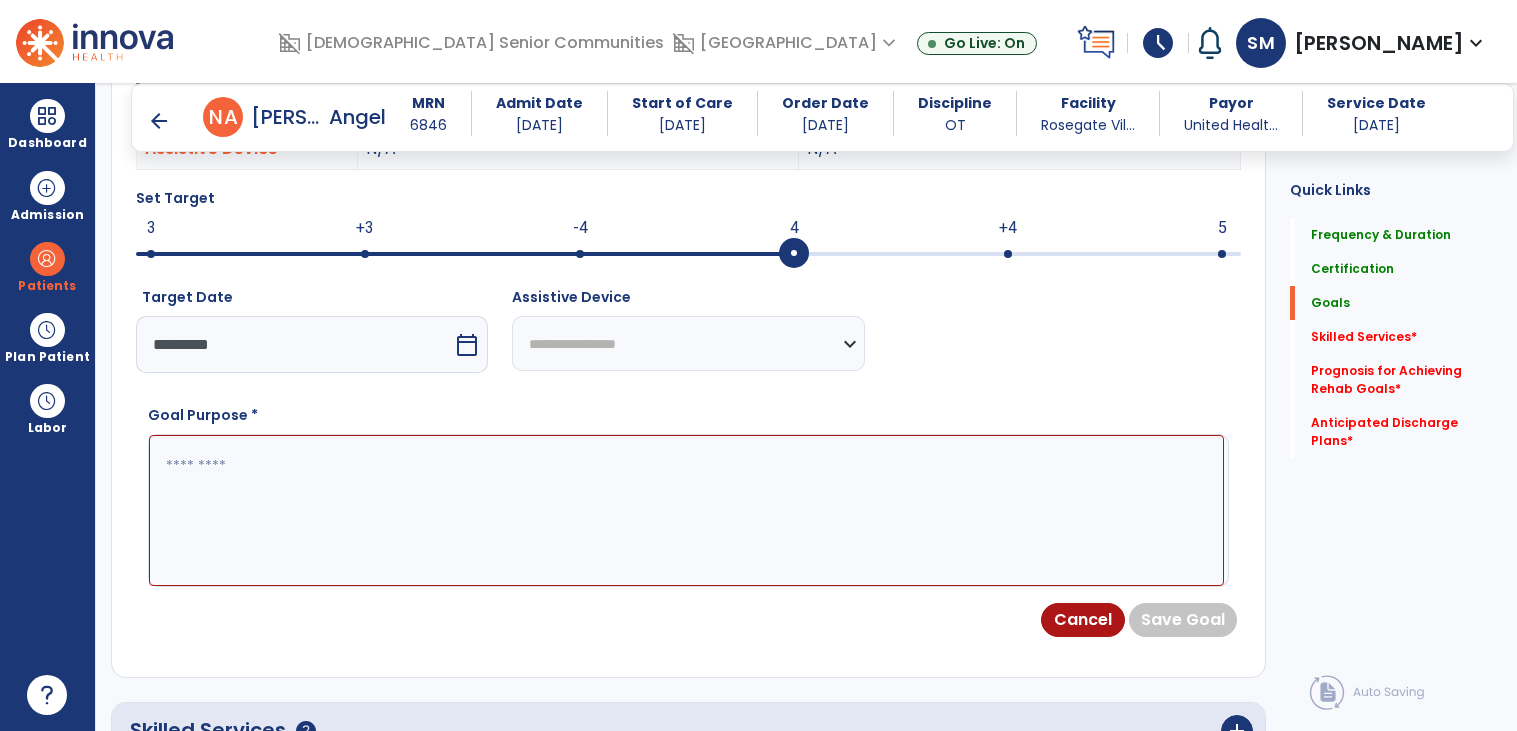 click at bounding box center (686, 510) 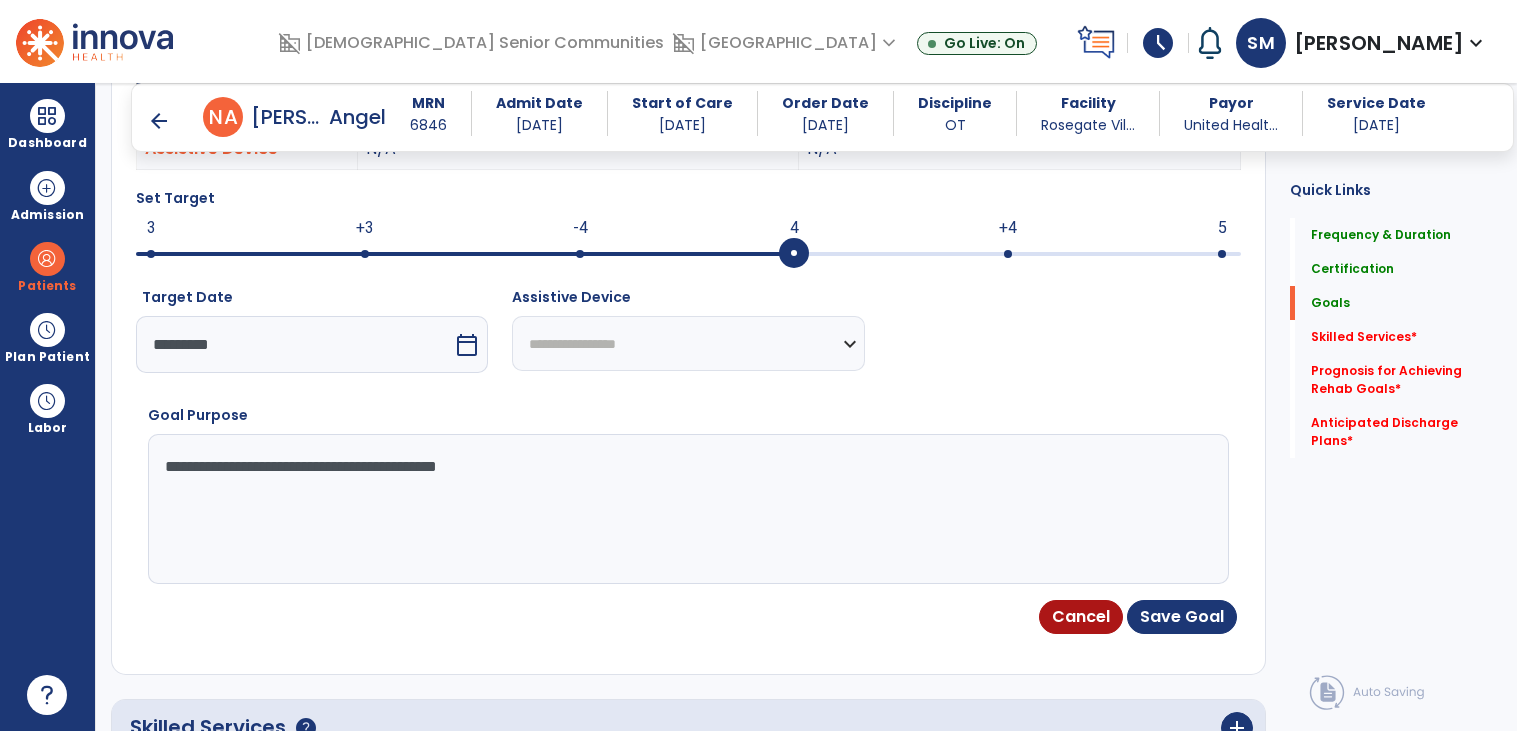type on "**********" 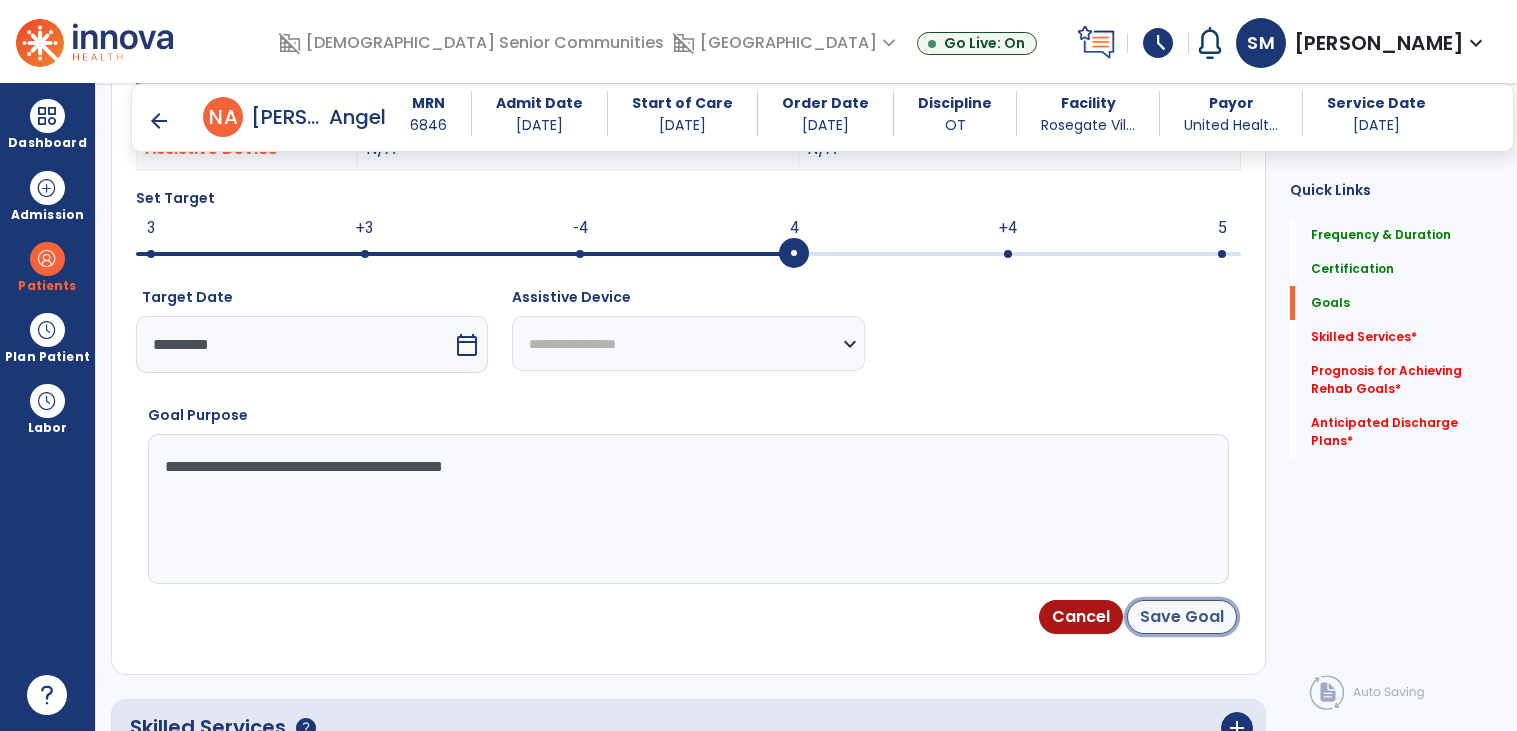 click on "Save Goal" at bounding box center (1182, 617) 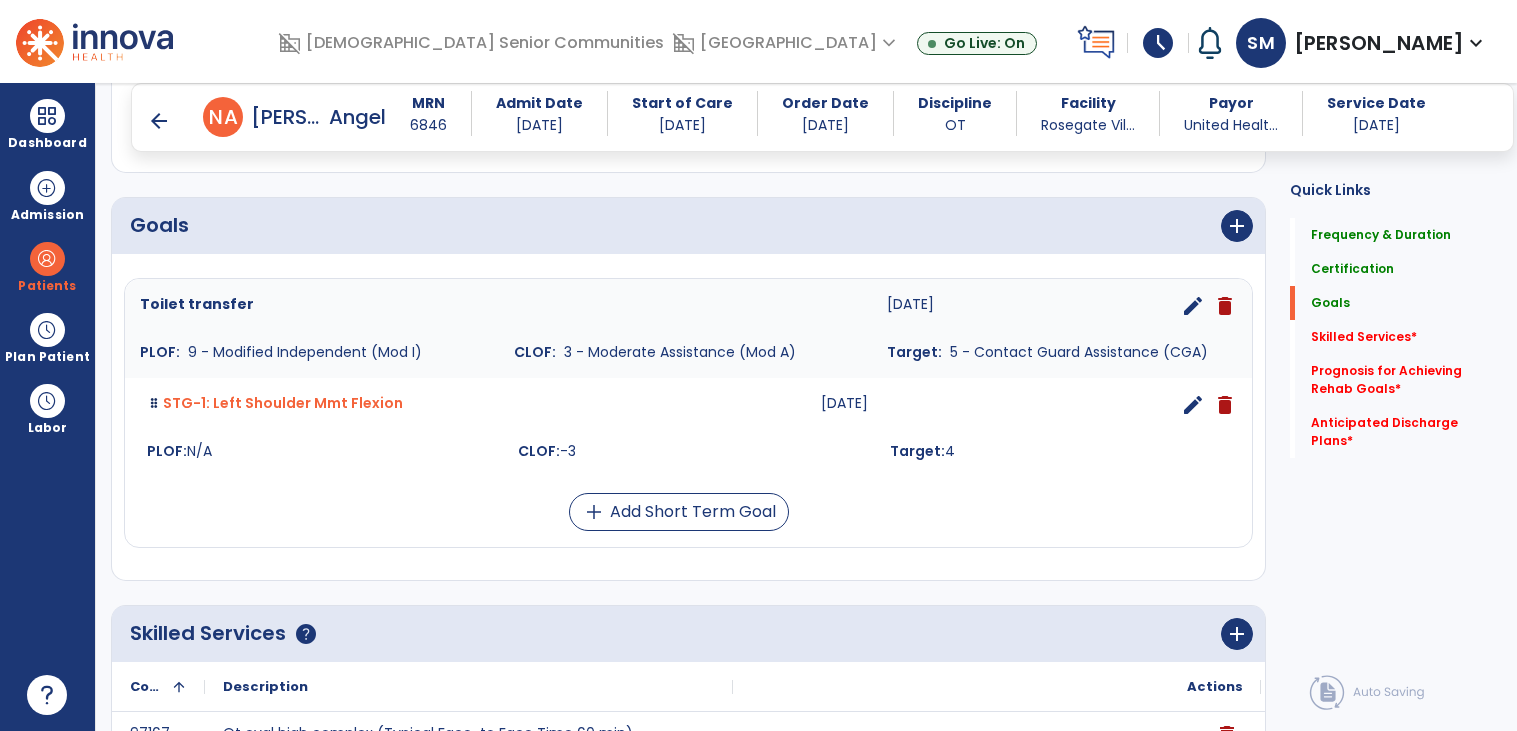 scroll, scrollTop: 455, scrollLeft: 0, axis: vertical 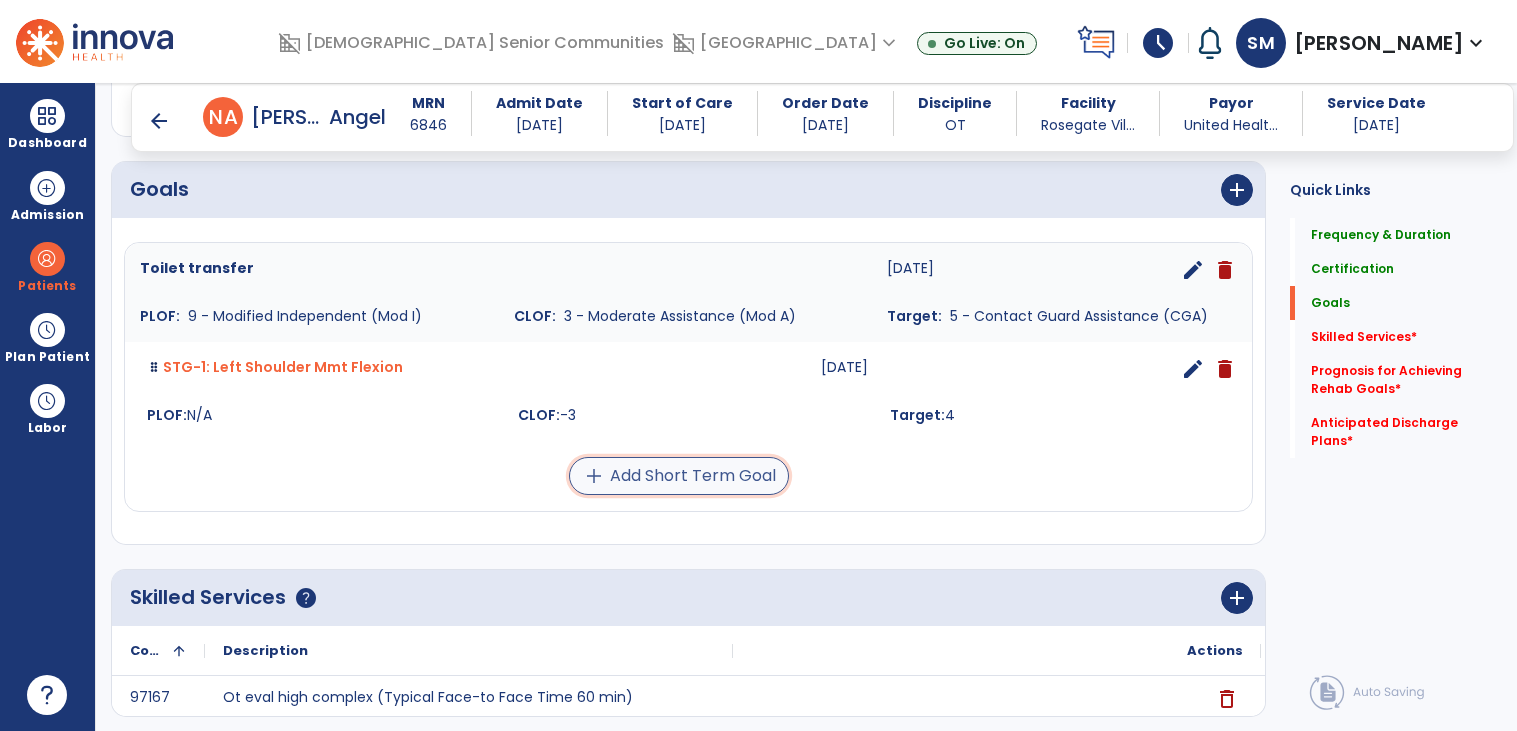 click on "add  Add Short Term Goal" at bounding box center [679, 476] 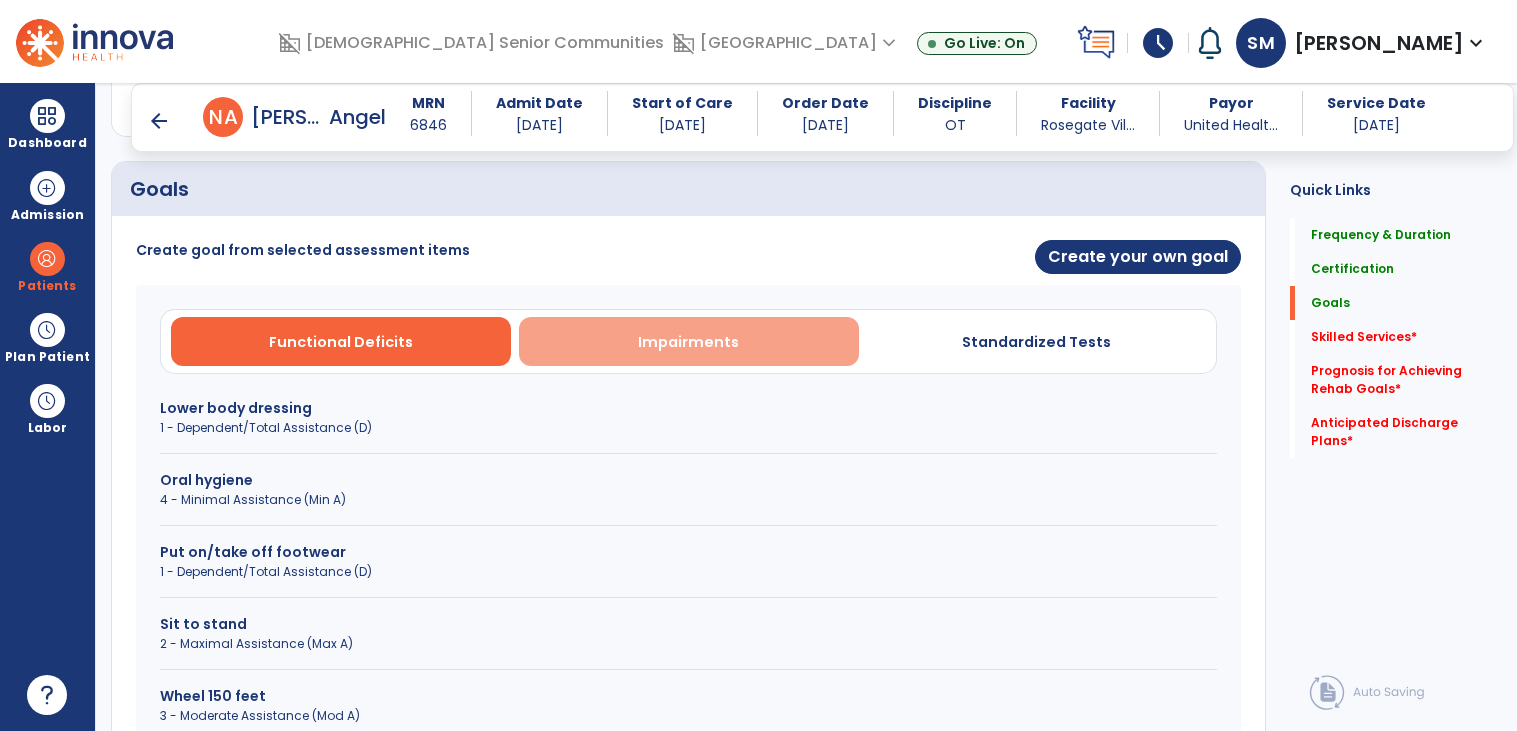 click on "Impairments" at bounding box center [689, 341] 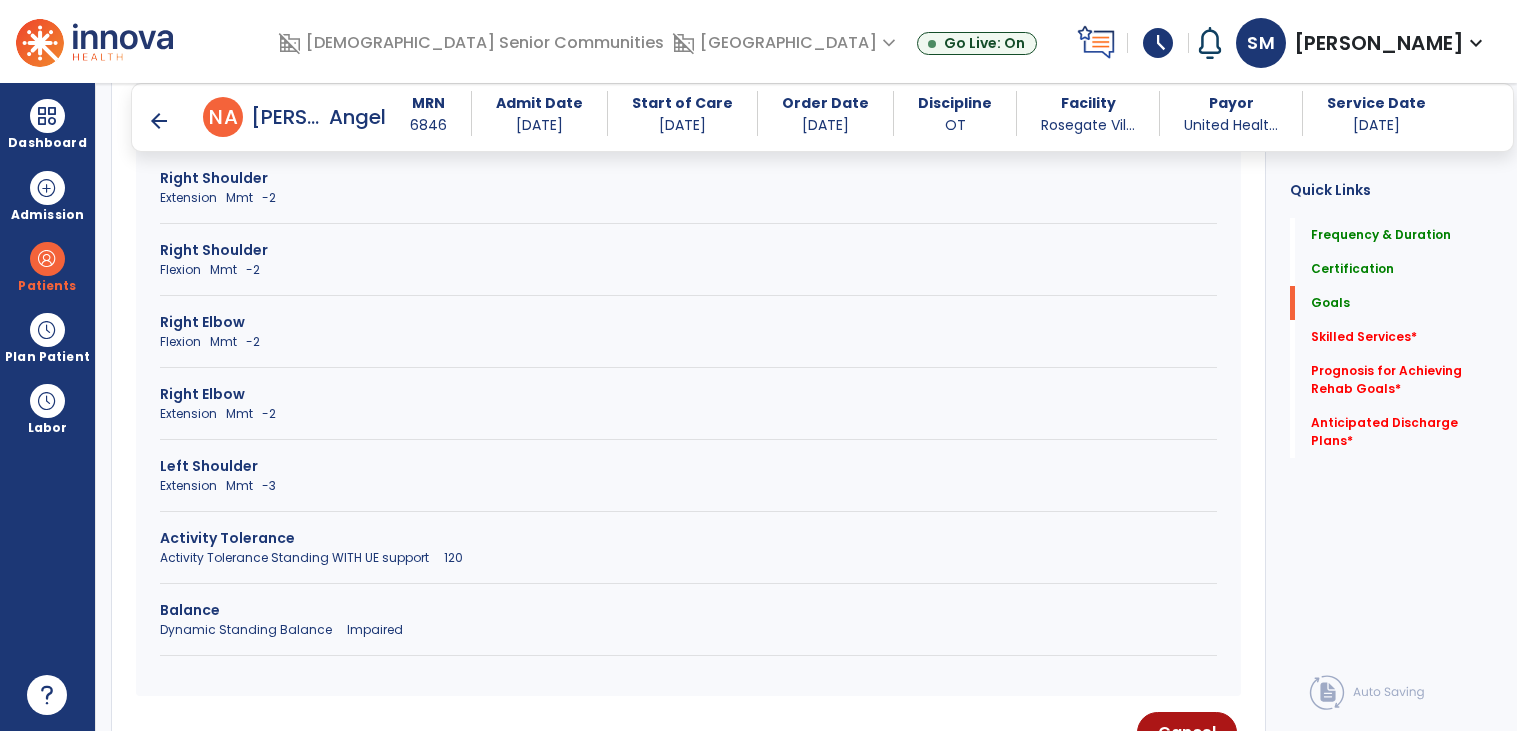 scroll, scrollTop: 710, scrollLeft: 0, axis: vertical 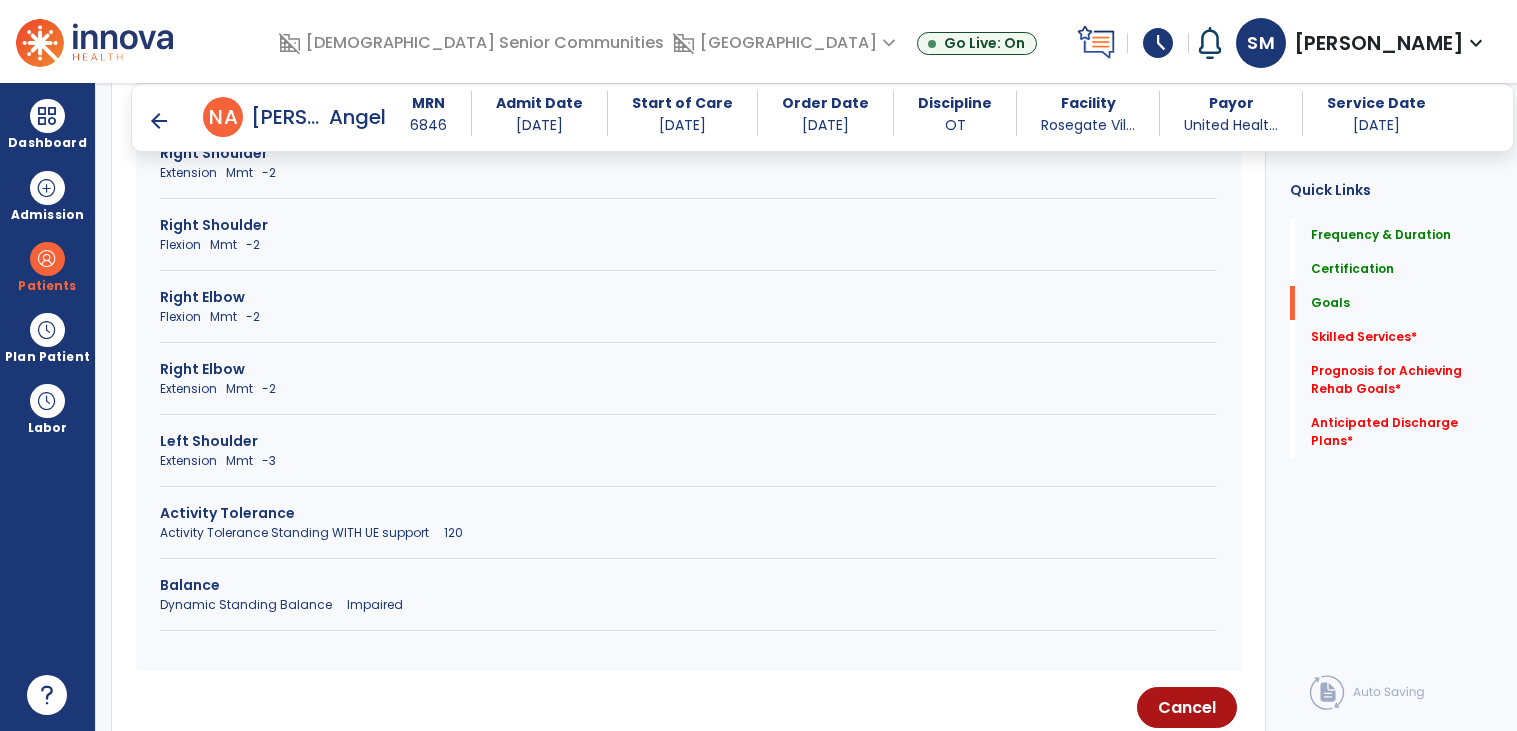 click on "Activity Tolerance Standing WITH UE support      120" at bounding box center (688, 533) 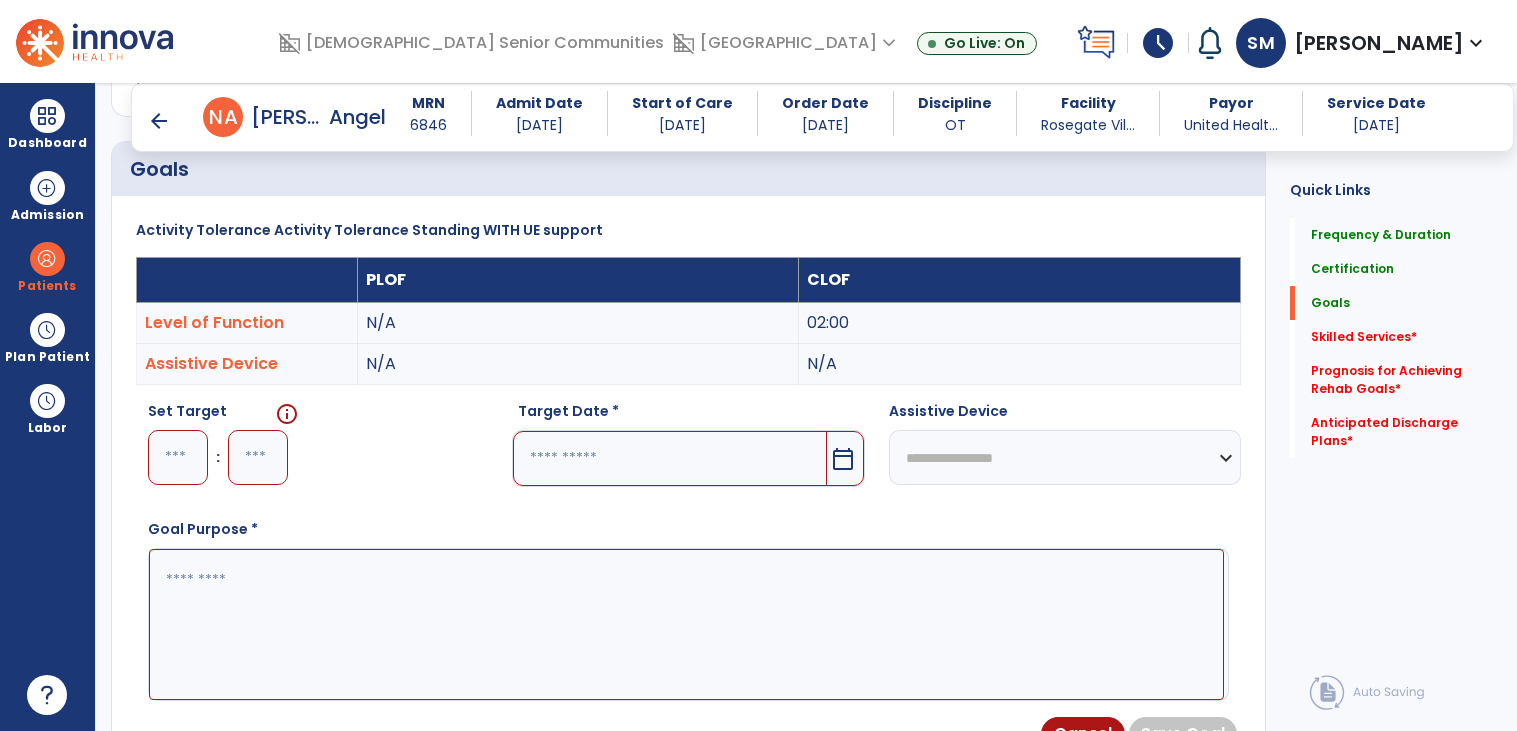 scroll, scrollTop: 467, scrollLeft: 0, axis: vertical 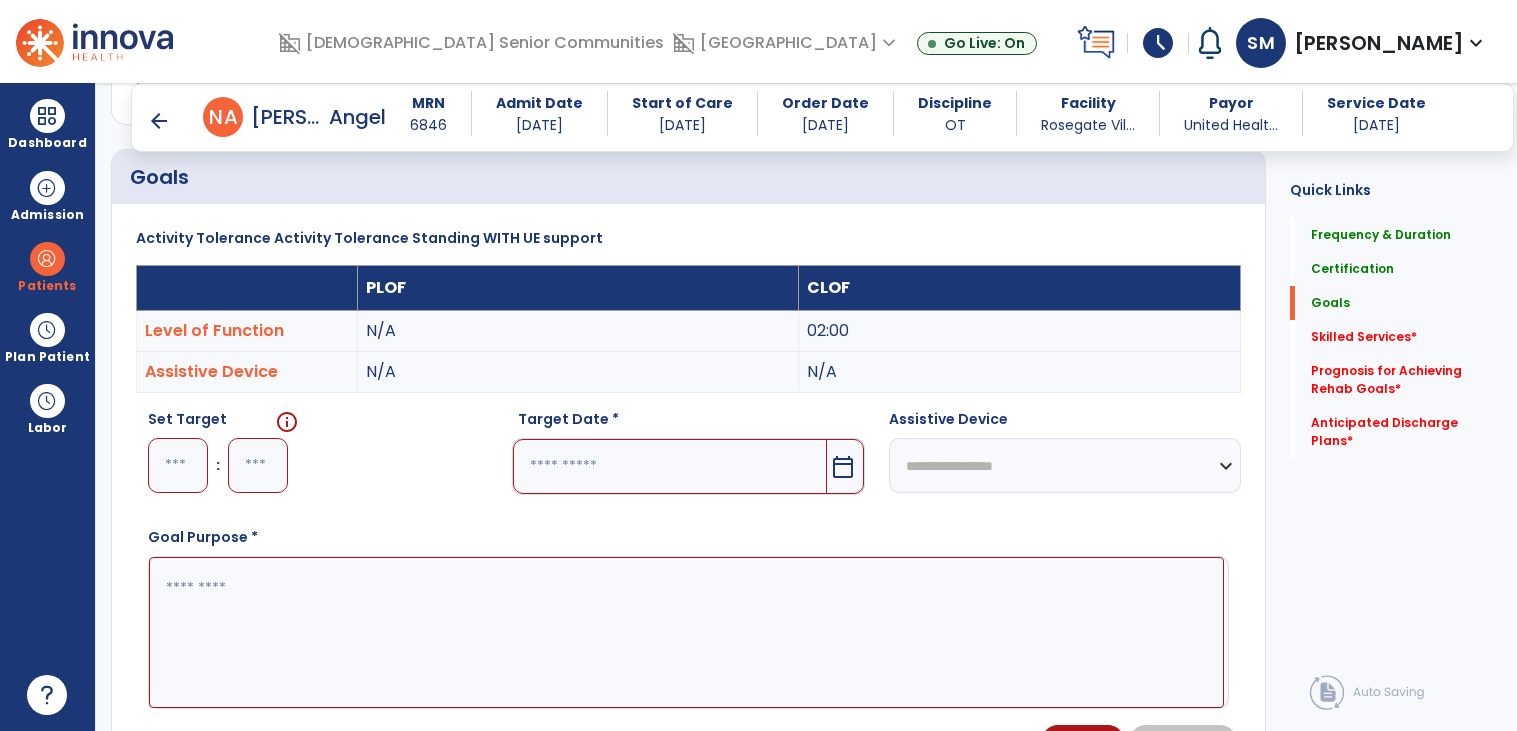click at bounding box center (178, 465) 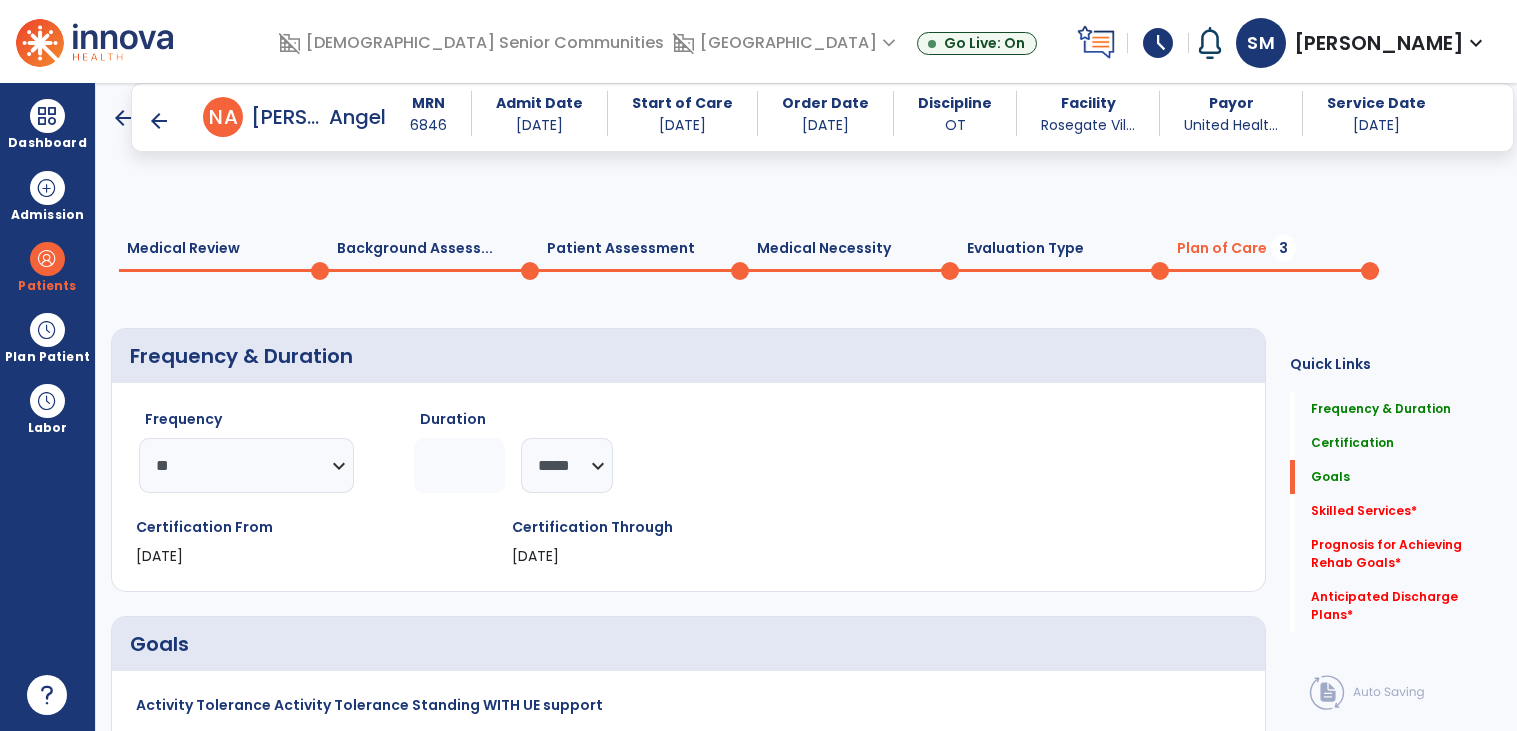 select on "**" 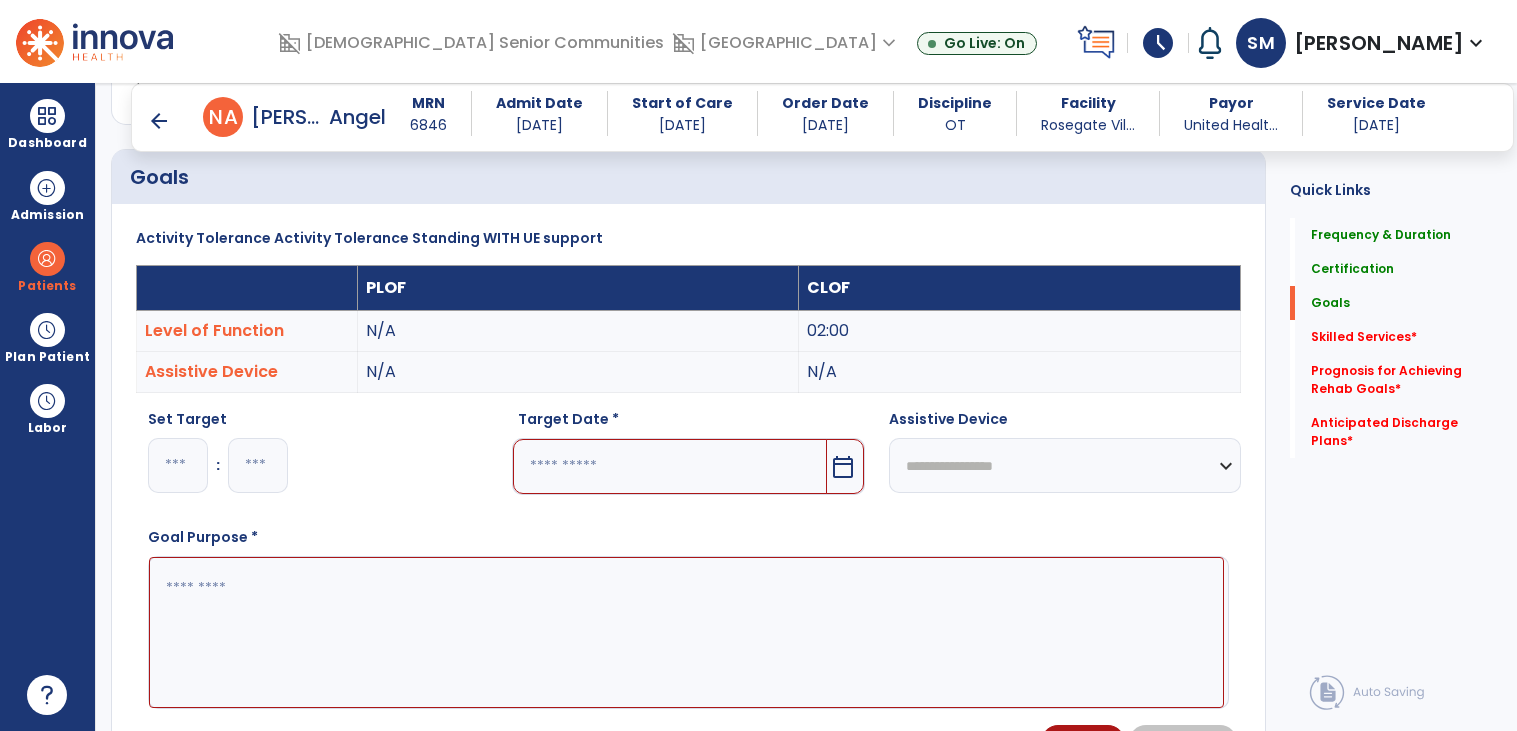 type on "*" 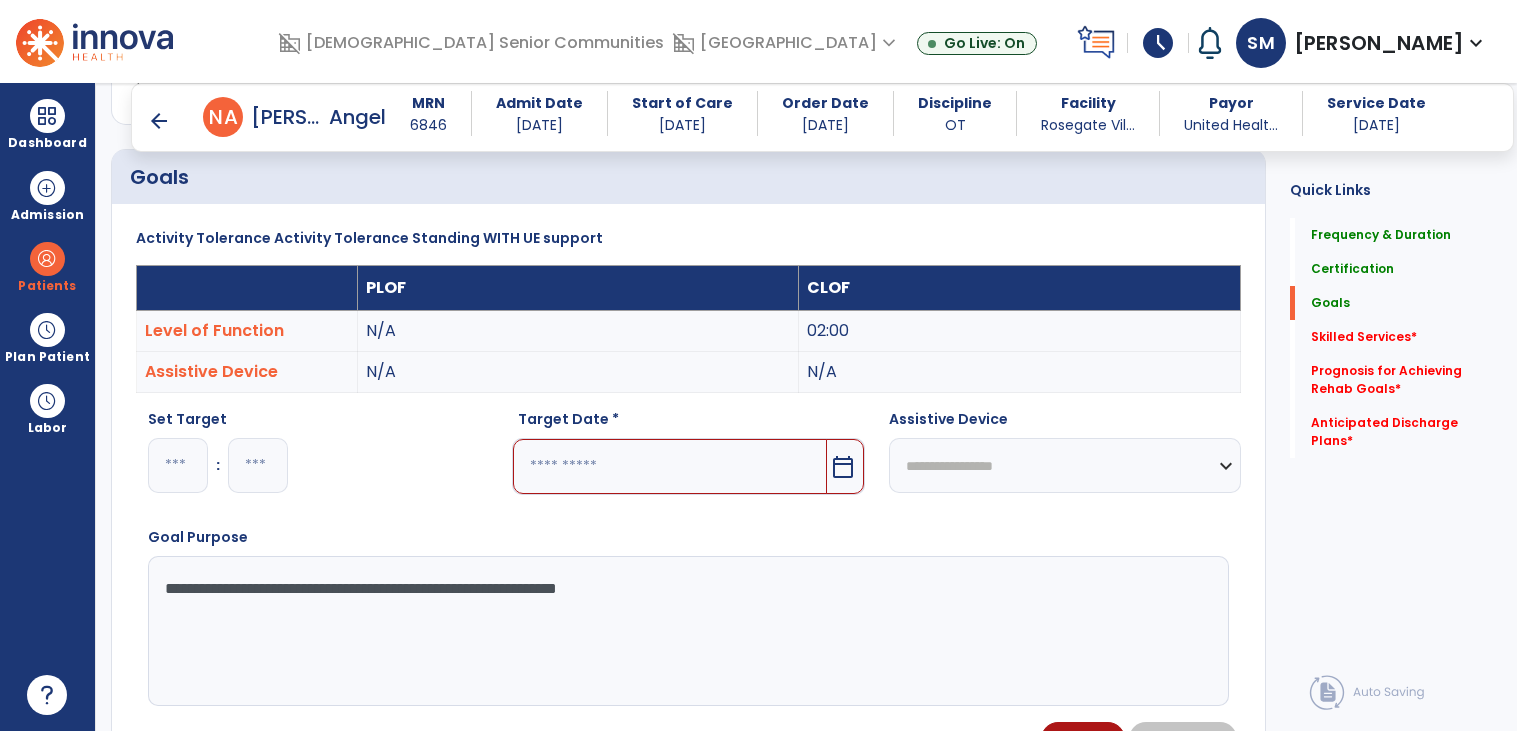 scroll, scrollTop: 471, scrollLeft: 0, axis: vertical 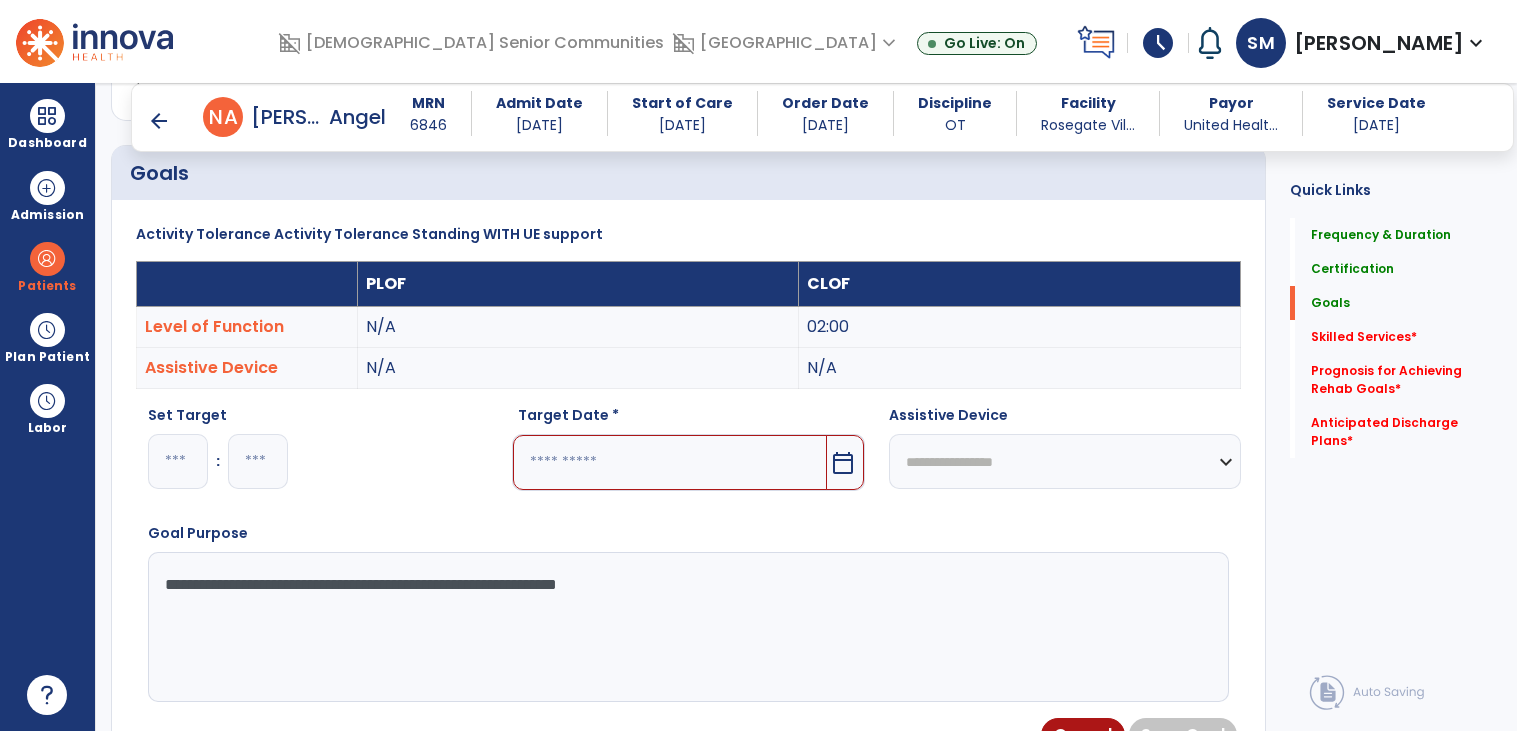 type on "**********" 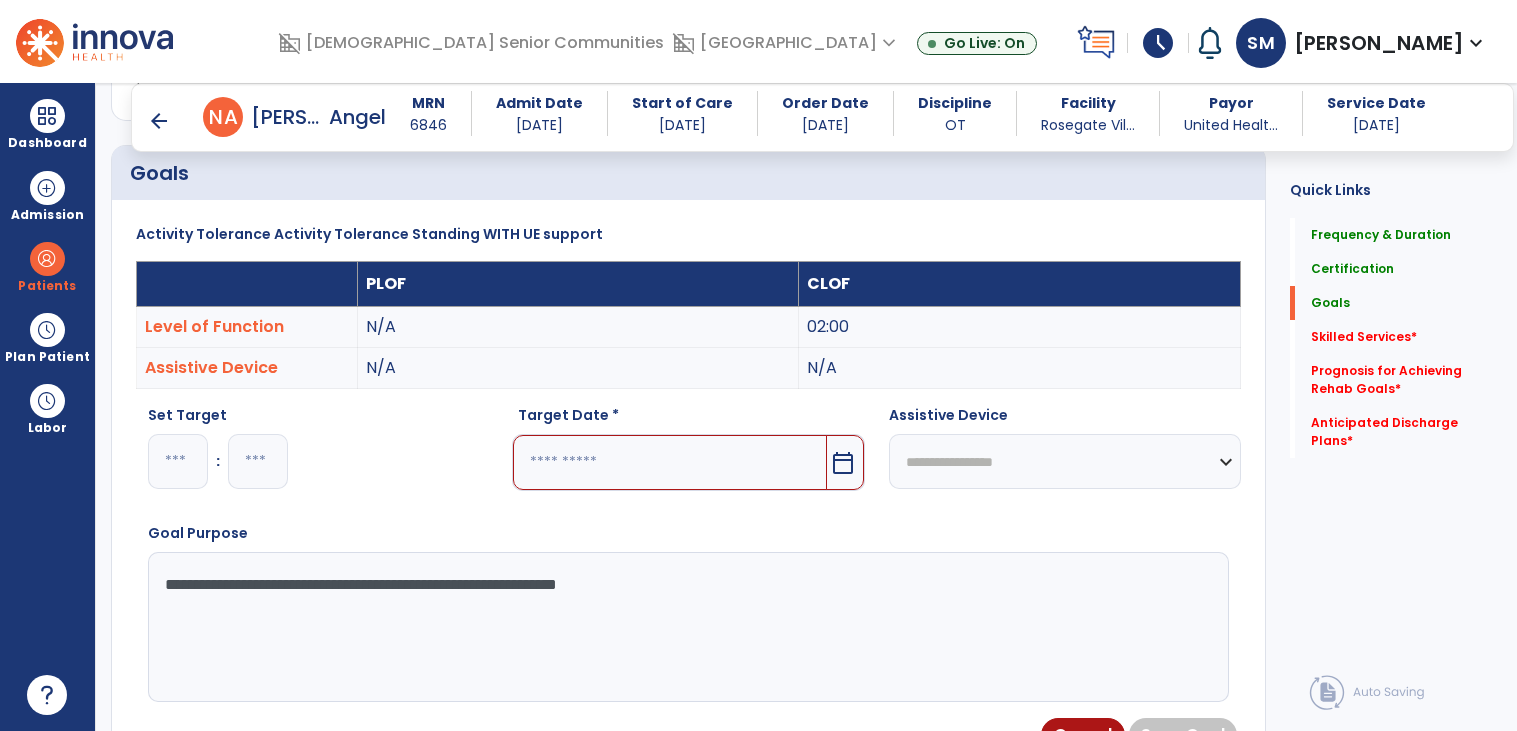click at bounding box center (669, 462) 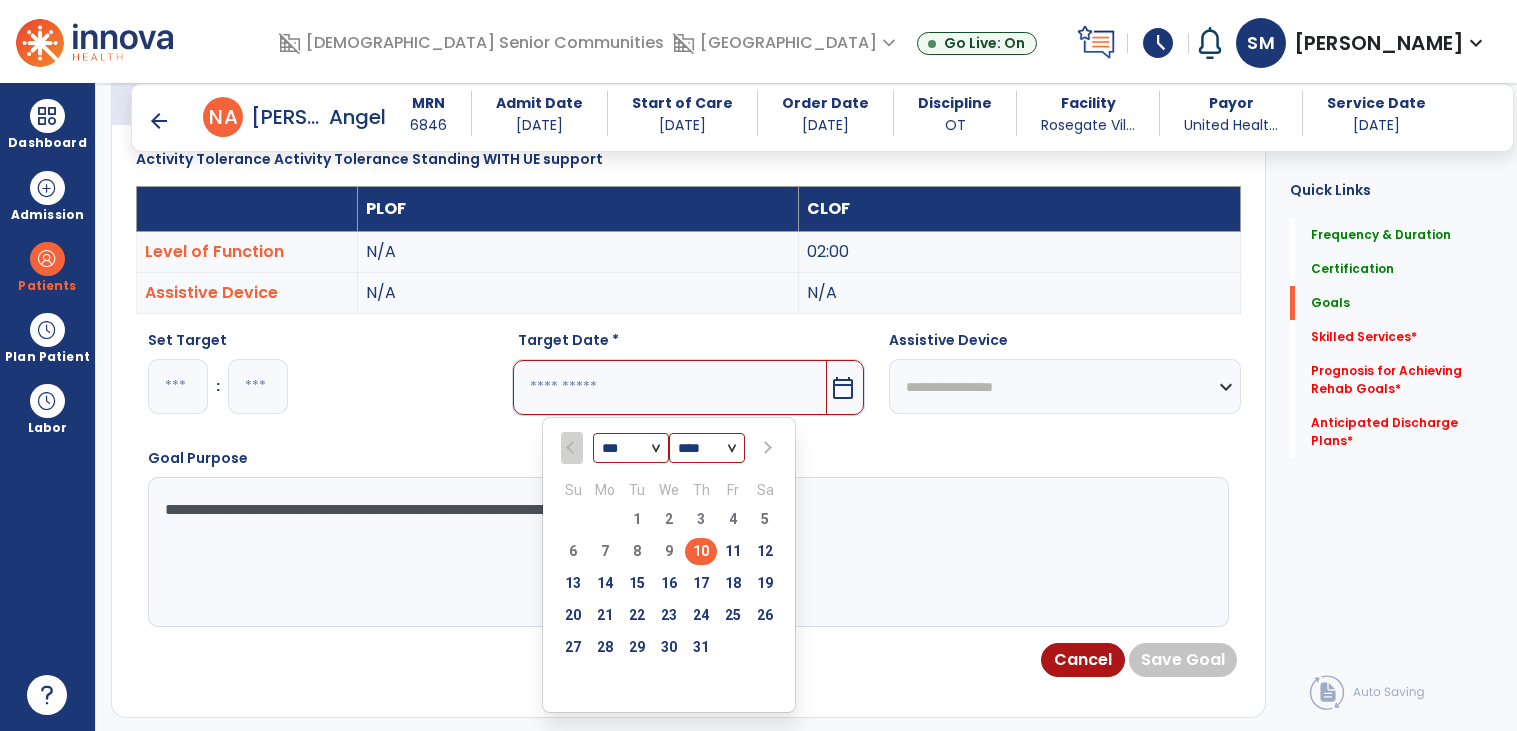 scroll, scrollTop: 590, scrollLeft: 0, axis: vertical 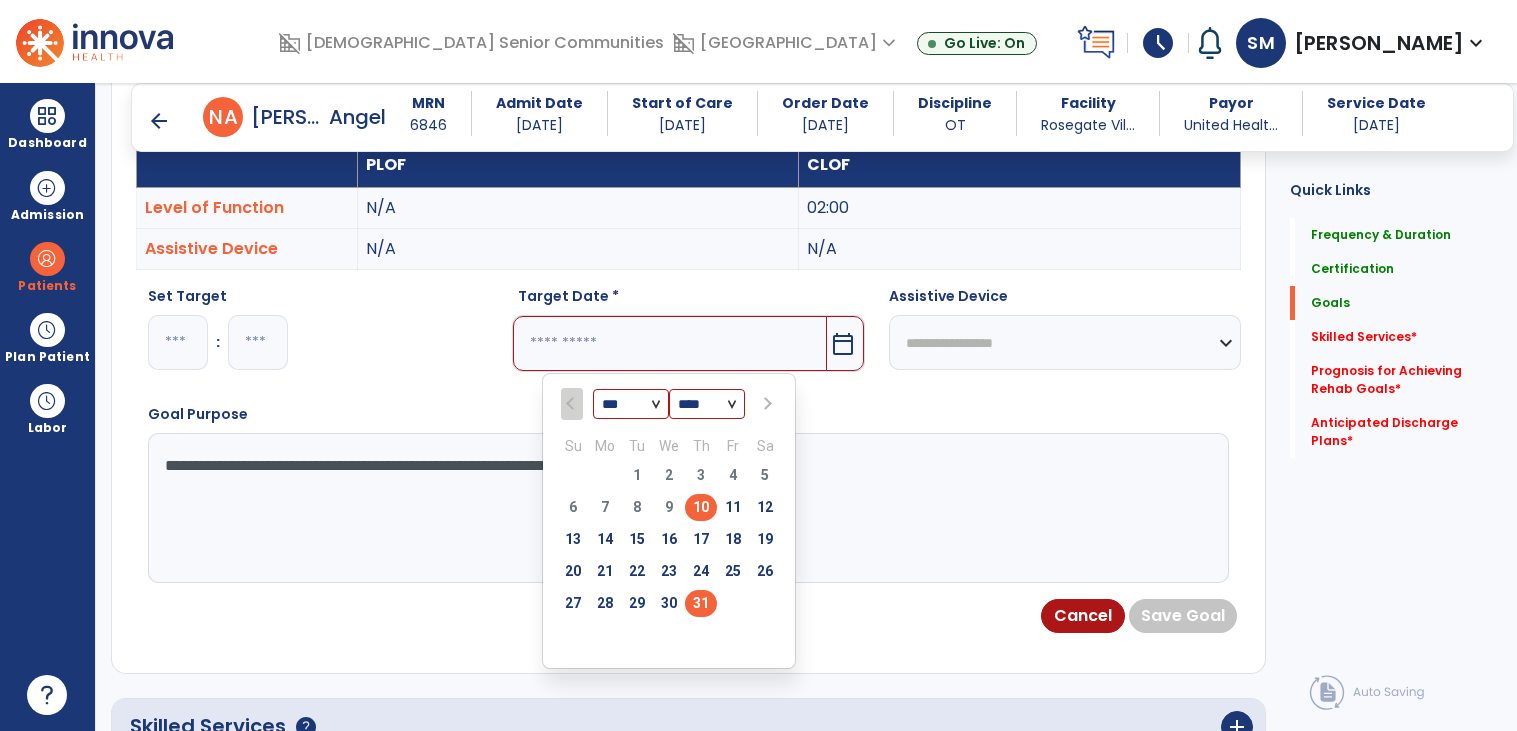 click on "31" at bounding box center (701, 603) 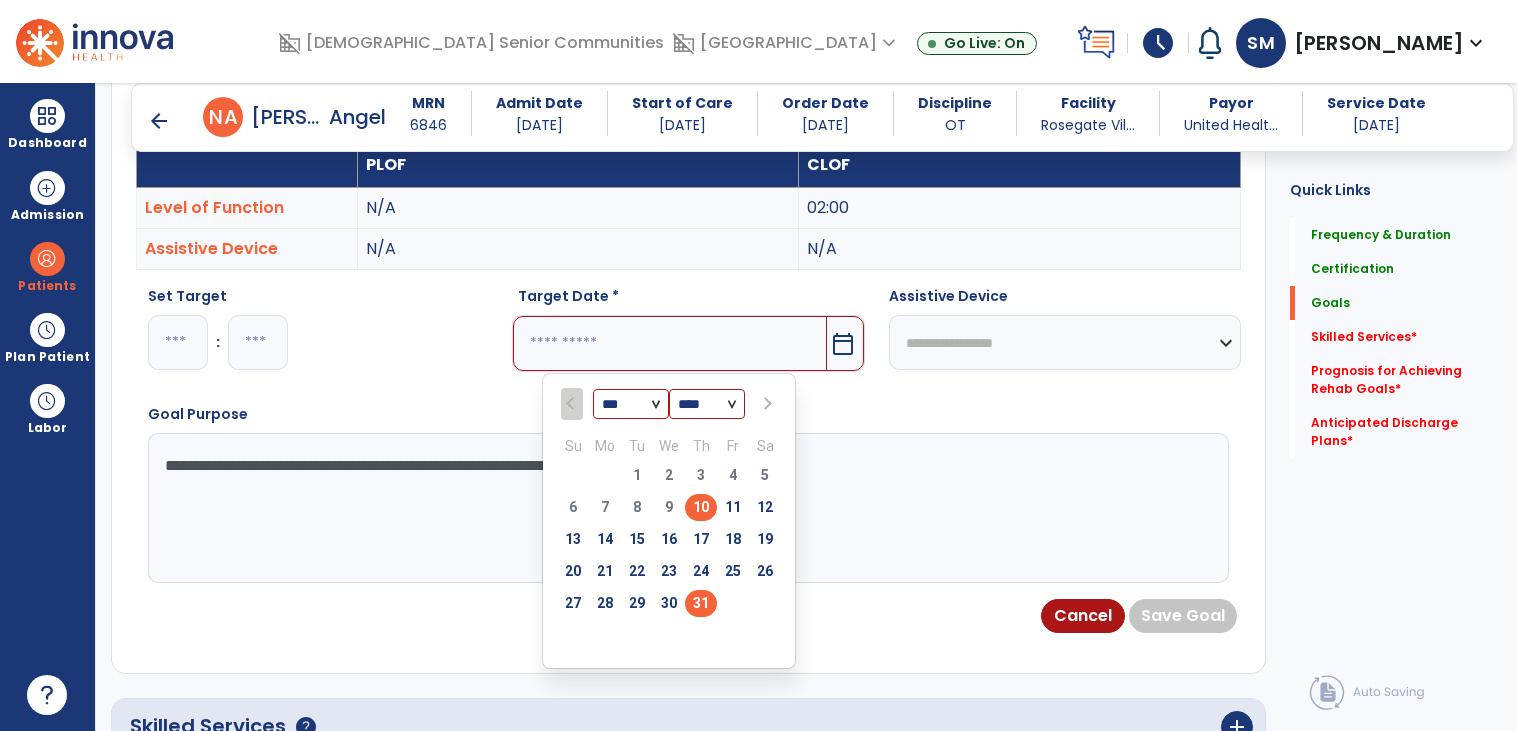 type on "*********" 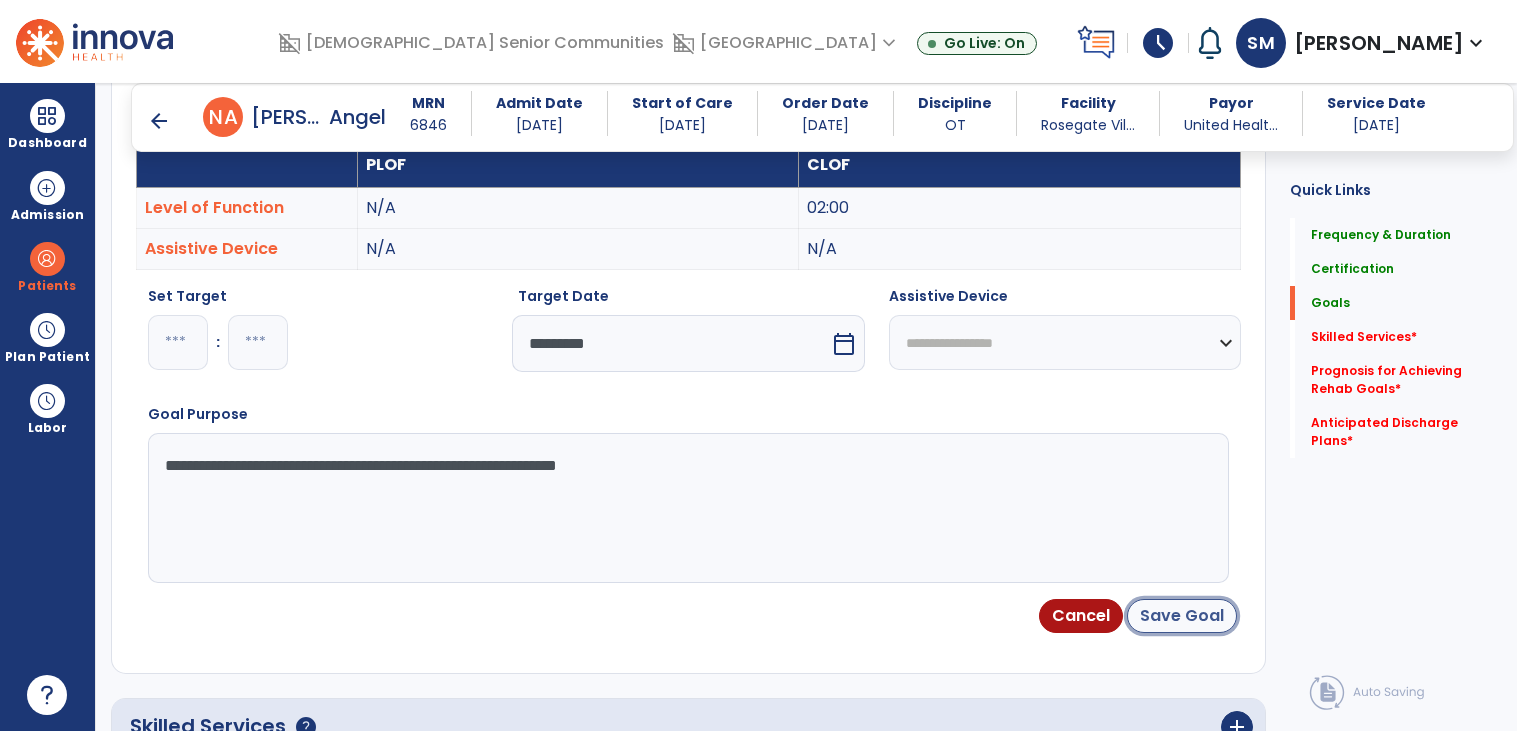 click on "Save Goal" at bounding box center [1182, 616] 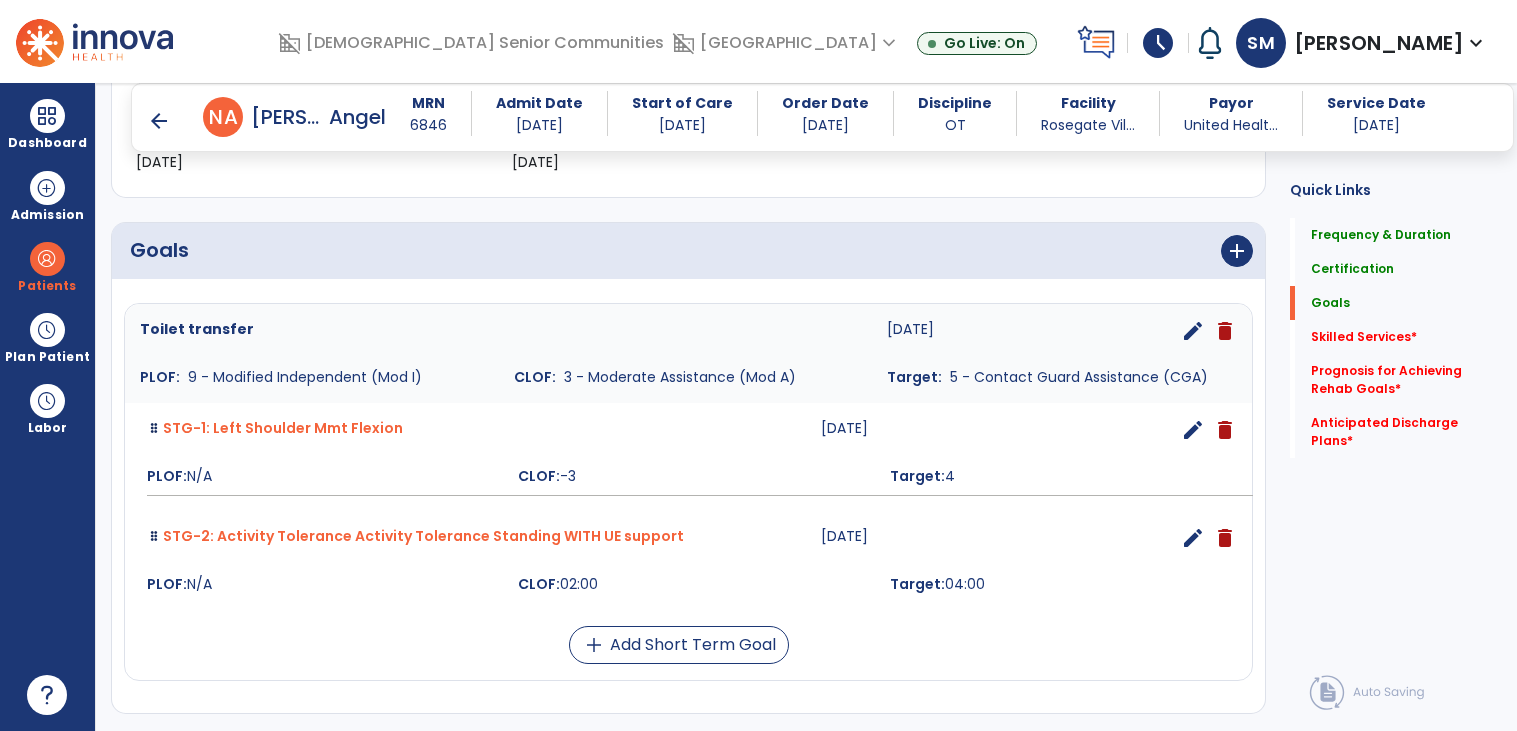 scroll, scrollTop: 459, scrollLeft: 0, axis: vertical 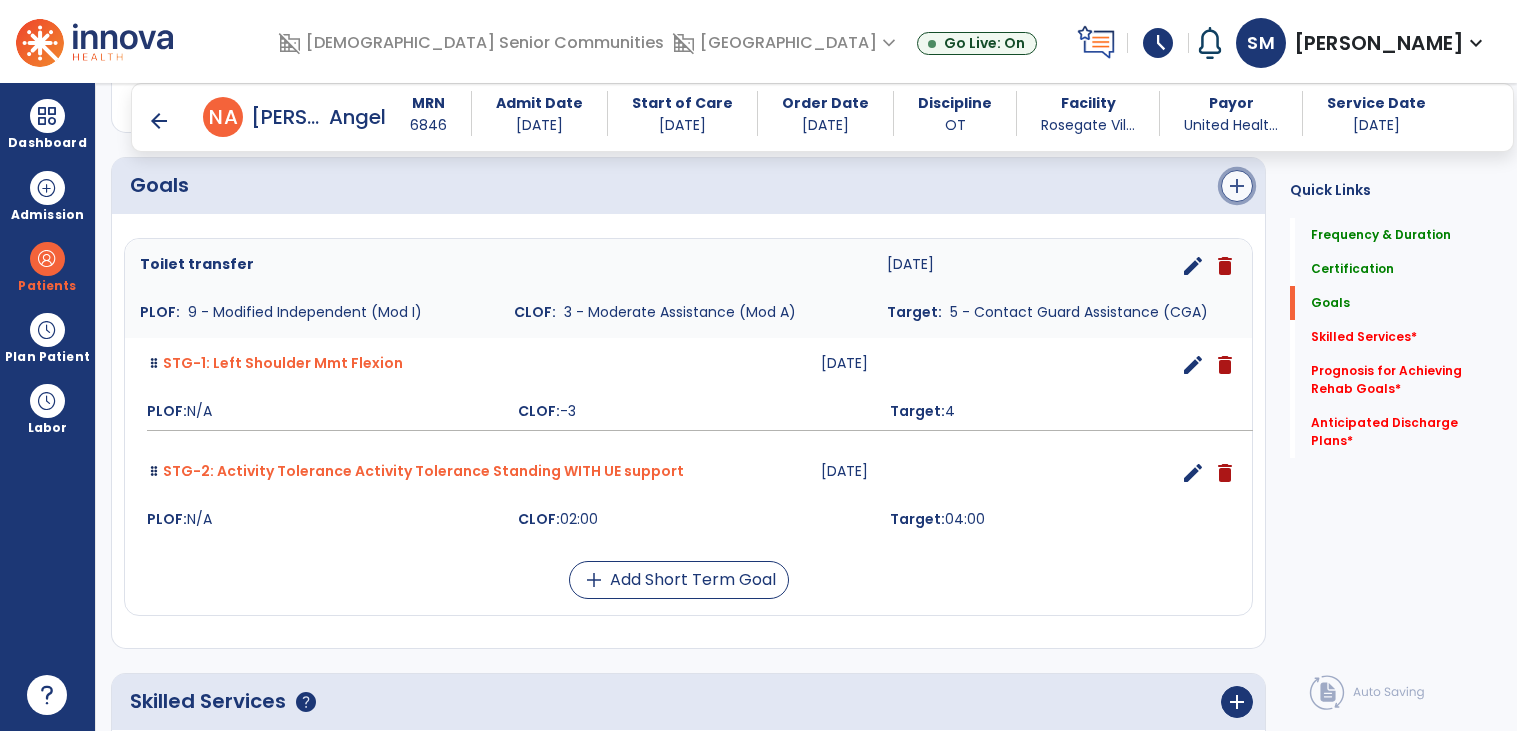 click on "add" at bounding box center [1237, 186] 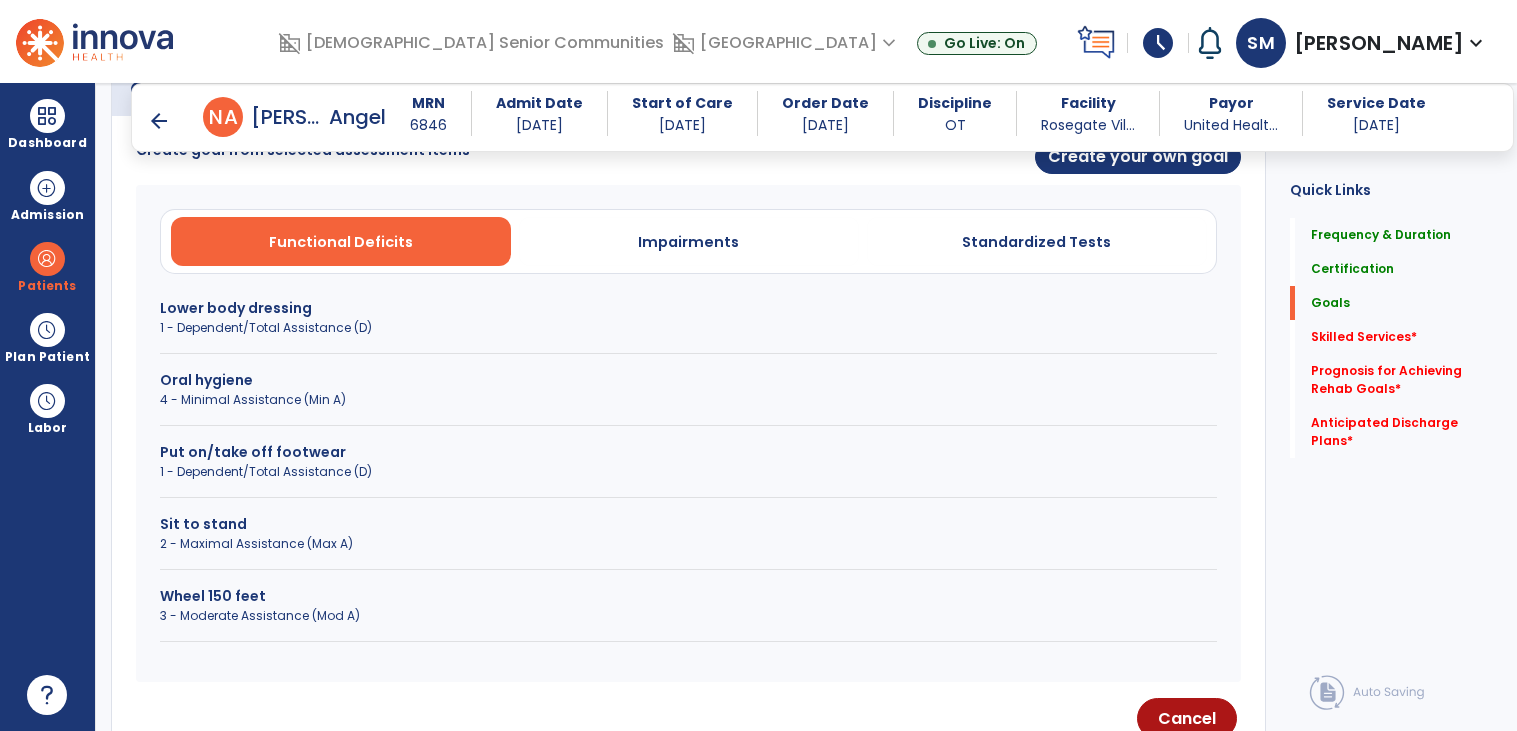 scroll, scrollTop: 564, scrollLeft: 0, axis: vertical 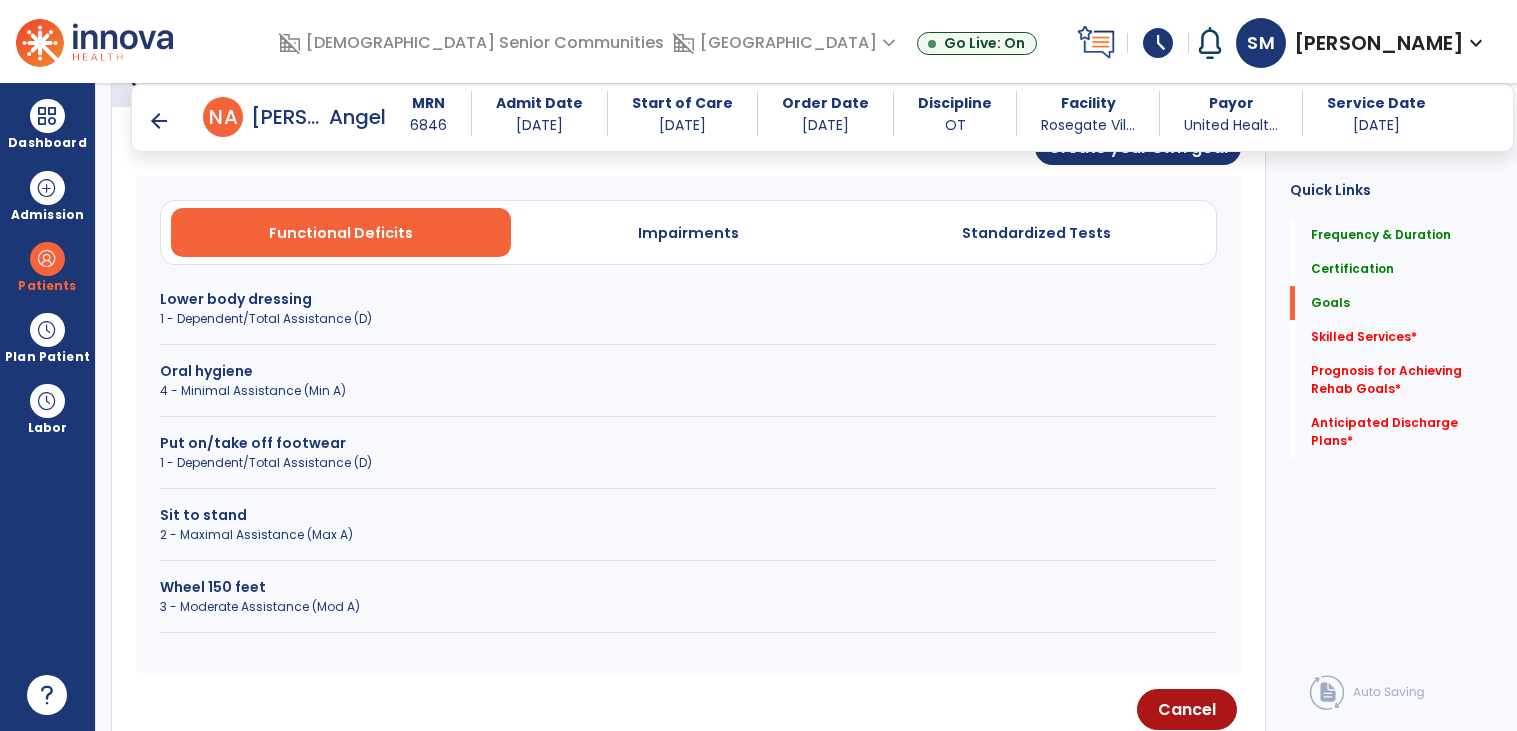 click on "Sit to stand" at bounding box center (688, 515) 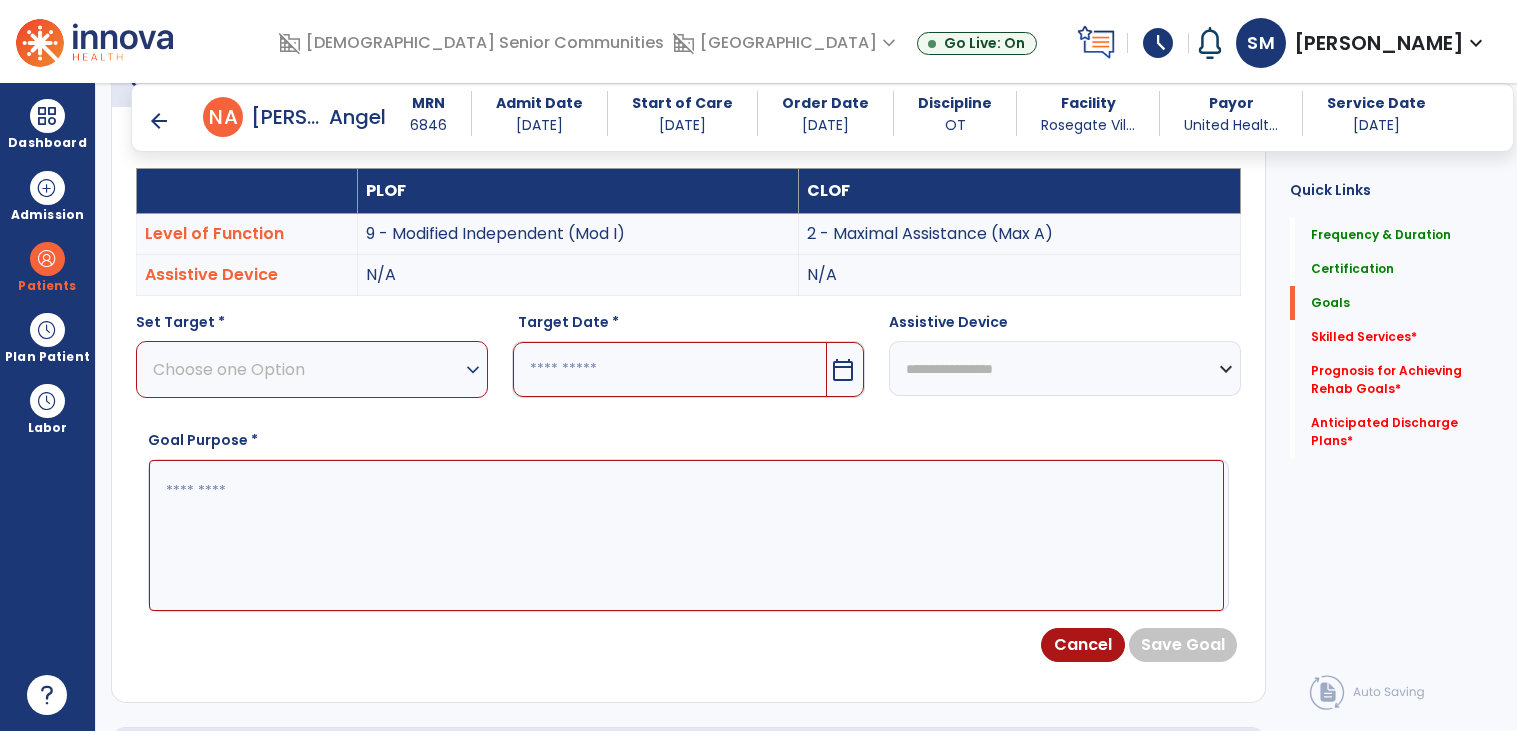 click on "Choose one Option" at bounding box center (307, 369) 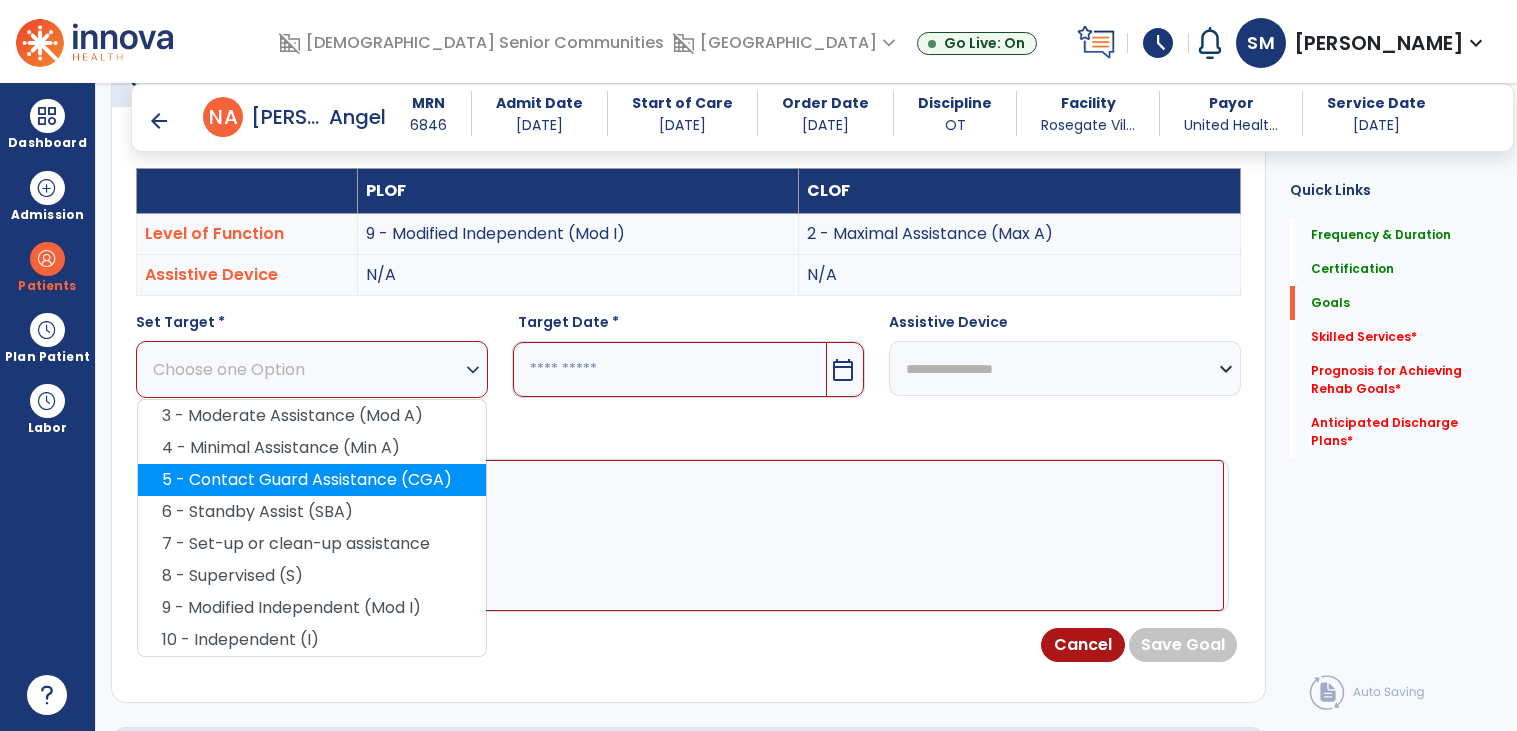 click on "5 - Contact Guard Assistance (CGA)" at bounding box center [312, 480] 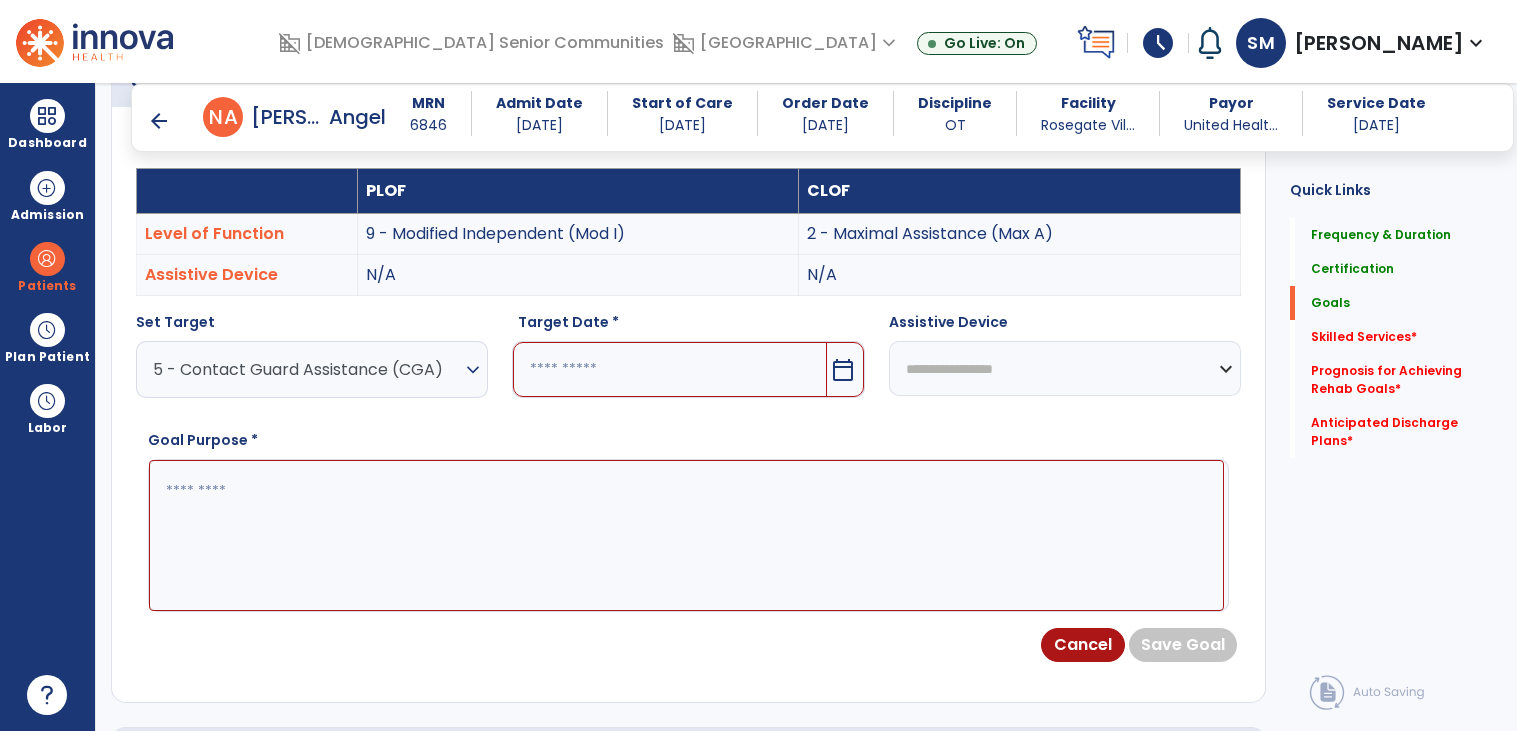click at bounding box center [686, 535] 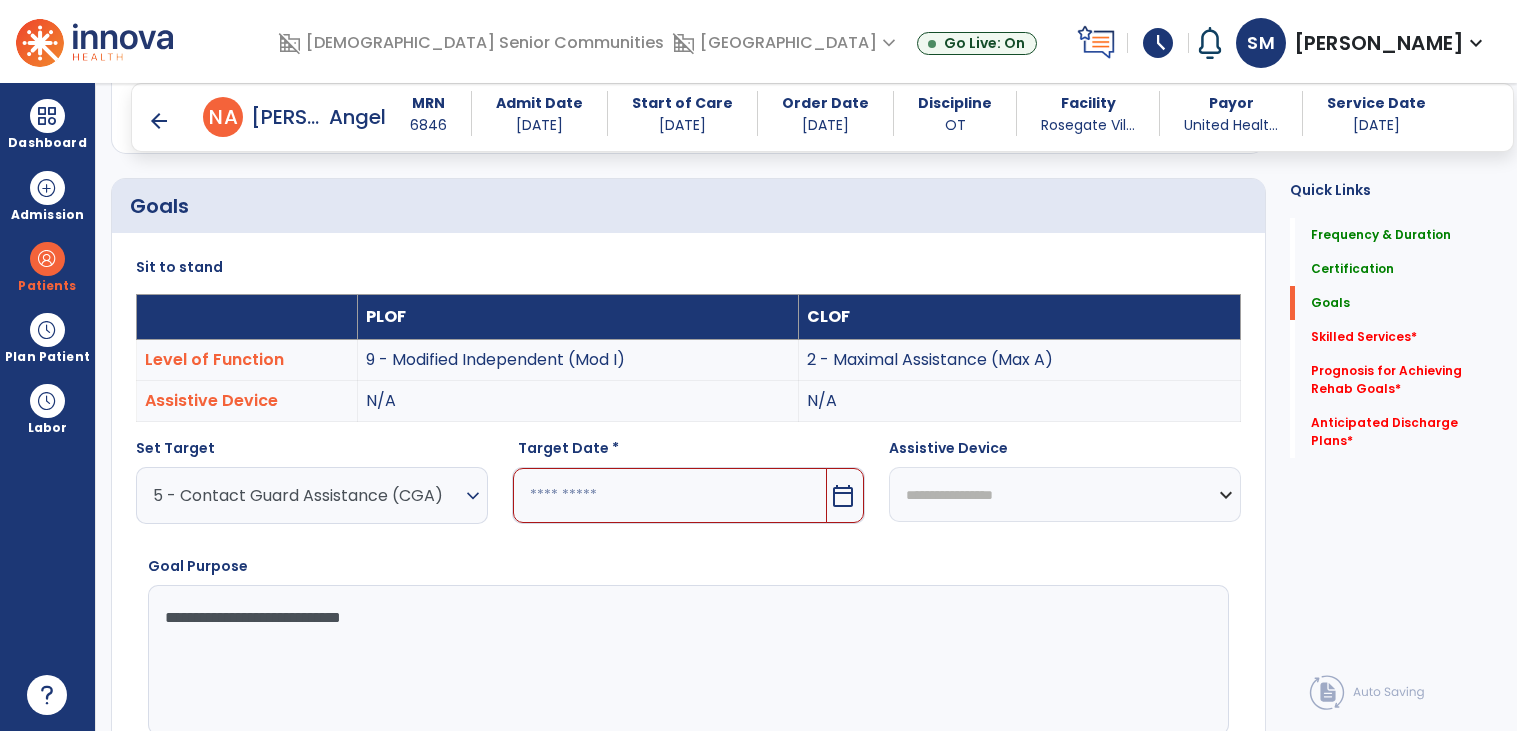 scroll, scrollTop: 439, scrollLeft: 0, axis: vertical 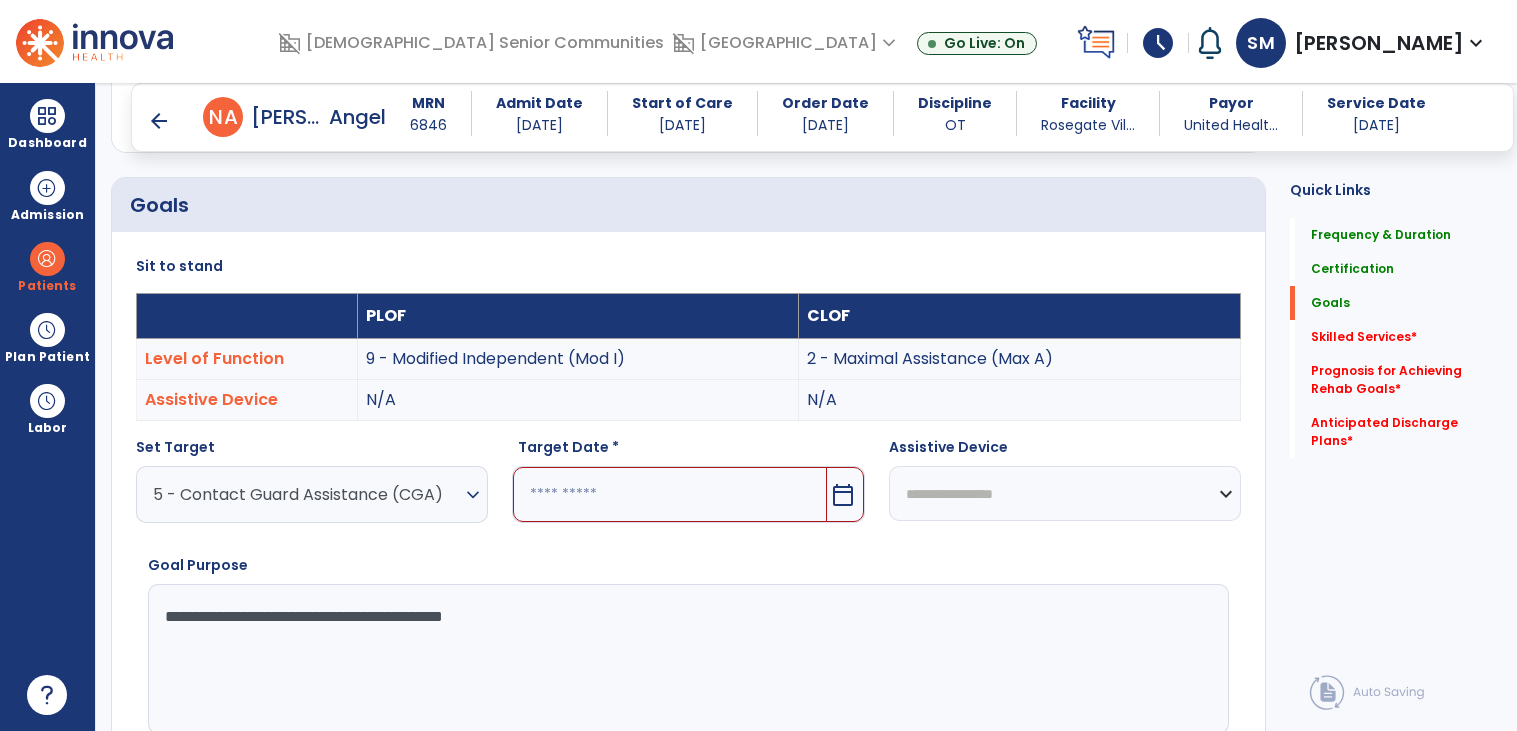 type on "**********" 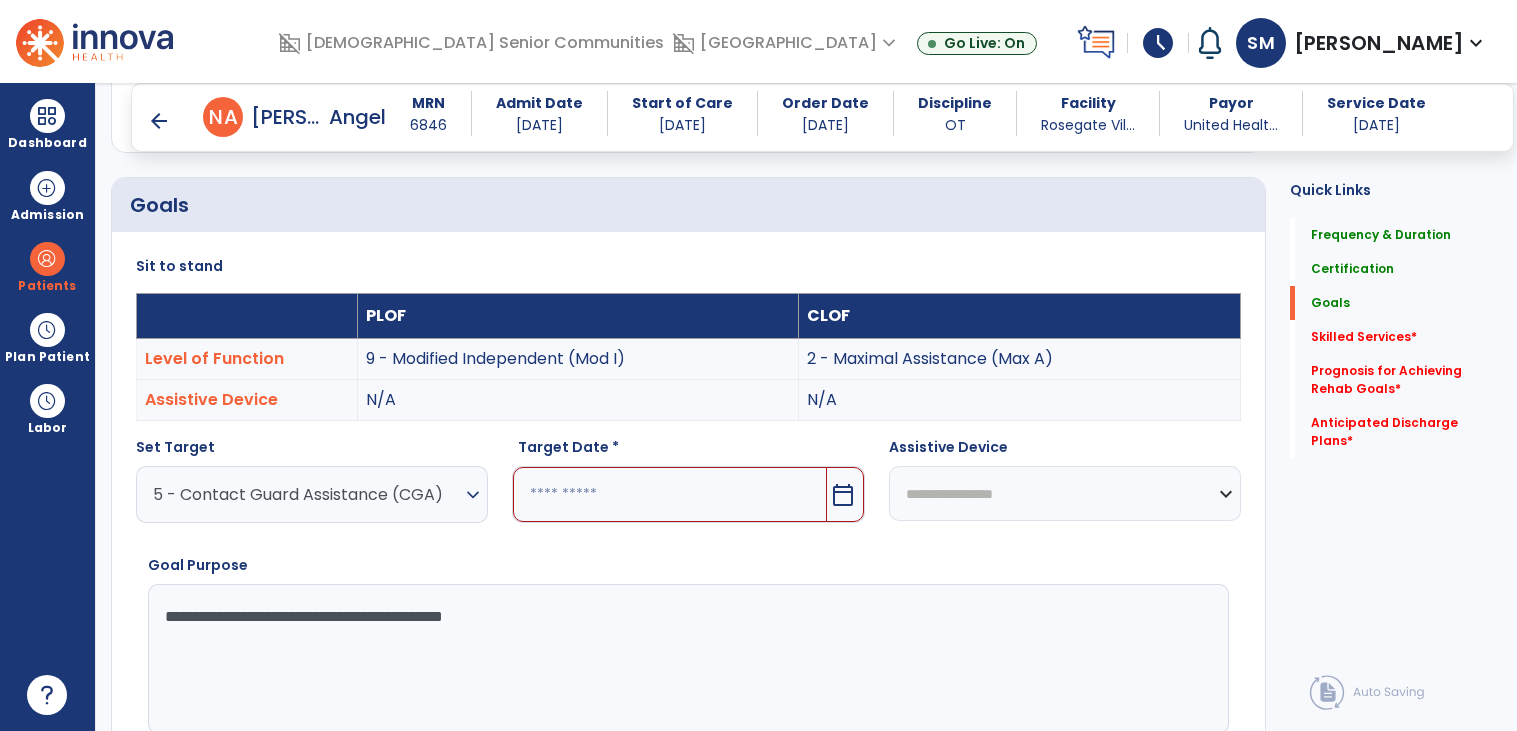 click at bounding box center (669, 494) 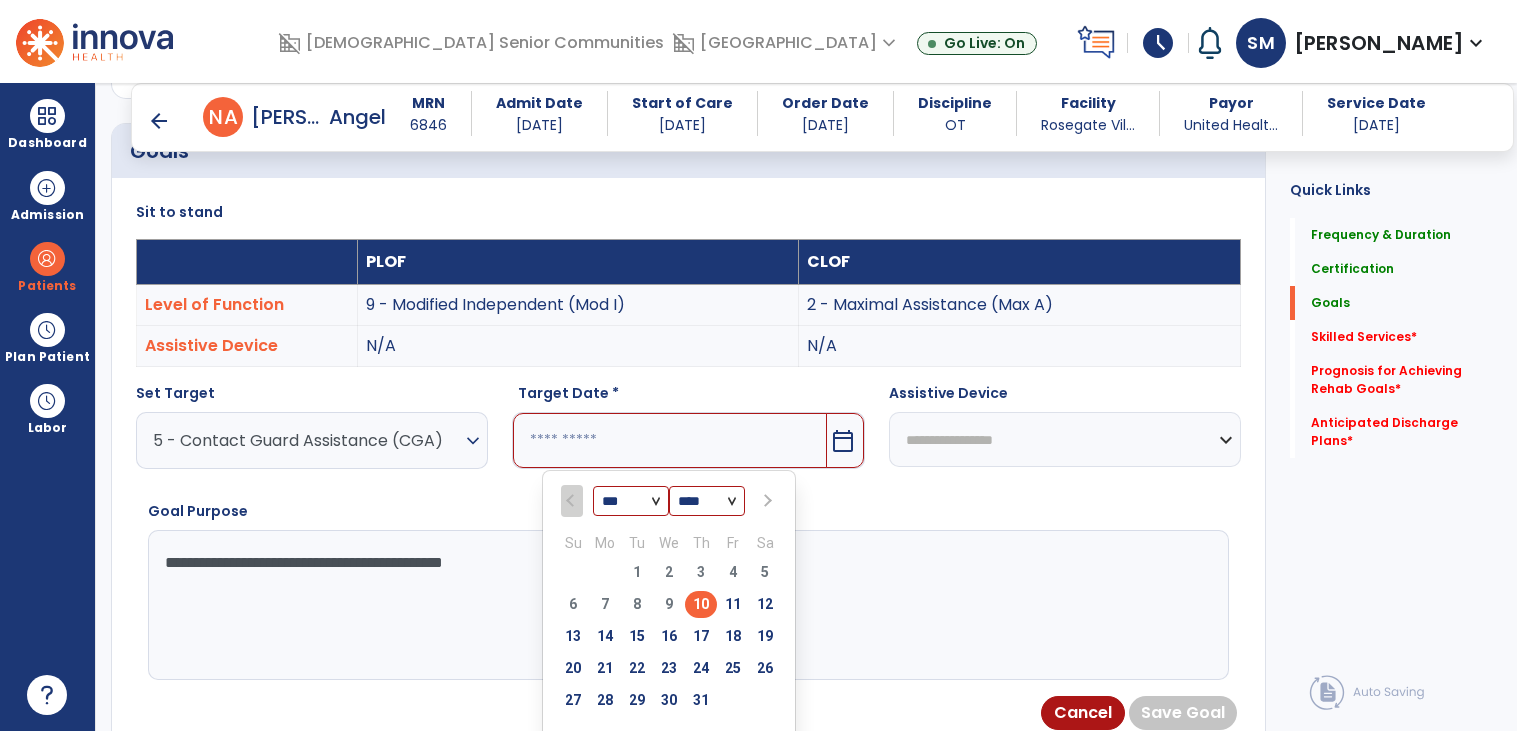 scroll, scrollTop: 544, scrollLeft: 0, axis: vertical 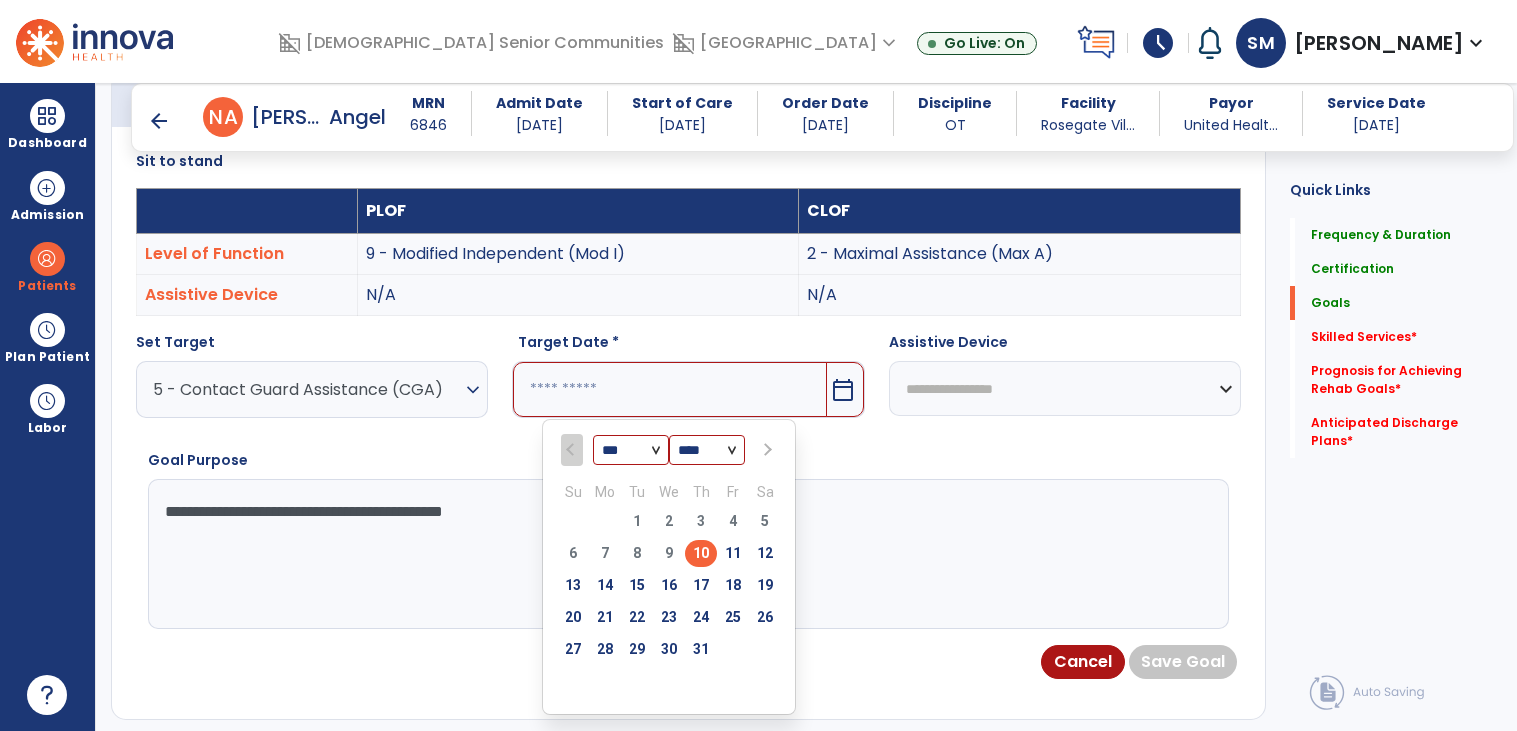 click on "*** *** ***" at bounding box center (631, 451) 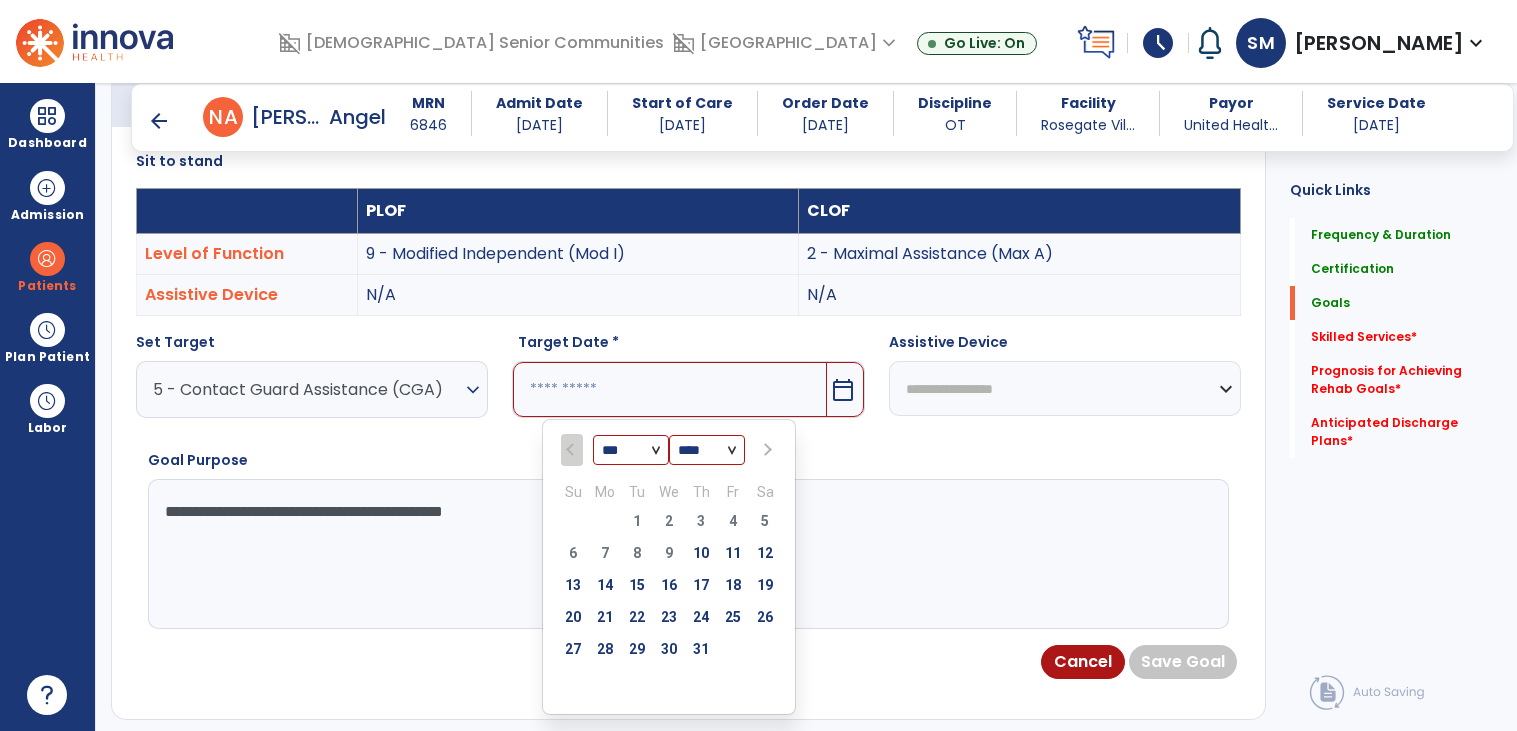 select on "*" 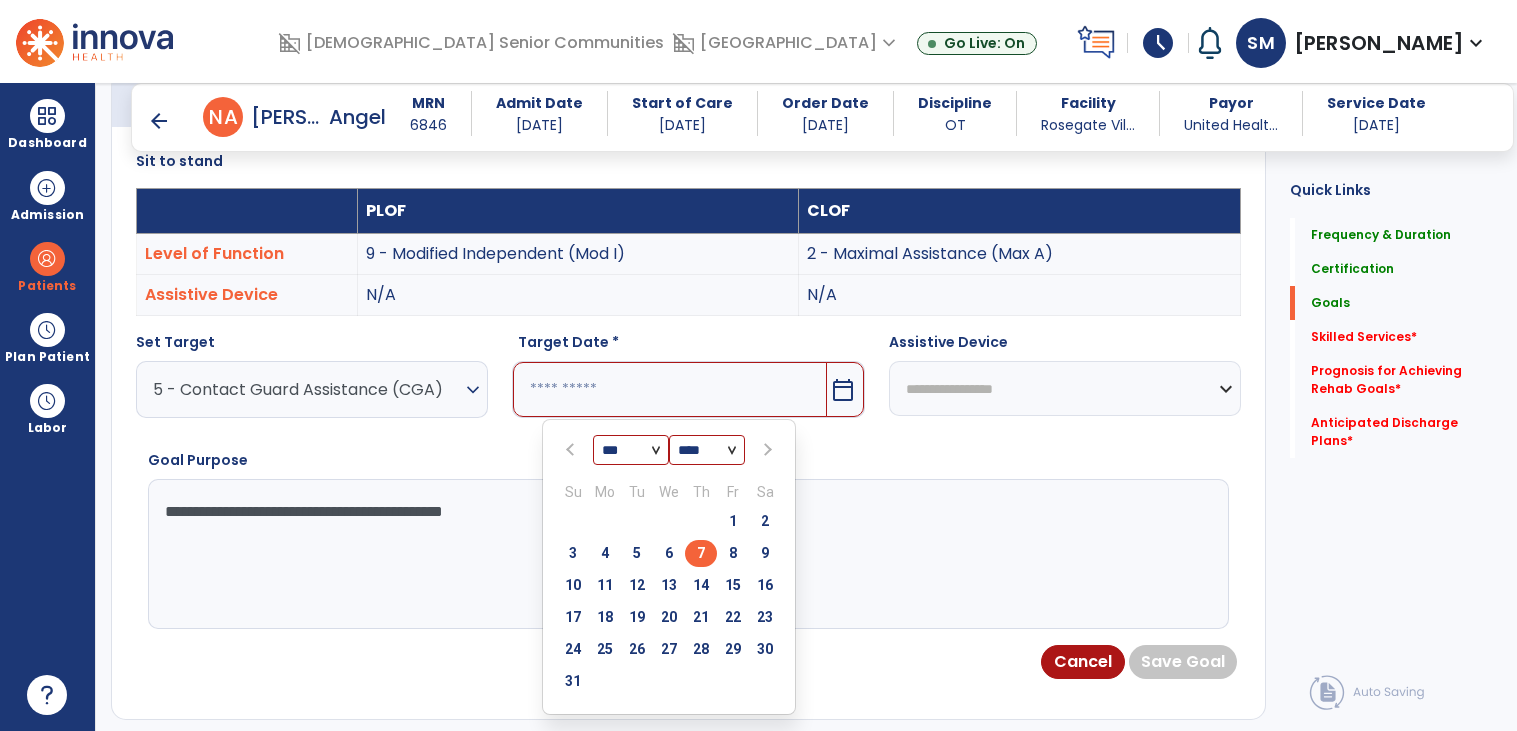 click on "7" at bounding box center [701, 553] 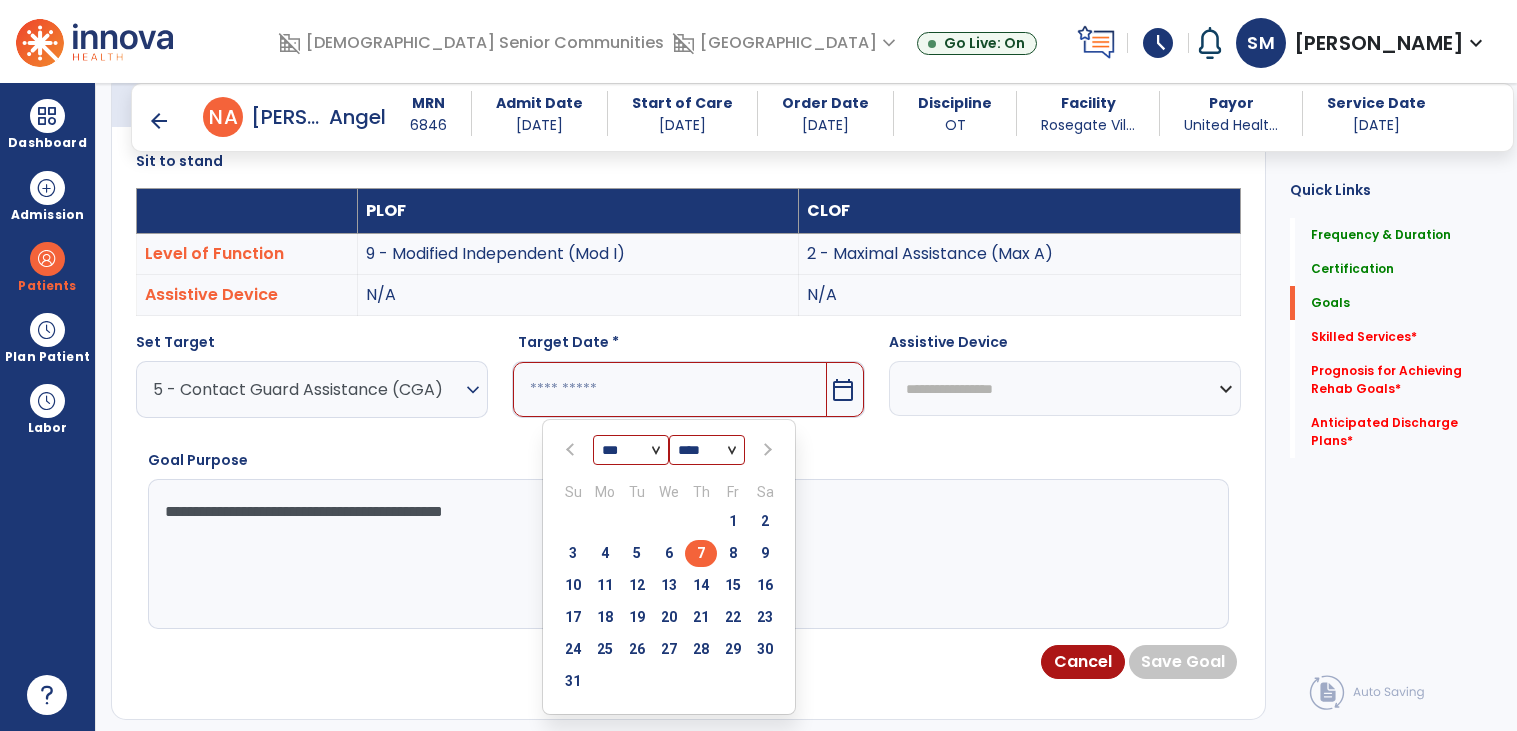 type on "********" 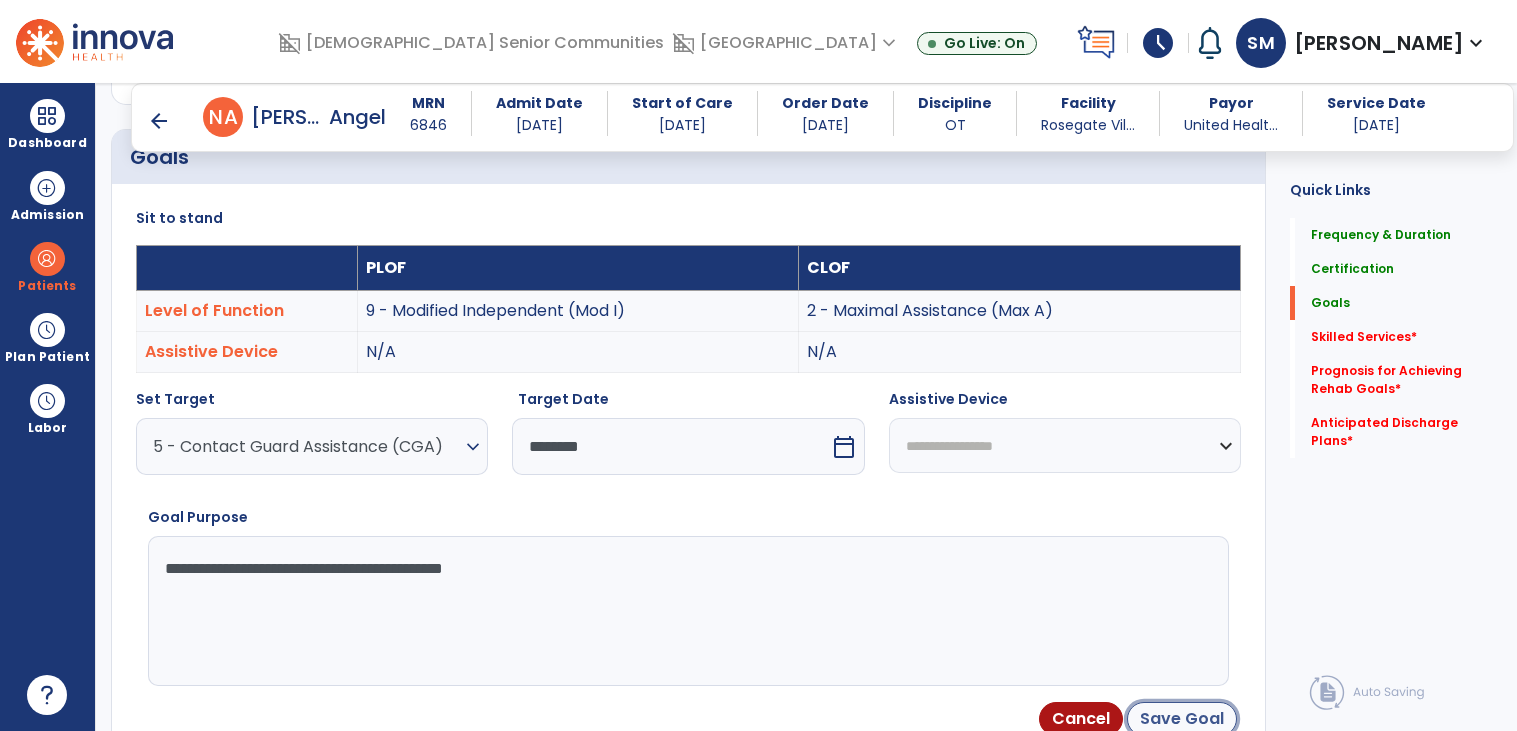 click on "Save Goal" at bounding box center (1182, 719) 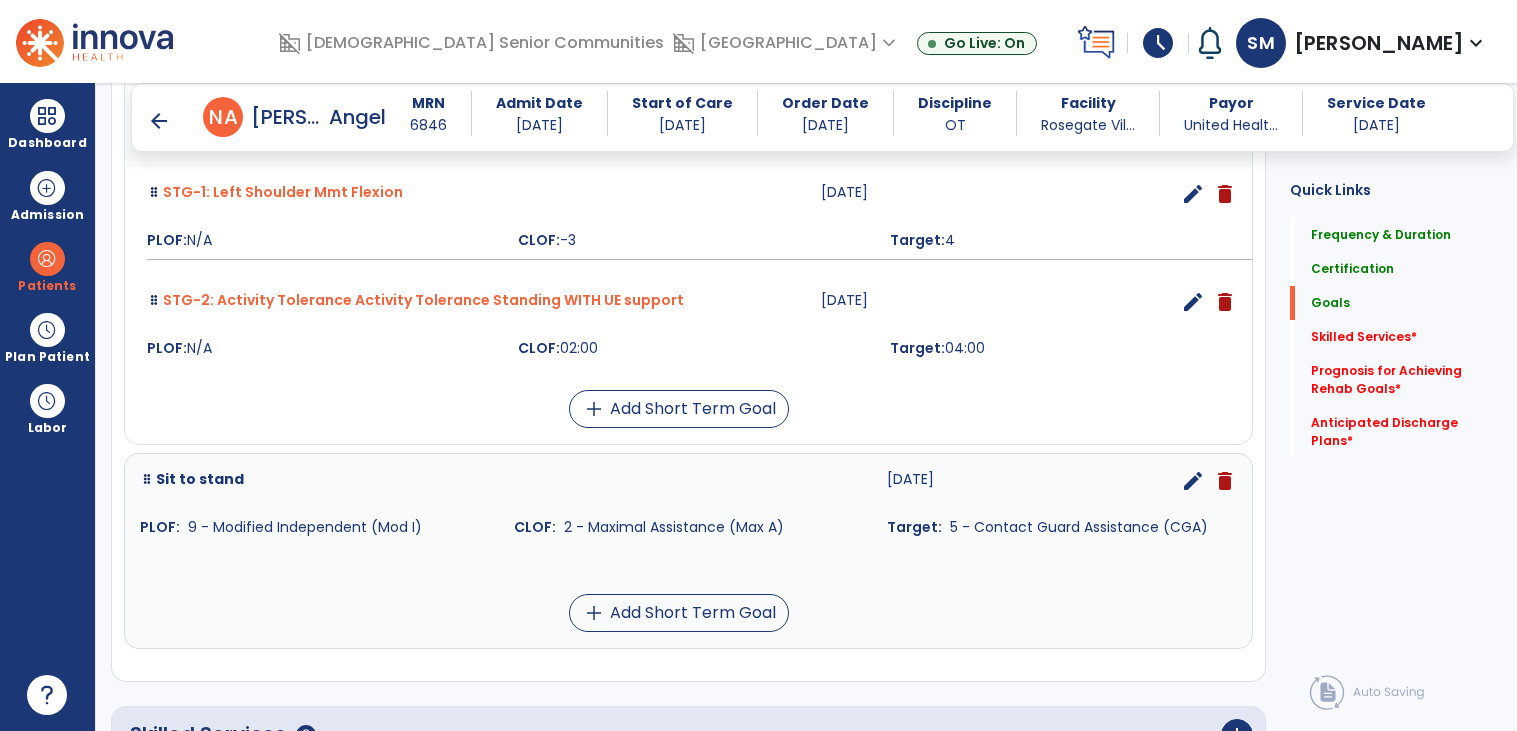 scroll, scrollTop: 646, scrollLeft: 0, axis: vertical 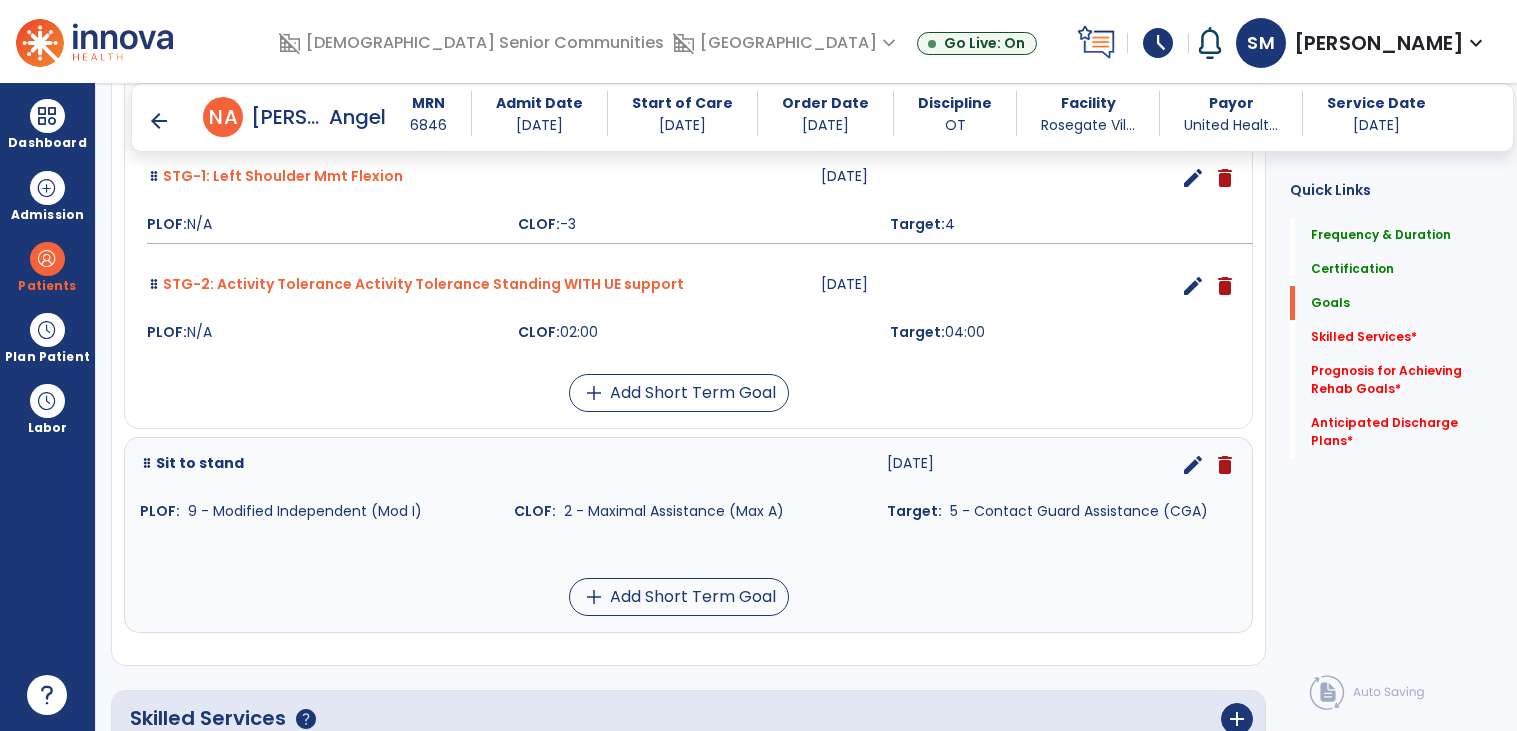 click on "Toilet transfer  07-31-2025  edit delete PLOF:    9 - Modified Independent (Mod I) CLOF:    3 - Moderate Assistance (Mod A) Target:    5 - Contact Guard Assistance (CGA) STG-1: Left Shoulder Mmt Flexion  07-31-2025  edit delete PLOF:  N/A  CLOF:  -3  Target:  4  STG-2: Activity Tolerance  Activity Tolerance Standing WITH UE support  07-31-2025  edit delete PLOF:  N/A  CLOF:  02:00  Target:  04:00  add  Add Short Term Goal  Sit to stand  08-07-2025  edit delete PLOF:    9 - Modified Independent (Mod I) CLOF:    2 - Maximal Assistance (Max A) Target:    5 - Contact Guard Assistance (CGA) add  Add Short Term Goal" at bounding box center (688, 346) 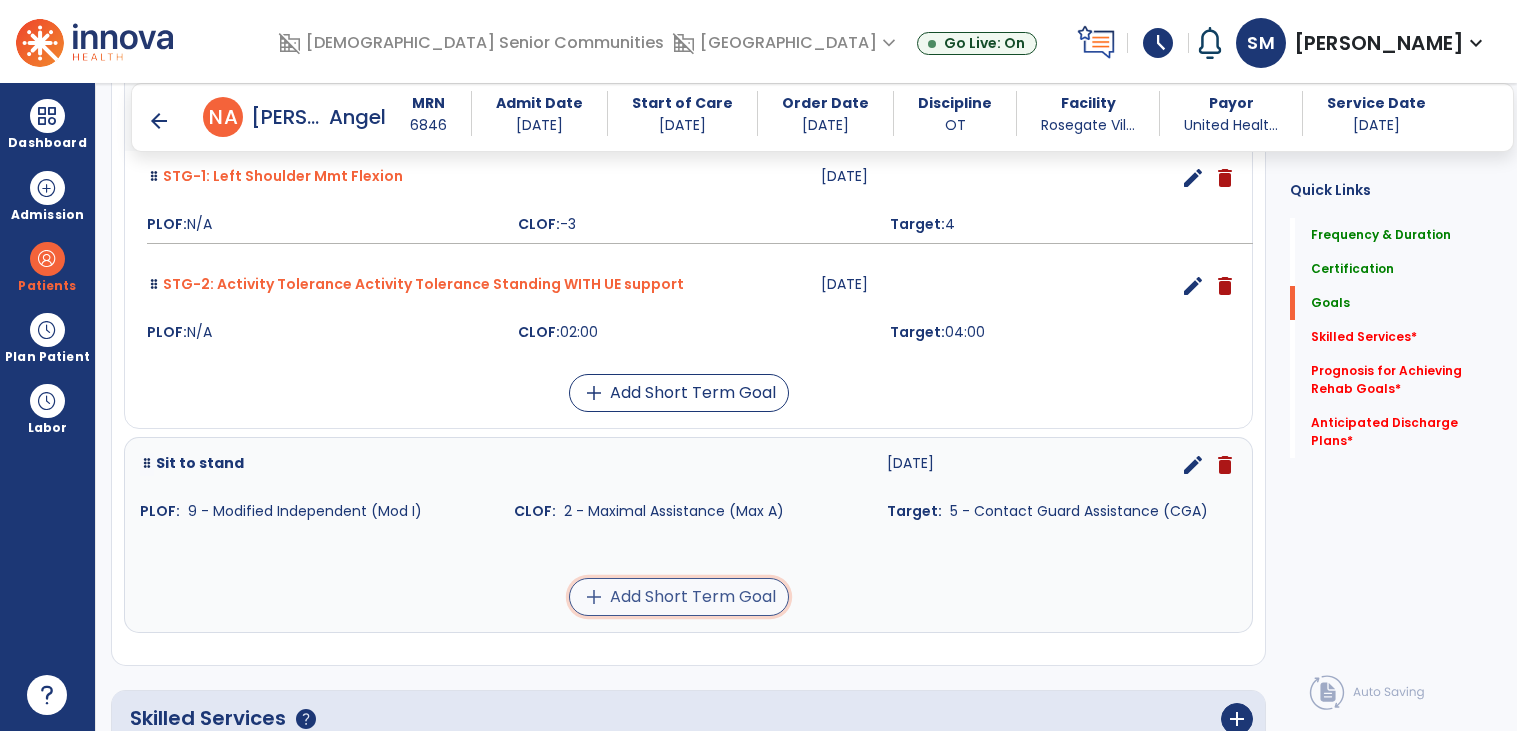 click on "add  Add Short Term Goal" at bounding box center (679, 597) 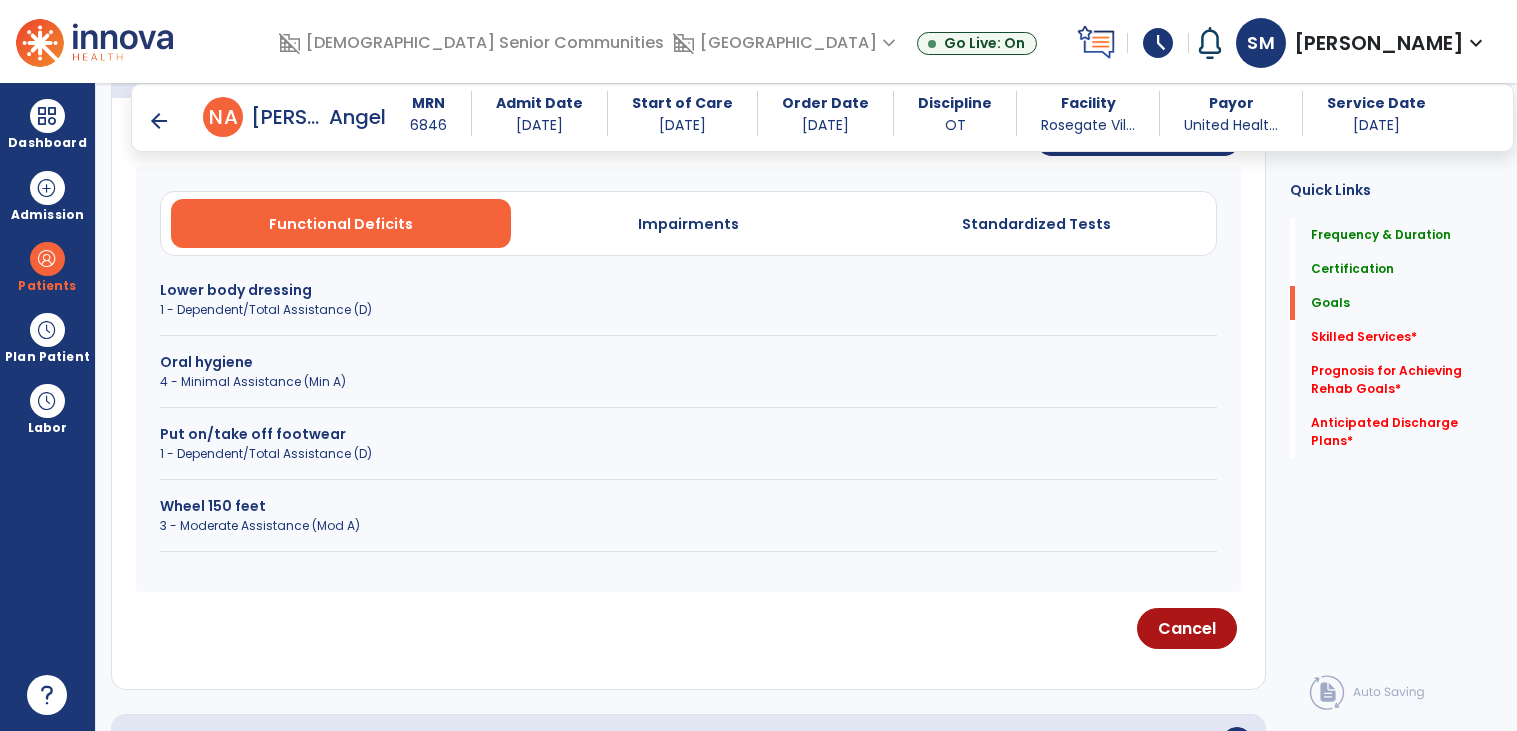 scroll, scrollTop: 555, scrollLeft: 0, axis: vertical 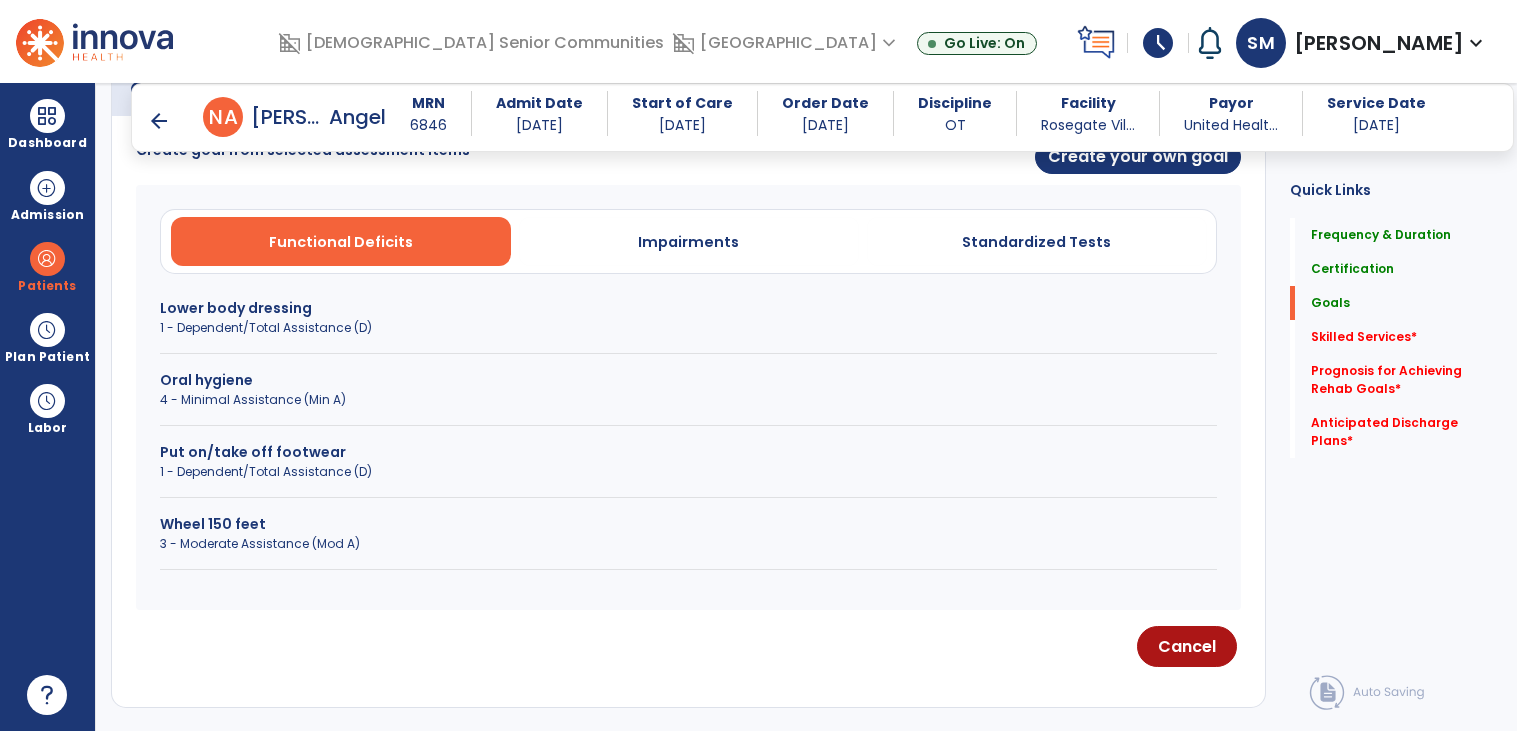 click on "3 - Moderate Assistance (Mod A)" at bounding box center [688, 544] 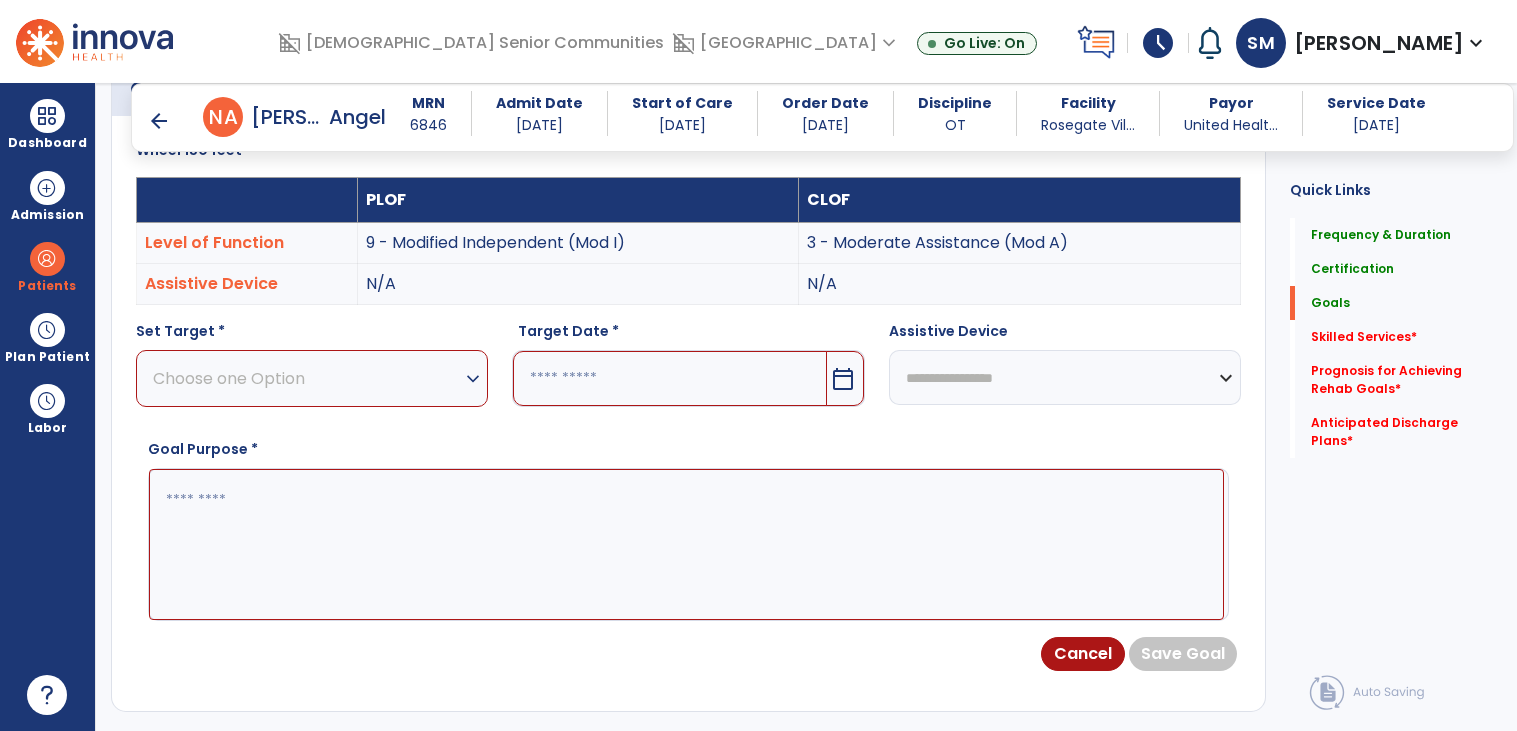 click on "Choose one Option" at bounding box center (307, 378) 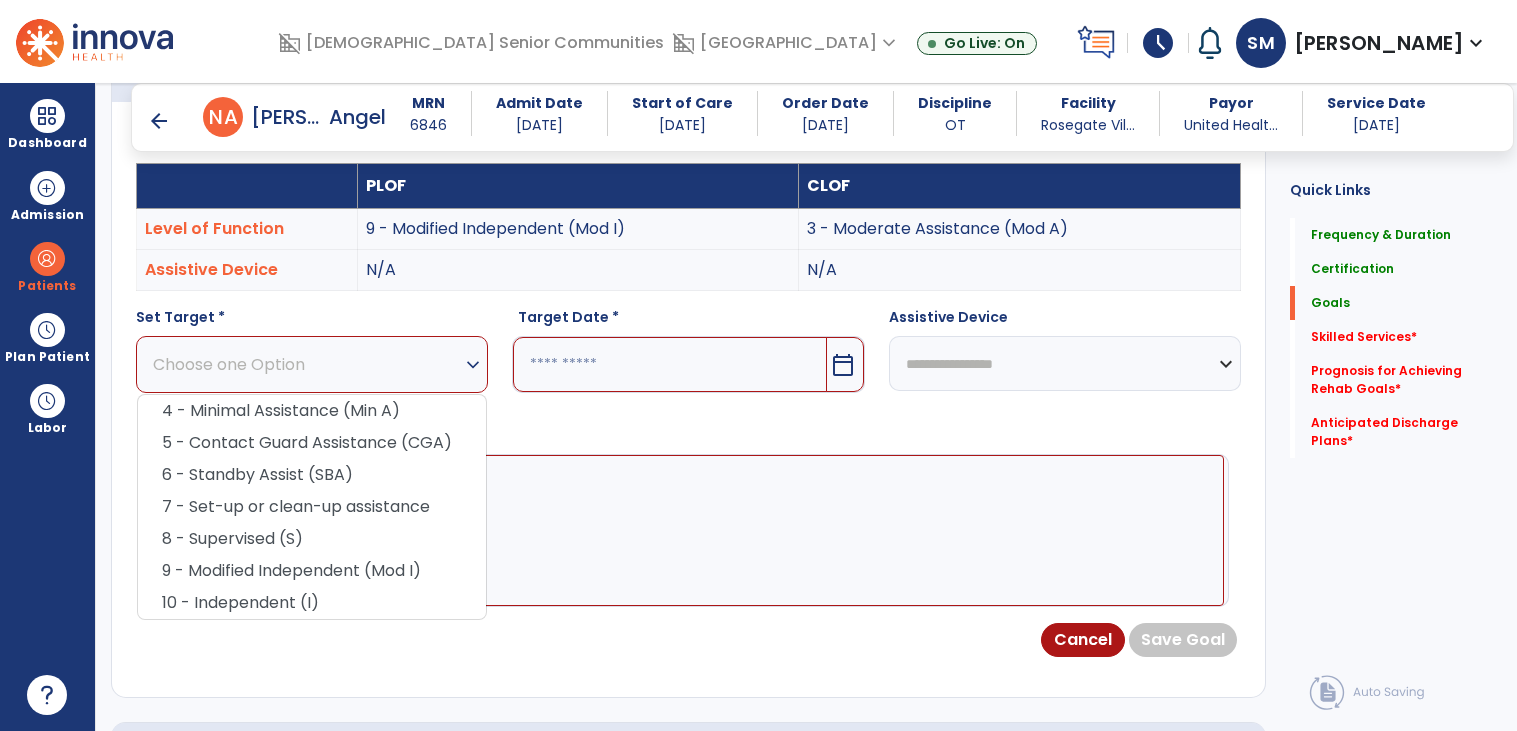 scroll, scrollTop: 575, scrollLeft: 0, axis: vertical 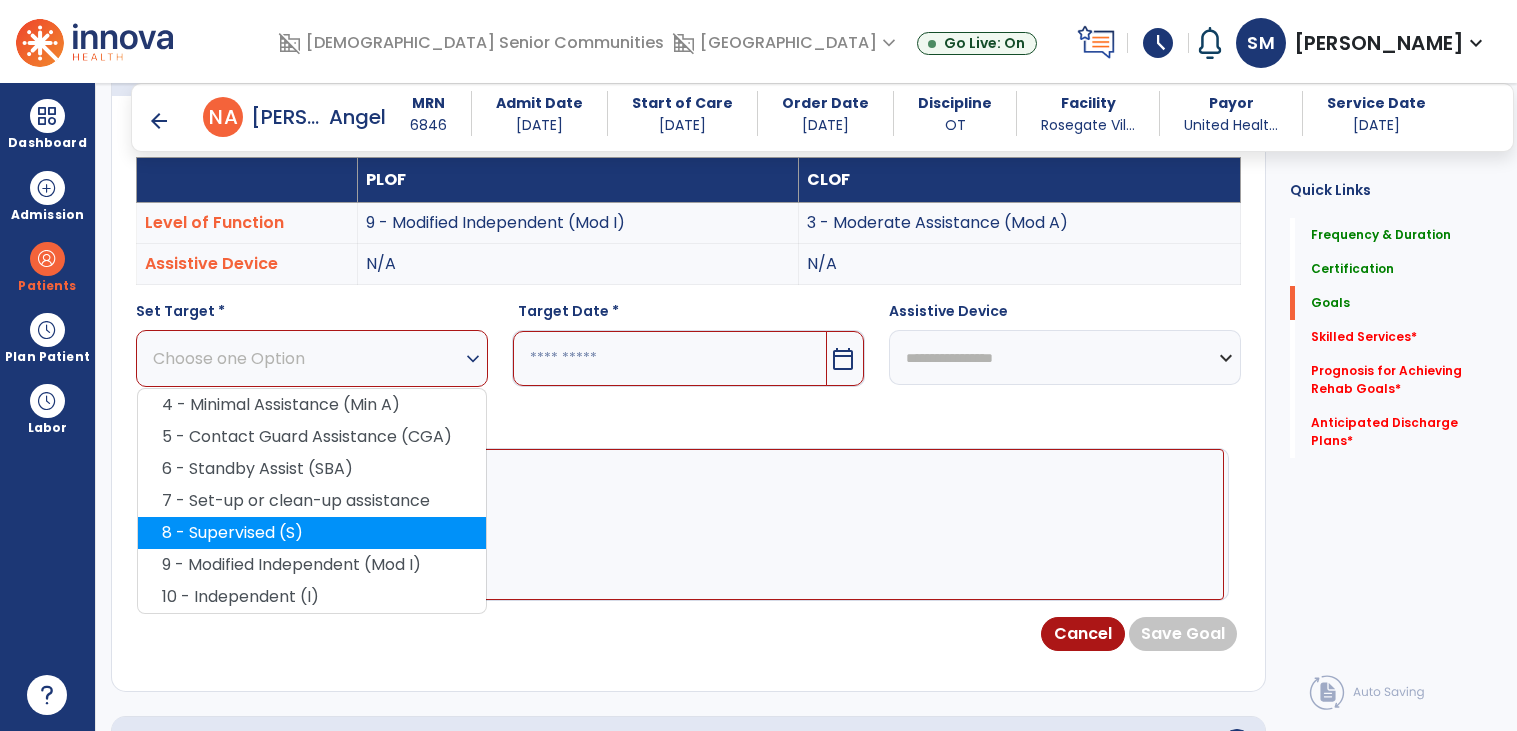 click on "8 - Supervised (S)" at bounding box center (312, 533) 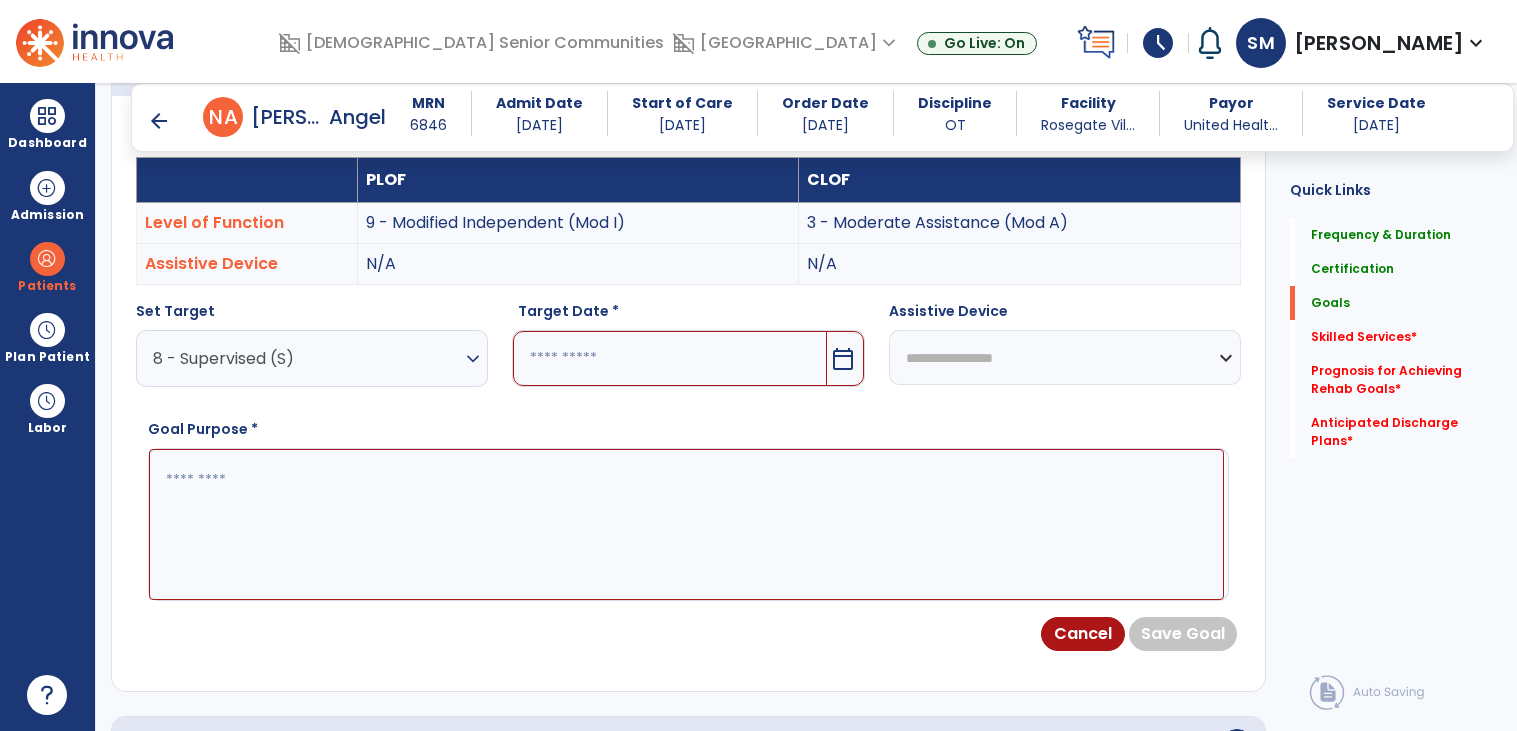 click at bounding box center [669, 358] 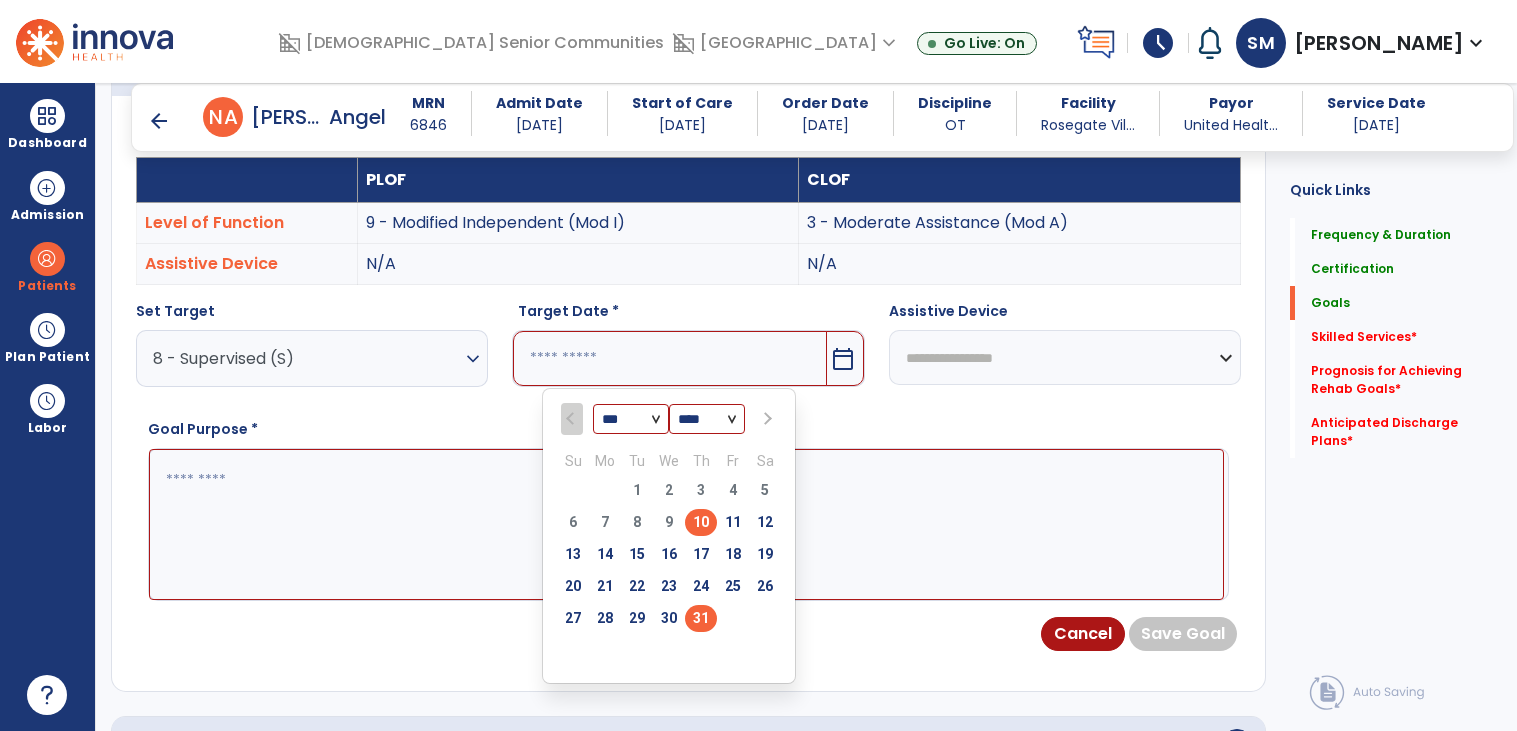 click on "31" at bounding box center (701, 618) 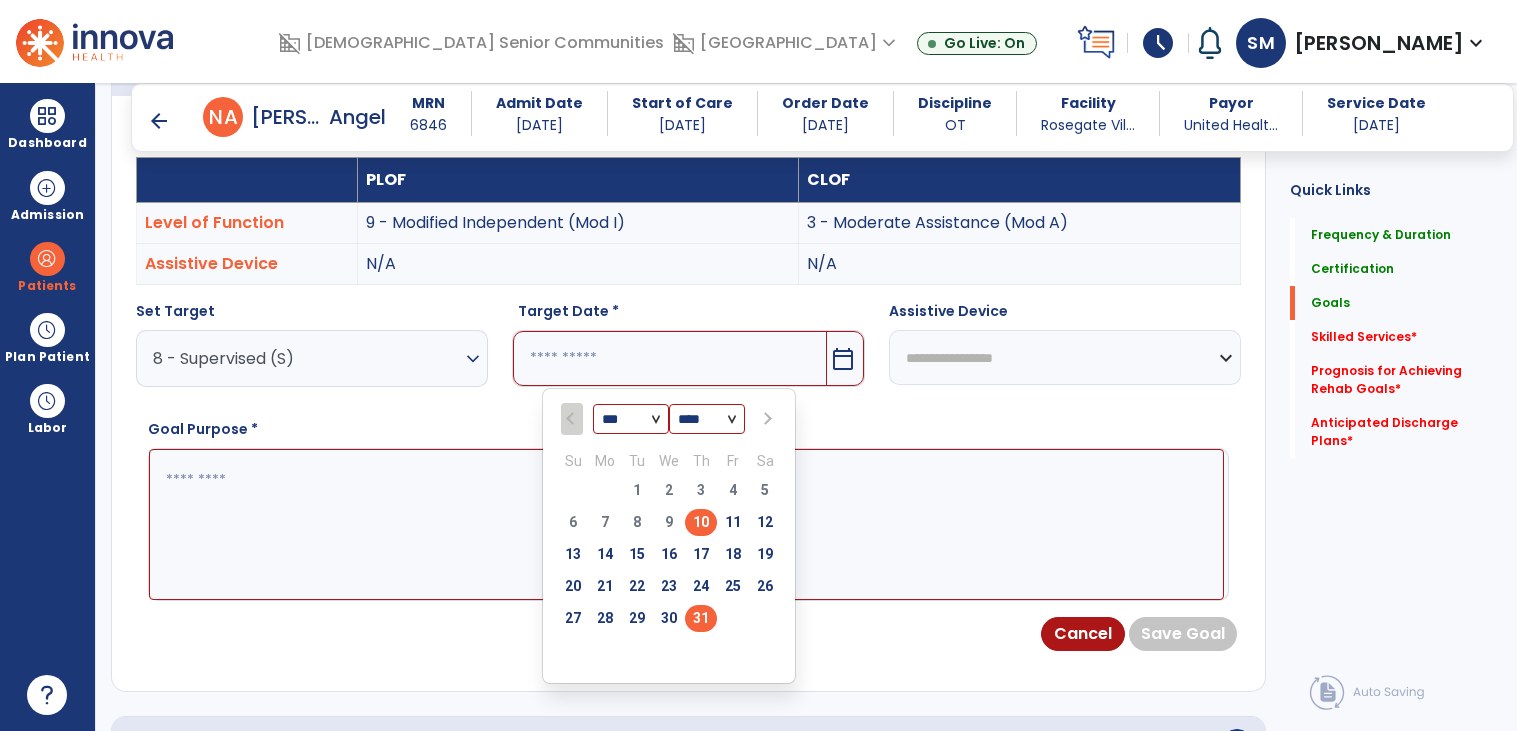 type on "*********" 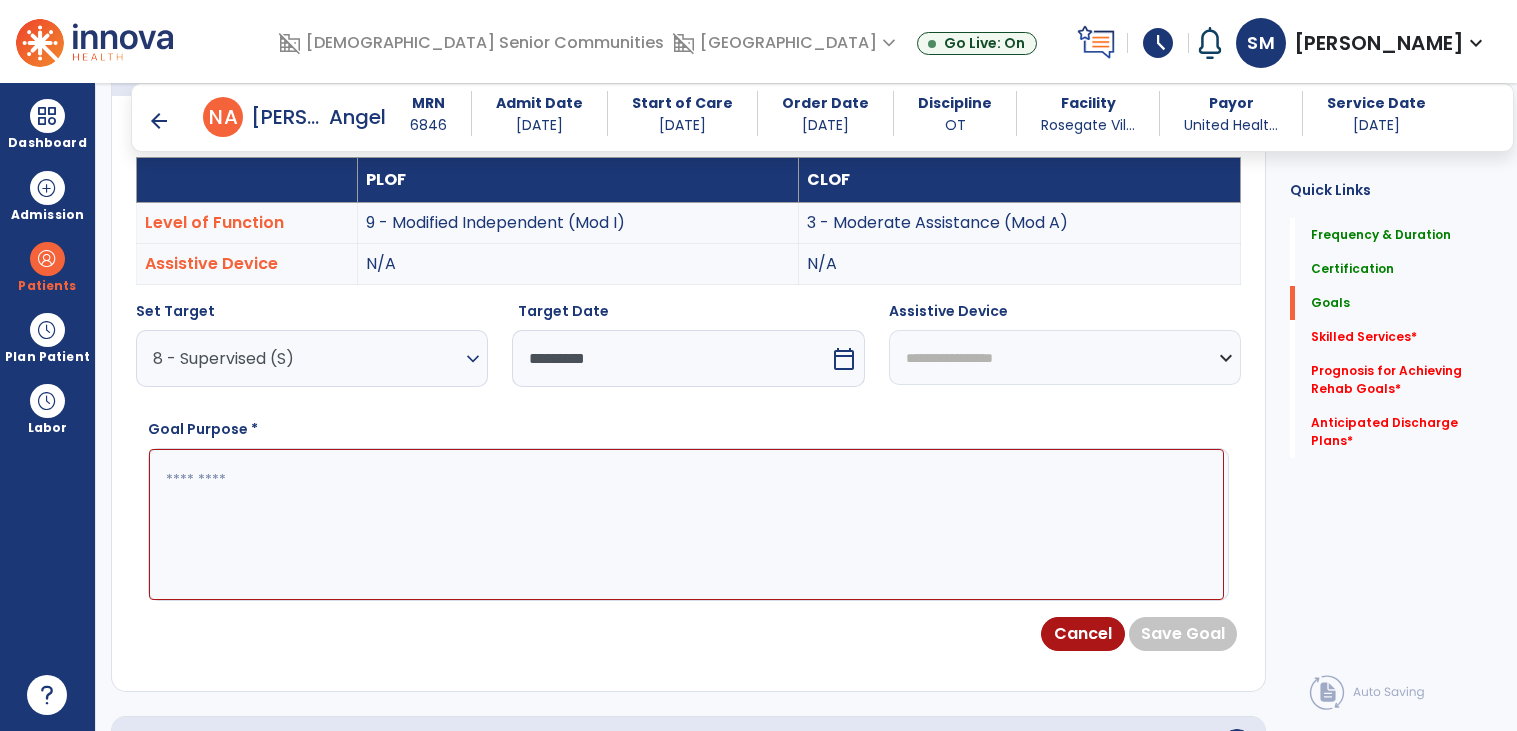 click at bounding box center [686, 524] 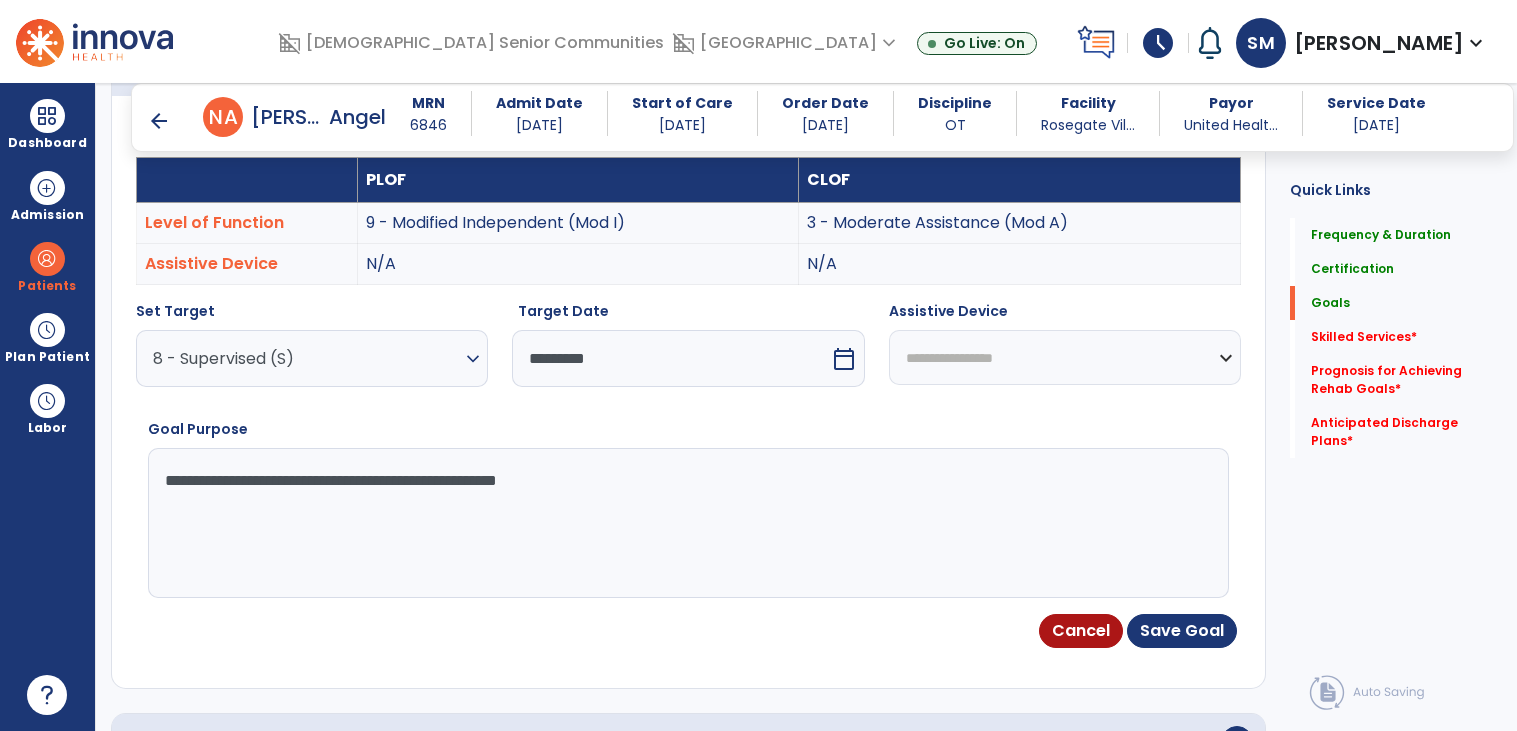 type on "**********" 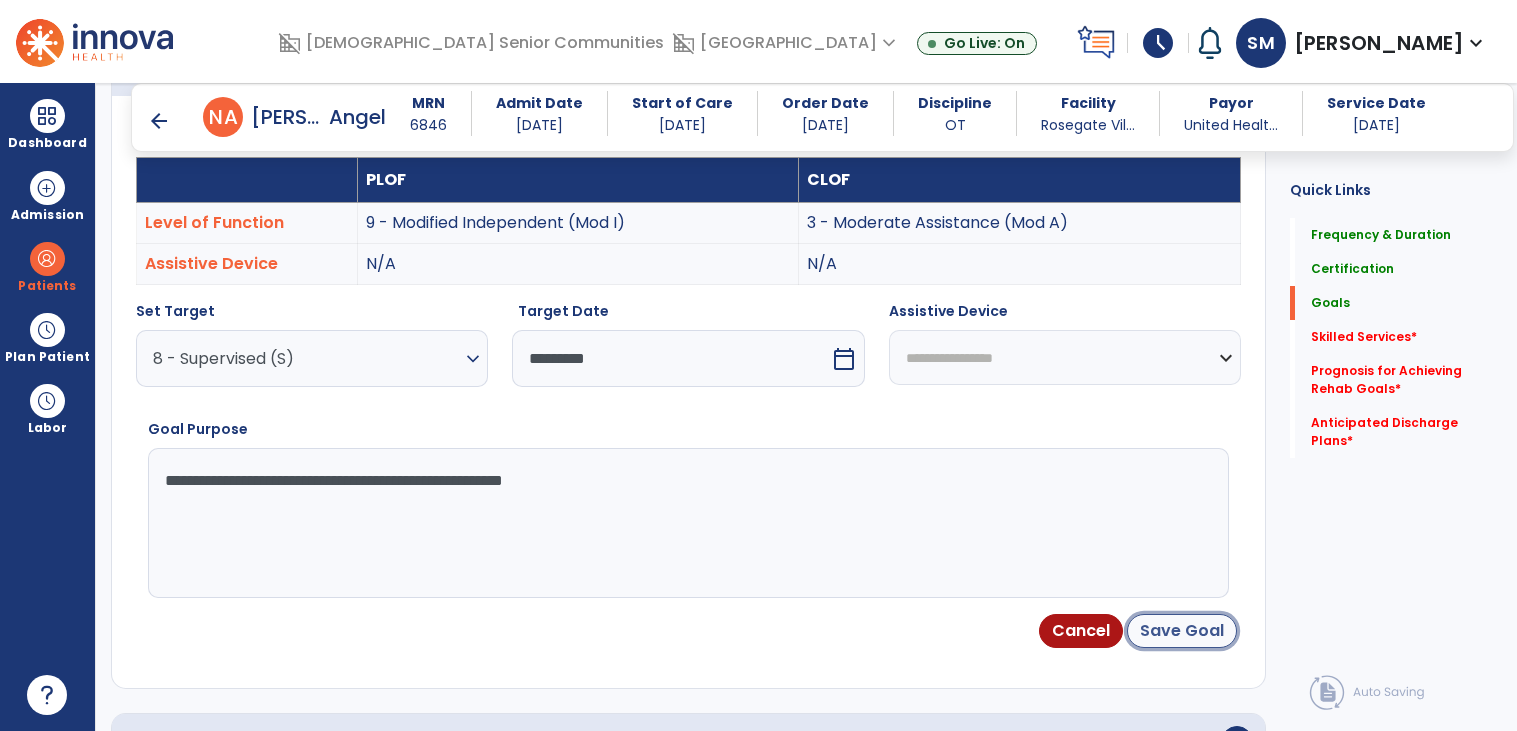 click on "Save Goal" at bounding box center (1182, 631) 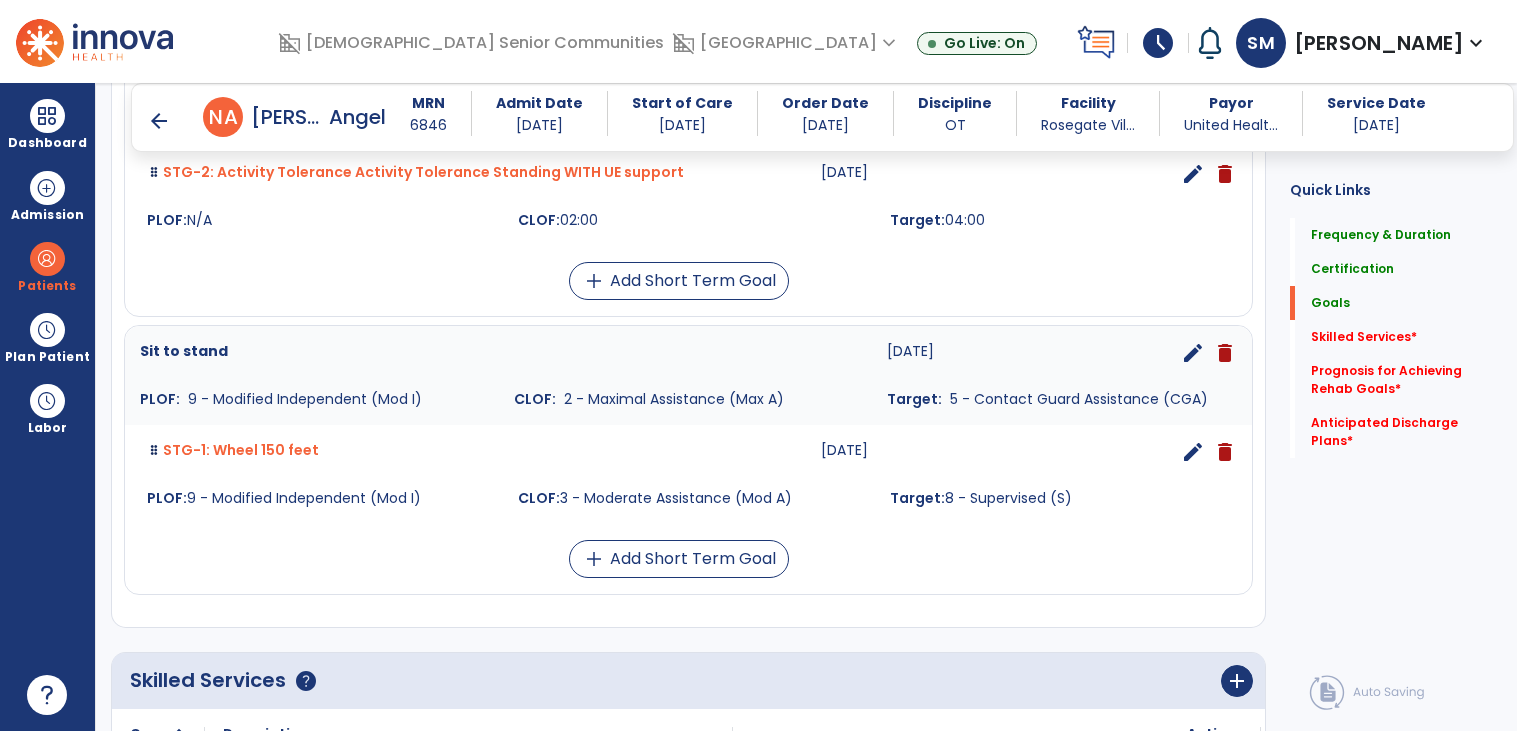 scroll, scrollTop: 778, scrollLeft: 0, axis: vertical 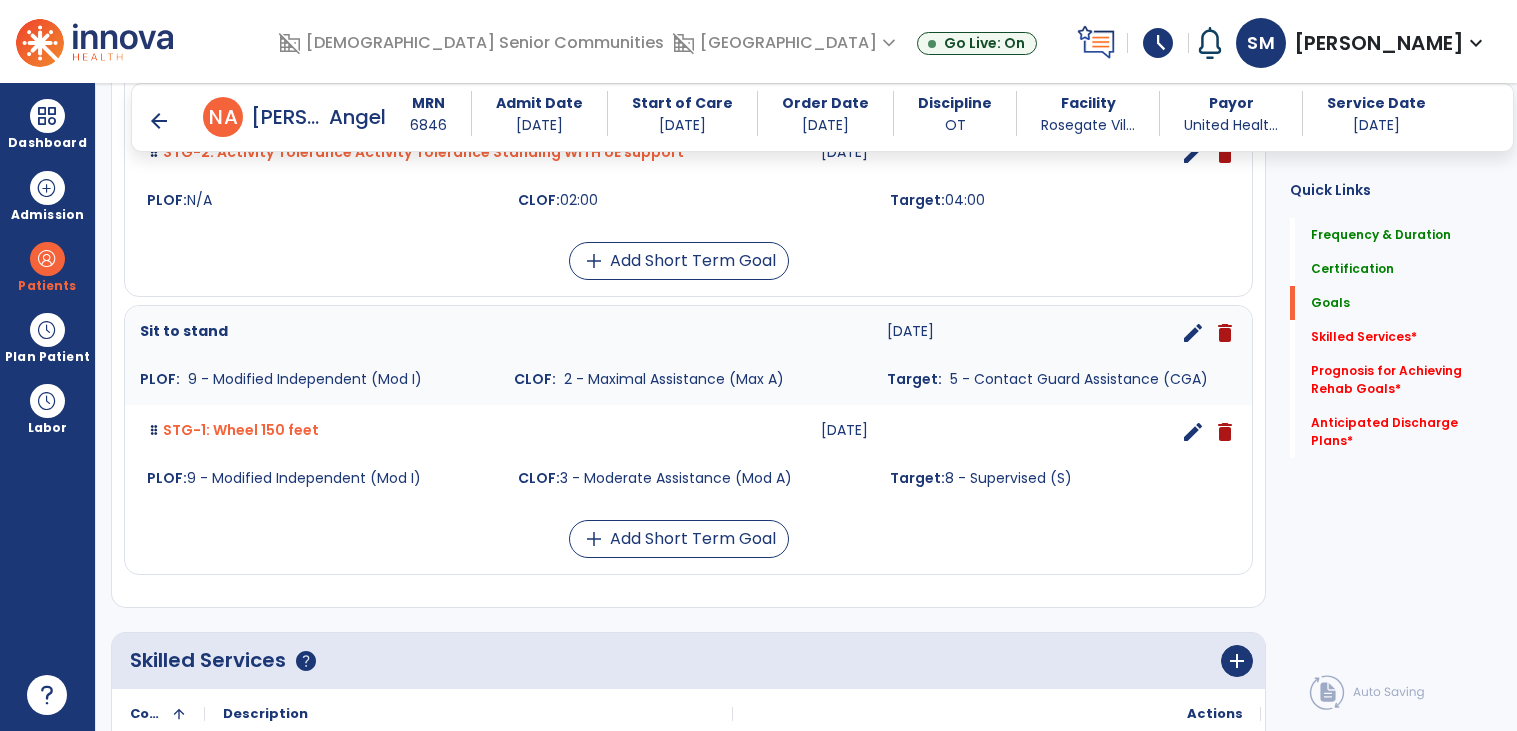 click on "Toilet transfer  07-31-2025  edit delete PLOF:    9 - Modified Independent (Mod I) CLOF:    3 - Moderate Assistance (Mod A) Target:    5 - Contact Guard Assistance (CGA) STG-1: Left Shoulder Mmt Flexion  07-31-2025  edit delete PLOF:  N/A  CLOF:  -3  Target:  4  STG-2: Activity Tolerance  Activity Tolerance Standing WITH UE support  07-31-2025  edit delete PLOF:  N/A  CLOF:  02:00  Target:  04:00  add  Add Short Term Goal  Sit to stand  08-07-2025  edit delete PLOF:    9 - Modified Independent (Mod I) CLOF:    2 - Maximal Assistance (Max A) Target:    5 - Contact Guard Assistance (CGA) STG-1: Wheel 150 feet  07-31-2025  edit delete PLOF:  9 - Modified Independent (Mod I)  CLOF:  3 - Moderate Assistance (Mod A)  Target:  8 - Supervised (S)  add  Add Short Term Goal" at bounding box center (688, 251) 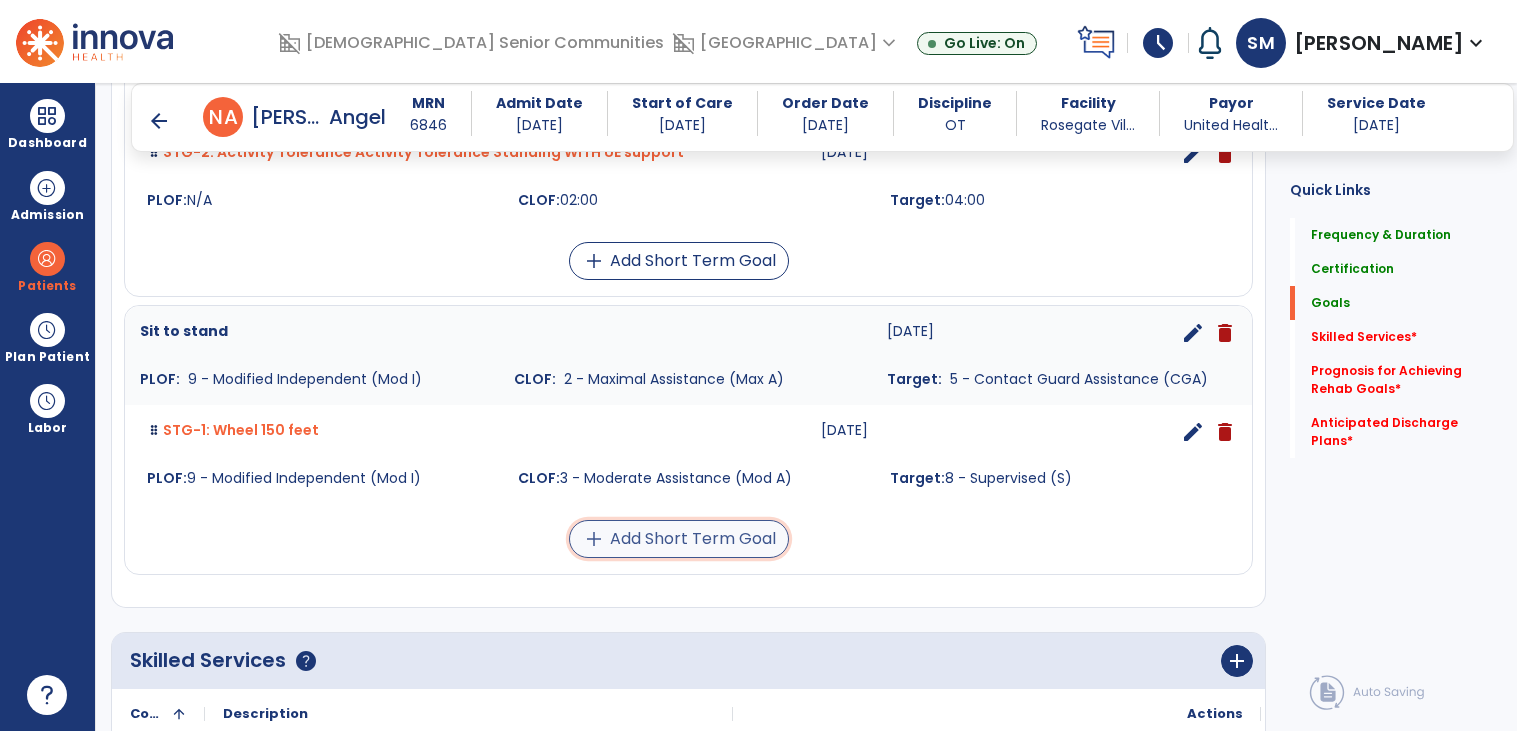 click on "add  Add Short Term Goal" at bounding box center [679, 539] 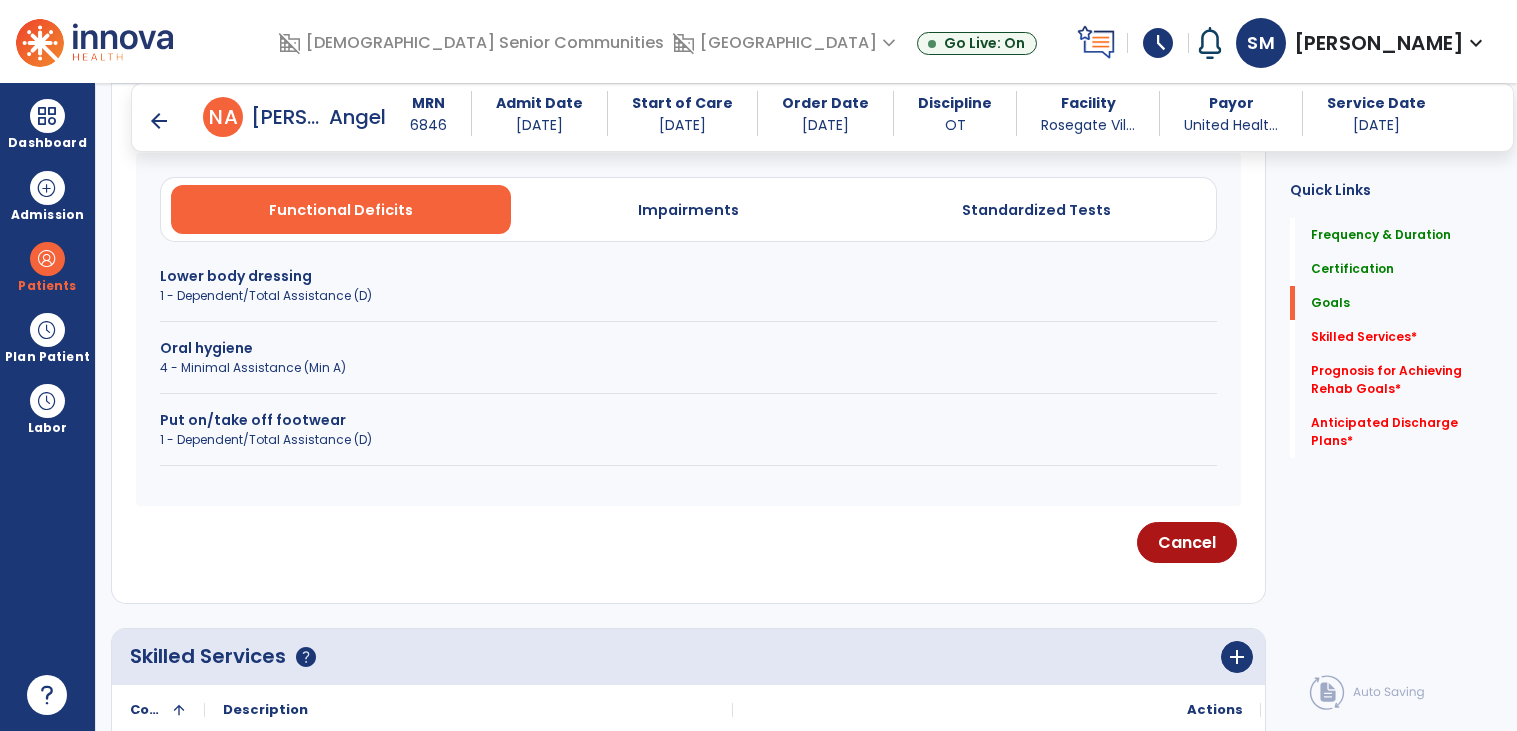 scroll, scrollTop: 585, scrollLeft: 0, axis: vertical 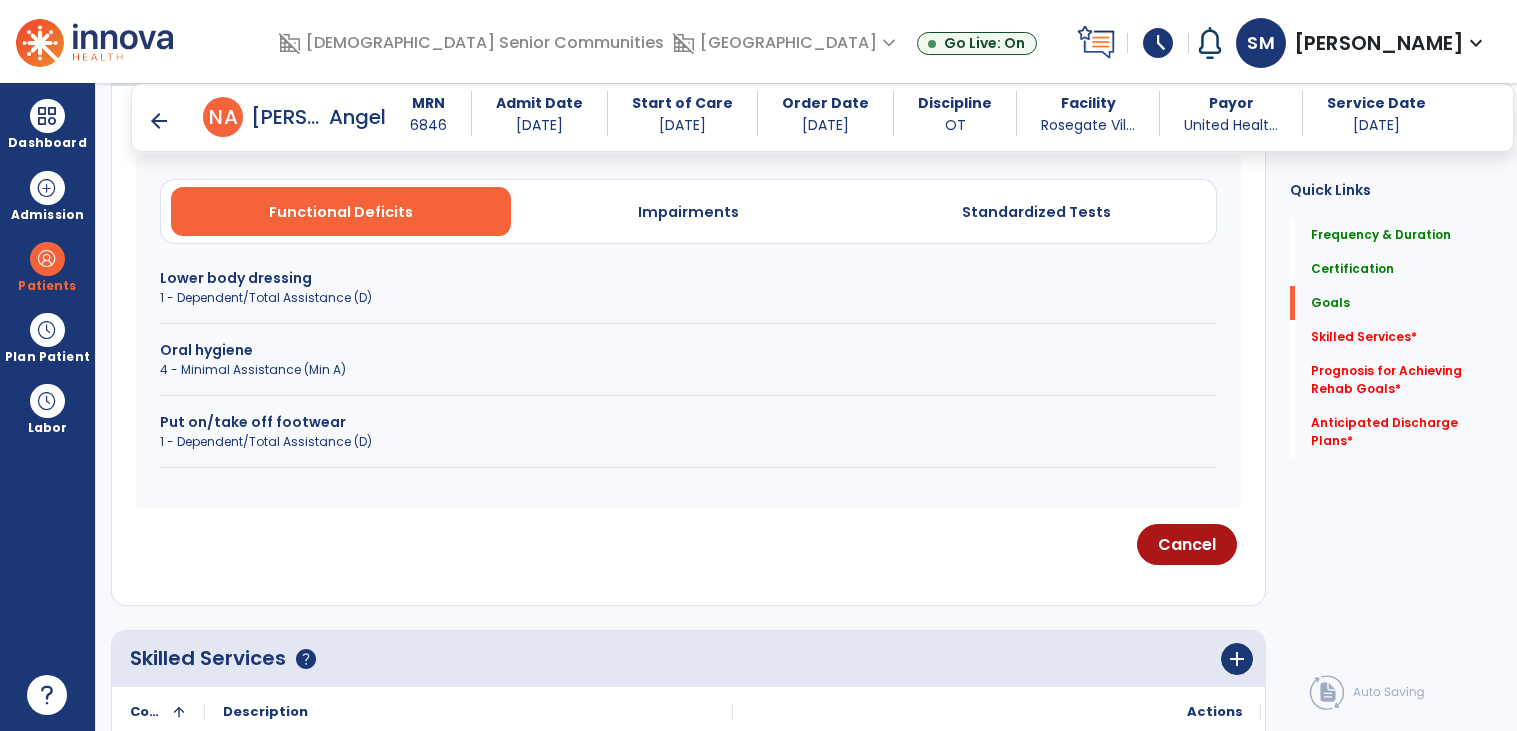 click on "1 - Dependent/Total Assistance (D)" at bounding box center [688, 298] 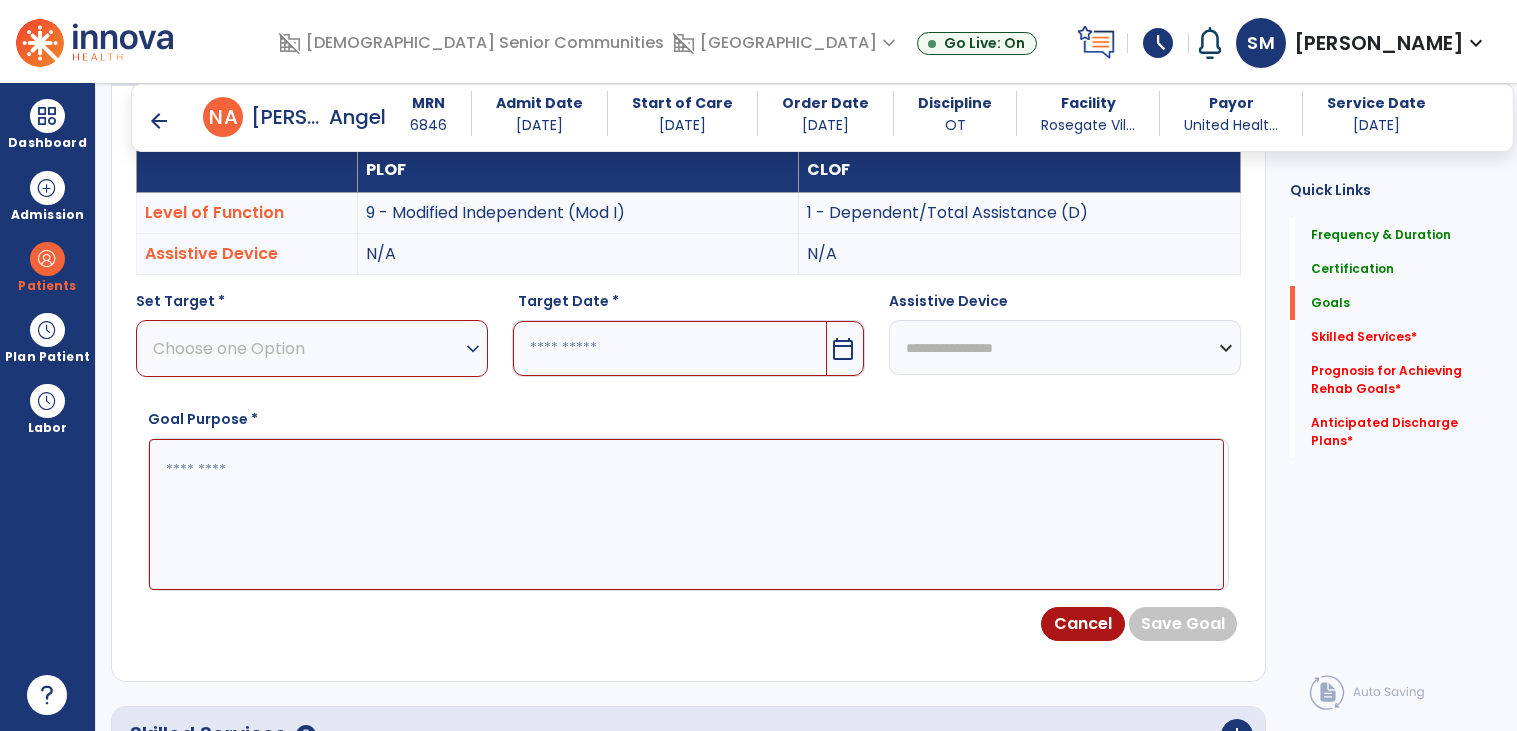 click on "Choose one Option" at bounding box center [307, 348] 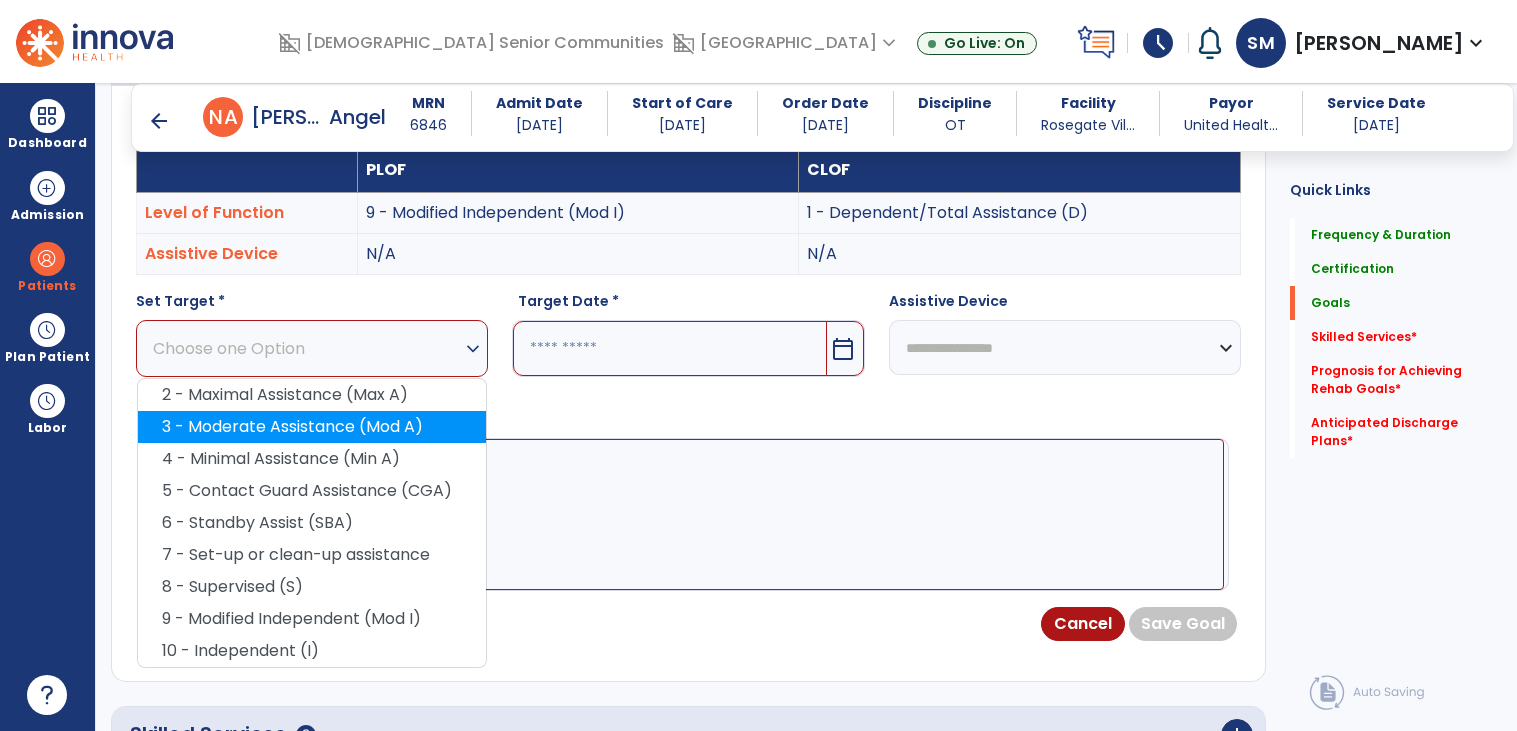 click on "3 - Moderate Assistance (Mod A)" at bounding box center (312, 427) 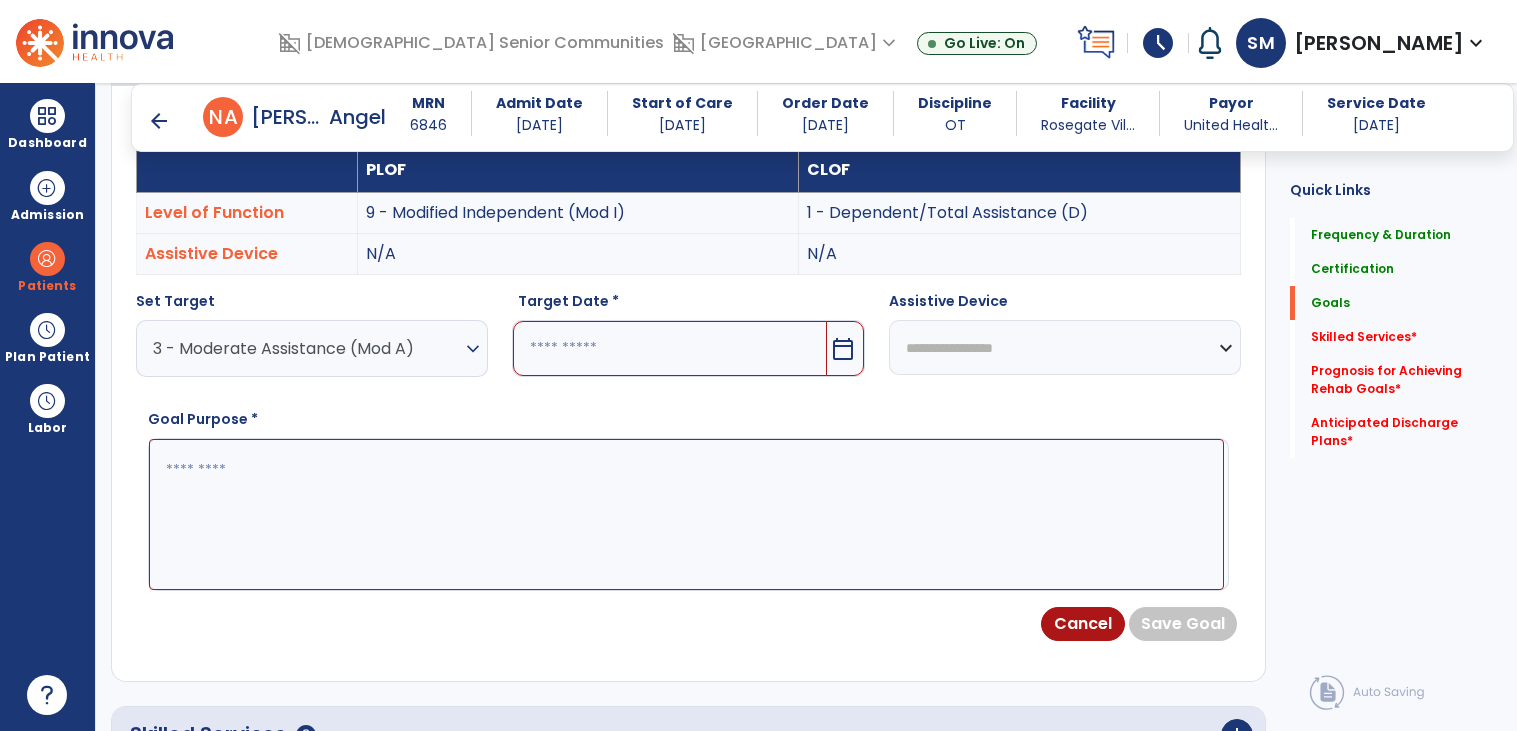 click at bounding box center [686, 514] 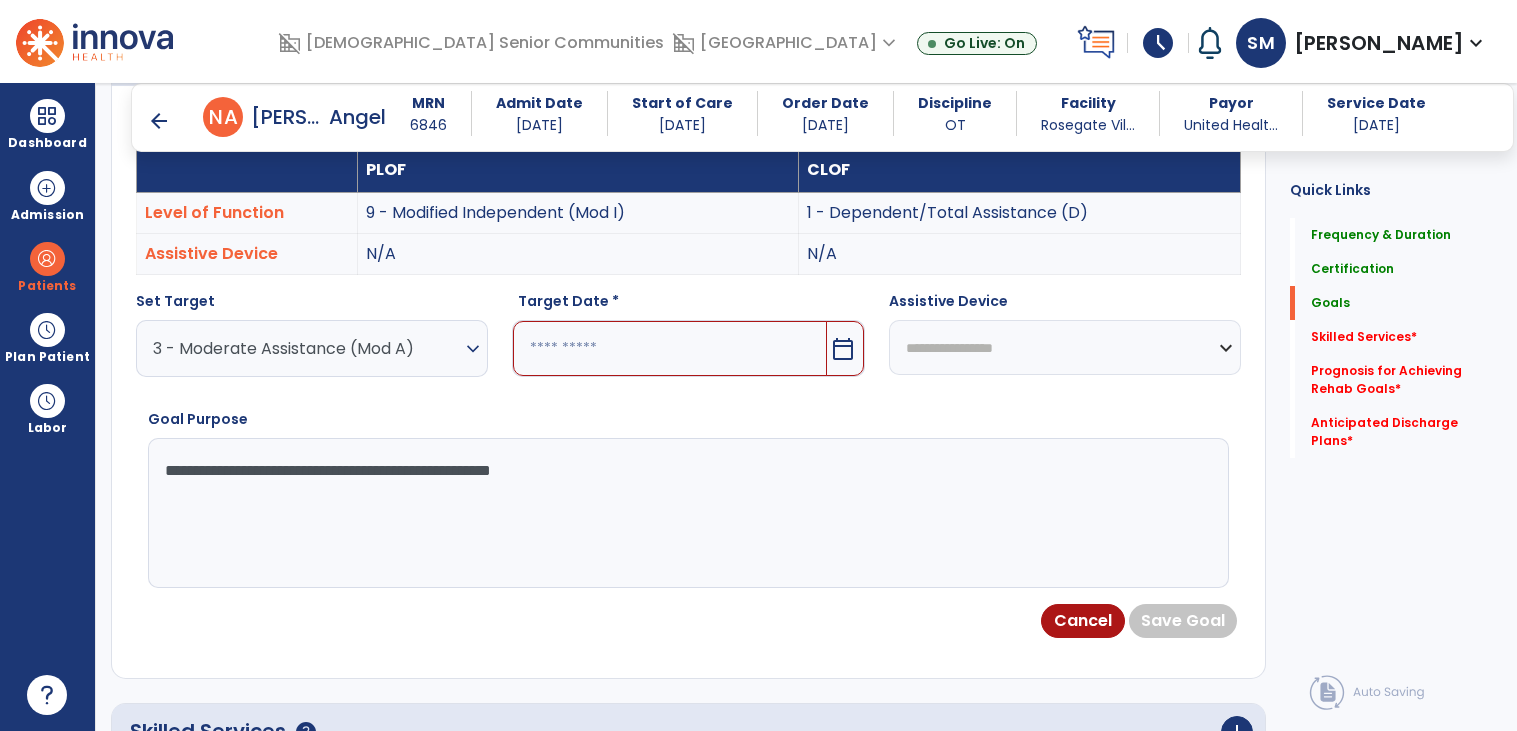 type on "**********" 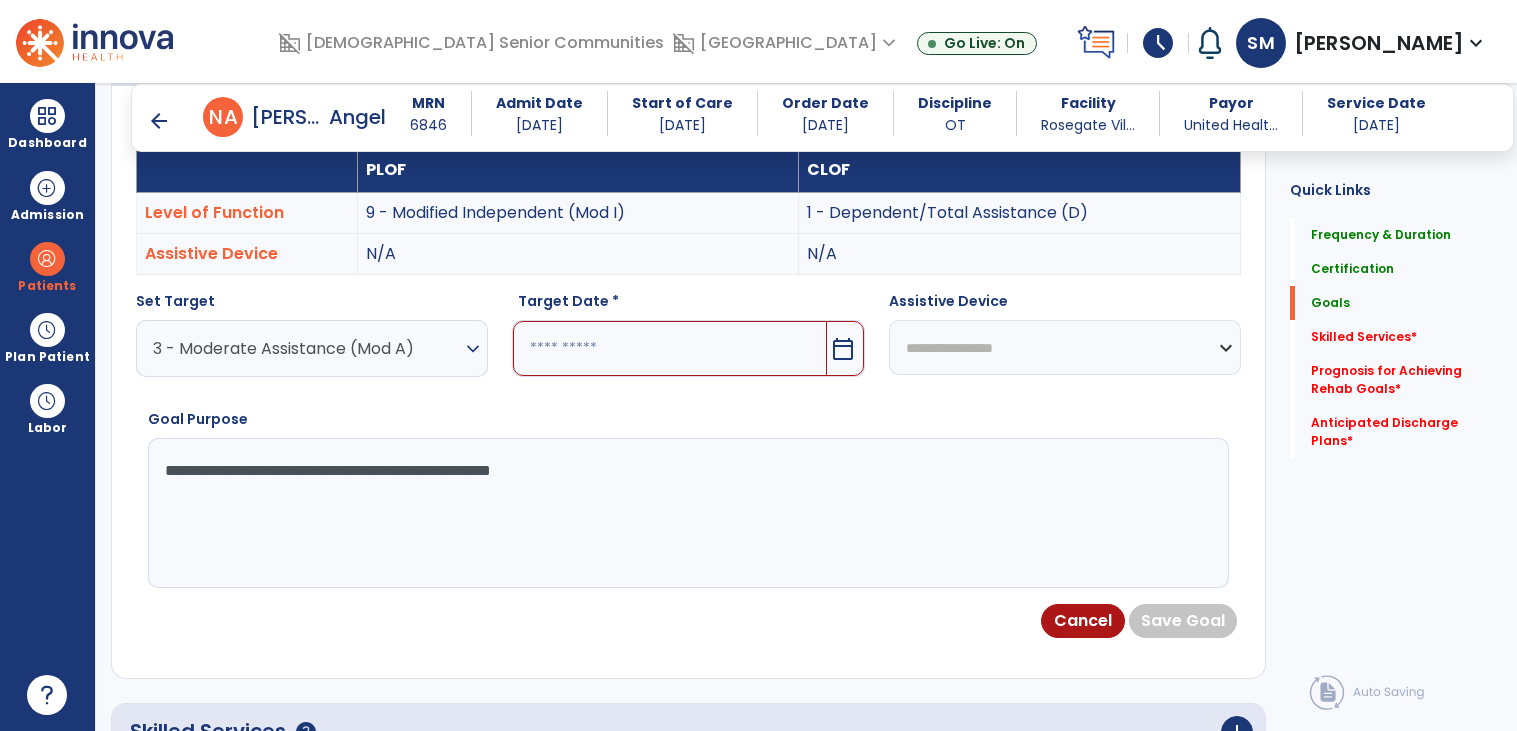 click at bounding box center (669, 348) 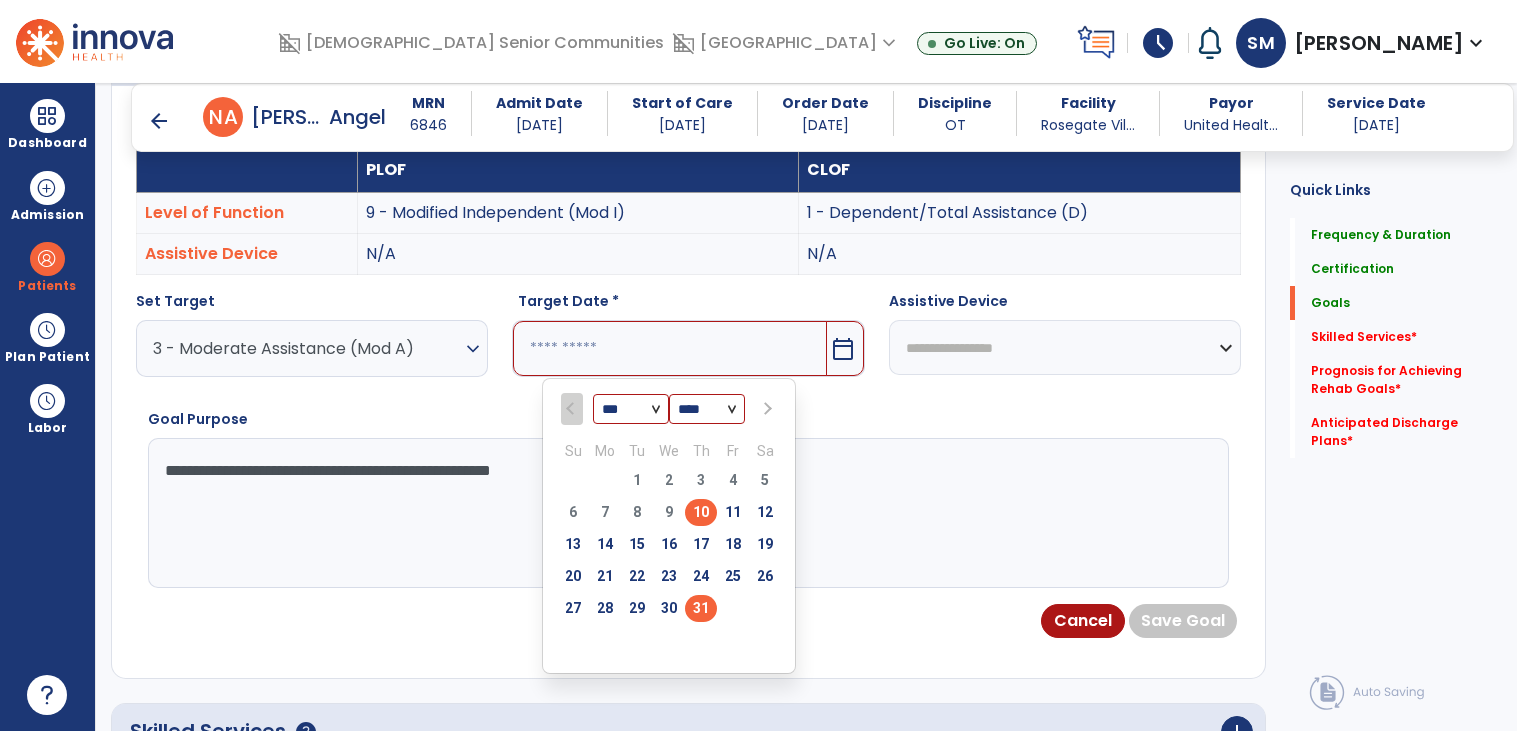 click on "31" at bounding box center (701, 608) 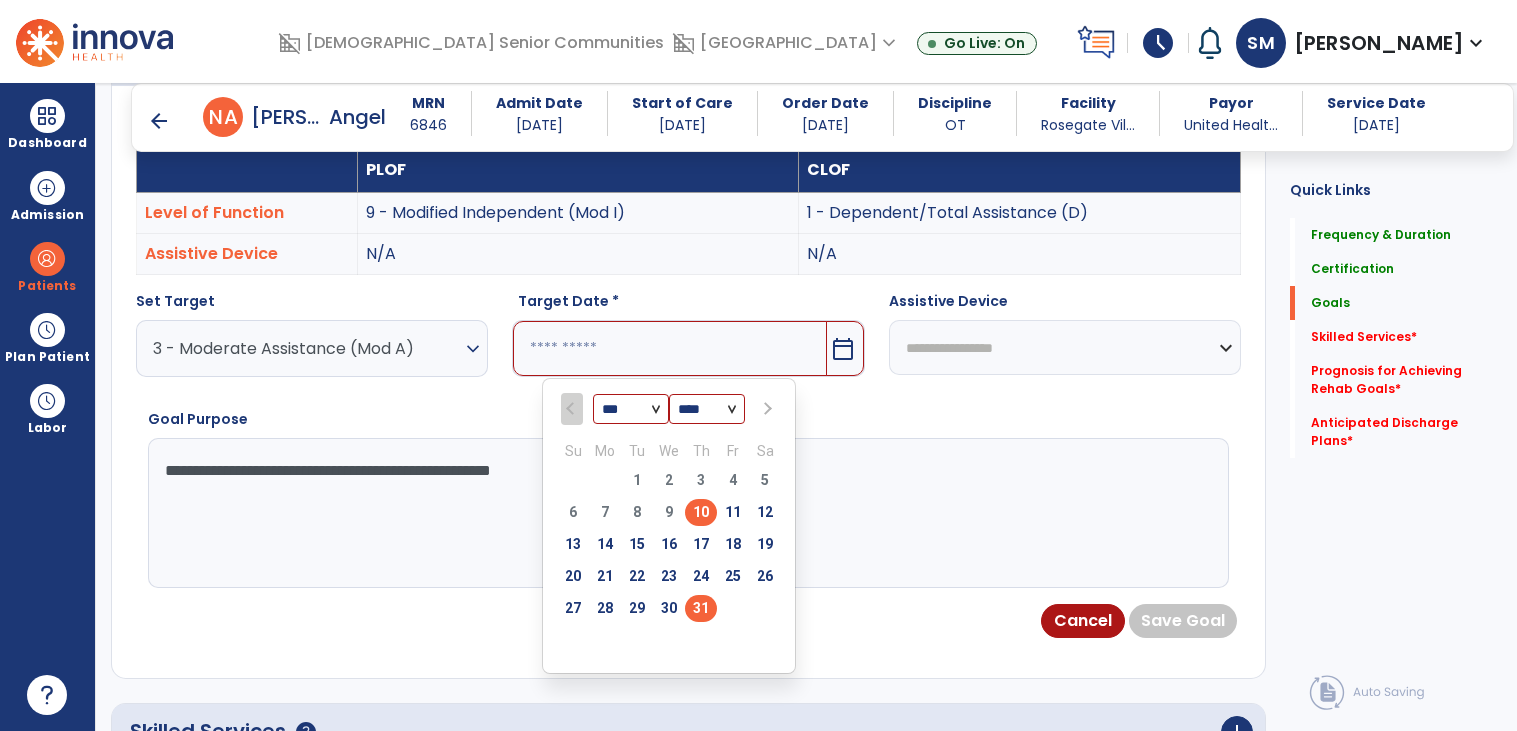 type on "*********" 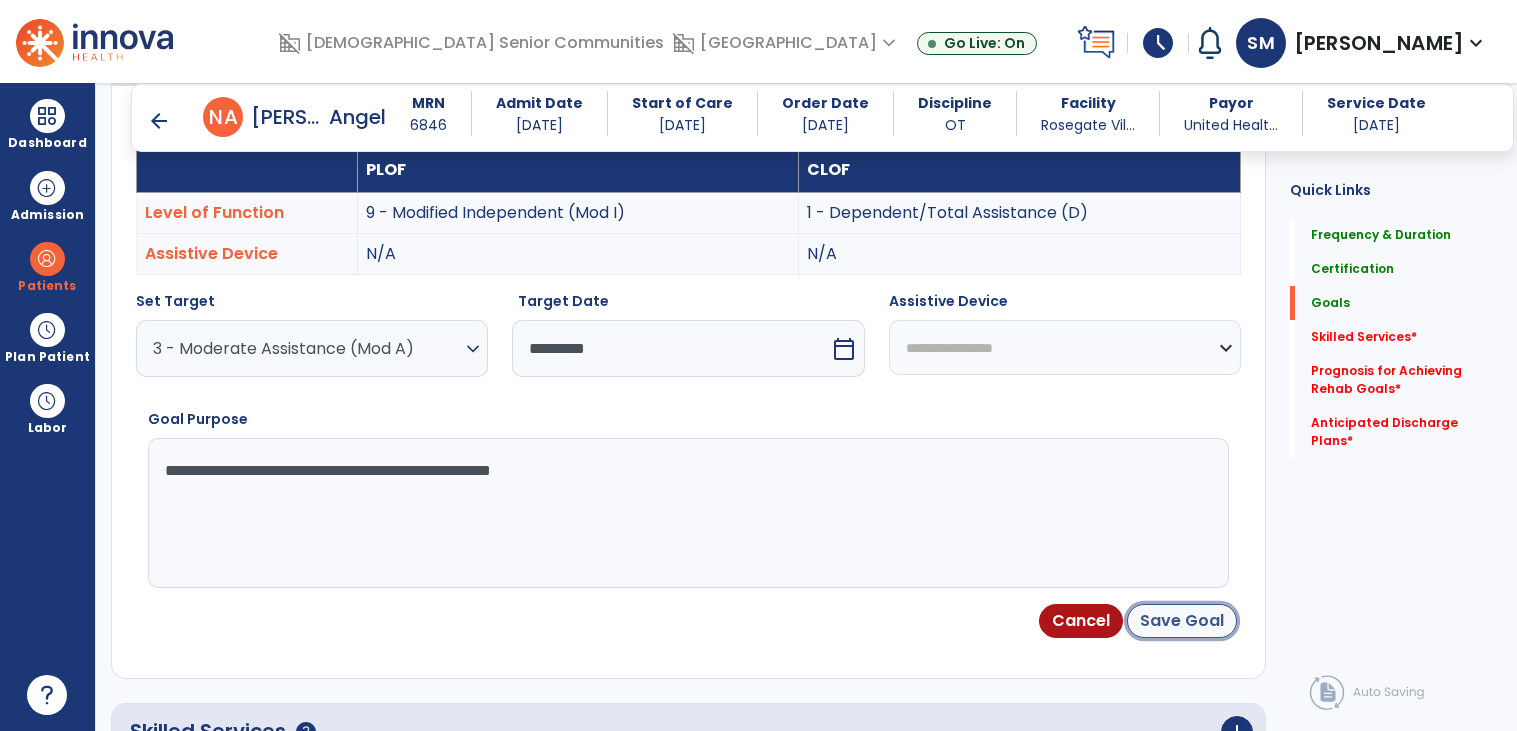 click on "Save Goal" at bounding box center [1182, 621] 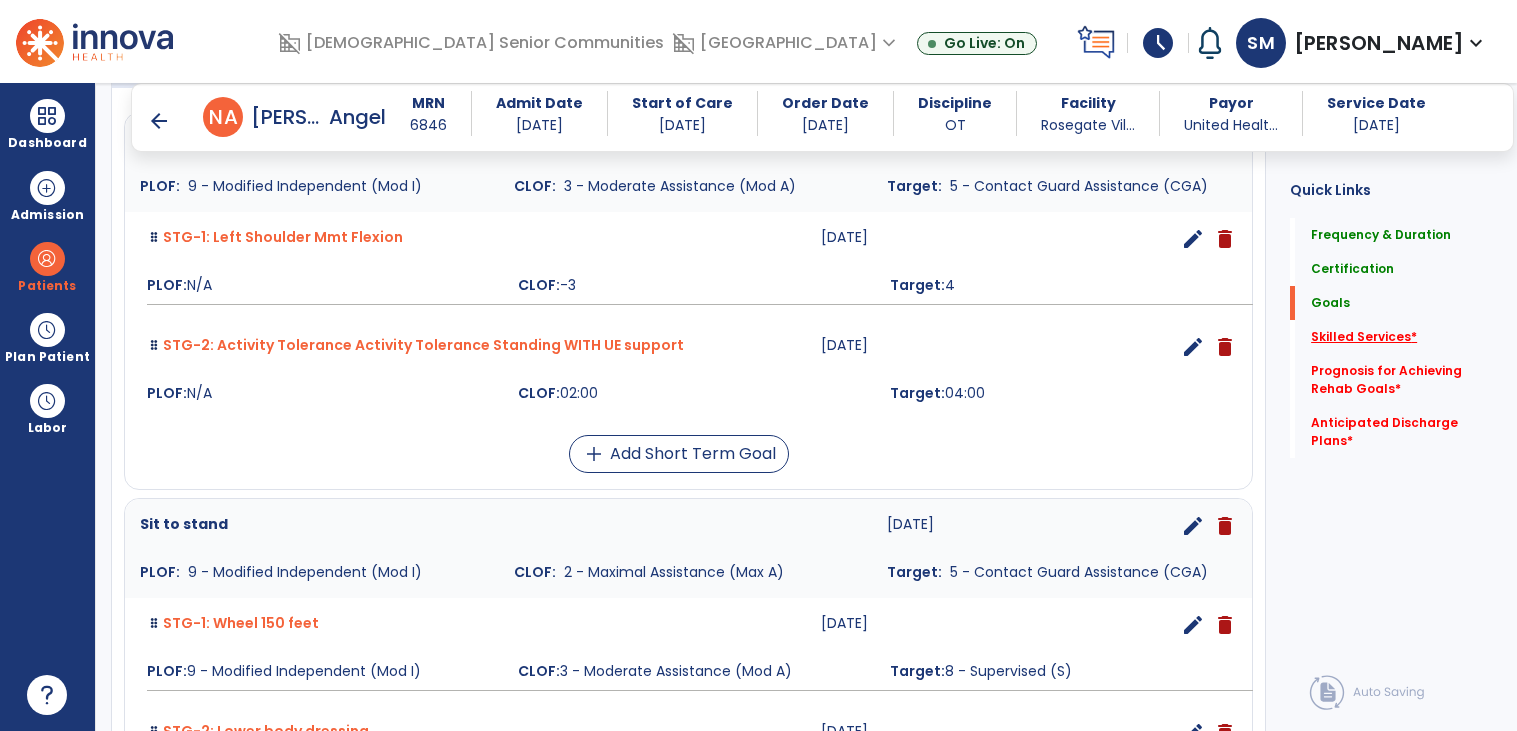 click on "*" 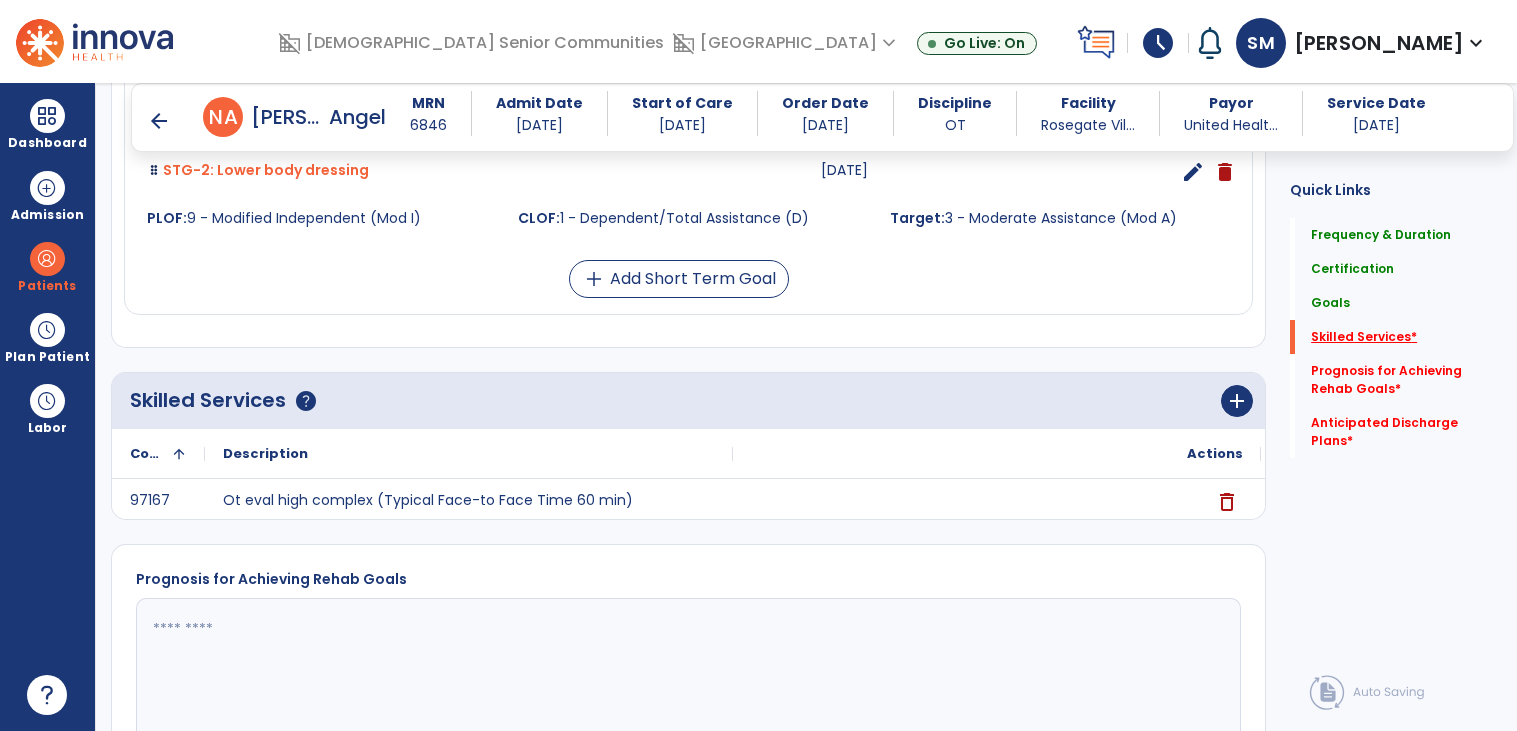 scroll, scrollTop: 1187, scrollLeft: 0, axis: vertical 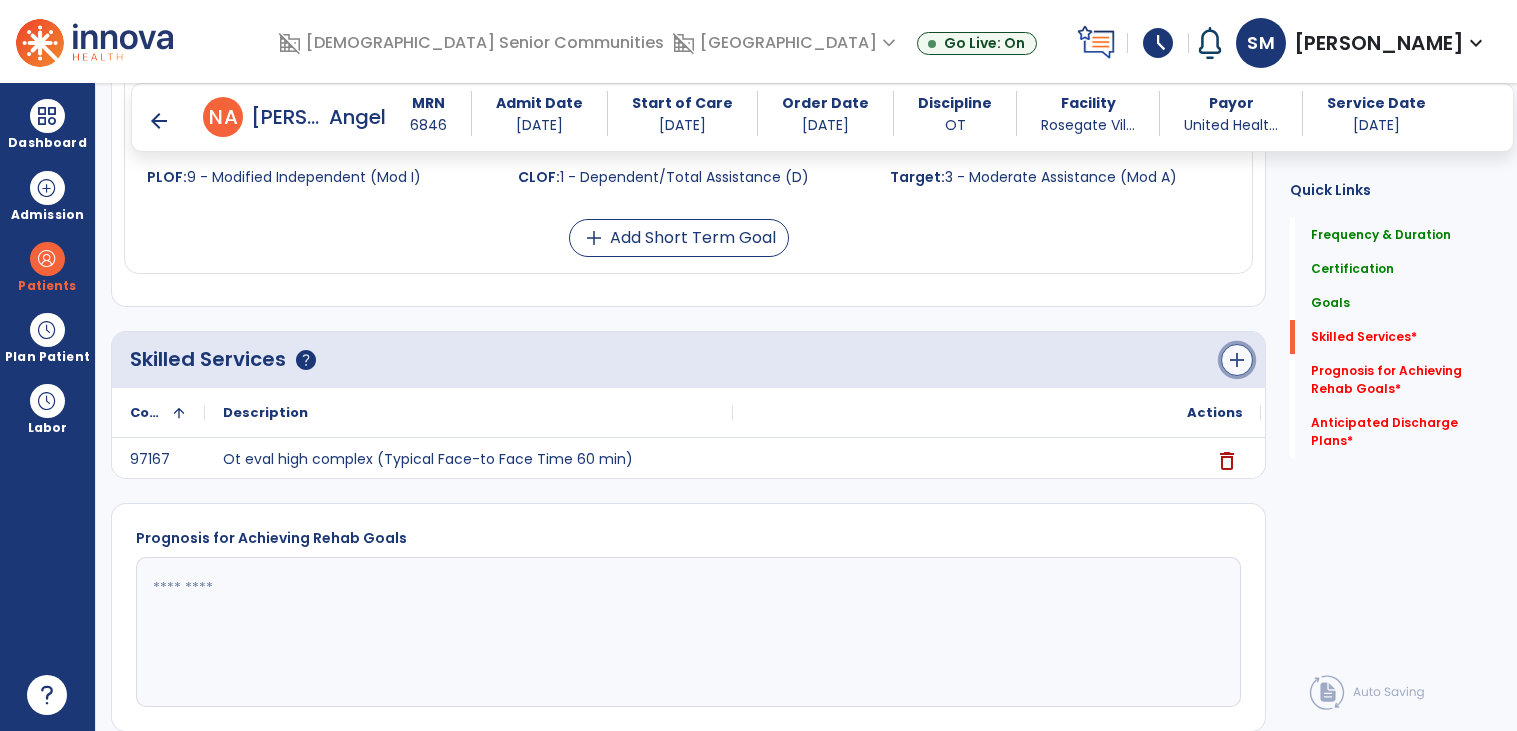 click on "add" 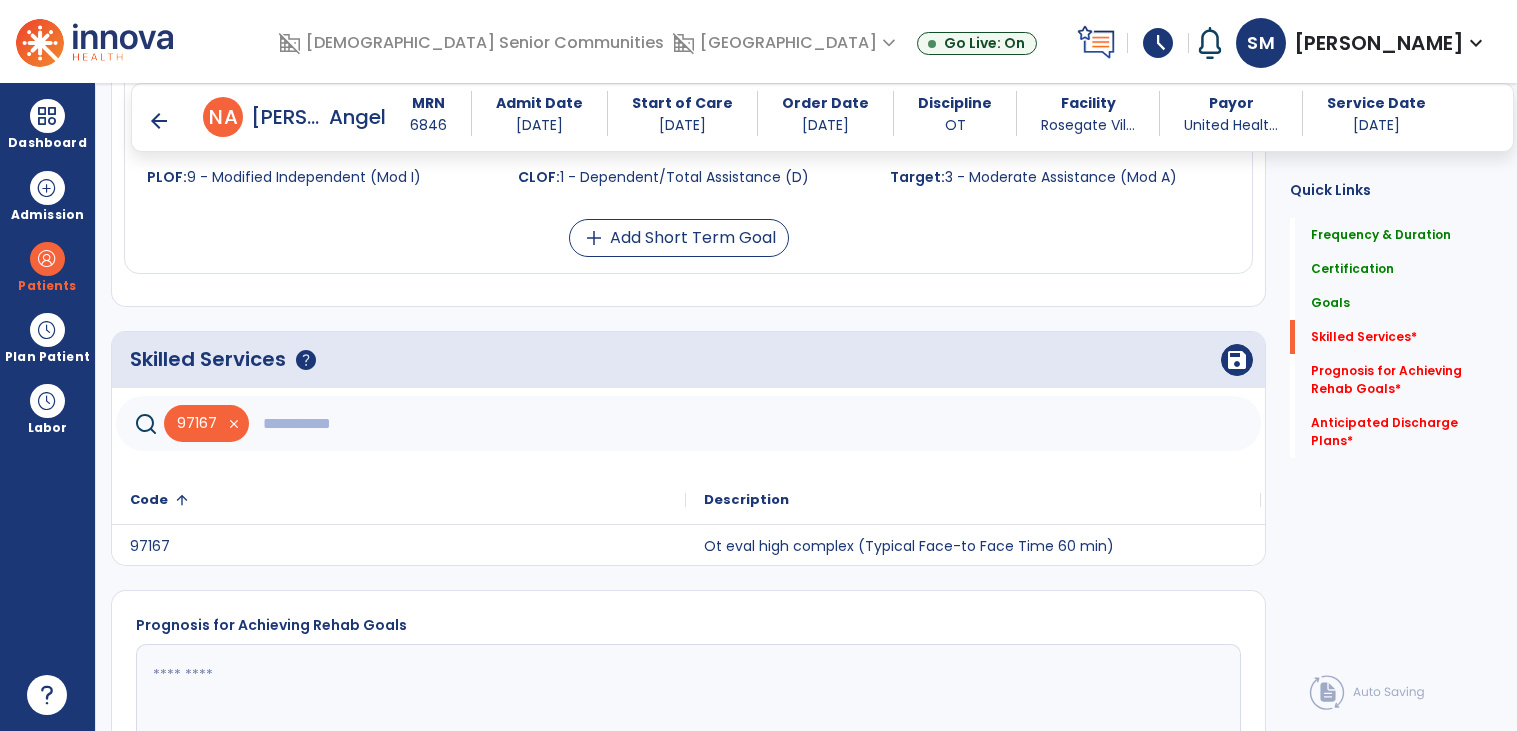 click 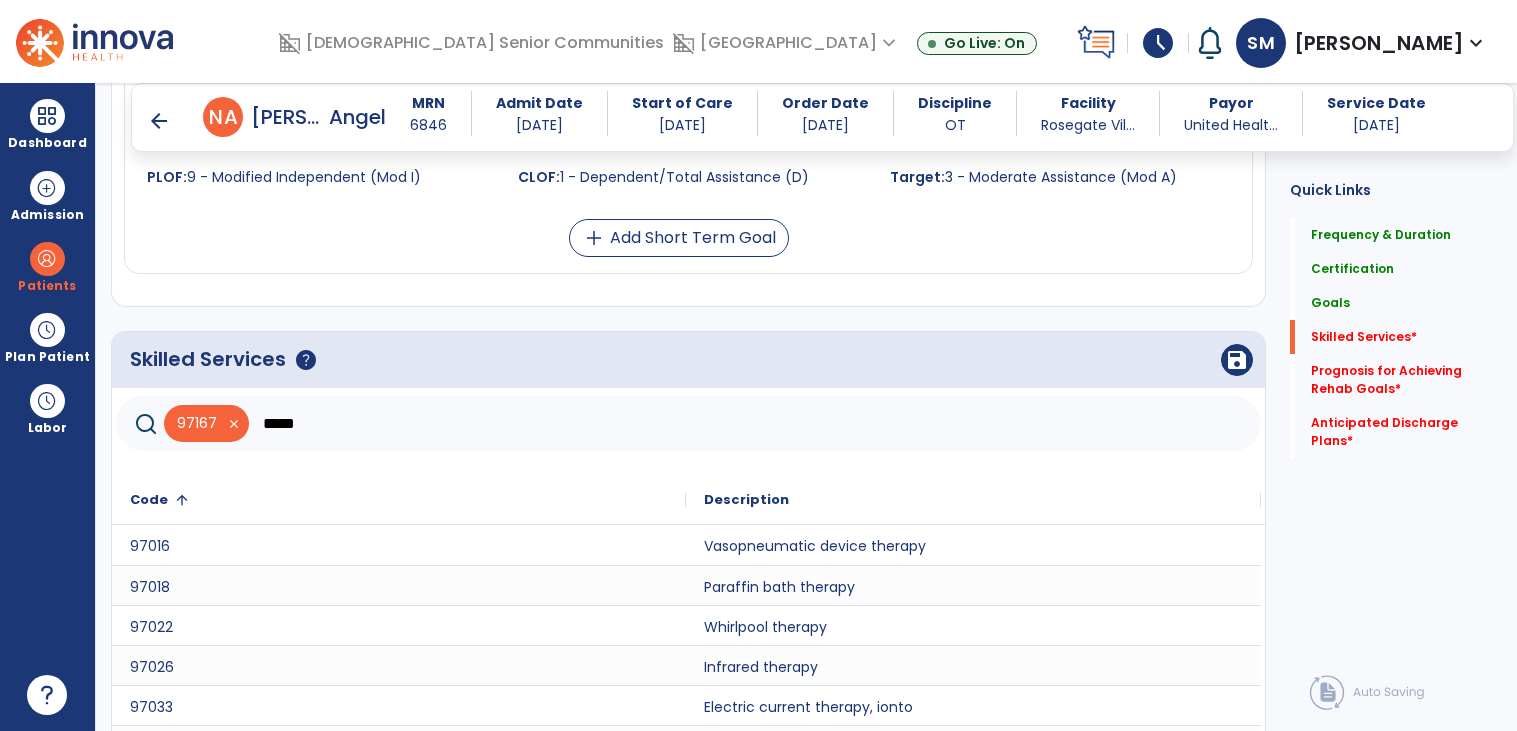 scroll, scrollTop: 1428, scrollLeft: 0, axis: vertical 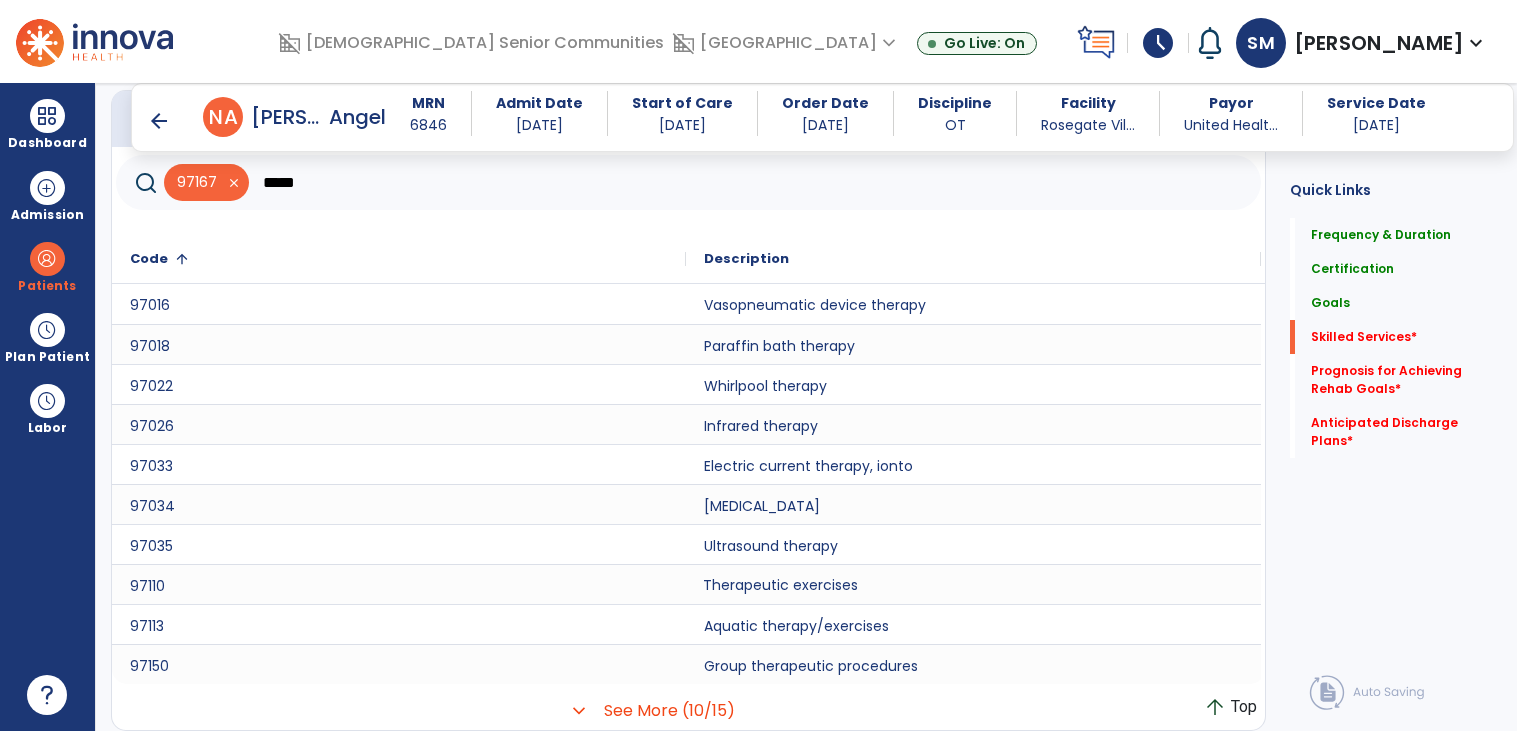click on "Therapeutic exercises" 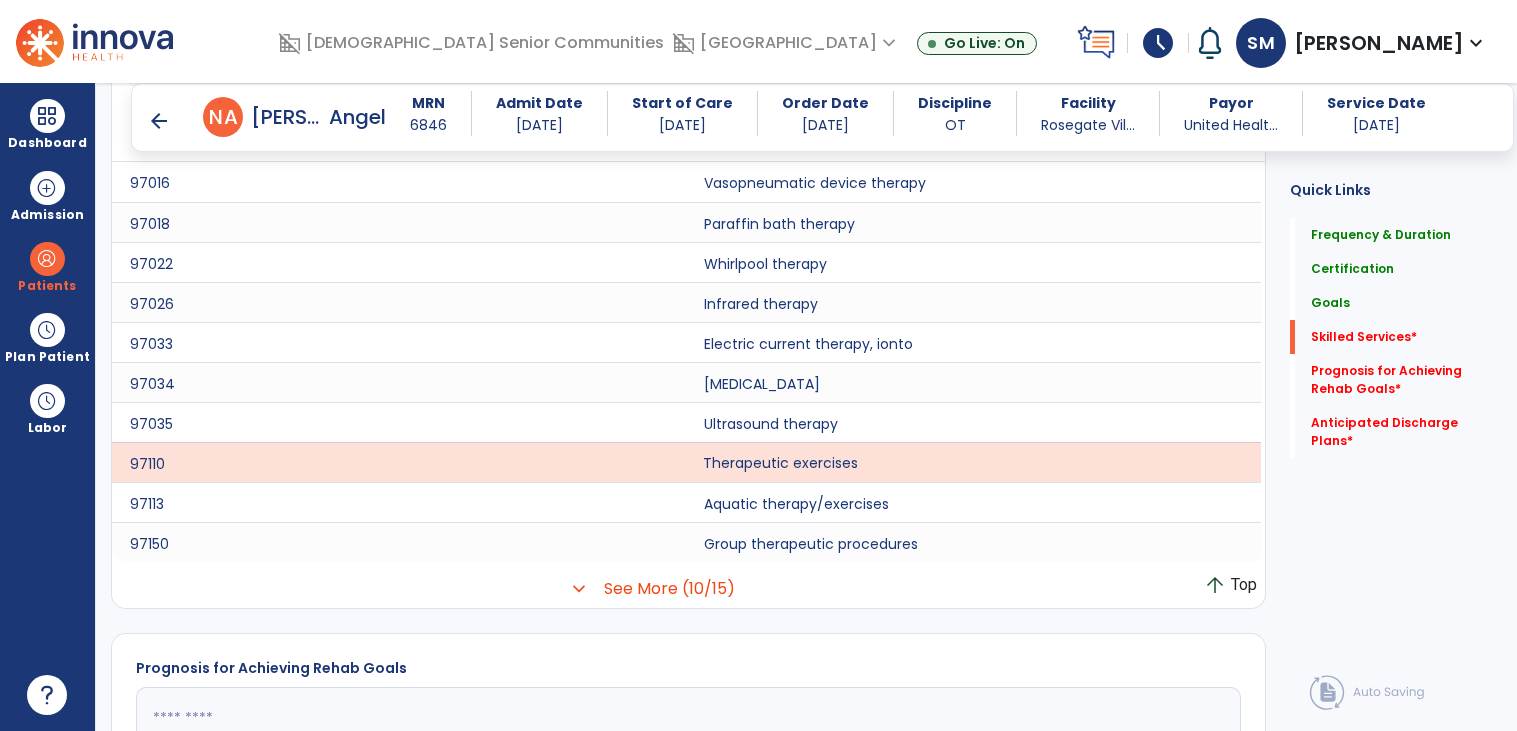 scroll, scrollTop: 1555, scrollLeft: 0, axis: vertical 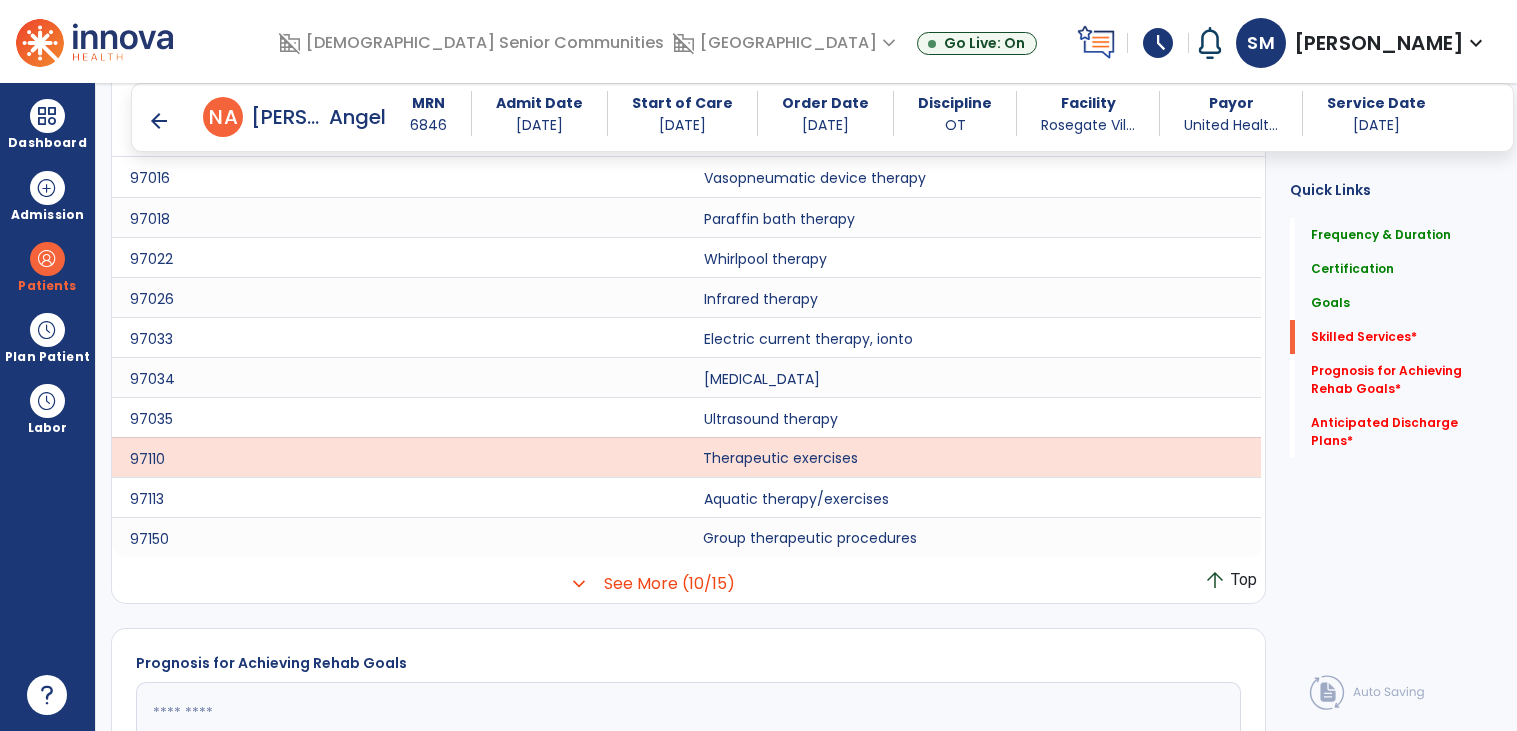 click on "Group therapeutic procedures" 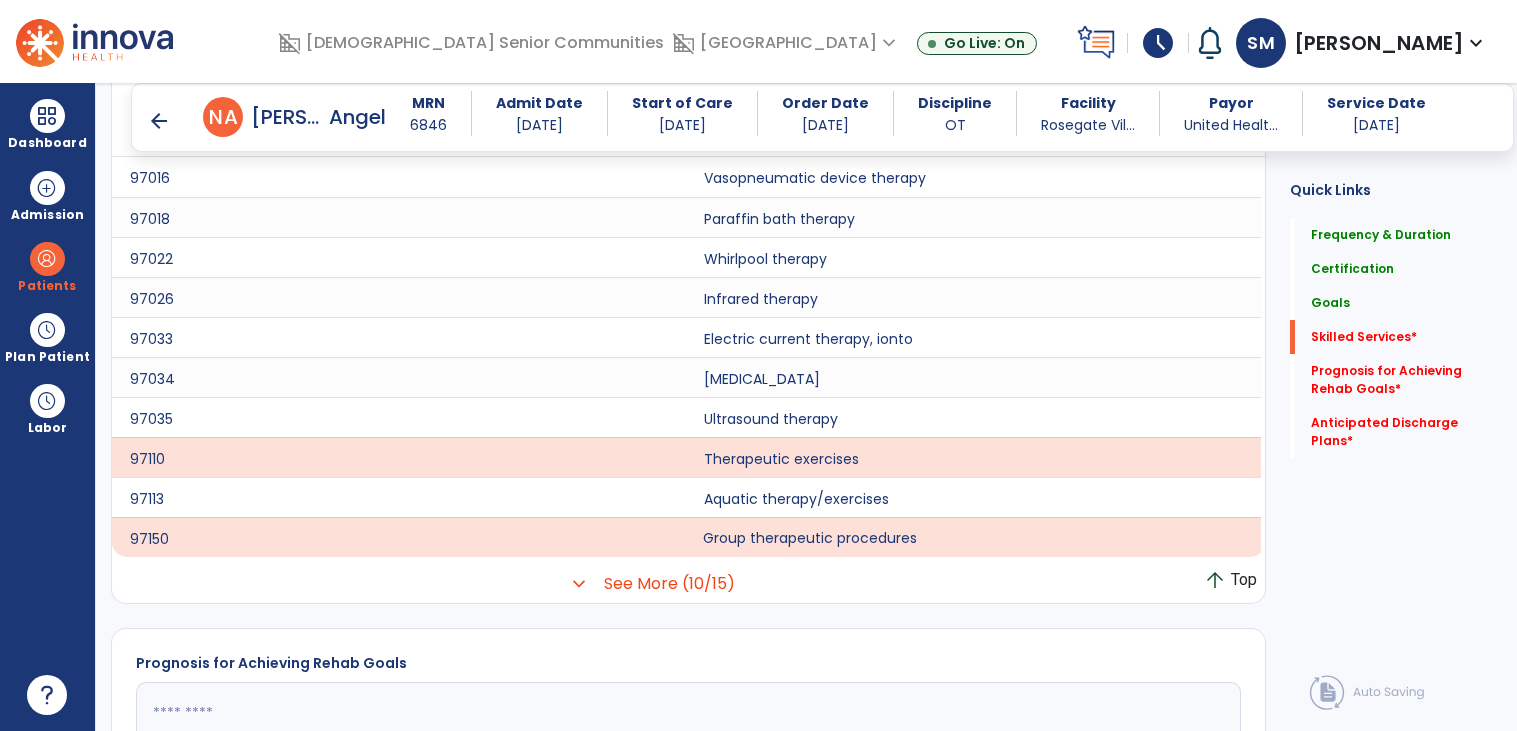 click on "Group therapeutic procedures" 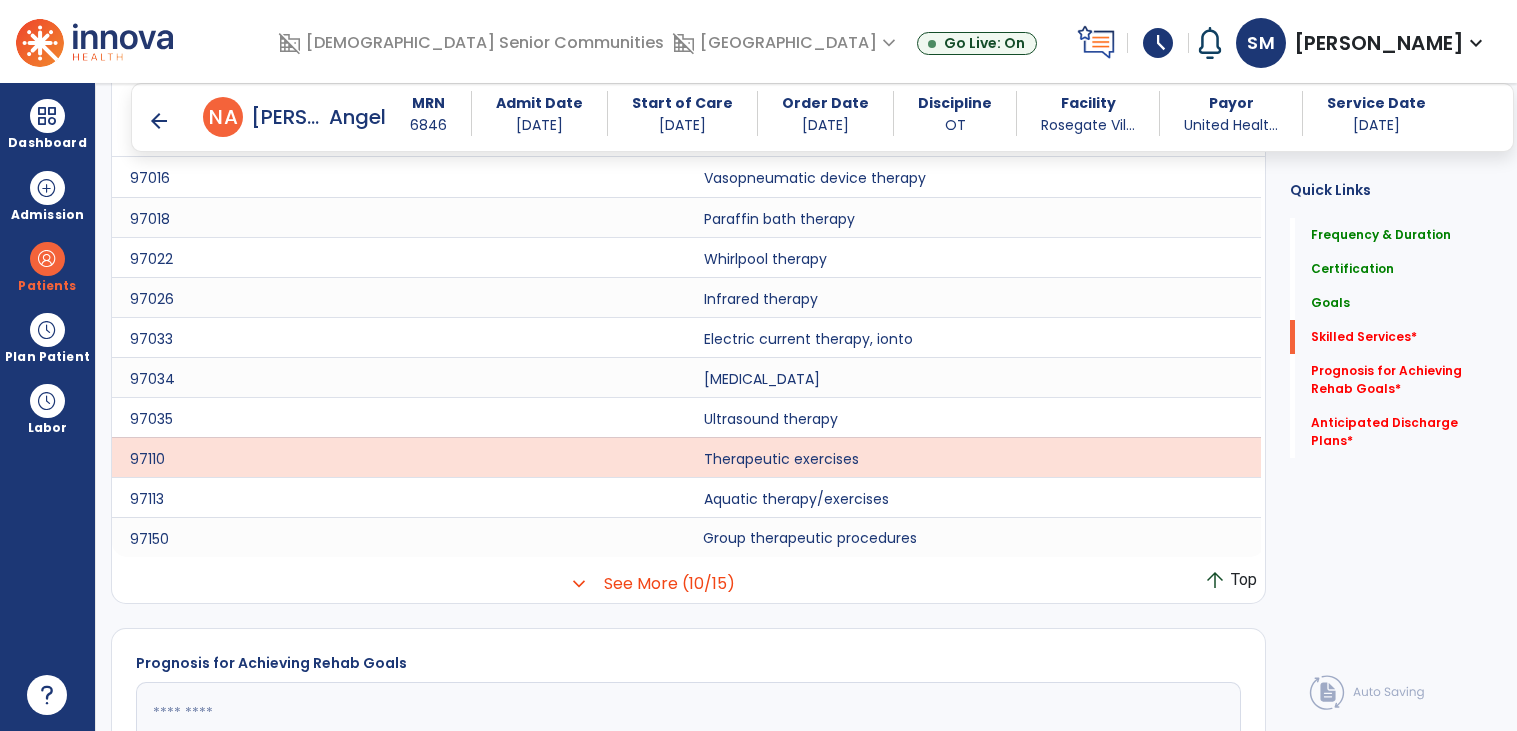 click on "Group therapeutic procedures" 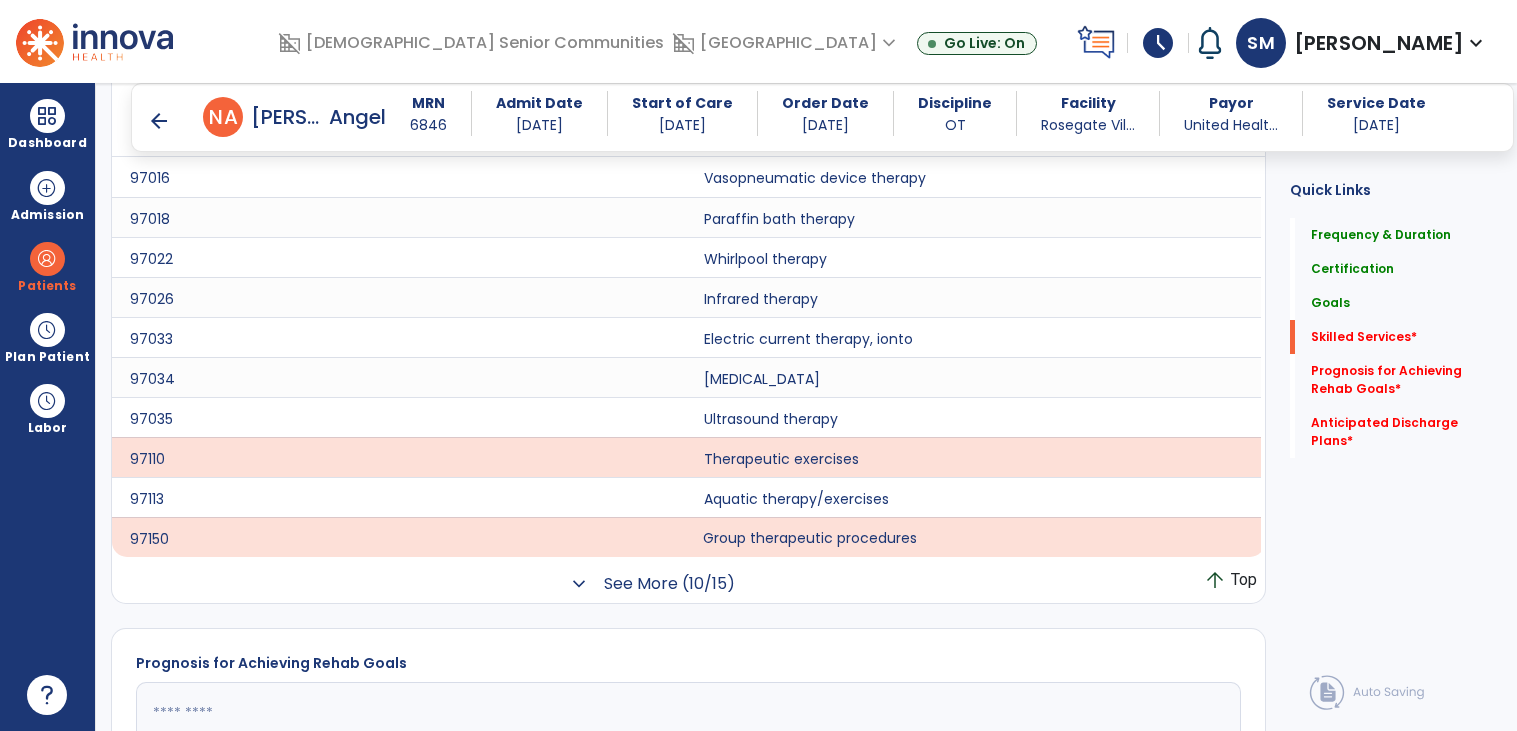 click on "See More (10/15)" 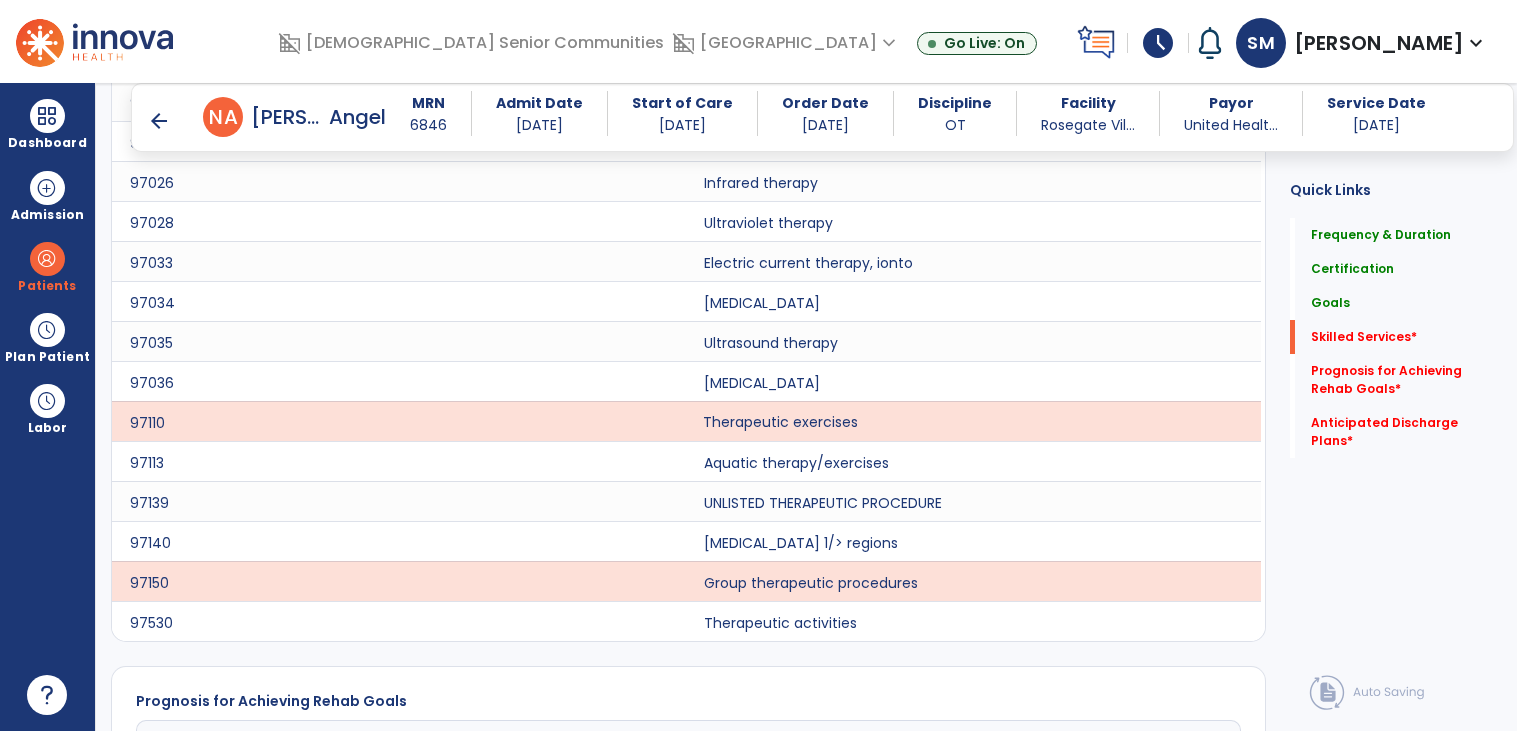 scroll, scrollTop: 1728, scrollLeft: 0, axis: vertical 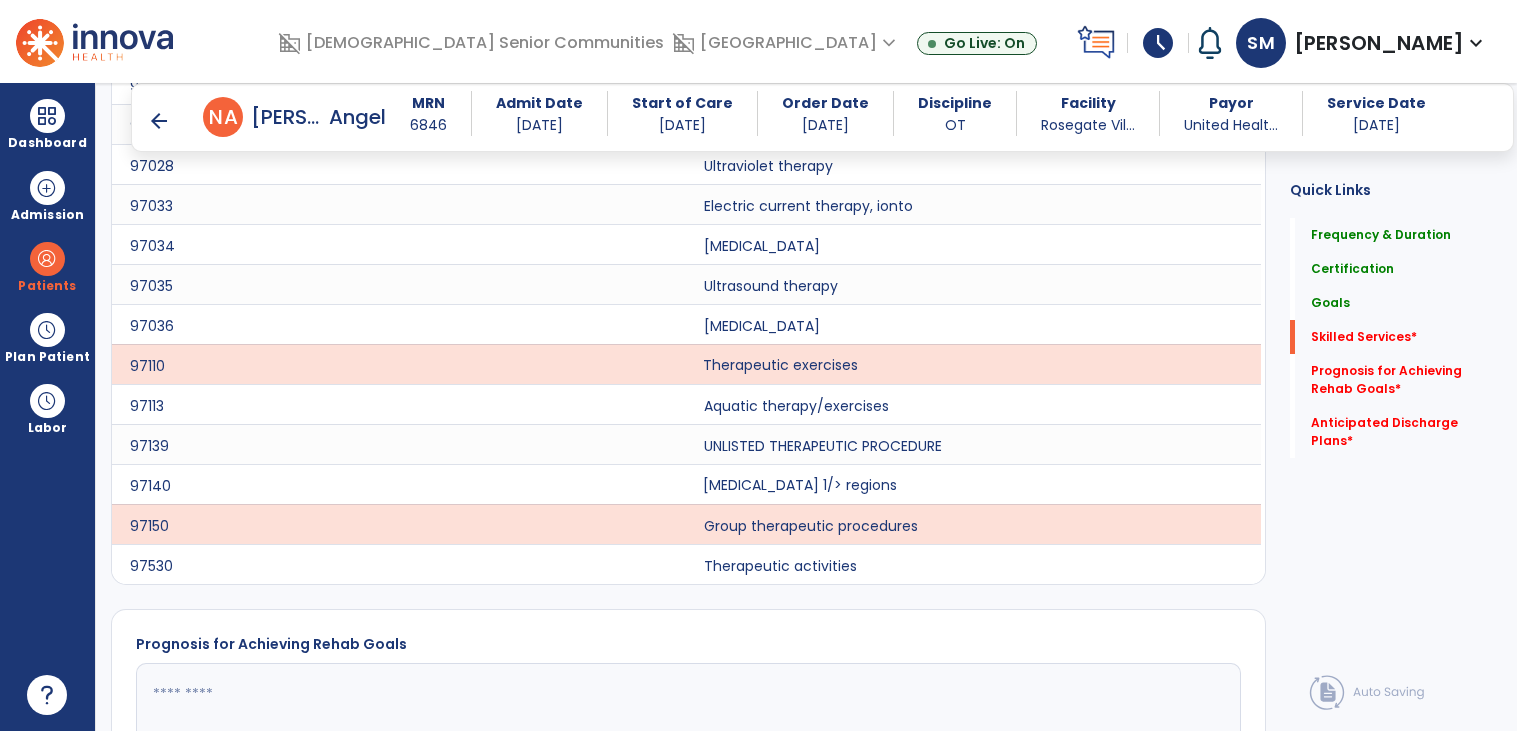 click on "[MEDICAL_DATA] 1/> regions" 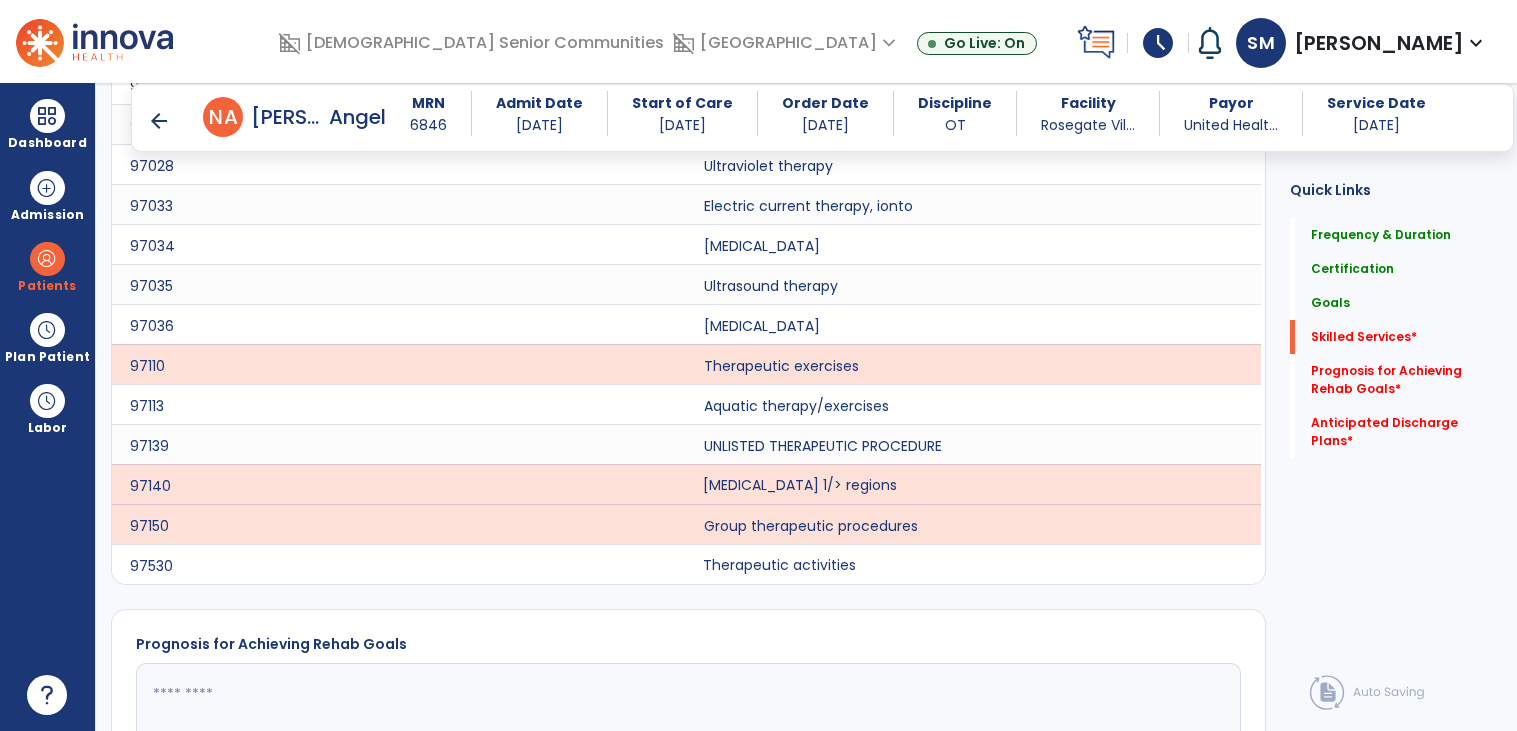 click on "Therapeutic activities" 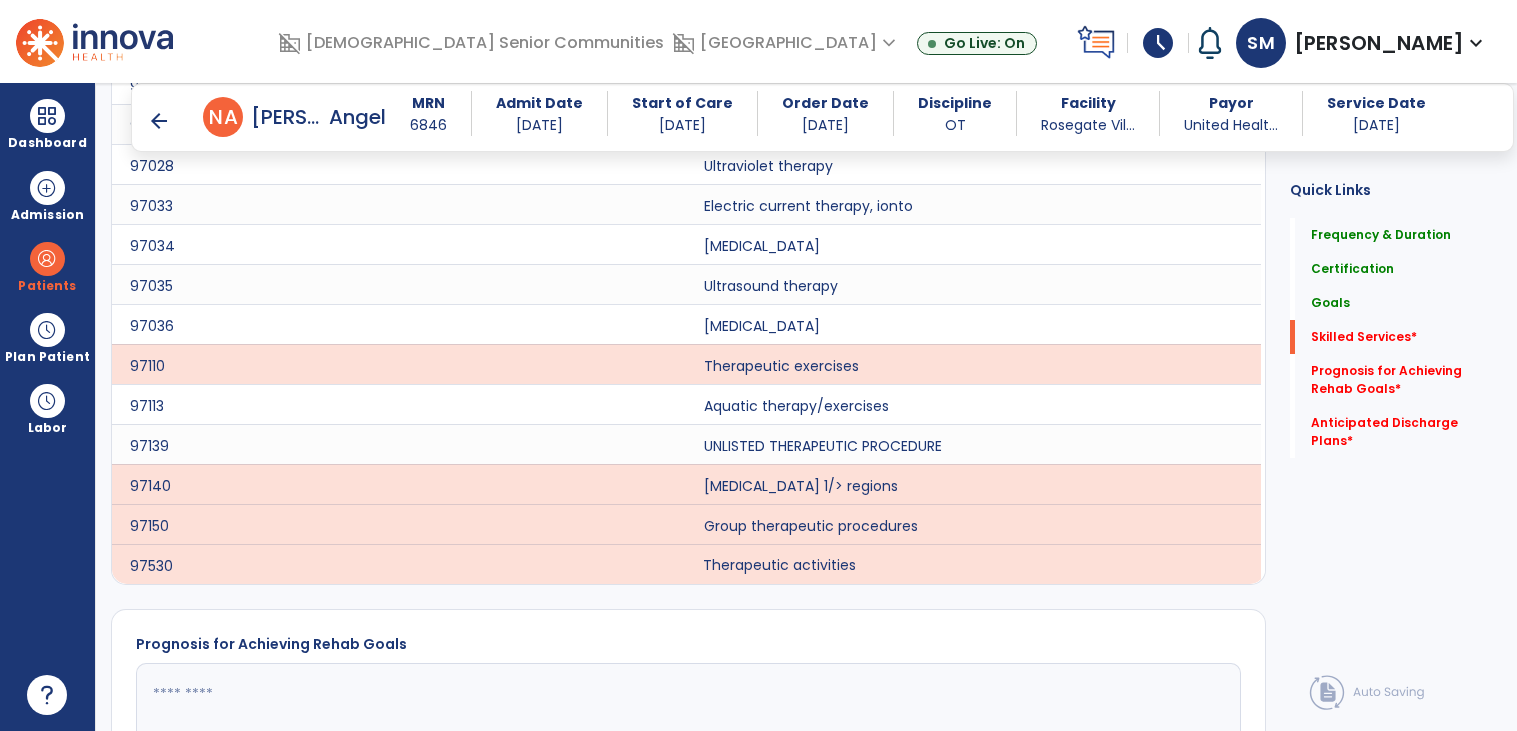 click on "*****" 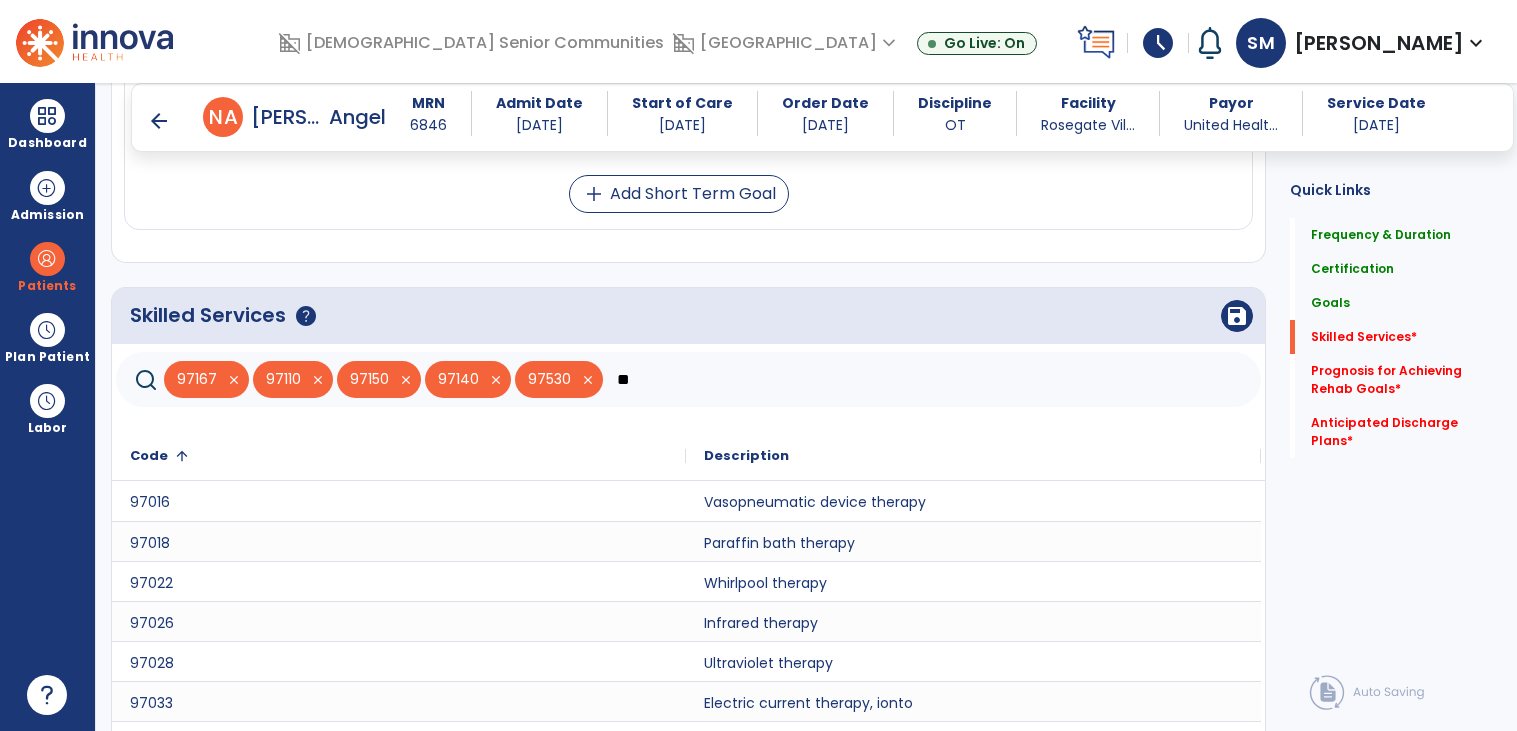 type on "*" 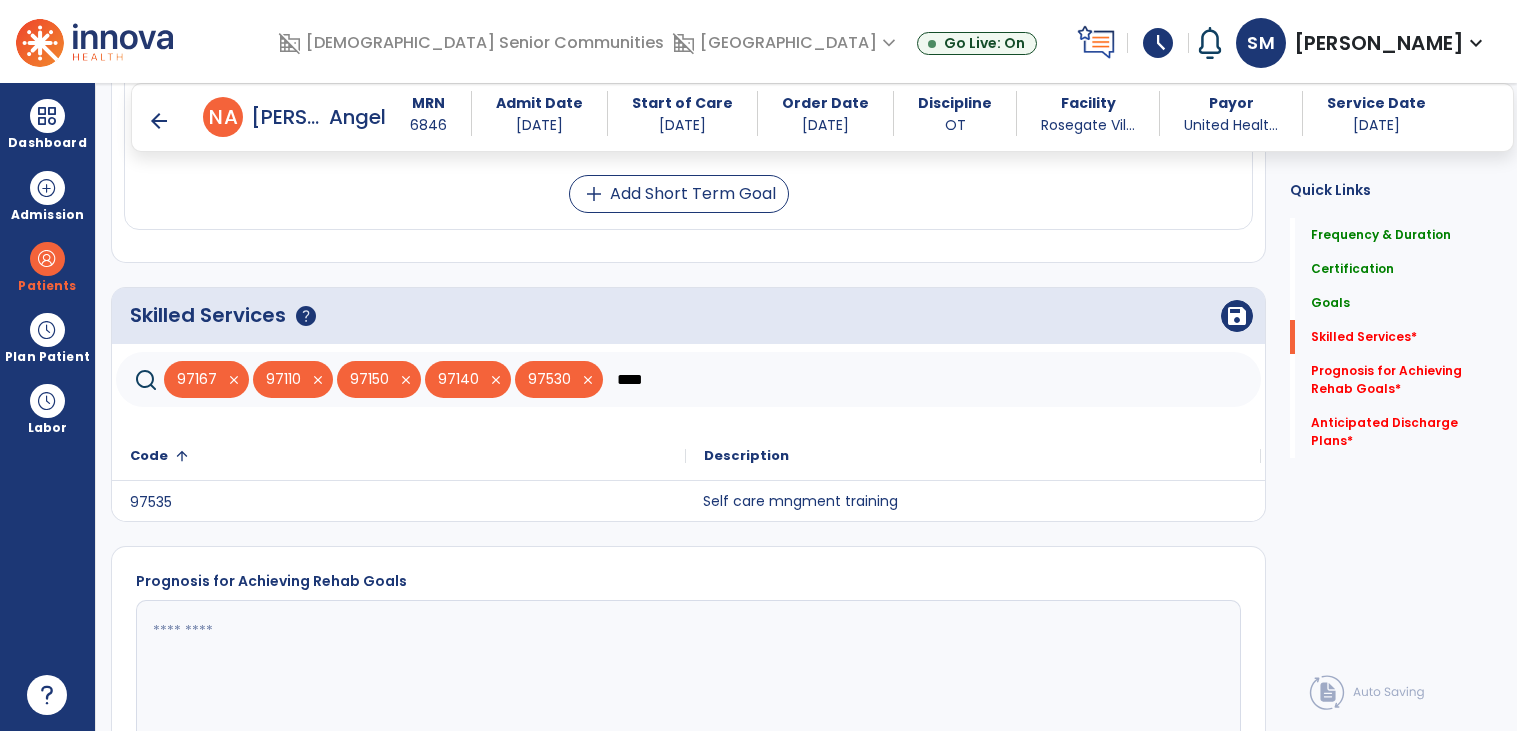 click on "Self care mngment training" 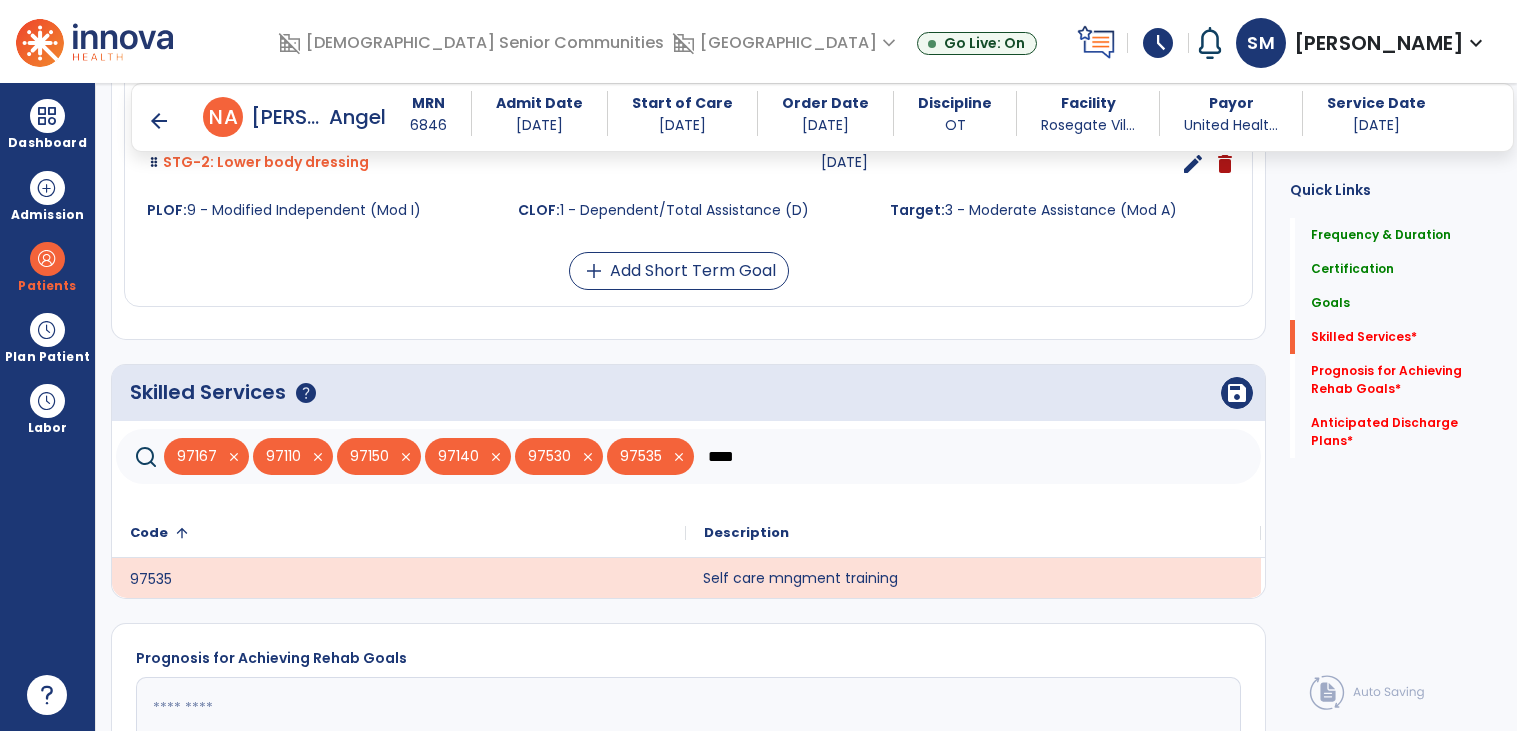 scroll, scrollTop: 1147, scrollLeft: 0, axis: vertical 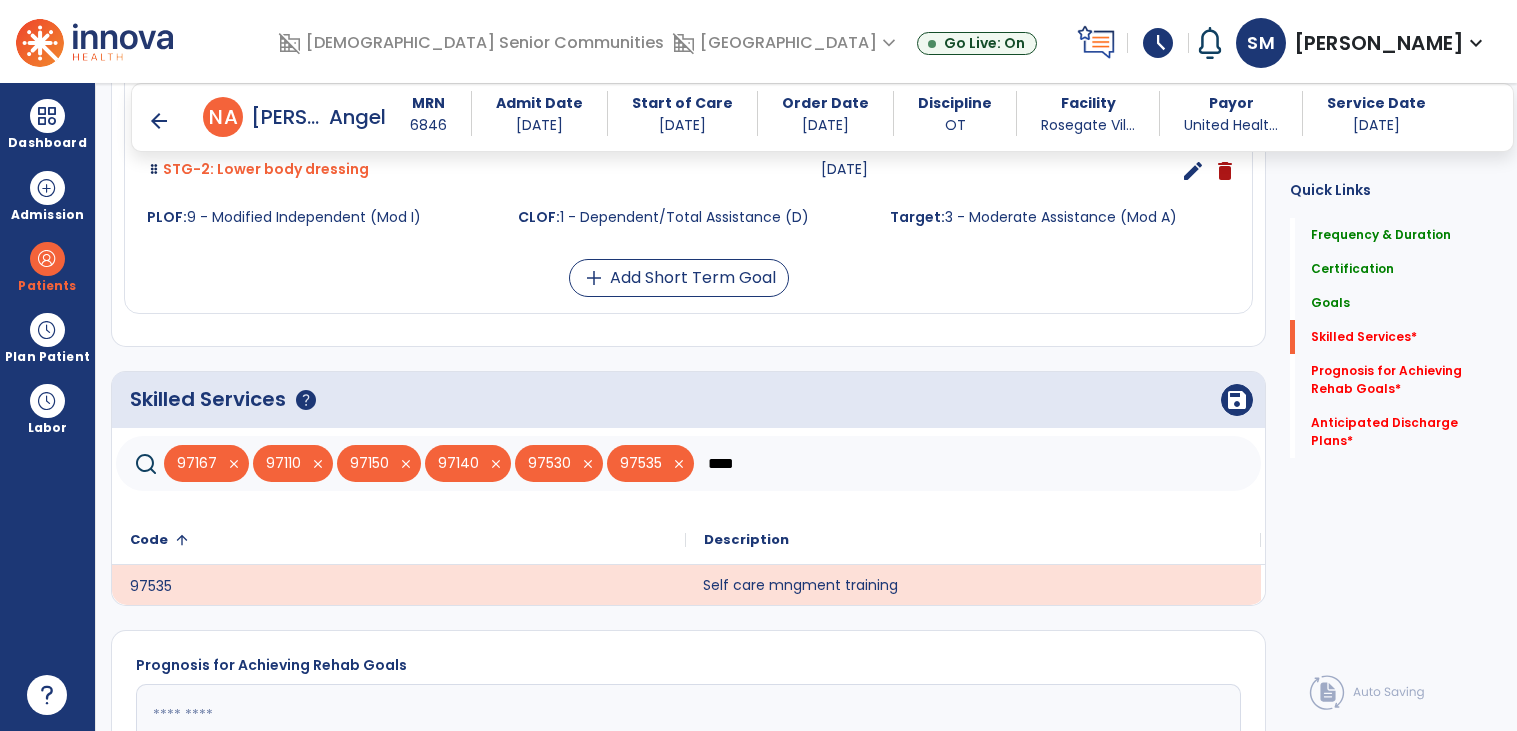 click on "****" 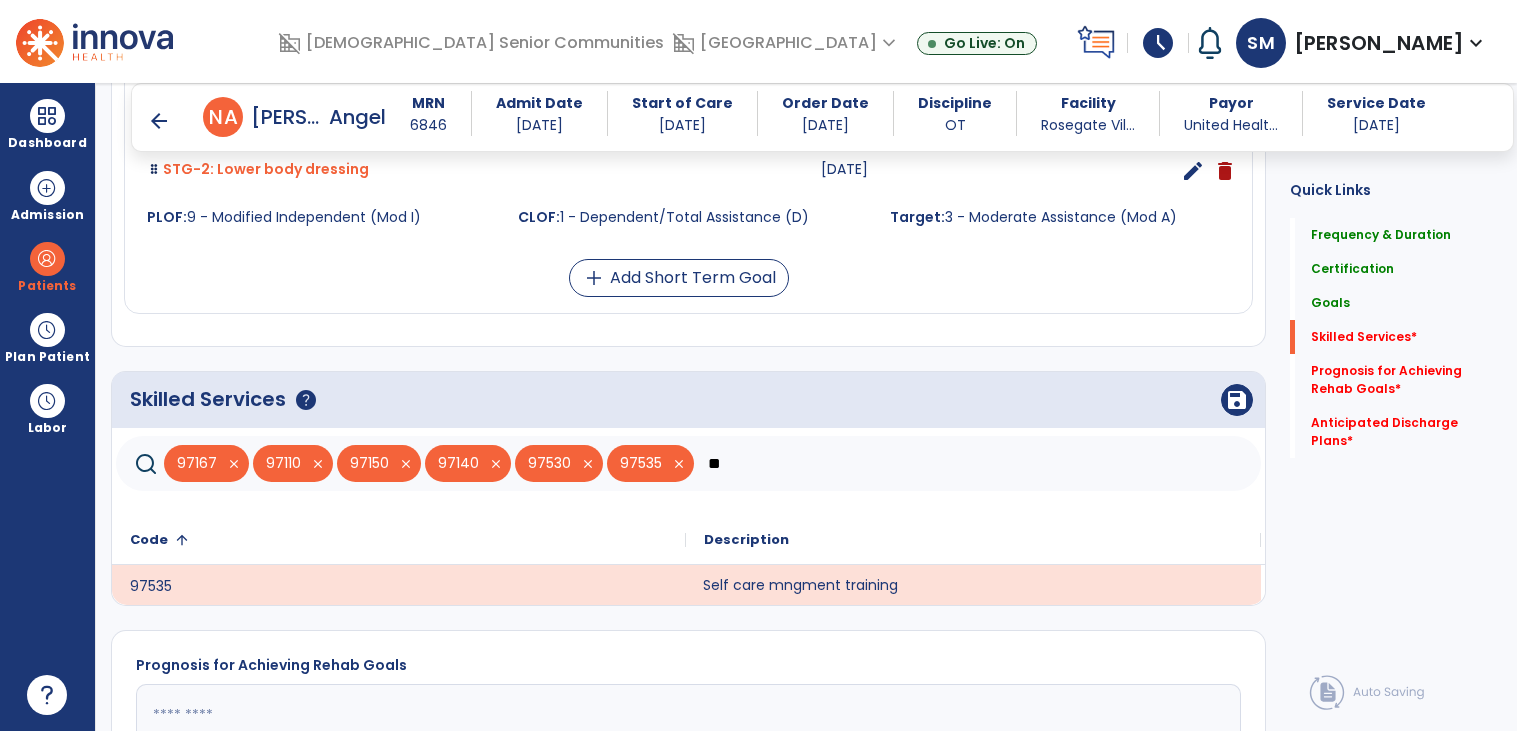 type on "*" 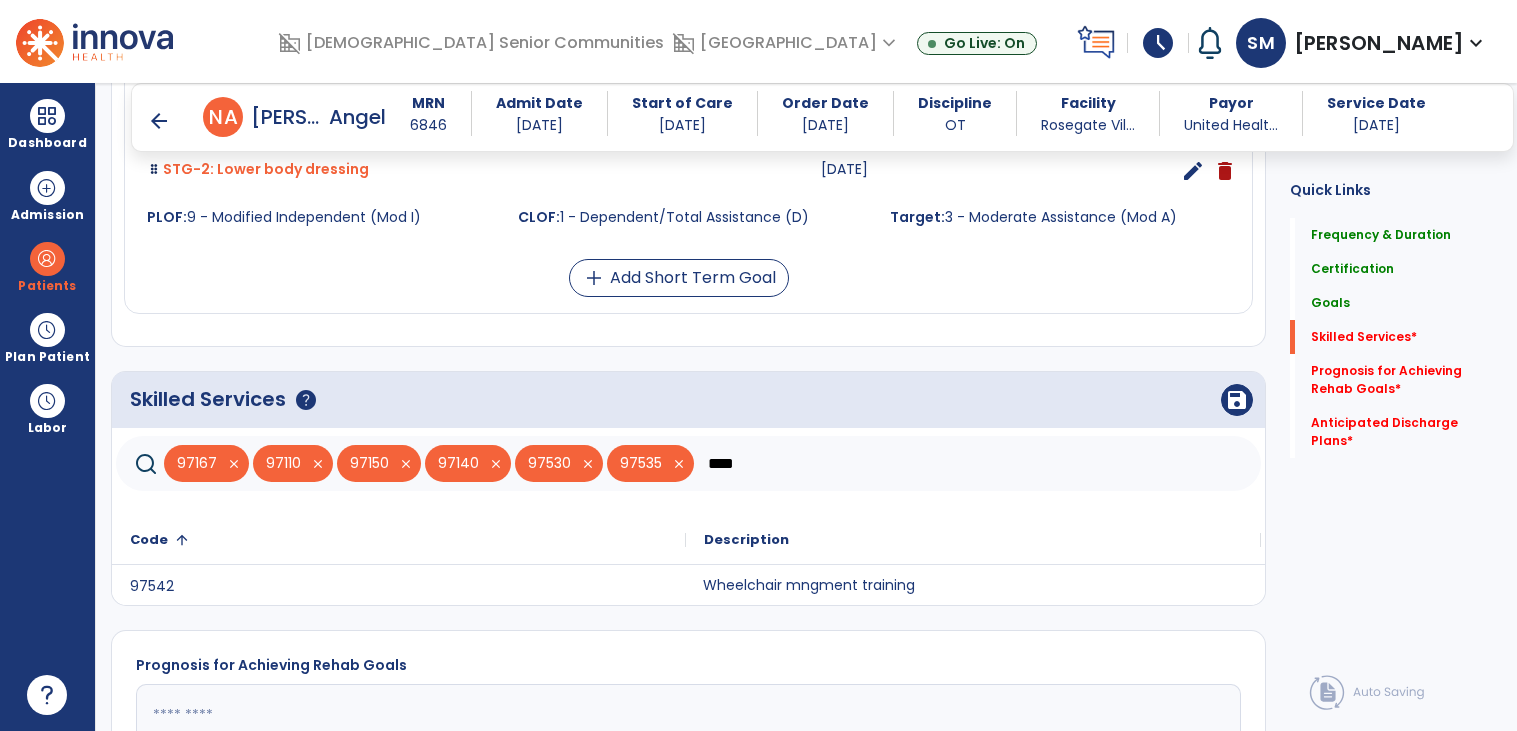type on "****" 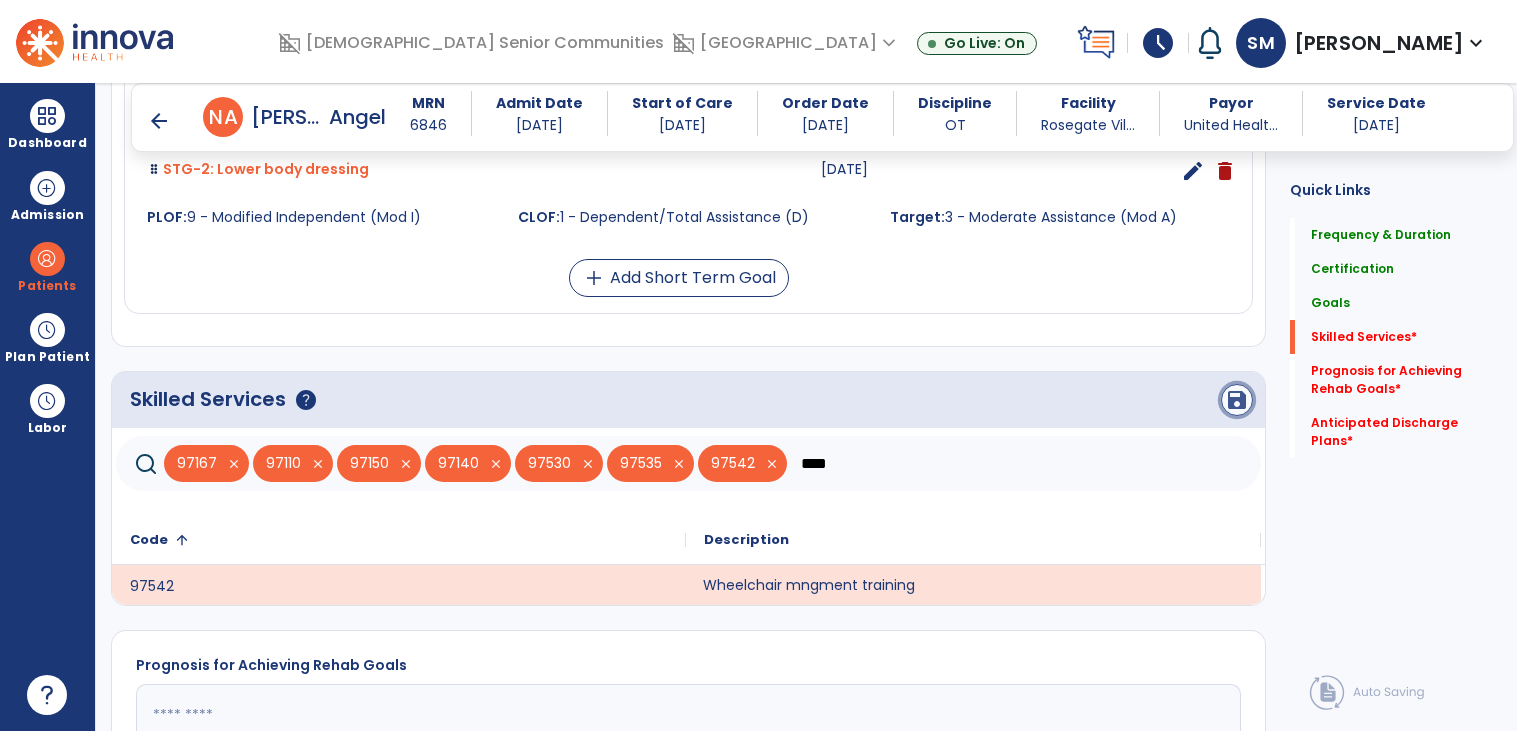 click on "save" 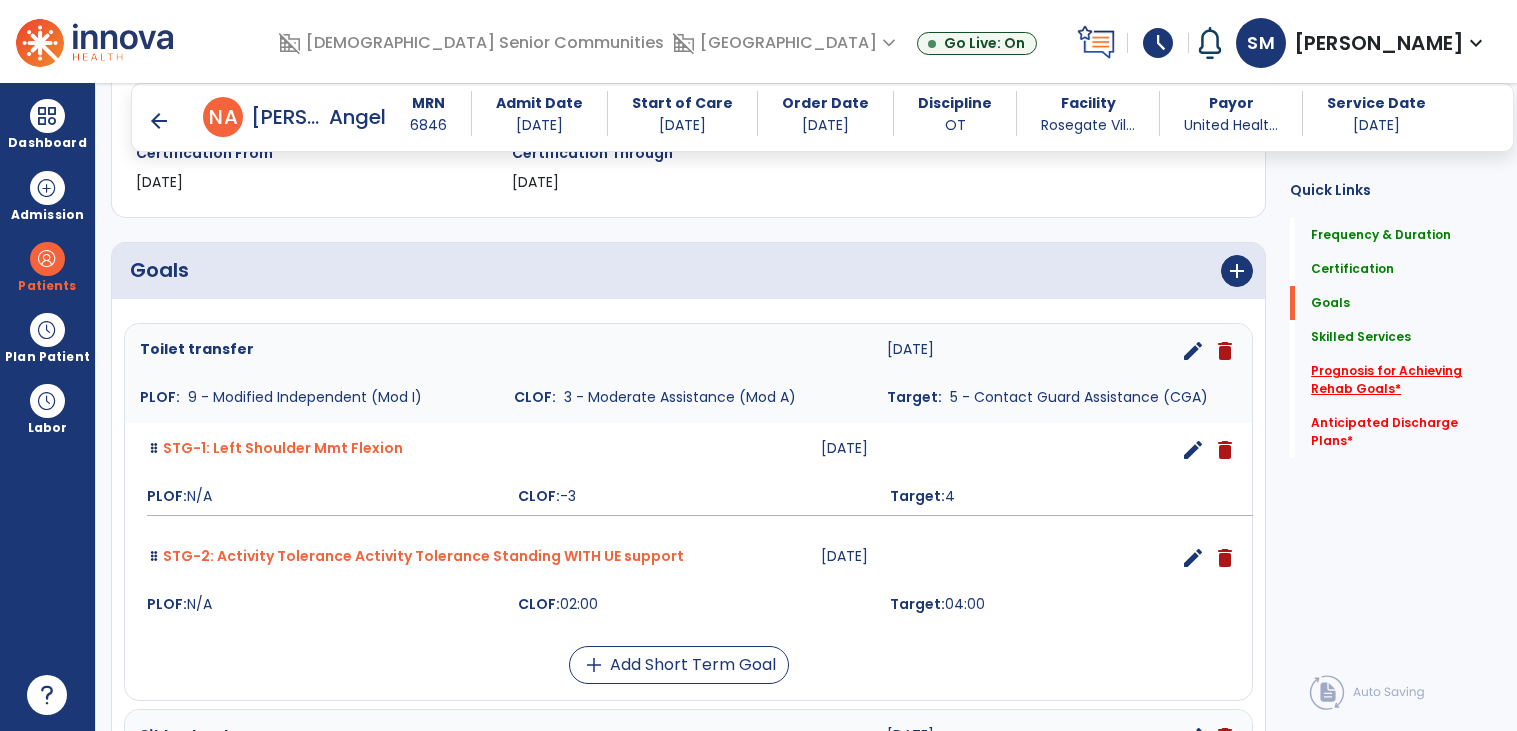 click on "Prognosis for Achieving Rehab Goals   *" 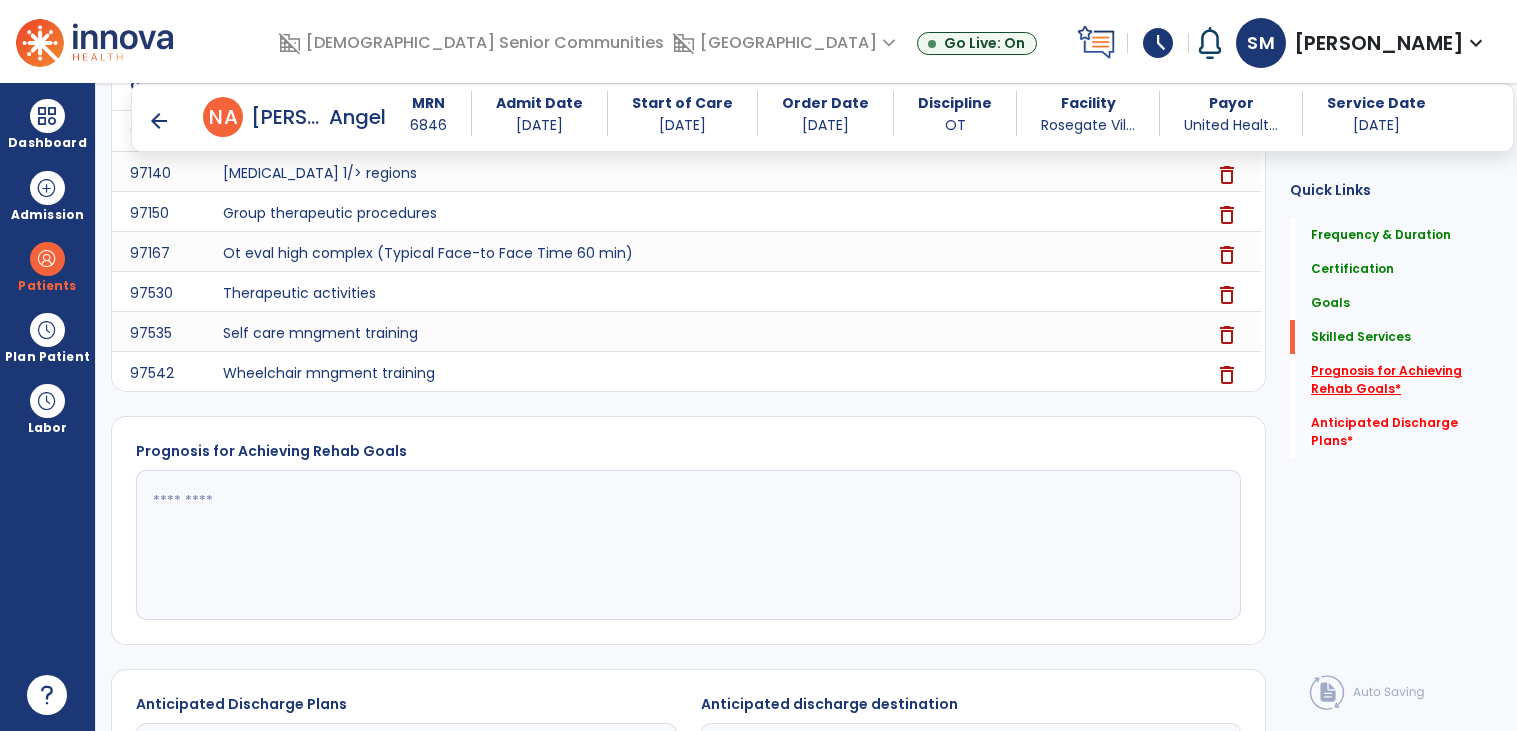 scroll, scrollTop: 1524, scrollLeft: 0, axis: vertical 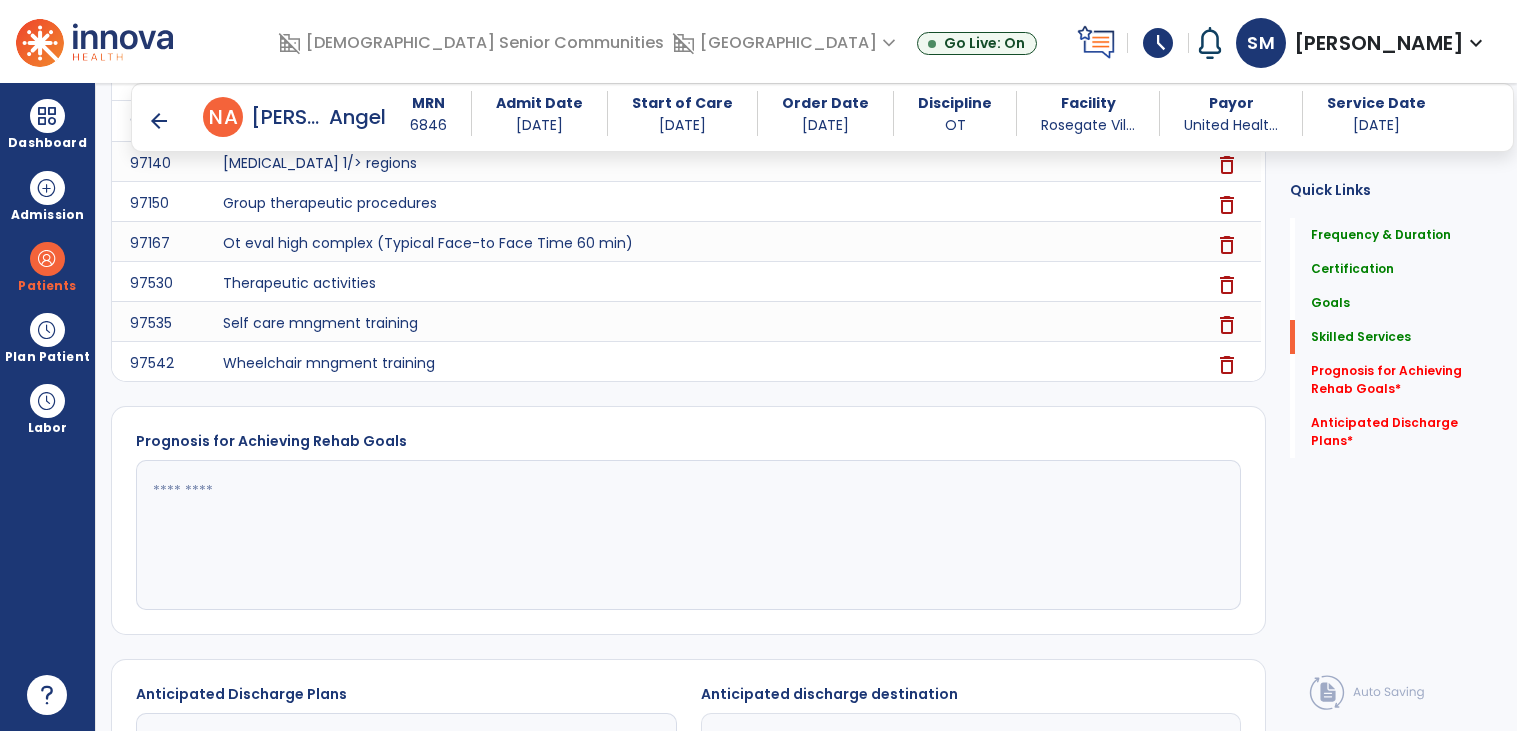 click 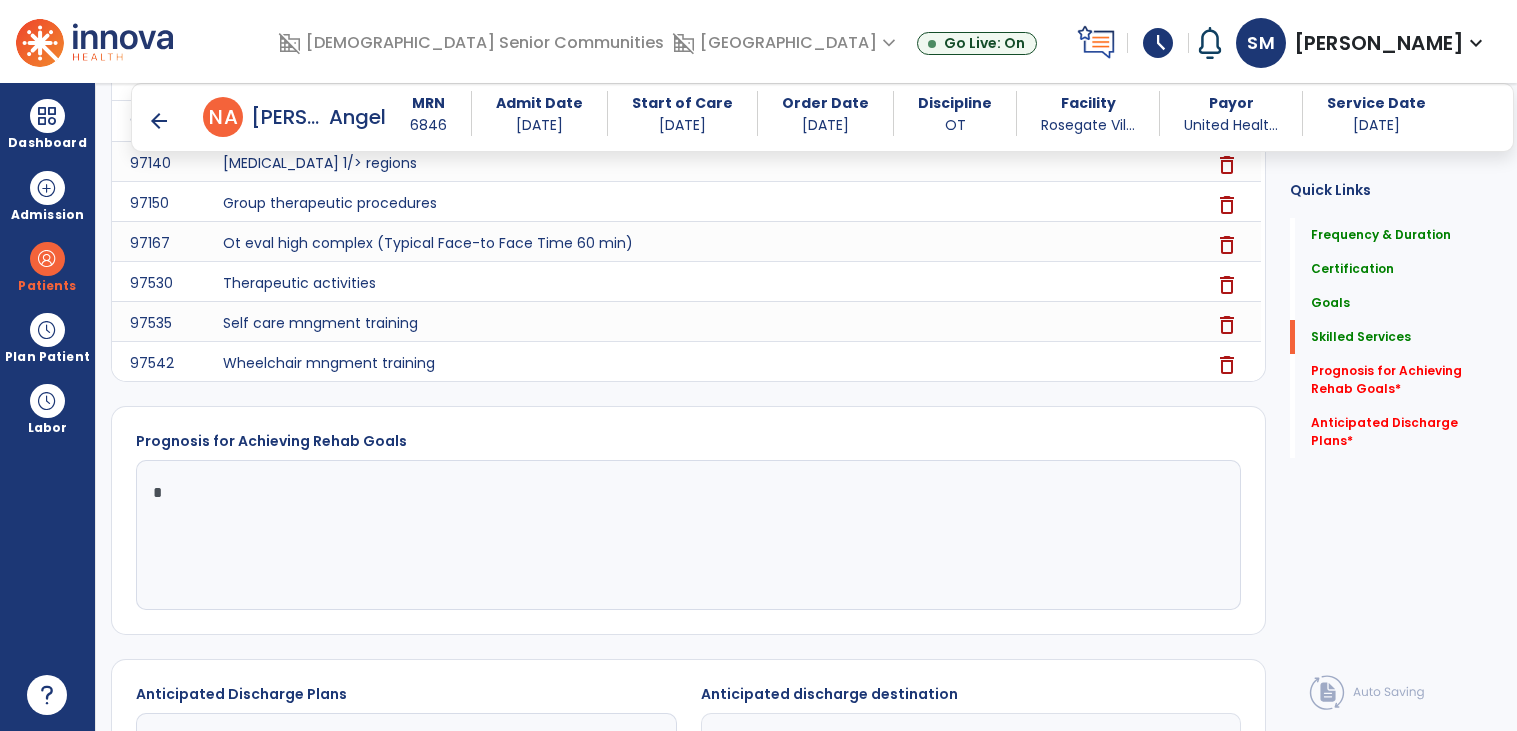 type on "**" 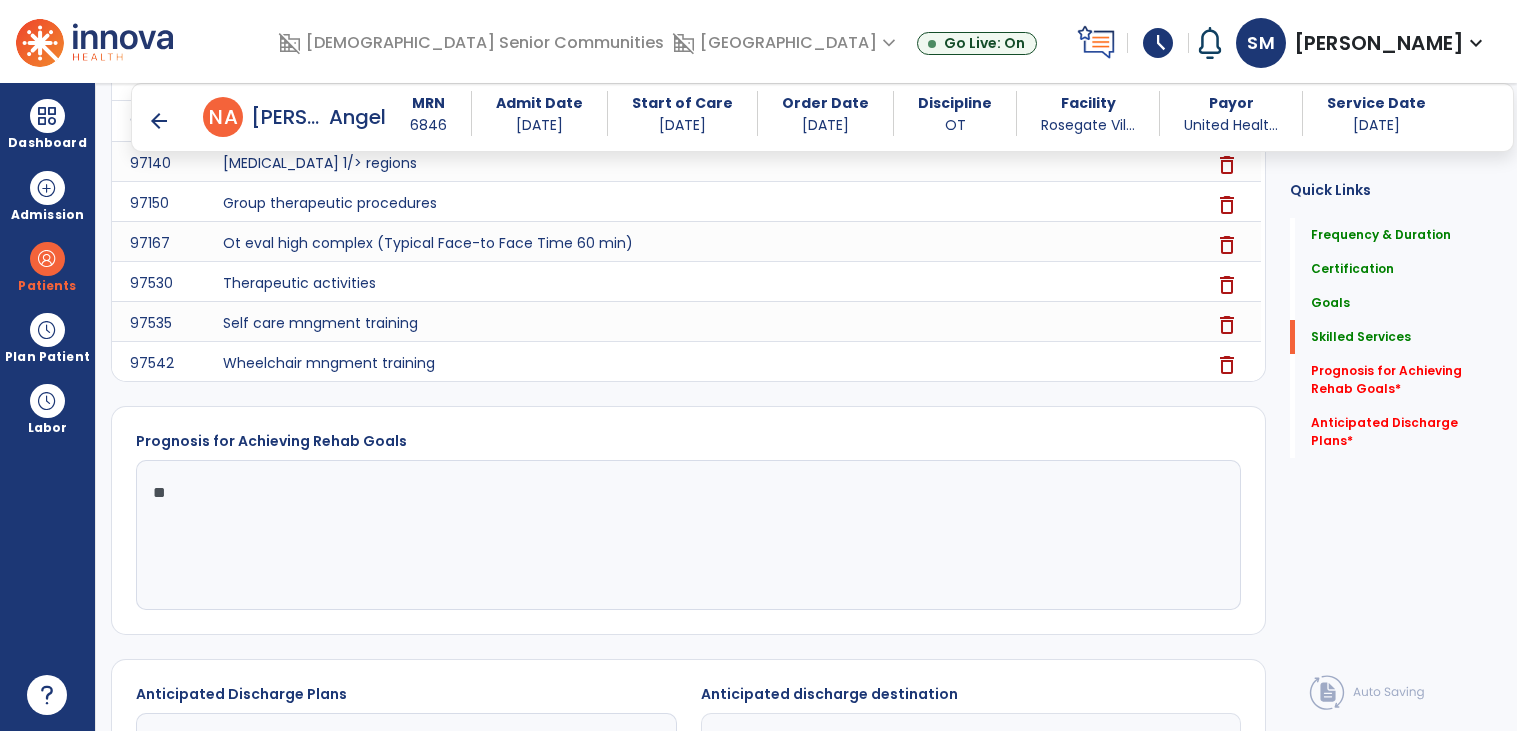 type on "*" 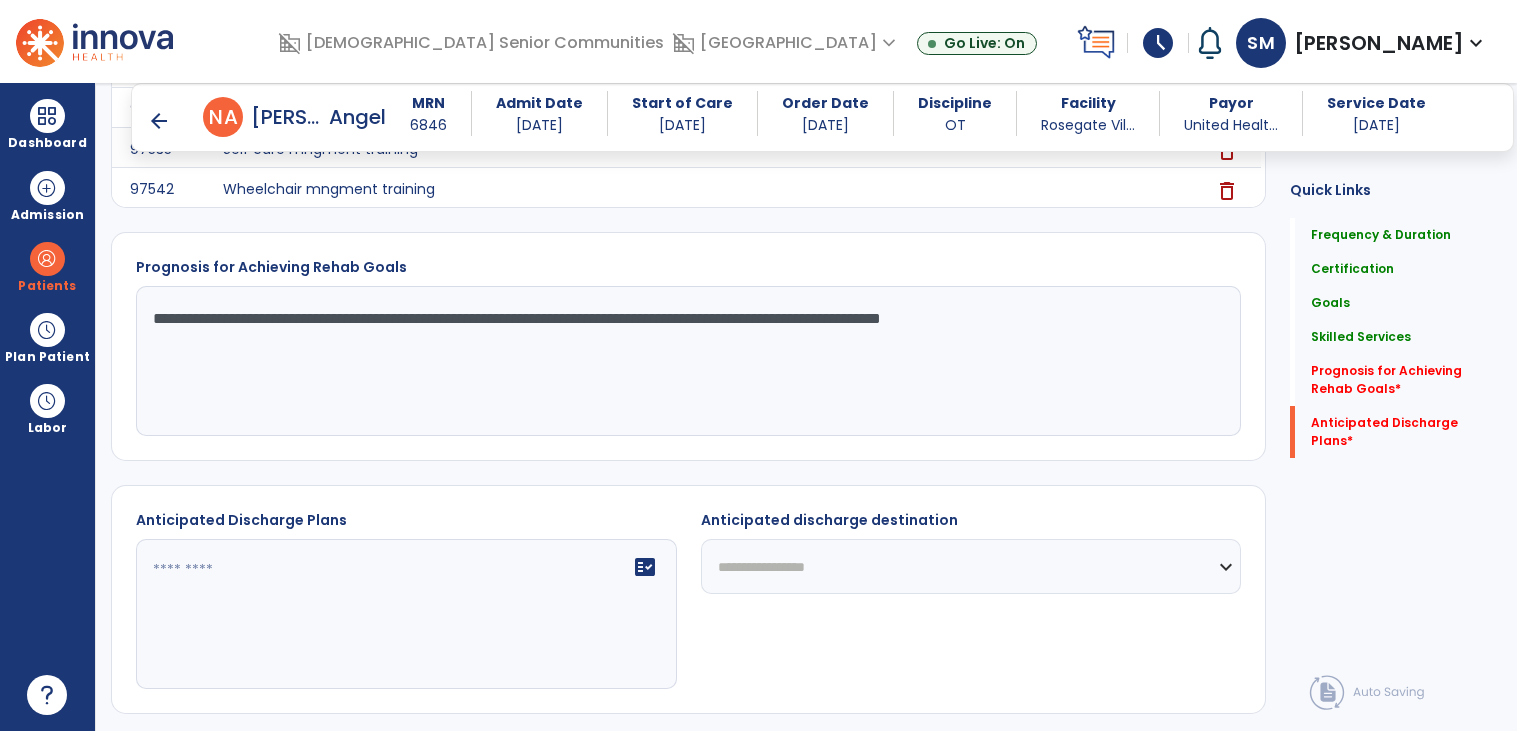 scroll, scrollTop: 1708, scrollLeft: 0, axis: vertical 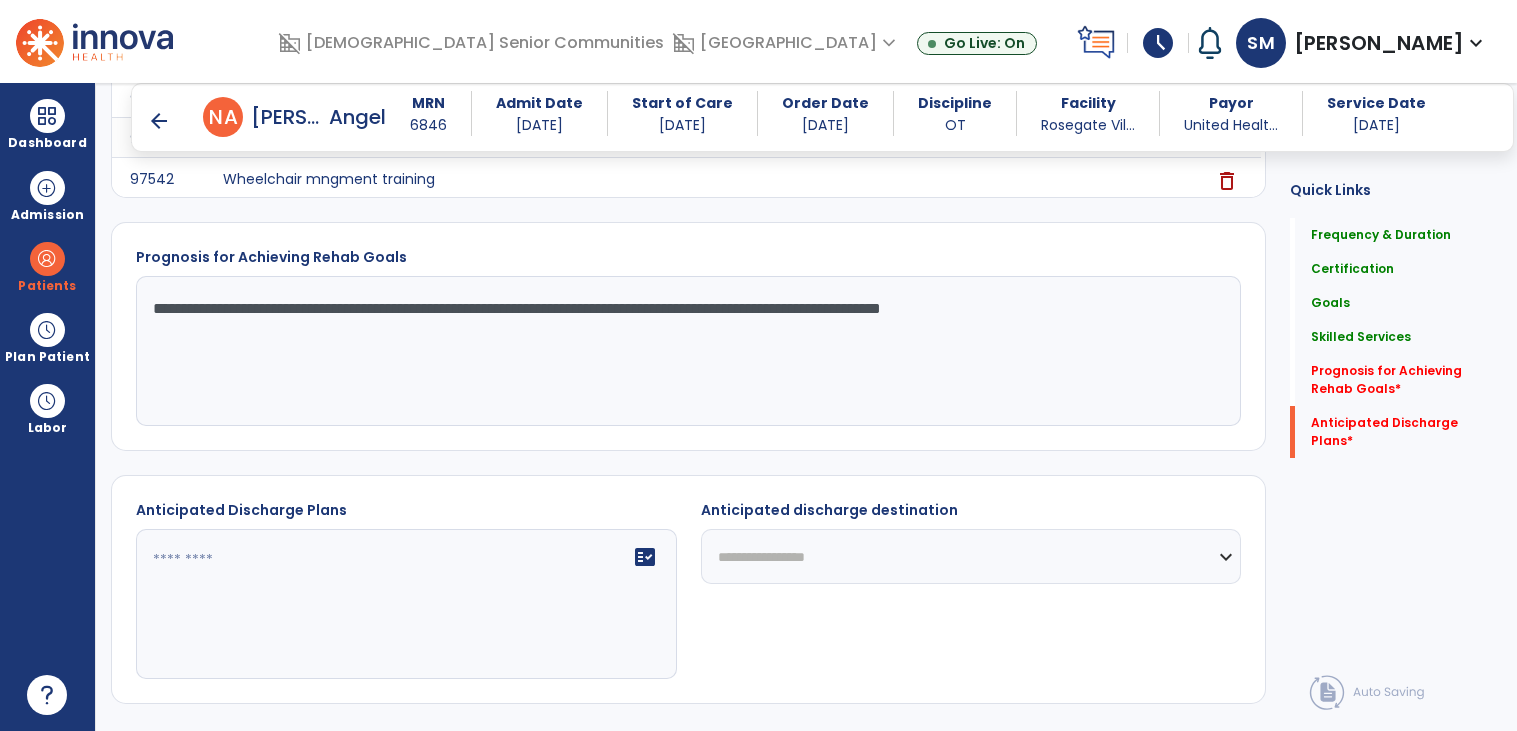 type on "**********" 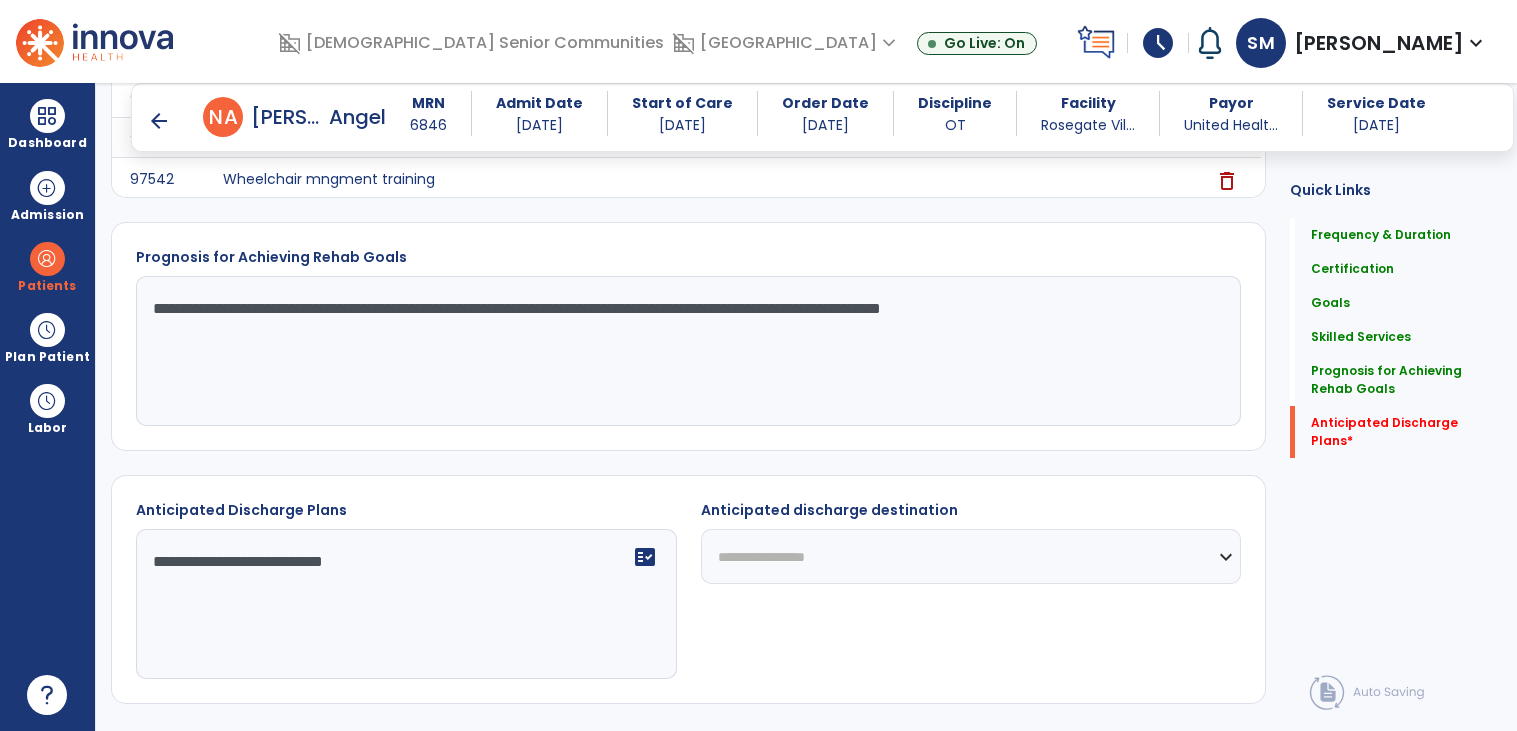 type on "**********" 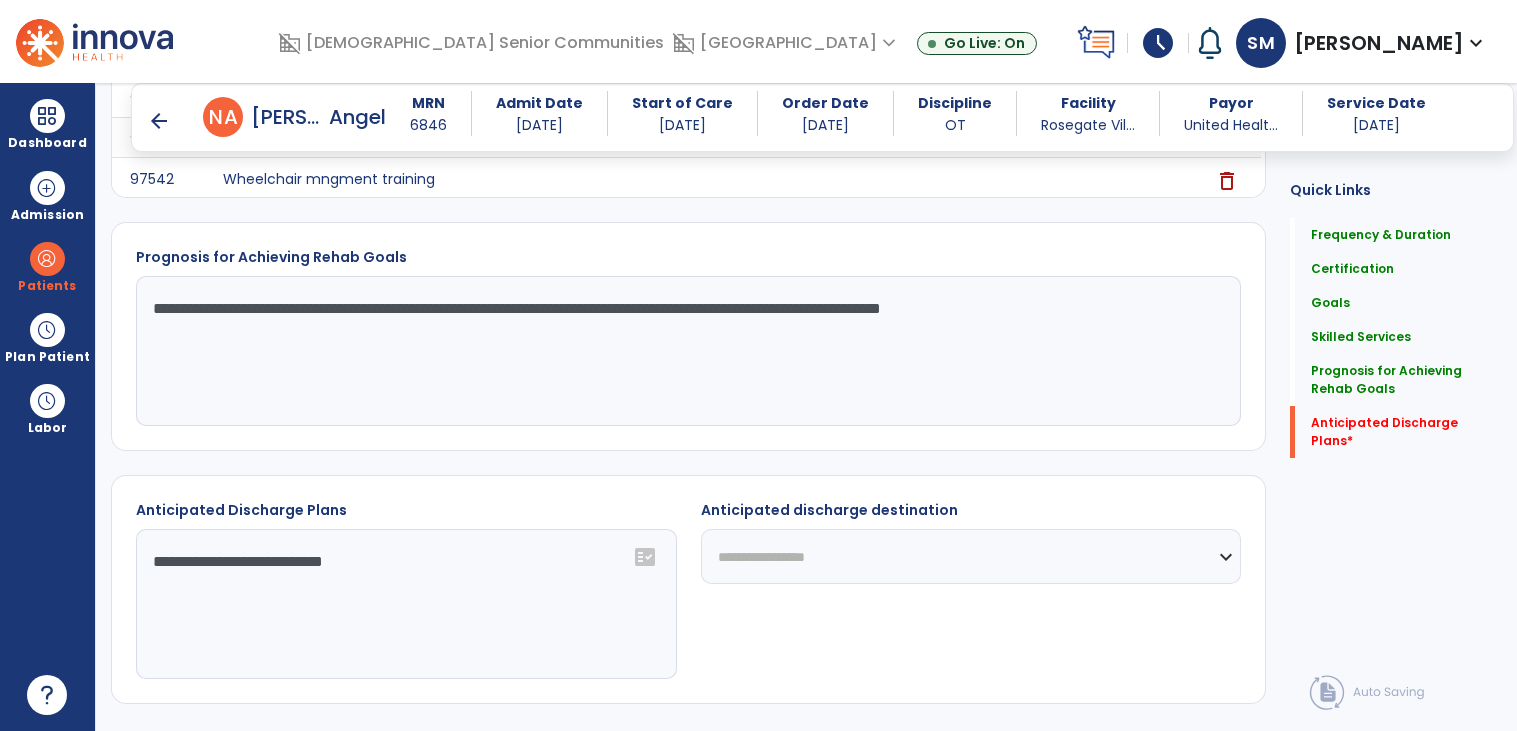 select on "****" 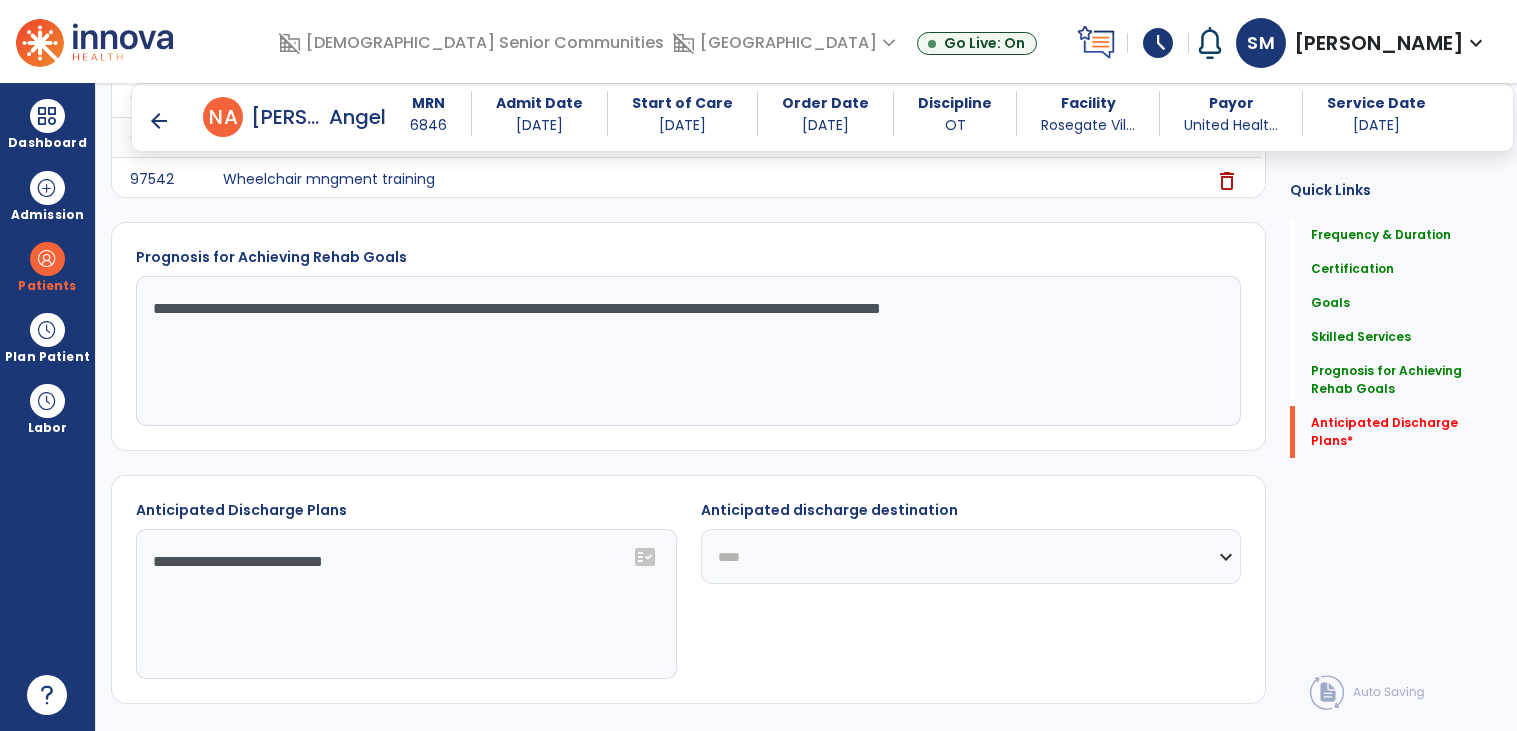 click on "**********" 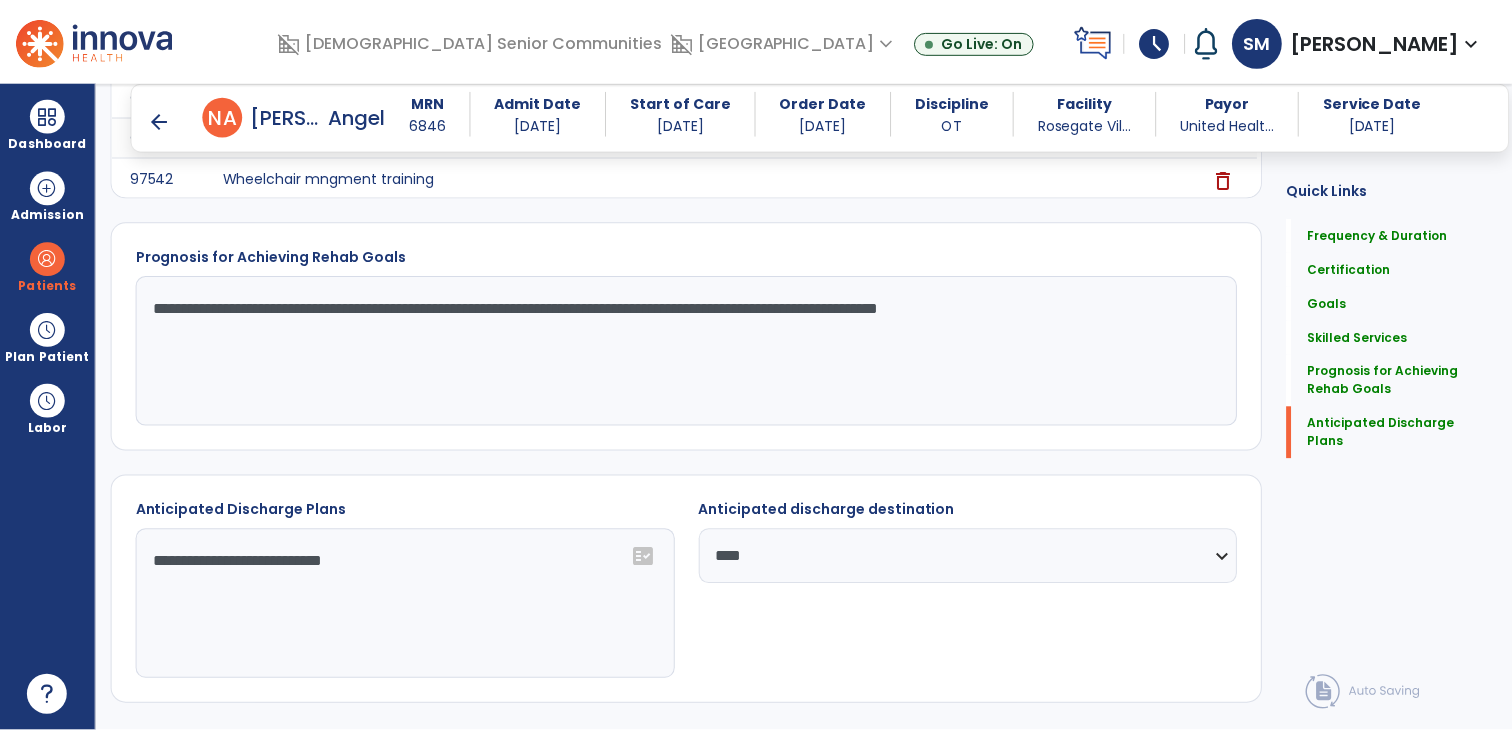 scroll, scrollTop: 1781, scrollLeft: 0, axis: vertical 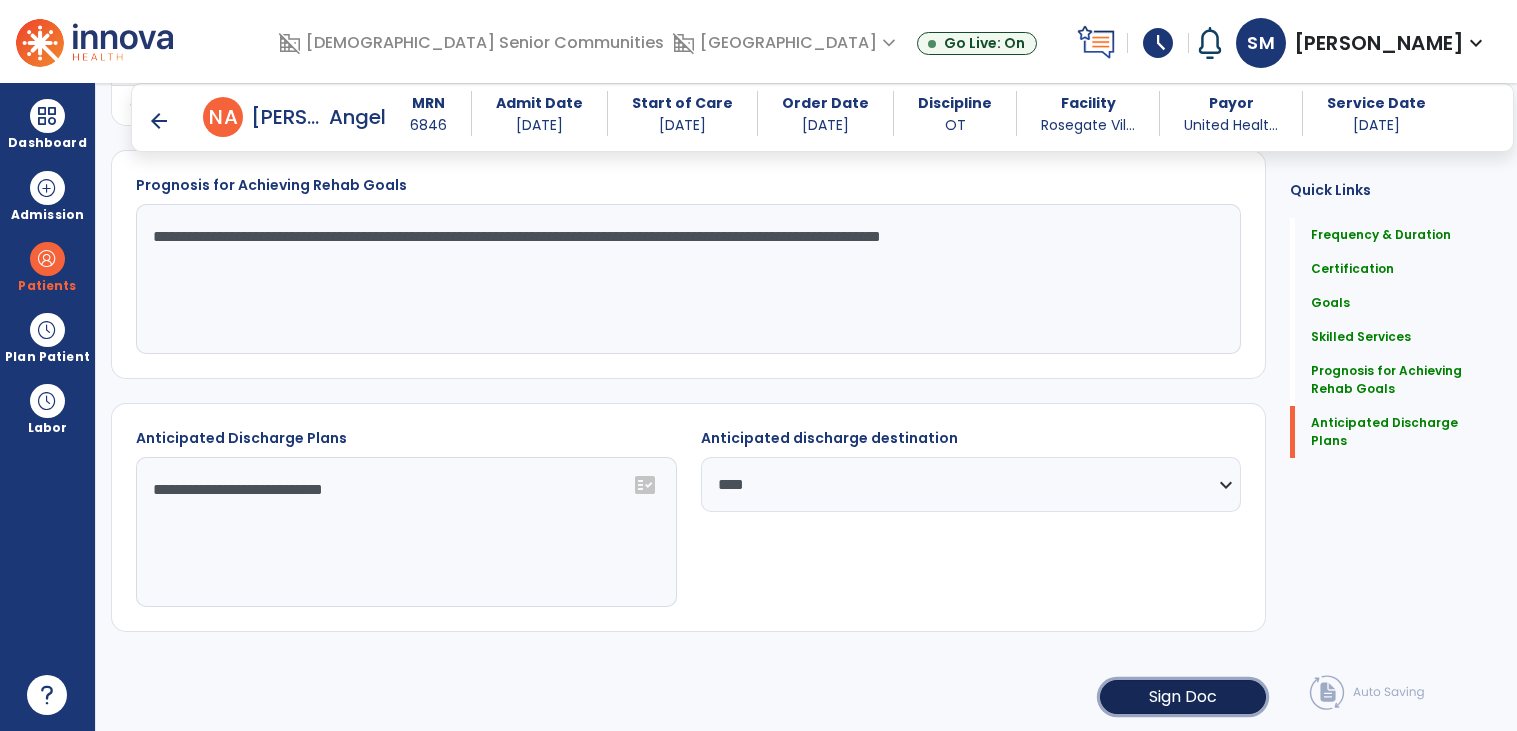 click on "Sign Doc" 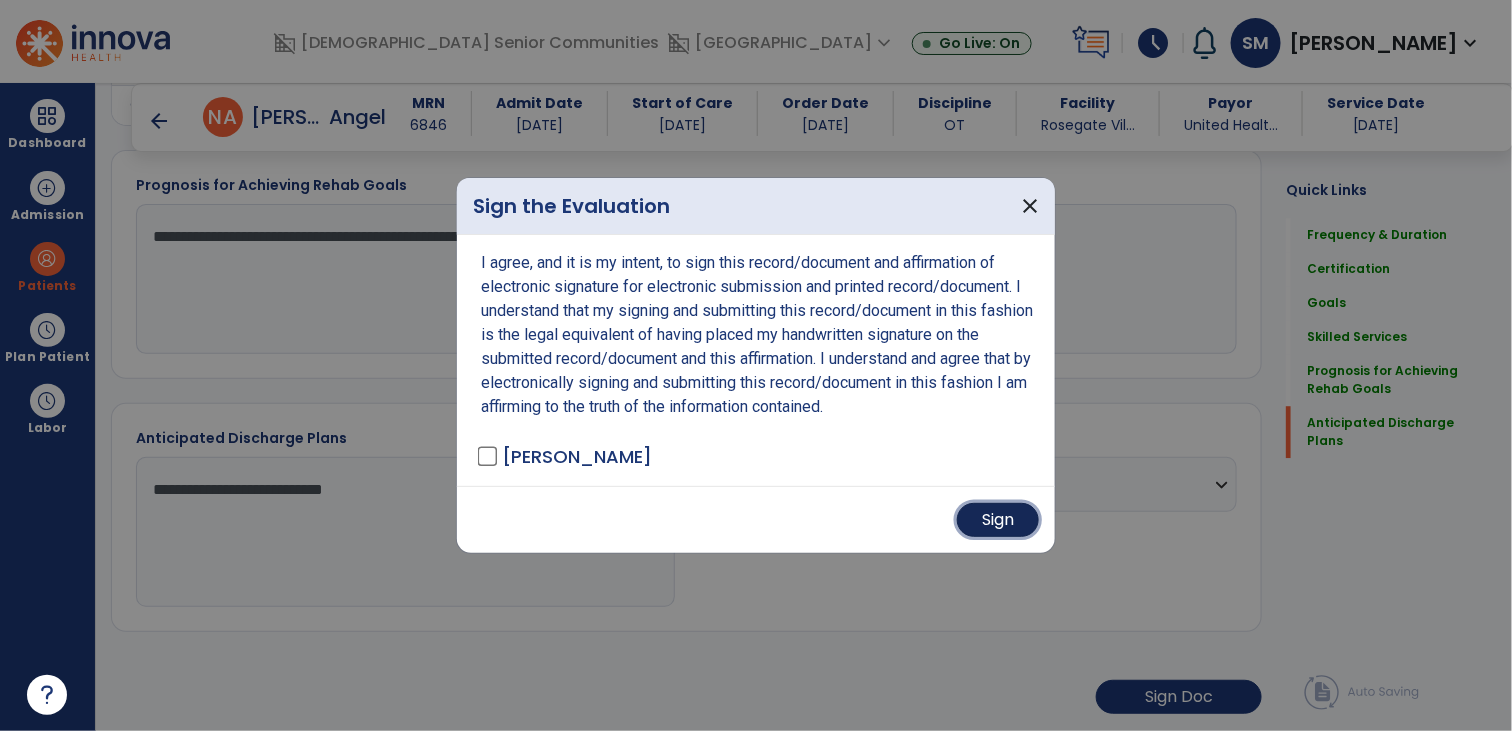 click on "Sign" at bounding box center [998, 520] 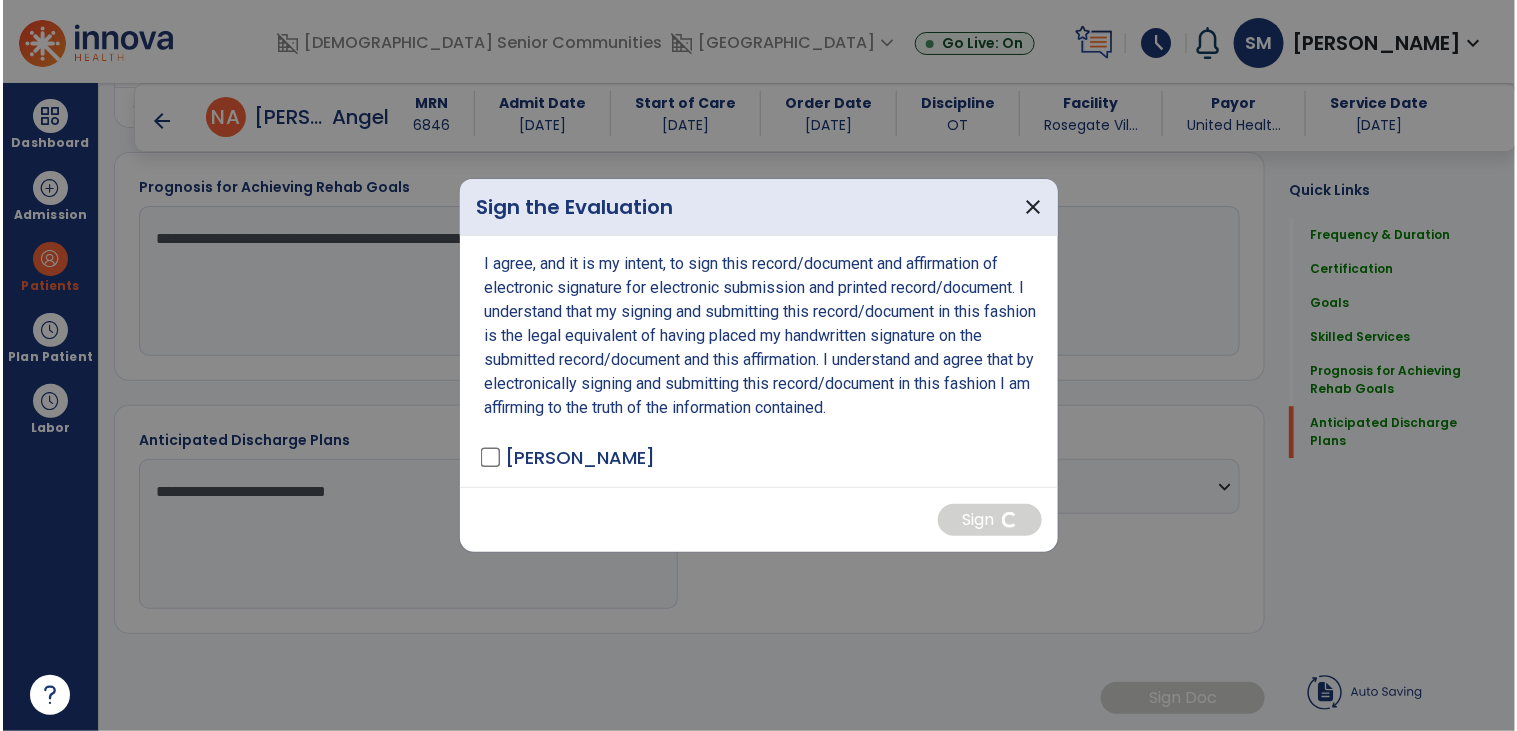 scroll, scrollTop: 1779, scrollLeft: 0, axis: vertical 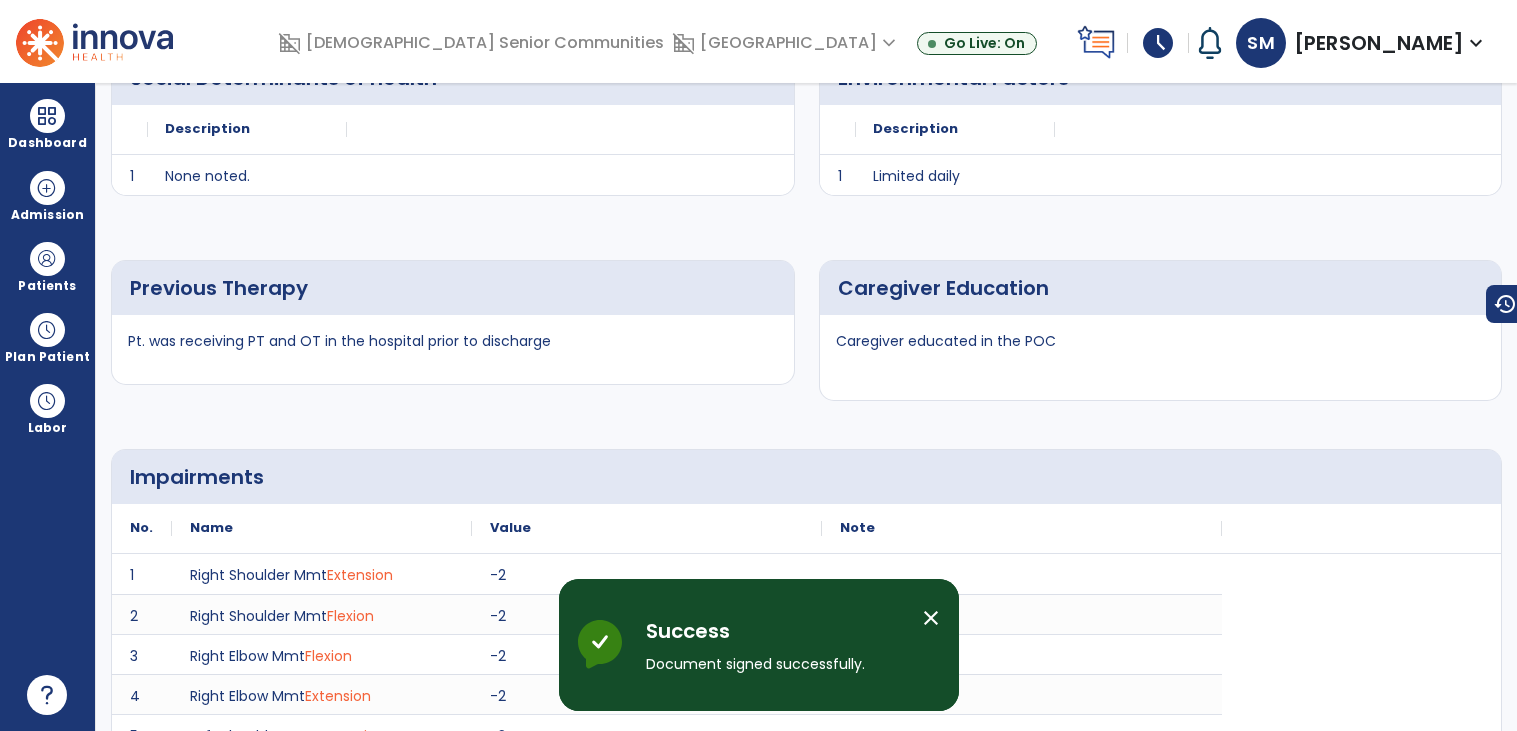 click on "arrow_back" 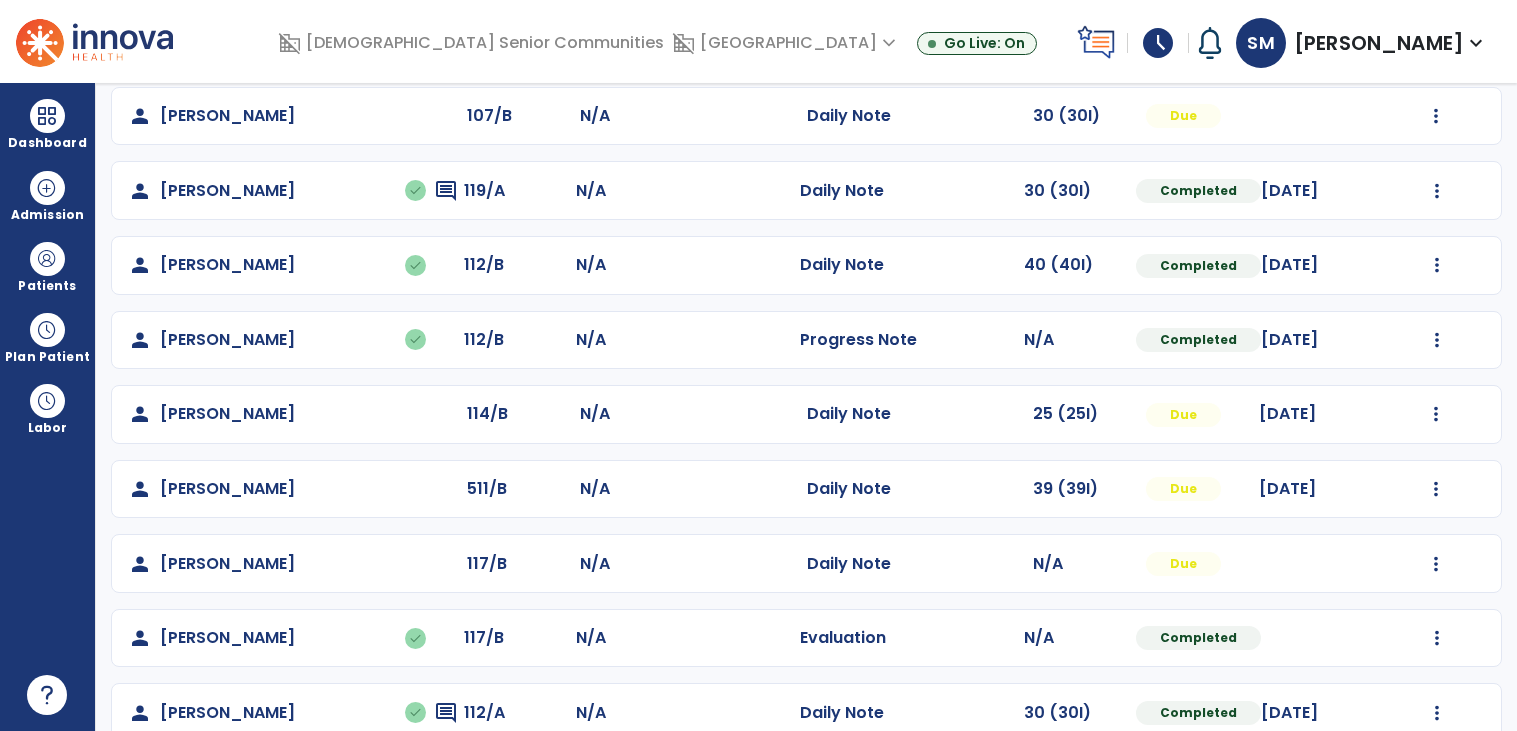 scroll, scrollTop: 725, scrollLeft: 0, axis: vertical 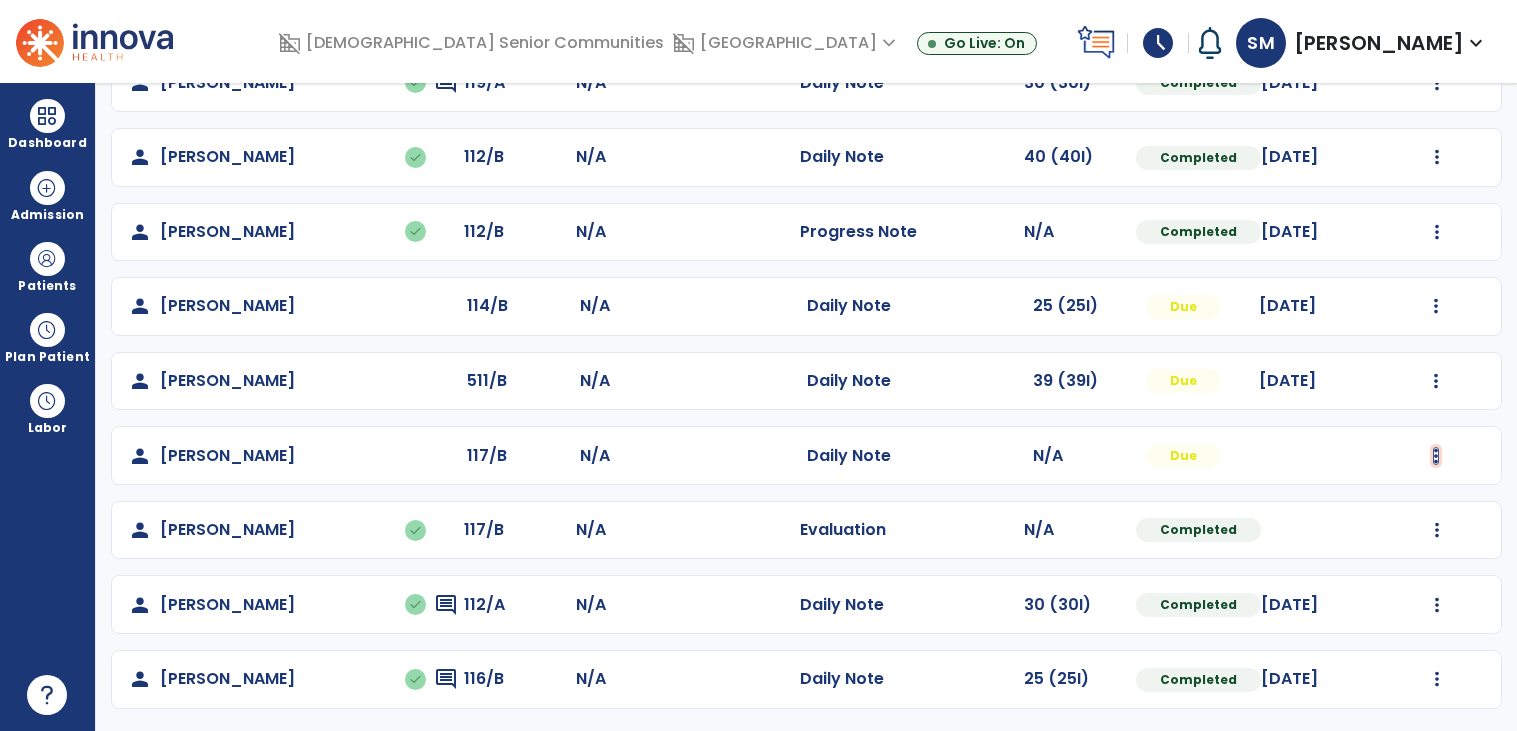 click at bounding box center (1437, -141) 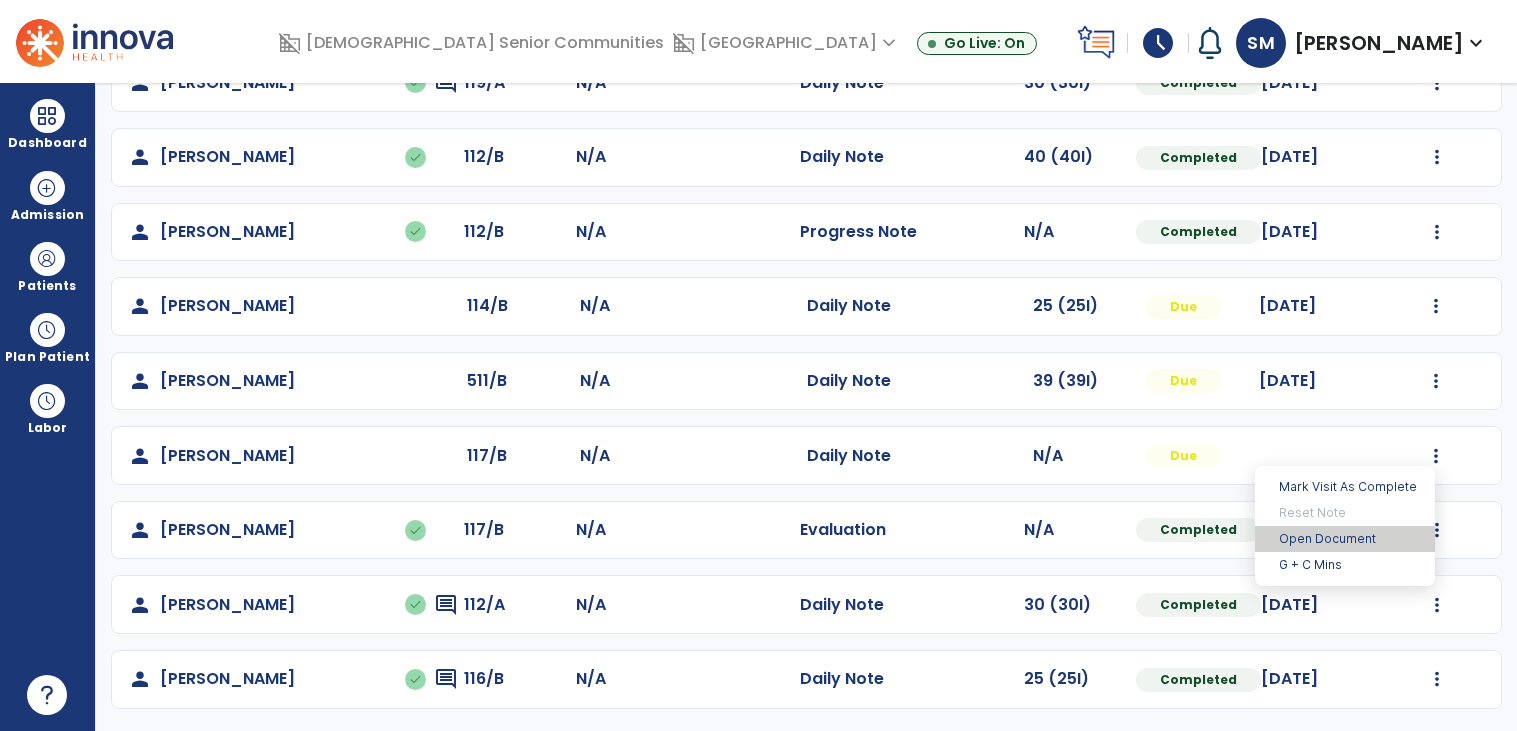 click on "Open Document" at bounding box center (1345, 539) 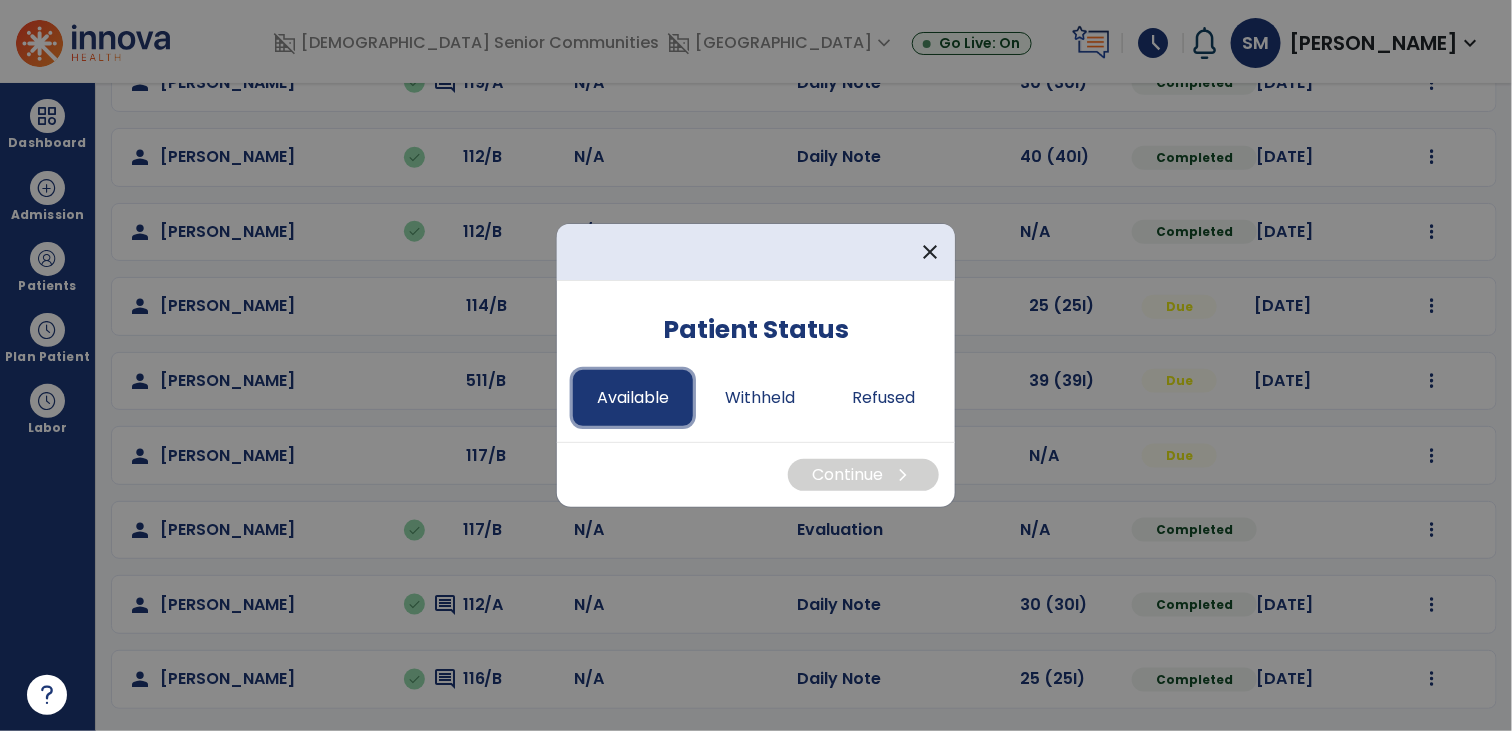 click on "Available" at bounding box center [633, 398] 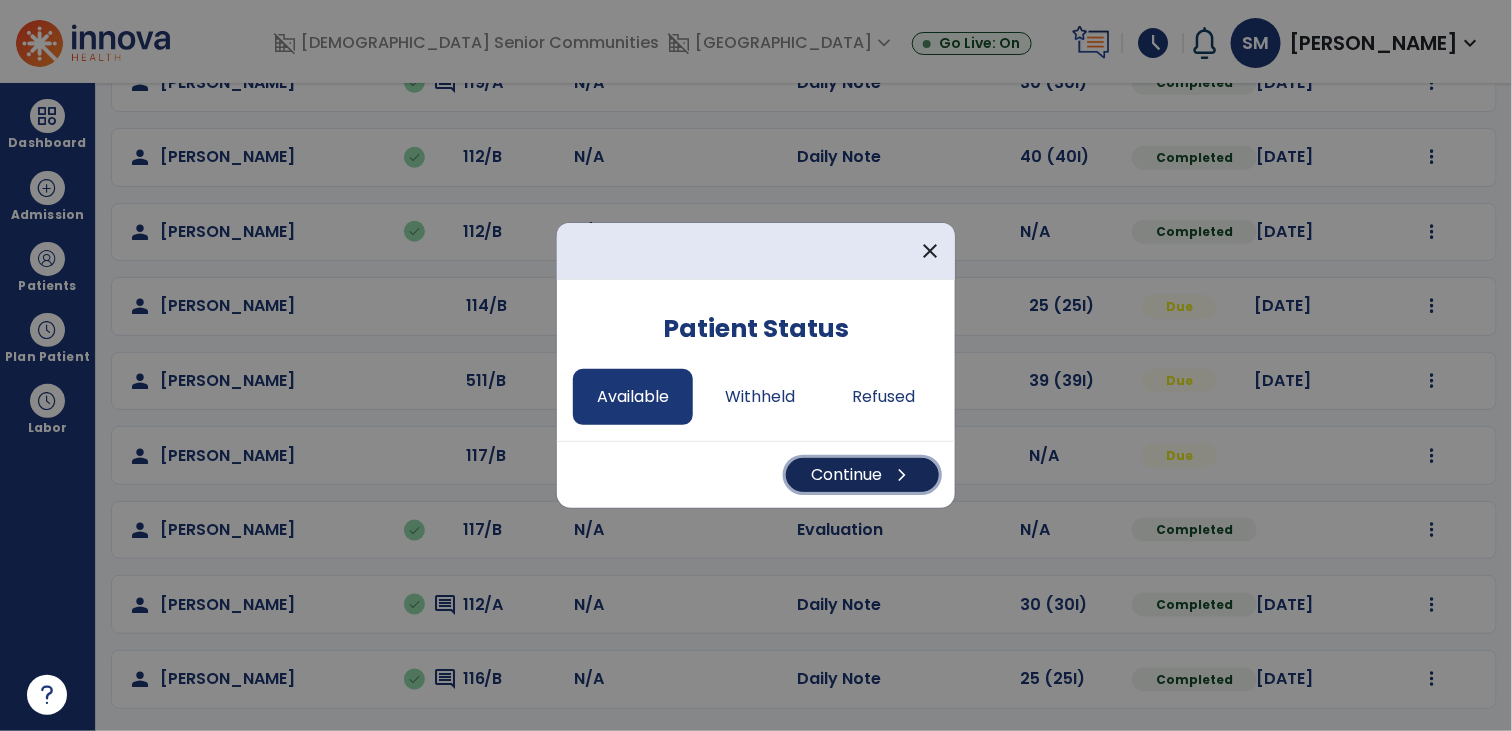 click on "chevron_right" at bounding box center [902, 475] 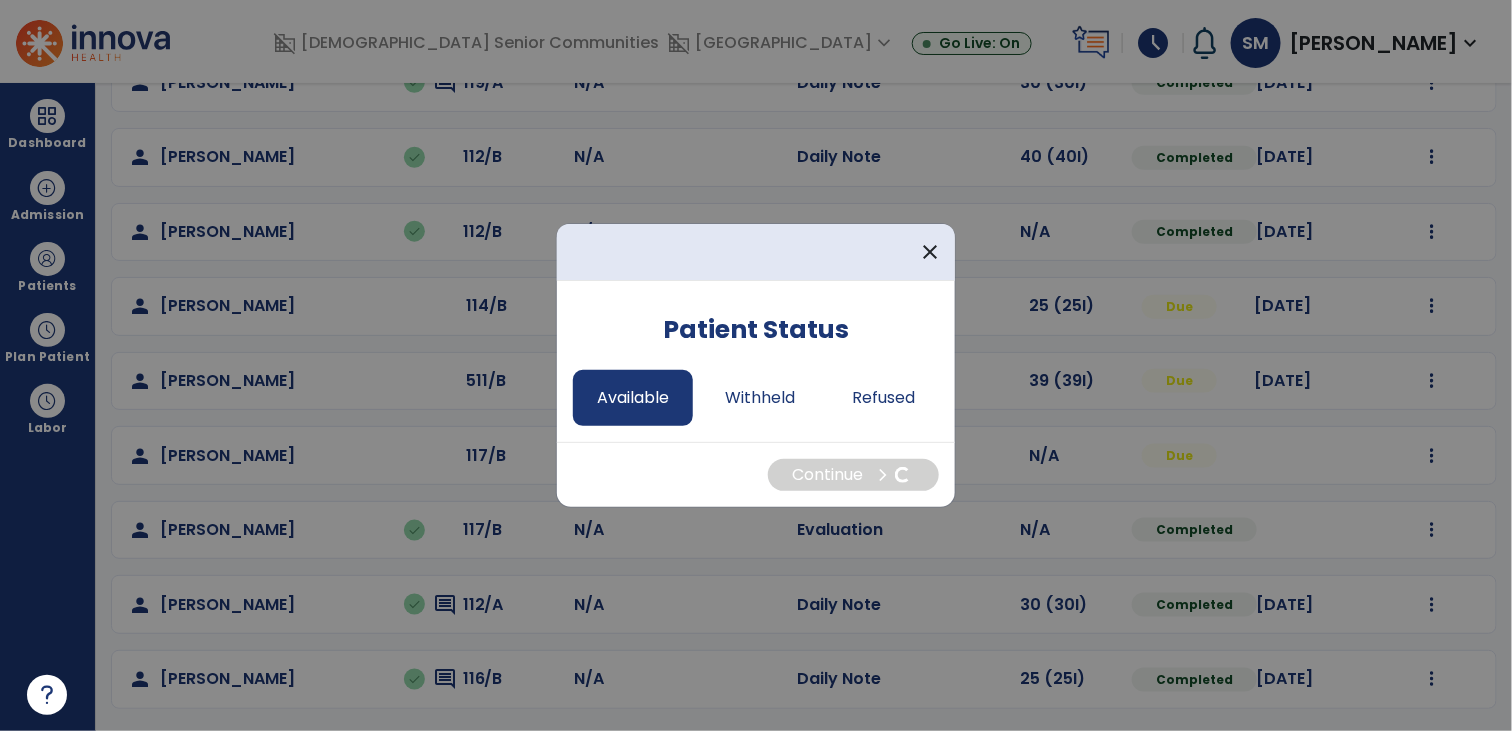 select on "*" 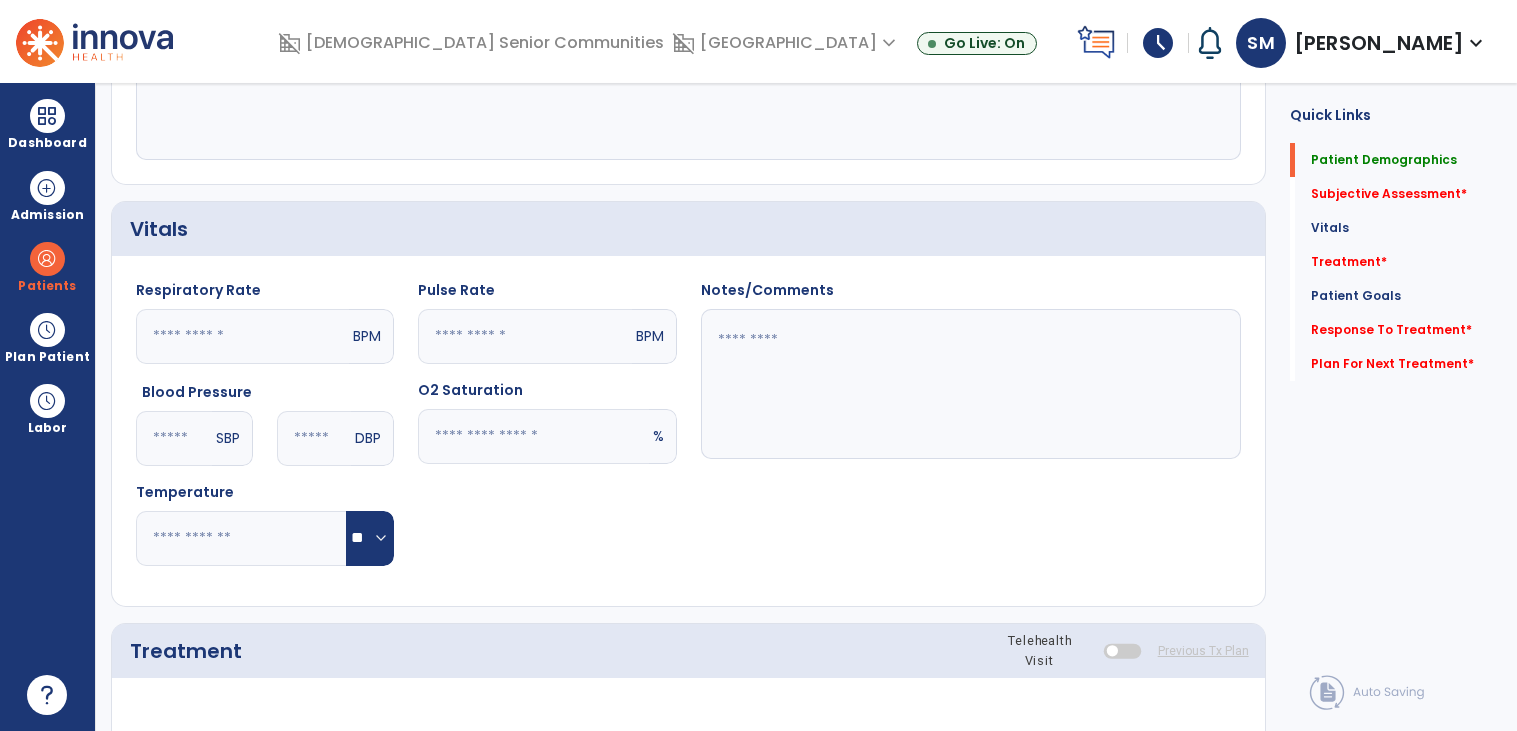 scroll, scrollTop: 0, scrollLeft: 0, axis: both 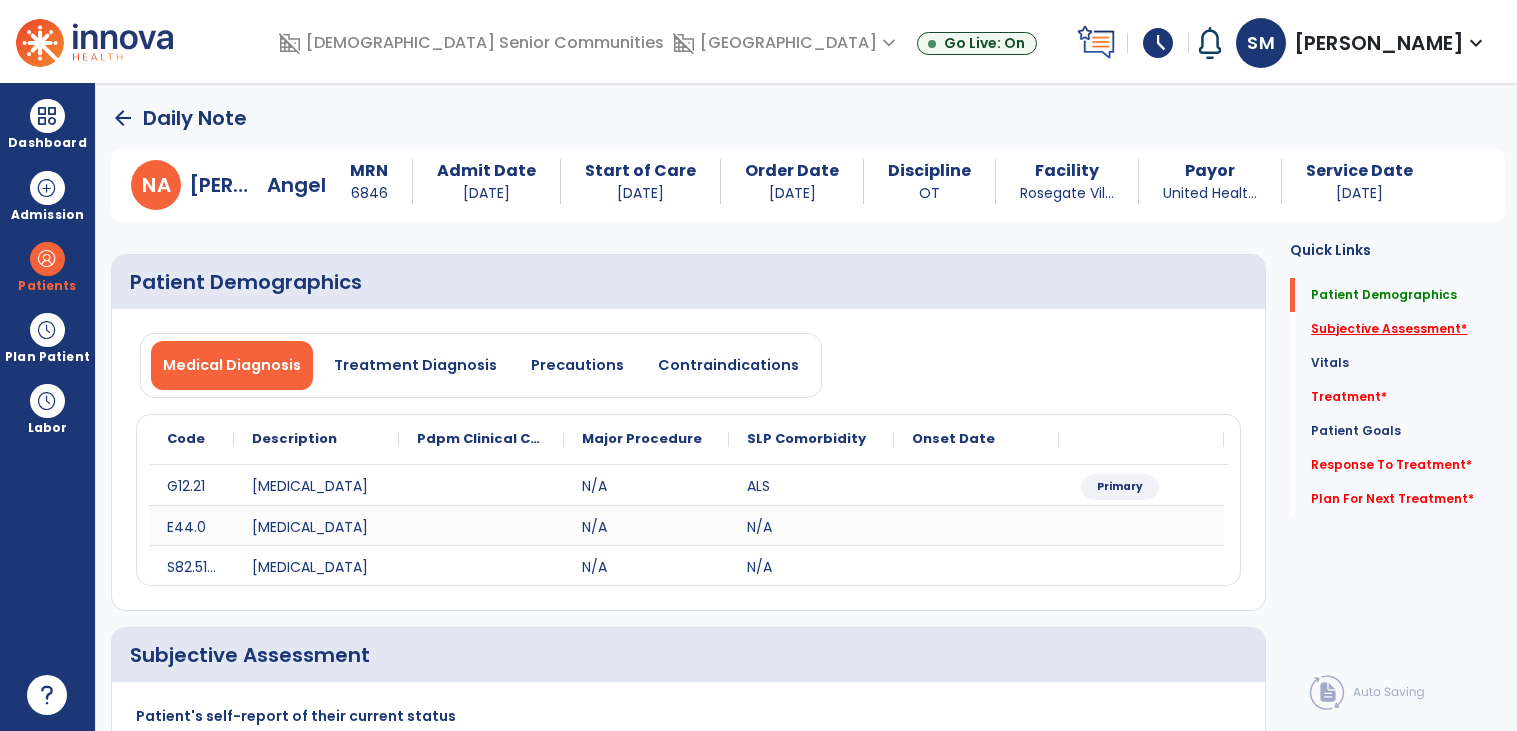 click on "Subjective Assessment   *" 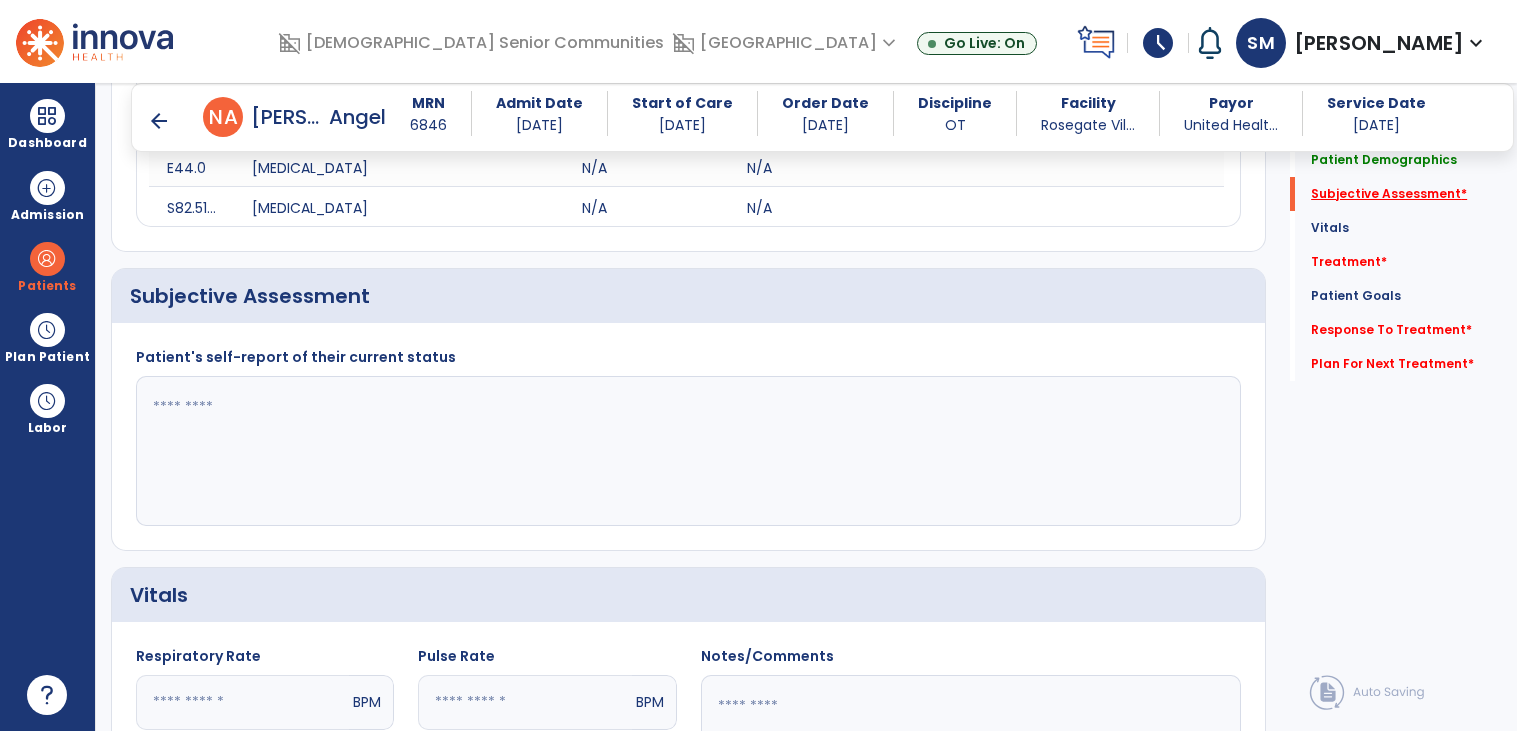 scroll, scrollTop: 362, scrollLeft: 0, axis: vertical 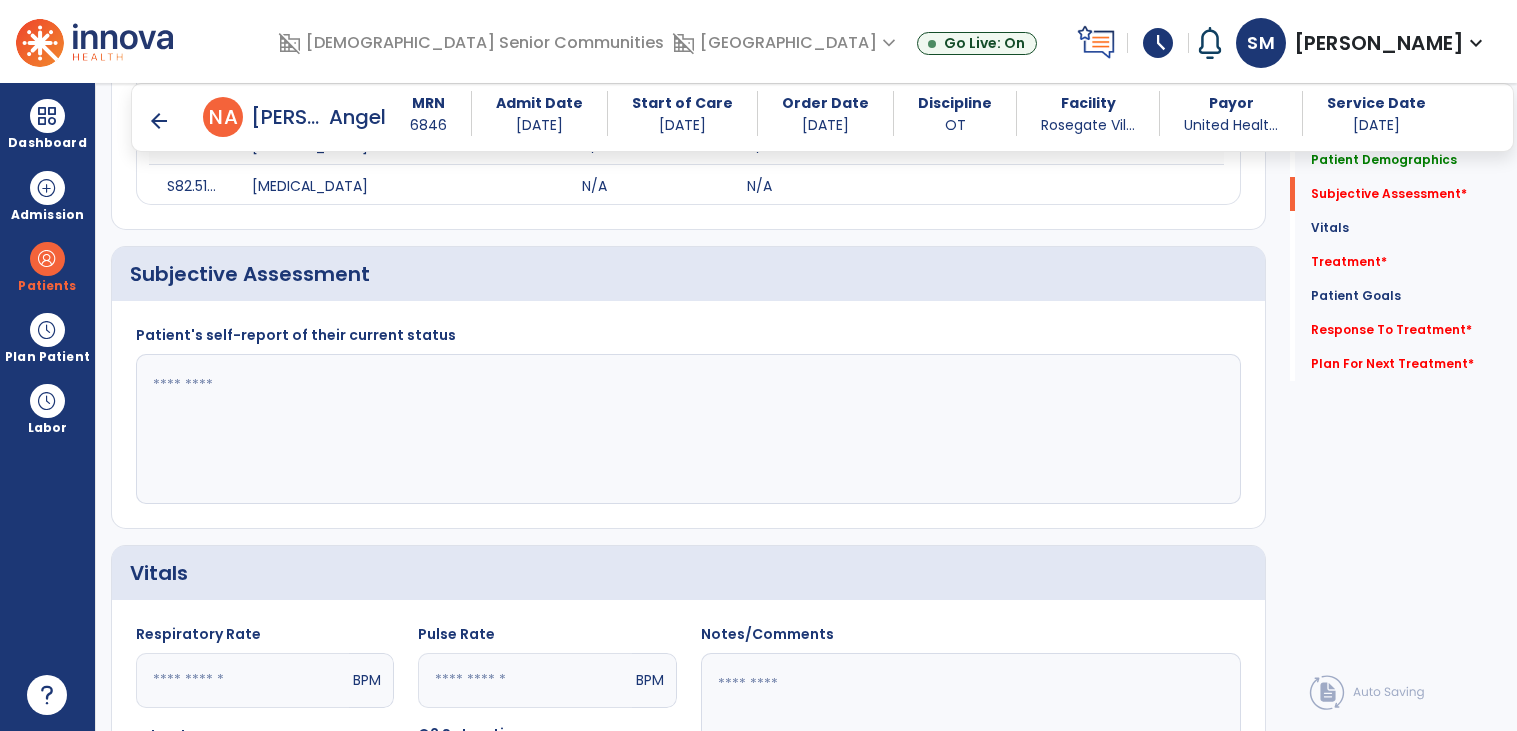 click 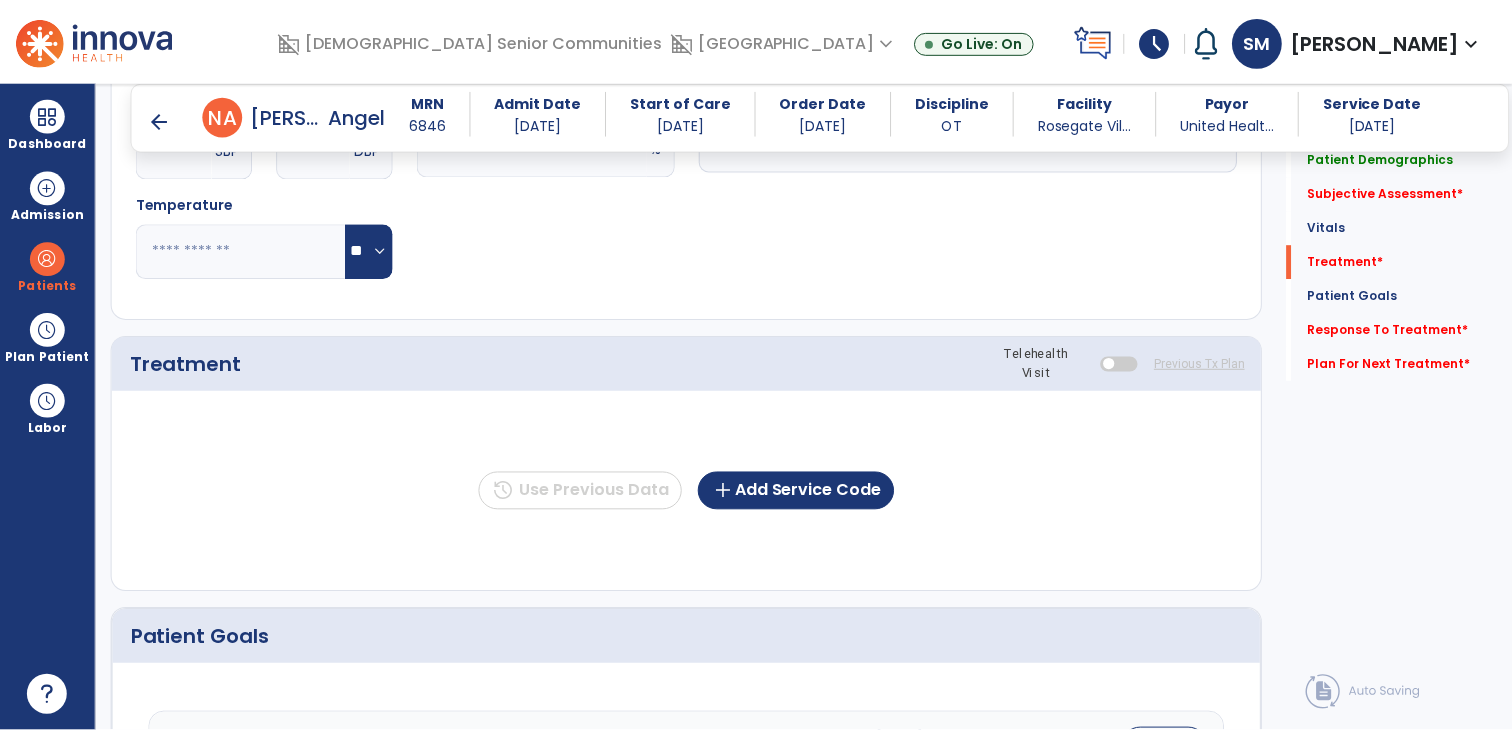 scroll, scrollTop: 1018, scrollLeft: 0, axis: vertical 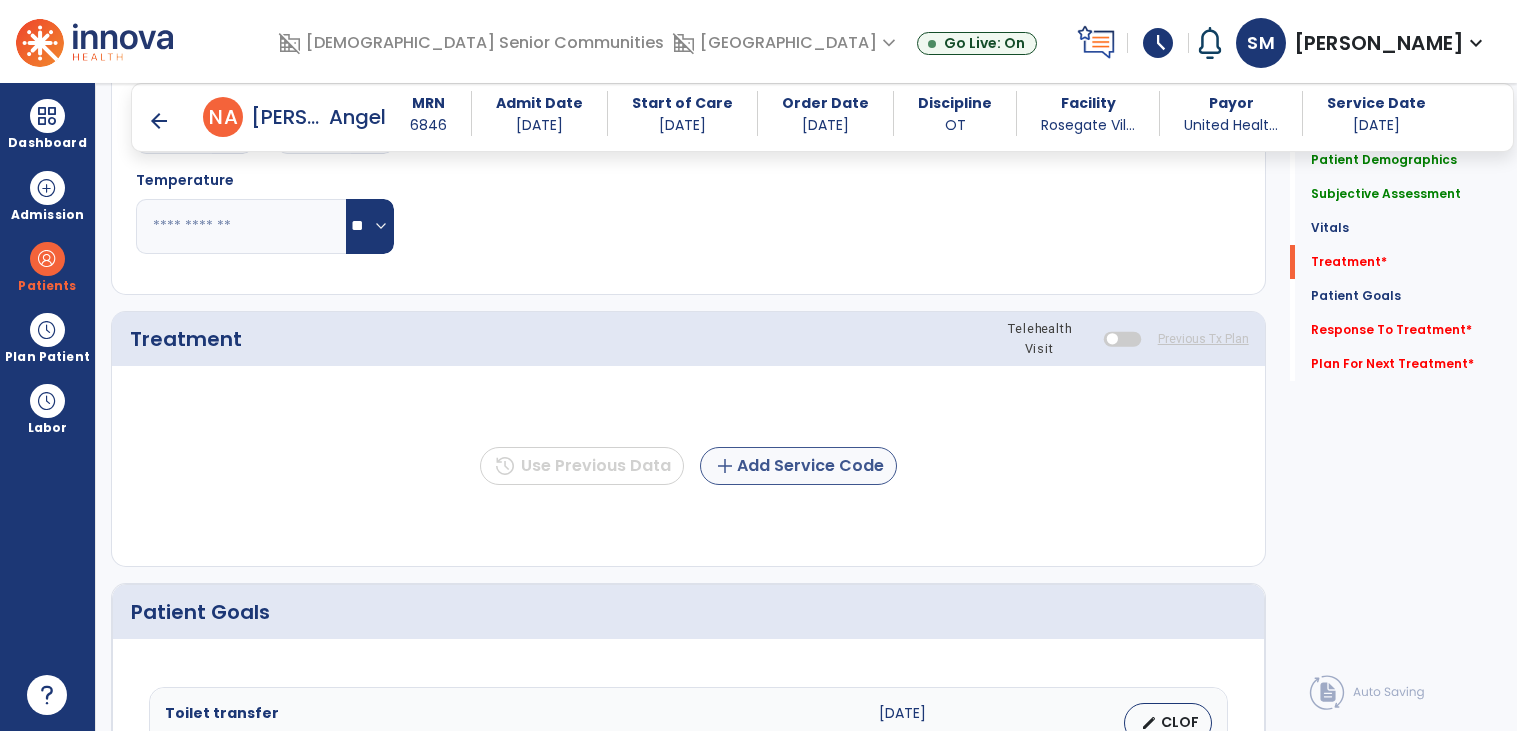 type on "**********" 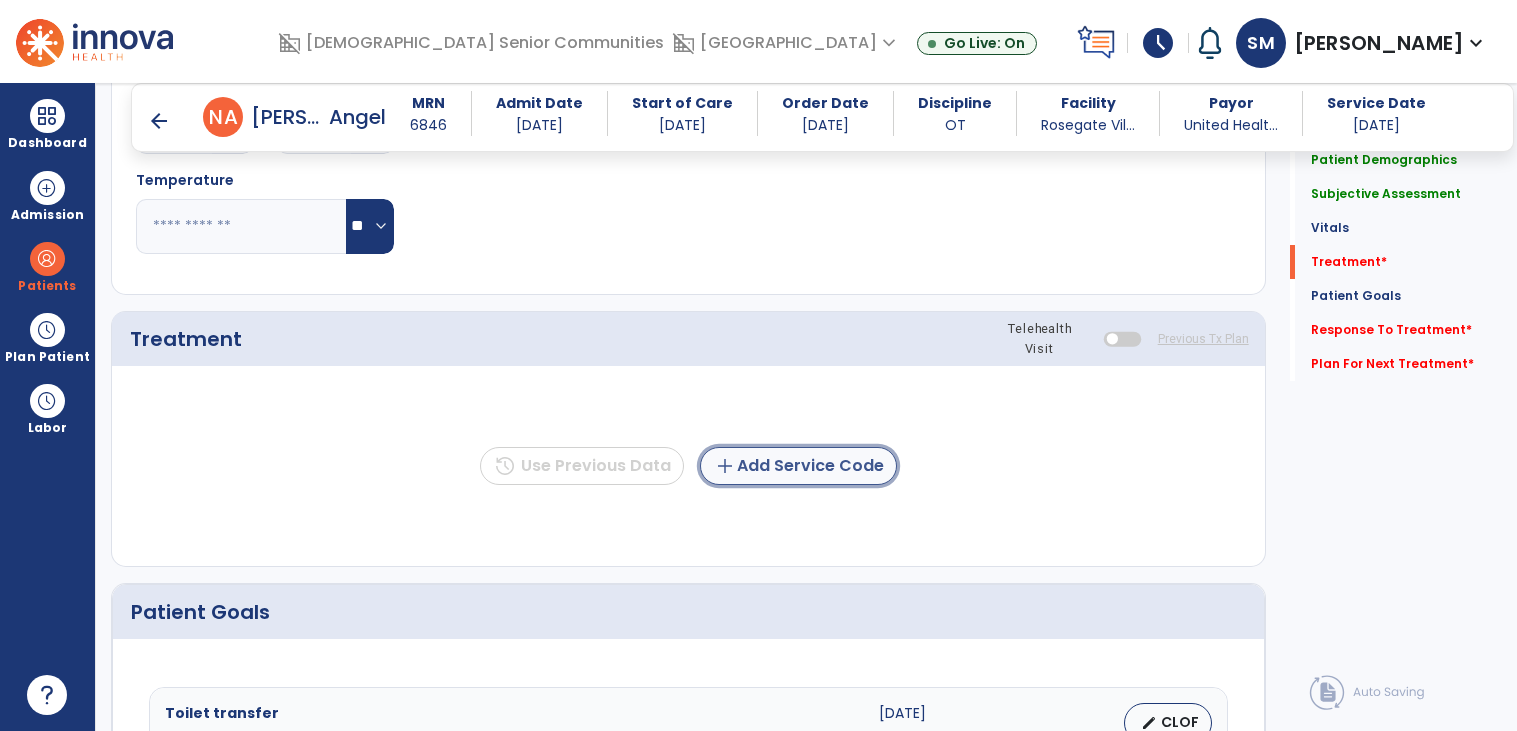 click on "add  Add Service Code" 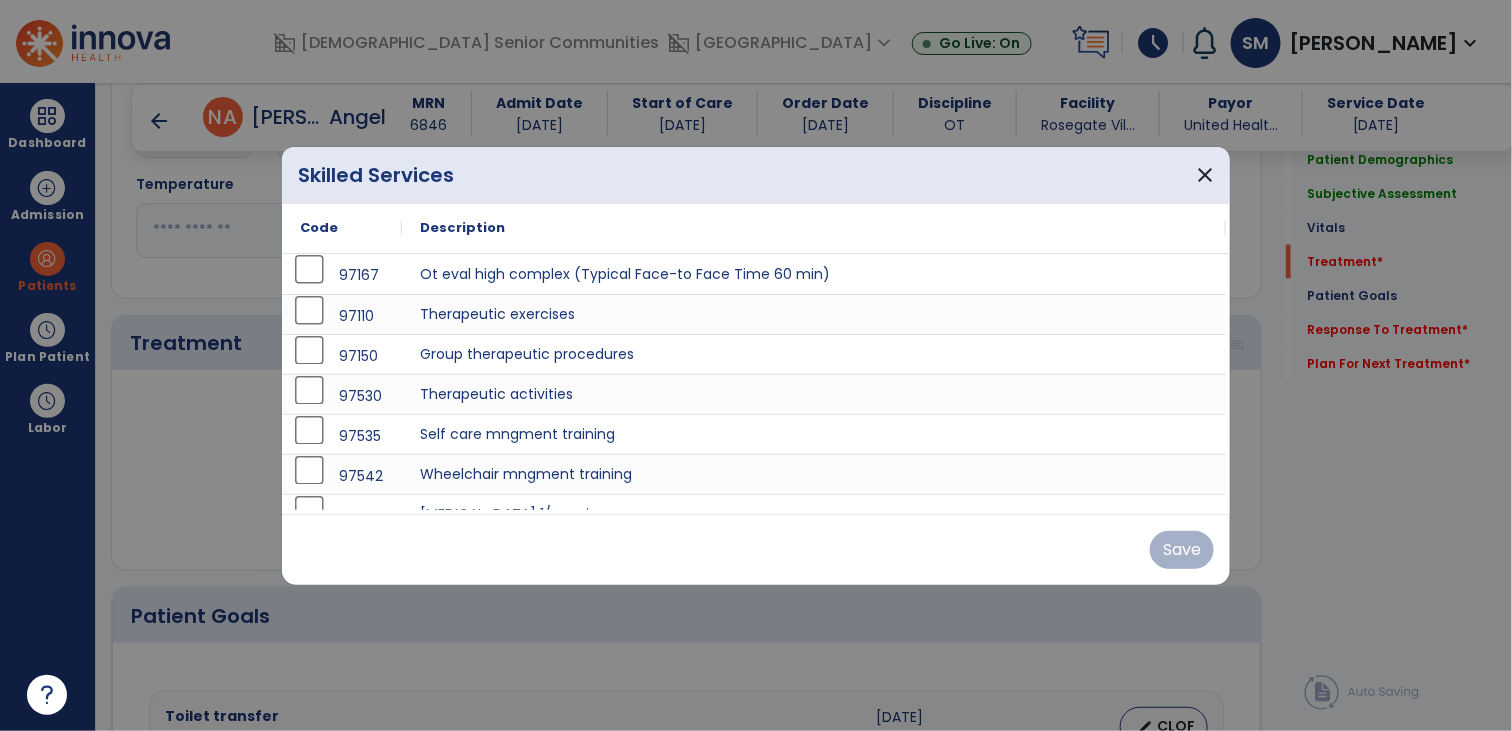 scroll, scrollTop: 1018, scrollLeft: 0, axis: vertical 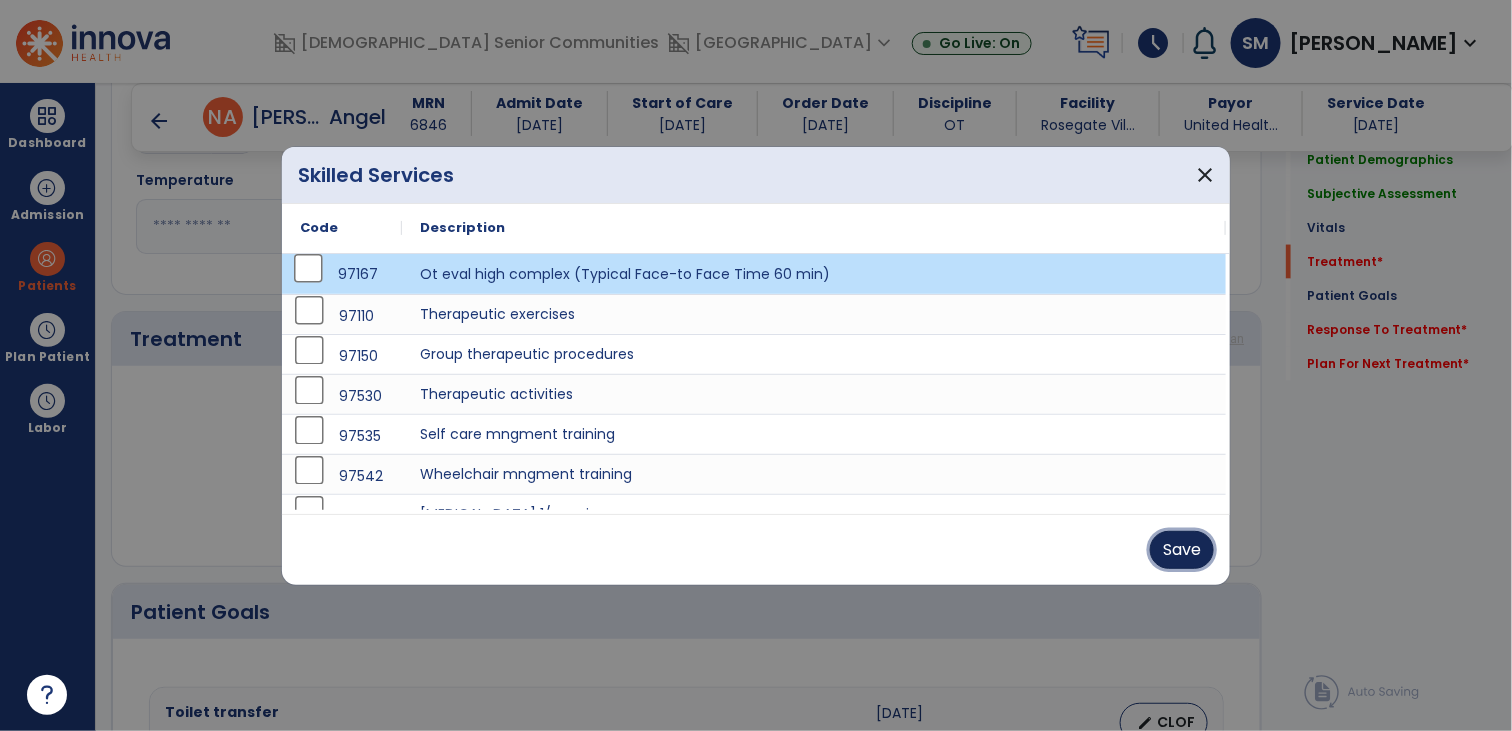 click on "Save" at bounding box center (1182, 550) 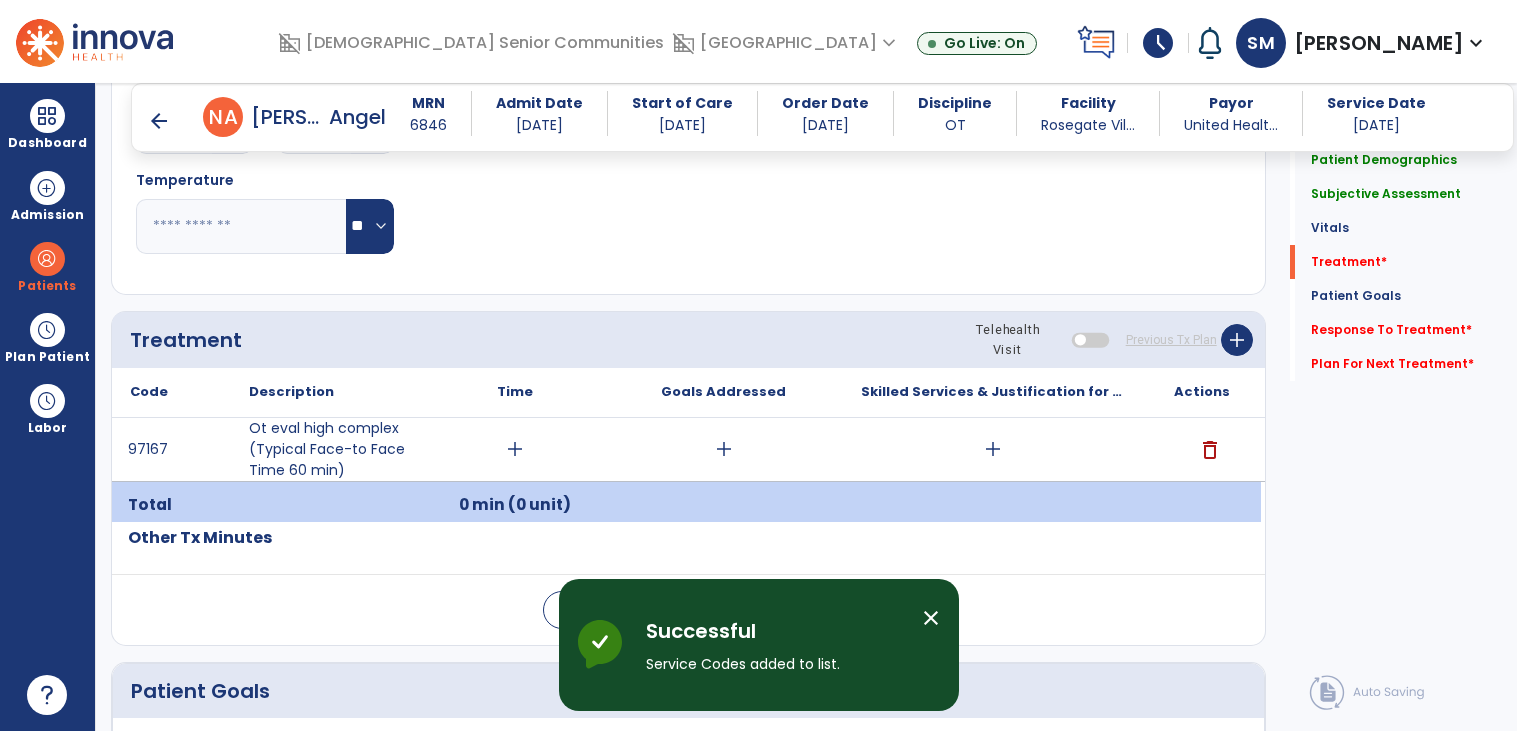 click on "add" at bounding box center [515, 449] 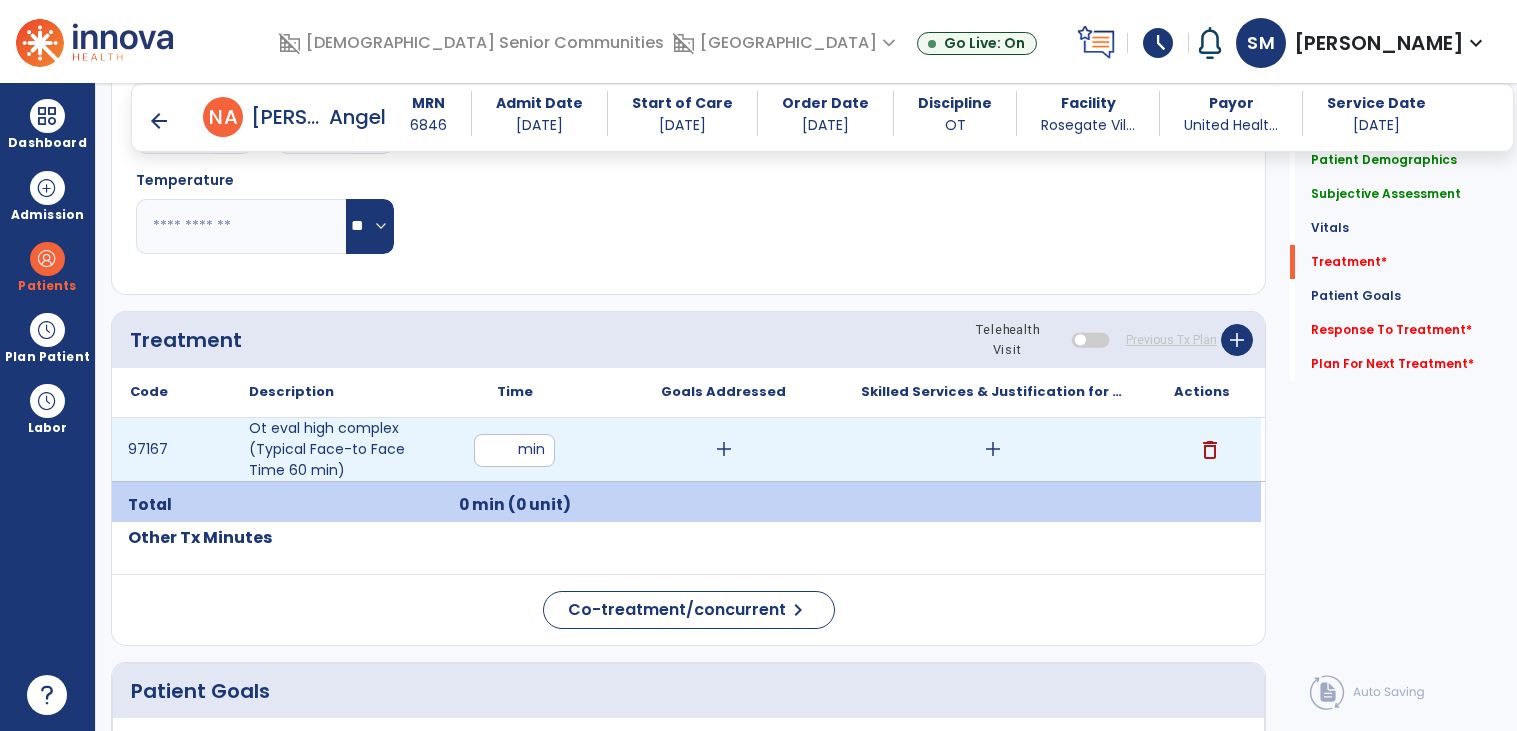 type on "**" 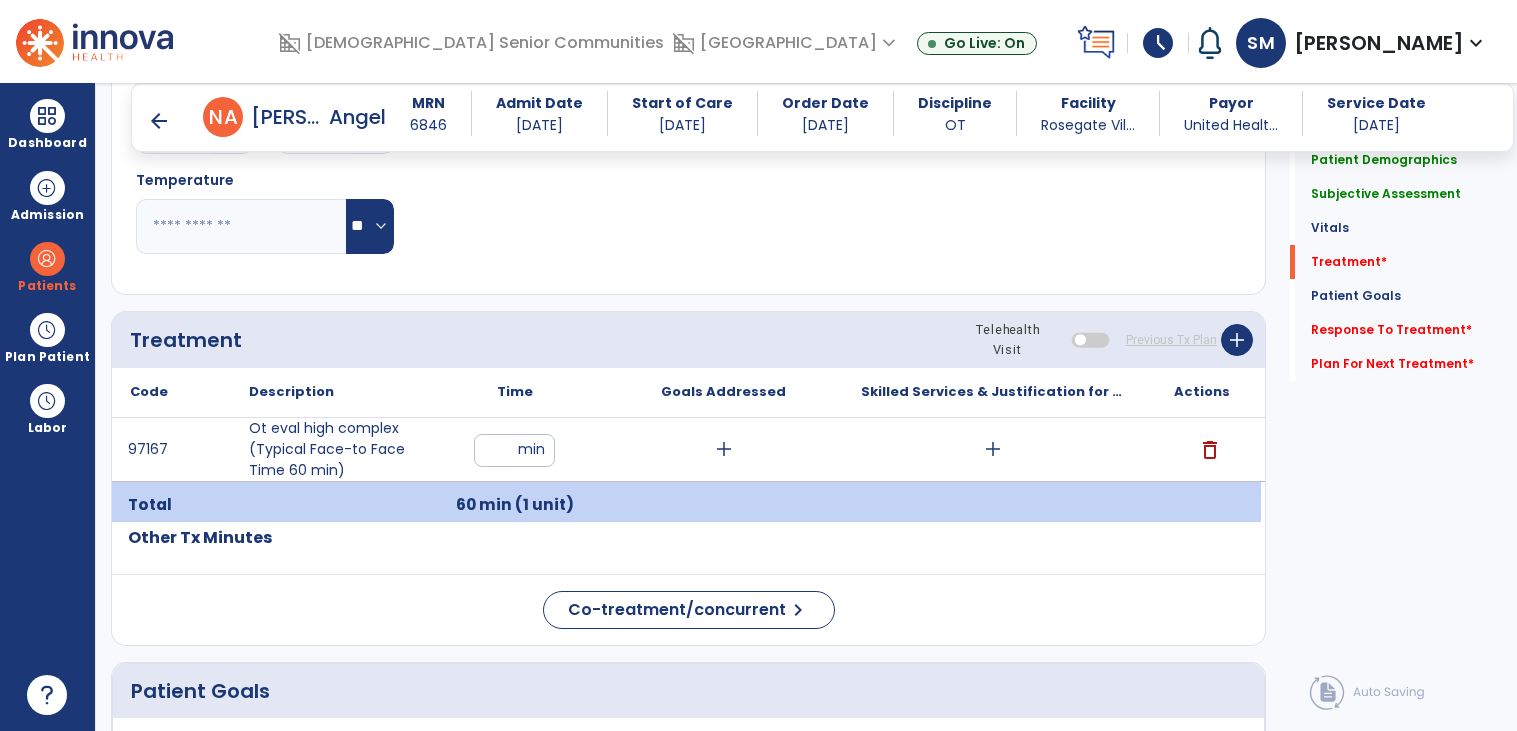 click on "add" at bounding box center (993, 449) 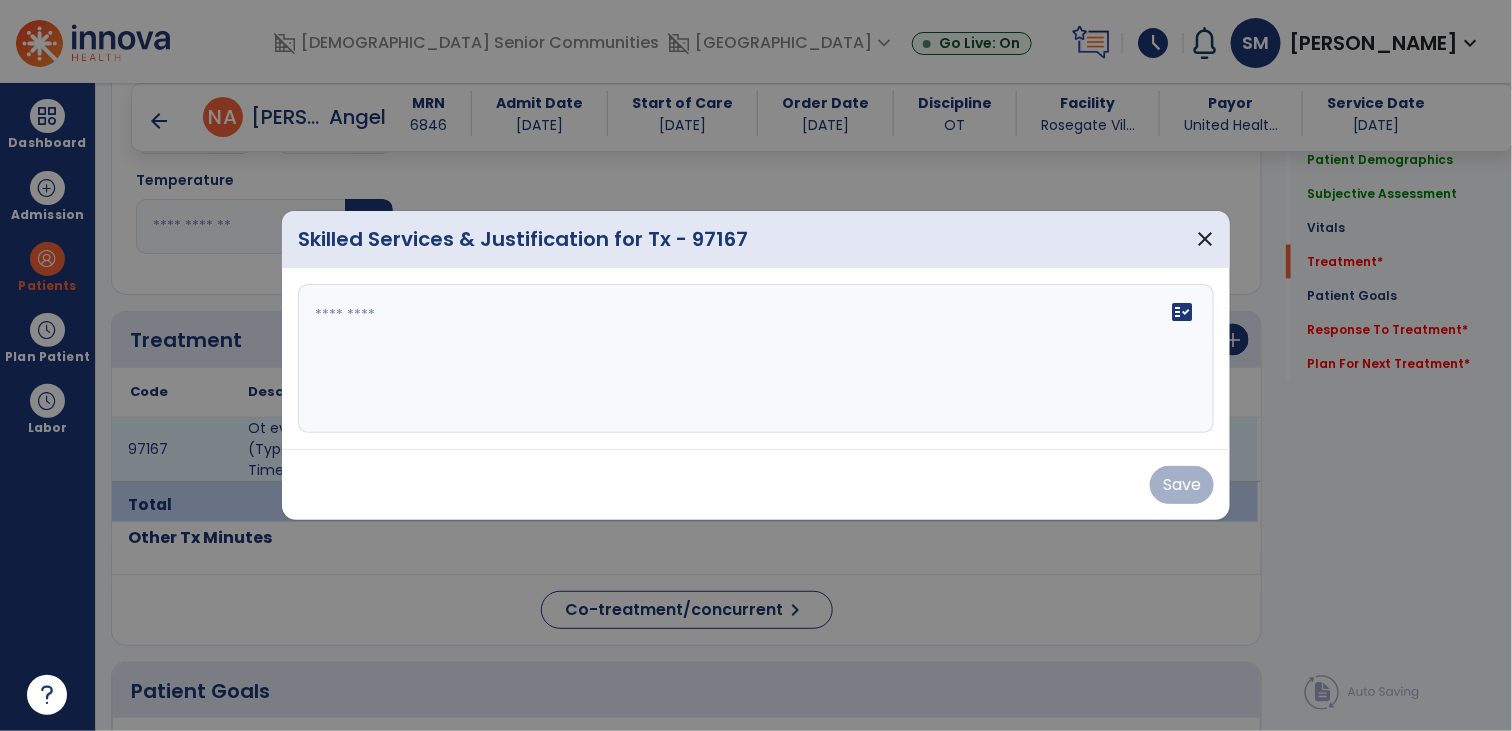 scroll, scrollTop: 1018, scrollLeft: 0, axis: vertical 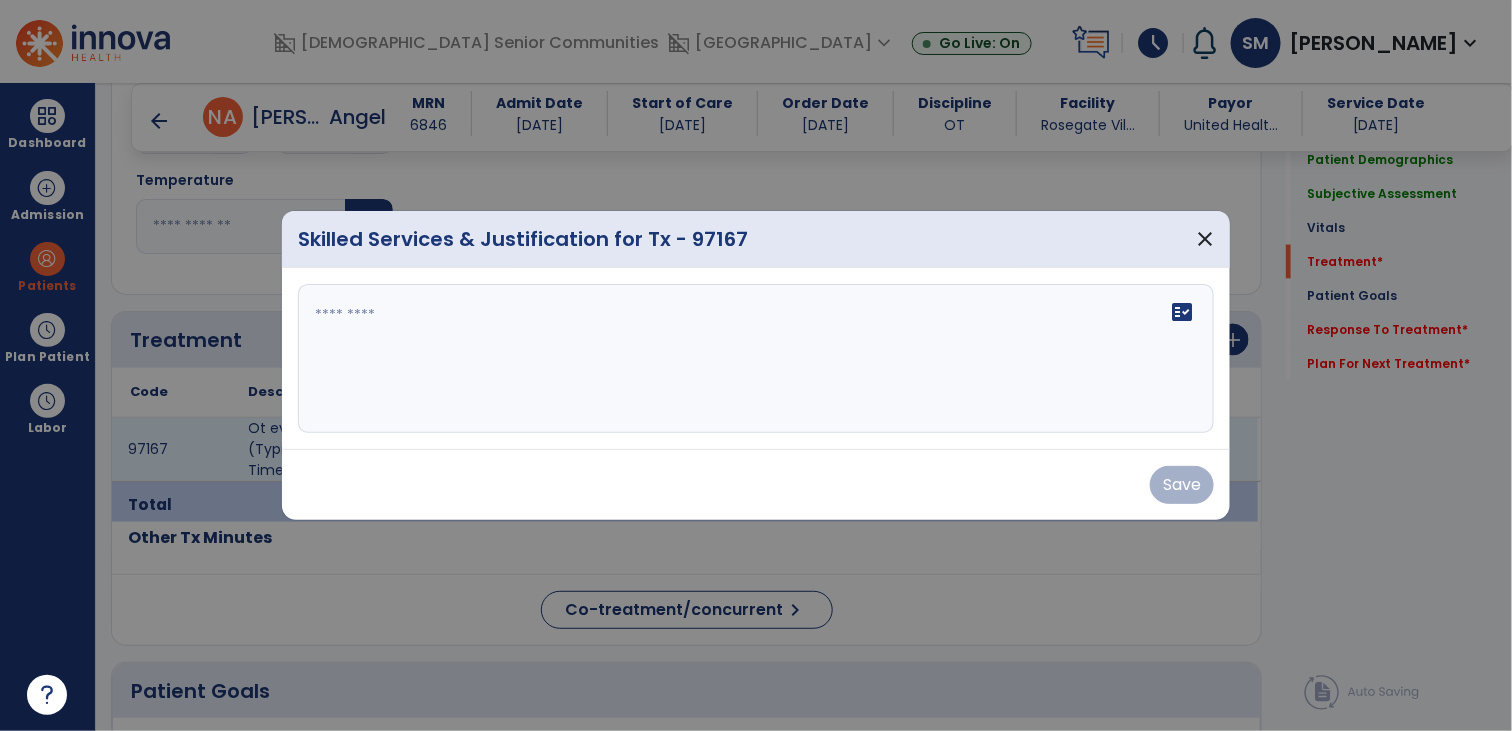 click on "fact_check" at bounding box center (756, 359) 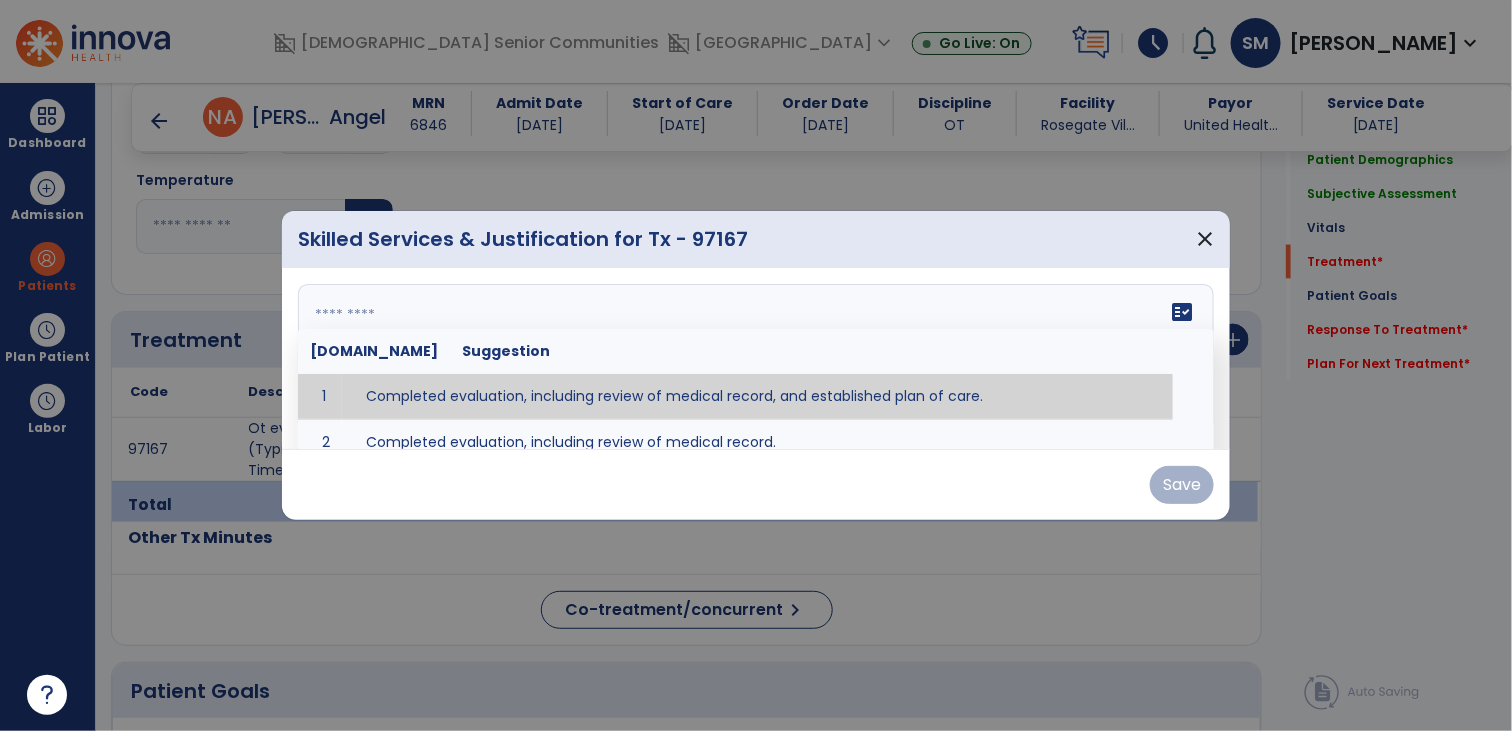 type on "**********" 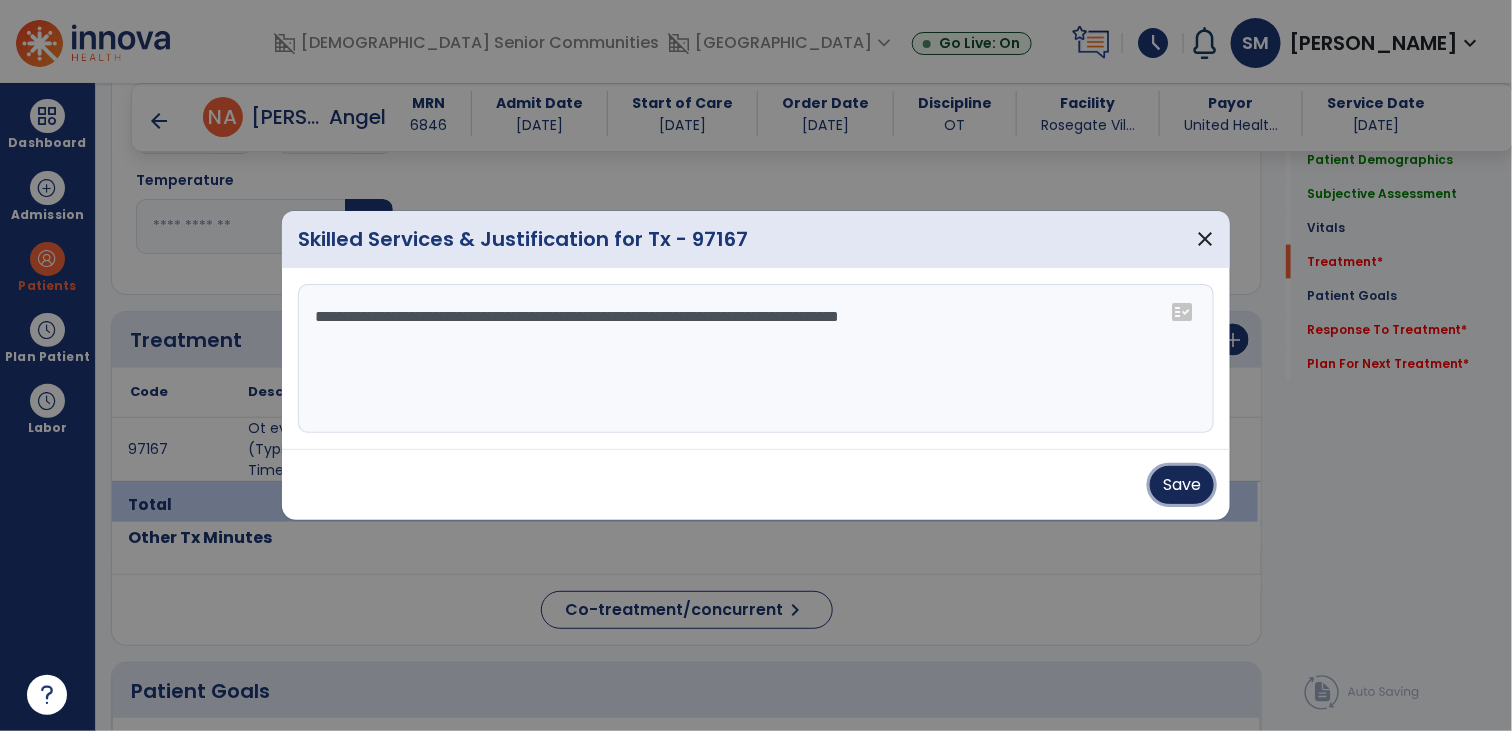 click on "Save" at bounding box center (1182, 485) 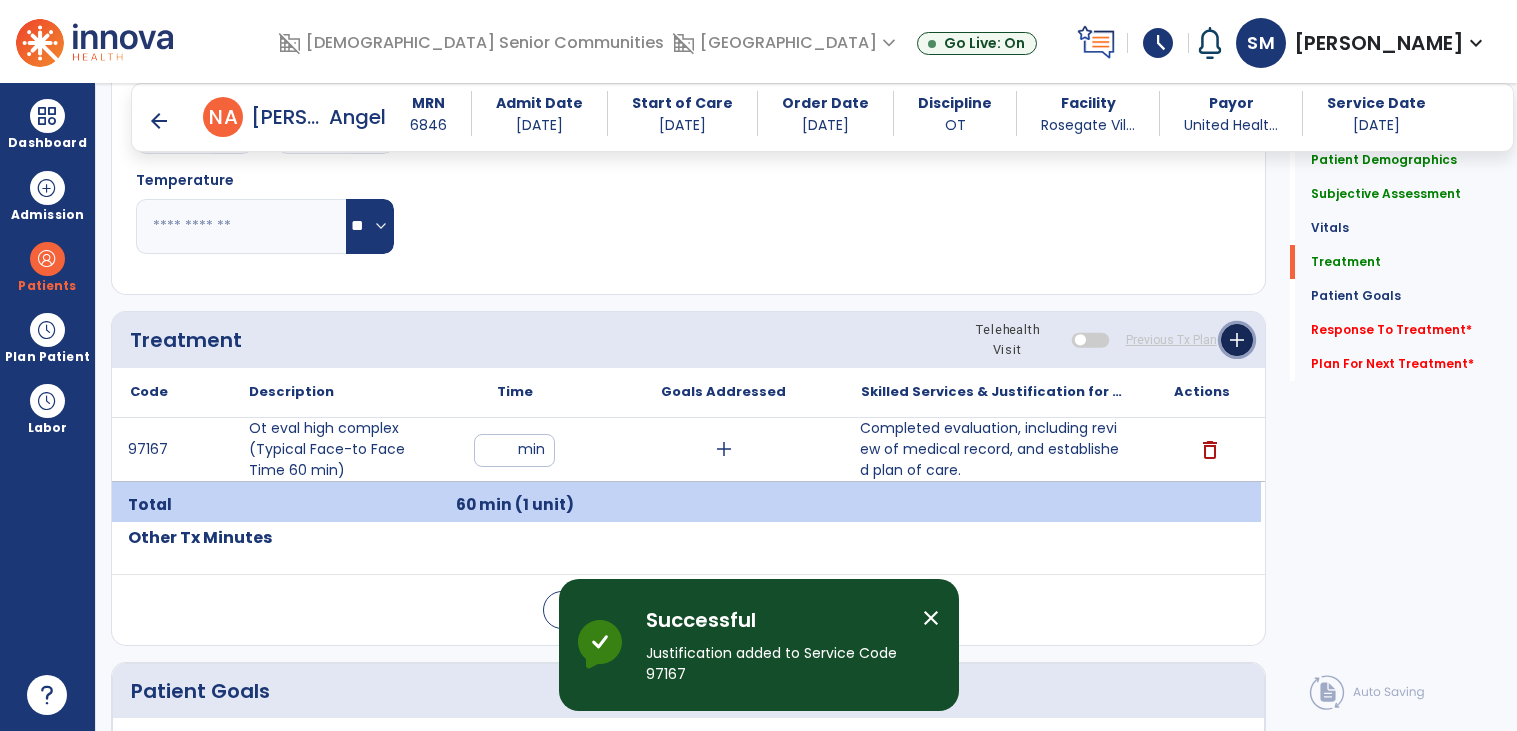 click on "add" 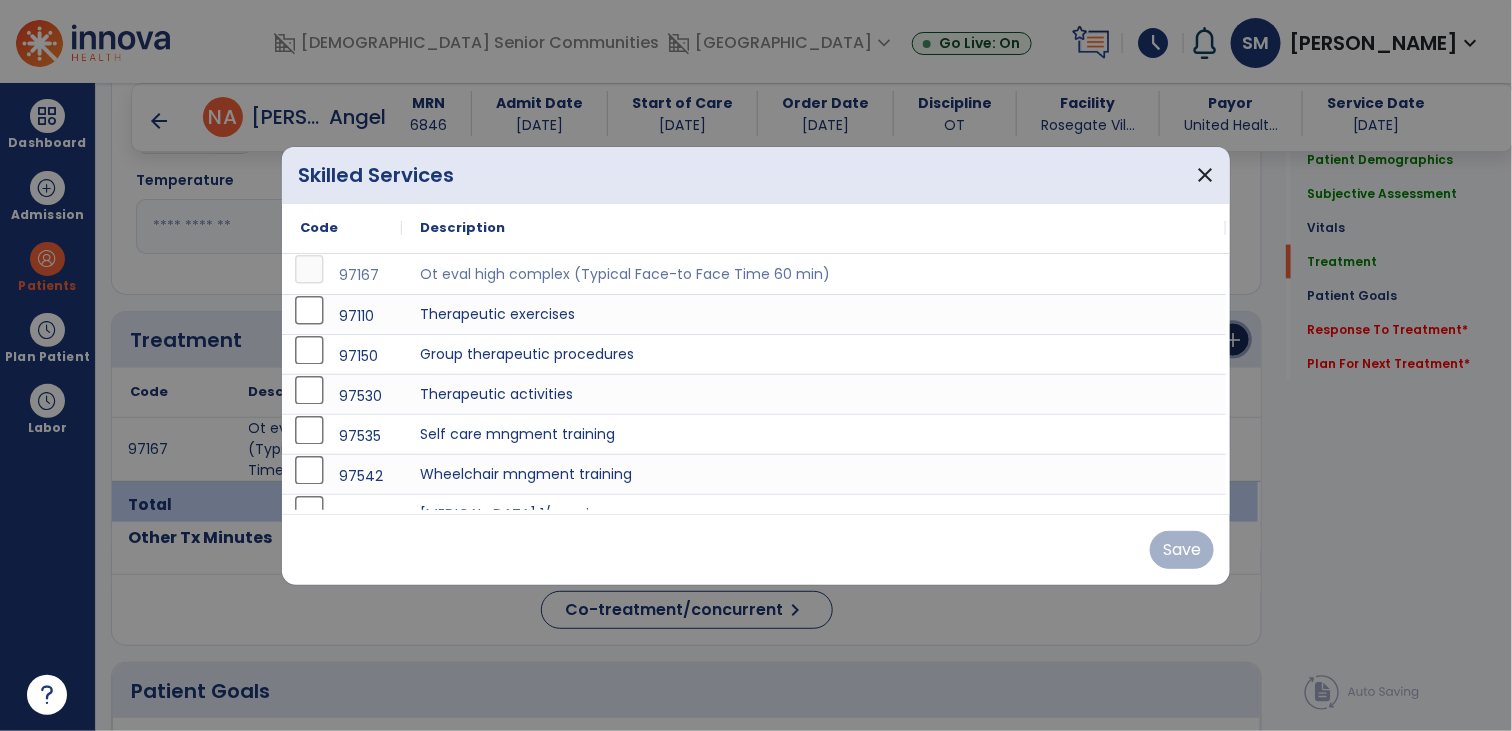scroll, scrollTop: 1018, scrollLeft: 0, axis: vertical 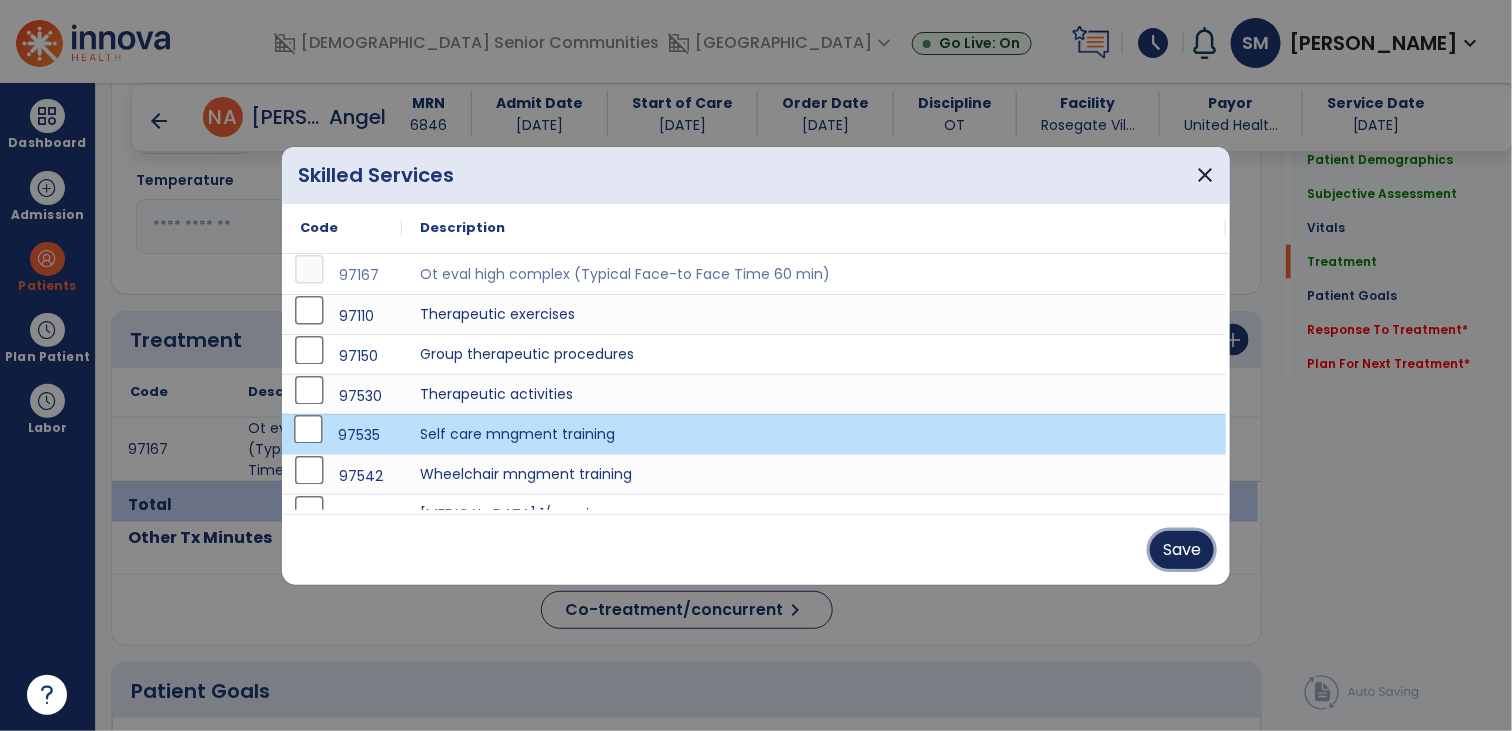 click on "Save" at bounding box center [1182, 550] 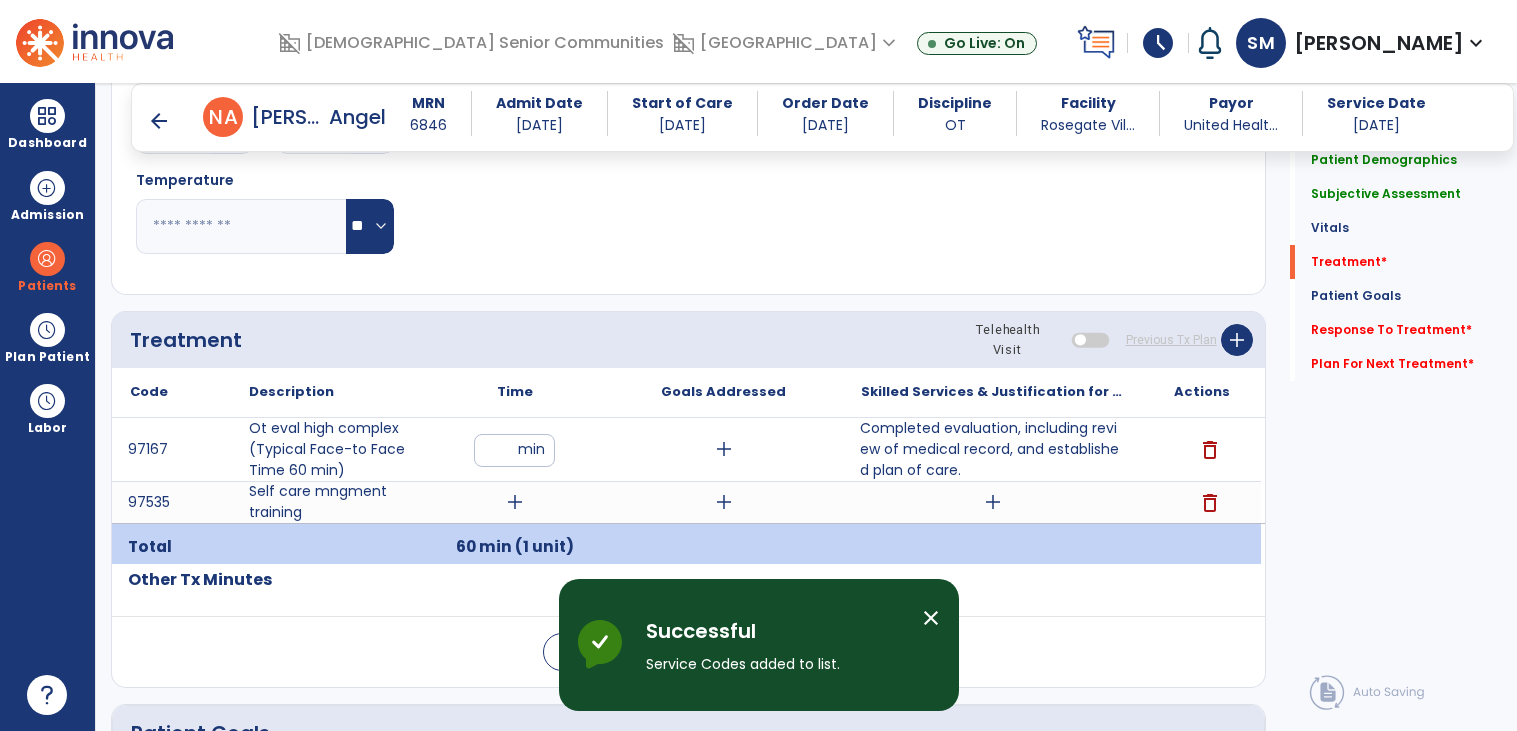 click on "add" at bounding box center (515, 502) 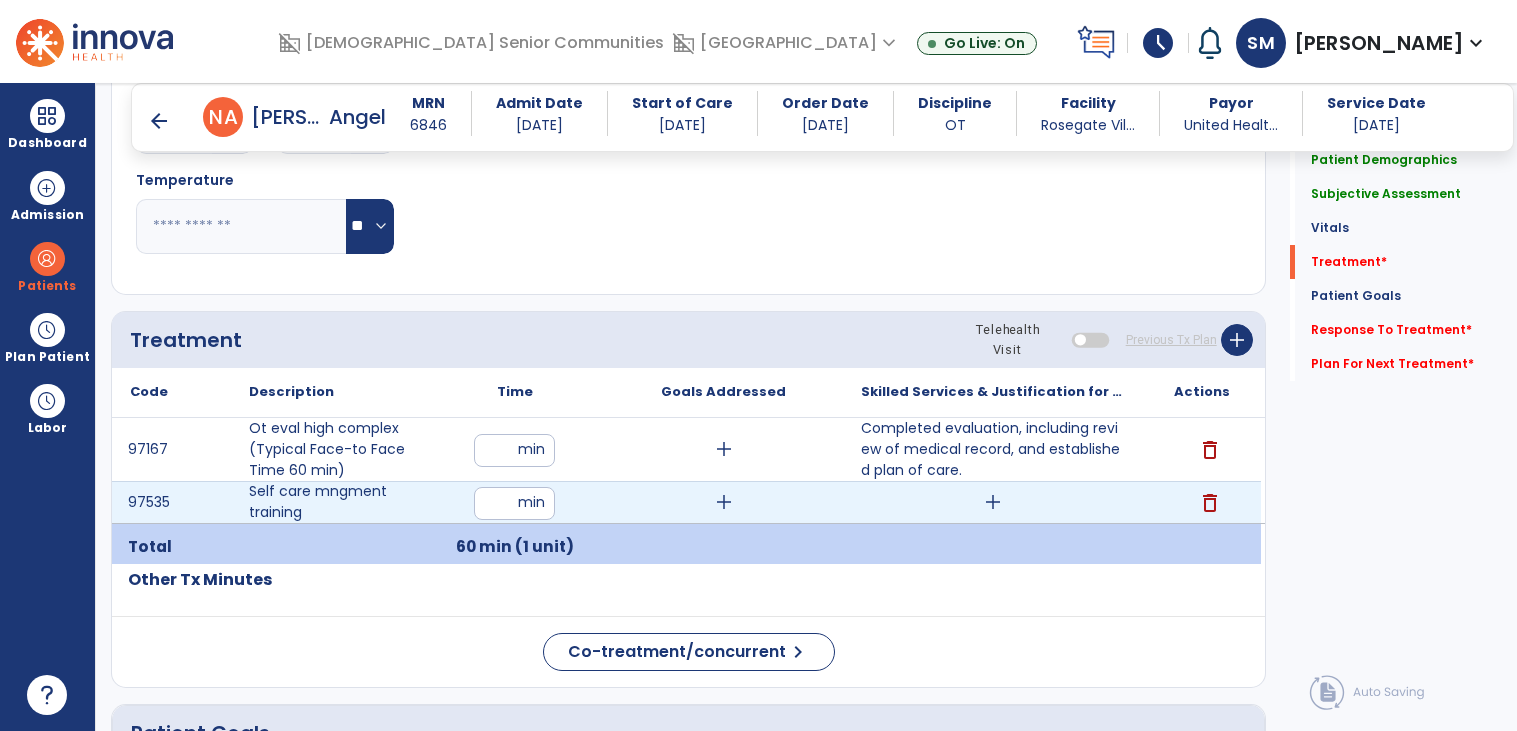 type on "**" 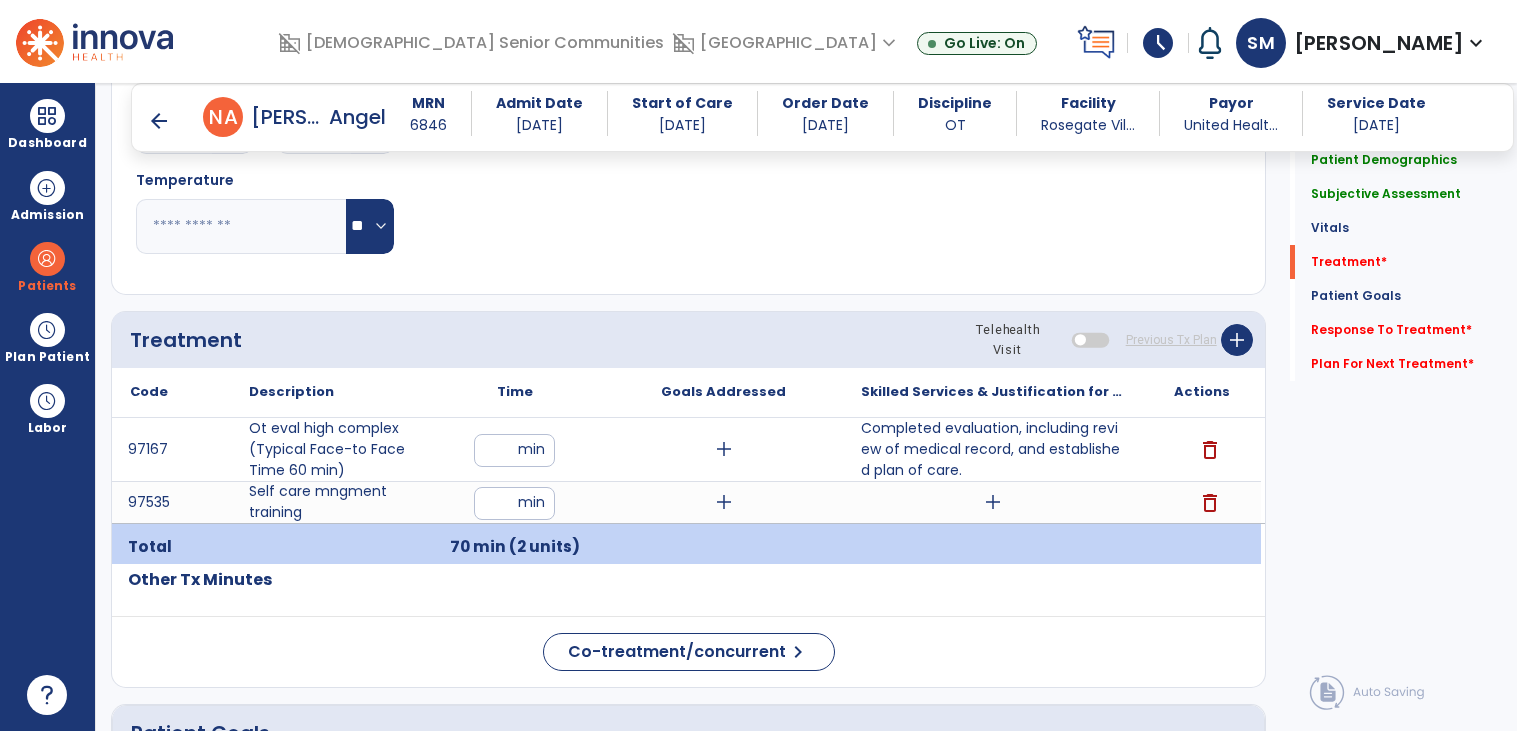 click on "add" at bounding box center (993, 502) 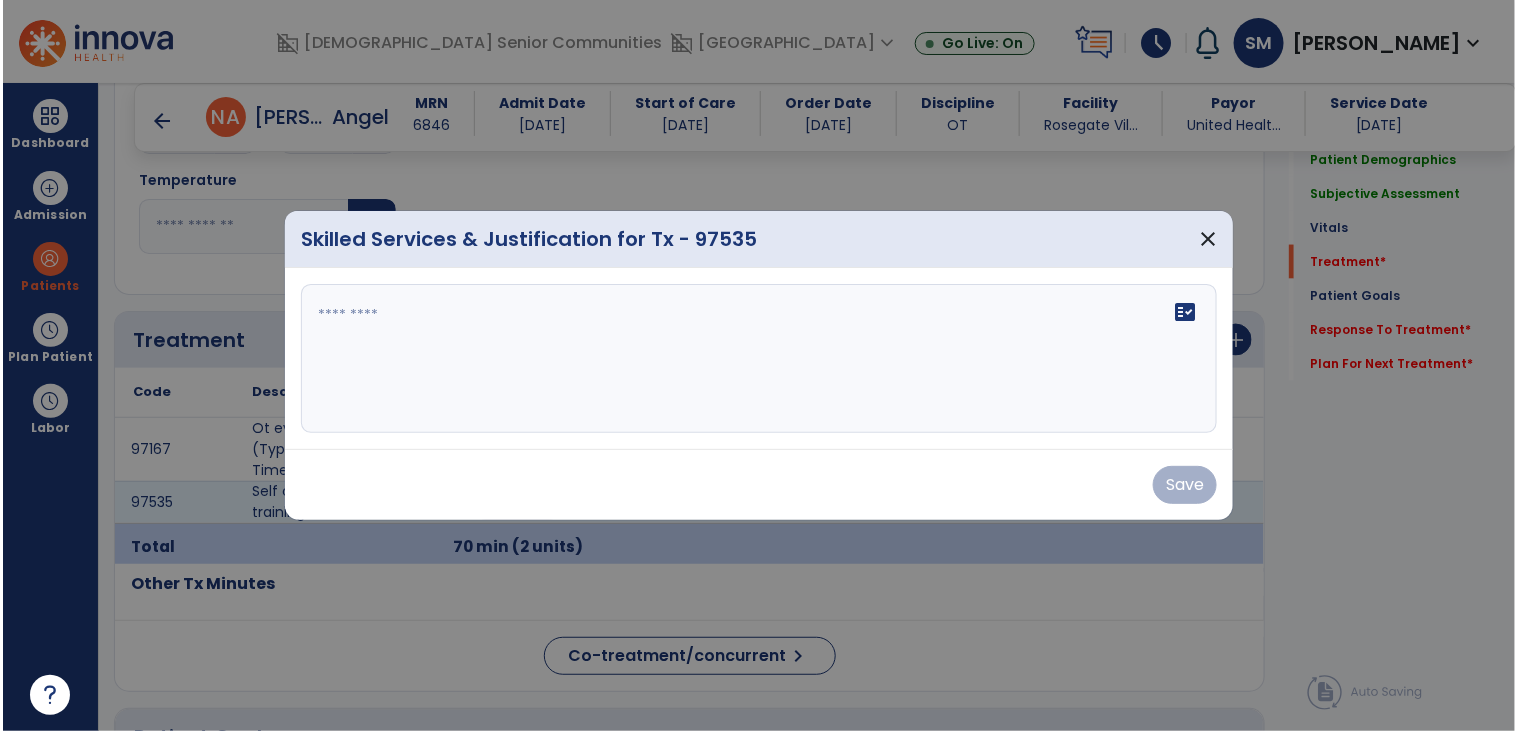 scroll, scrollTop: 1018, scrollLeft: 0, axis: vertical 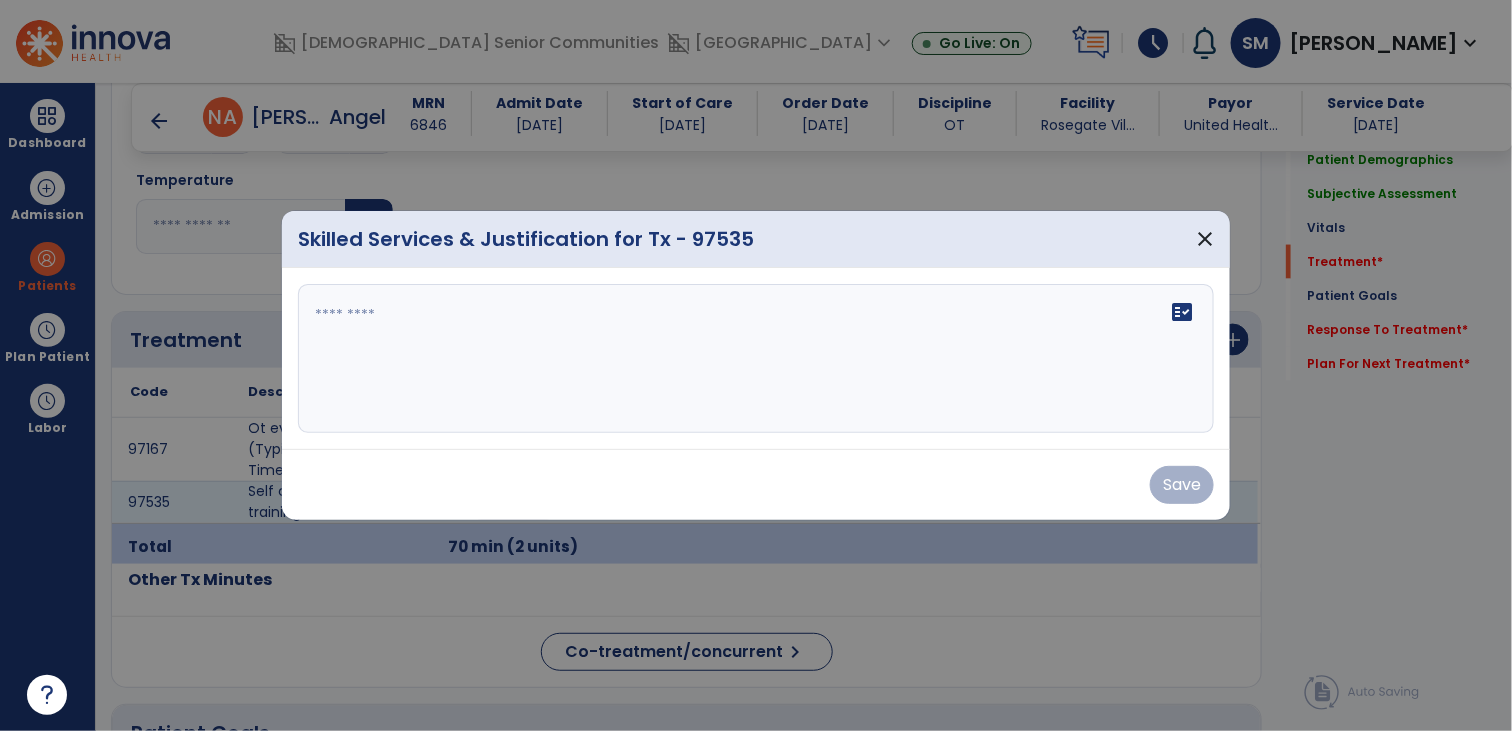 click on "fact_check" at bounding box center [756, 359] 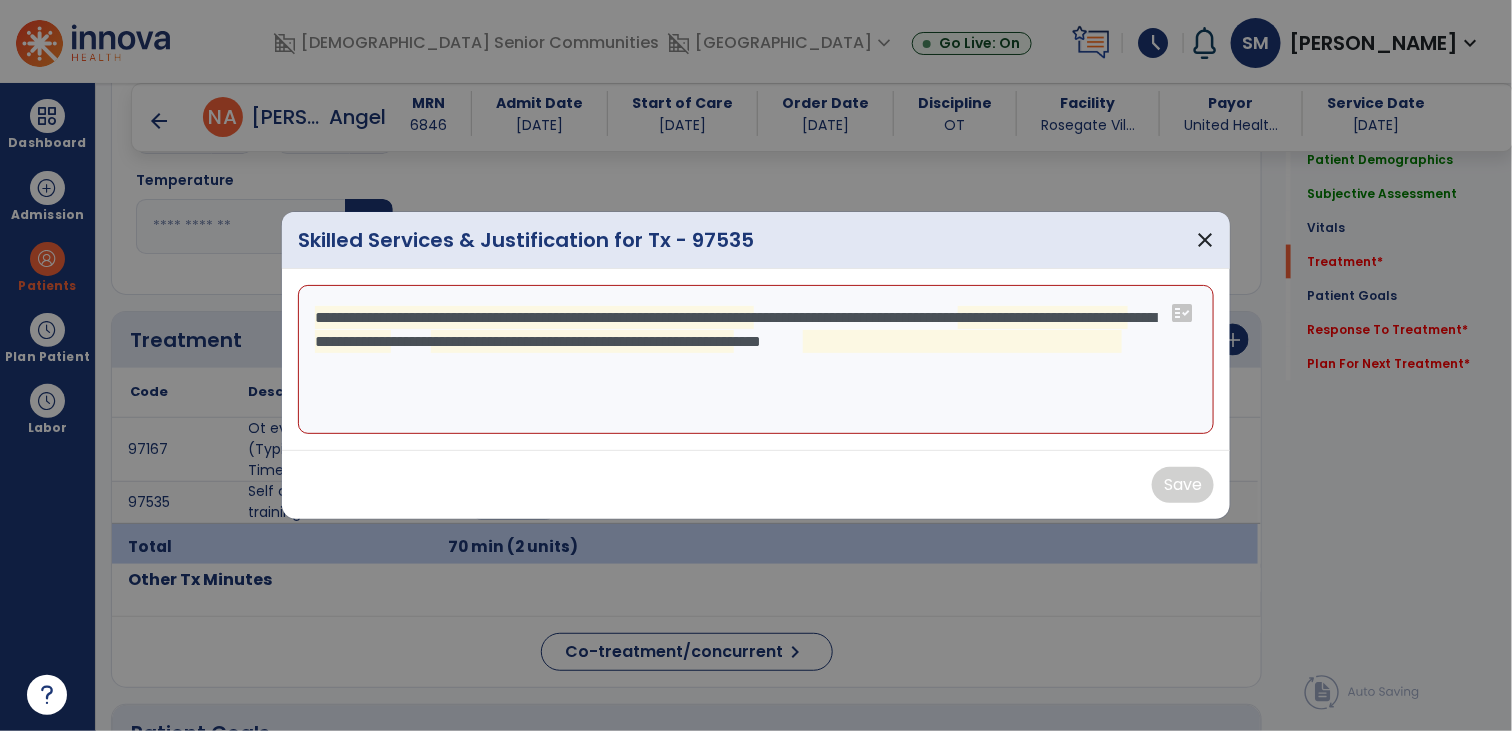 click on "**********" at bounding box center (756, 360) 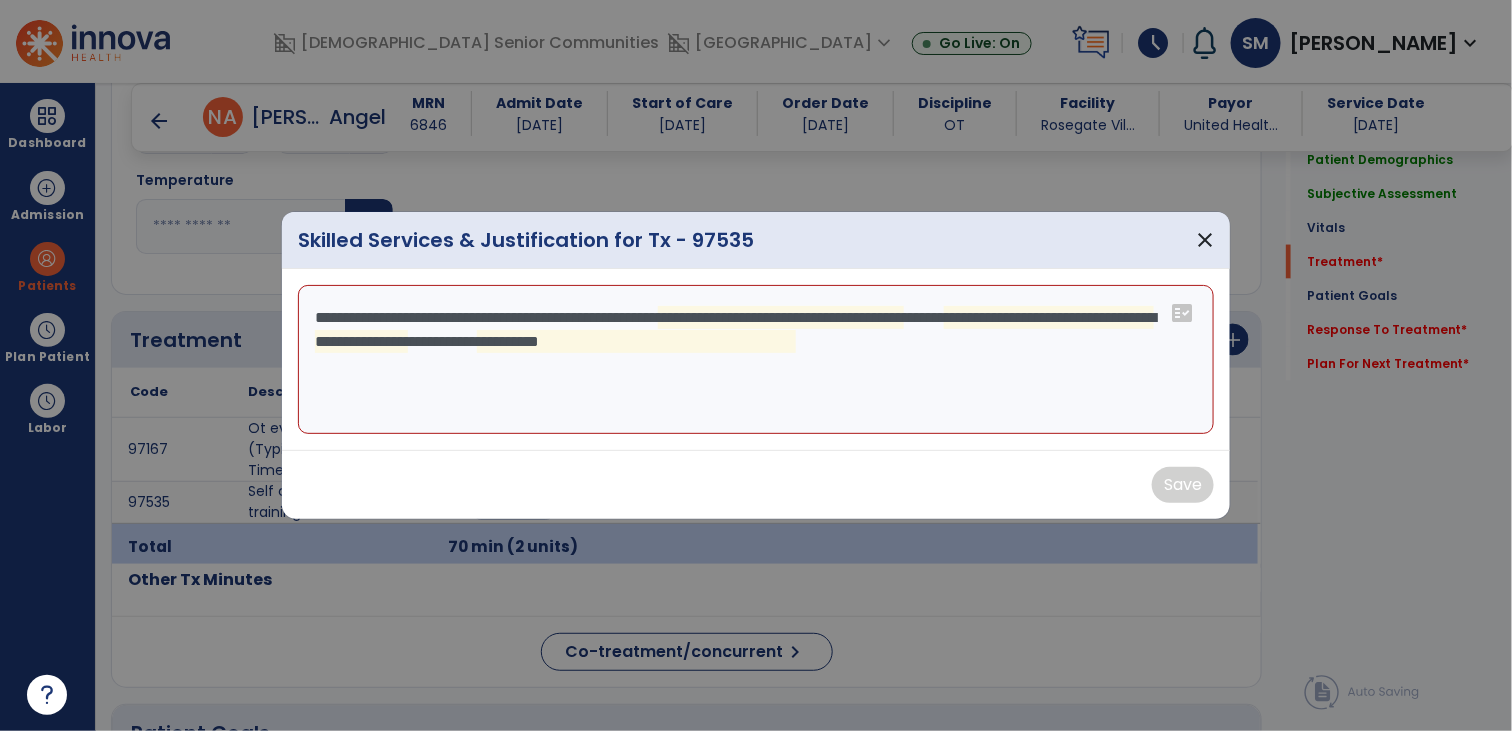 click on "**********" at bounding box center [756, 360] 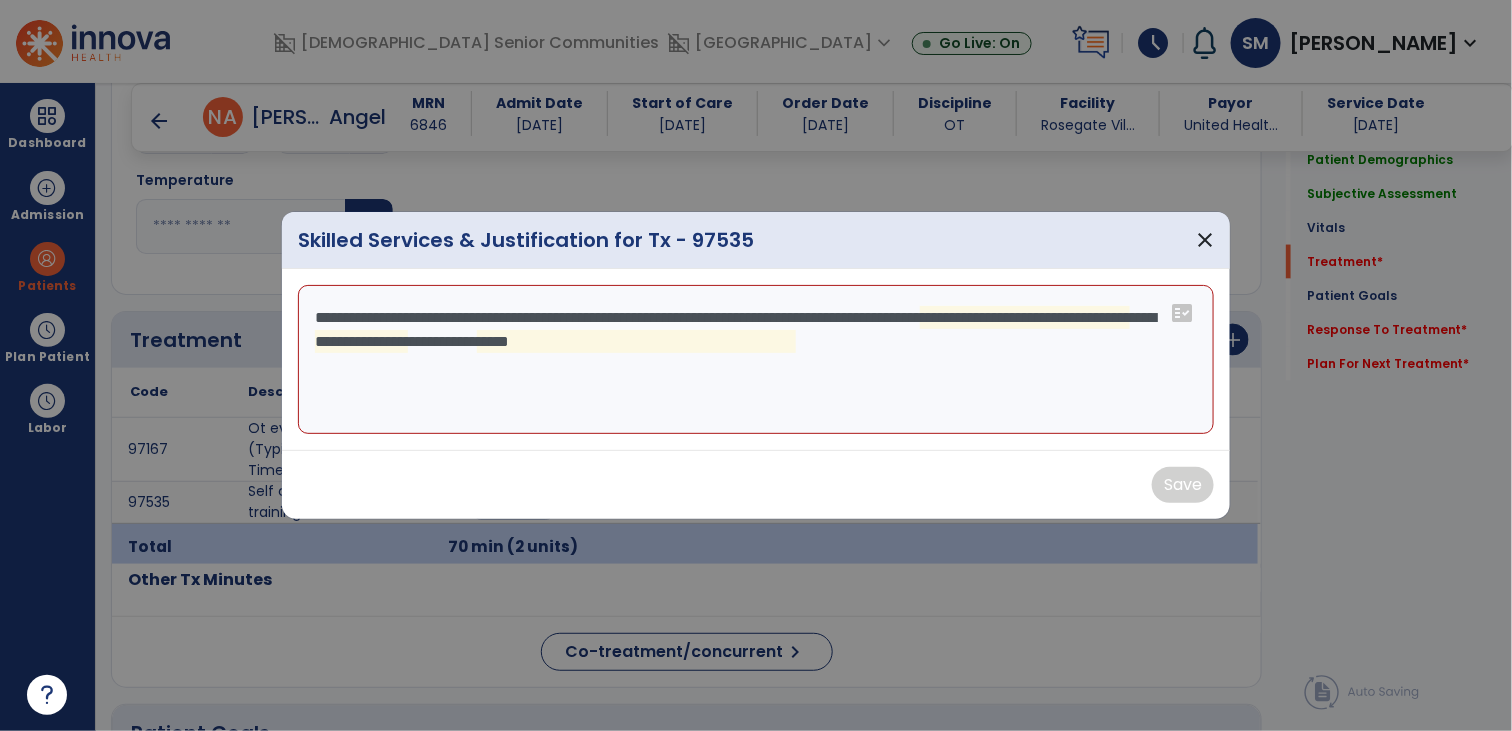 click on "**********" at bounding box center [756, 360] 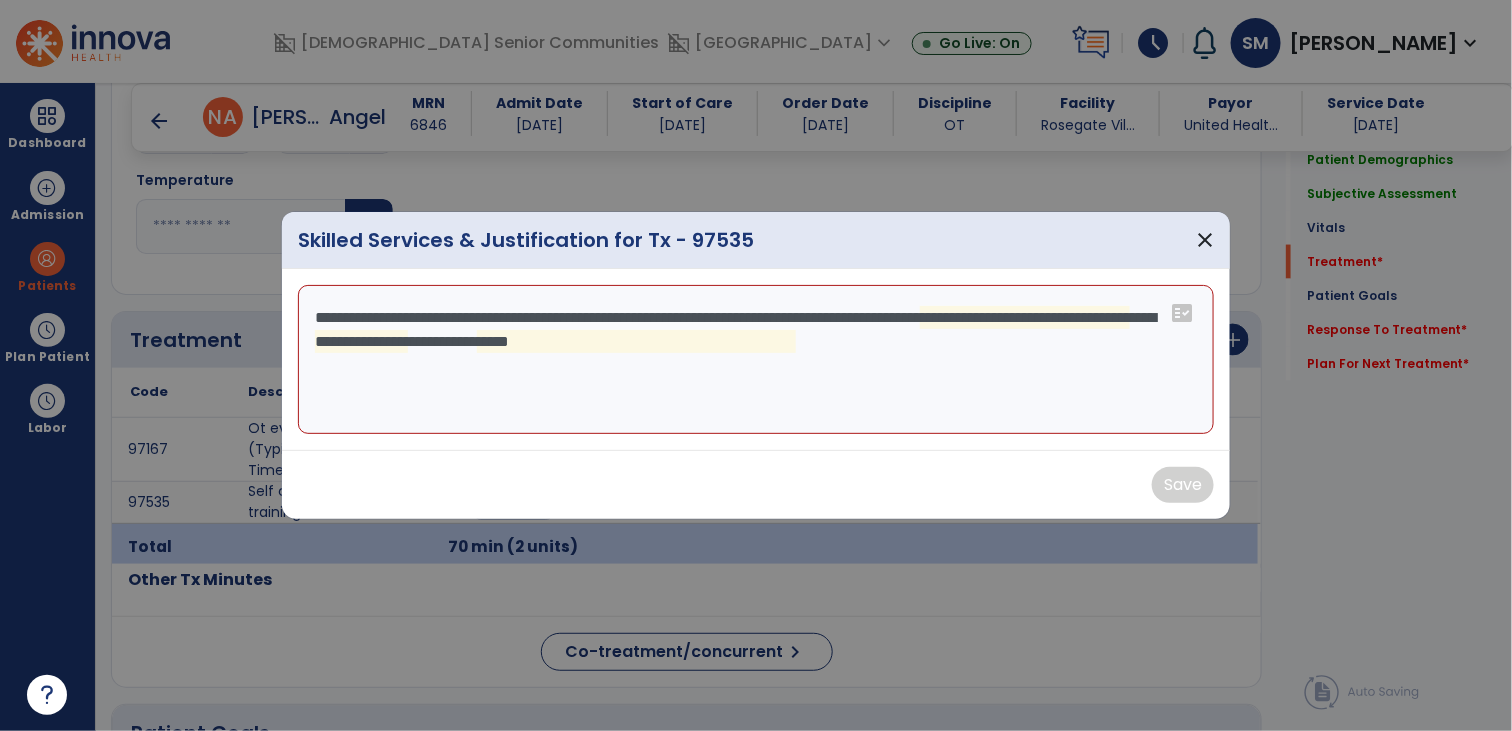 click on "**********" at bounding box center (756, 360) 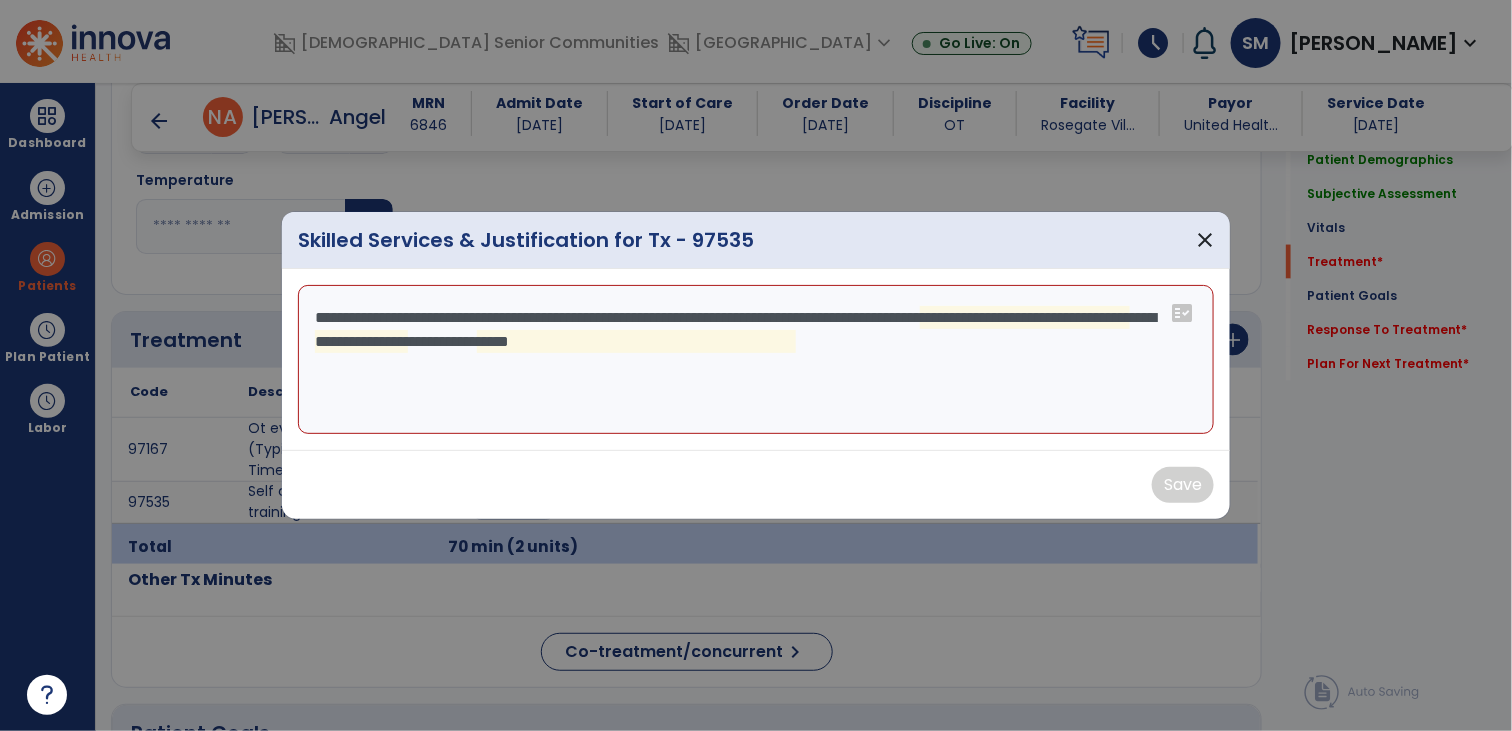 click on "**********" at bounding box center (756, 360) 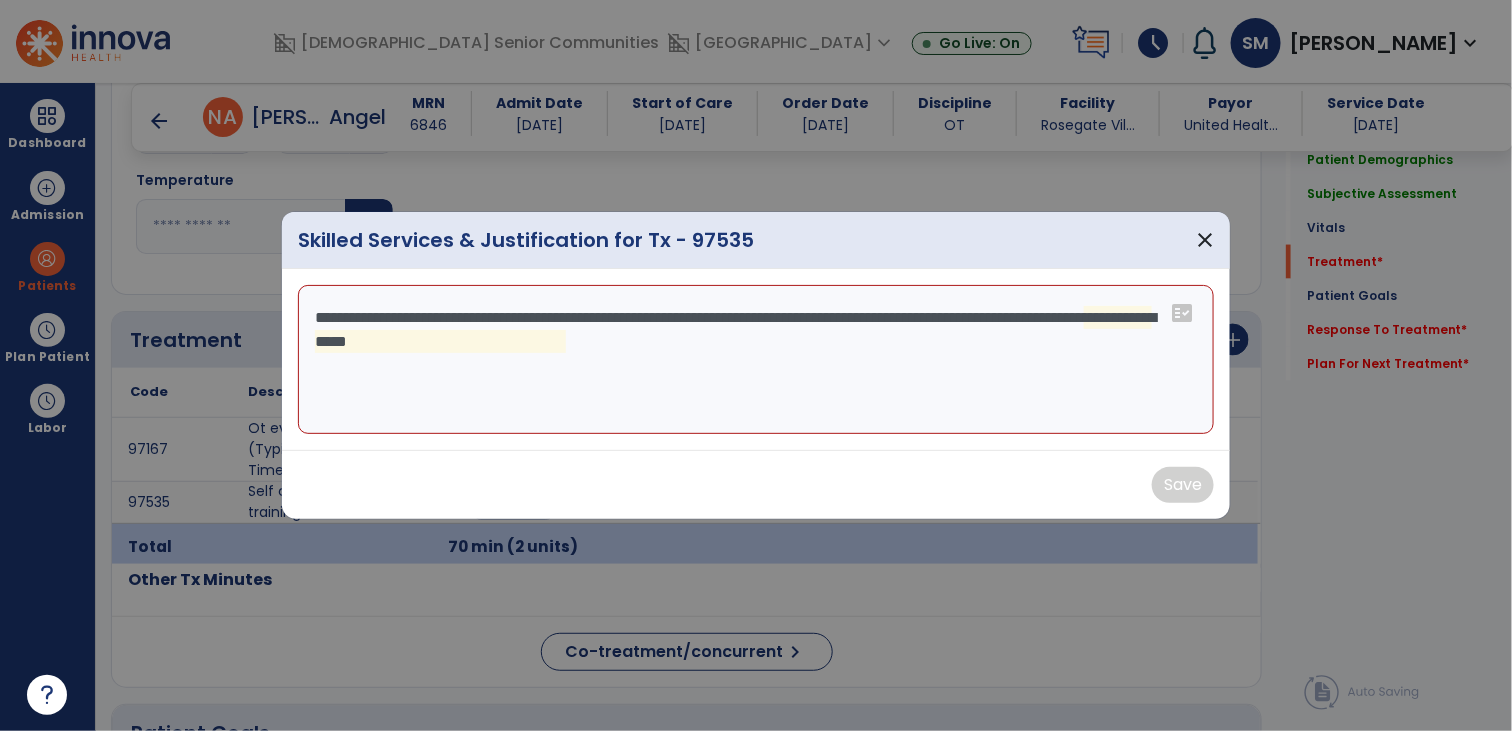 click on "**********" at bounding box center (756, 360) 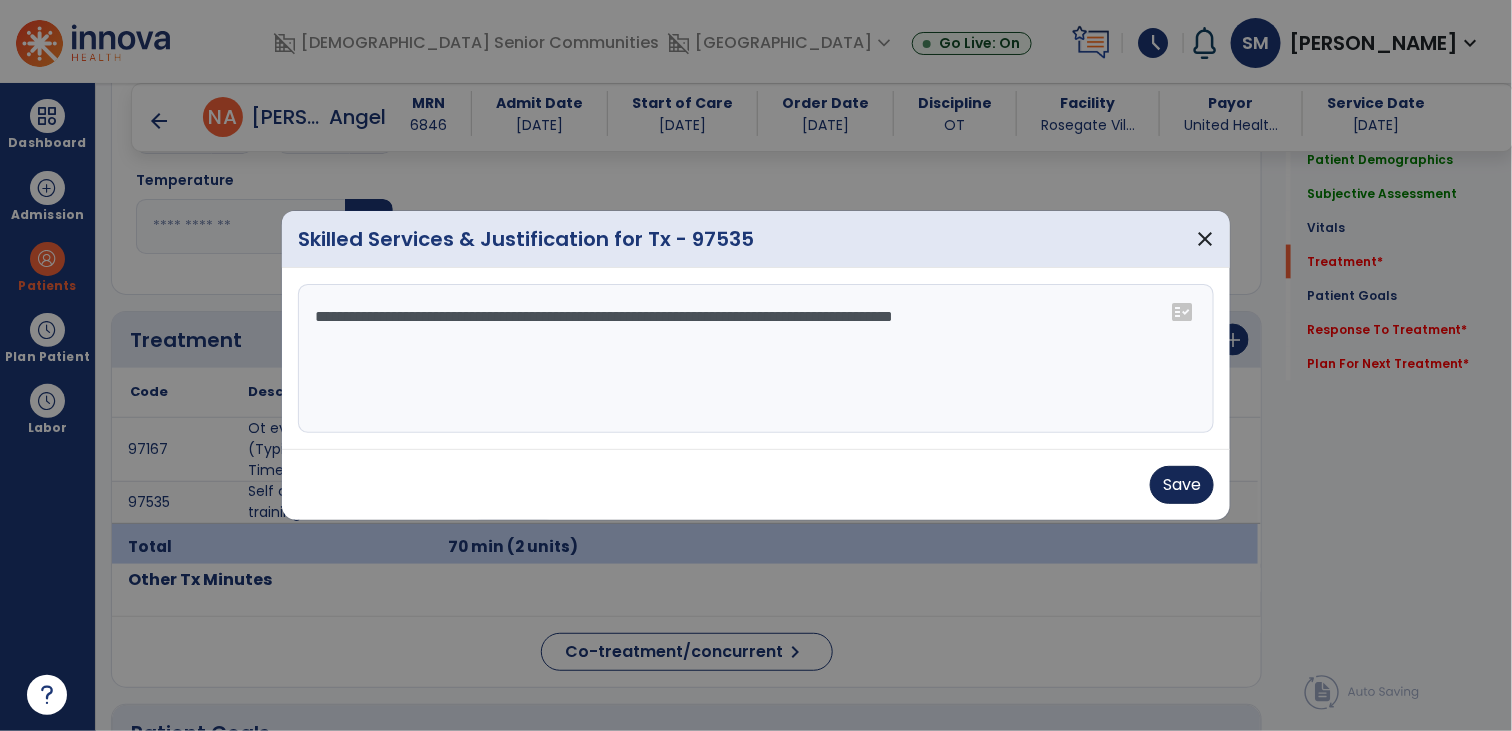 type on "**********" 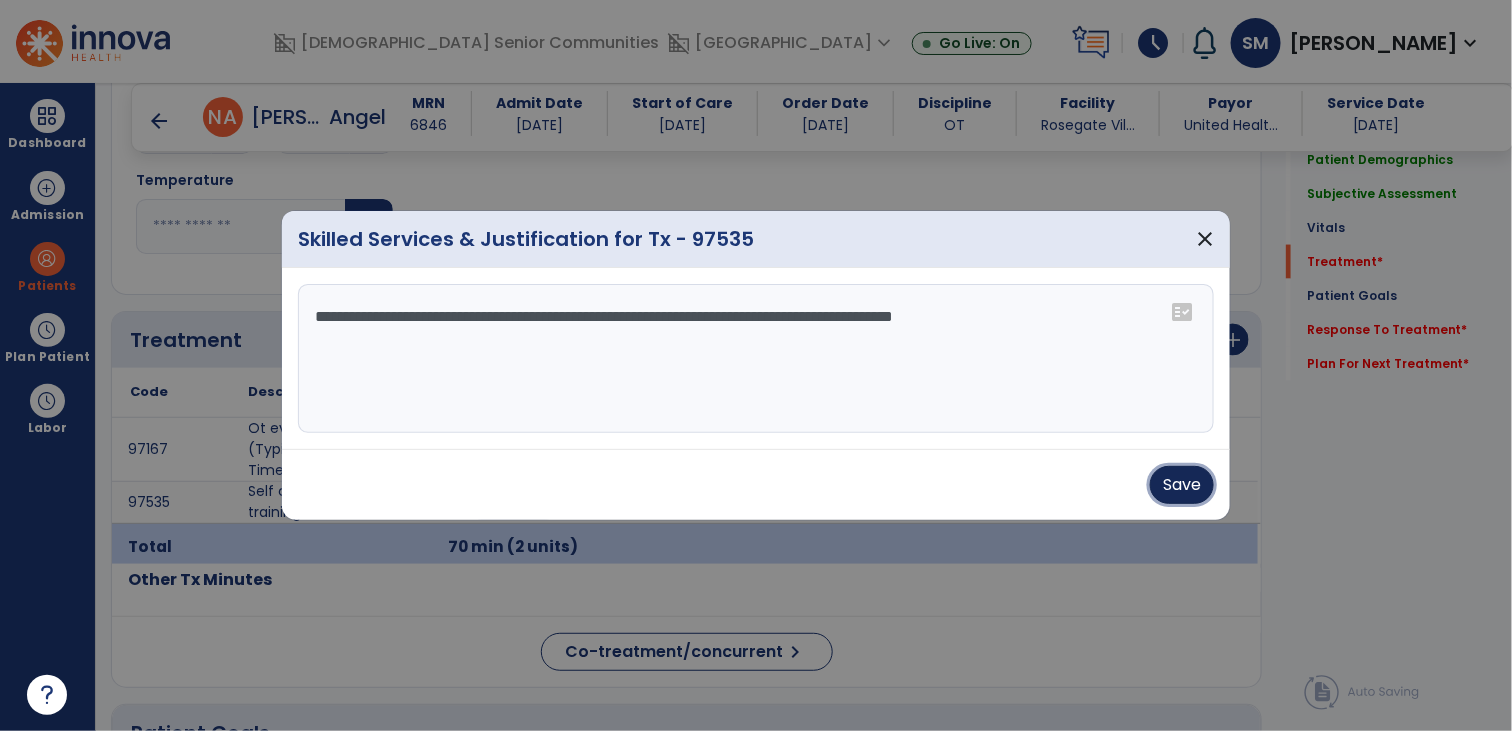 click on "Save" at bounding box center (1182, 485) 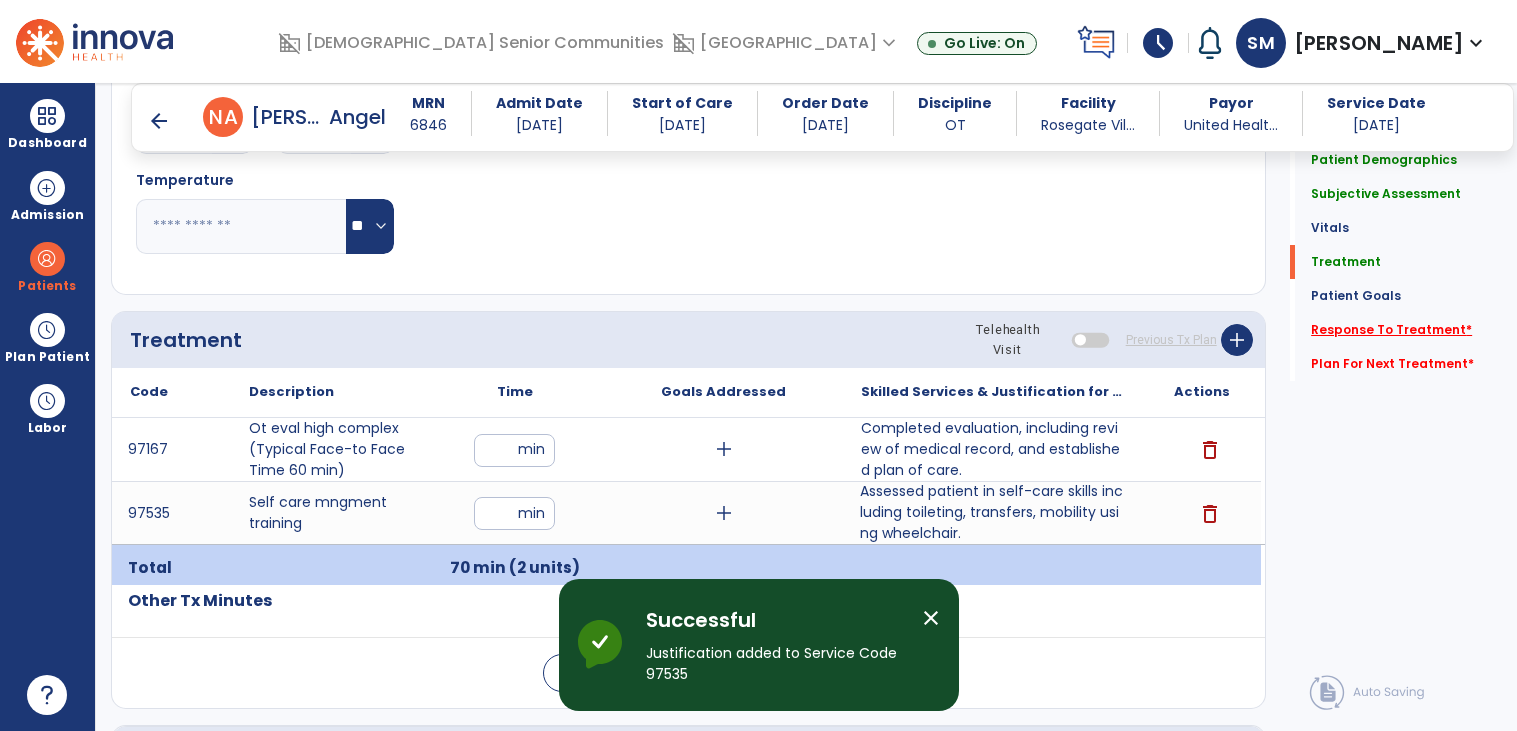 click on "Response To Treatment   *" 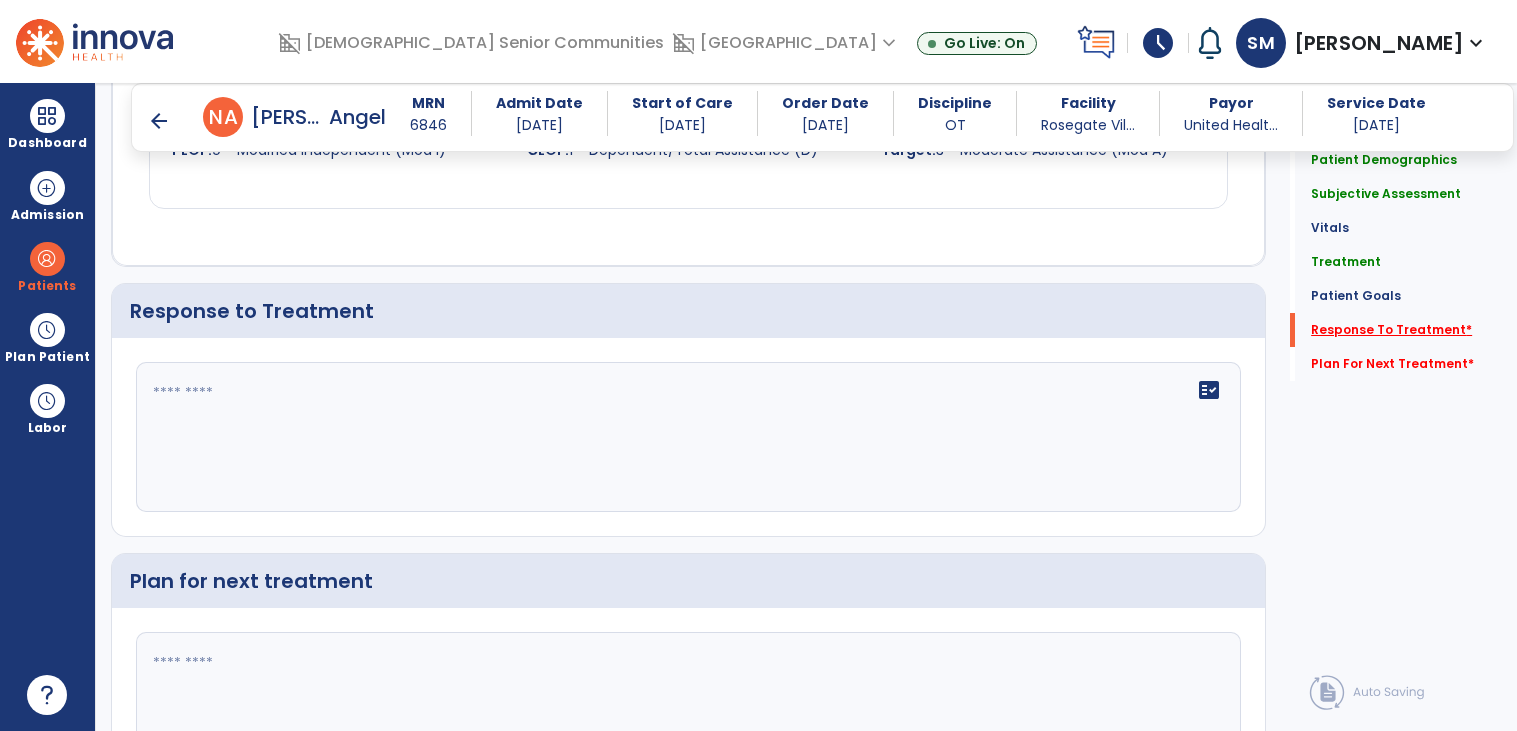 scroll, scrollTop: 2427, scrollLeft: 0, axis: vertical 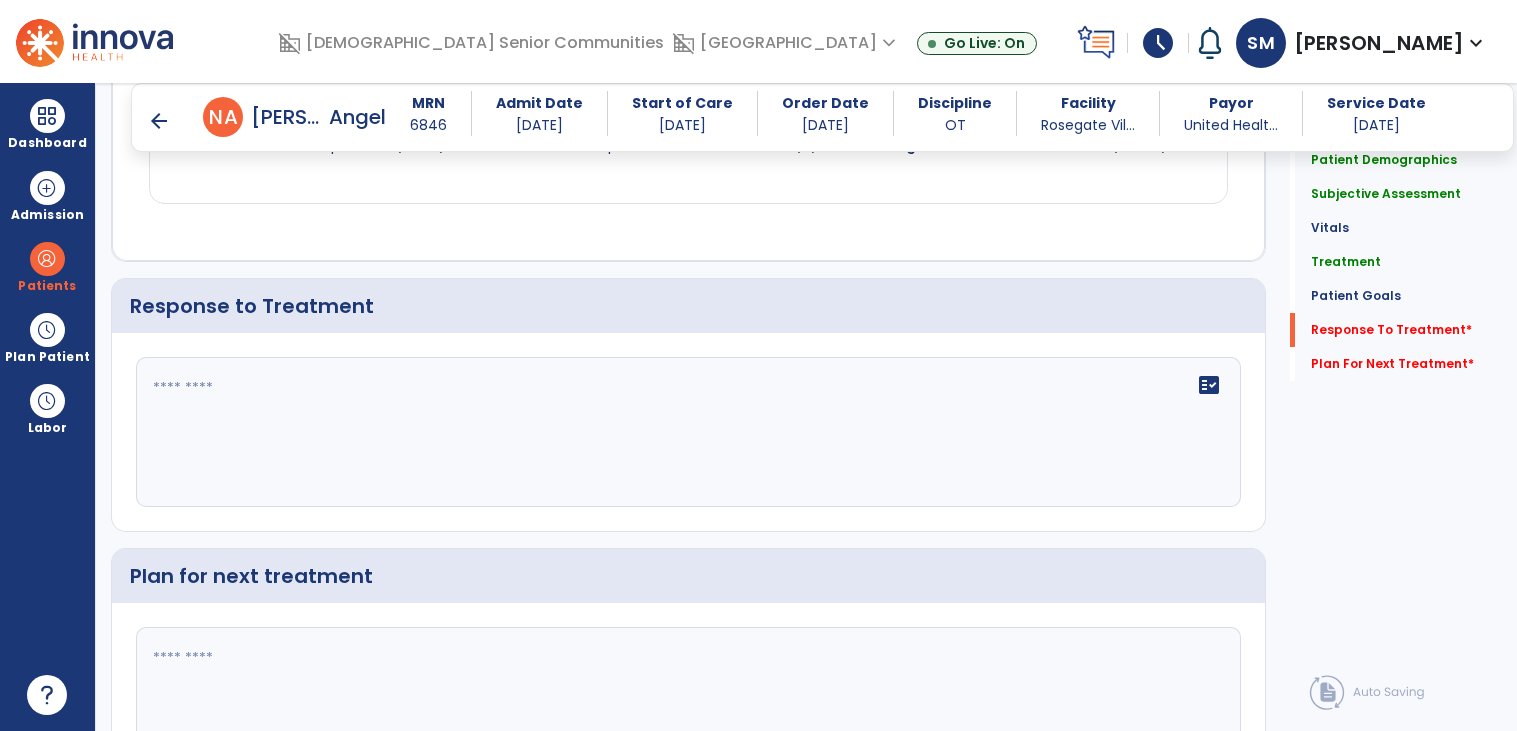 click 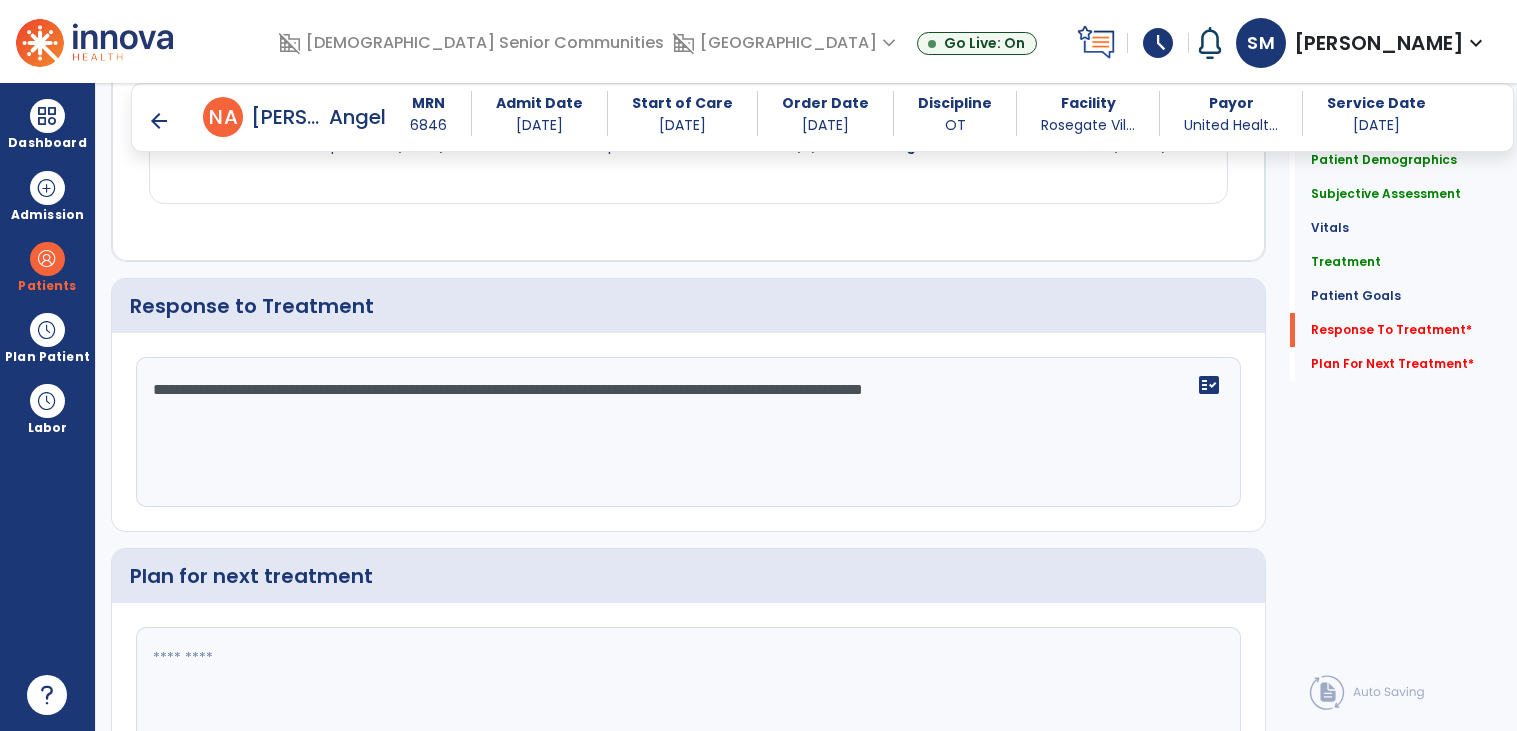 type on "**********" 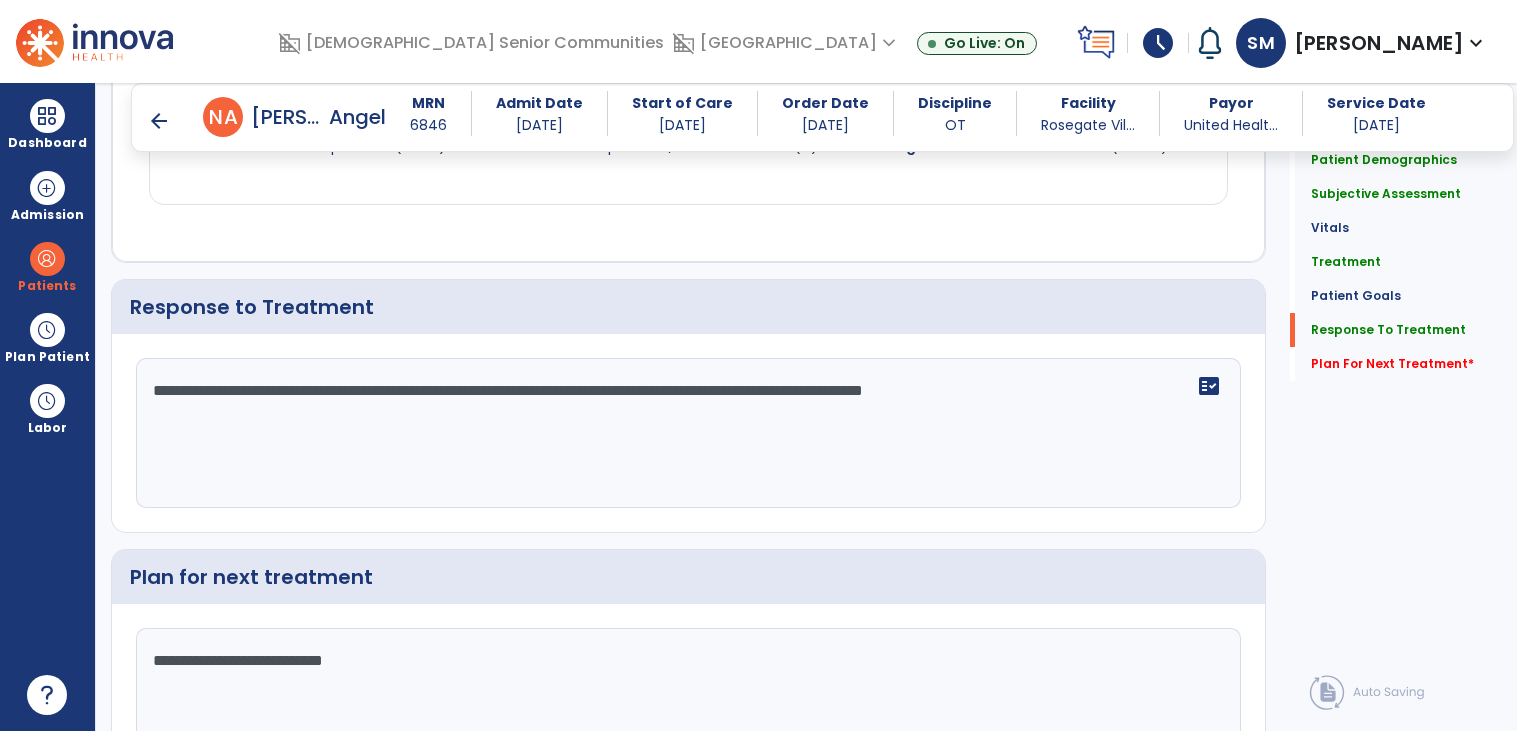 scroll, scrollTop: 2566, scrollLeft: 0, axis: vertical 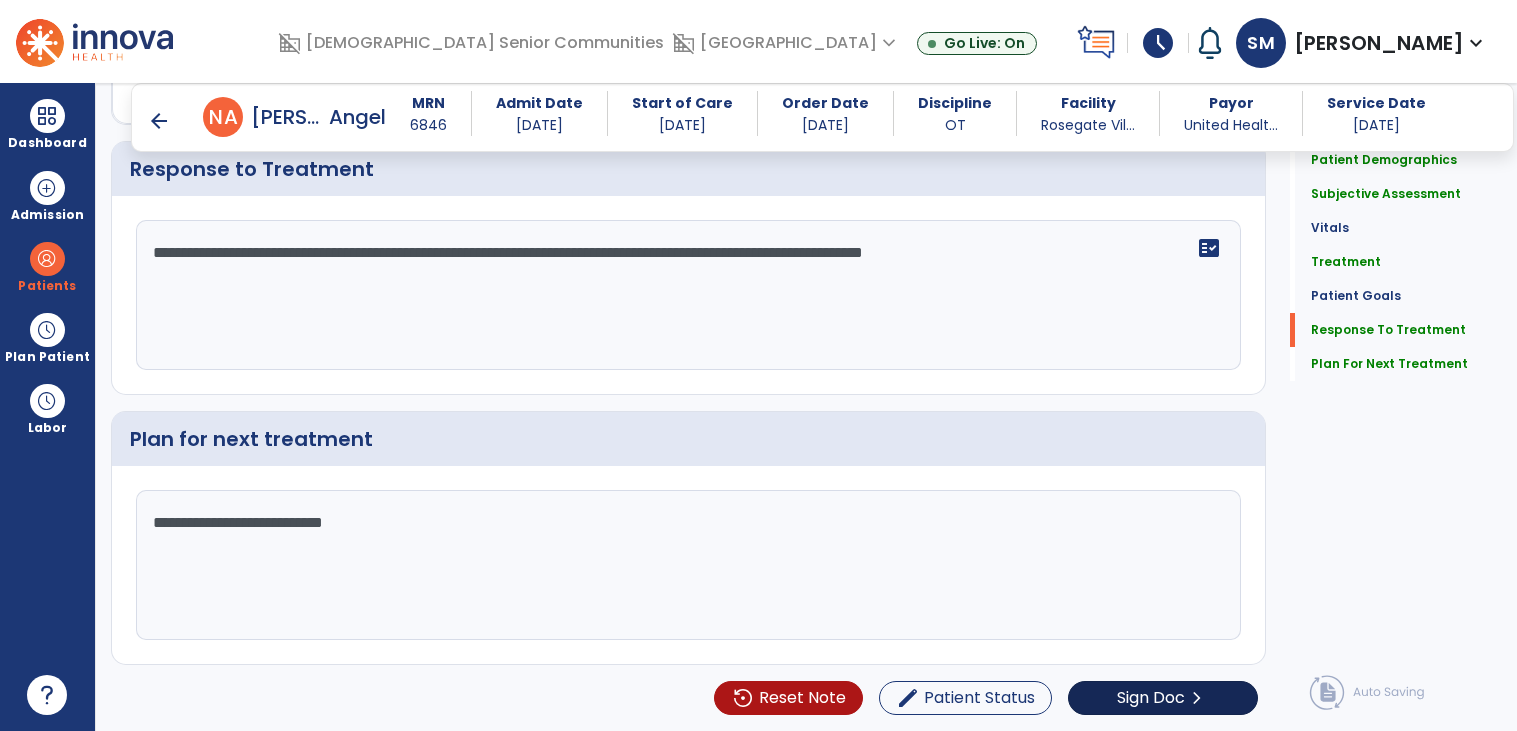 type on "**********" 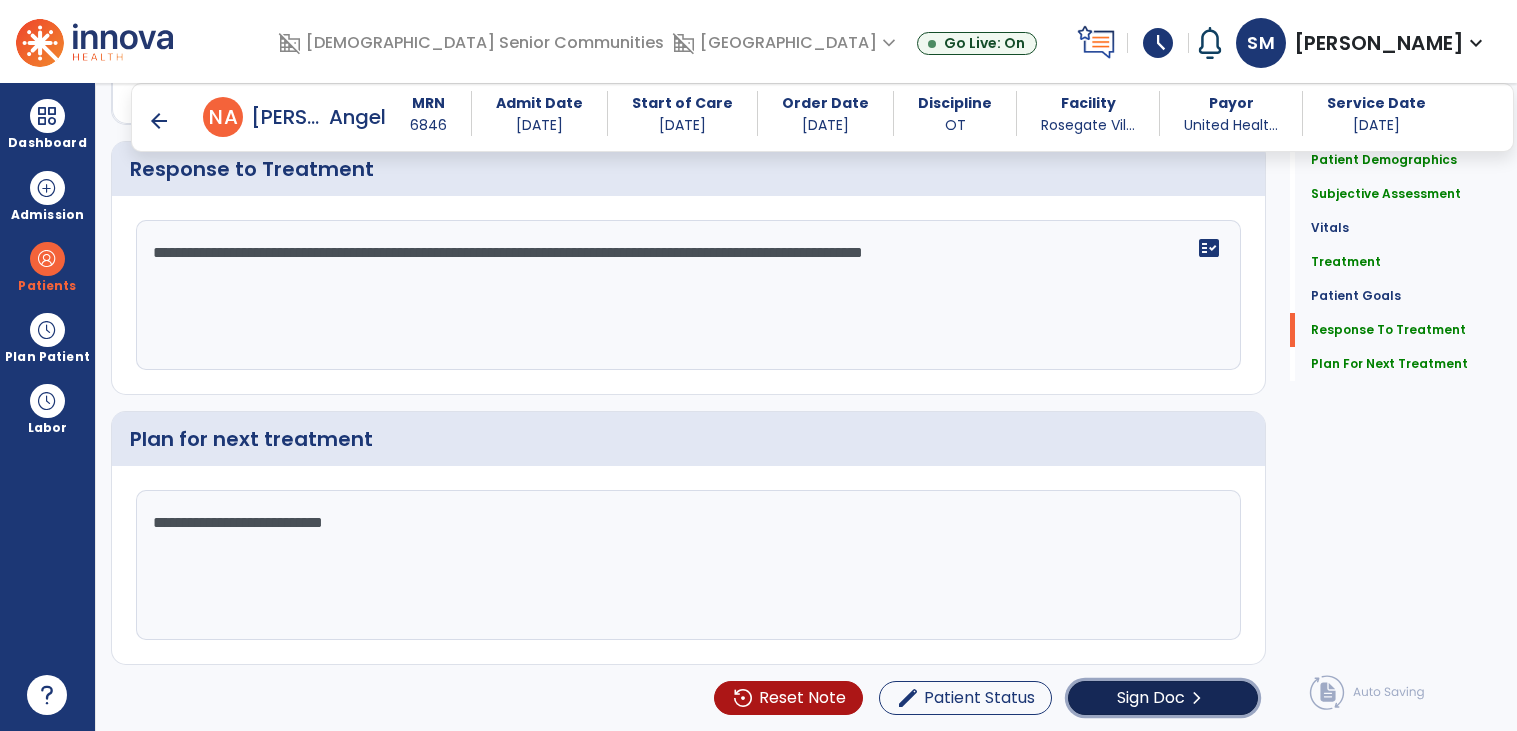 click on "Sign Doc  chevron_right" 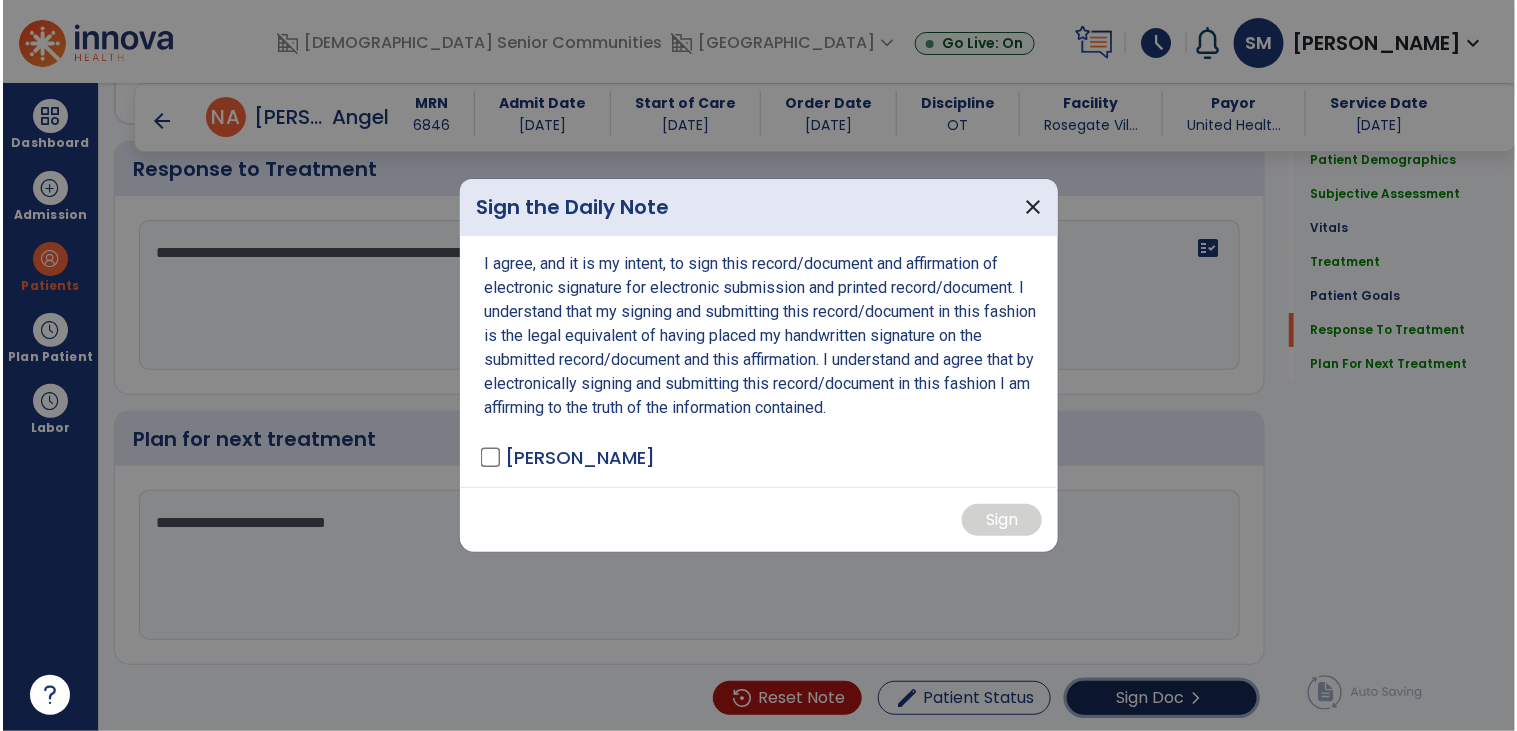scroll, scrollTop: 2566, scrollLeft: 0, axis: vertical 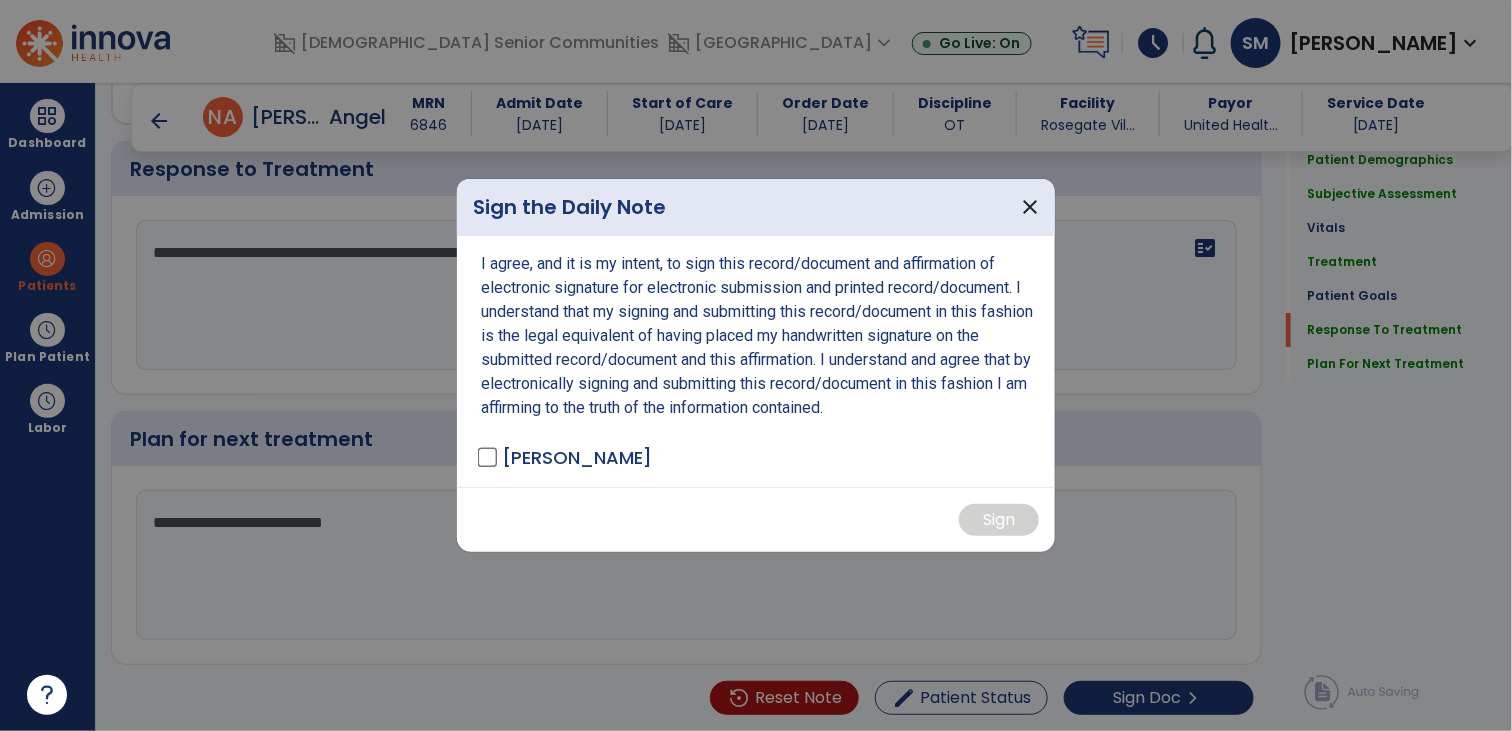 click on "I agree, and it is my intent, to sign this record/document and affirmation of electronic signature for electronic submission and printed record/document. I understand that my signing and submitting this record/document in this fashion is the legal equivalent of having placed my handwritten signature on the submitted record/document and this affirmation. I understand and agree that by electronically signing and submitting this record/document in this fashion I am affirming to the truth of the information contained.  [PERSON_NAME]" at bounding box center (756, 361) 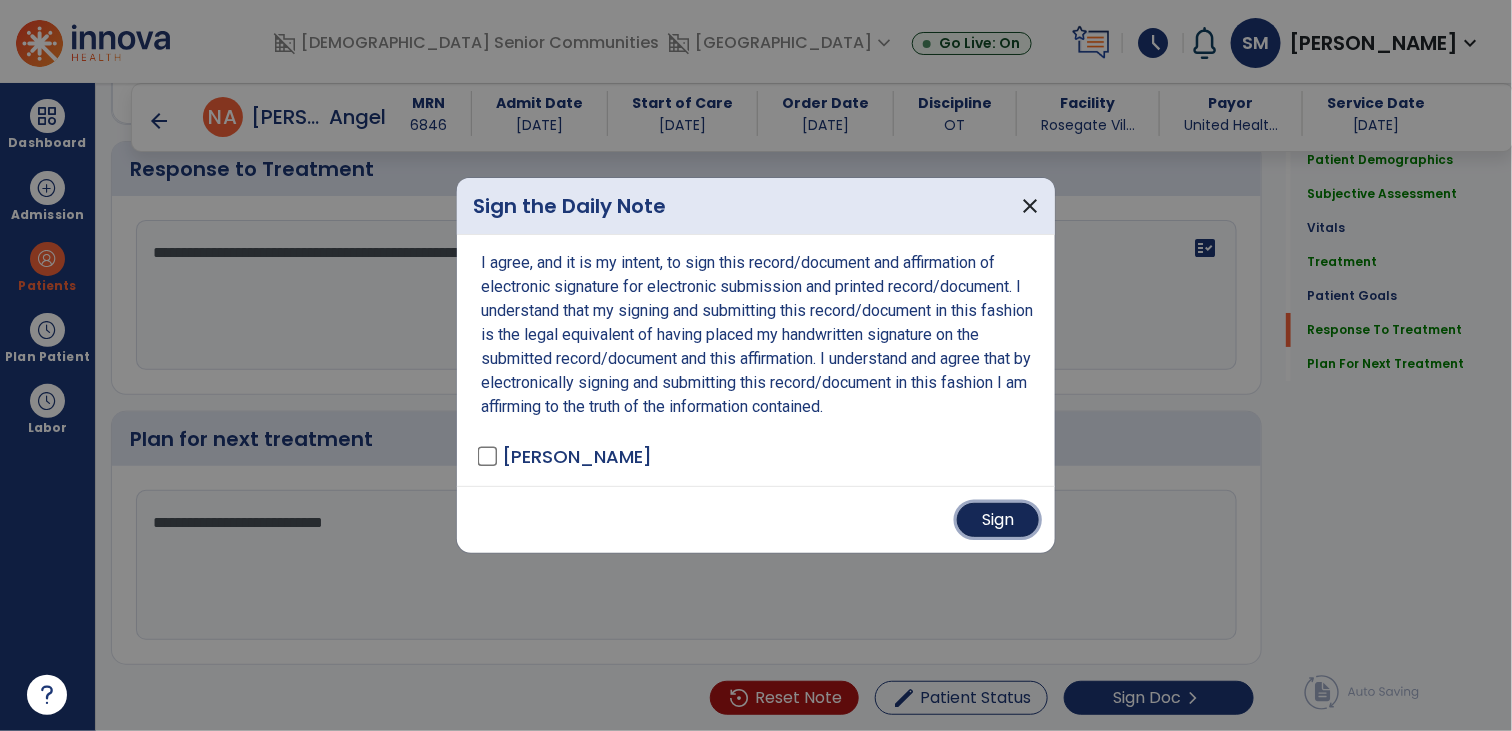 click on "Sign" at bounding box center [998, 520] 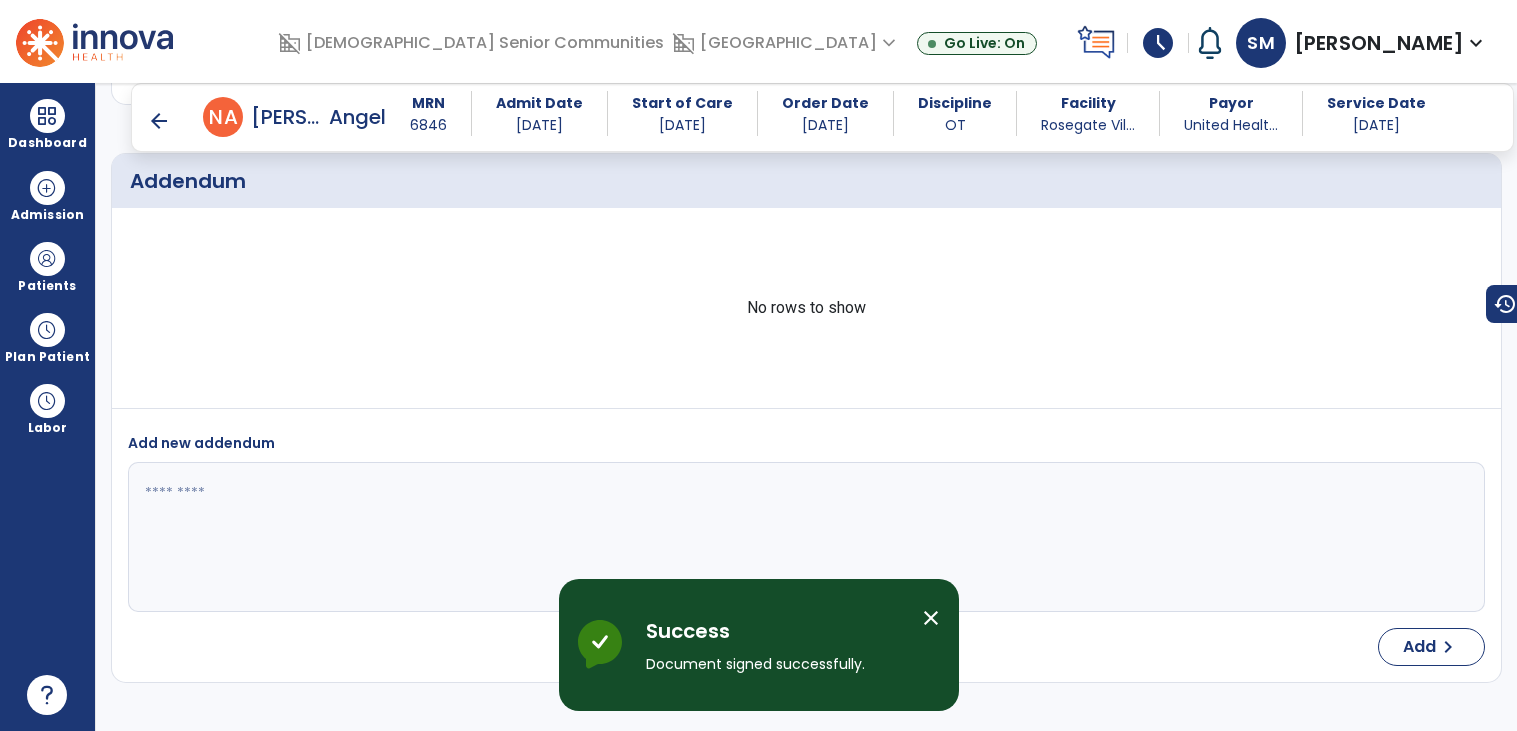 scroll, scrollTop: 3649, scrollLeft: 0, axis: vertical 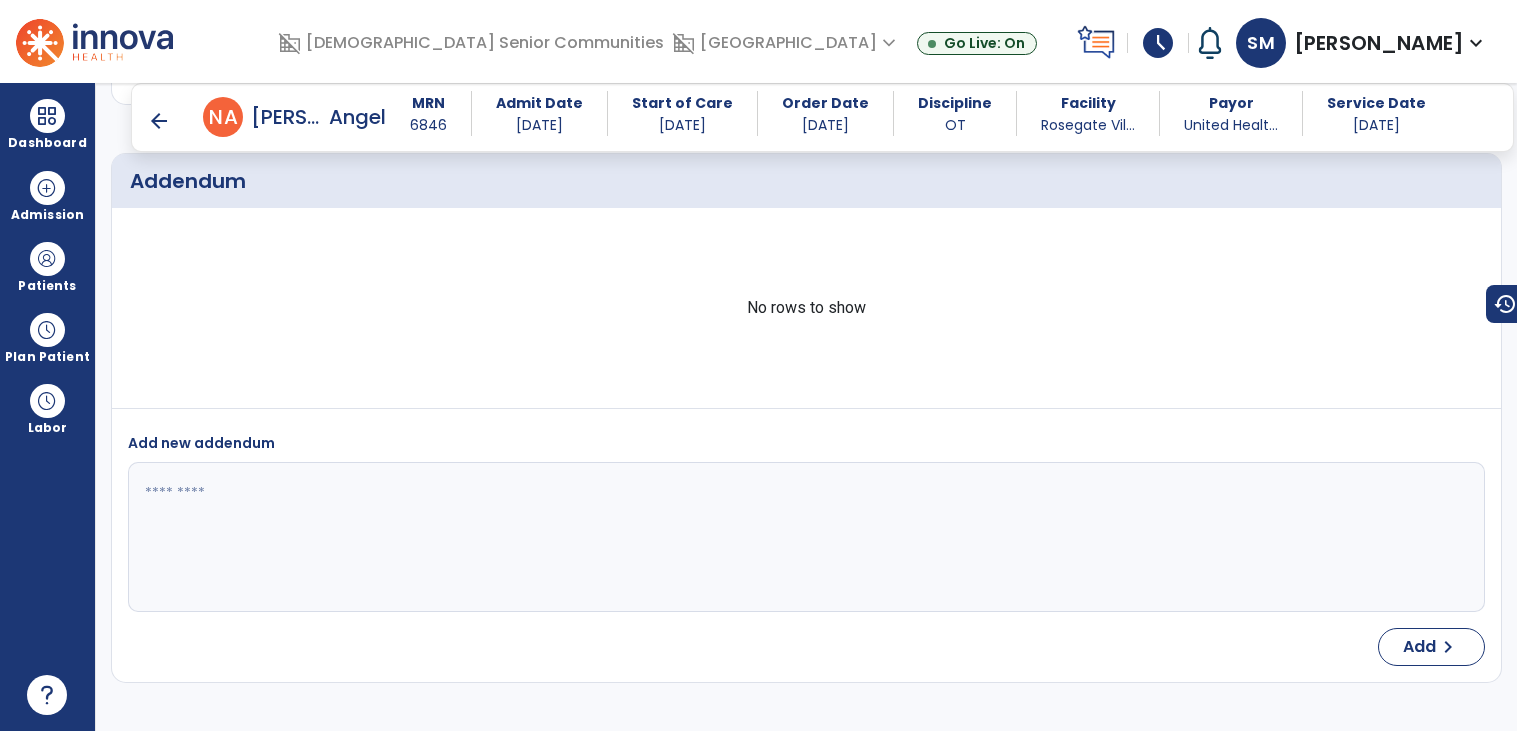 click on "arrow_back" at bounding box center [159, 121] 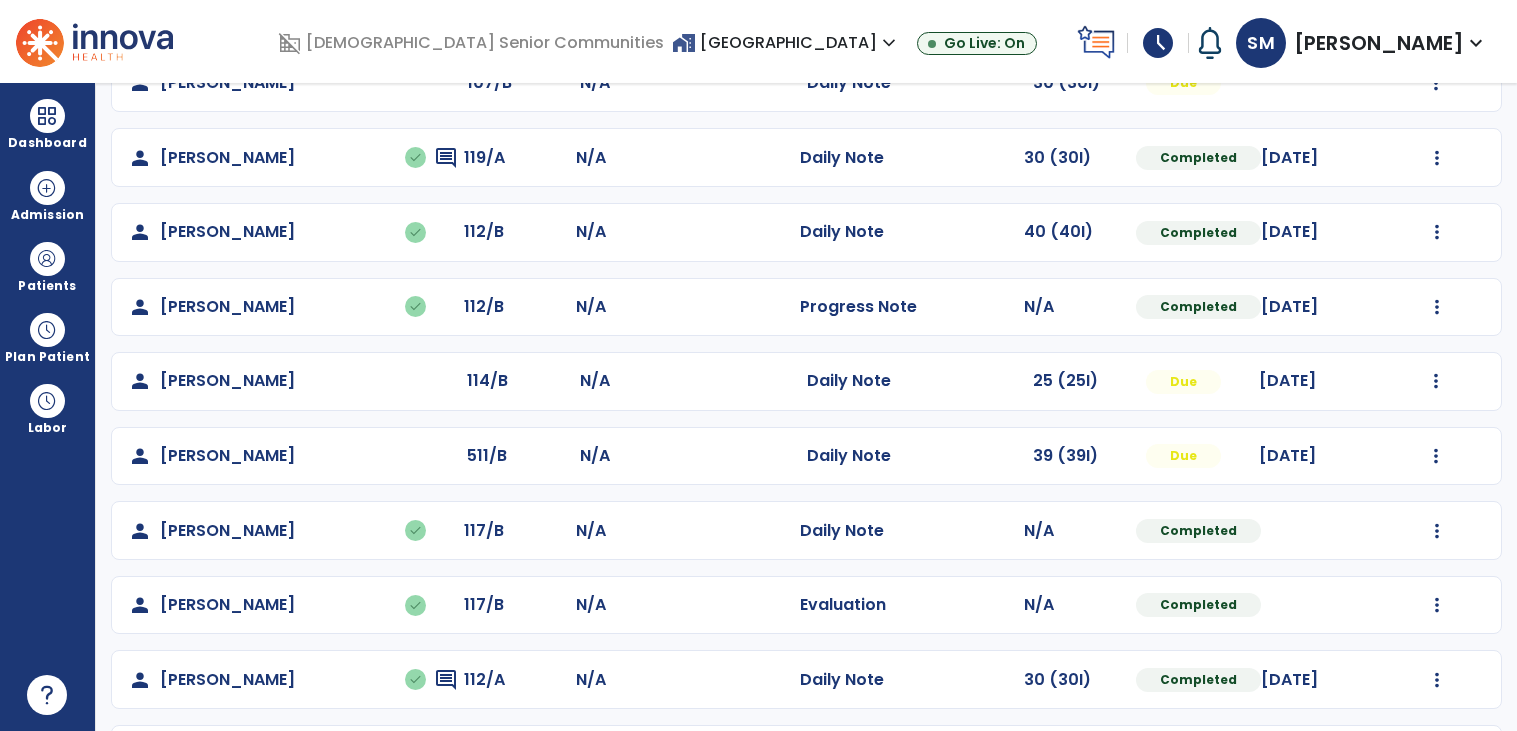 scroll, scrollTop: 725, scrollLeft: 0, axis: vertical 